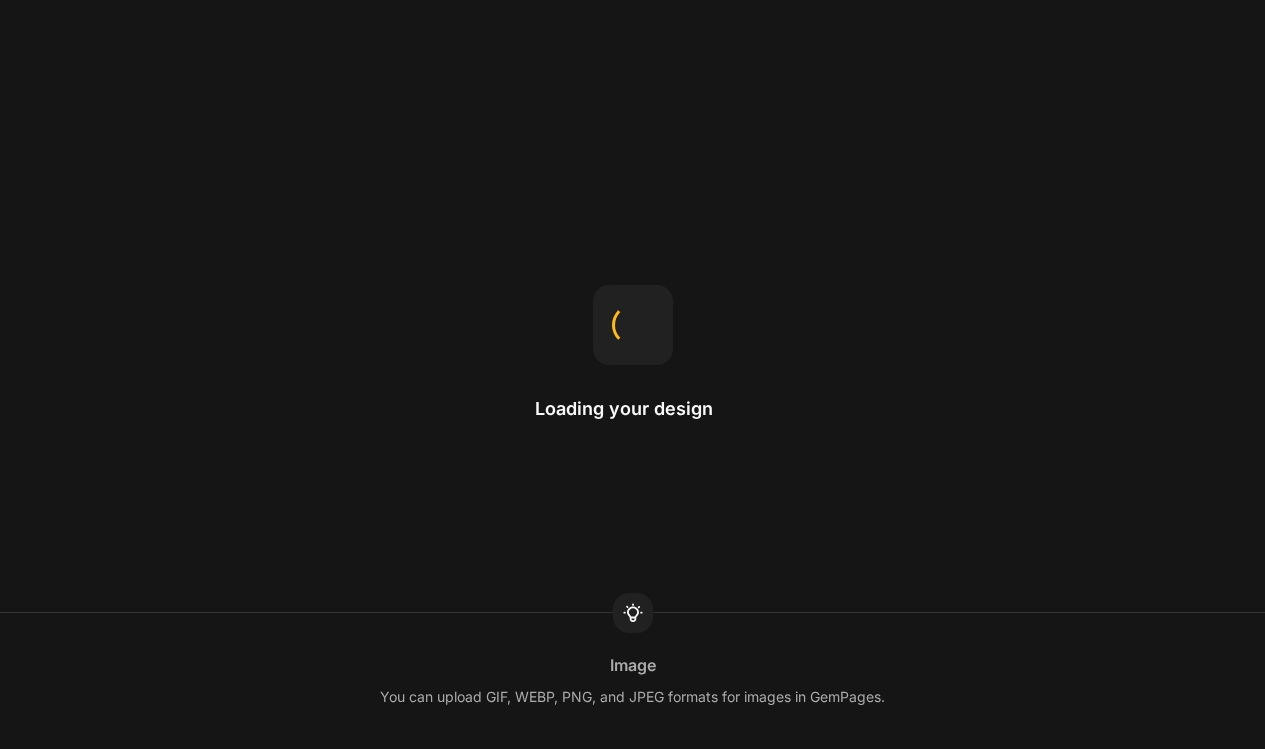 scroll, scrollTop: 0, scrollLeft: 0, axis: both 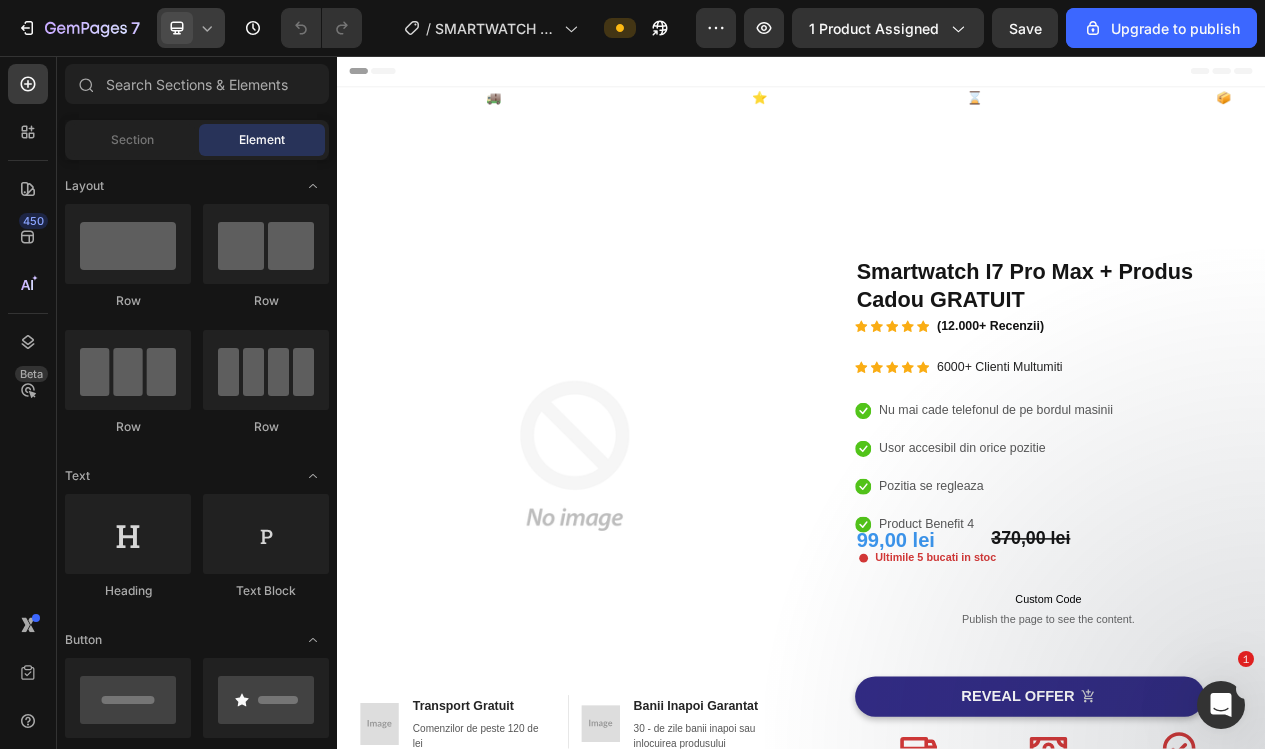 drag, startPoint x: 200, startPoint y: 22, endPoint x: 202, endPoint y: 39, distance: 17.117243 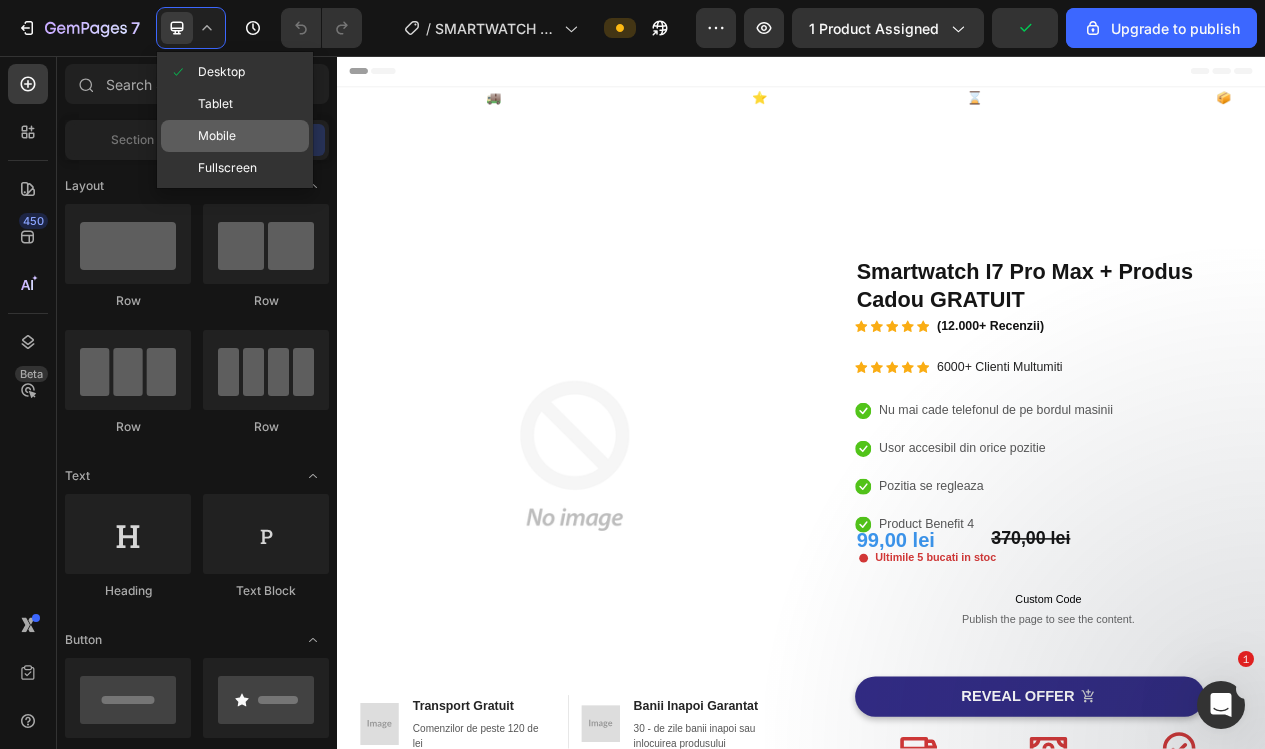click on "Mobile" 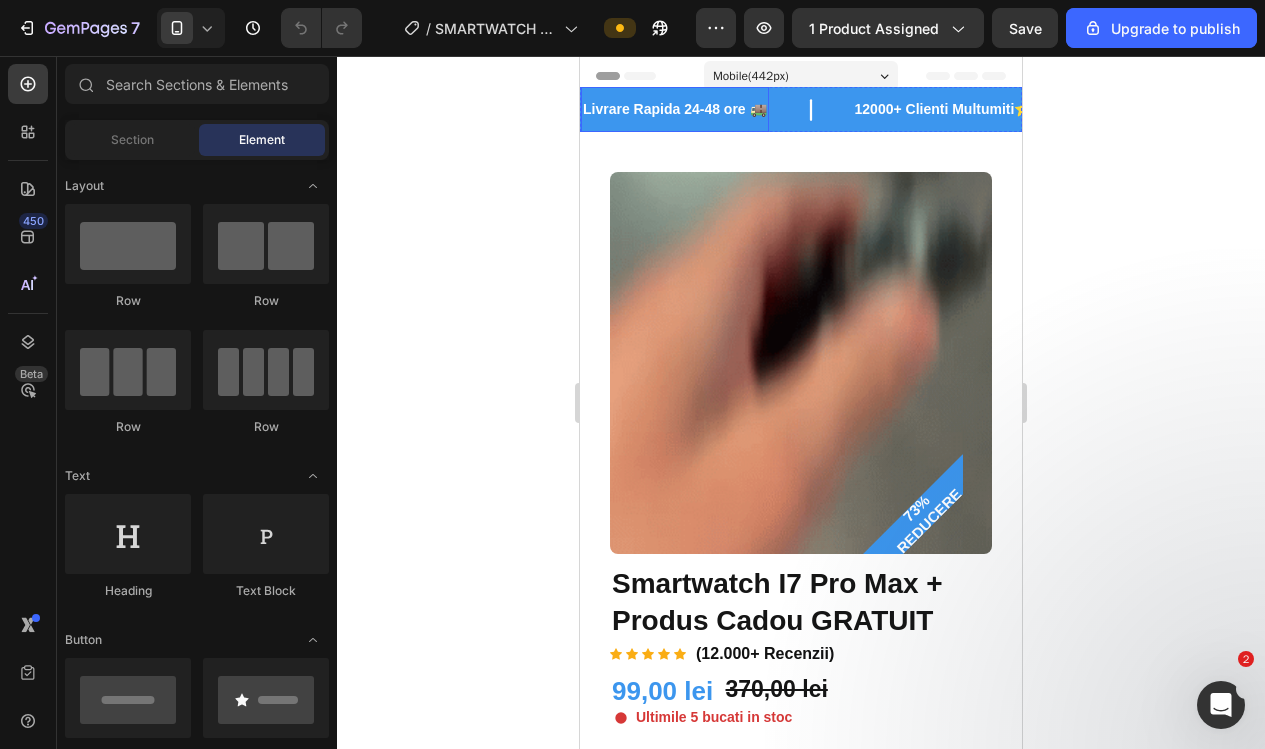 scroll, scrollTop: 0, scrollLeft: 0, axis: both 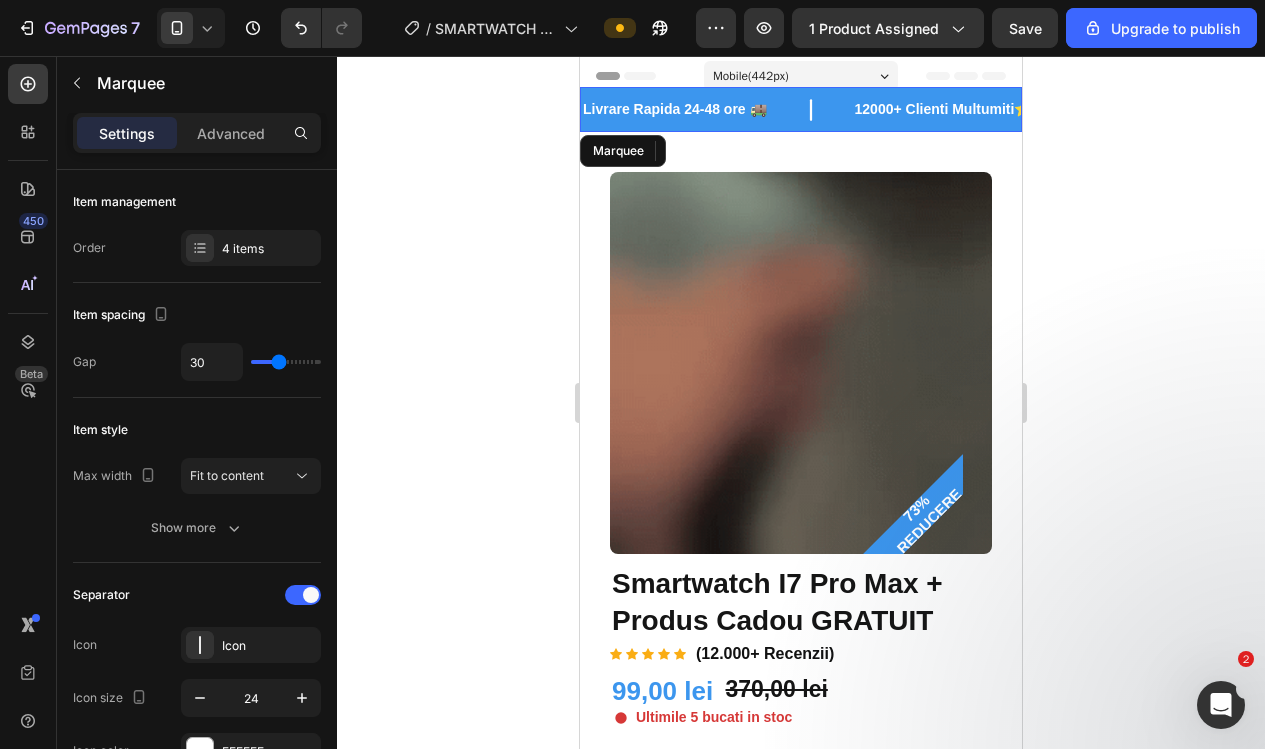 drag, startPoint x: 807, startPoint y: 119, endPoint x: 604, endPoint y: 208, distance: 221.65288 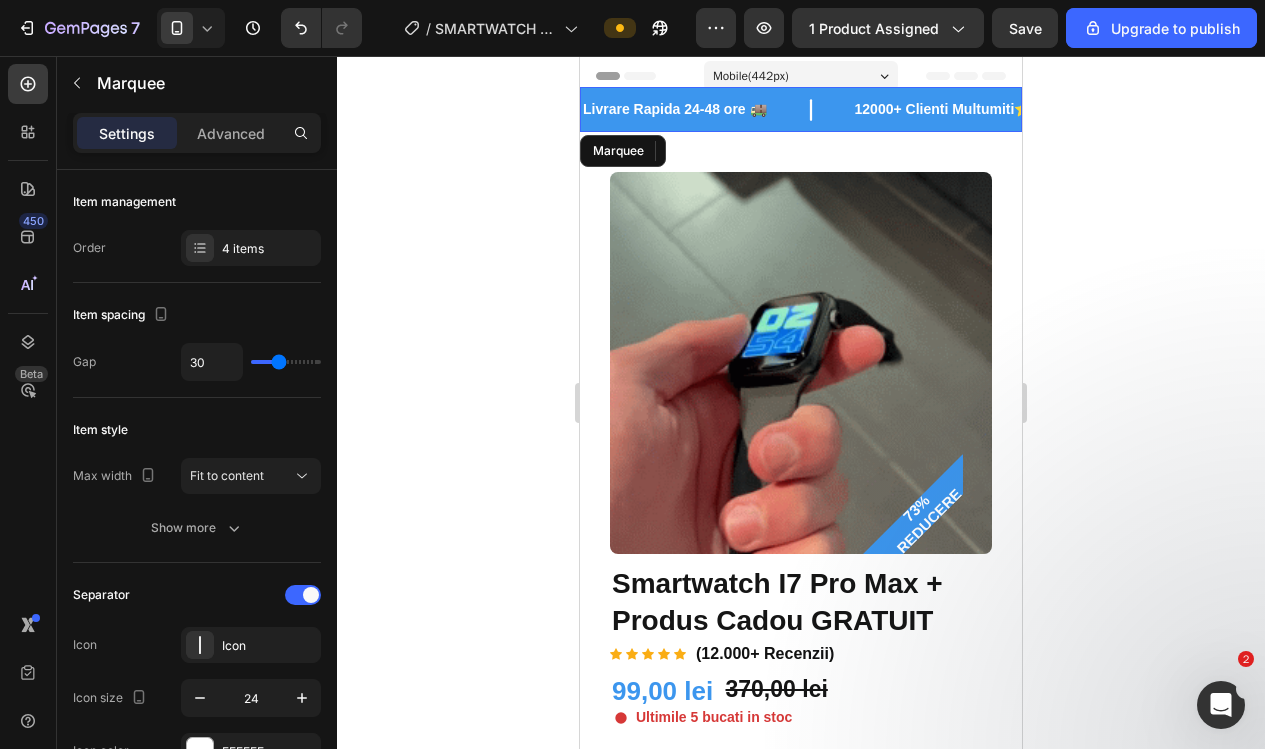 click 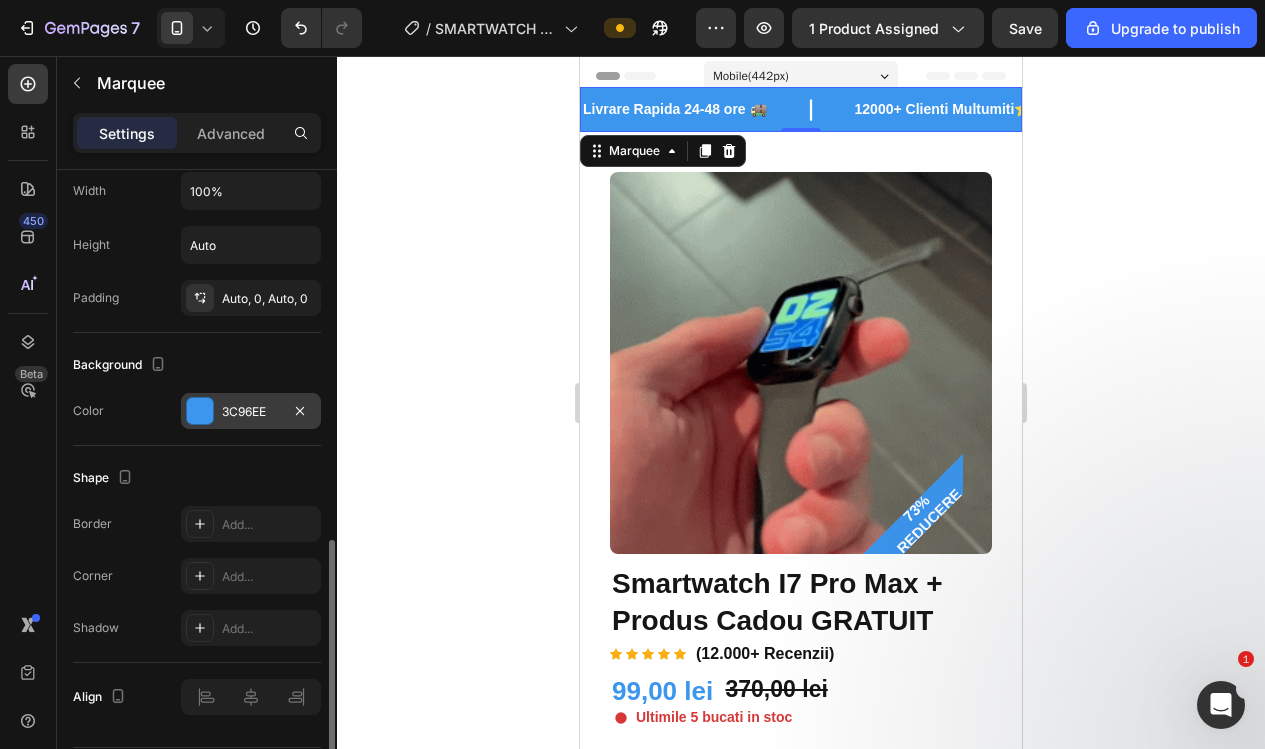 scroll, scrollTop: 943, scrollLeft: 0, axis: vertical 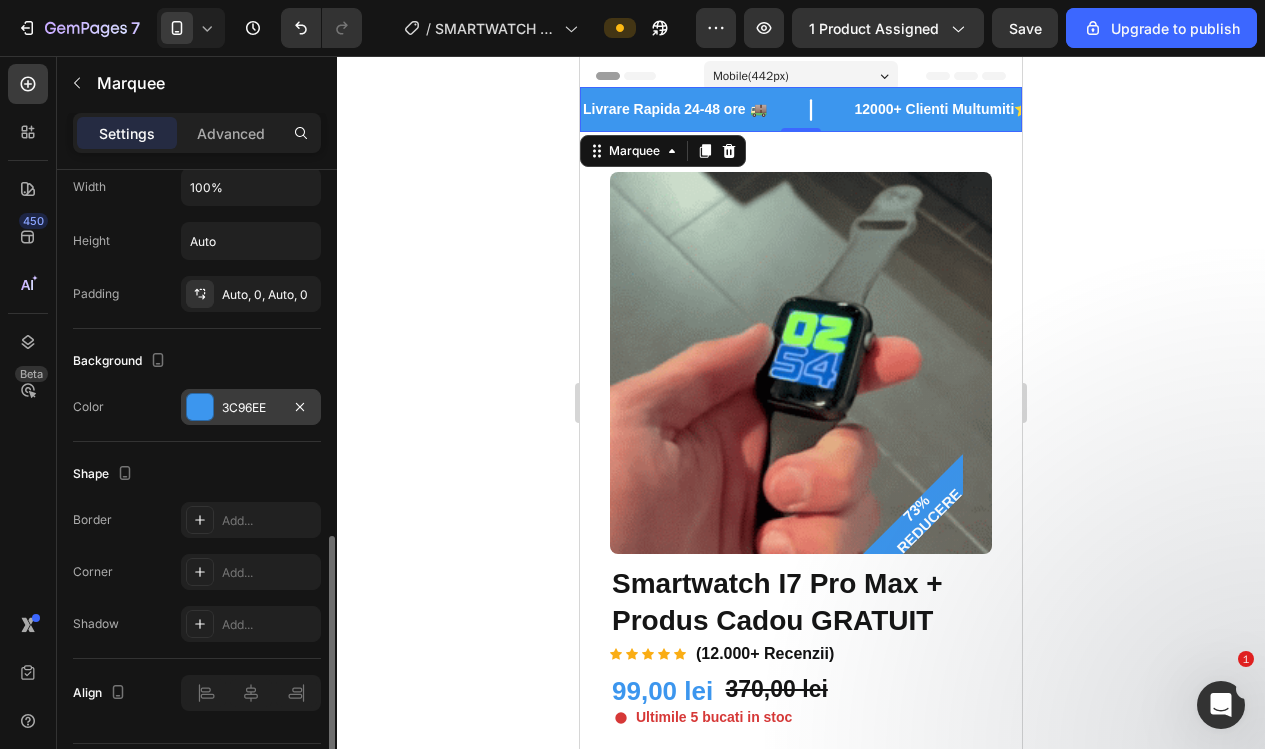 click at bounding box center (200, 407) 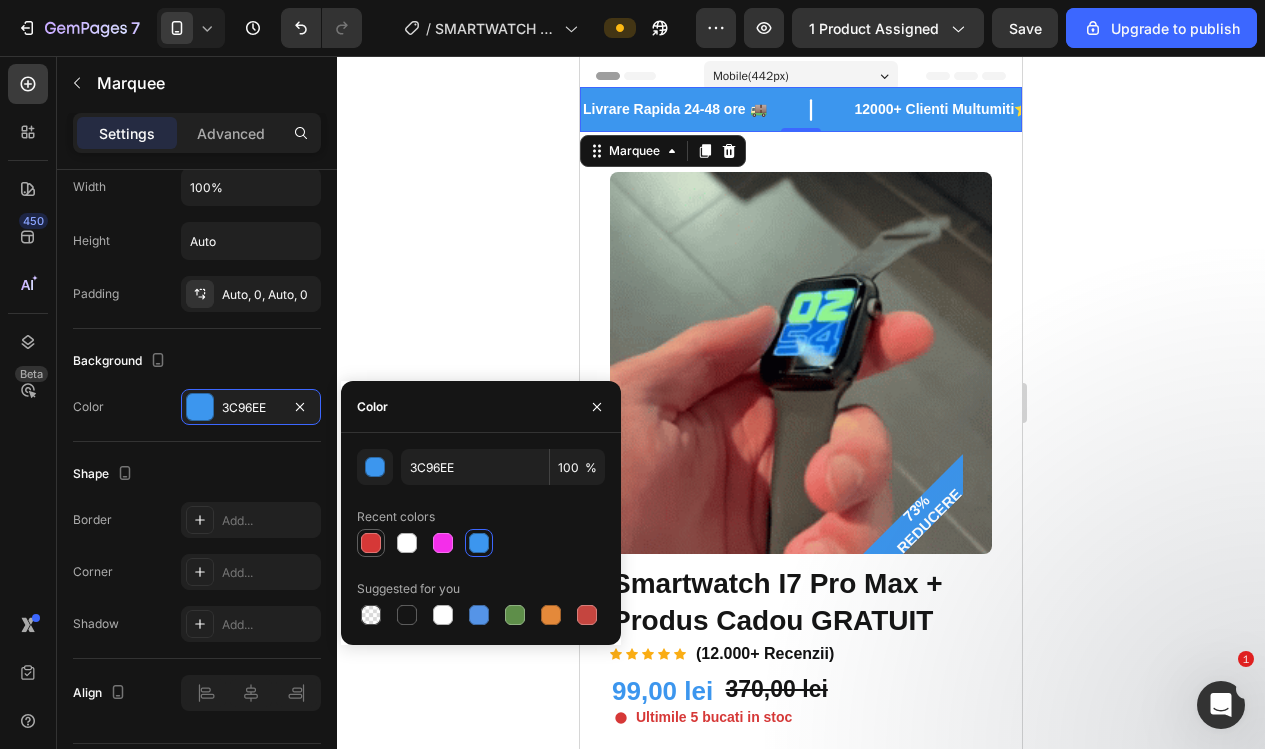 click at bounding box center [371, 543] 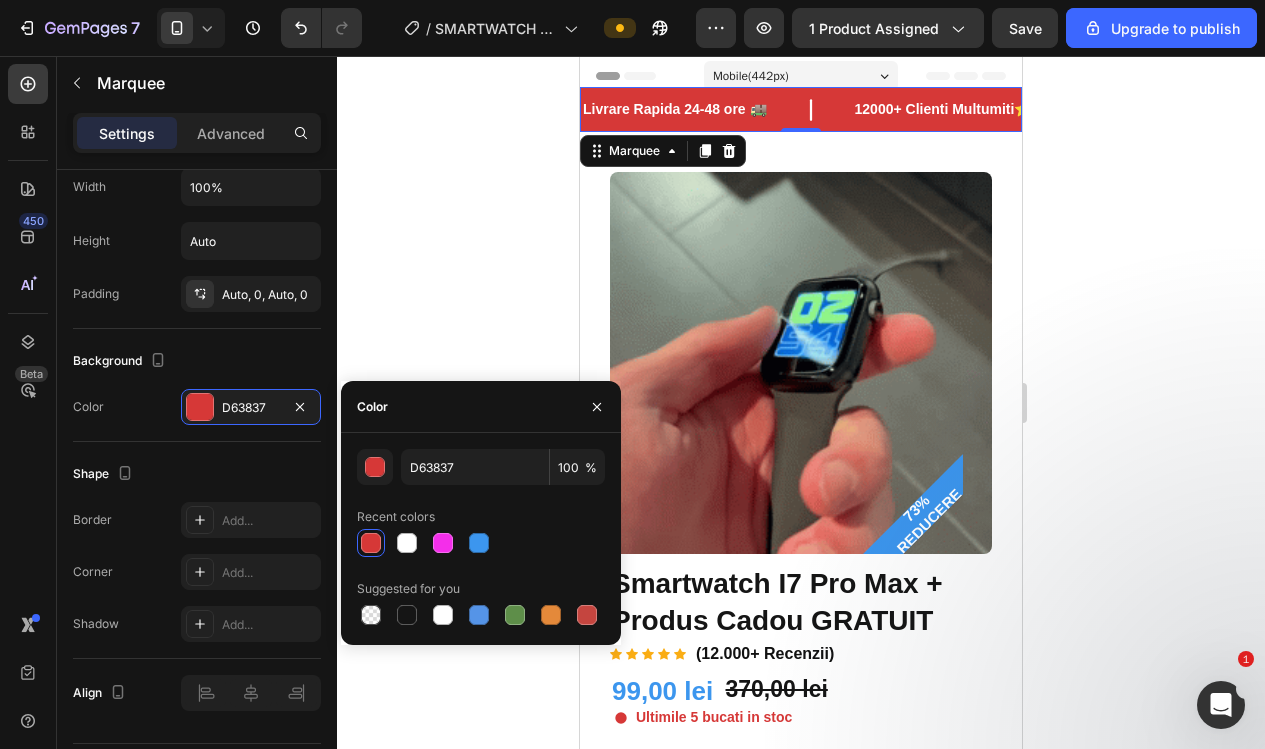 click 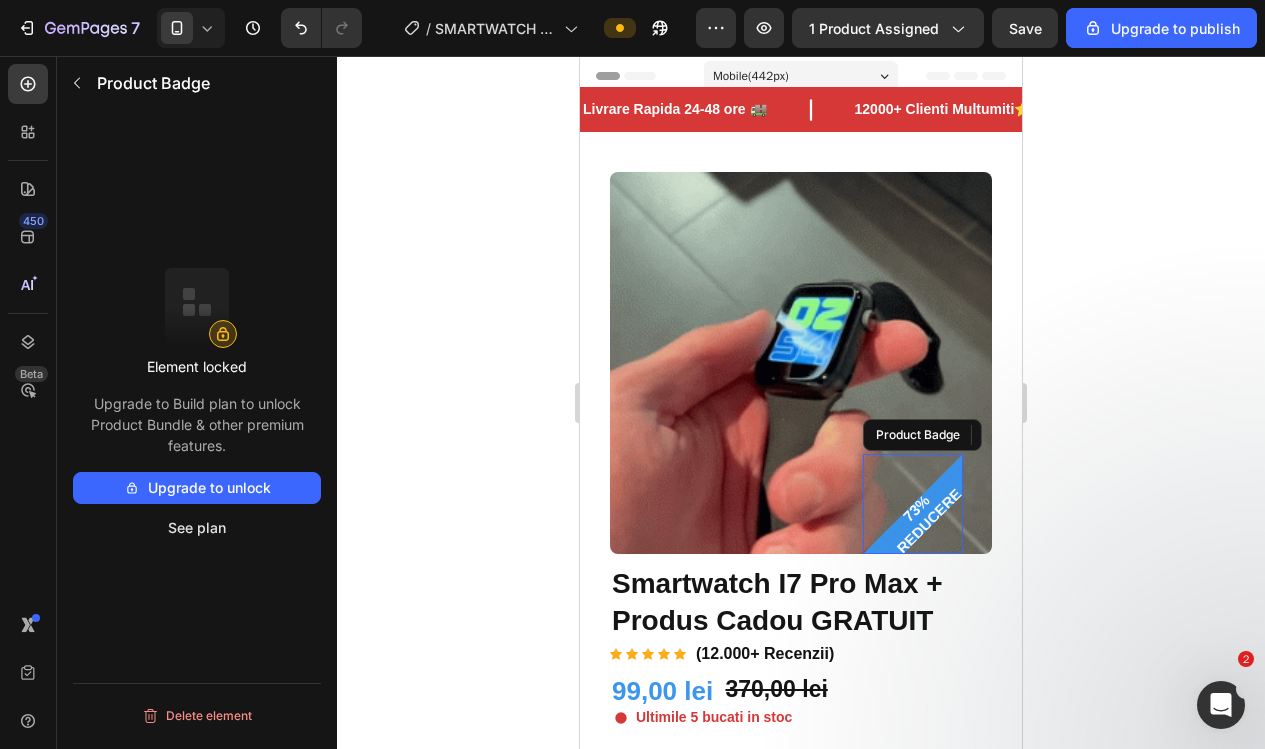 click on "73% REDUCERE" at bounding box center [923, 515] 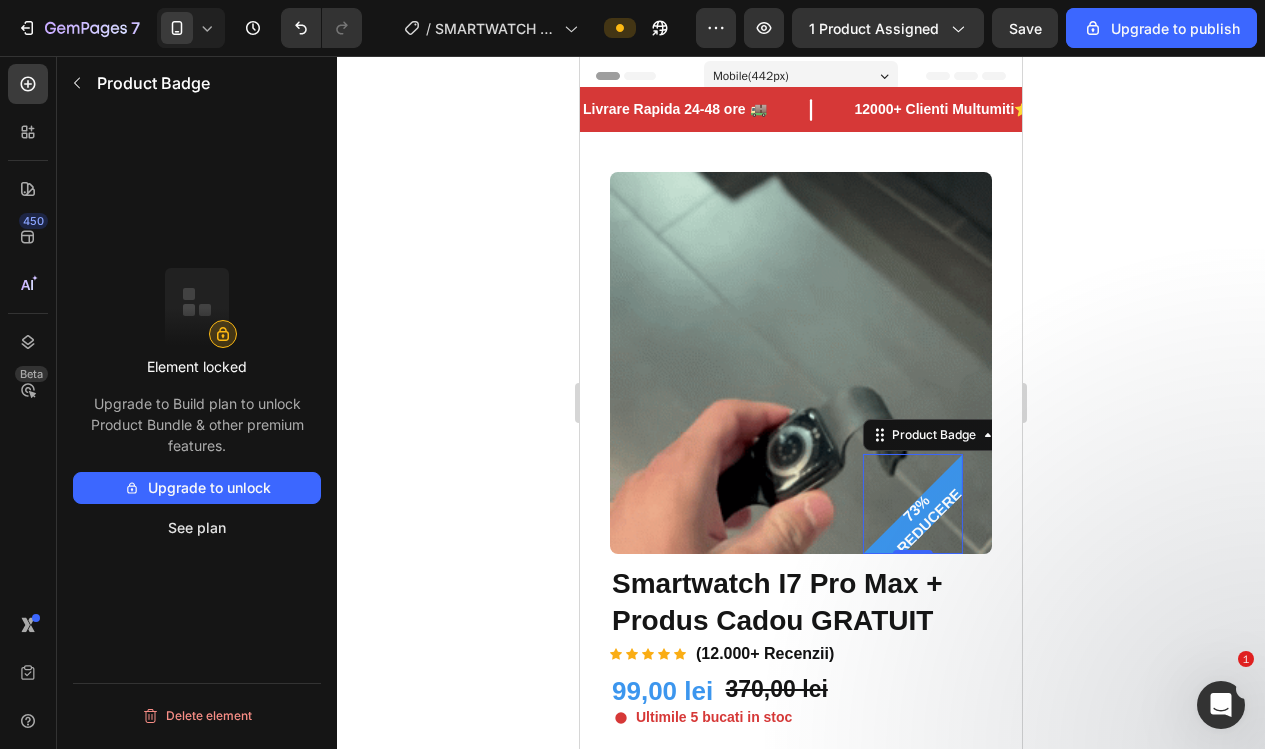 click 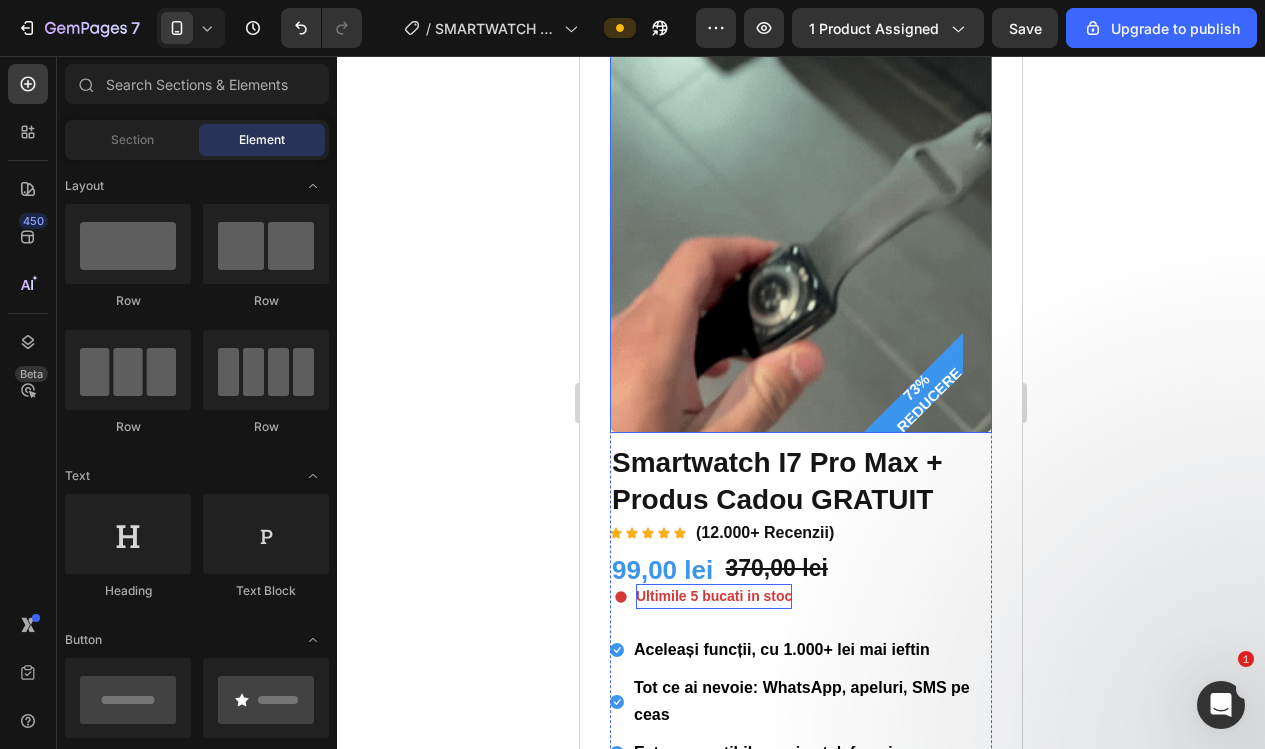 scroll, scrollTop: 201, scrollLeft: 0, axis: vertical 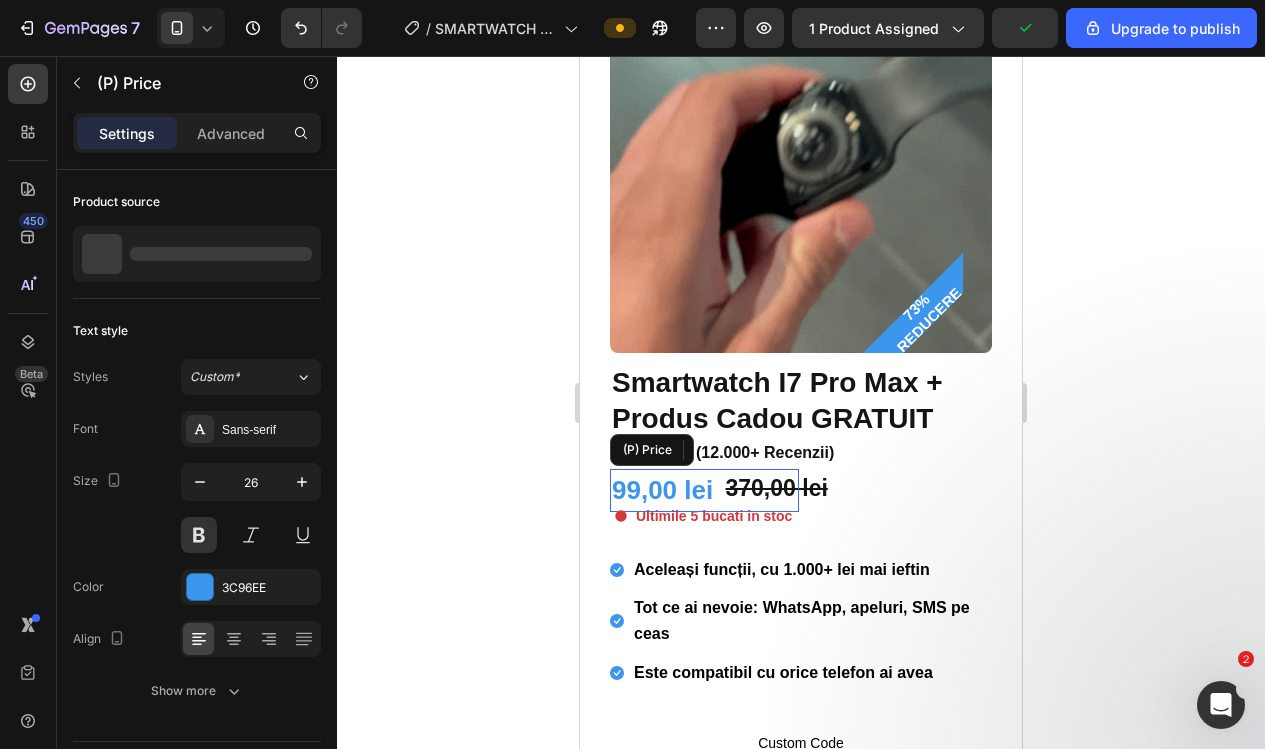 drag, startPoint x: 656, startPoint y: 485, endPoint x: 627, endPoint y: 495, distance: 30.675724 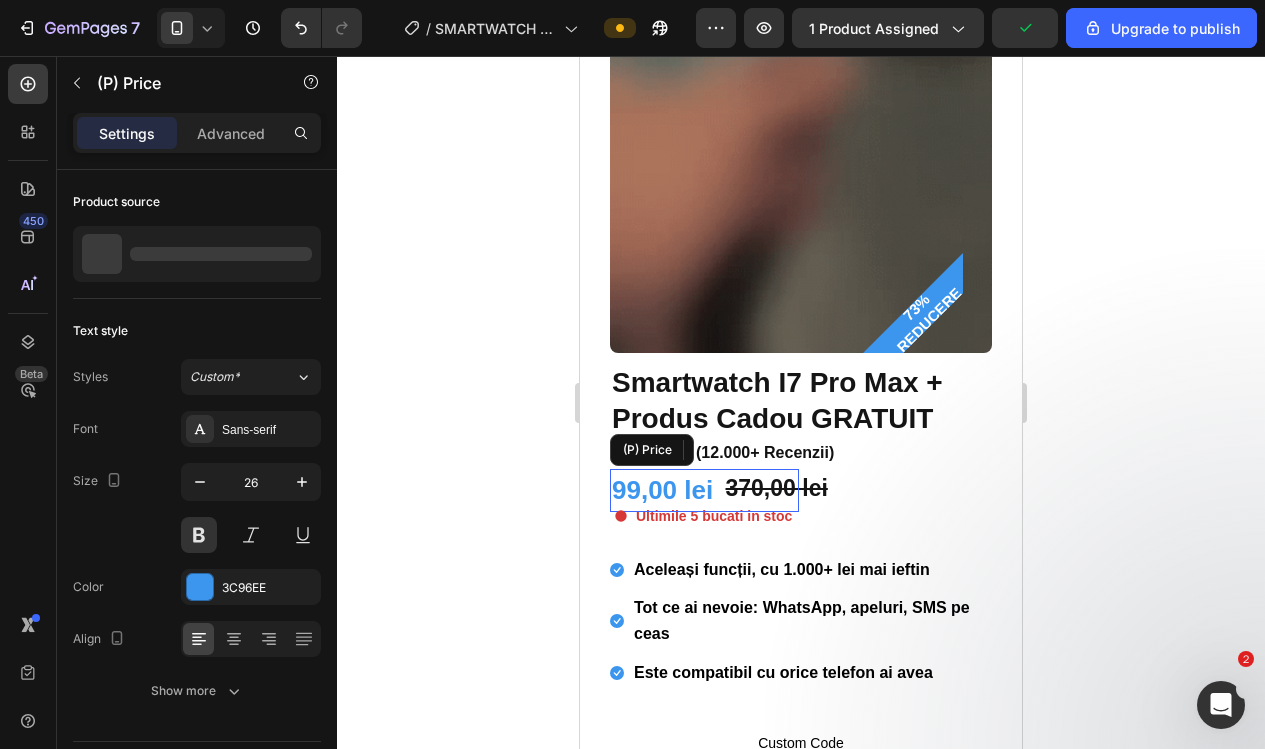 click on "99,00 lei" at bounding box center (704, 490) 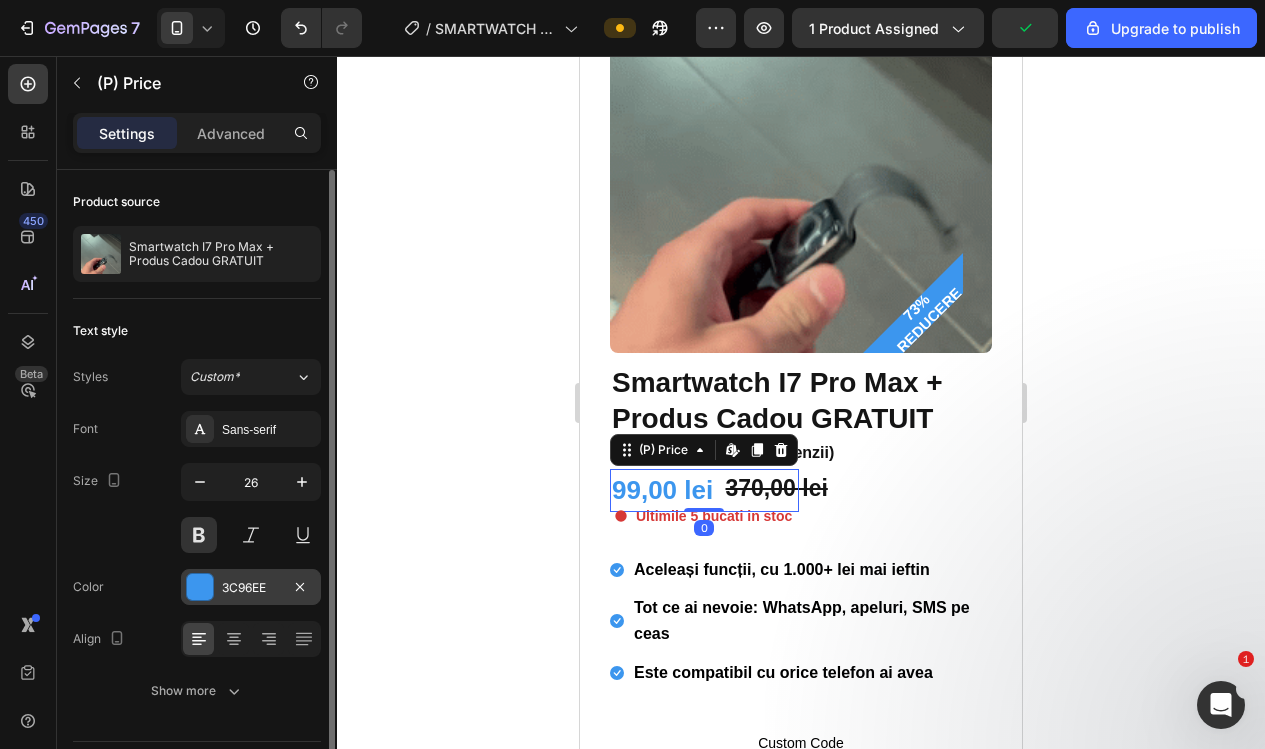 click at bounding box center [200, 587] 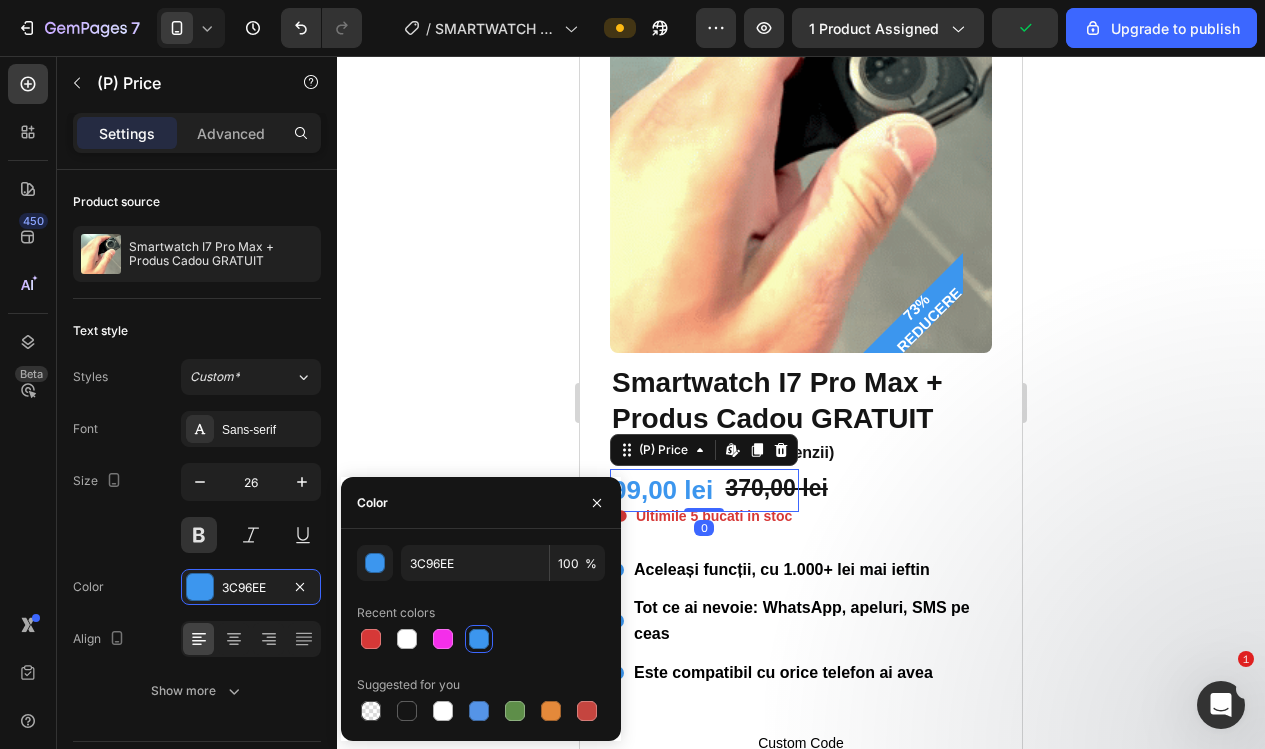 click at bounding box center [371, 639] 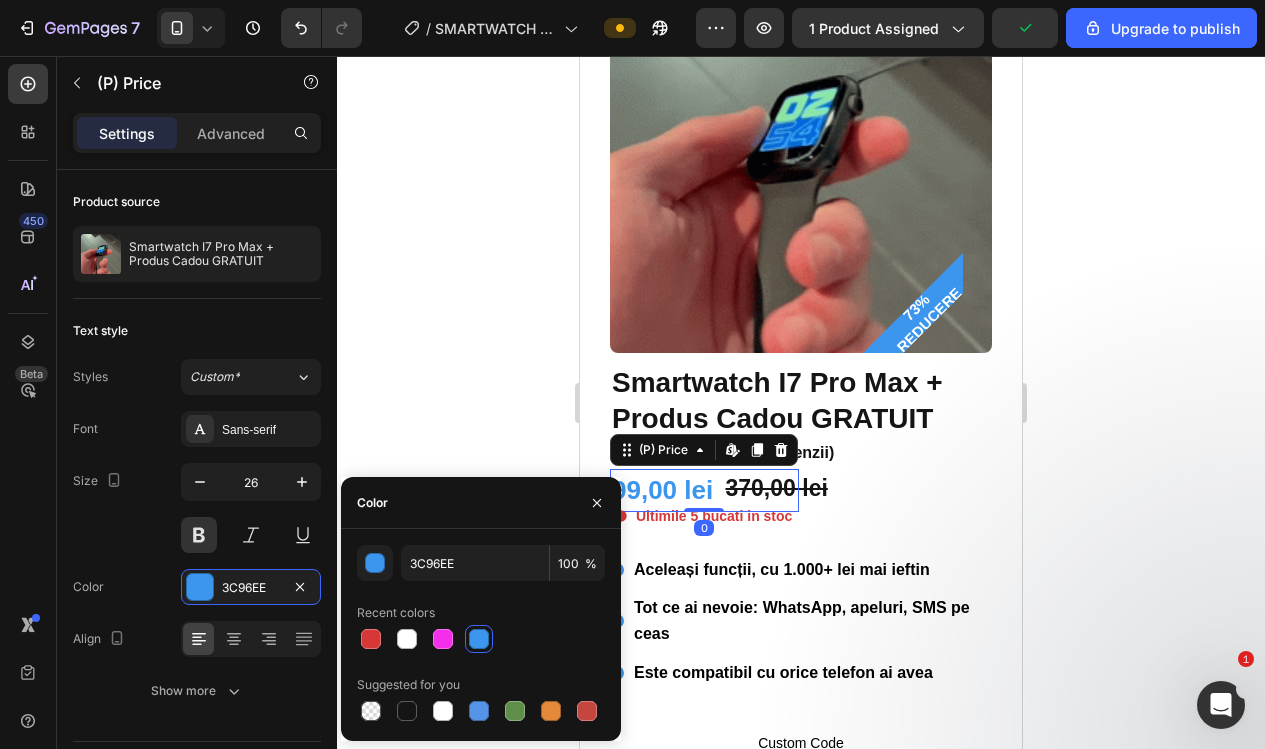 type on "D63837" 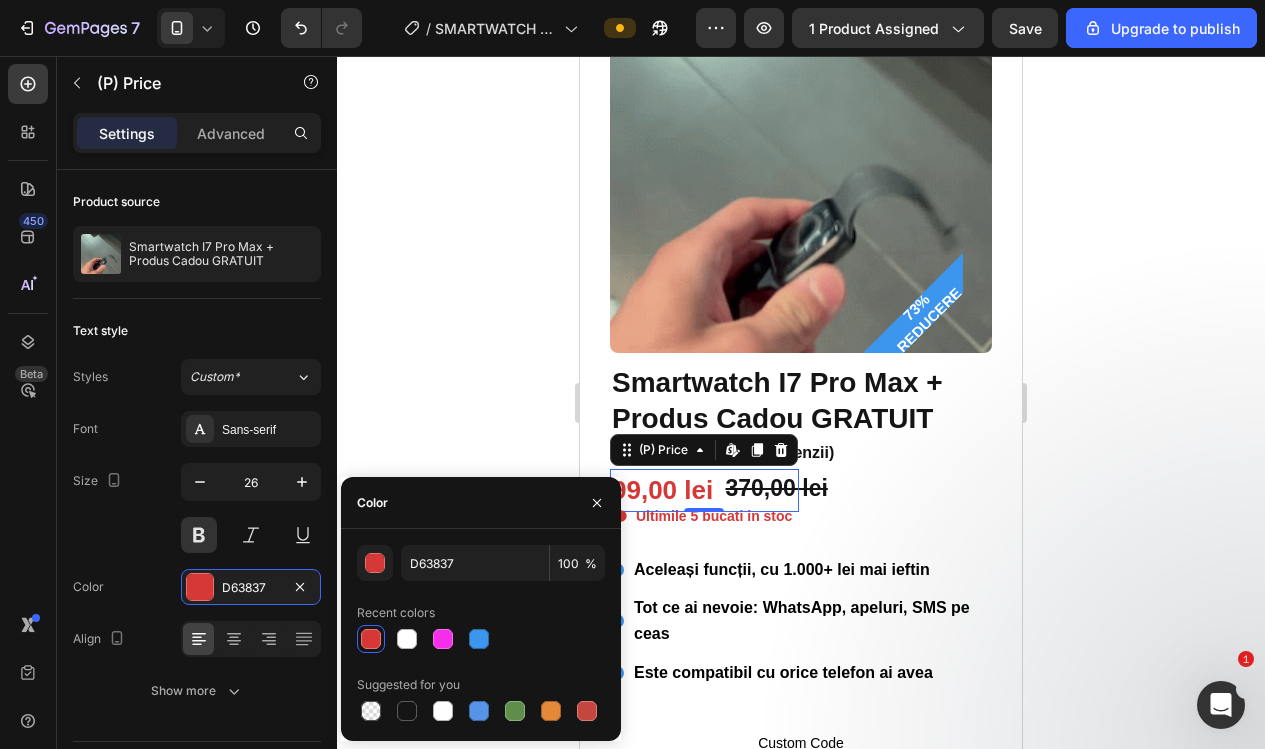 click 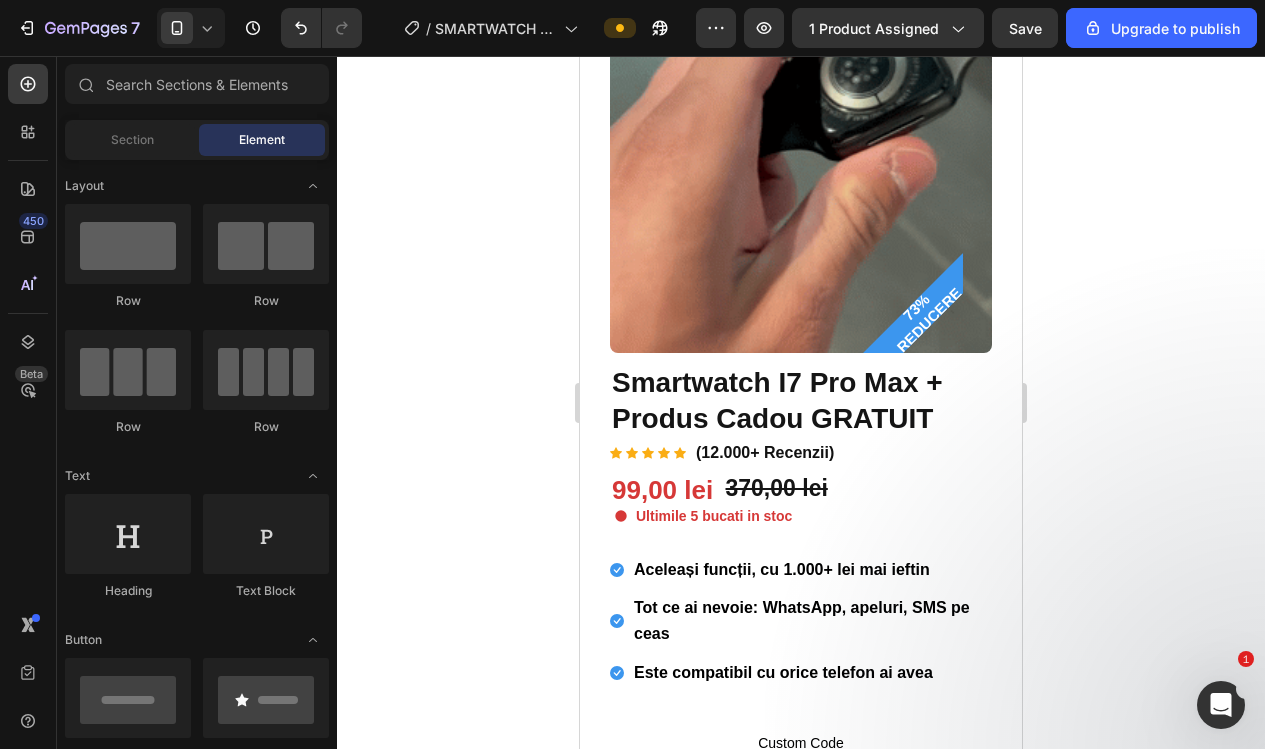 click 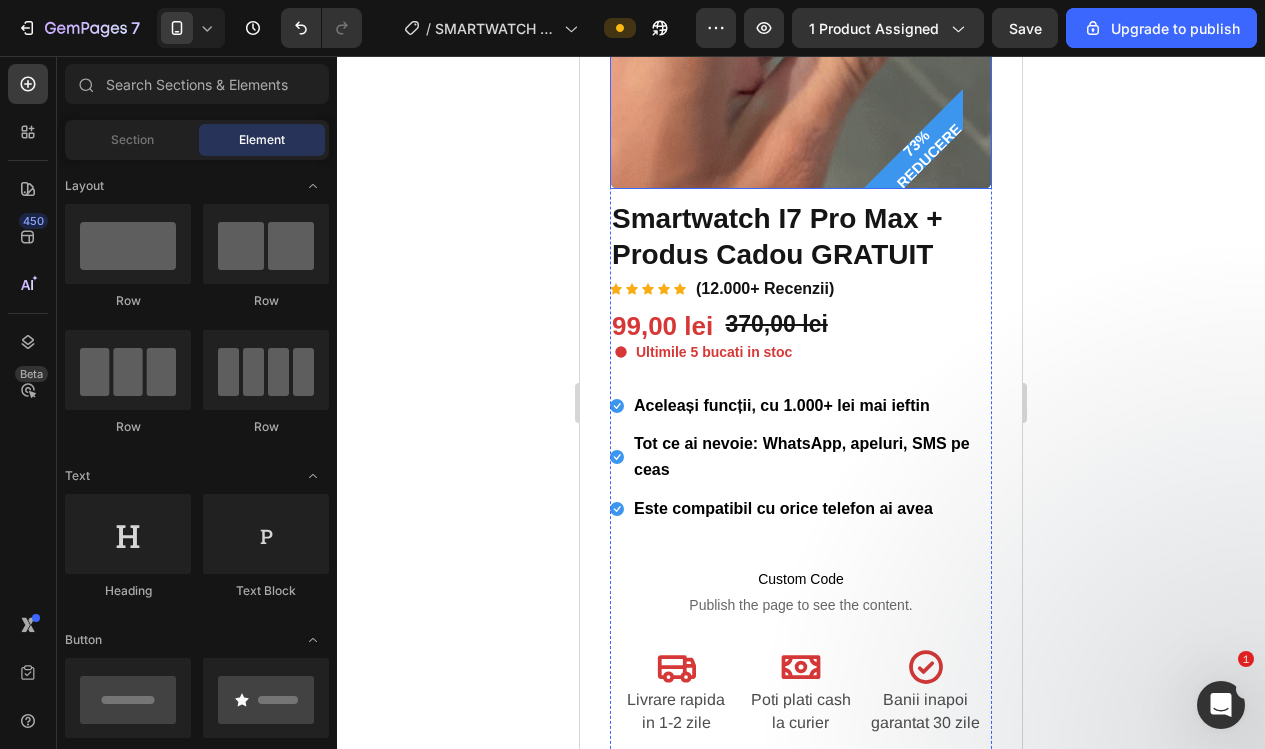 scroll, scrollTop: 372, scrollLeft: 0, axis: vertical 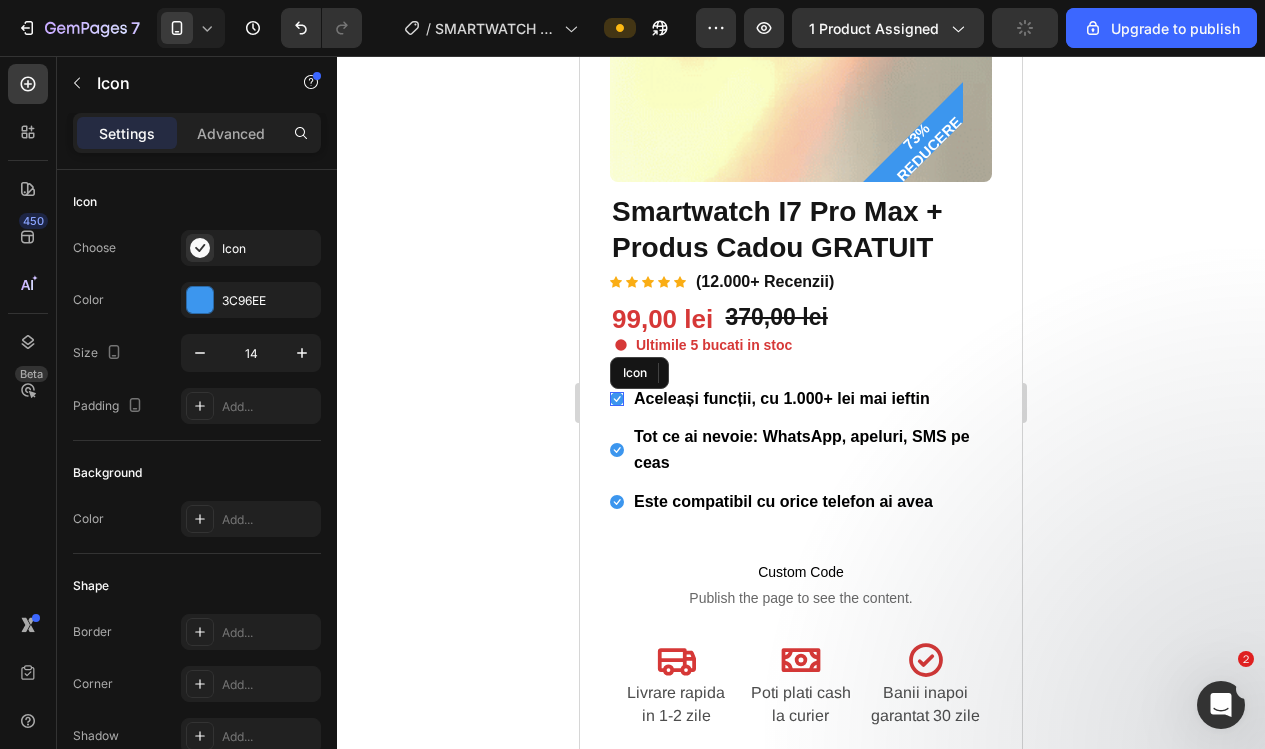 drag, startPoint x: 613, startPoint y: 402, endPoint x: 594, endPoint y: 405, distance: 19.235384 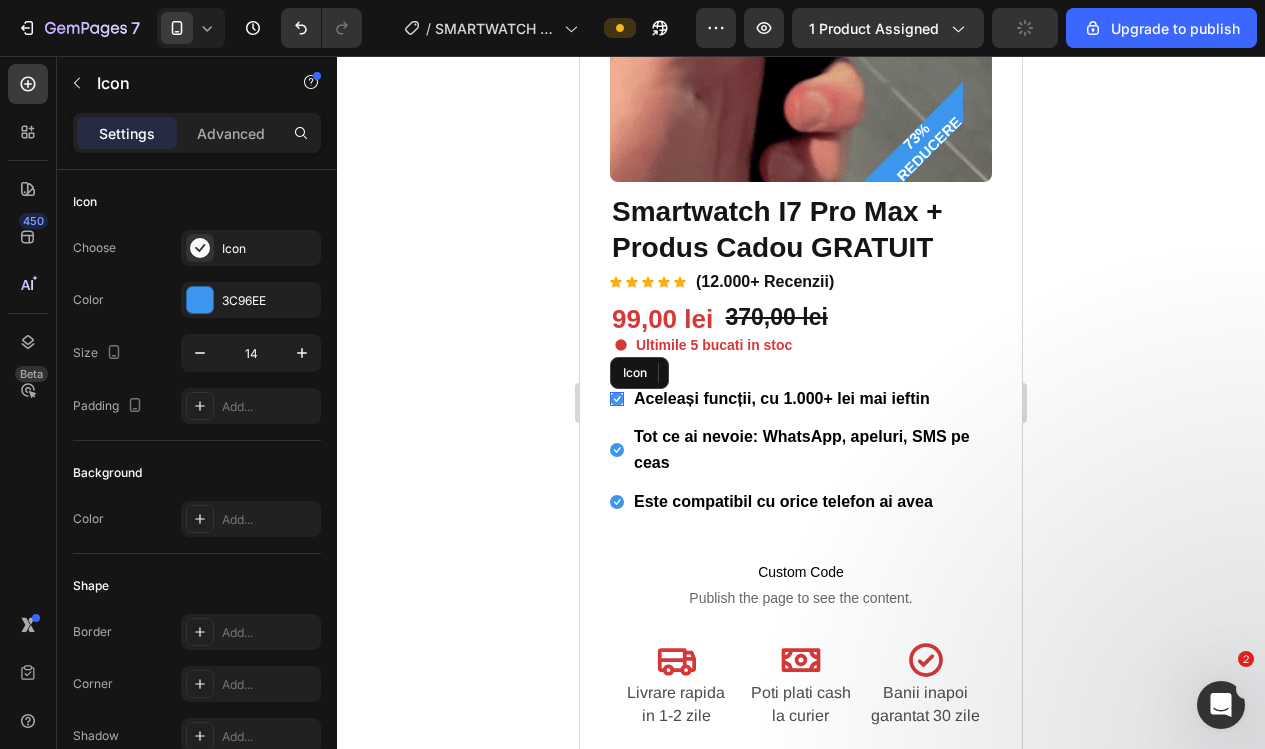 click 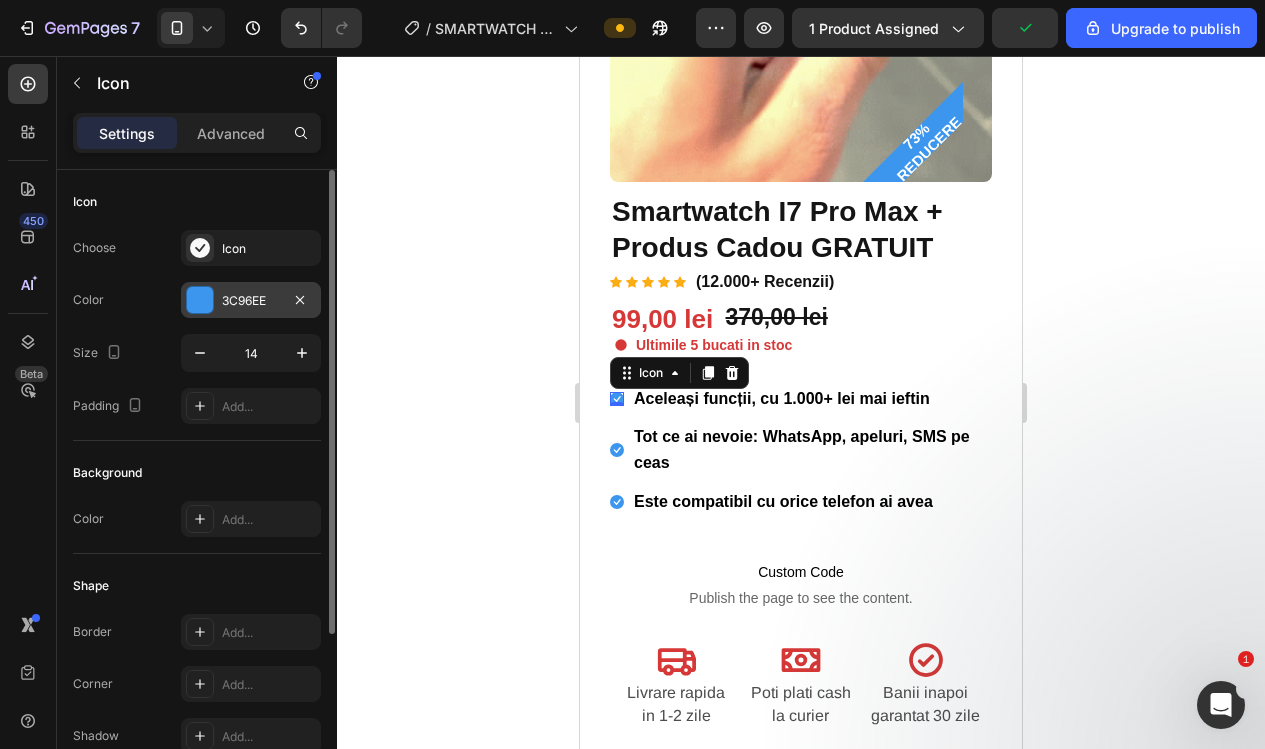 click at bounding box center (200, 300) 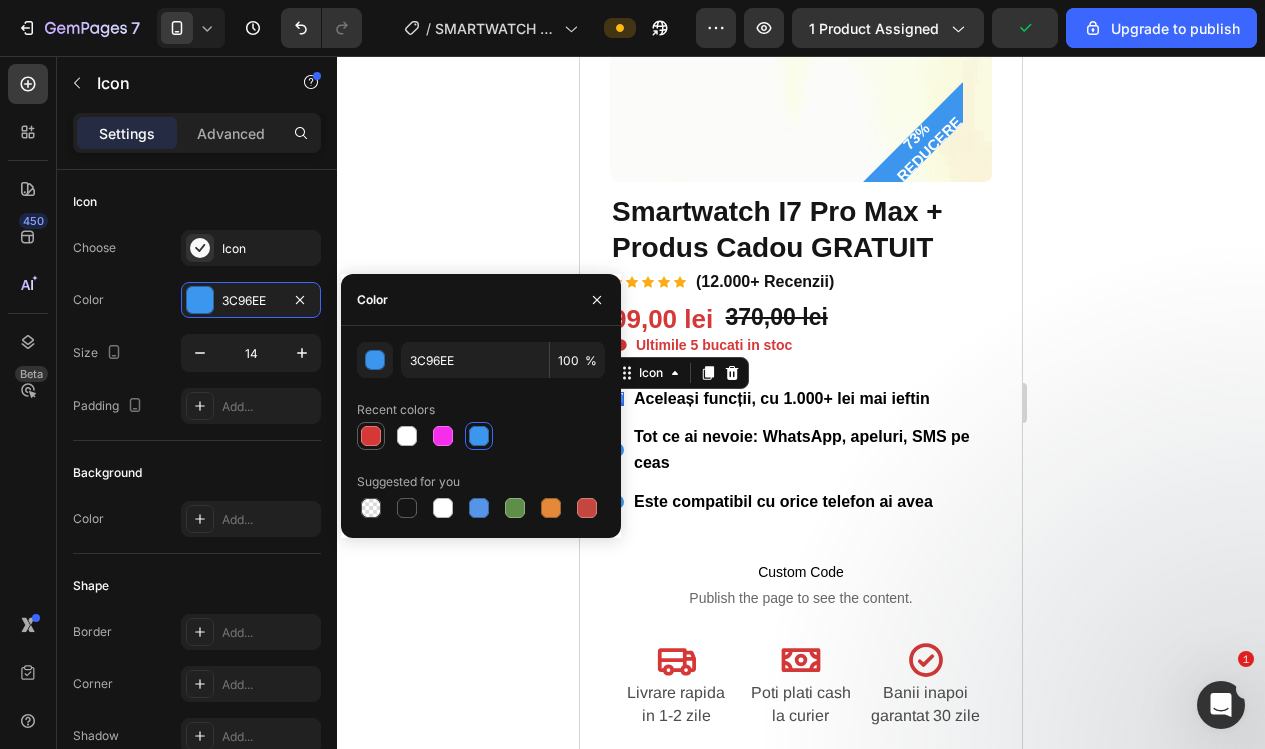 click at bounding box center [371, 436] 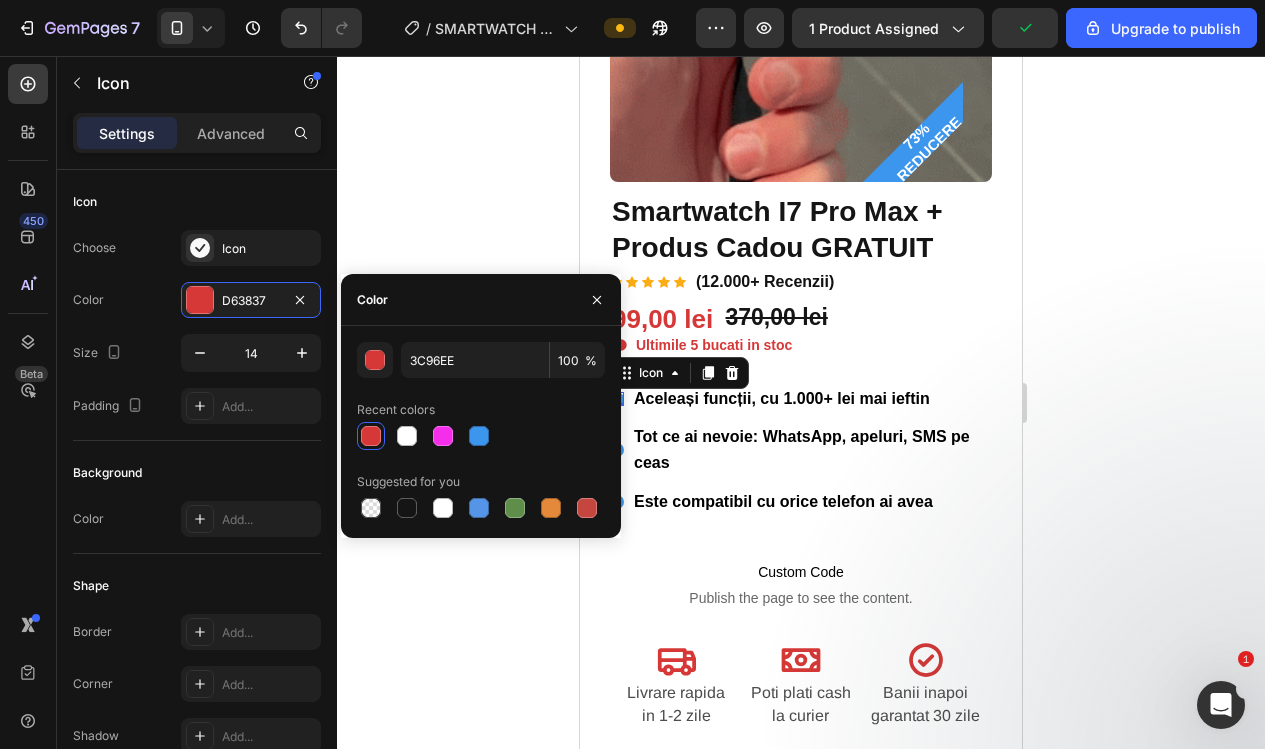 type on "D63837" 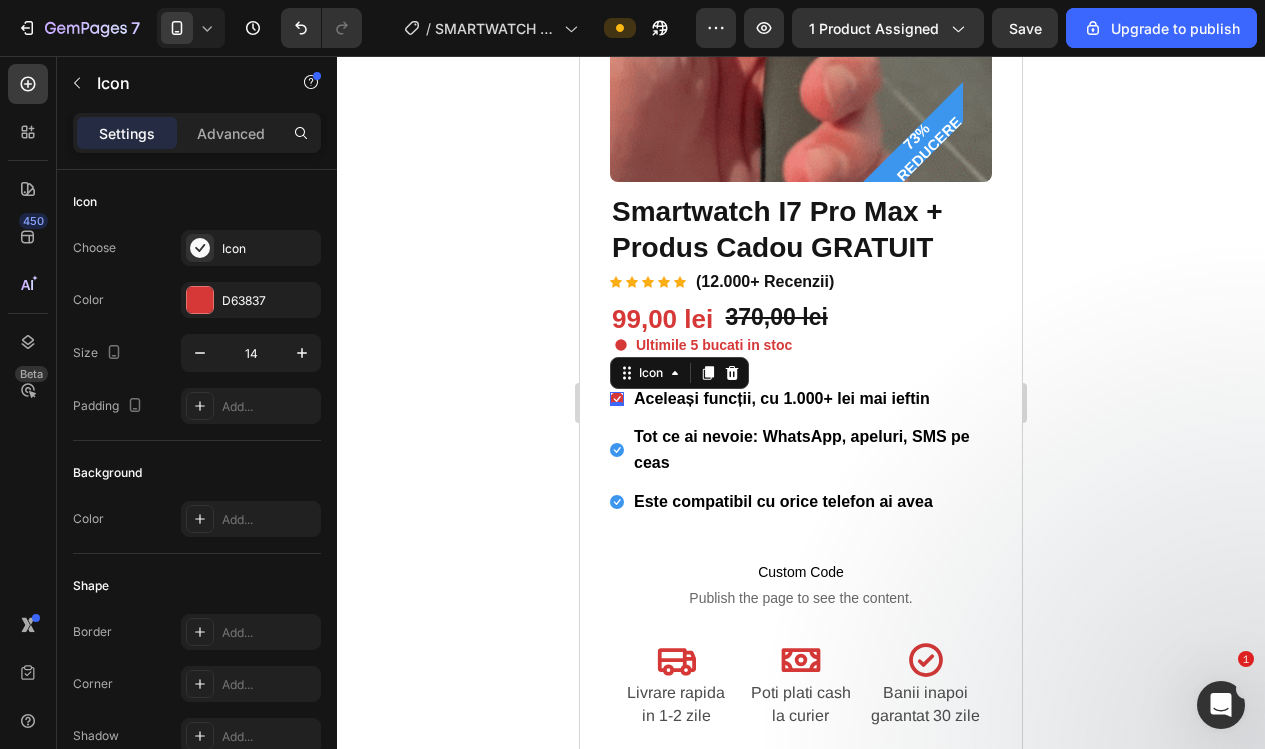 click 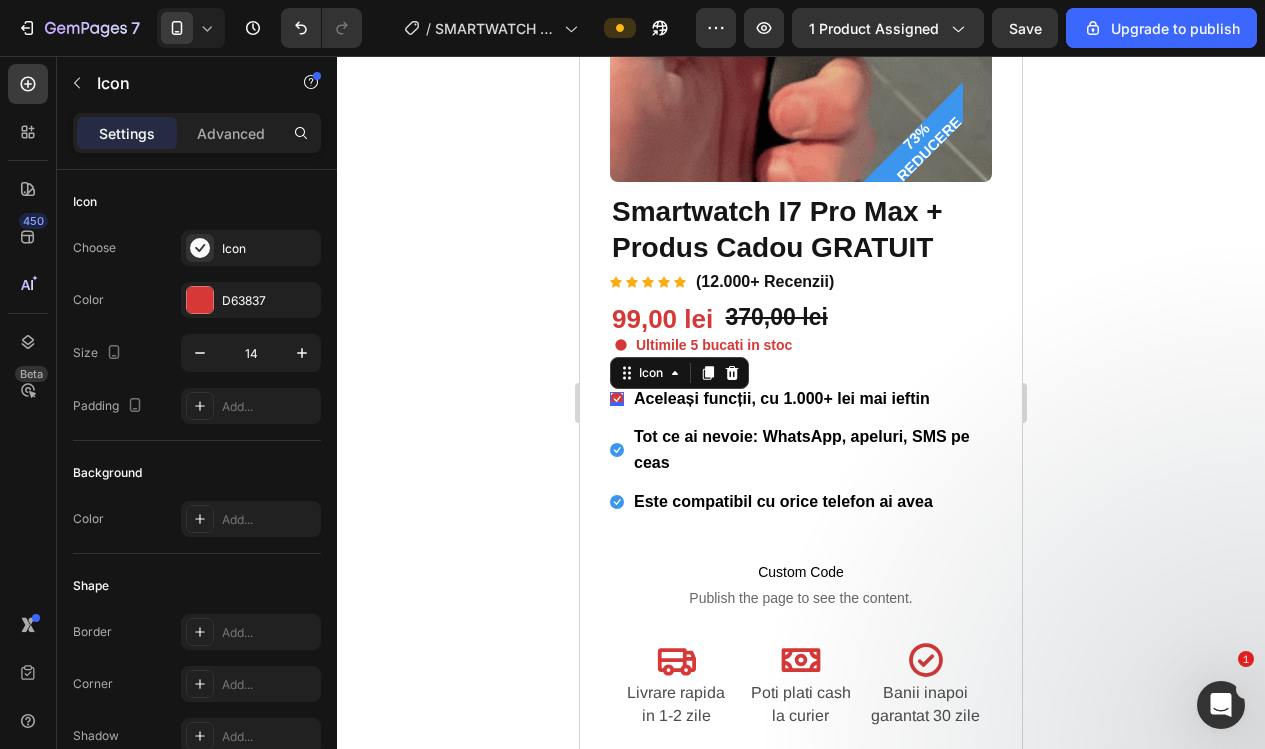 click 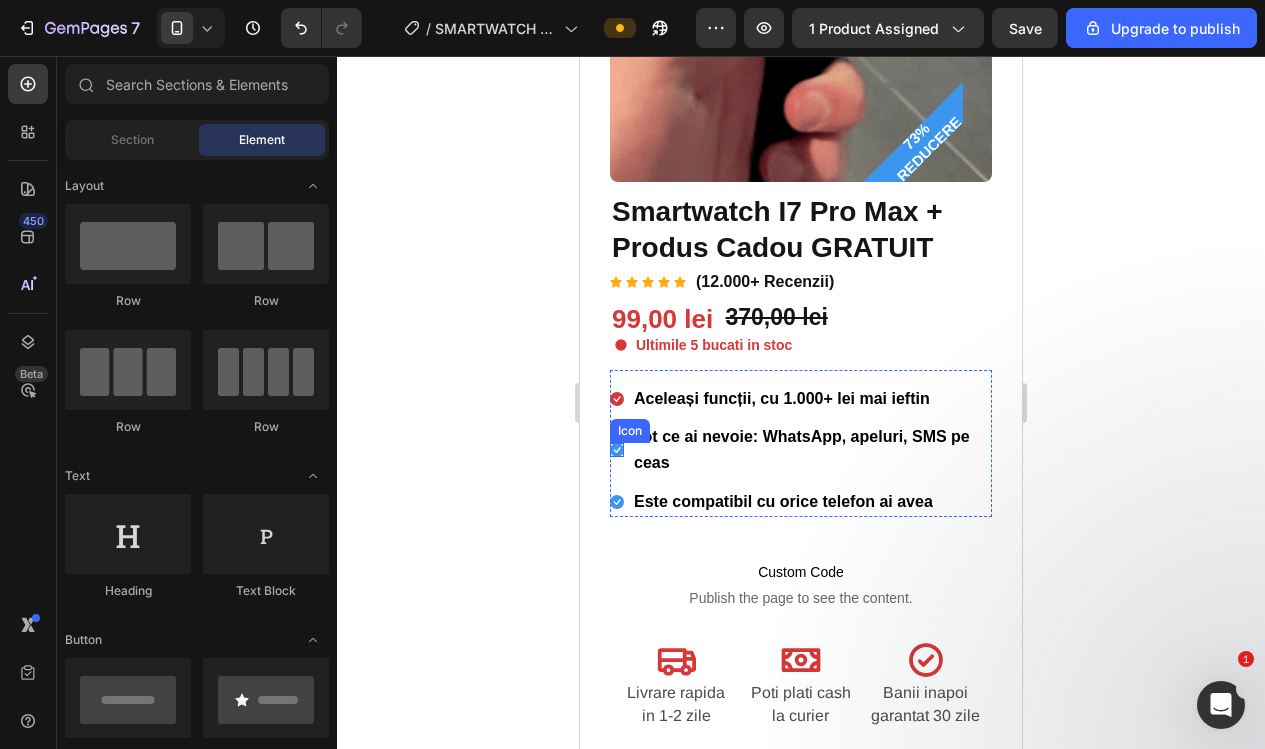 click 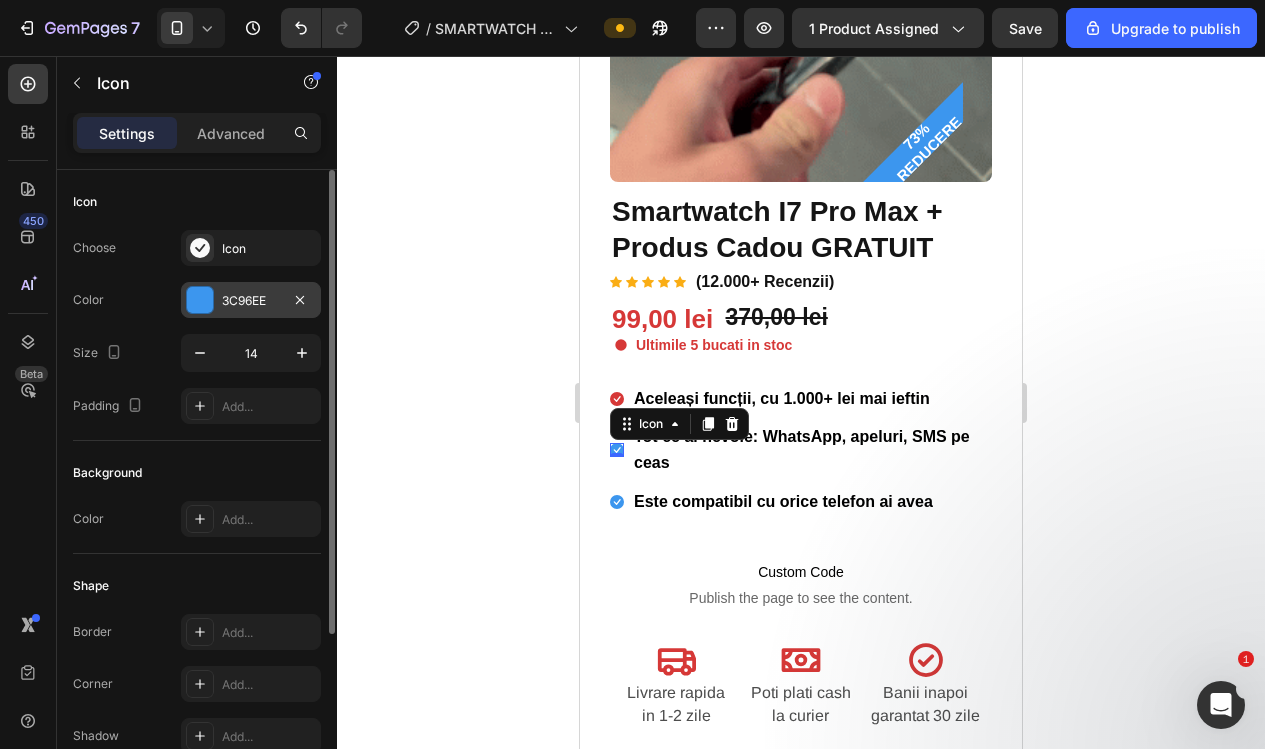 click at bounding box center [200, 300] 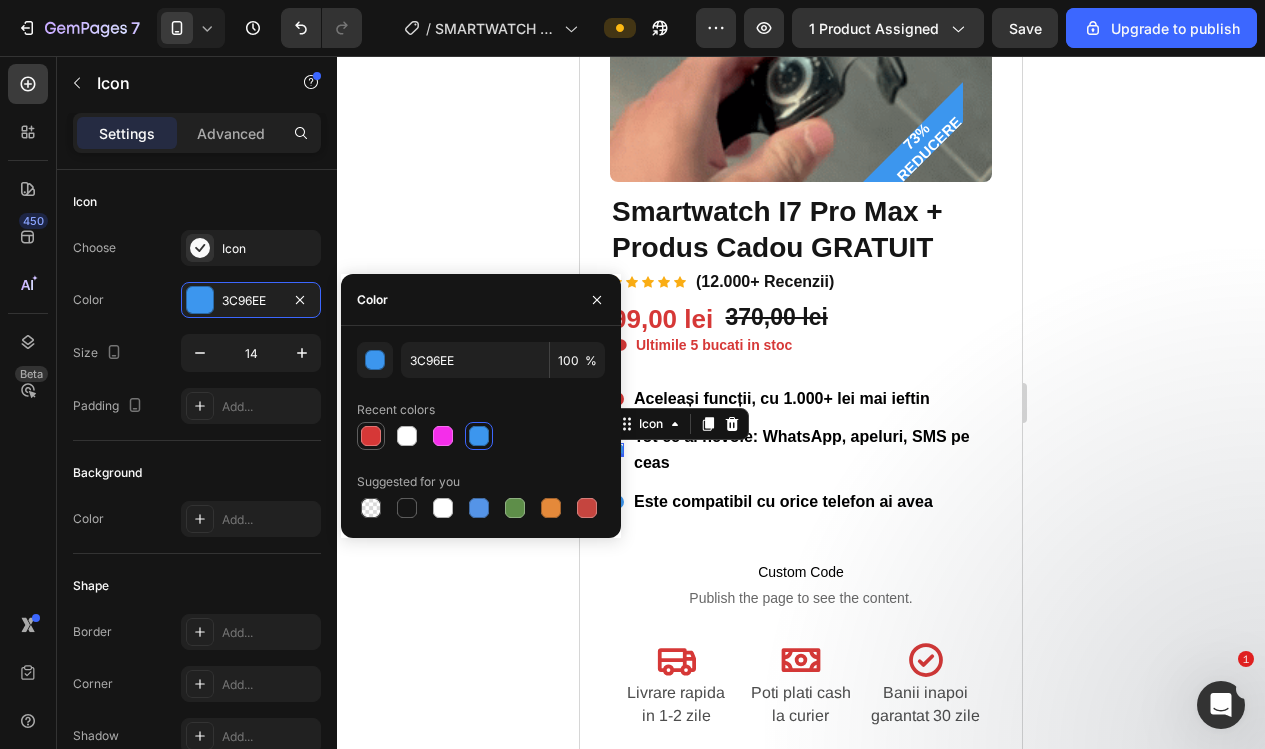 click at bounding box center [371, 436] 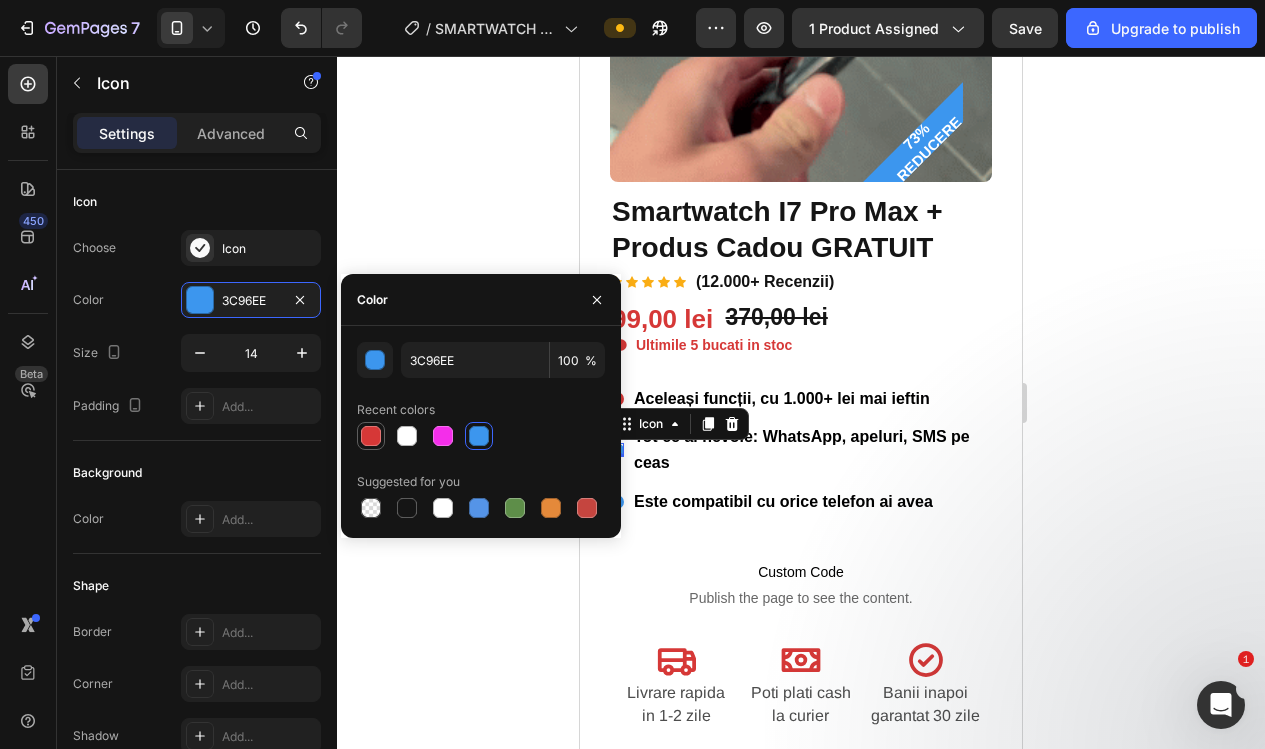 type on "D63837" 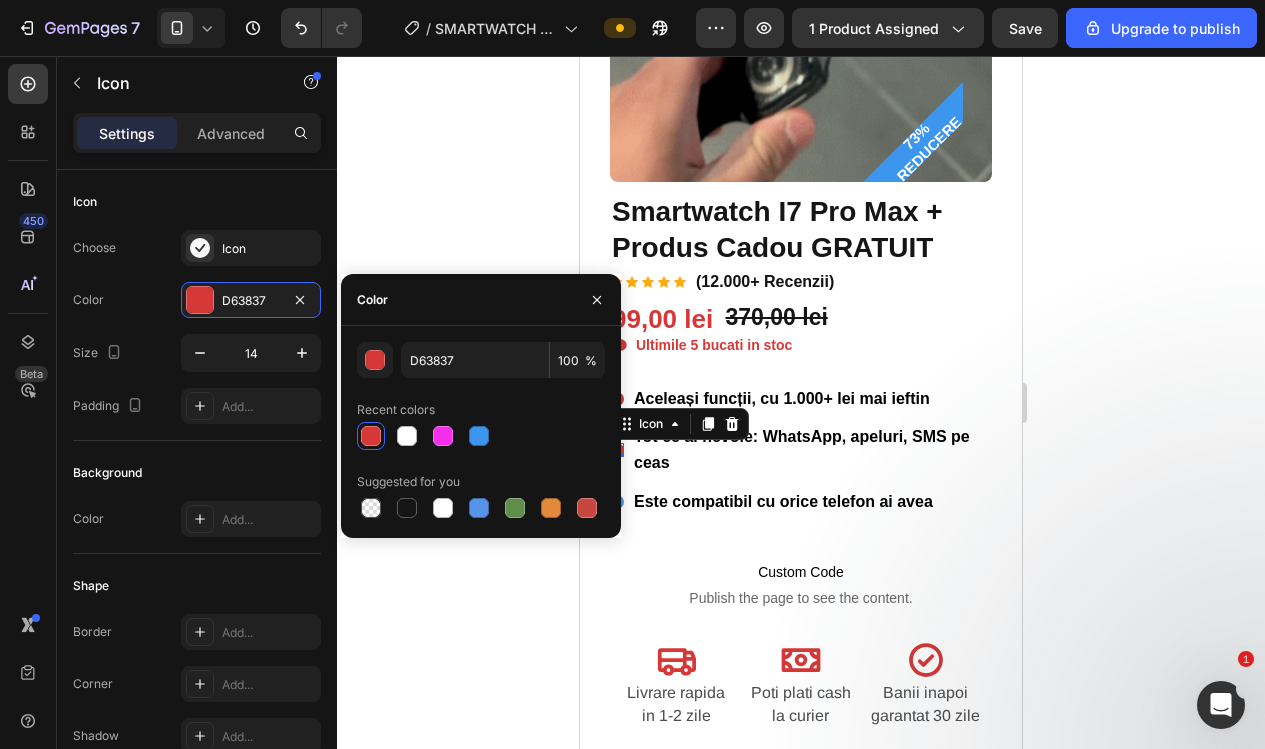 drag, startPoint x: 445, startPoint y: 220, endPoint x: 536, endPoint y: 386, distance: 189.30663 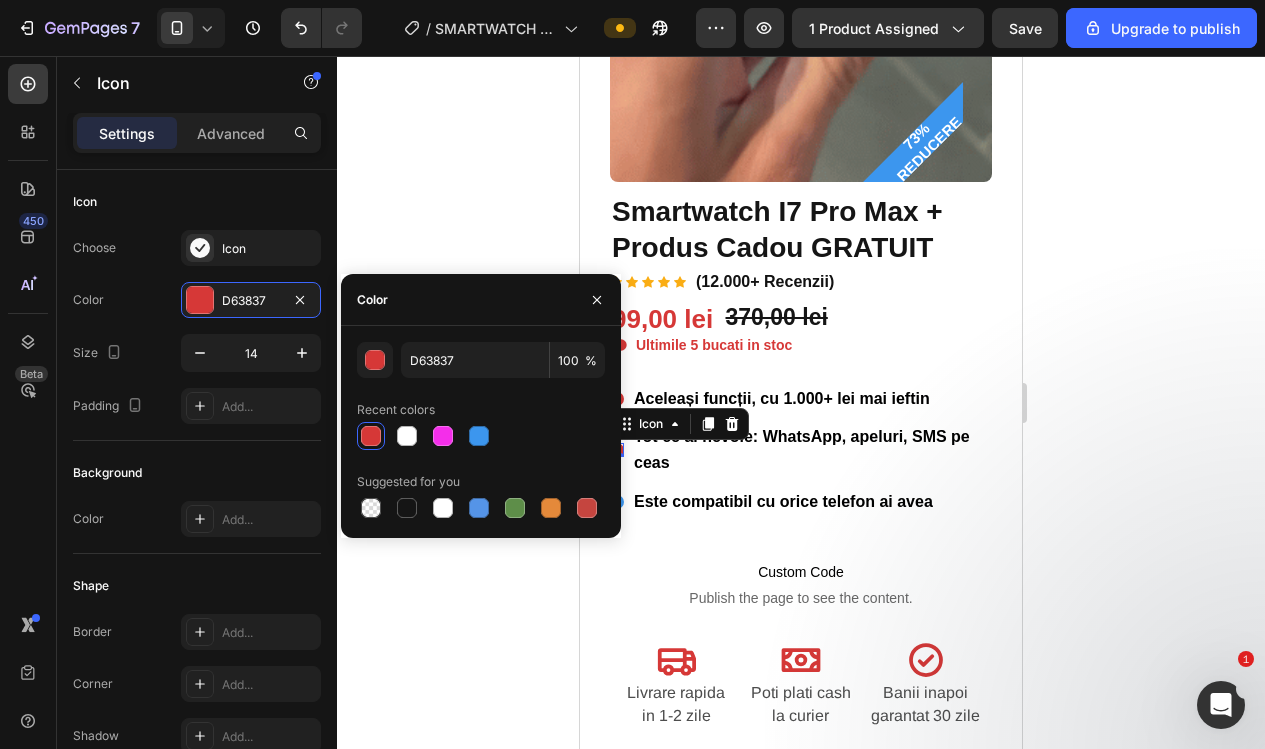 click 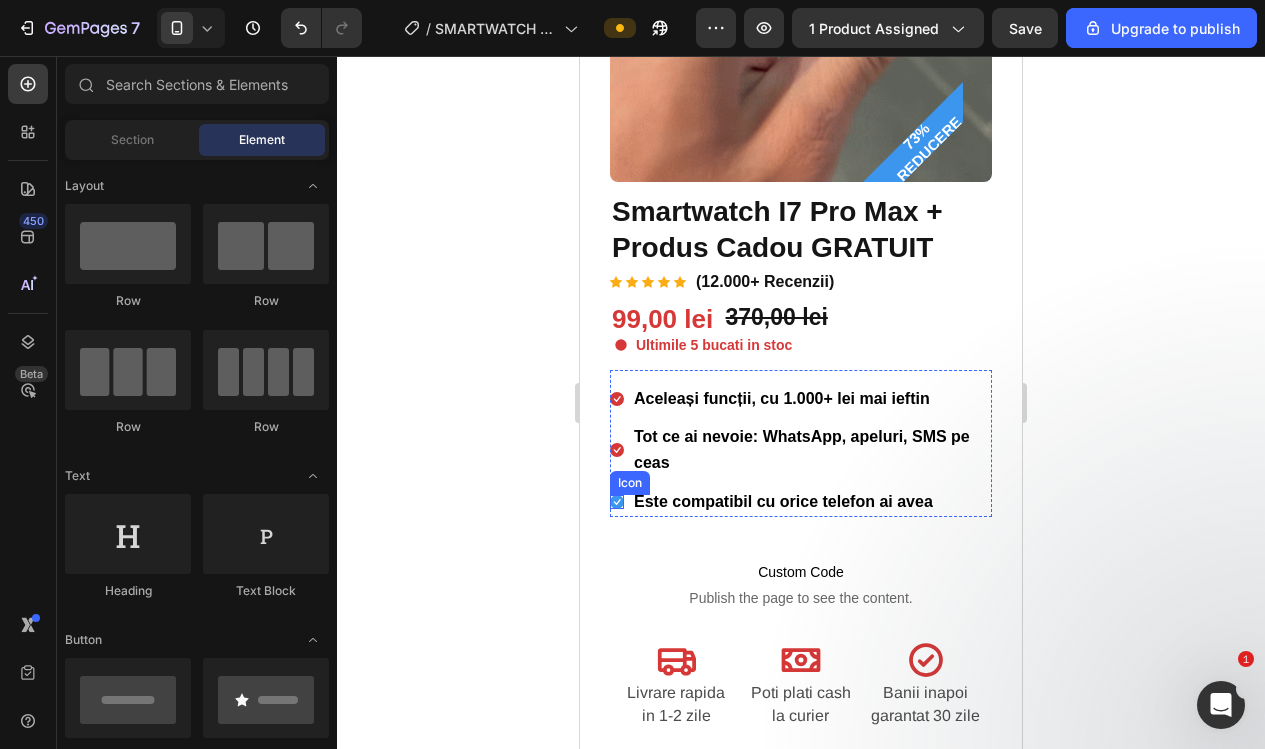 click 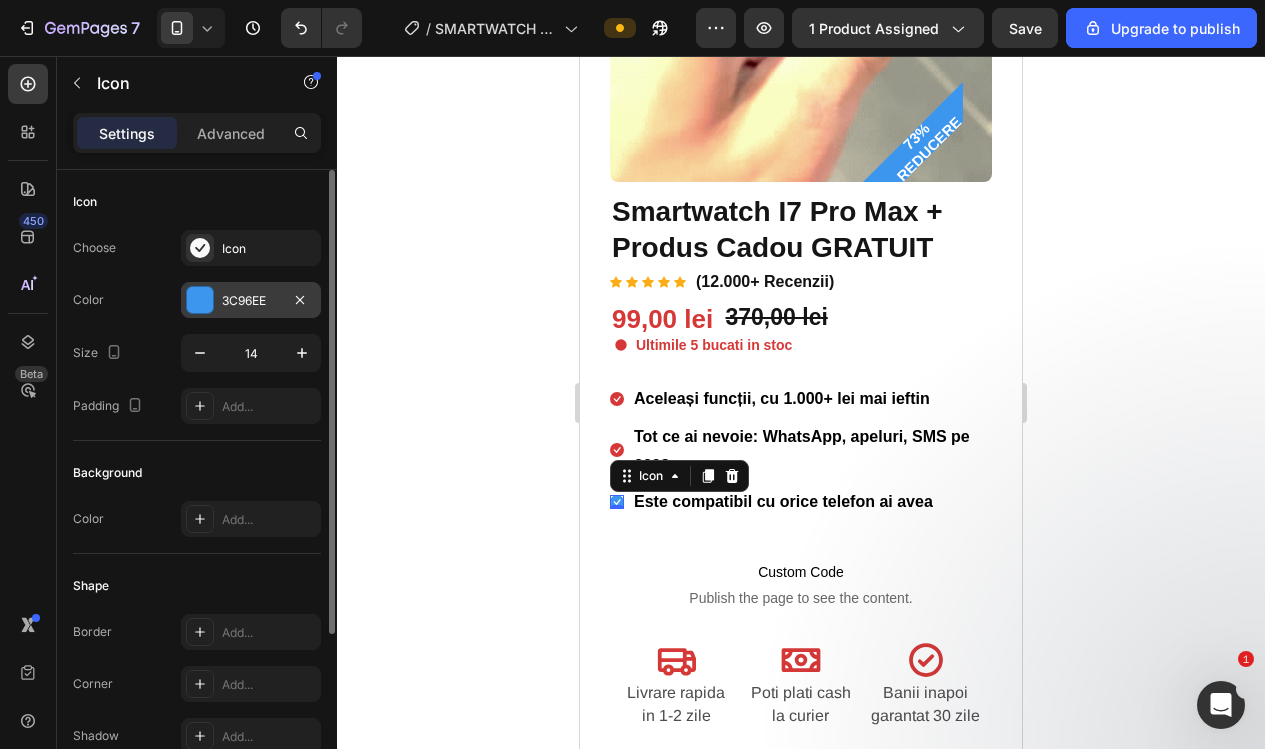 click at bounding box center [200, 300] 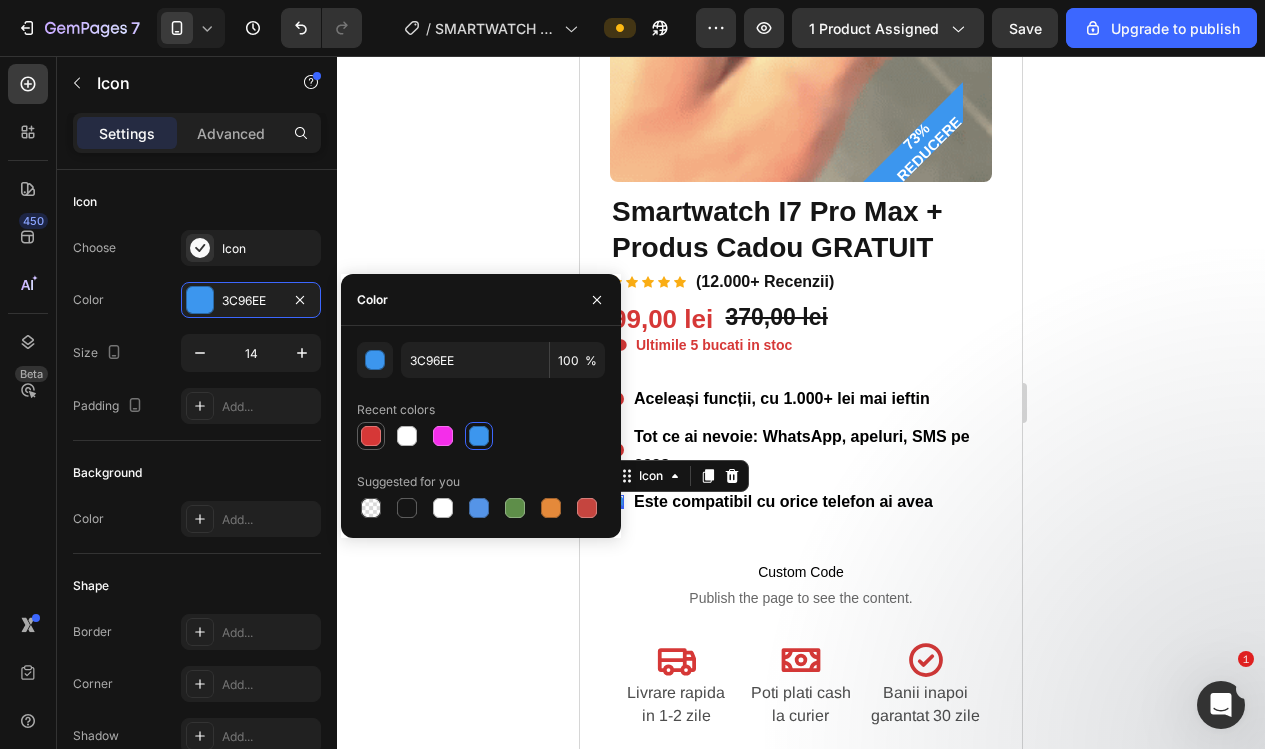 click at bounding box center [371, 436] 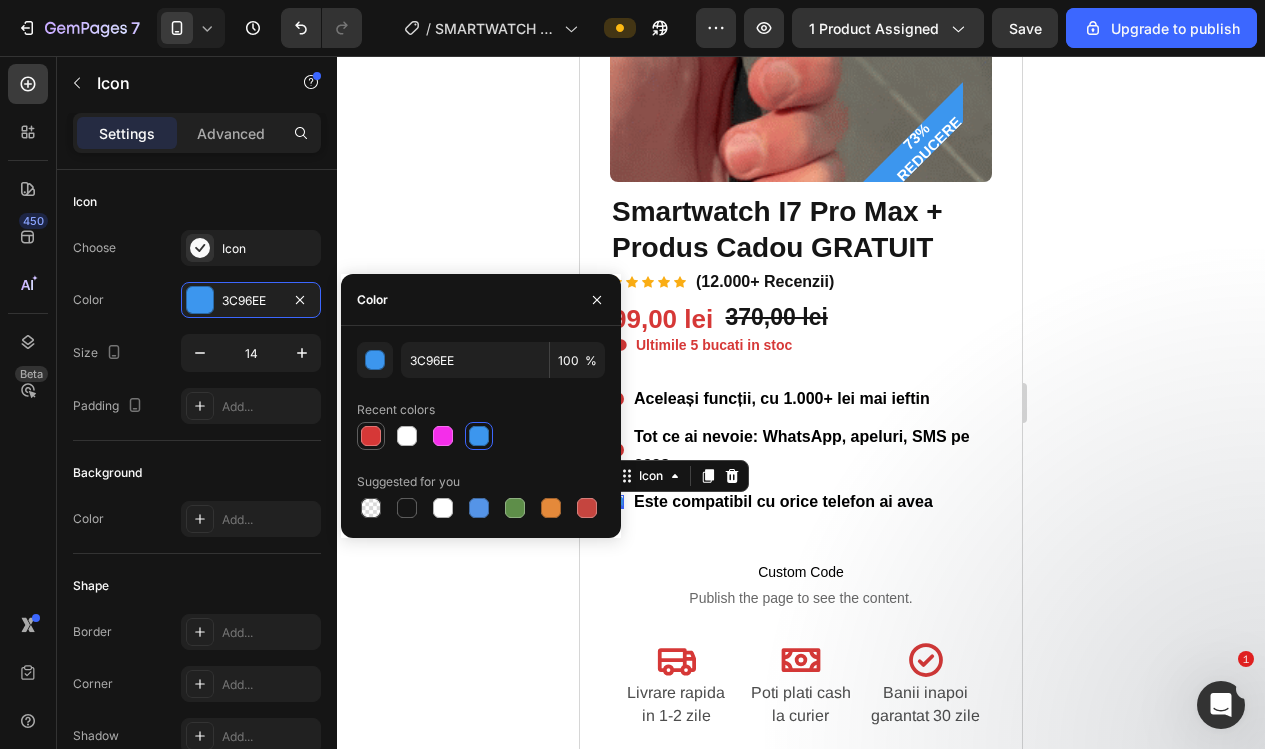 type on "D63837" 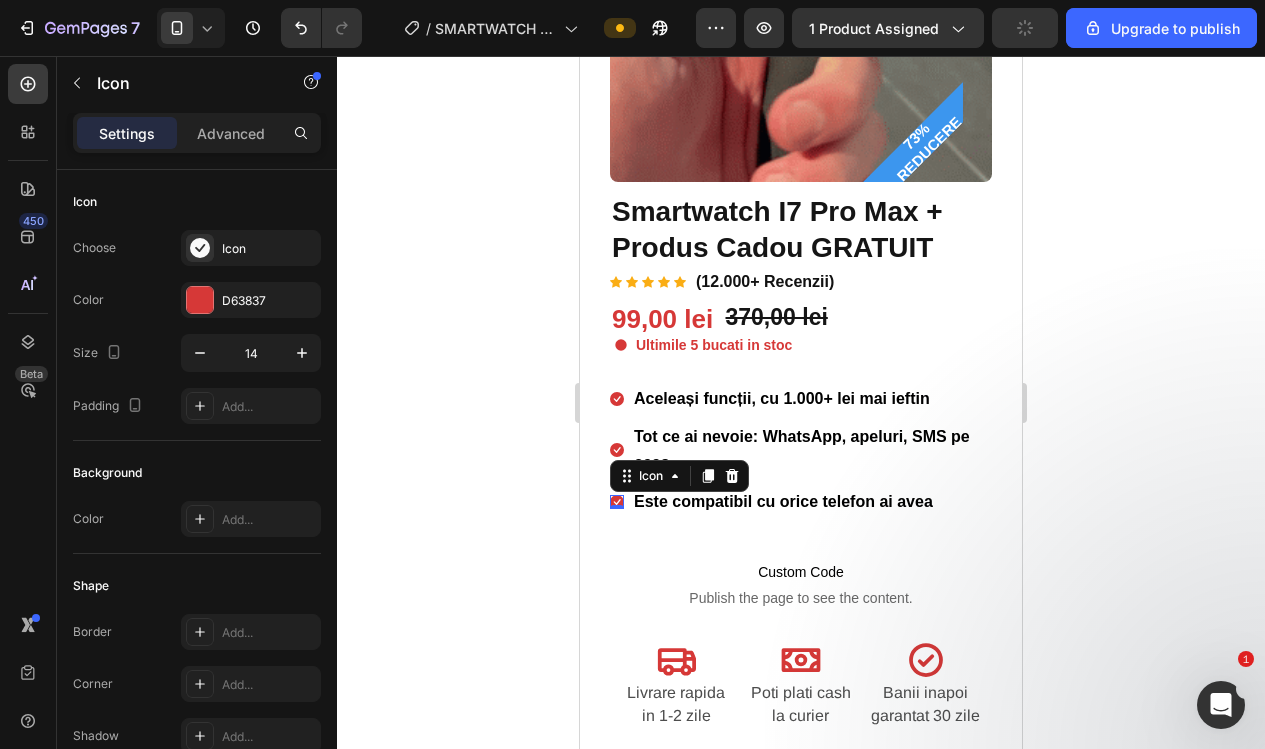 click 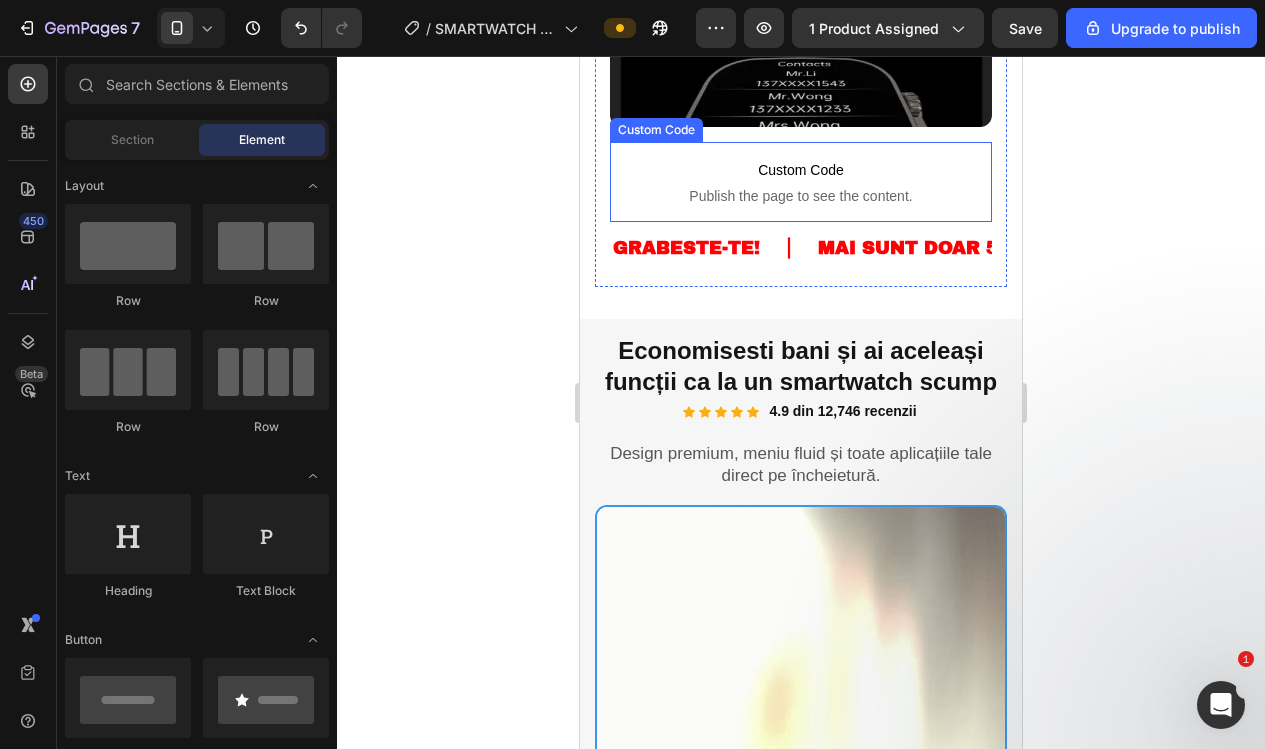 scroll, scrollTop: 1740, scrollLeft: 0, axis: vertical 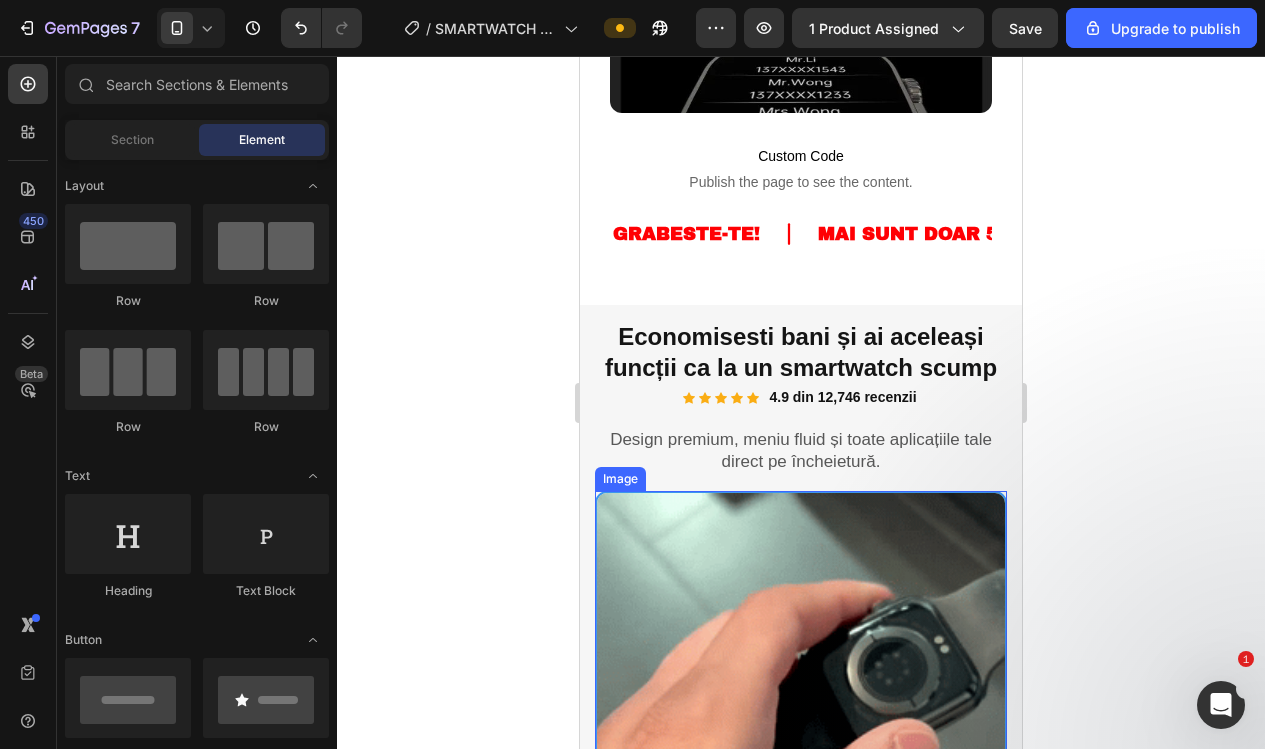 click at bounding box center [801, 771] 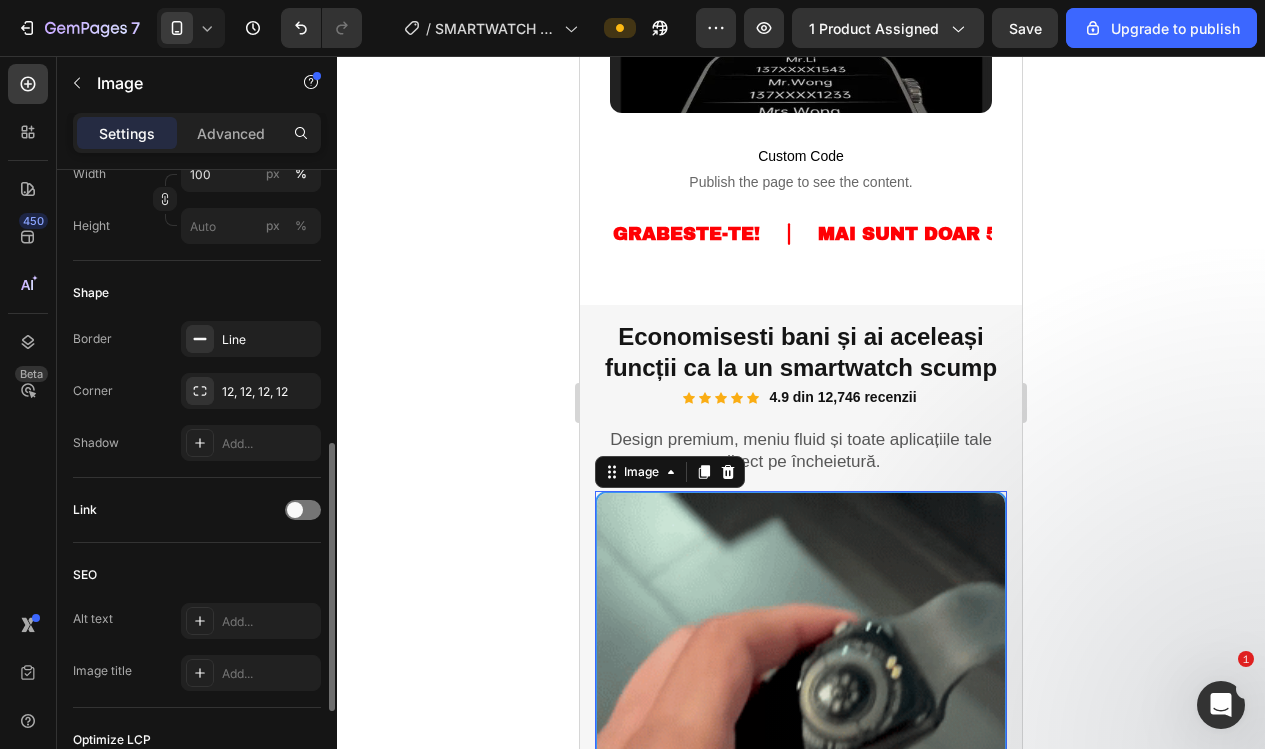 scroll, scrollTop: 651, scrollLeft: 0, axis: vertical 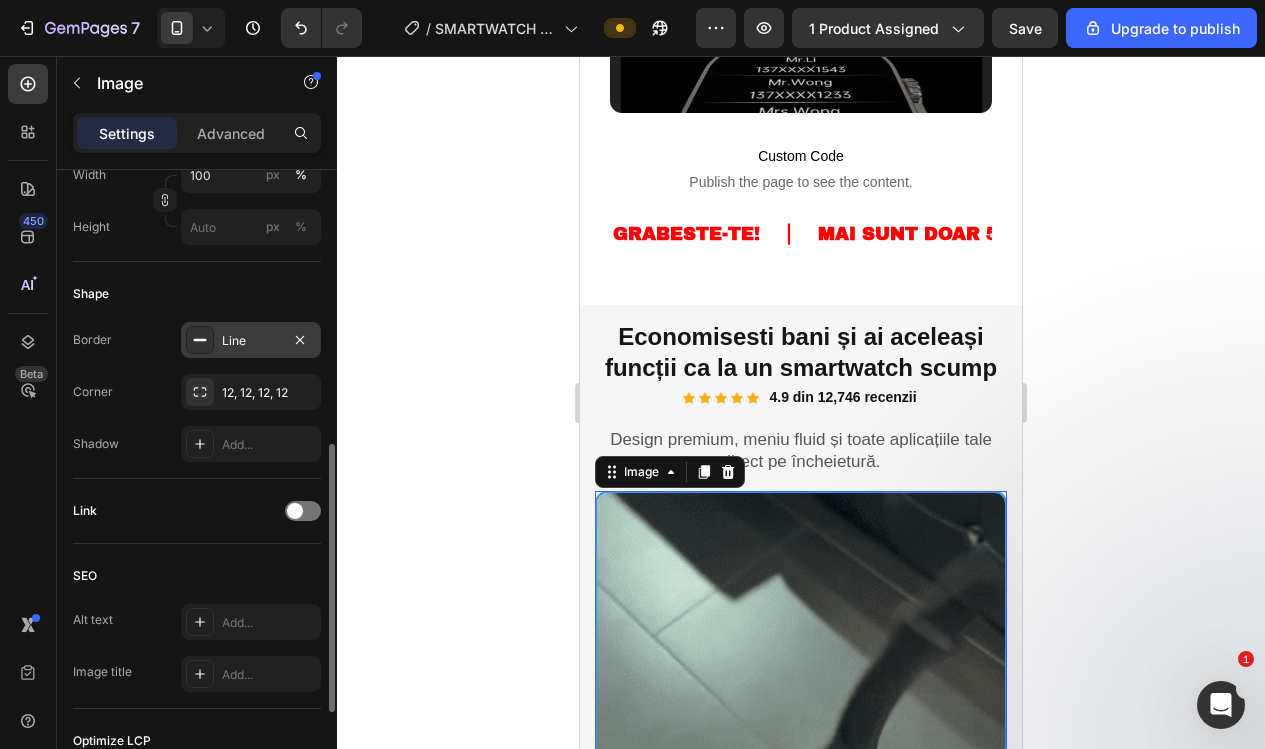 click on "Line" at bounding box center [251, 340] 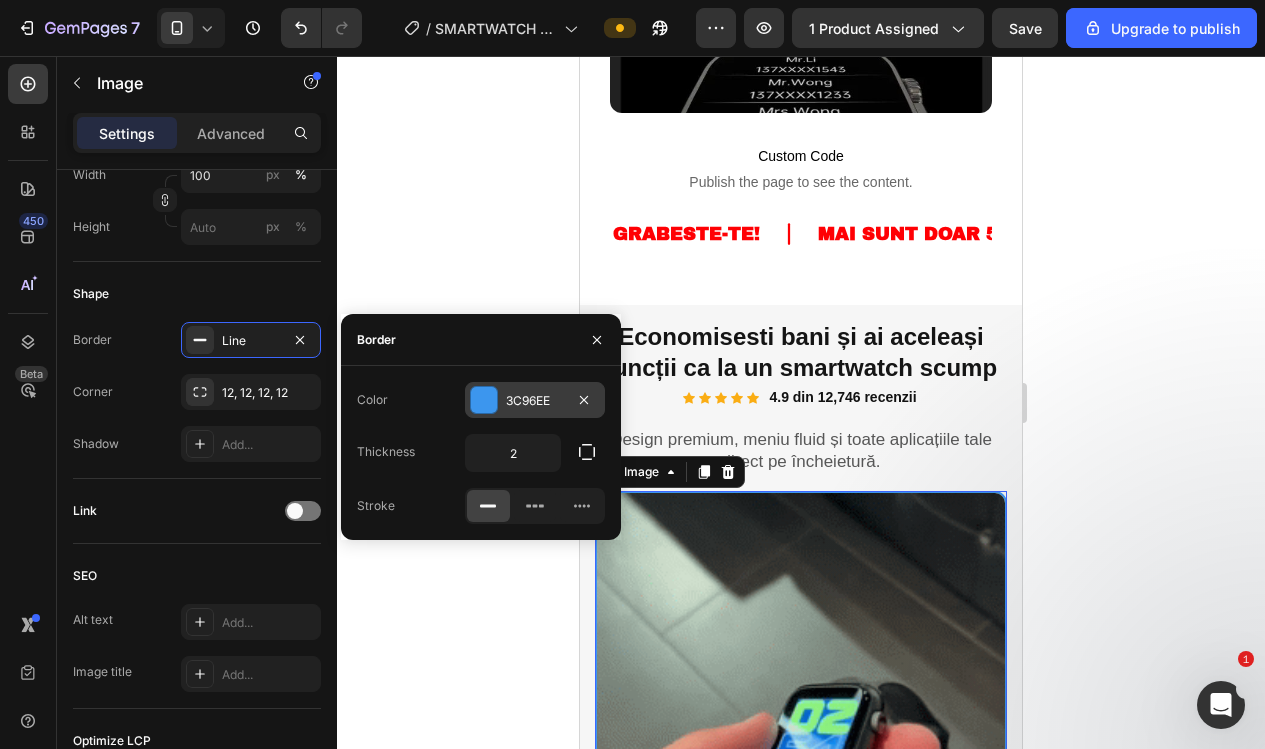 click at bounding box center [484, 400] 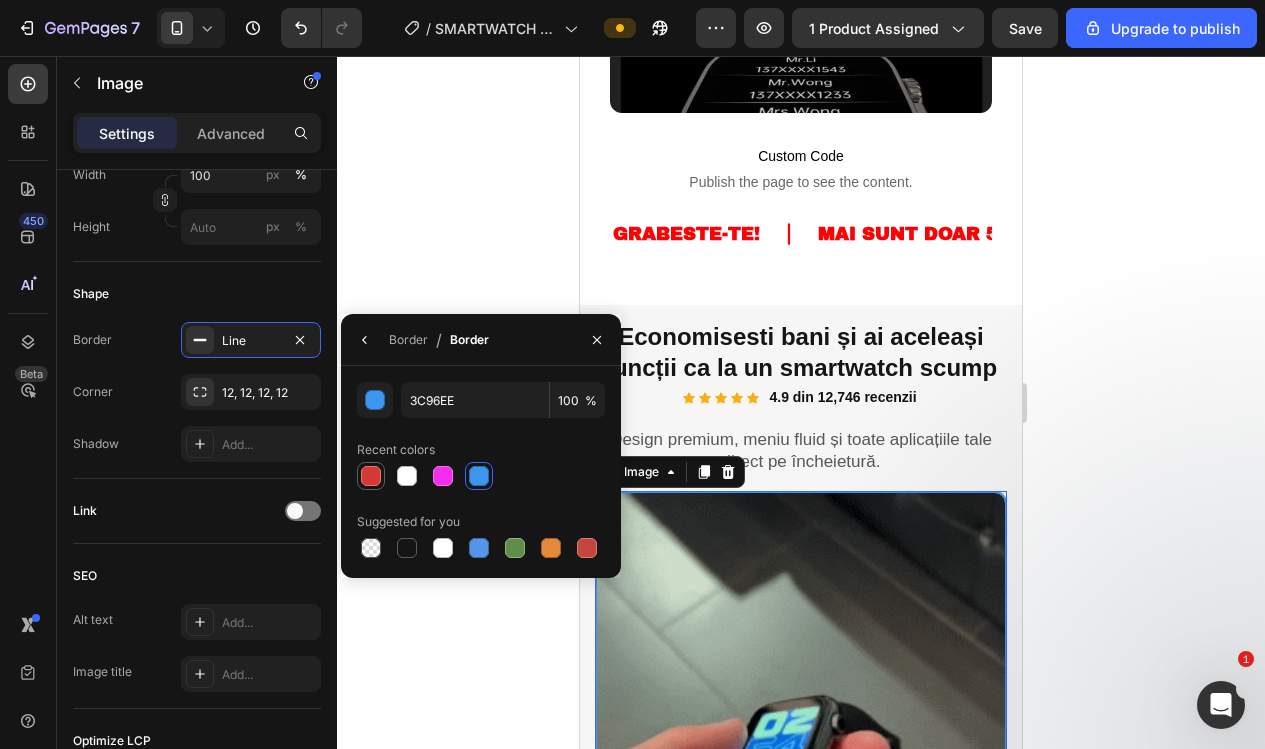 click at bounding box center [371, 476] 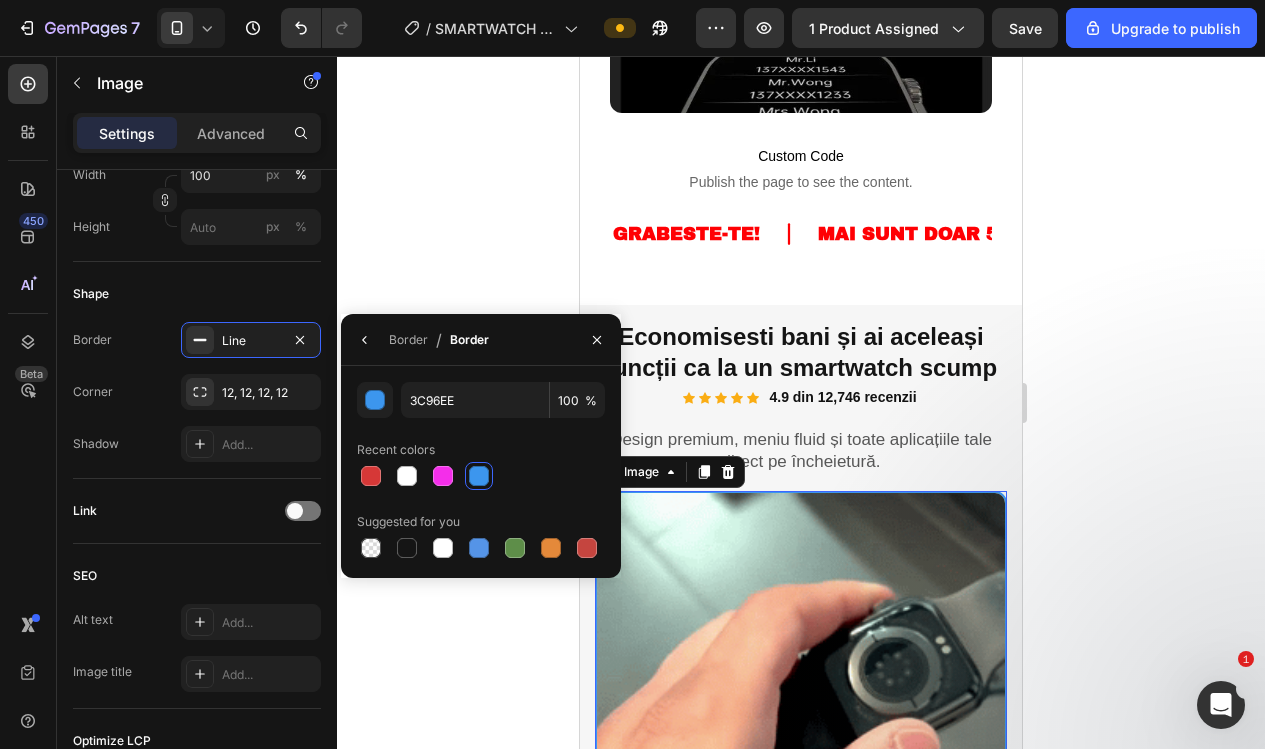 type on "D63837" 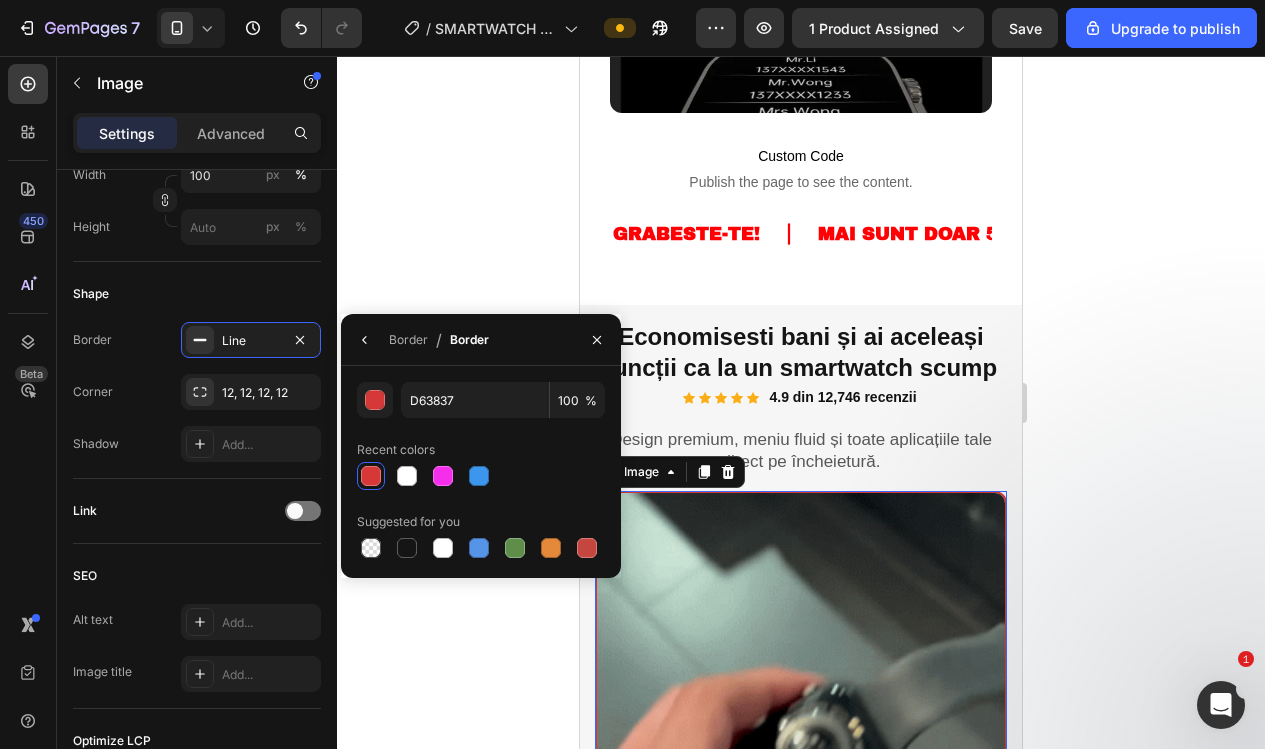 click 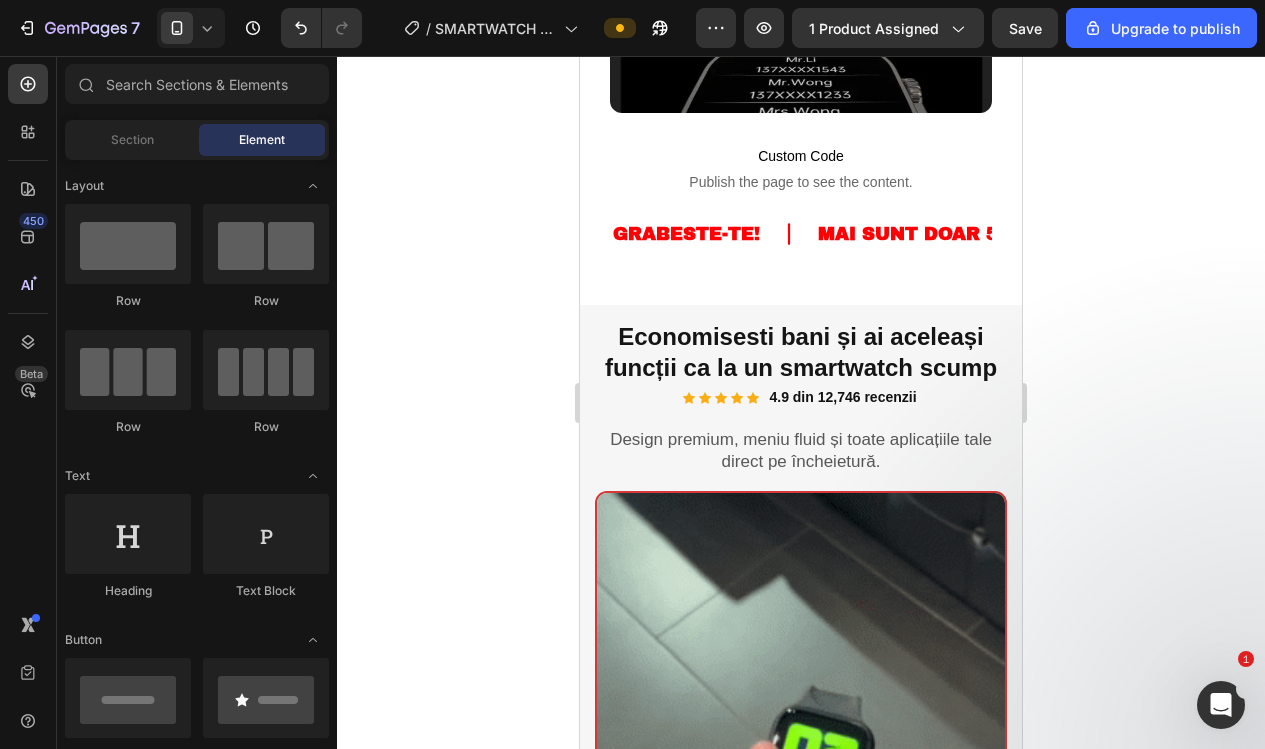 click 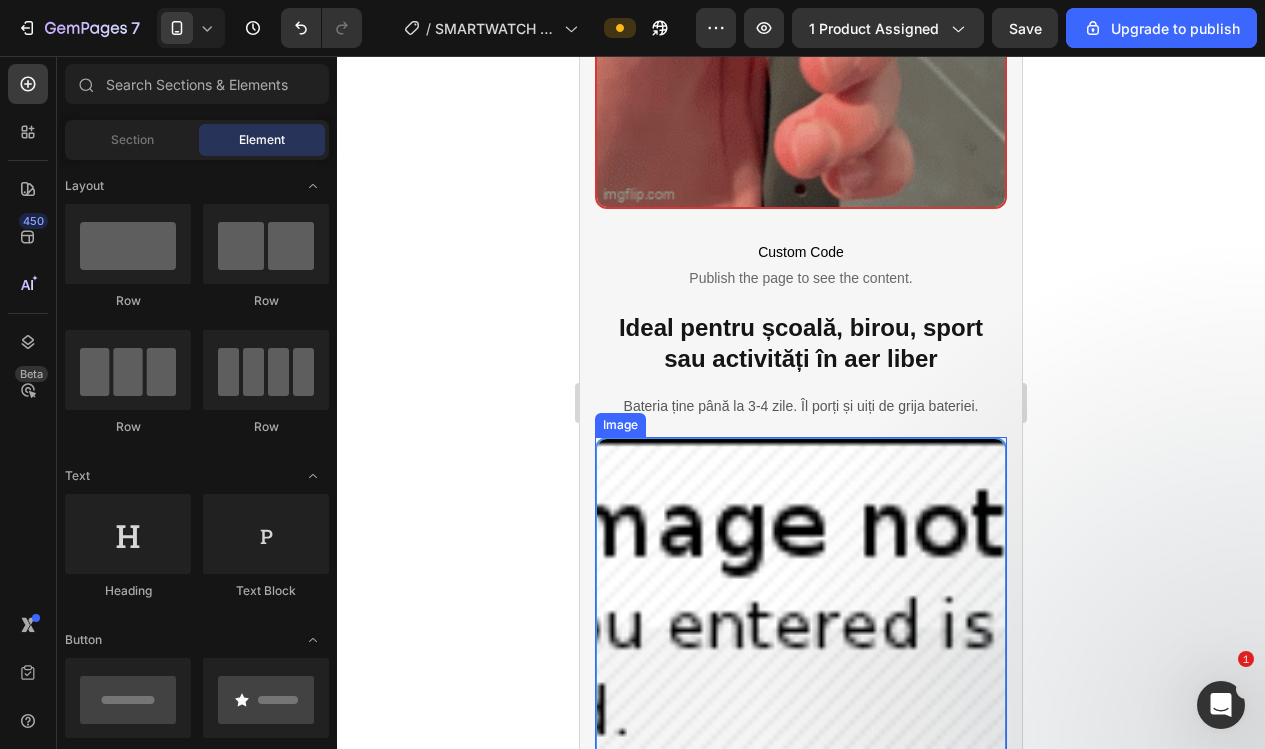 scroll, scrollTop: 2573, scrollLeft: 0, axis: vertical 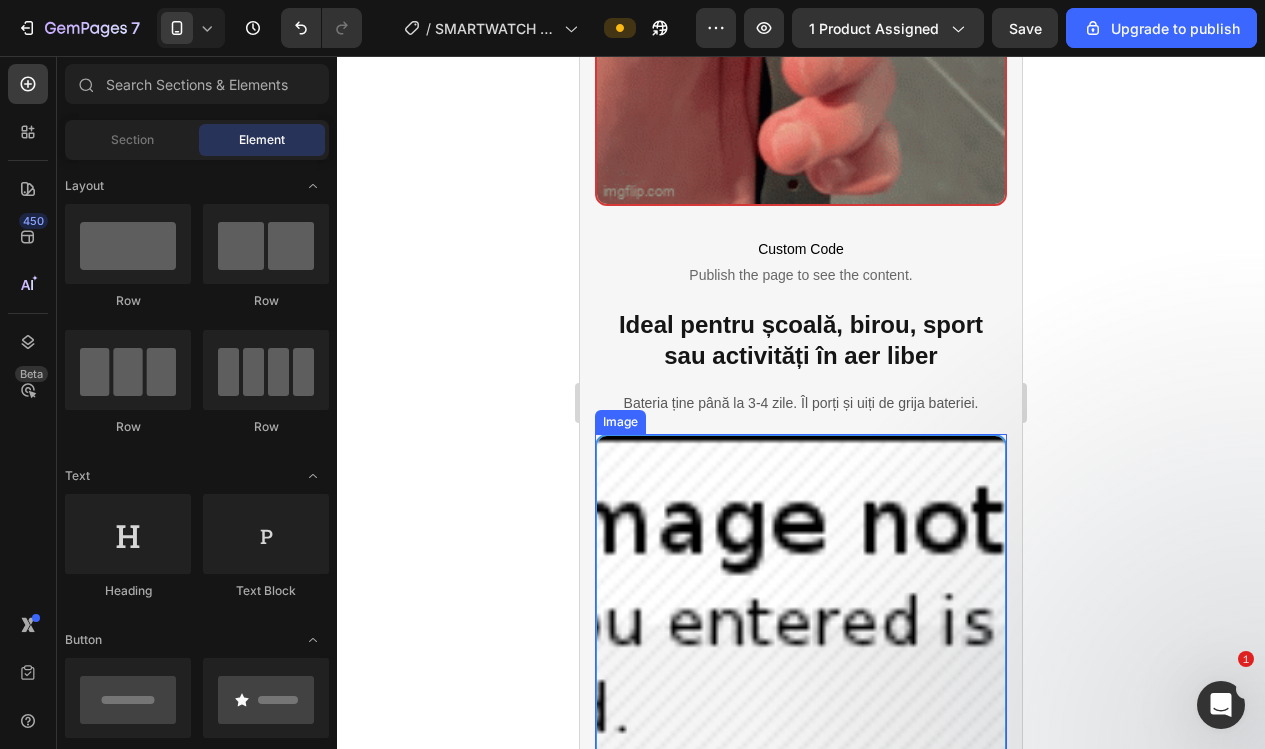 click at bounding box center [801, 640] 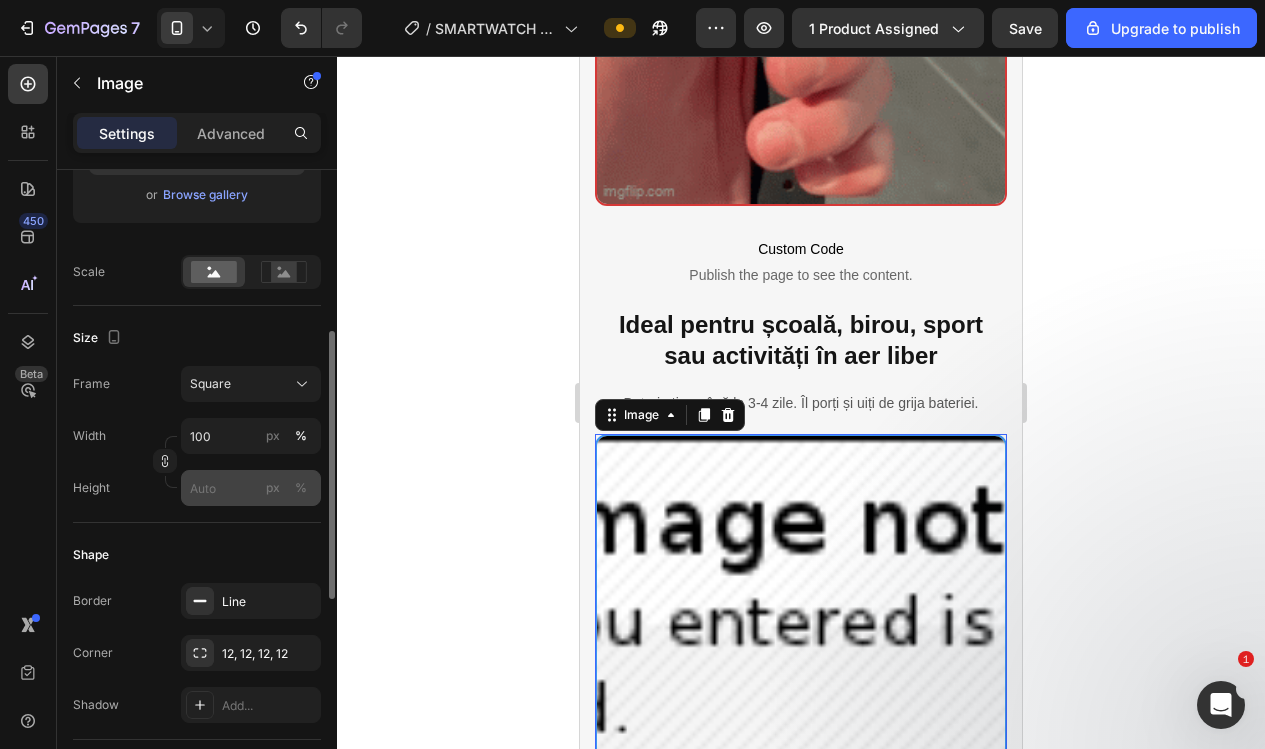 scroll, scrollTop: 390, scrollLeft: 0, axis: vertical 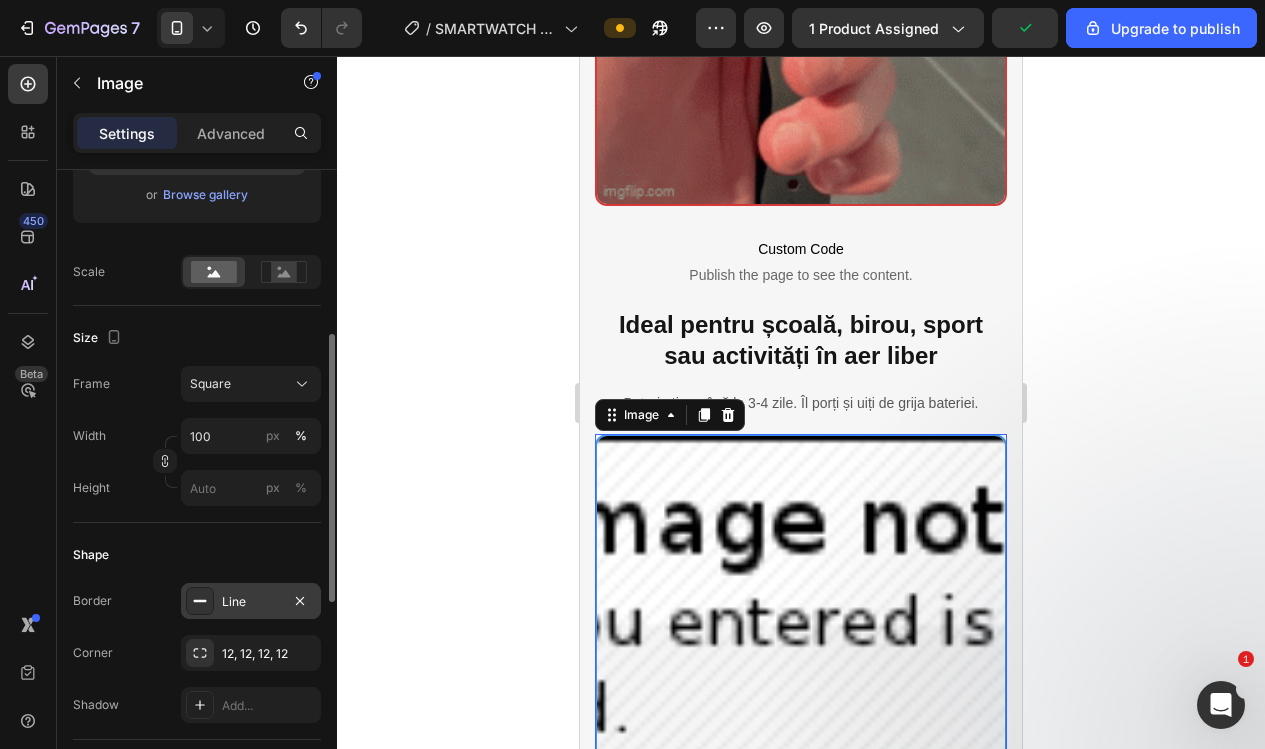 click on "Line" at bounding box center [251, 601] 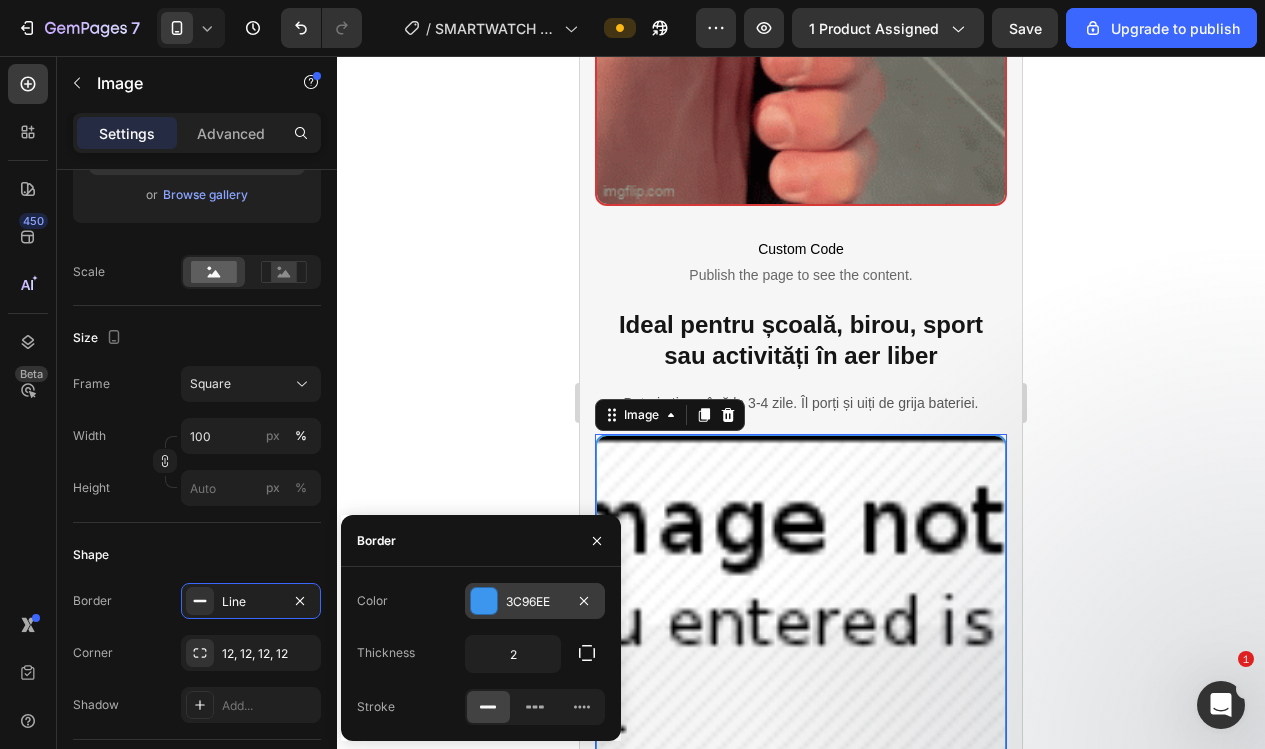 click at bounding box center [484, 601] 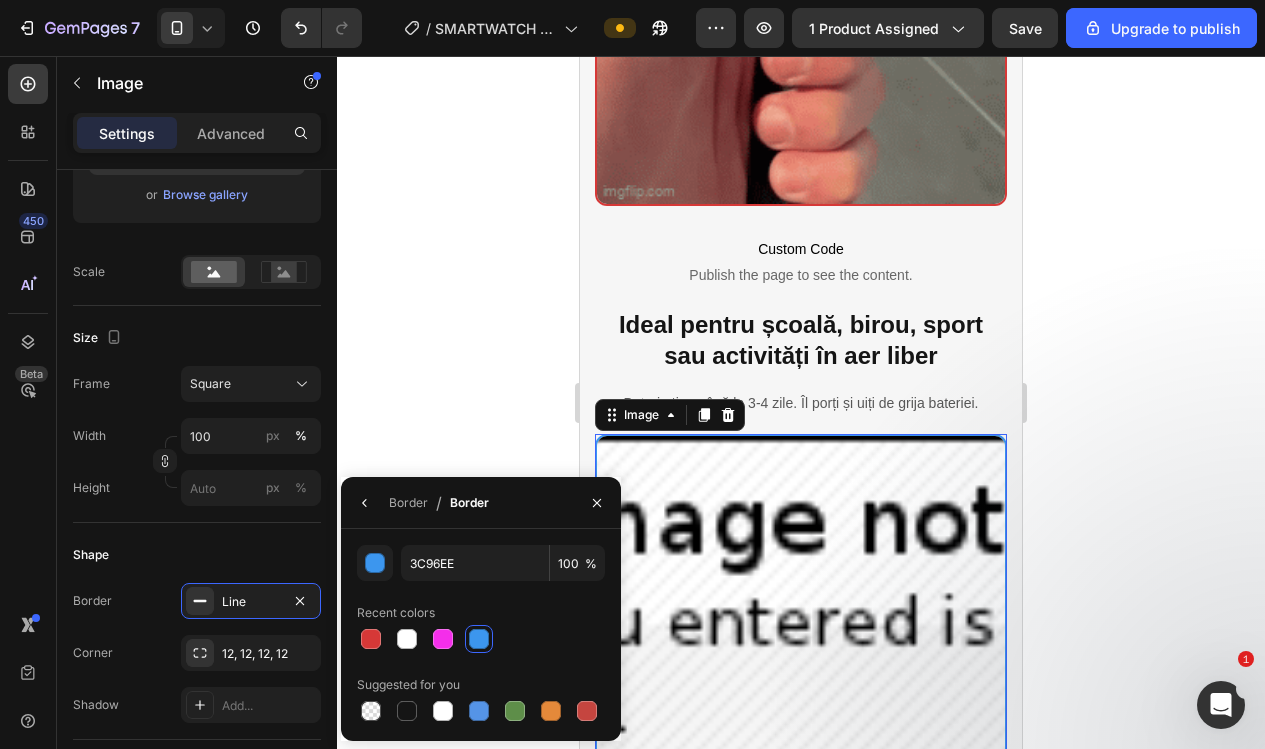 drag, startPoint x: 360, startPoint y: 637, endPoint x: 374, endPoint y: 606, distance: 34.0147 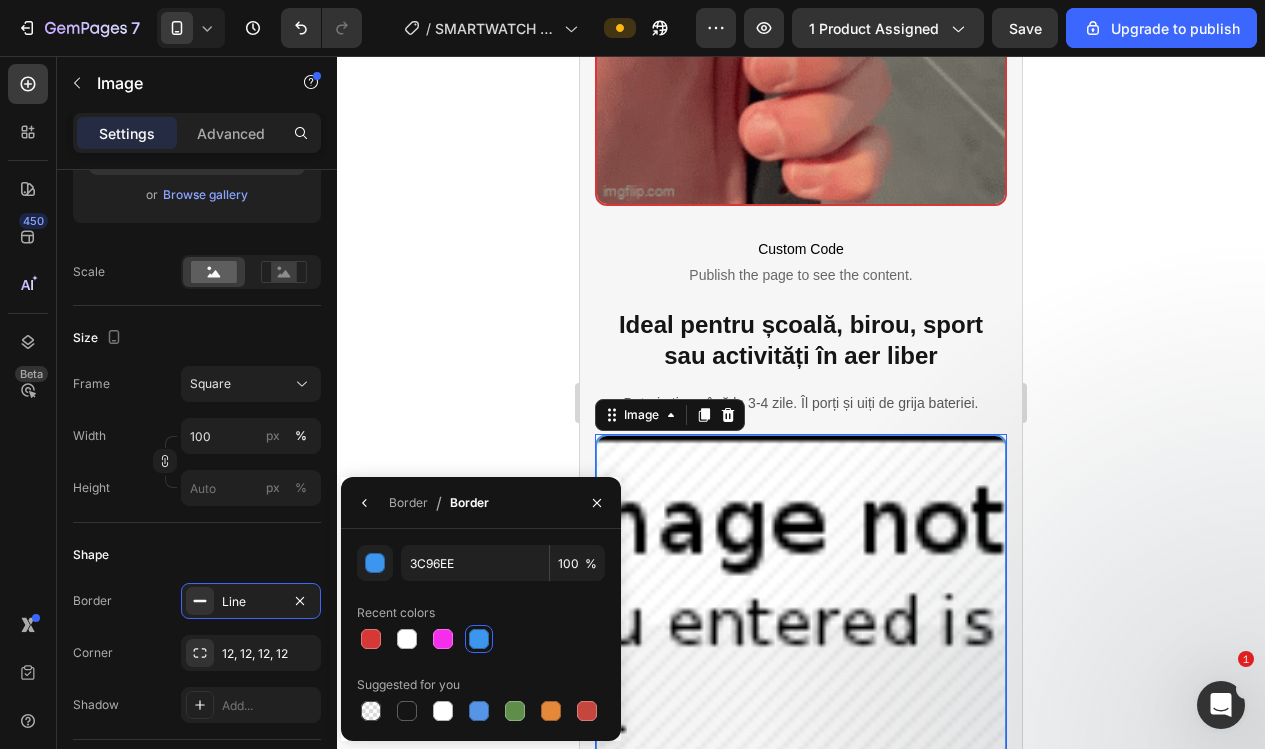 click at bounding box center (371, 639) 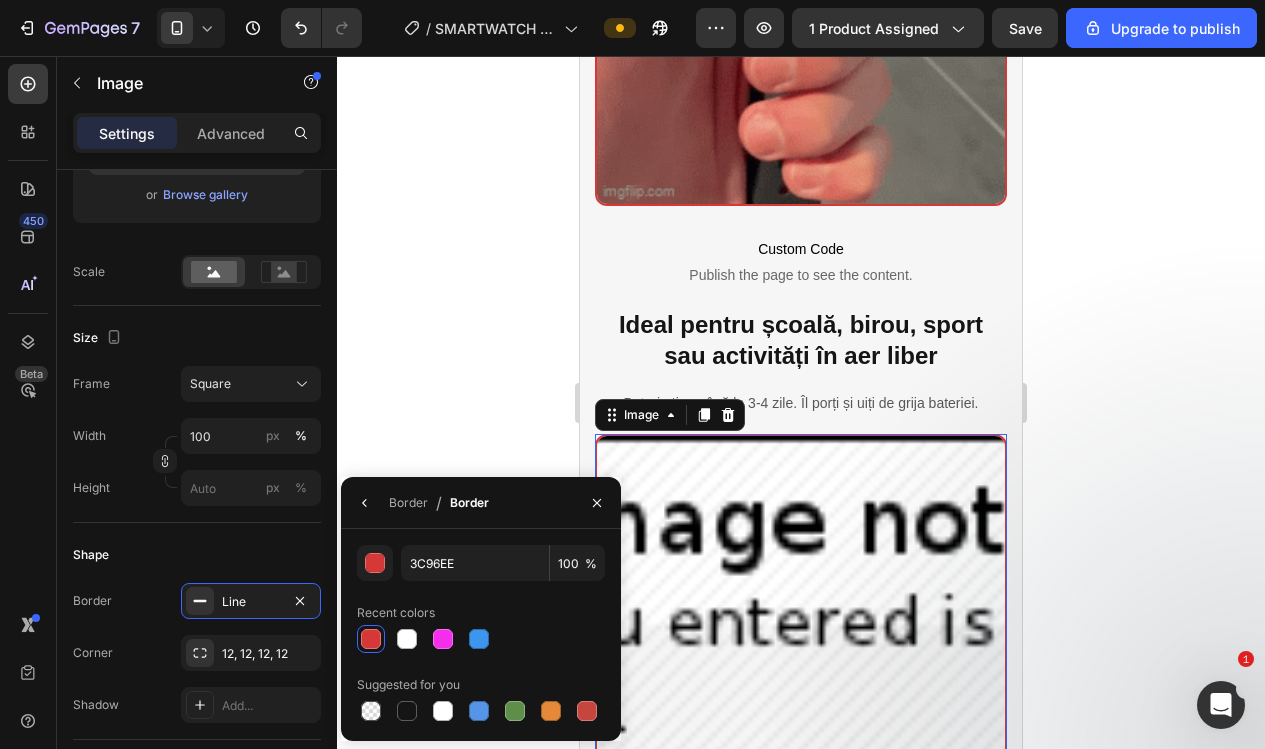 type on "D63837" 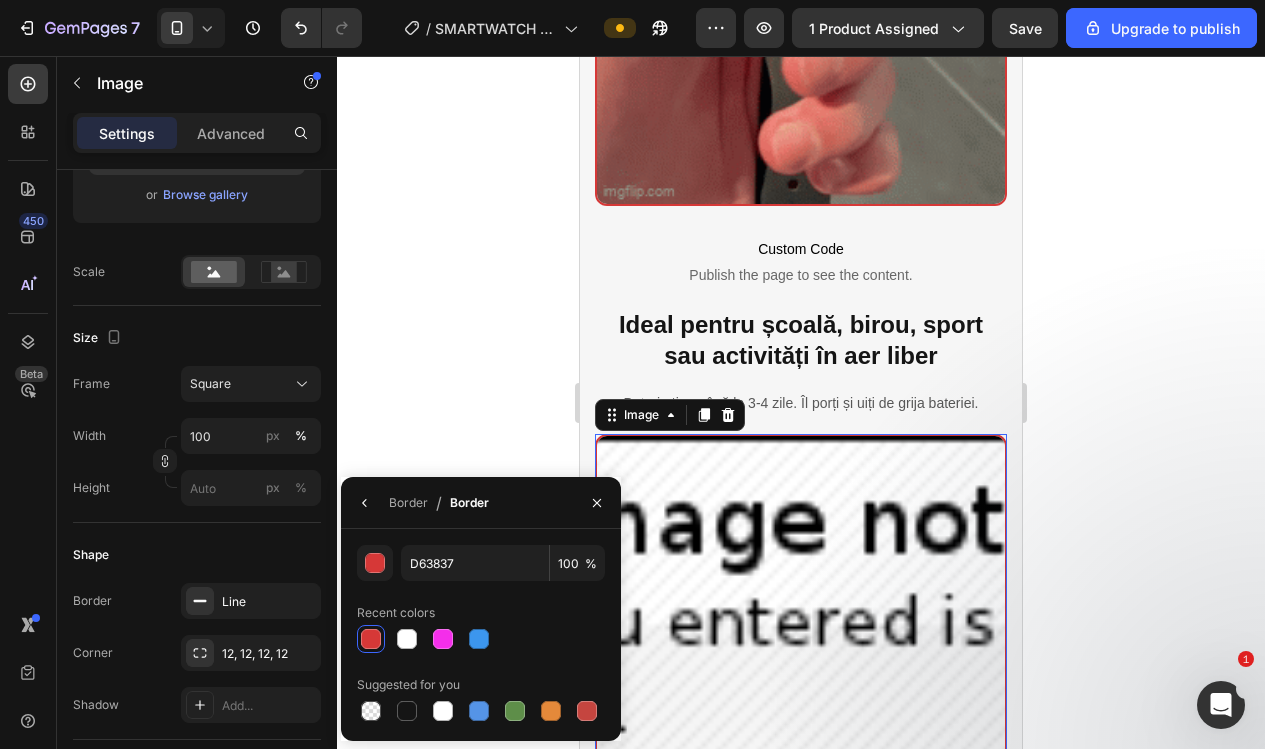 click 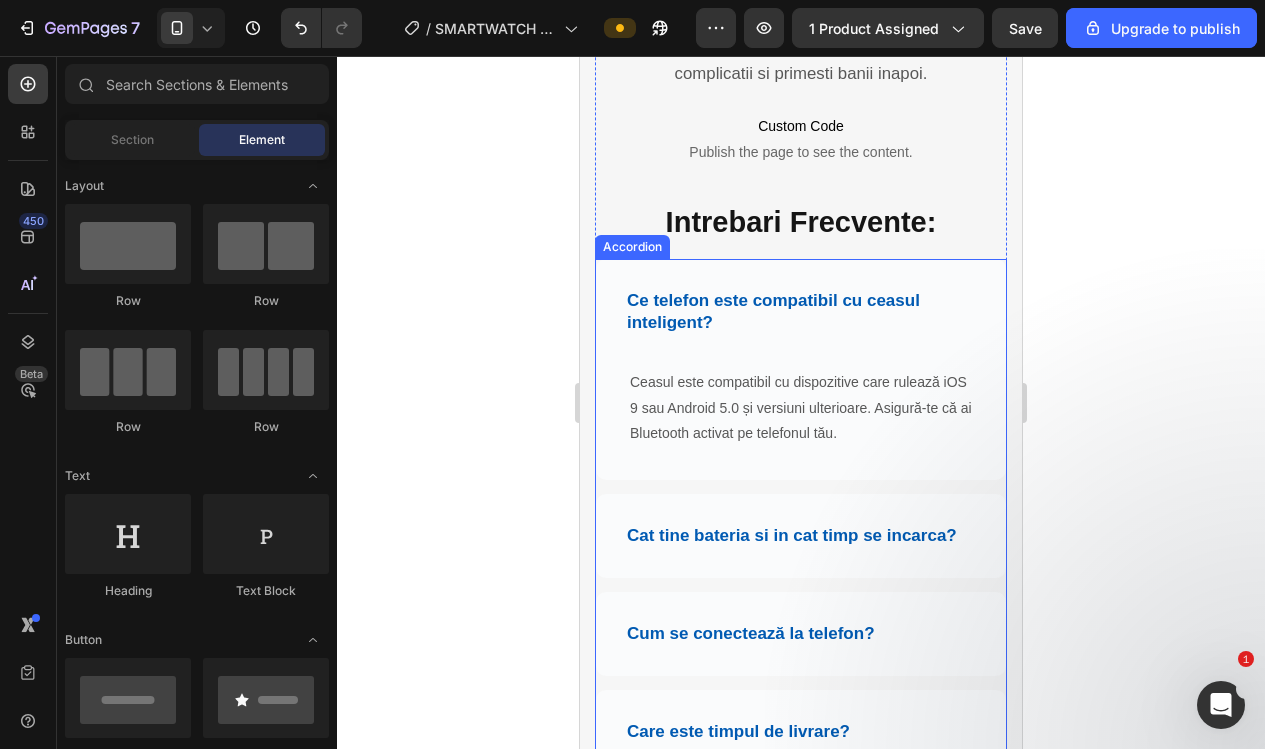 scroll, scrollTop: 4450, scrollLeft: 0, axis: vertical 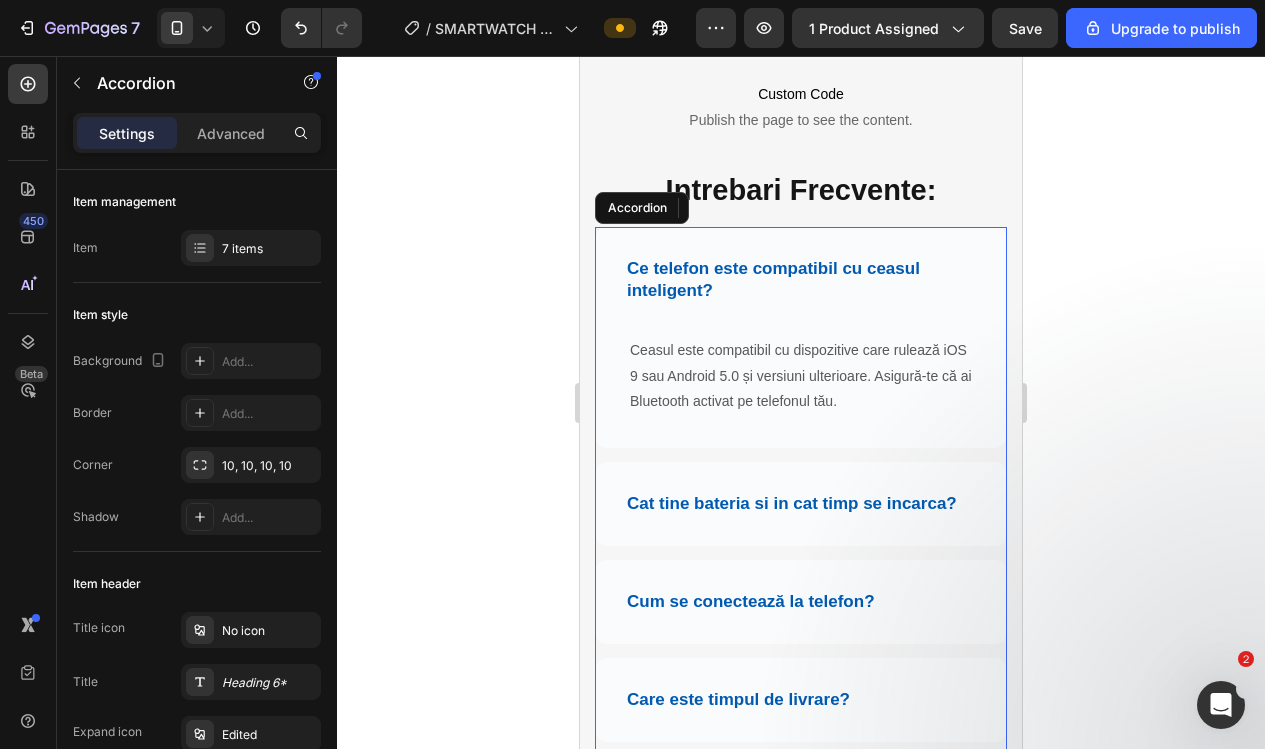 click on "Ce telefon este compatibil cu ceasul inteligent?" at bounding box center [801, 280] 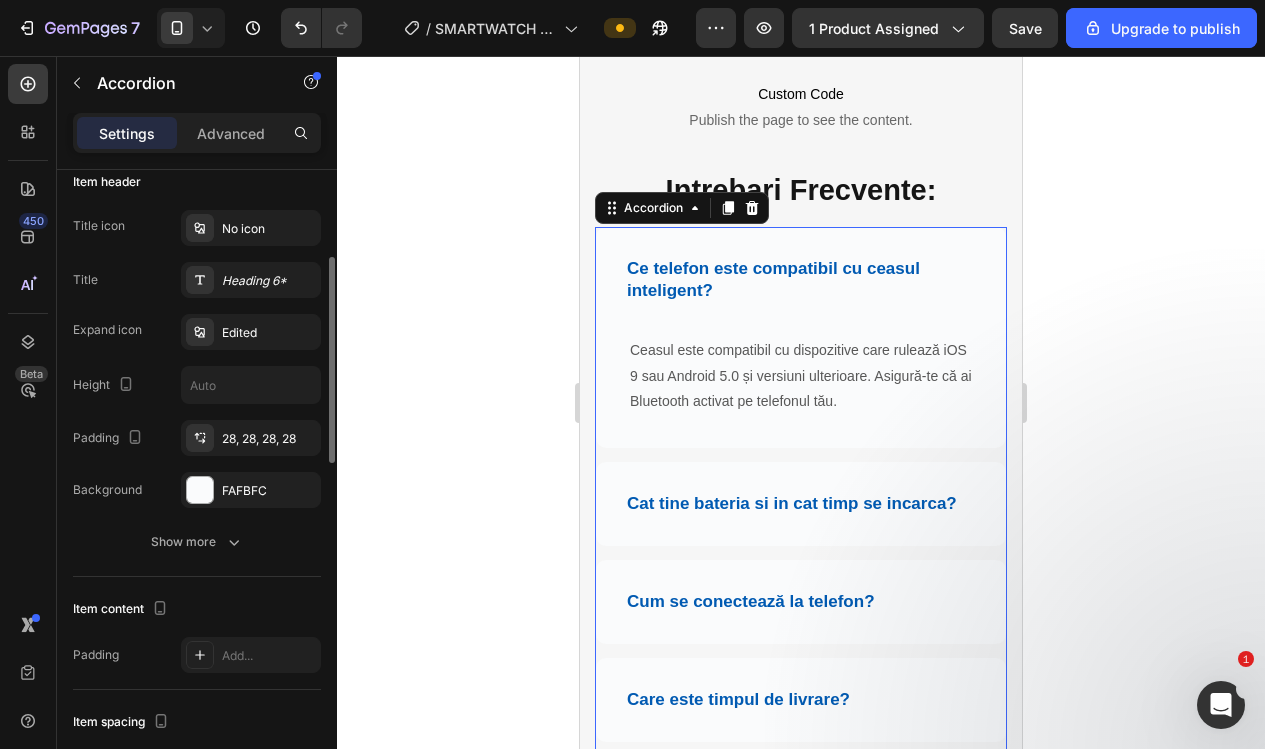 scroll, scrollTop: 413, scrollLeft: 0, axis: vertical 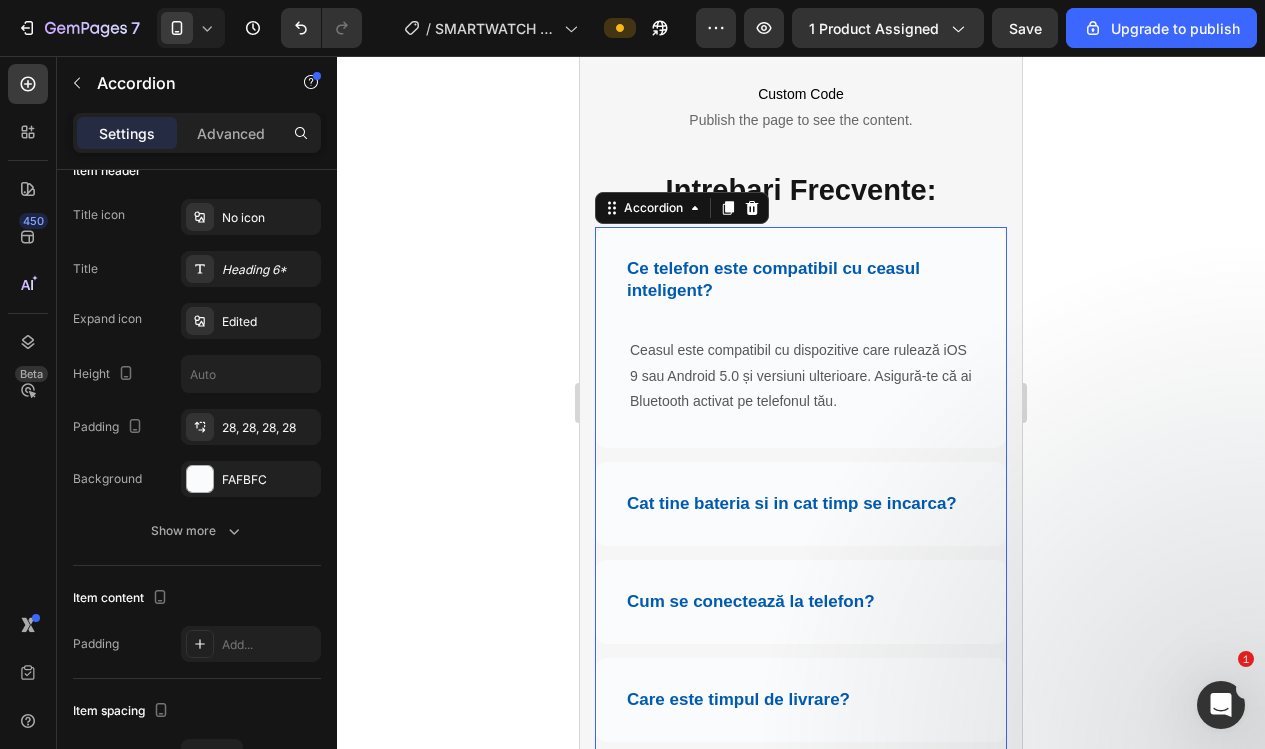 click on "Ce telefon este compatibil cu ceasul inteligent?" at bounding box center [801, 280] 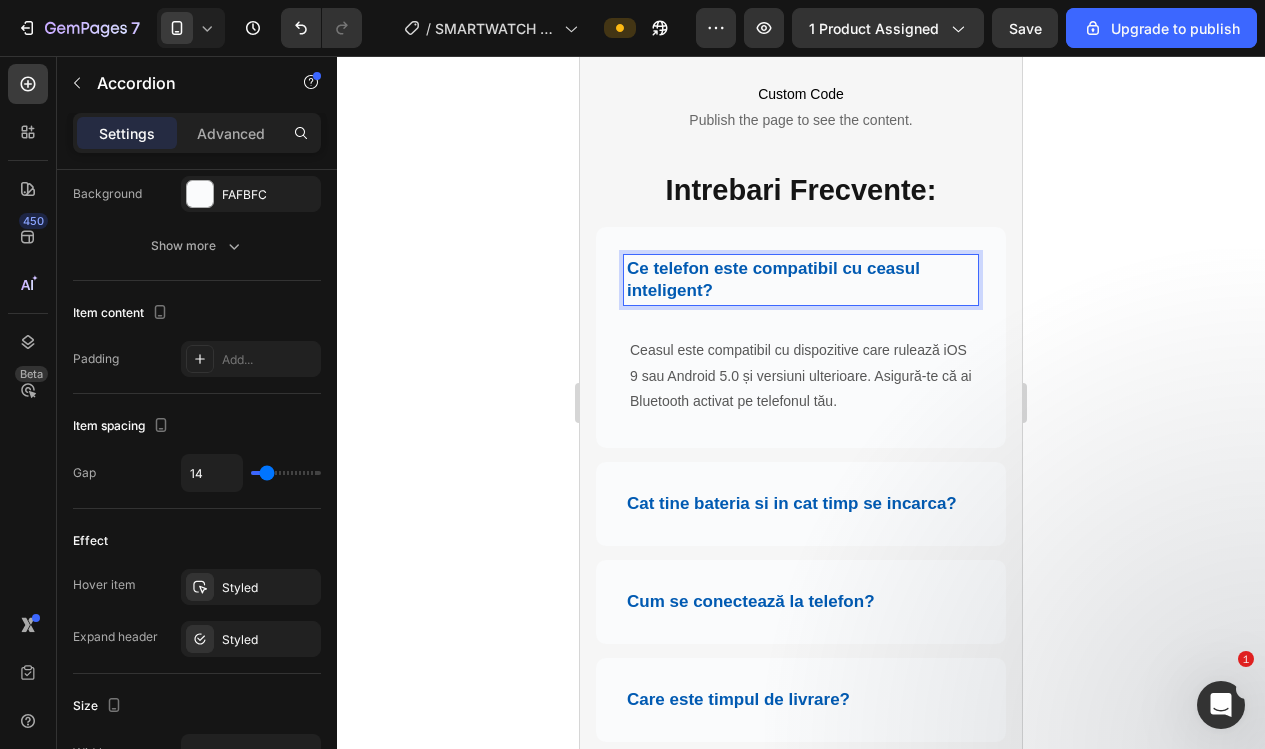 scroll, scrollTop: 0, scrollLeft: 0, axis: both 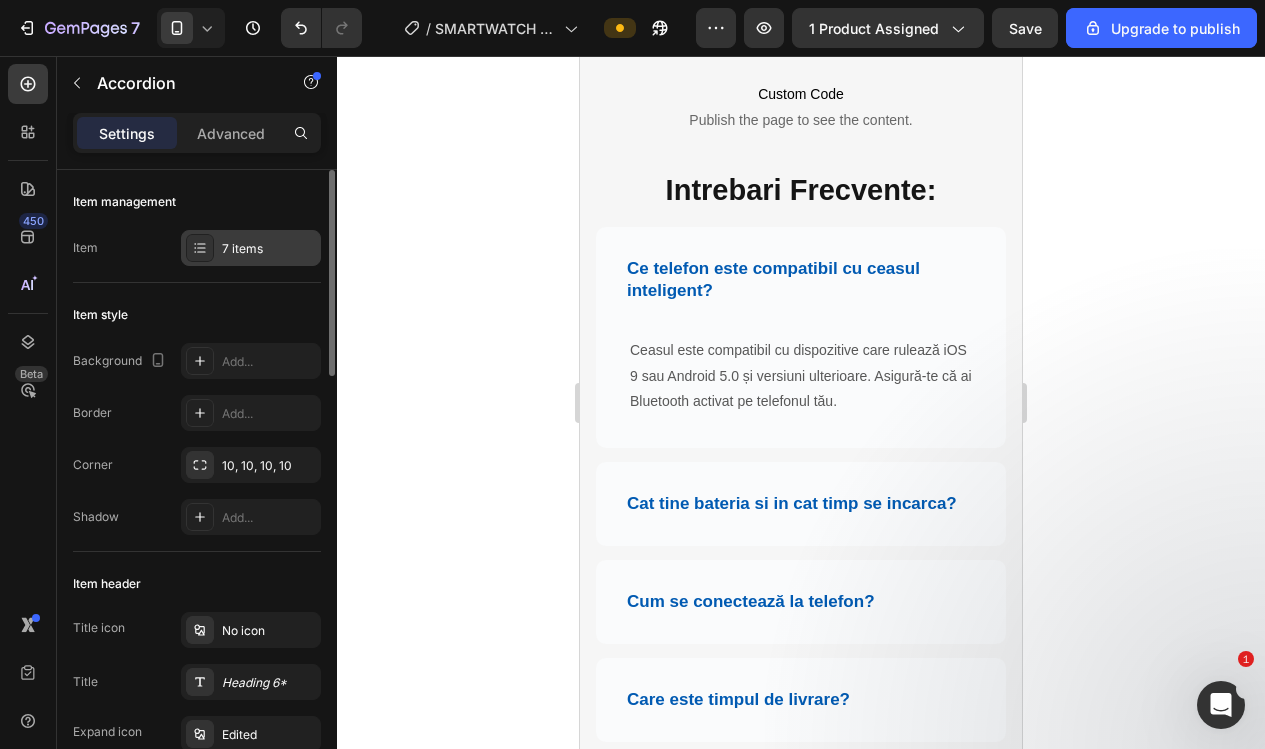click on "7 items" at bounding box center (269, 249) 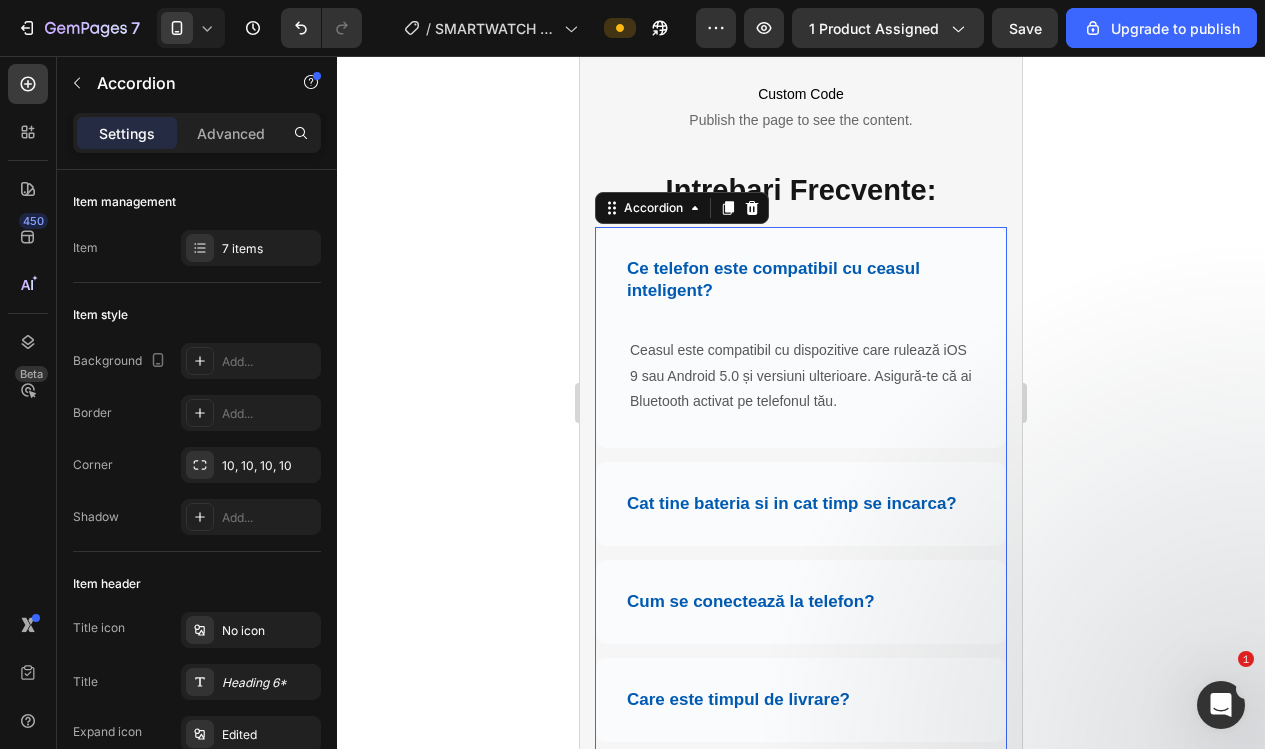 click 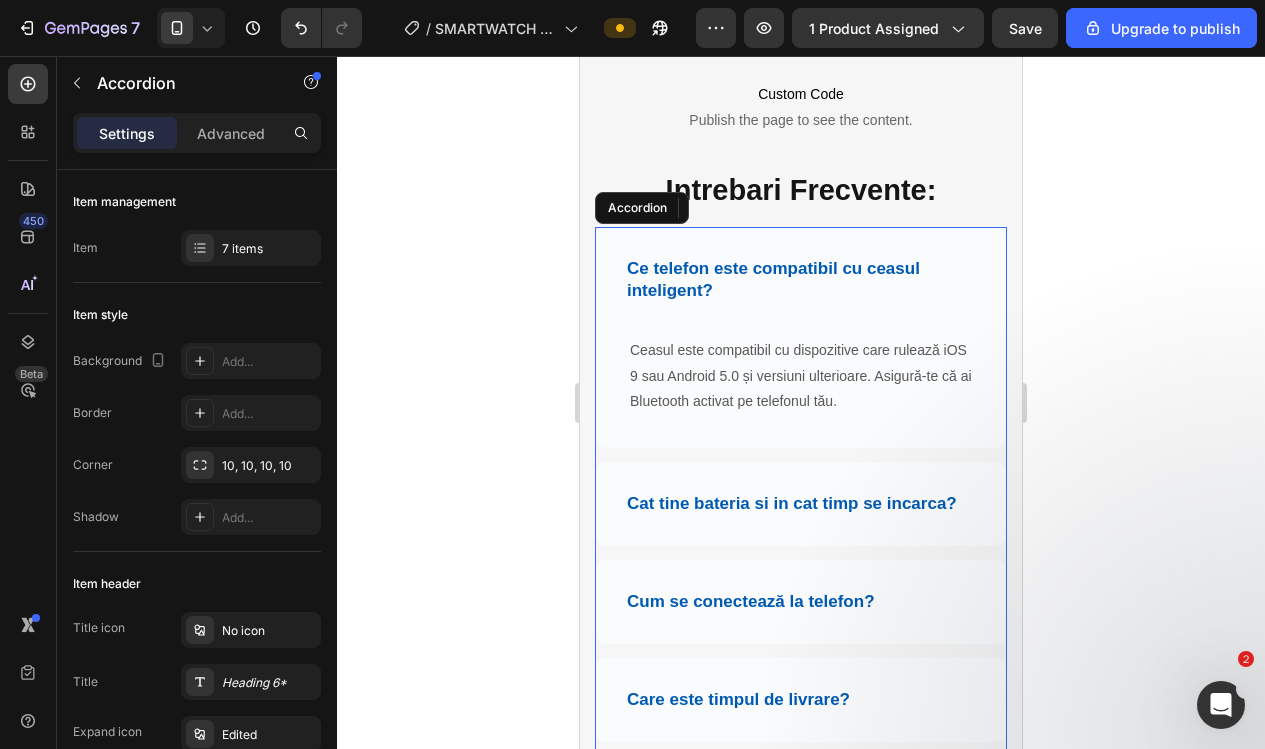 click on "Ce telefon este compatibil cu ceasul inteligent?" at bounding box center [801, 280] 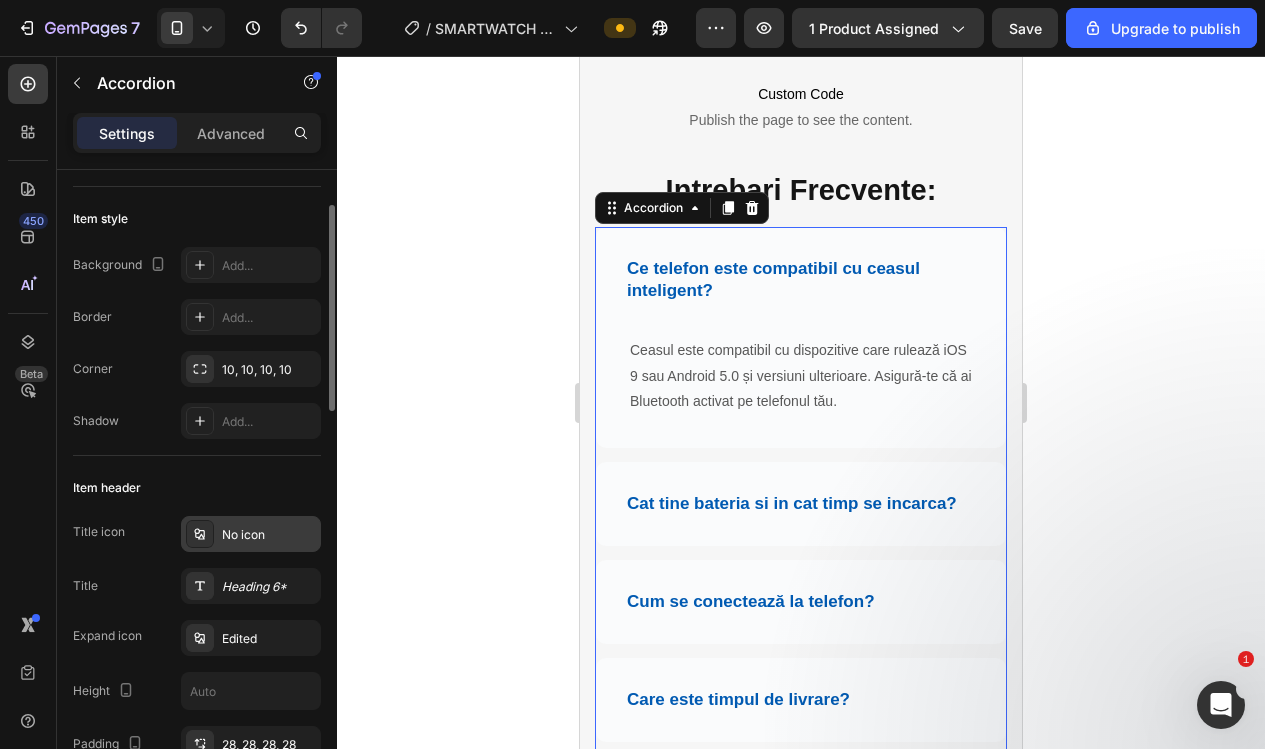 scroll, scrollTop: 99, scrollLeft: 0, axis: vertical 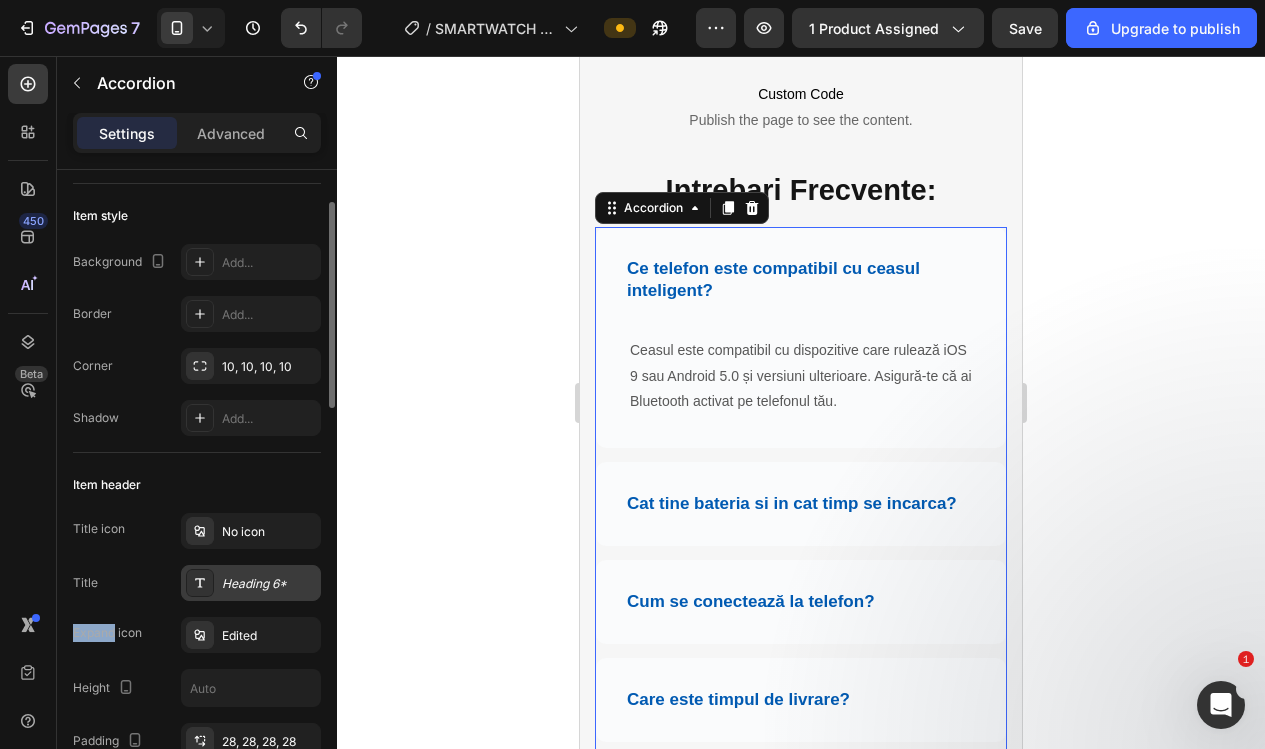 click on "Heading 6*" at bounding box center [269, 584] 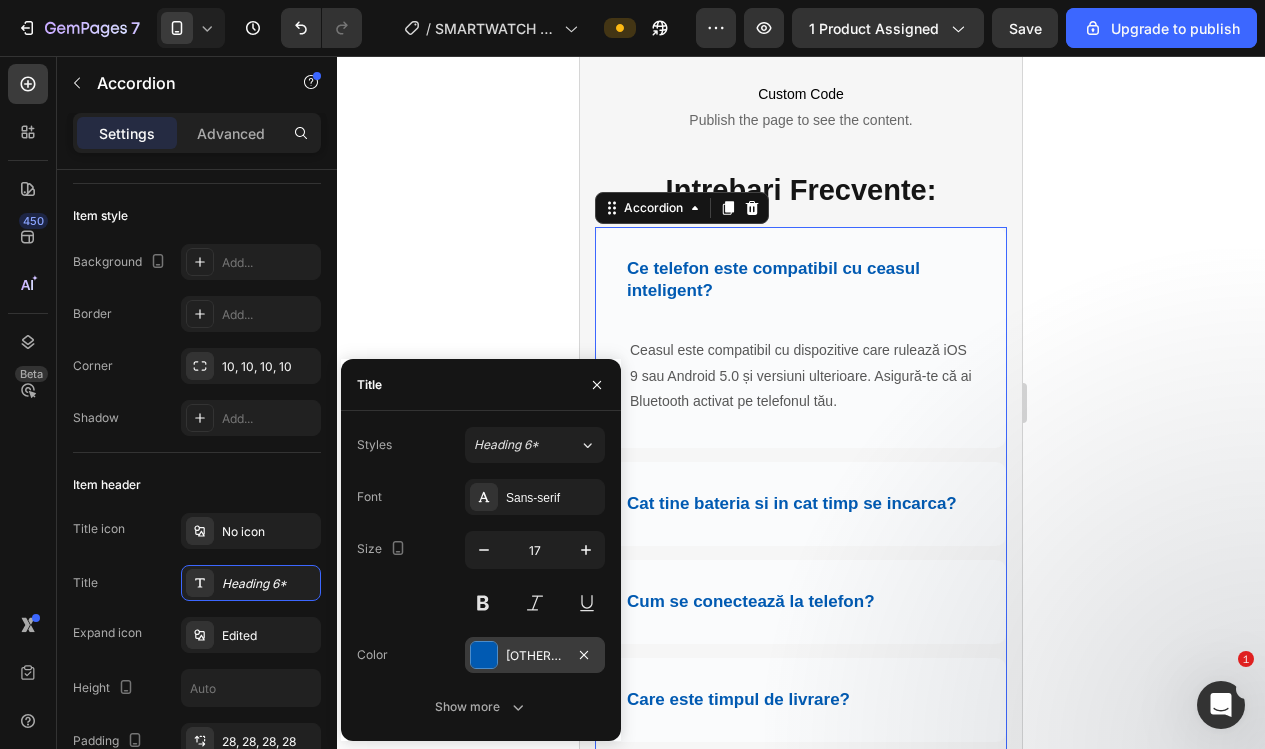 click at bounding box center [484, 655] 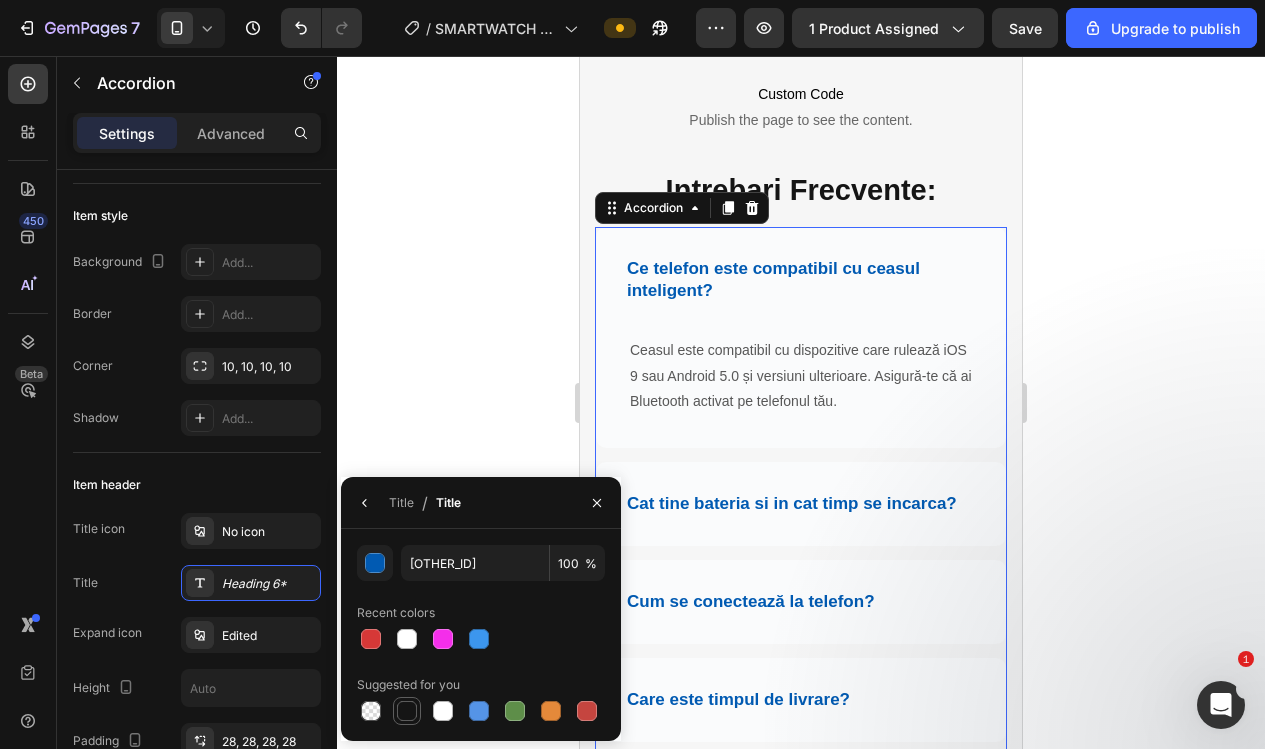 click at bounding box center (407, 711) 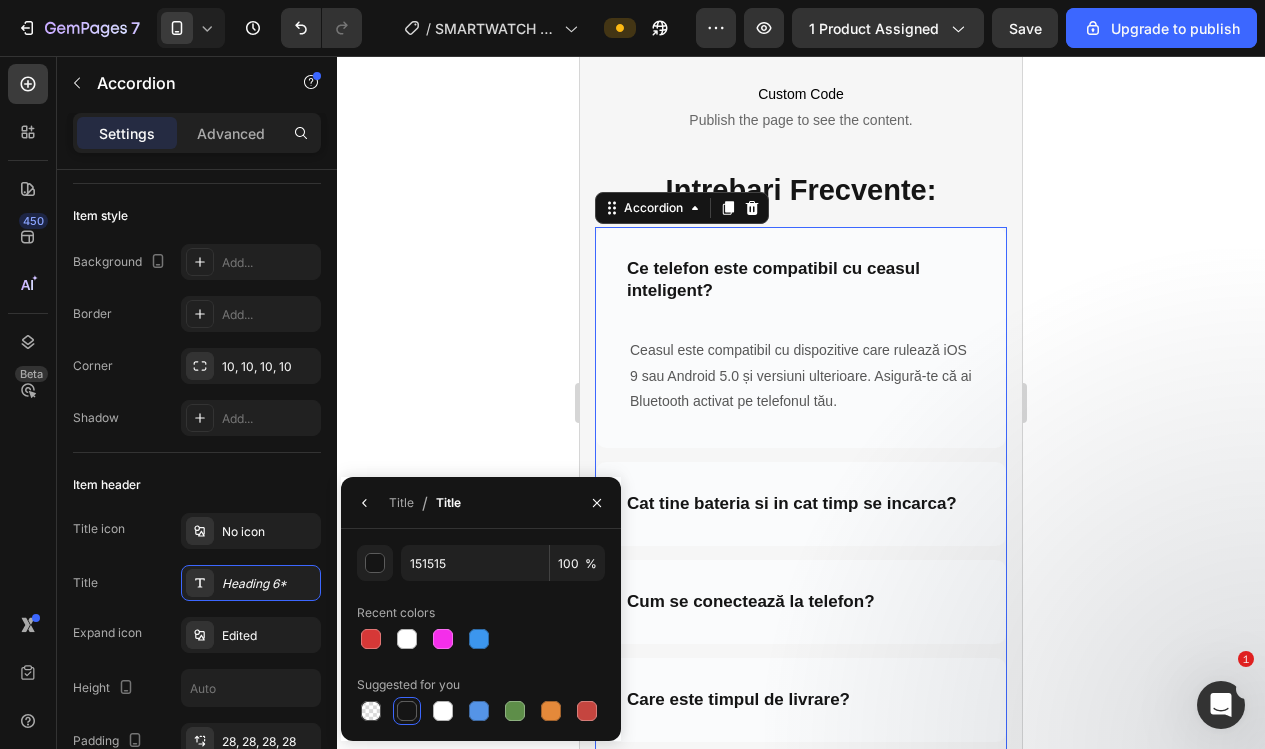 click 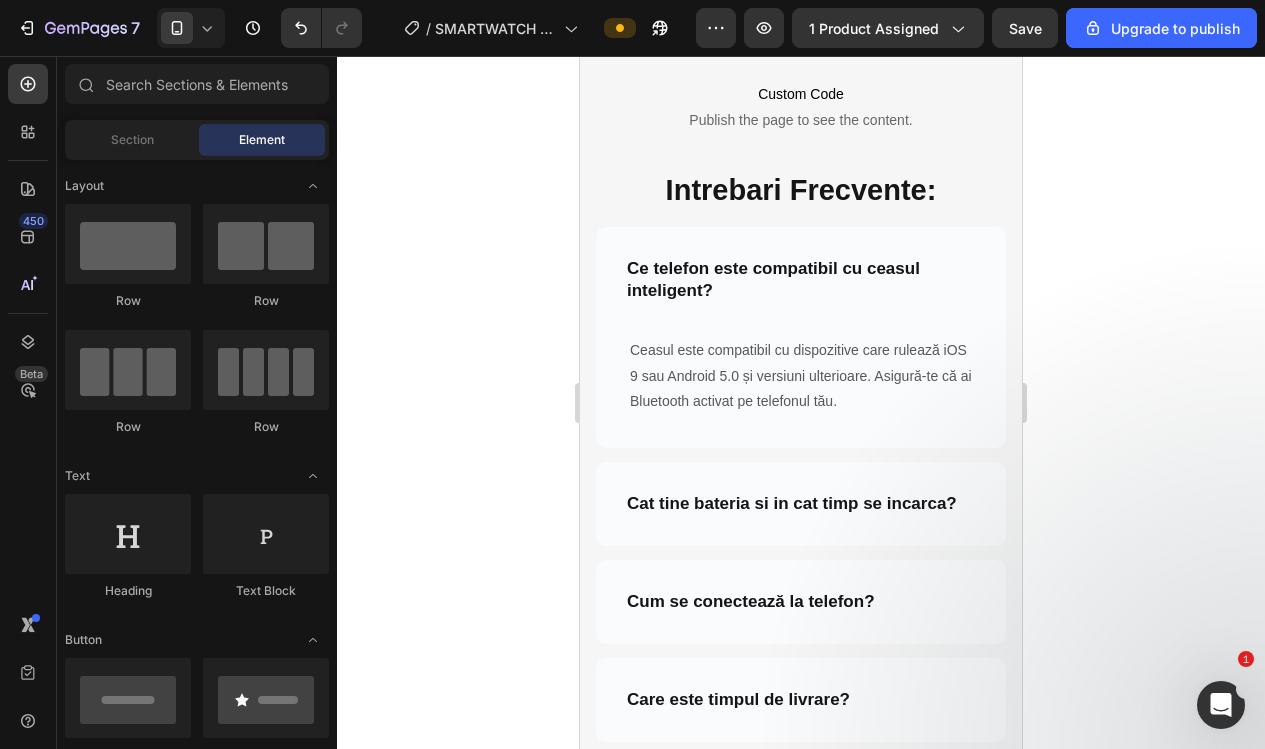 click 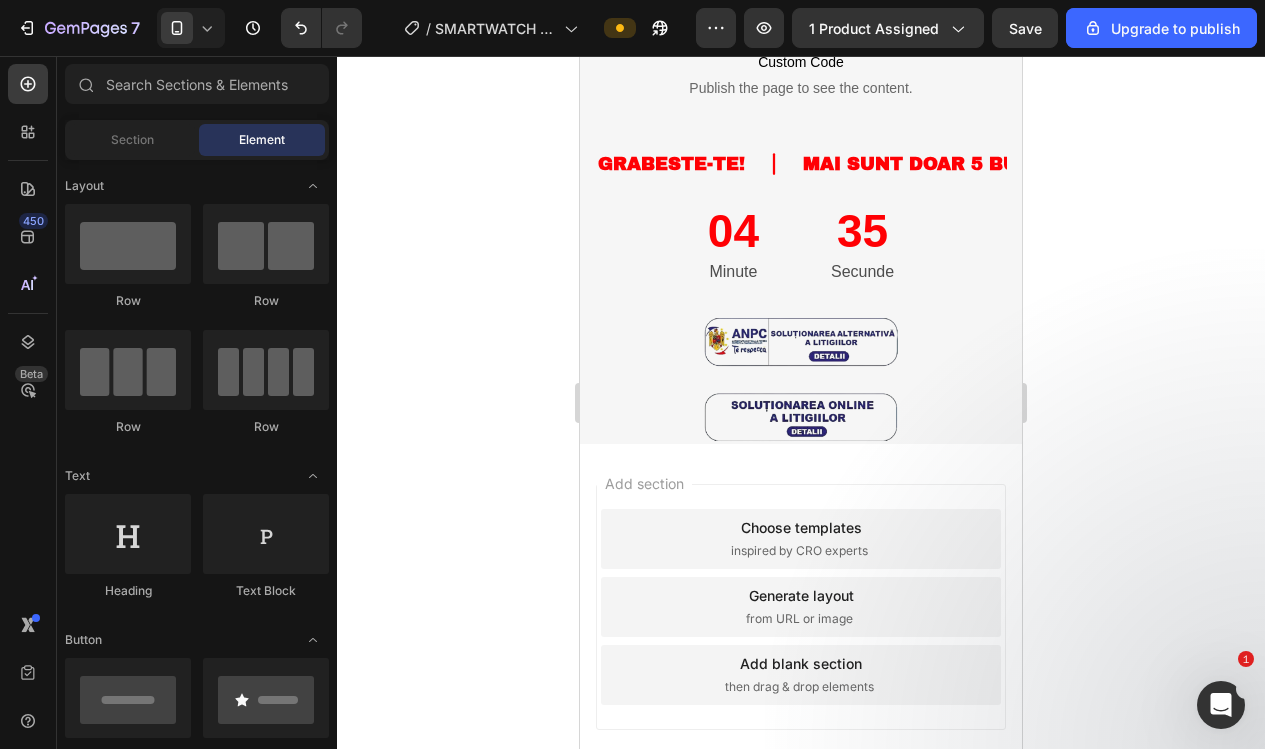 scroll, scrollTop: 5453, scrollLeft: 0, axis: vertical 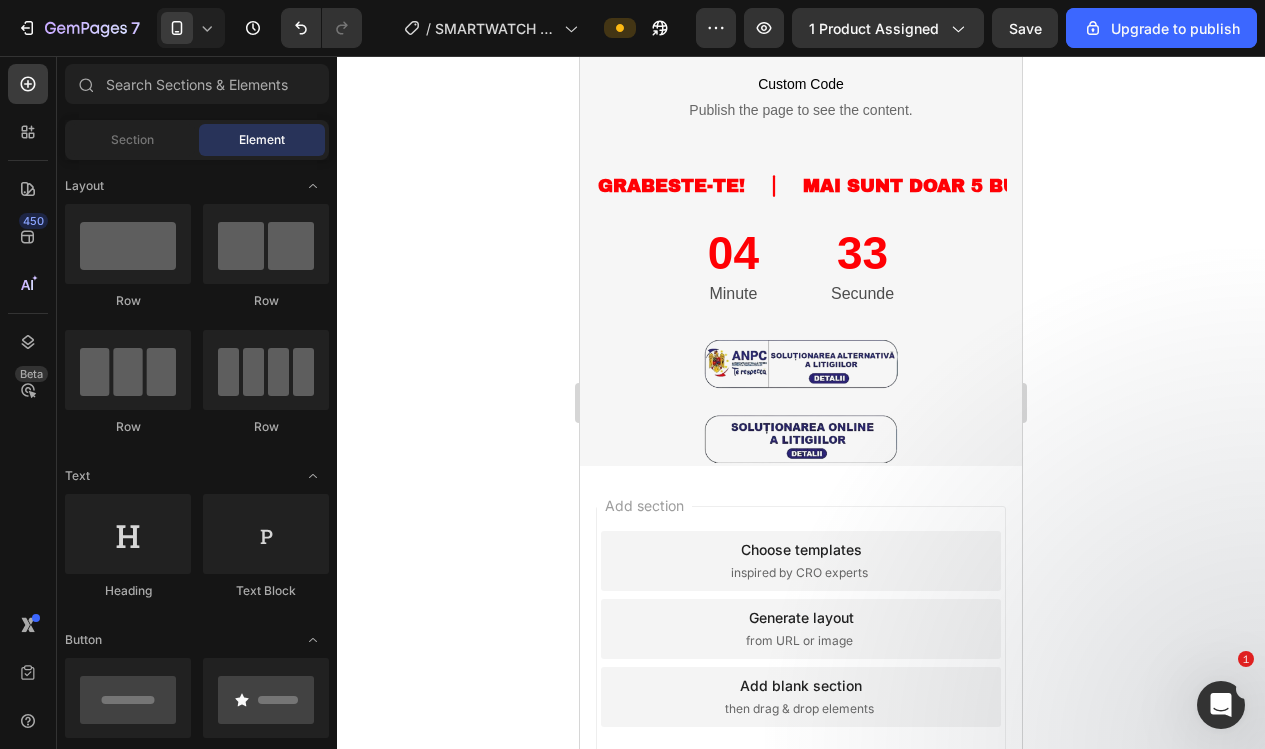 click on "Add section" at bounding box center (644, 505) 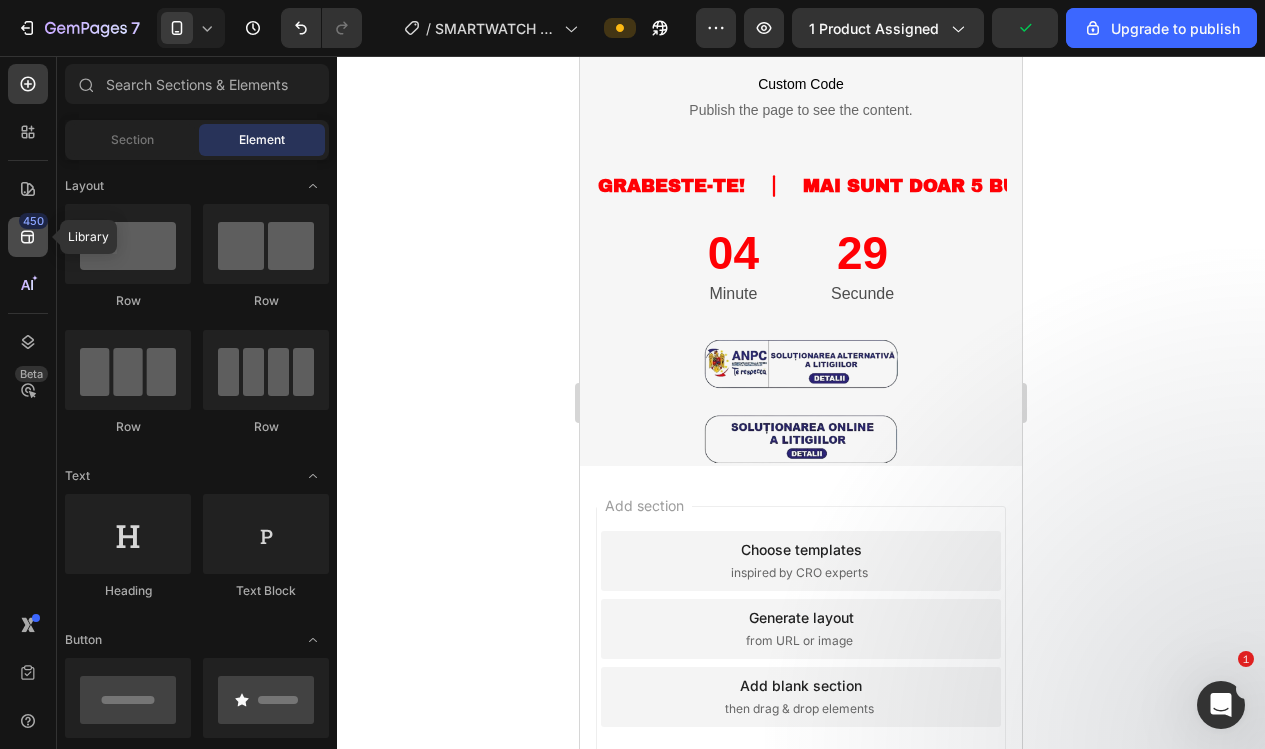 click on "450" 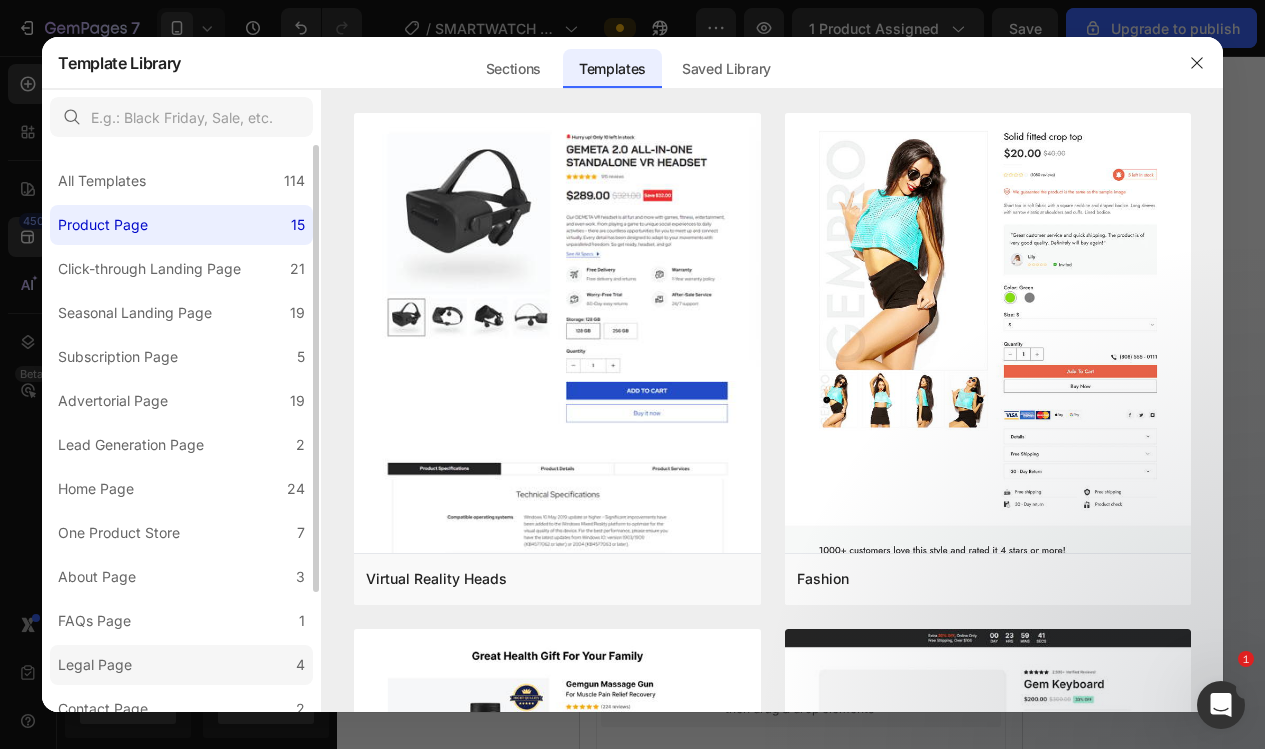 click on "Legal Page 4" 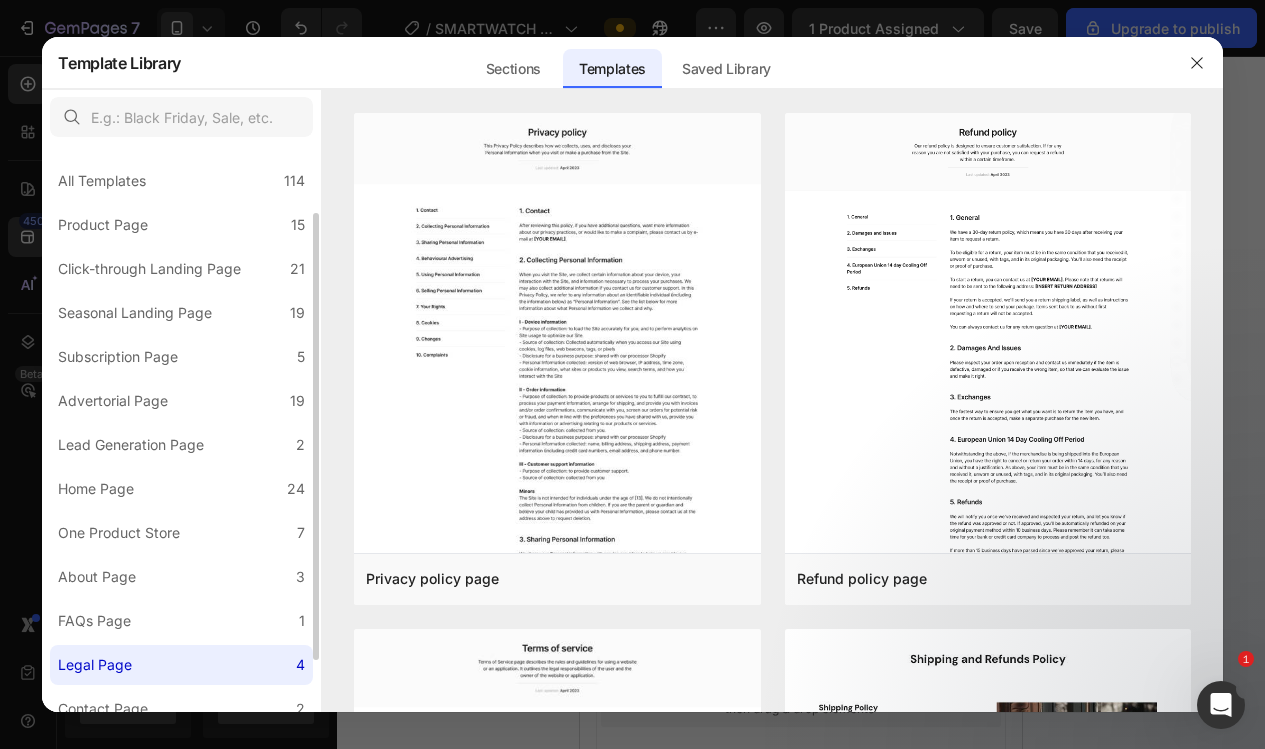 scroll, scrollTop: 147, scrollLeft: 0, axis: vertical 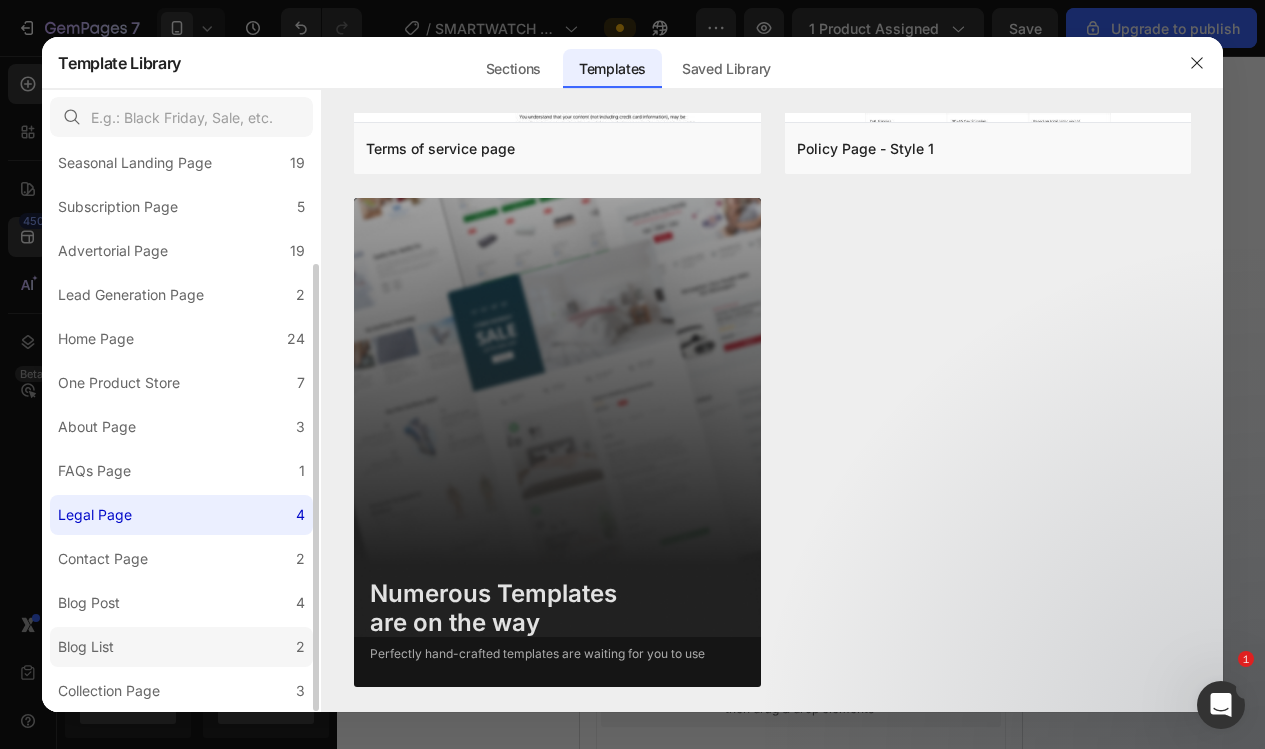 click on "Blog List 2" 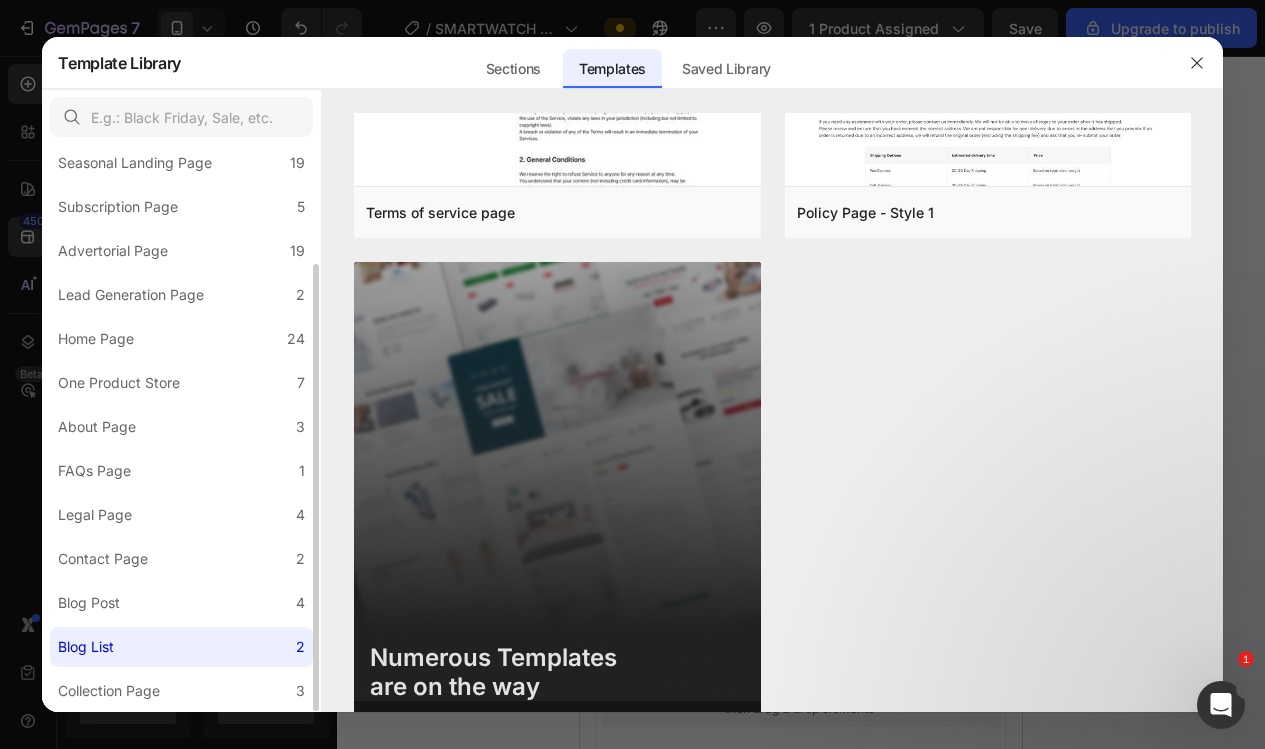 scroll, scrollTop: 0, scrollLeft: 0, axis: both 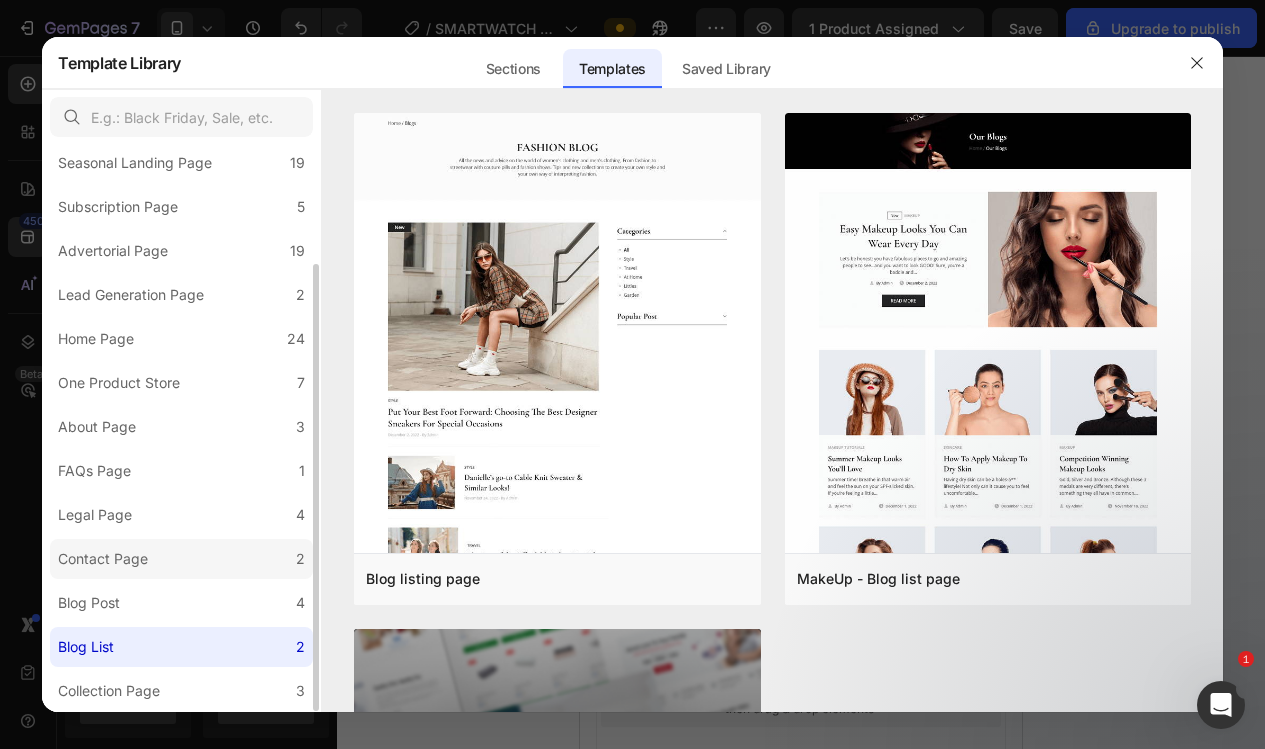 click on "Contact Page 2" 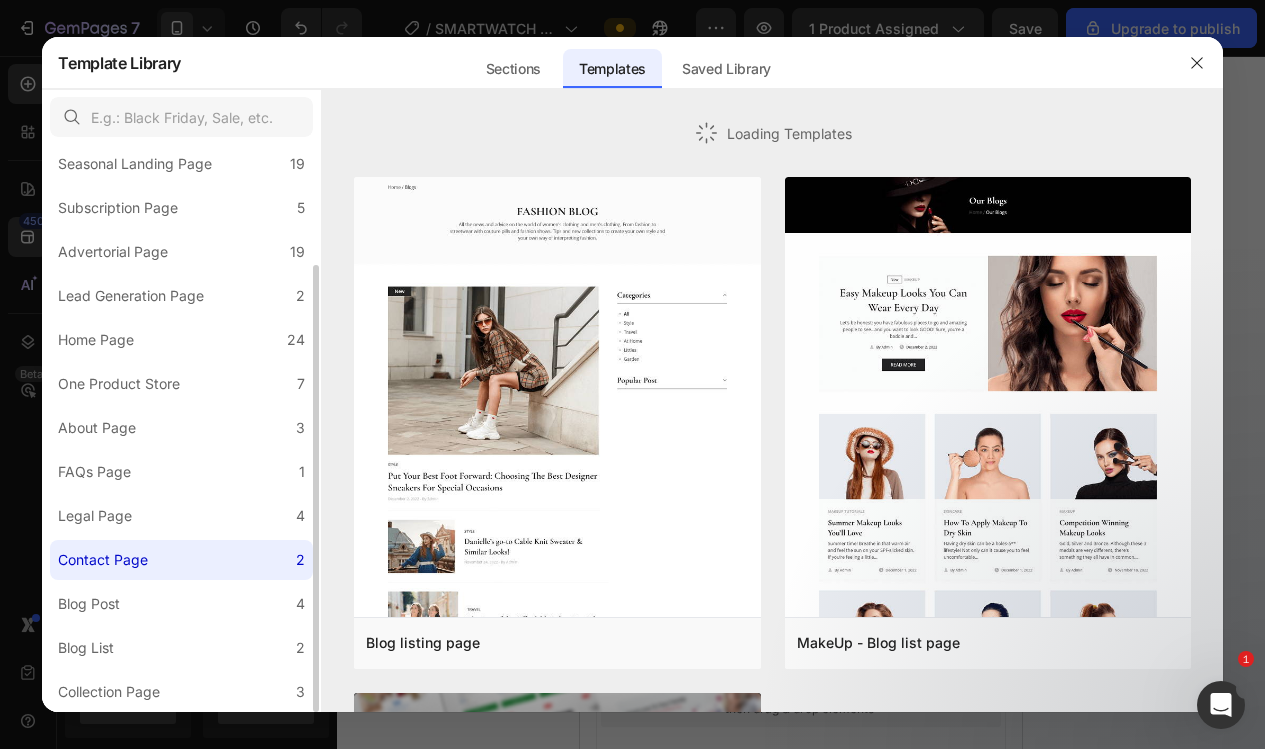 scroll, scrollTop: 150, scrollLeft: 0, axis: vertical 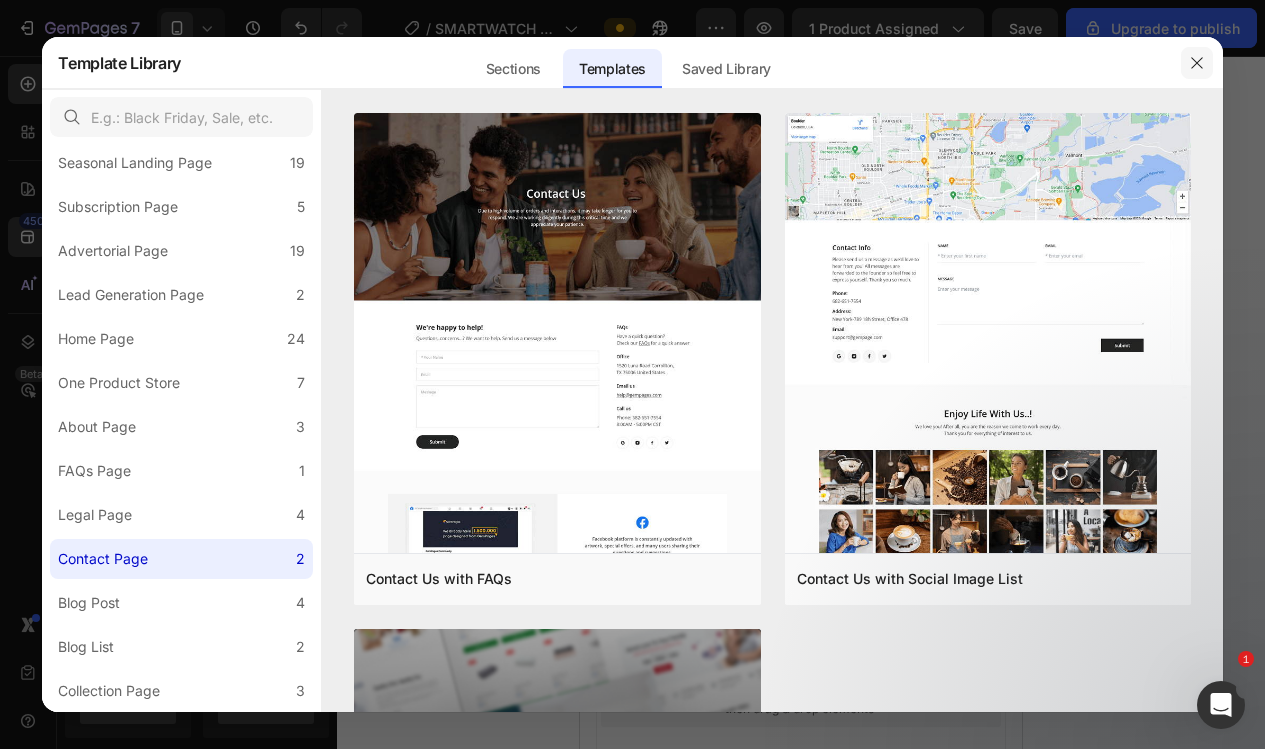 click 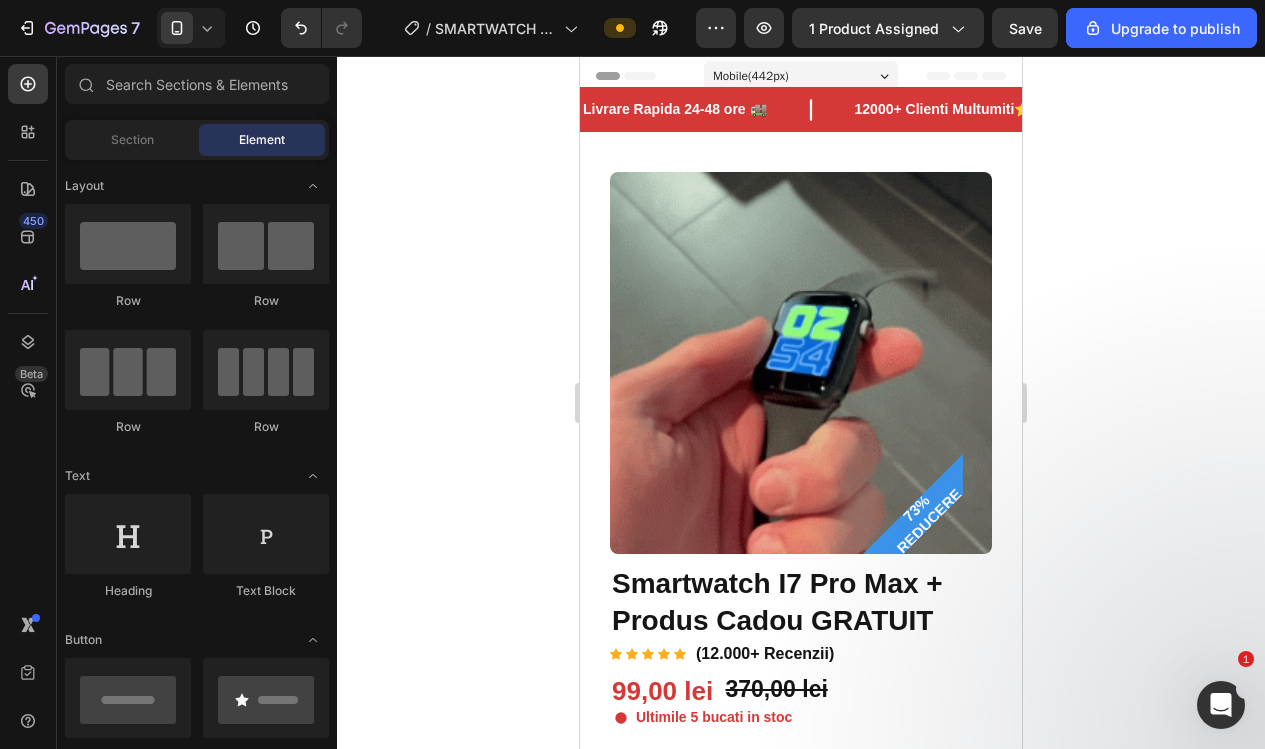 scroll, scrollTop: 0, scrollLeft: 0, axis: both 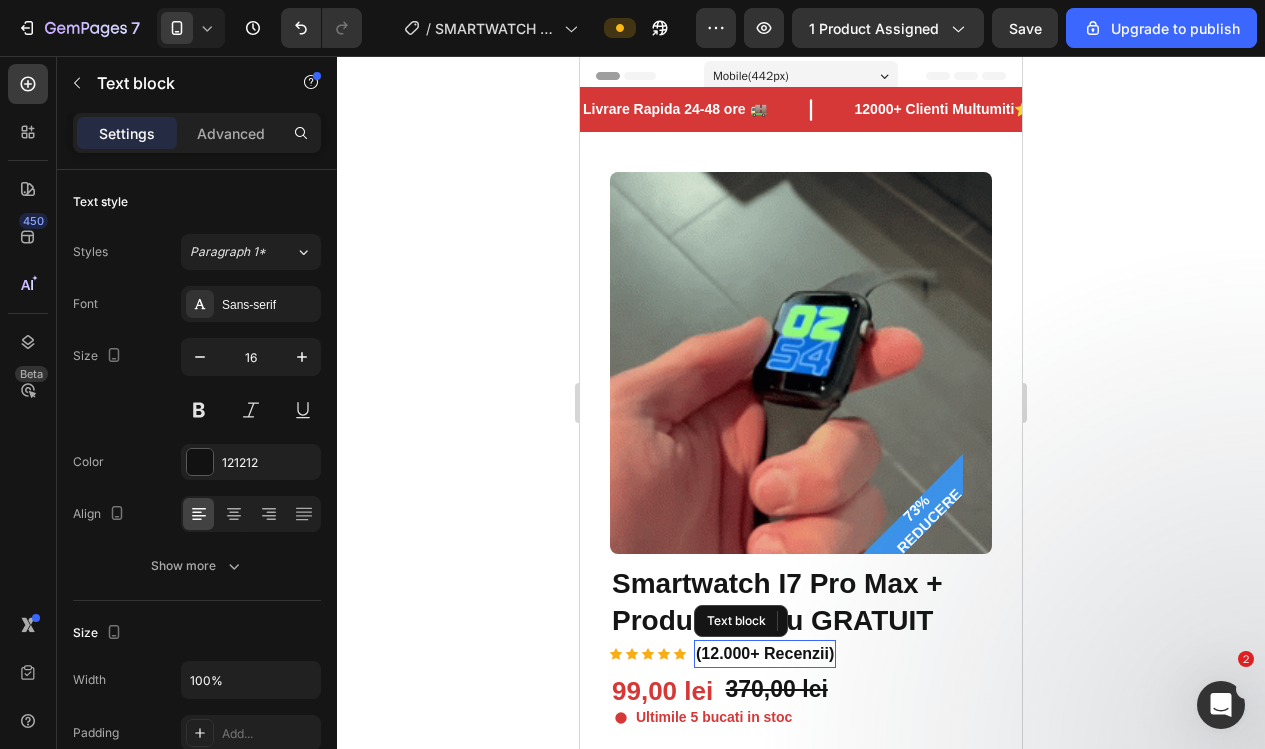 click on "(12.000+ Recenzii)" at bounding box center (765, 654) 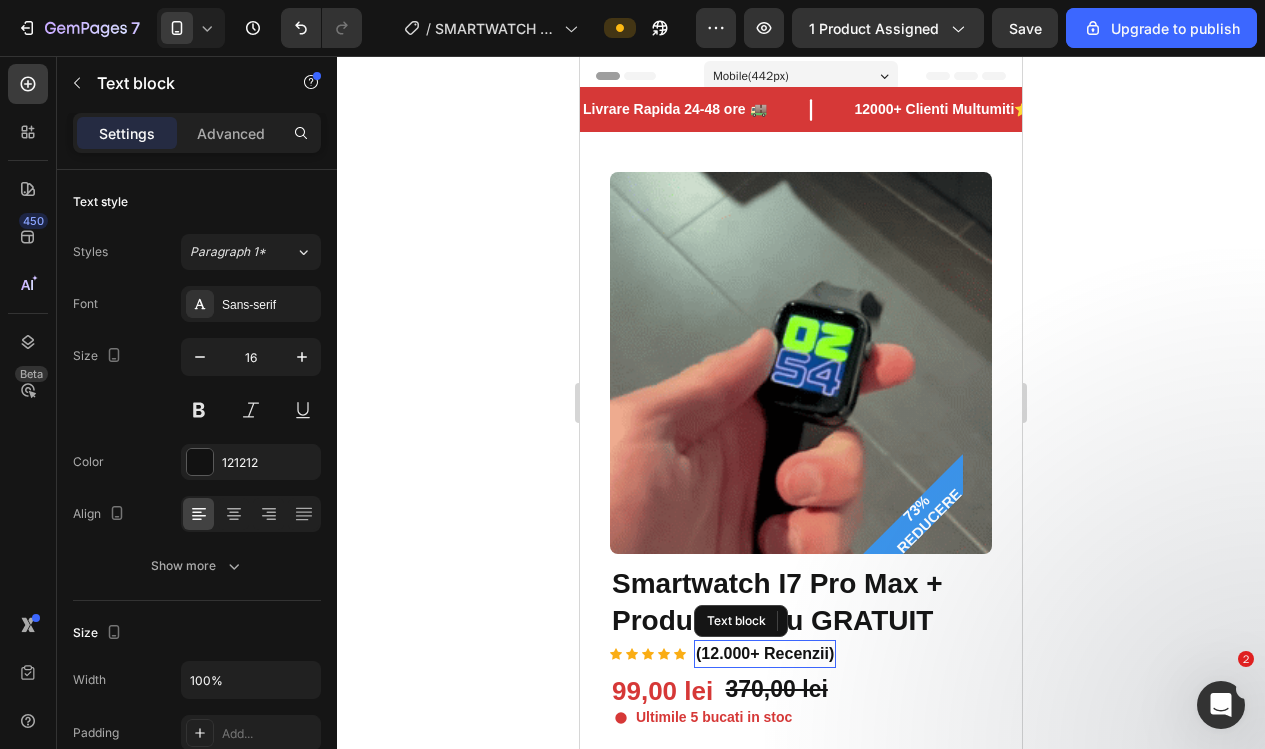 click on "(12.000+ Recenzii)" at bounding box center [765, 654] 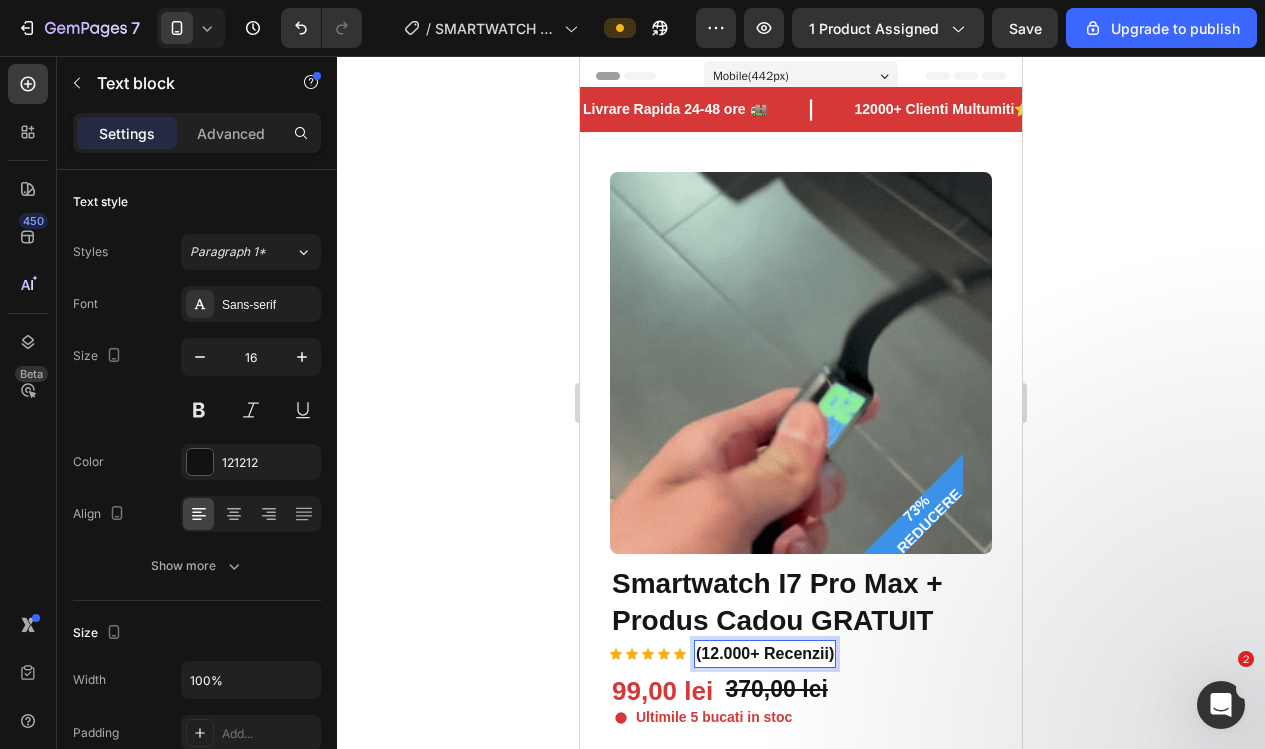 click on "(12.000+ Recenzii)" at bounding box center (765, 654) 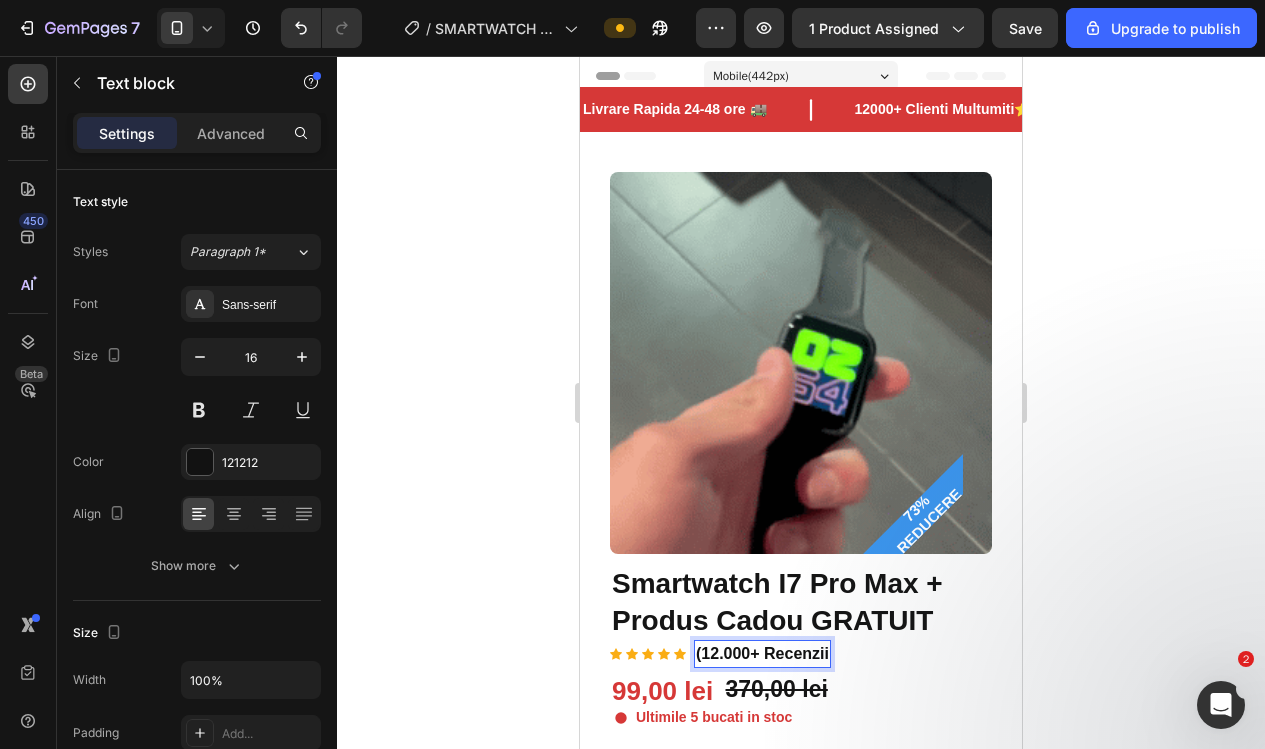 click on "(12.000+ Recenzii" at bounding box center [762, 654] 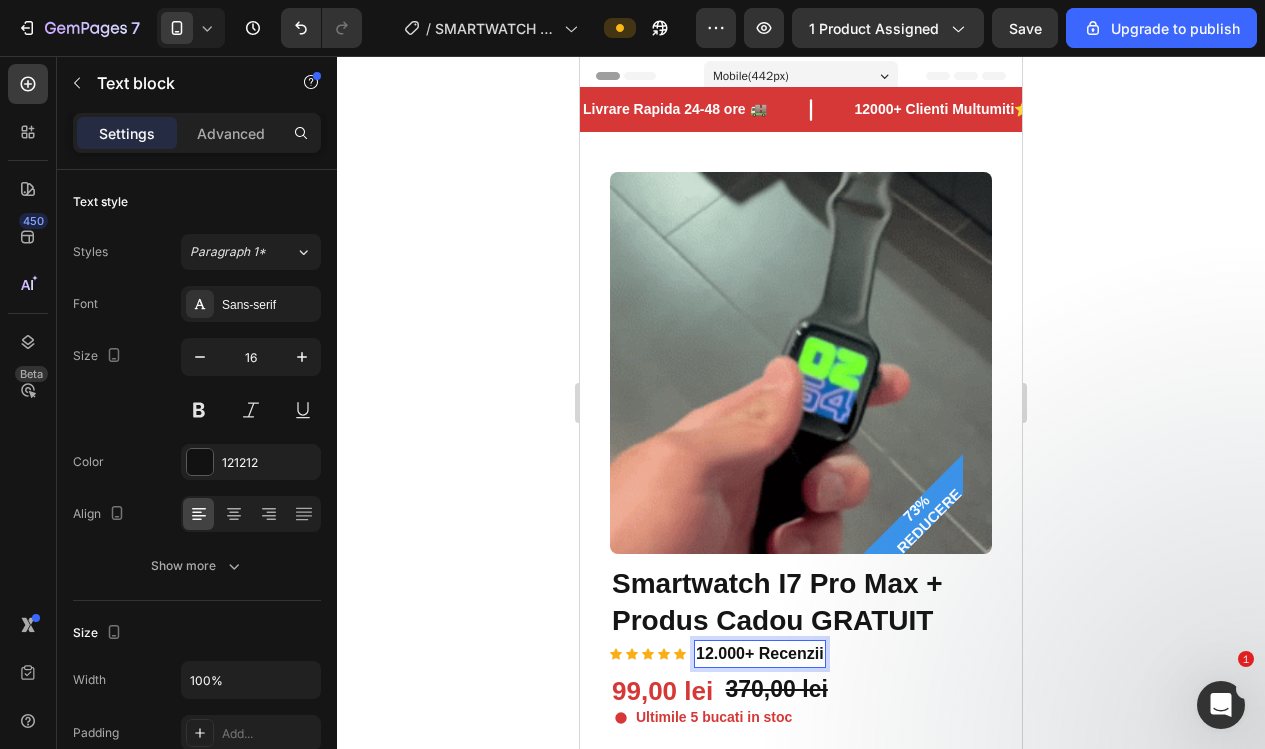 click 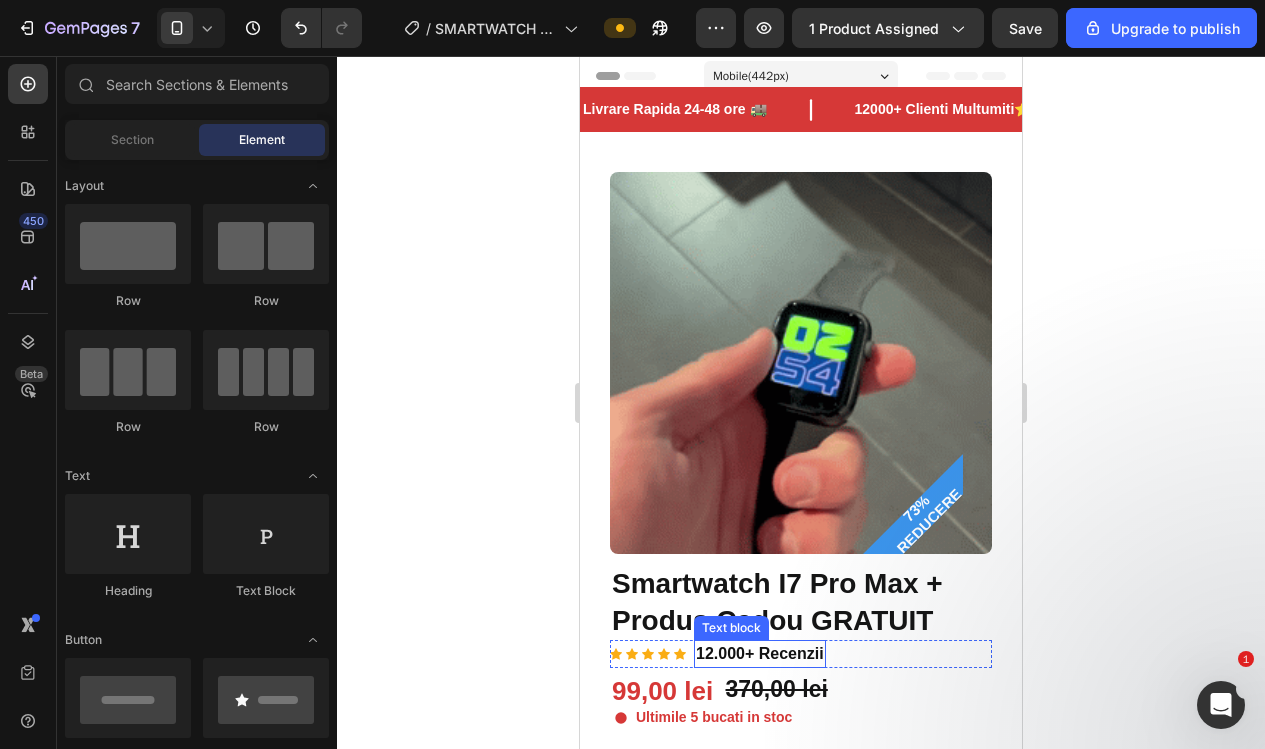 click on "12.000+ Recenzii" at bounding box center [760, 654] 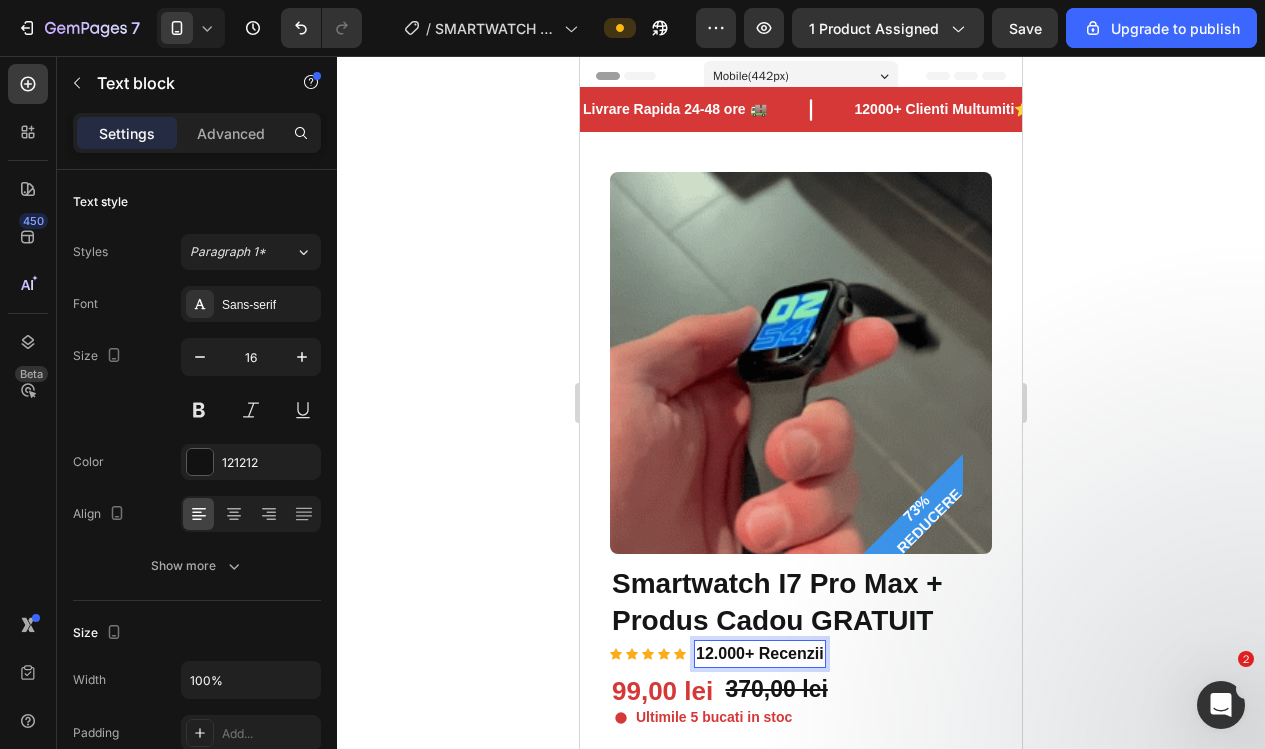 click on "12.000+ Recenzii" at bounding box center [760, 654] 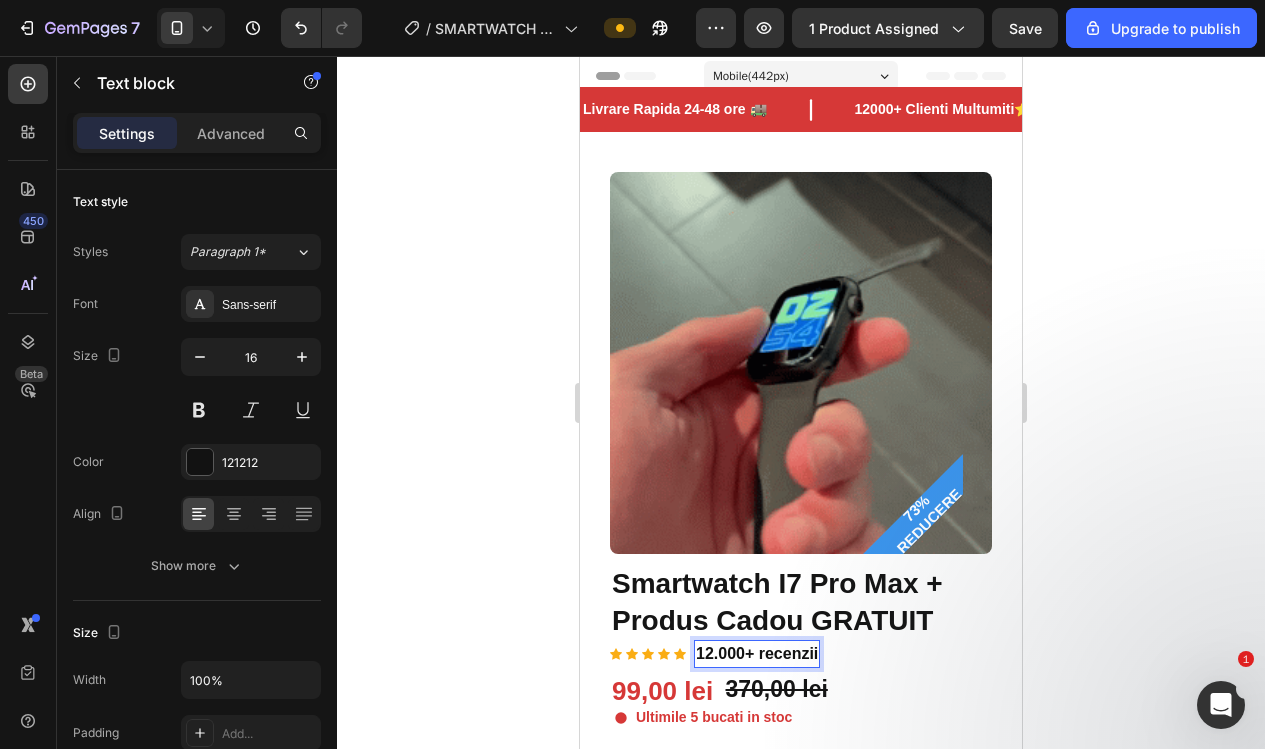 click 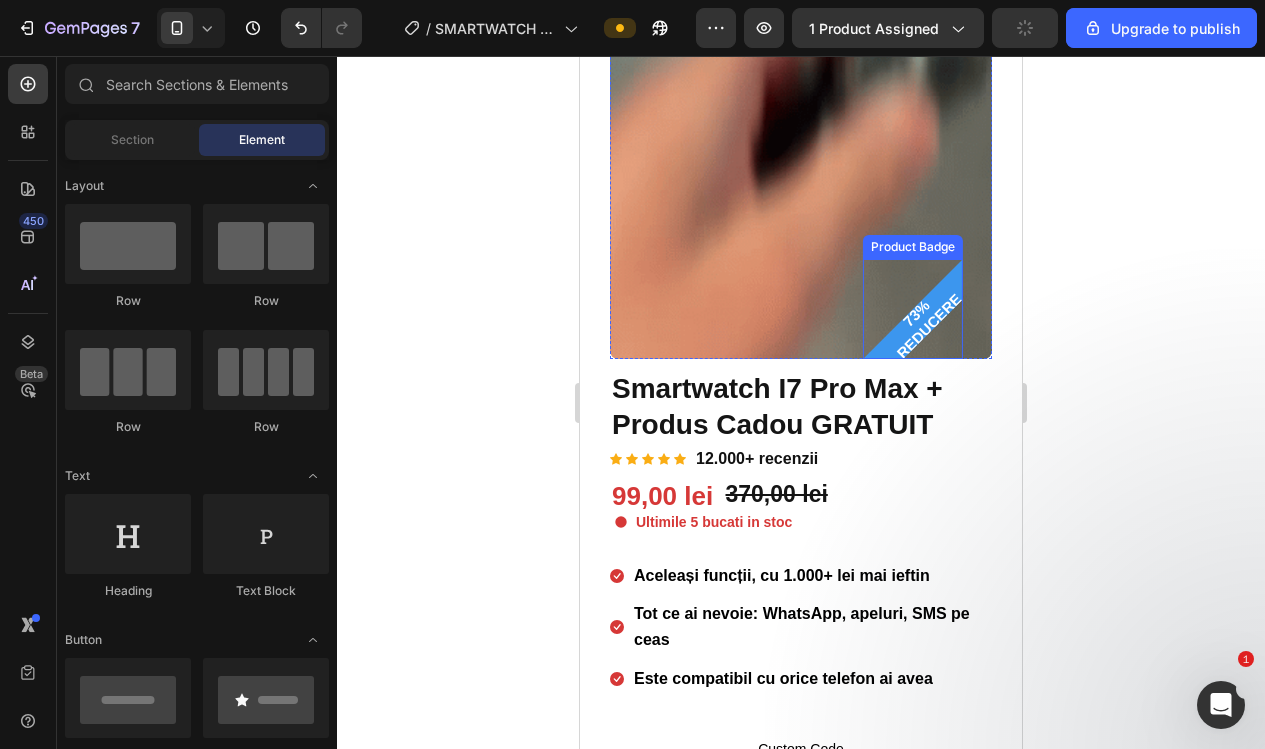 scroll, scrollTop: 198, scrollLeft: 0, axis: vertical 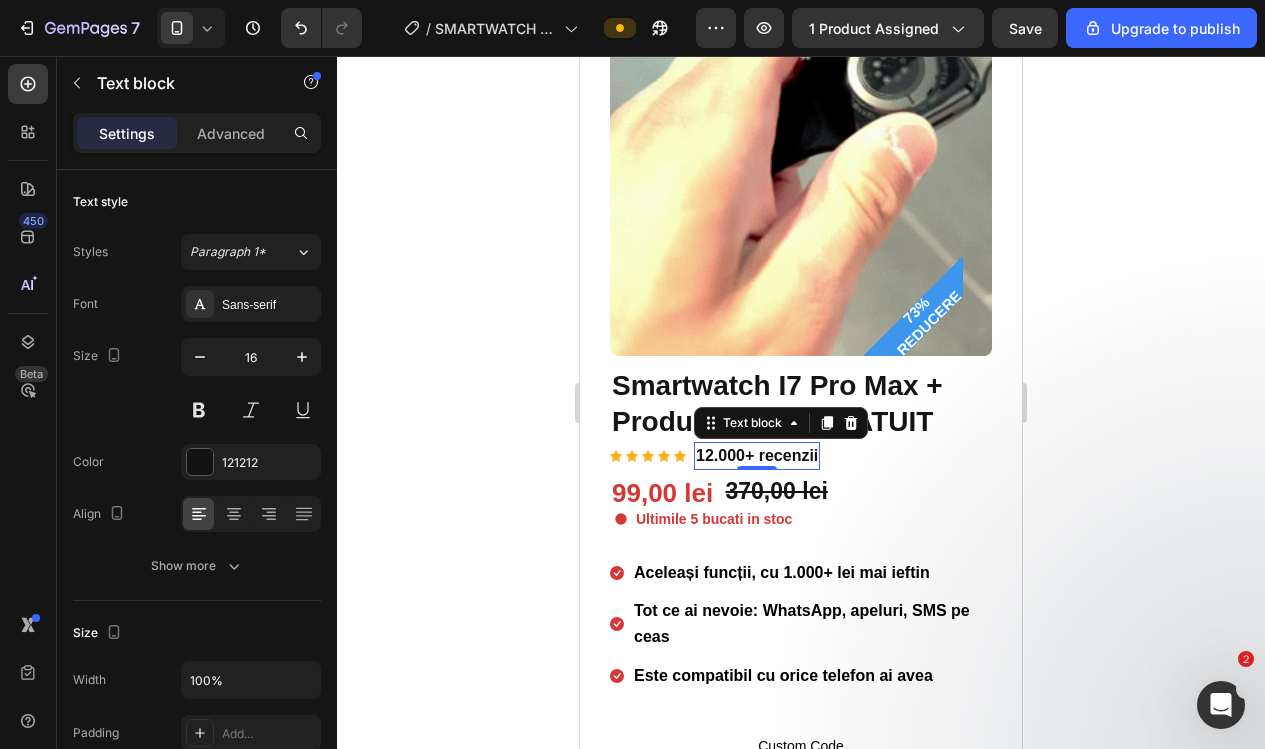 click on "12.000+ recenzii" at bounding box center [757, 456] 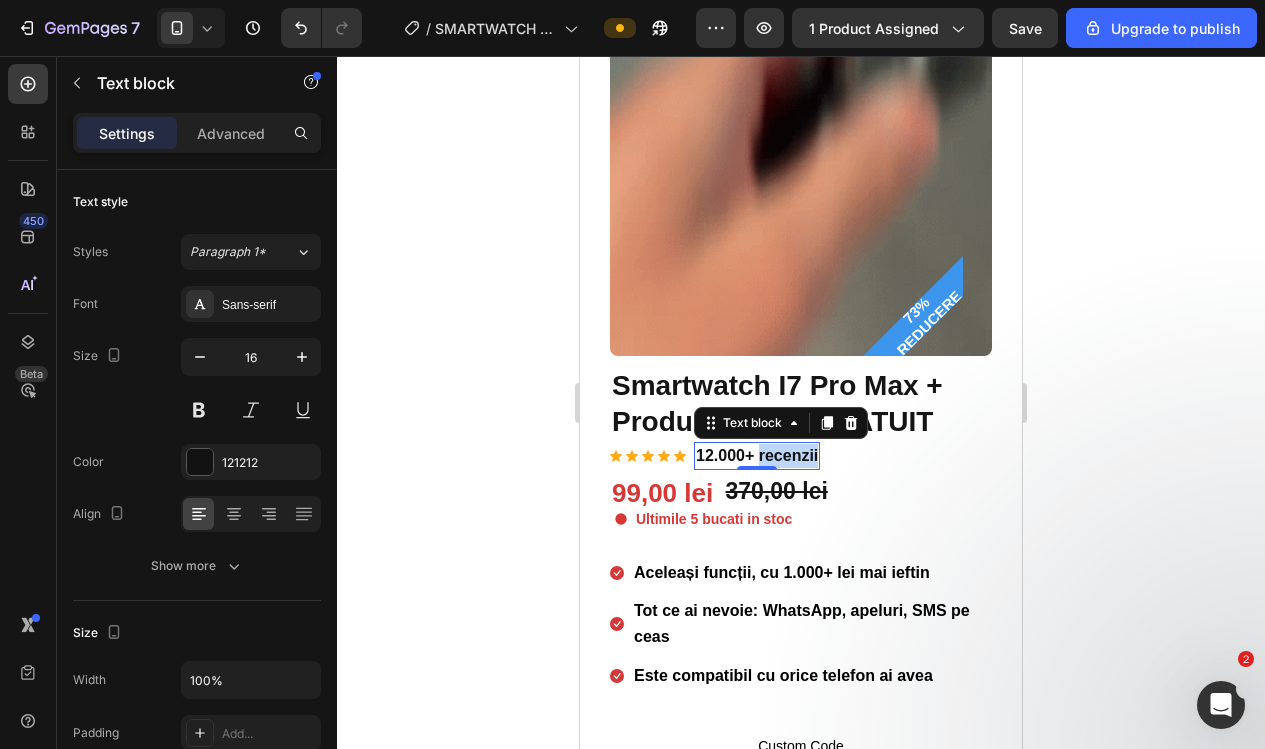 click on "12.000+ recenzii" at bounding box center (757, 456) 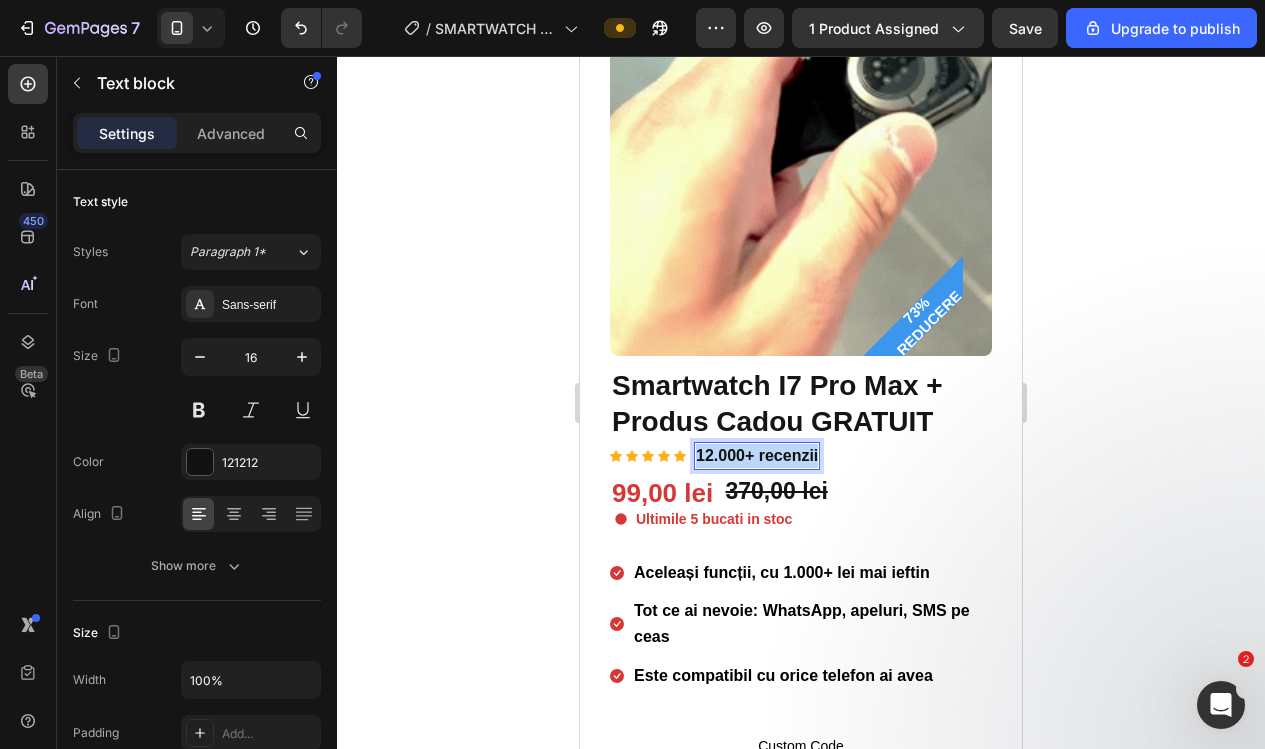 click on "12.000+ recenzii" at bounding box center (757, 456) 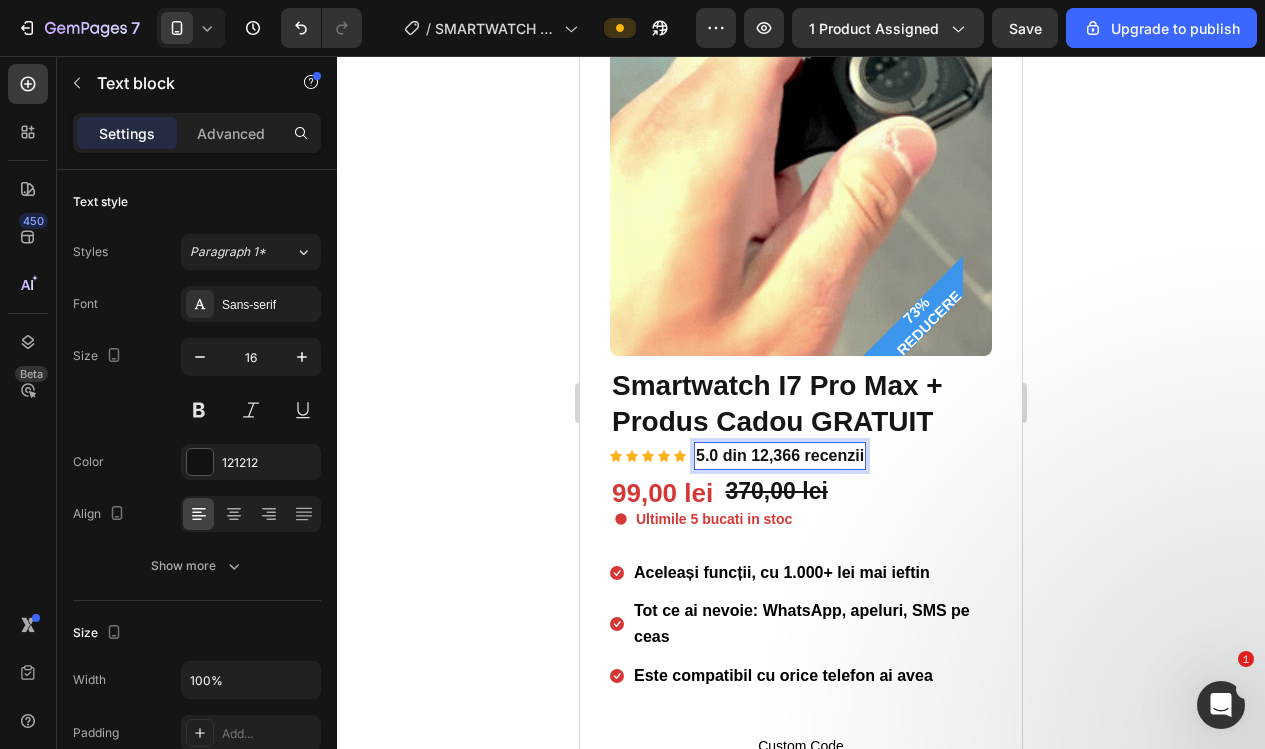 drag, startPoint x: 1104, startPoint y: 434, endPoint x: 1125, endPoint y: 440, distance: 21.84033 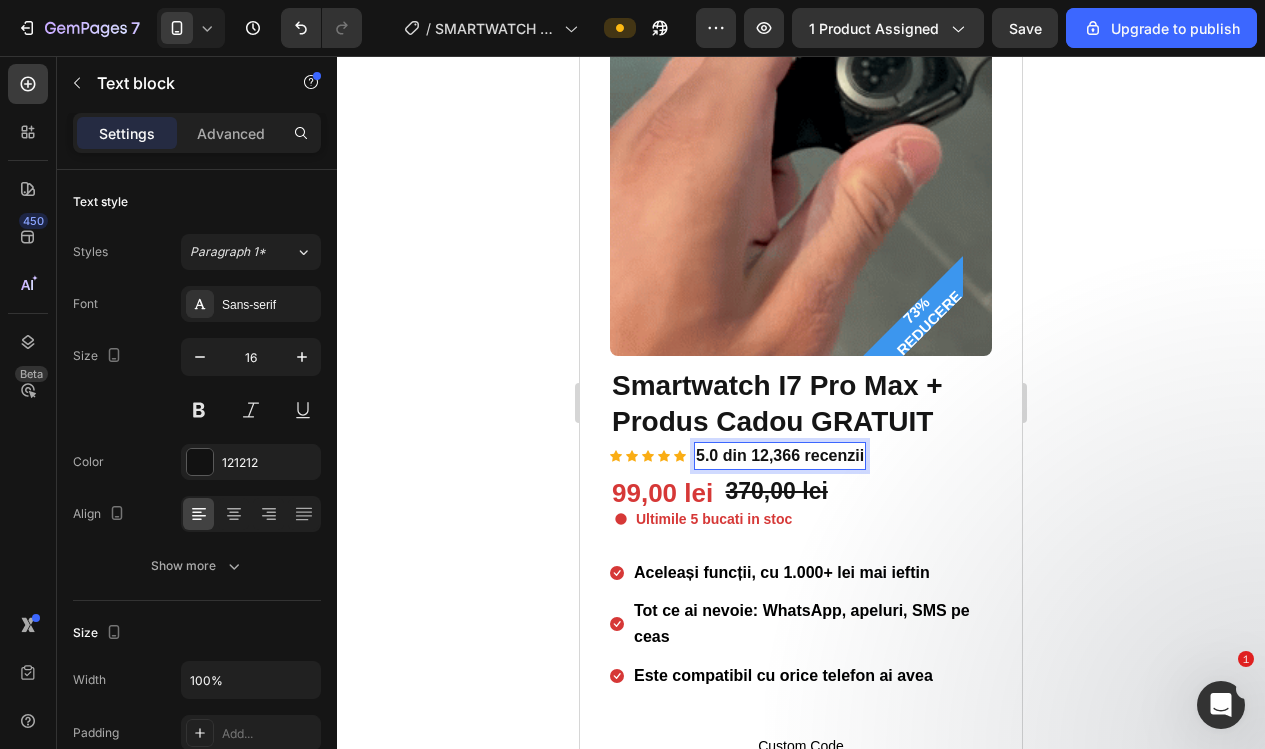click 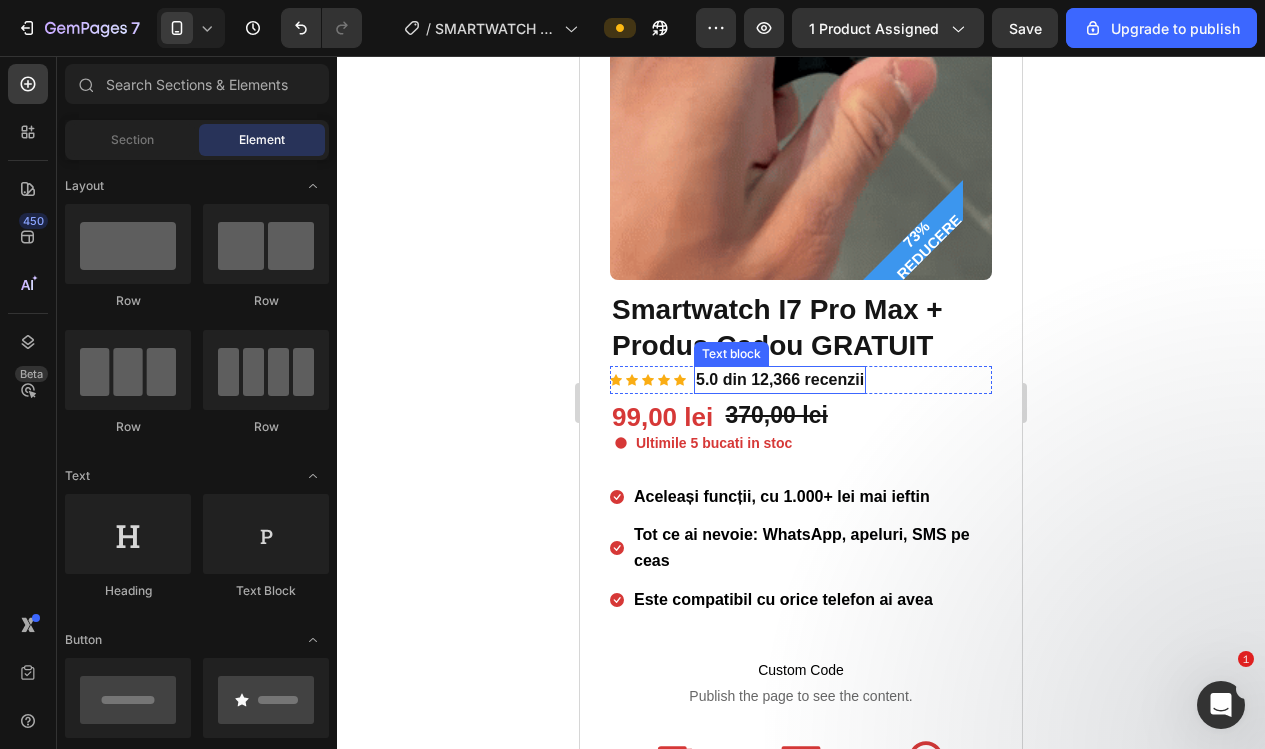scroll, scrollTop: 276, scrollLeft: 0, axis: vertical 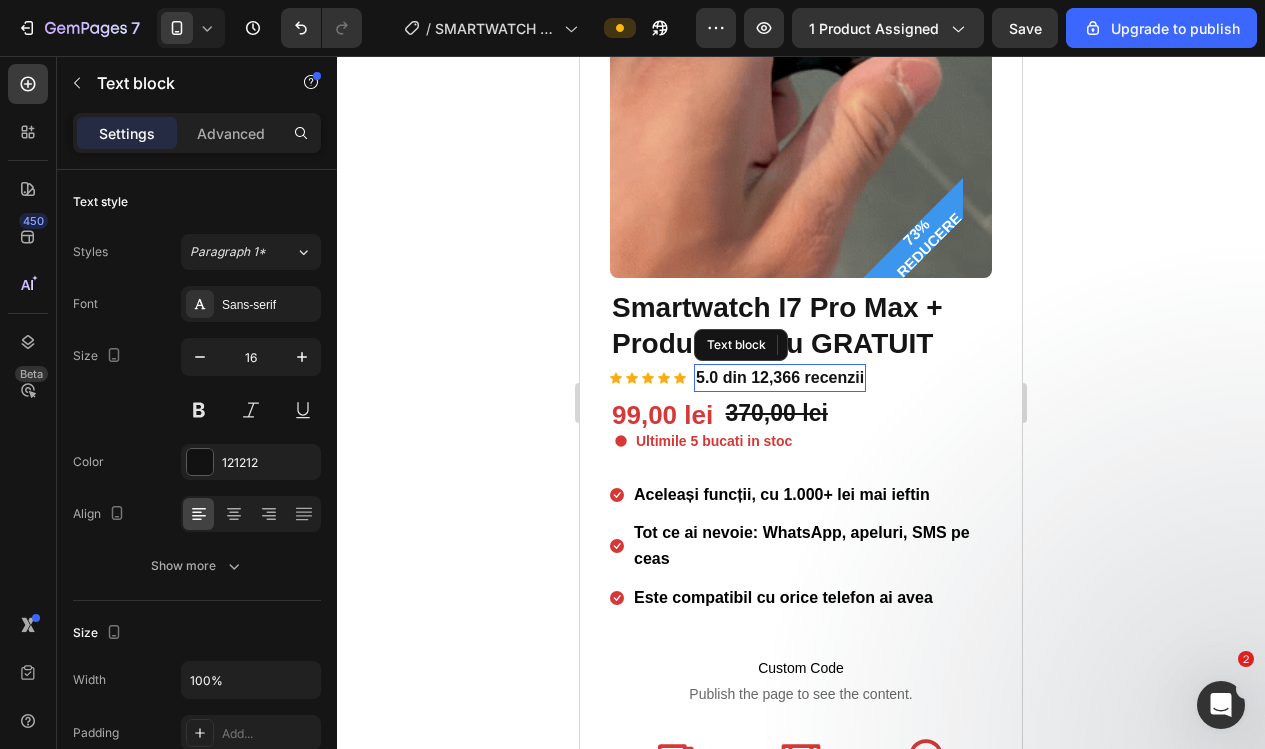 click on "5.0 din 12,366 recenzii" at bounding box center (780, 378) 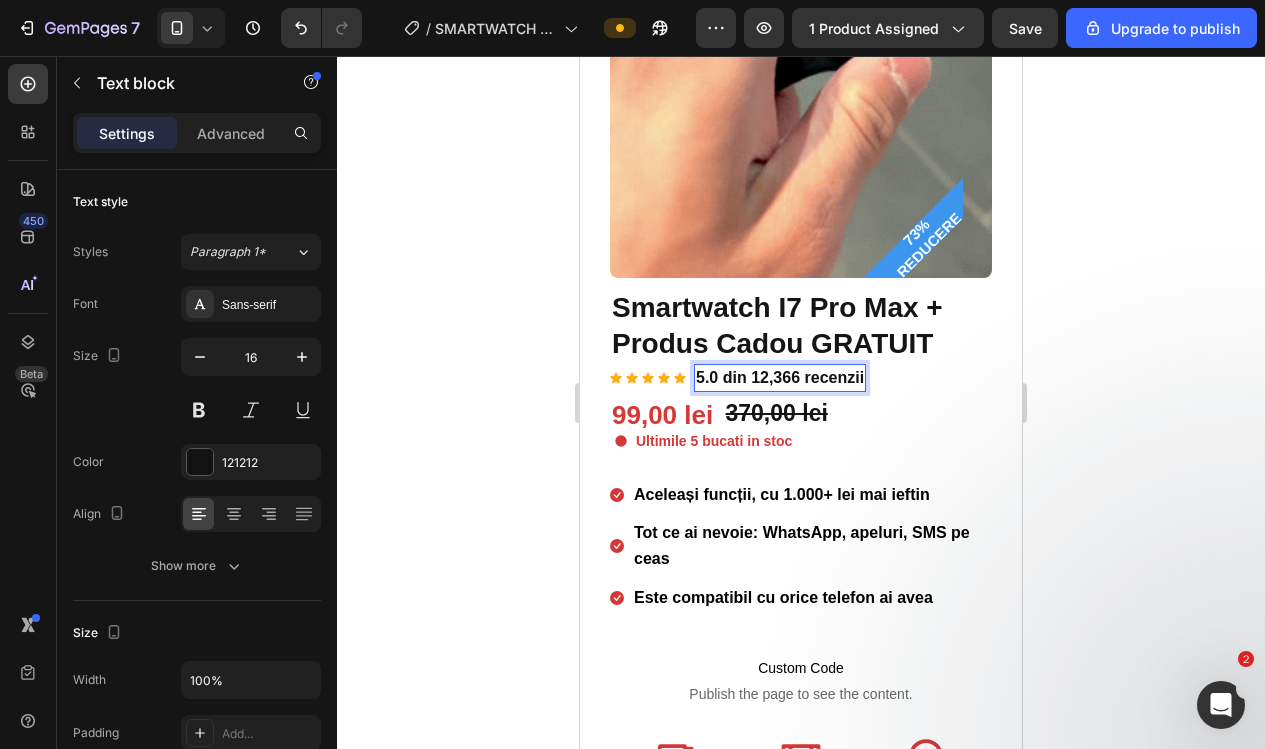 click on "5.0 din 12,366 recenzii" at bounding box center (780, 378) 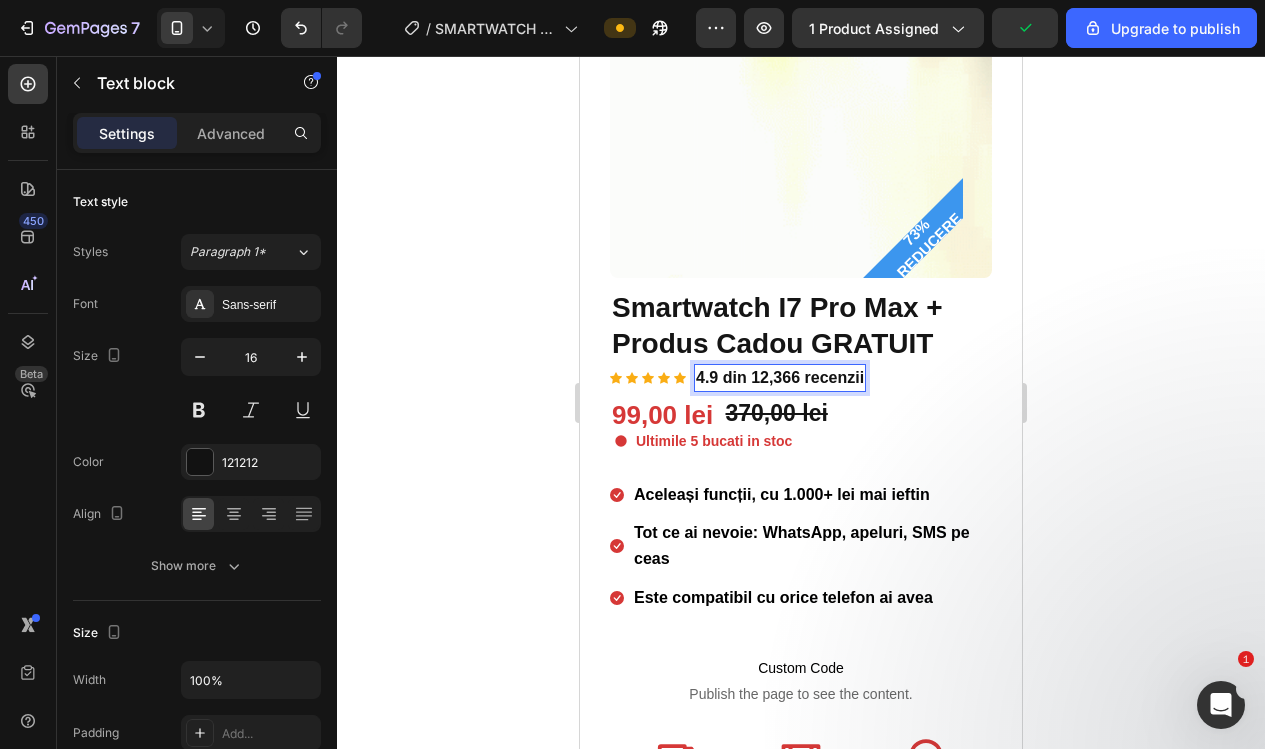 click 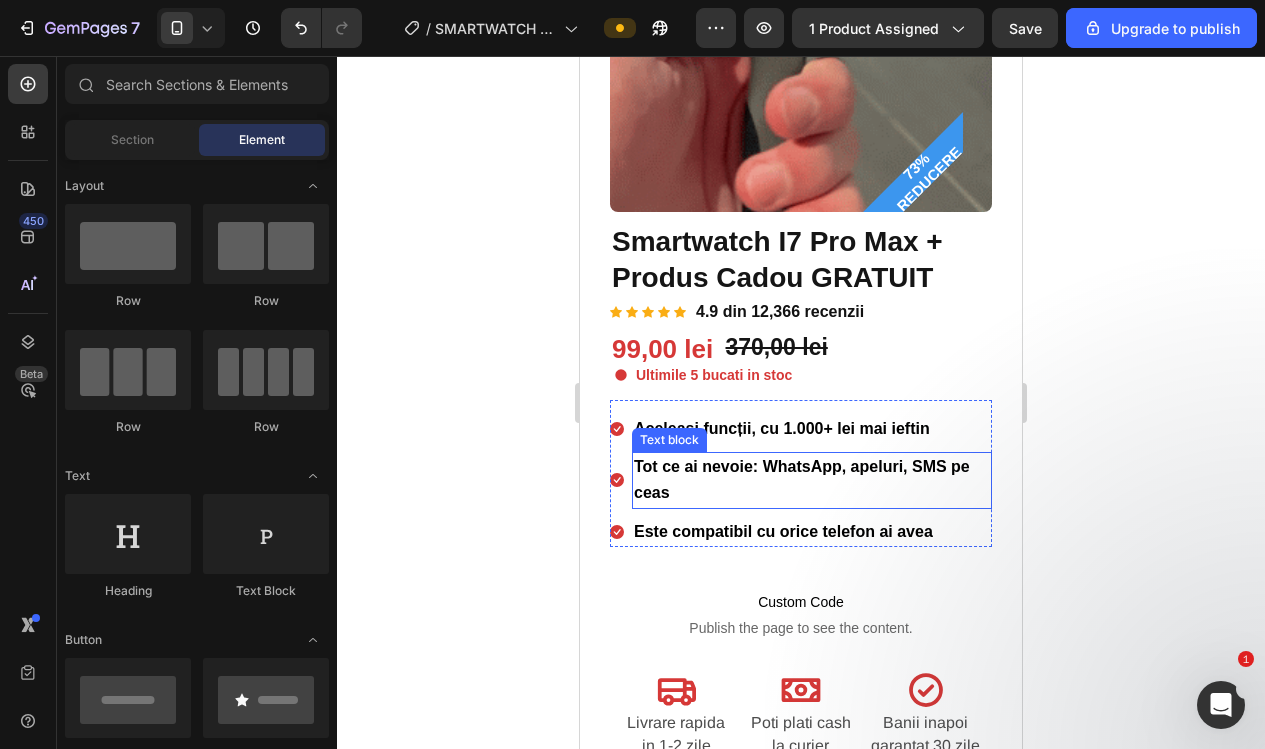 scroll, scrollTop: 183, scrollLeft: 0, axis: vertical 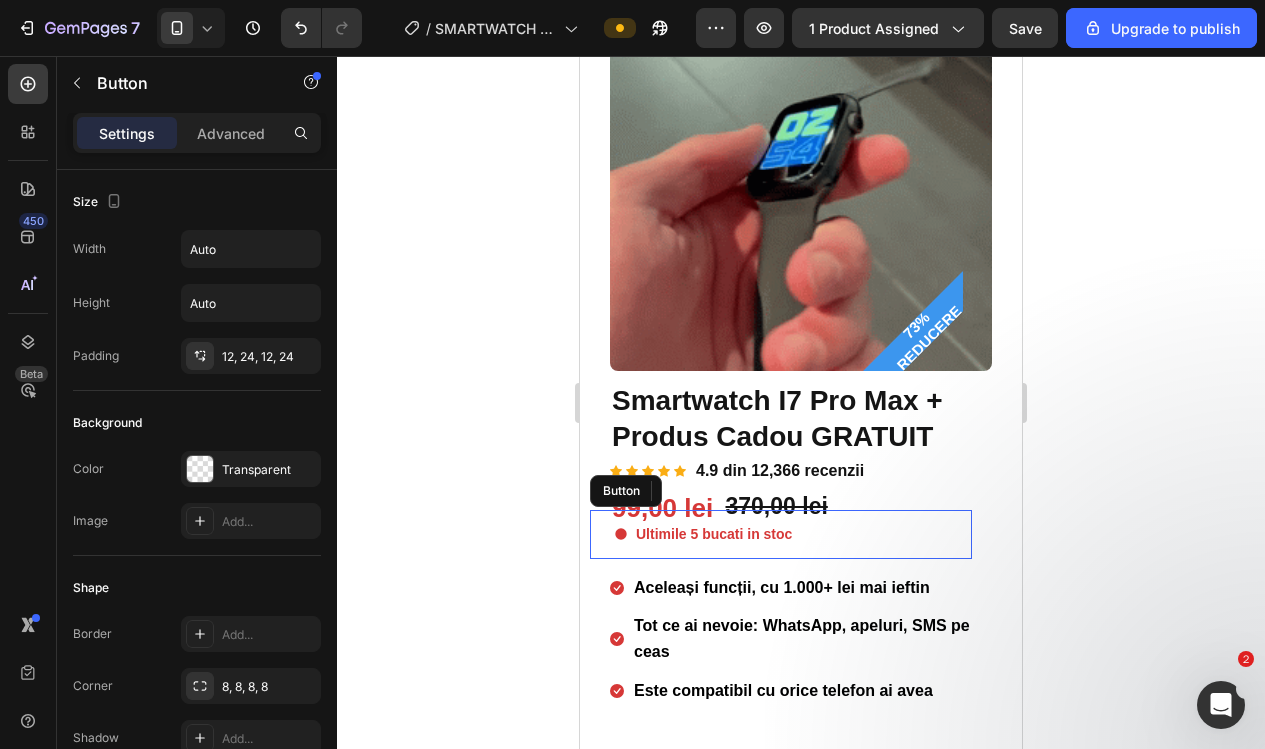 click on "Ultimile 5 bucati in stoc Button" at bounding box center (781, 534) 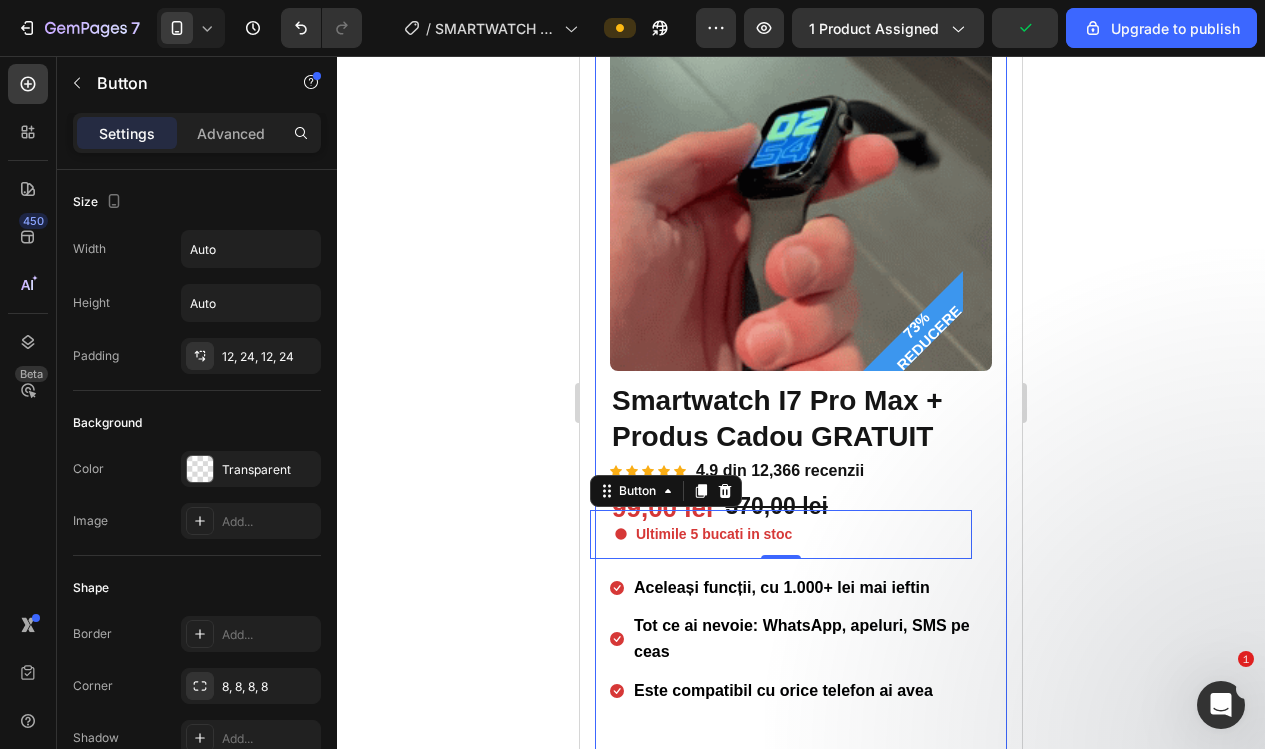 click 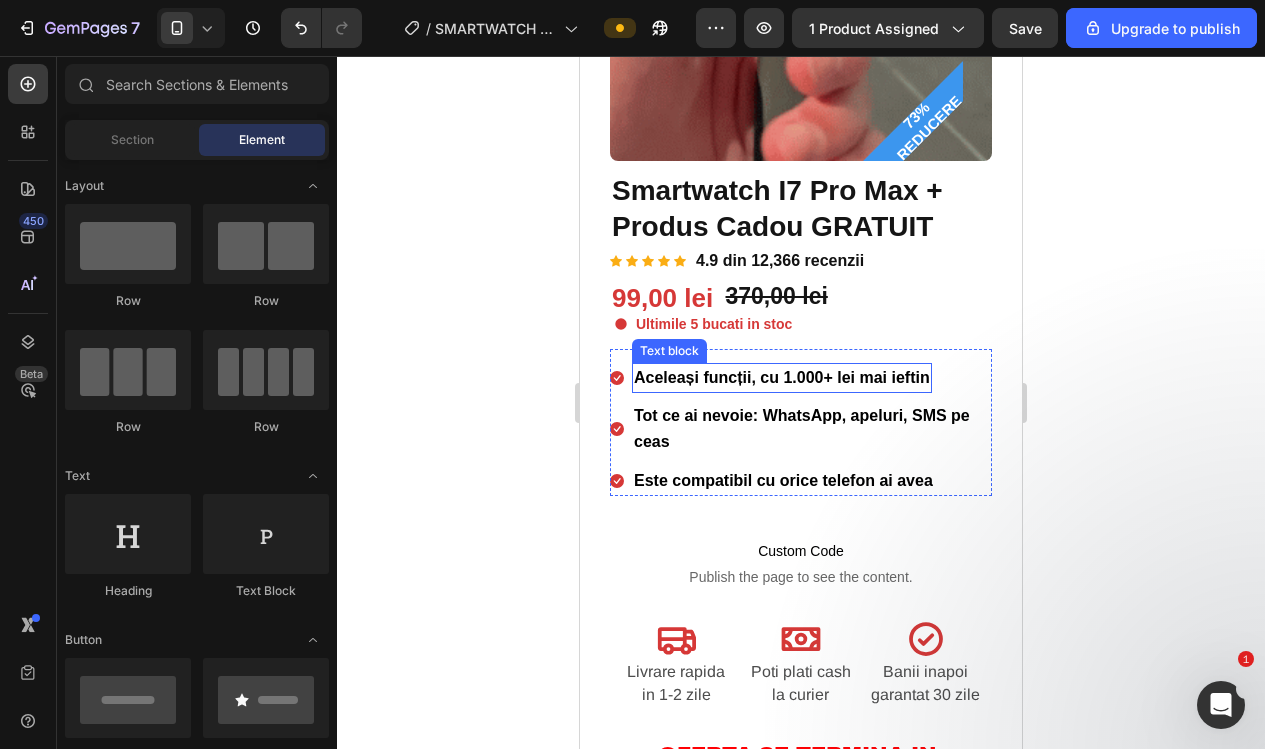 scroll, scrollTop: 419, scrollLeft: 0, axis: vertical 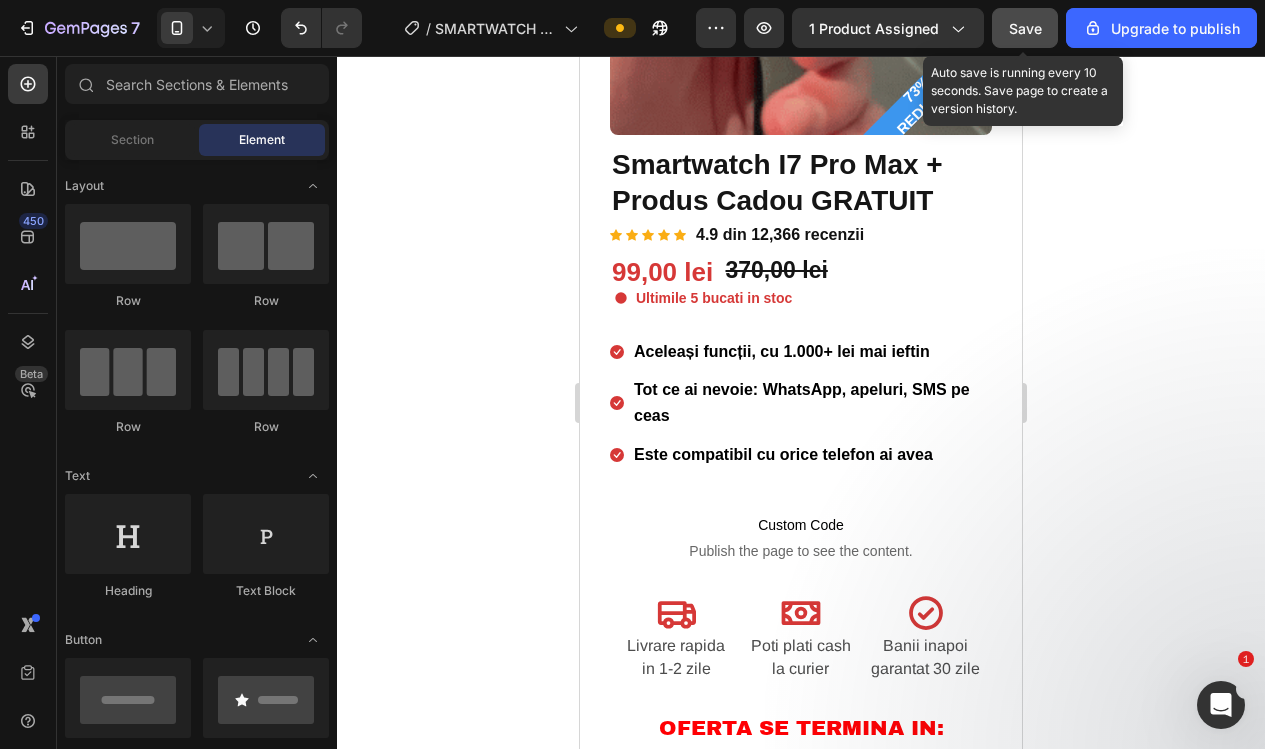 click on "Save" at bounding box center [1025, 28] 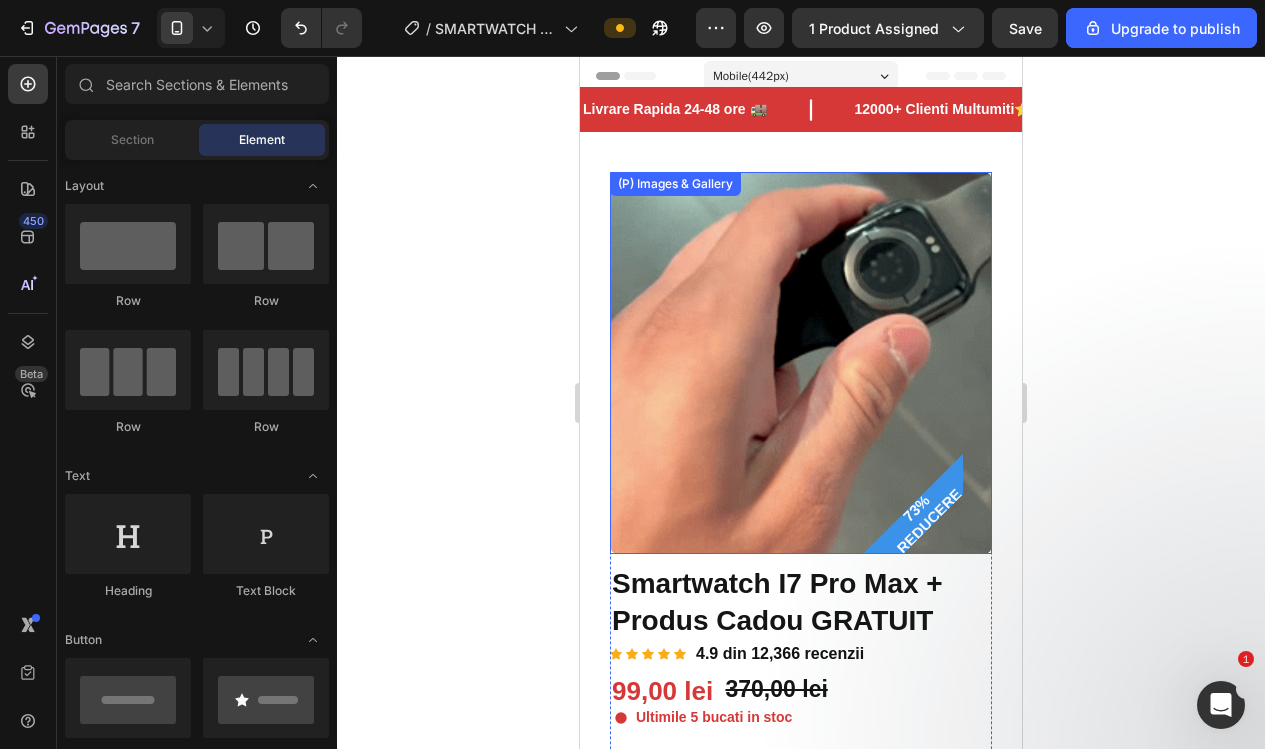scroll, scrollTop: 0, scrollLeft: 0, axis: both 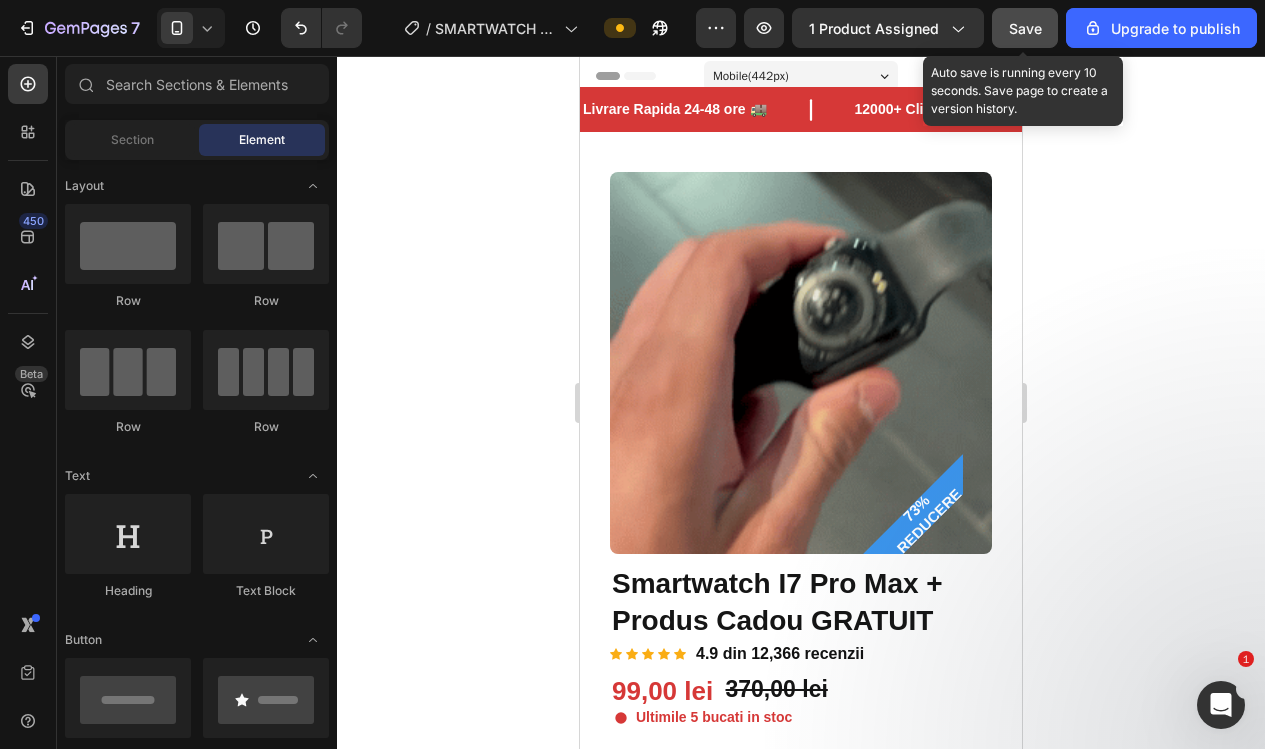 click on "Save" at bounding box center (1025, 28) 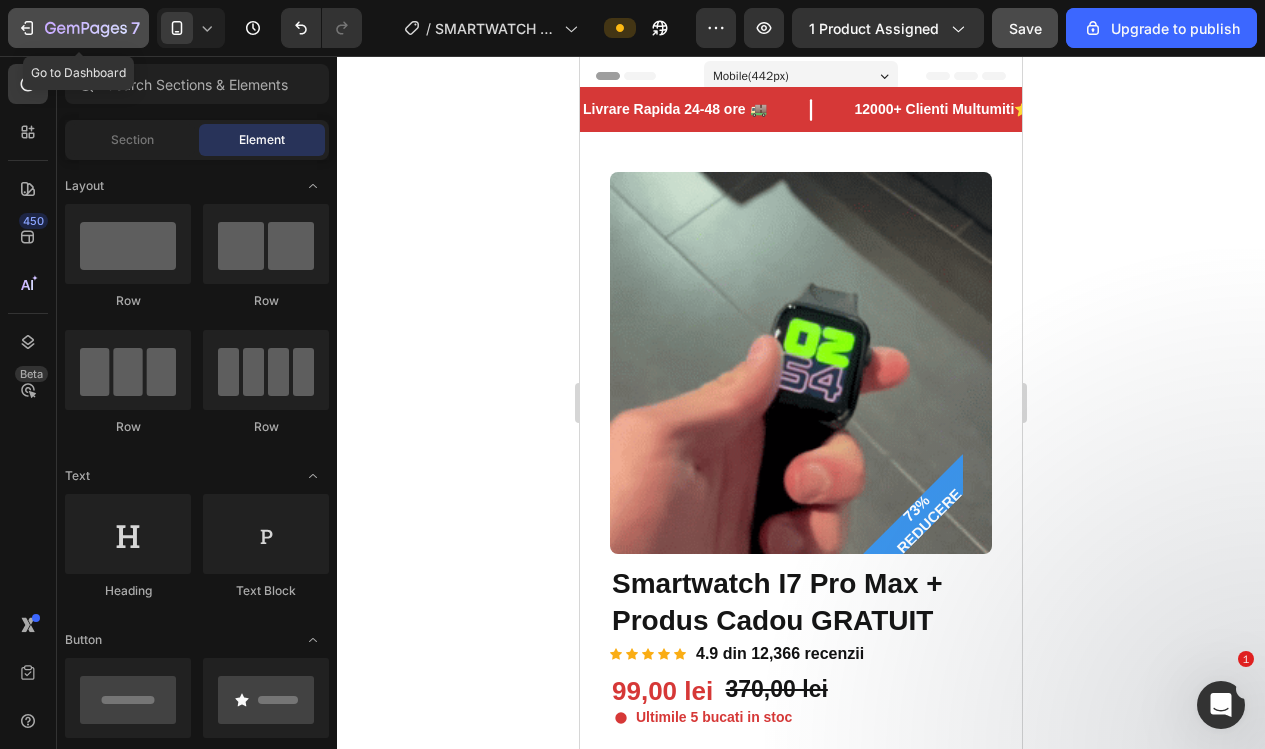 click 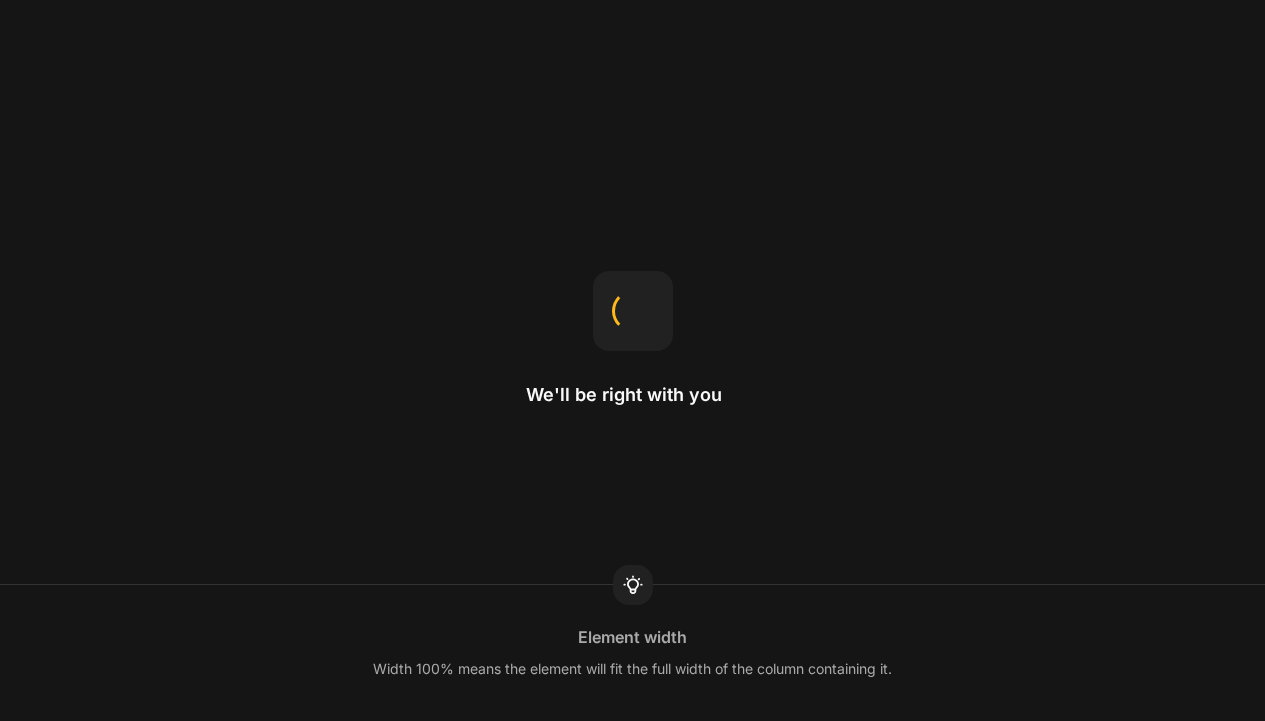 scroll, scrollTop: 0, scrollLeft: 0, axis: both 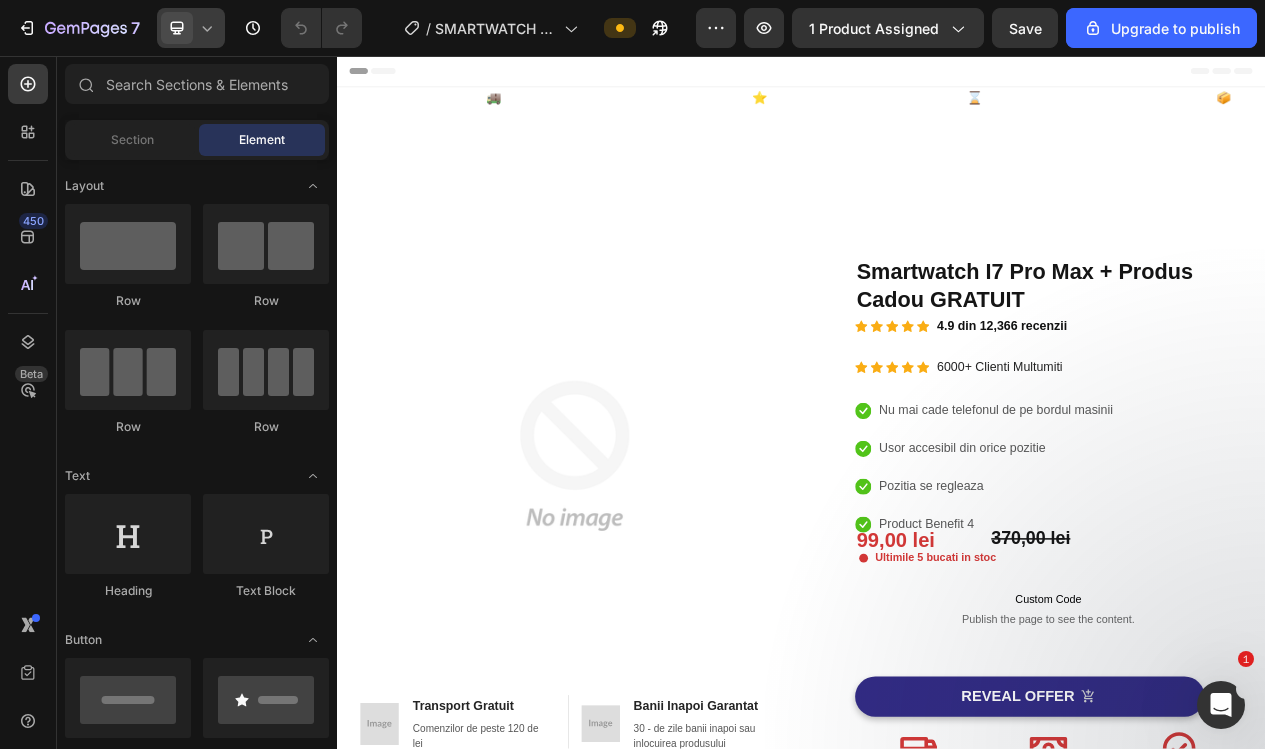 click 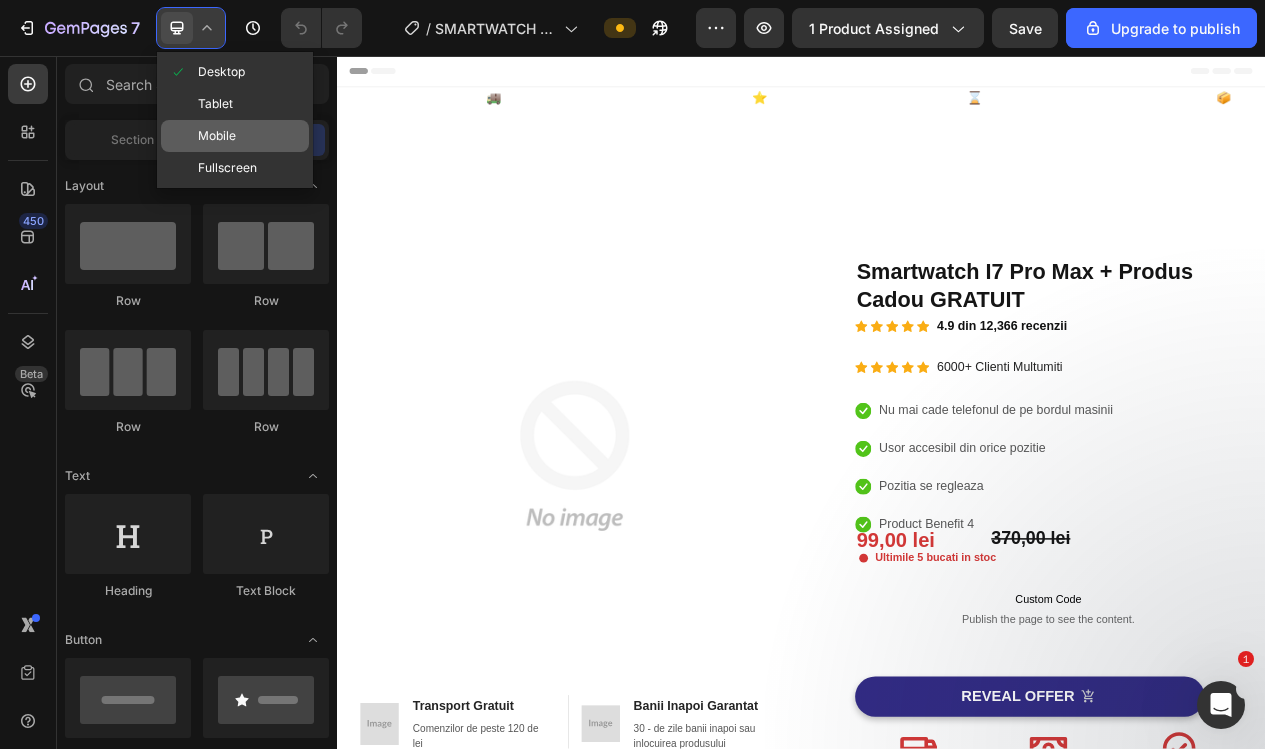 click on "Mobile" 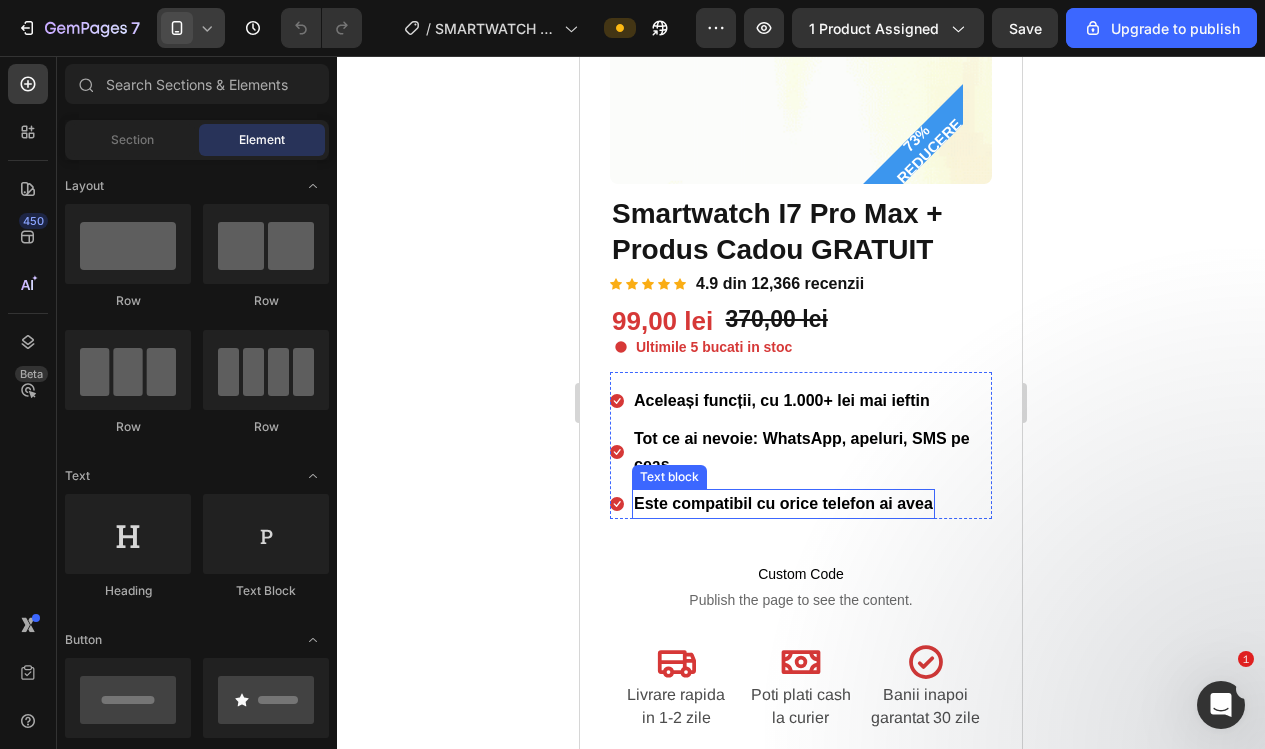 scroll, scrollTop: 372, scrollLeft: 0, axis: vertical 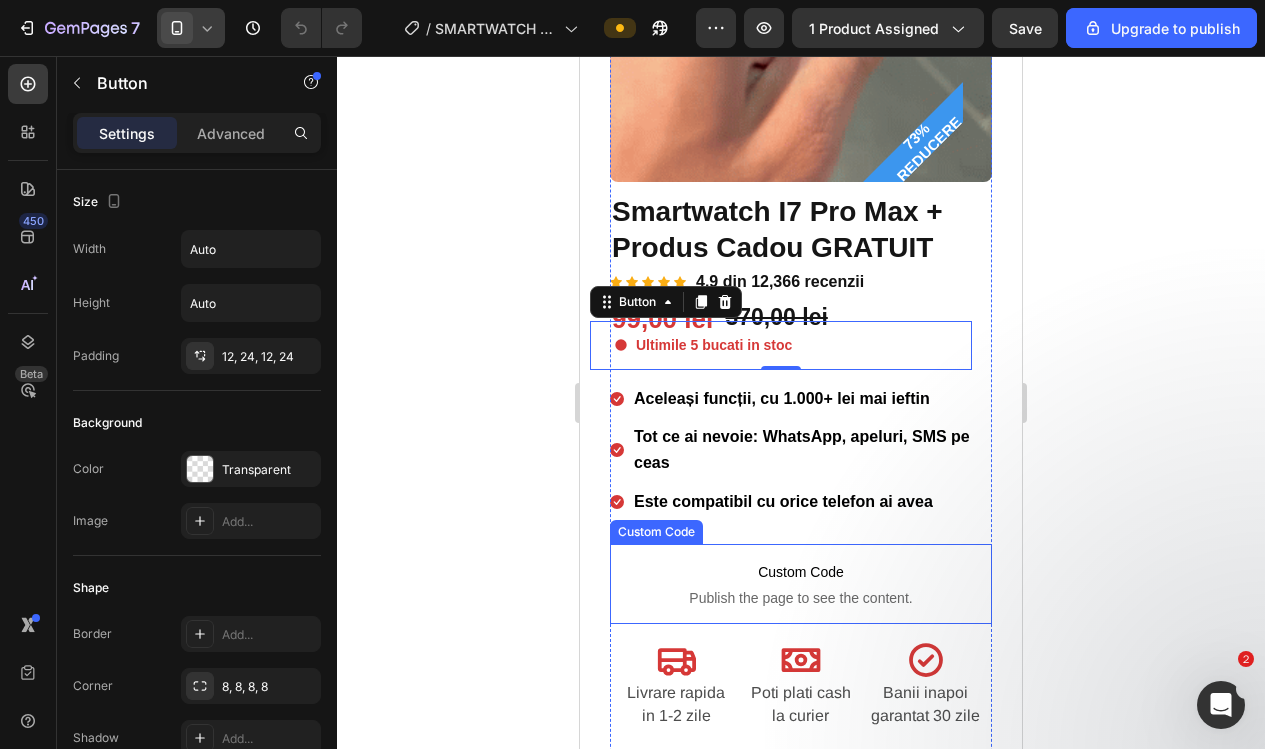 click on "Publish the page to see the content." at bounding box center (801, 598) 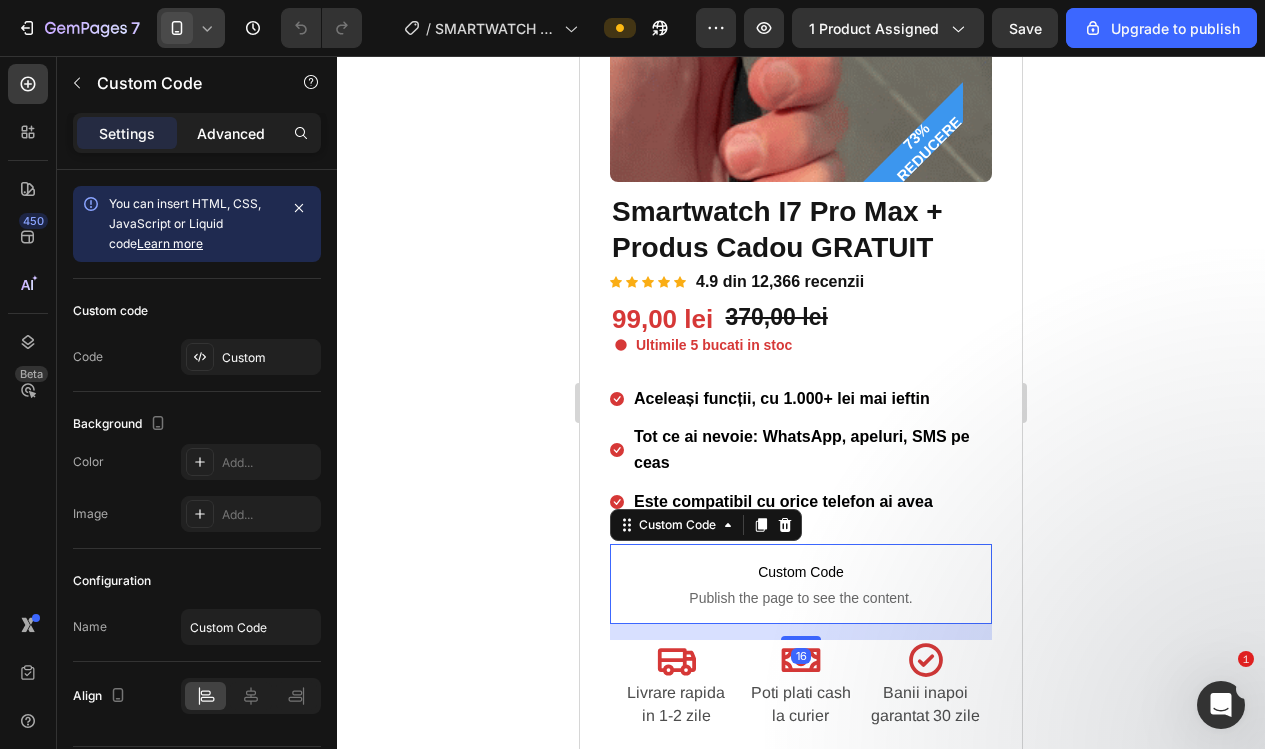click on "Advanced" at bounding box center (231, 133) 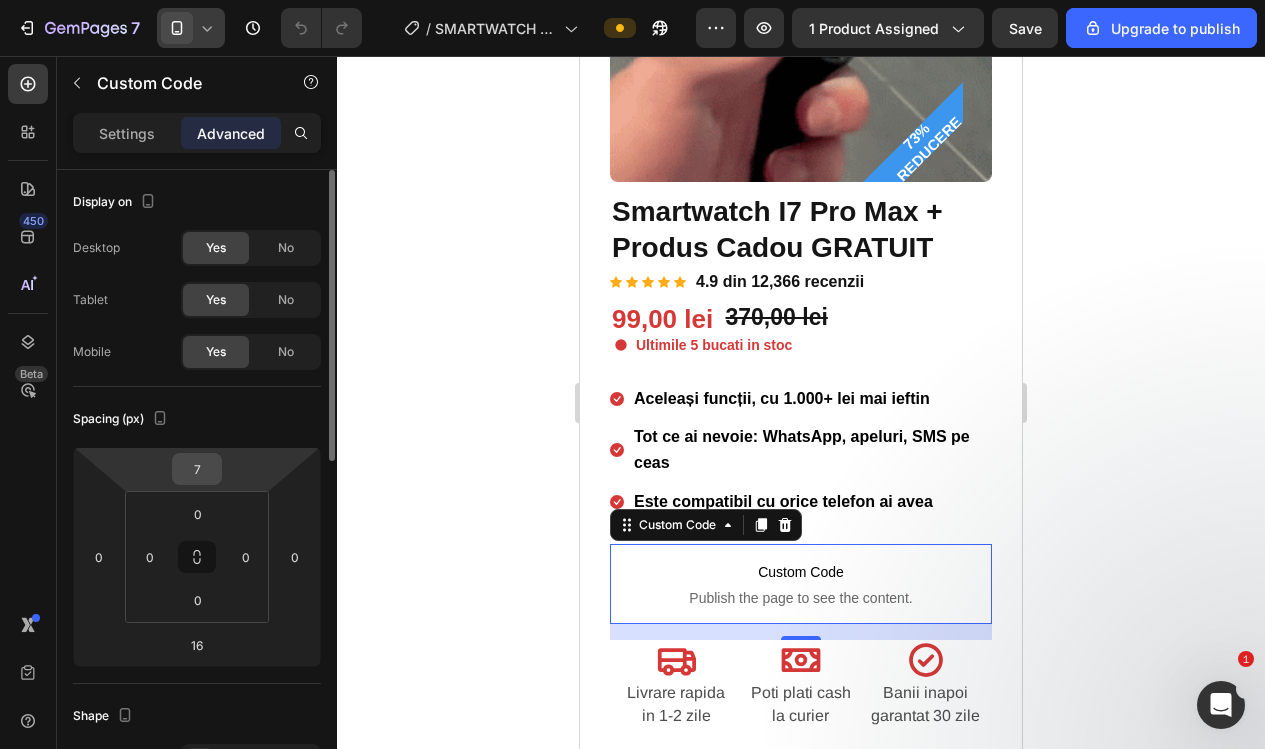 click on "7" at bounding box center (197, 469) 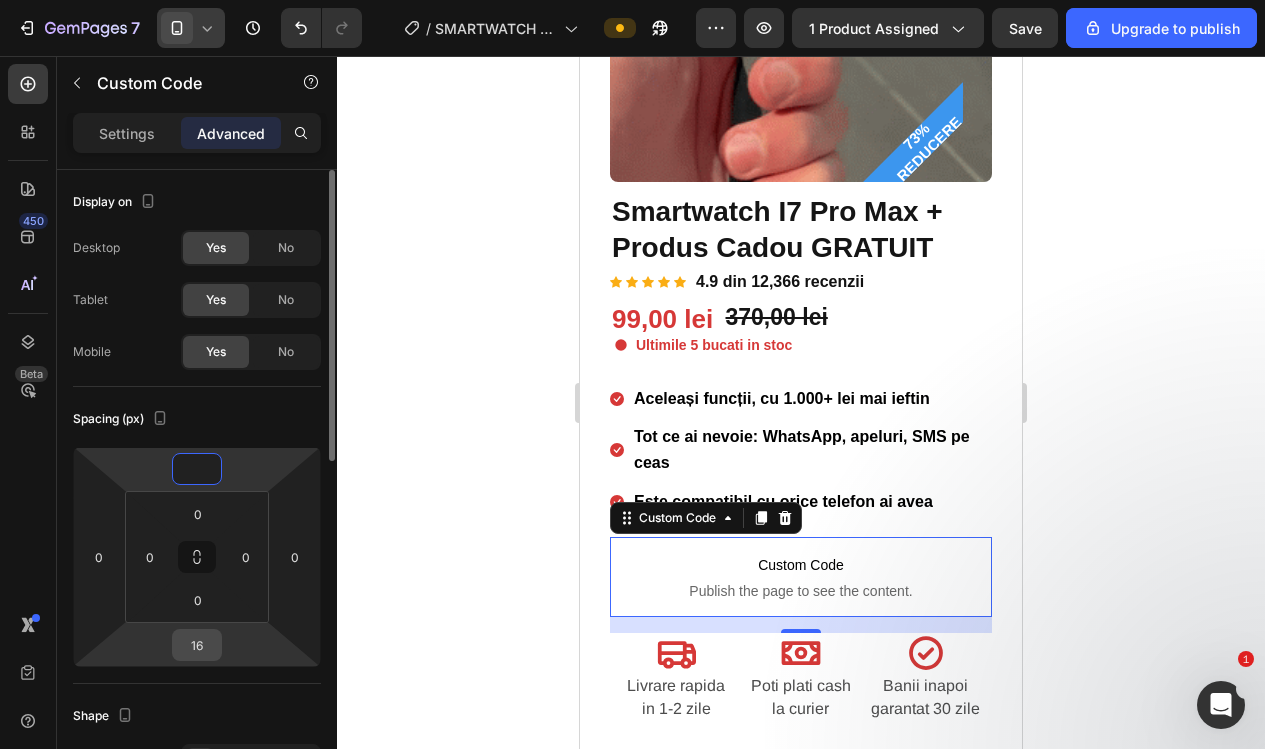type on "0" 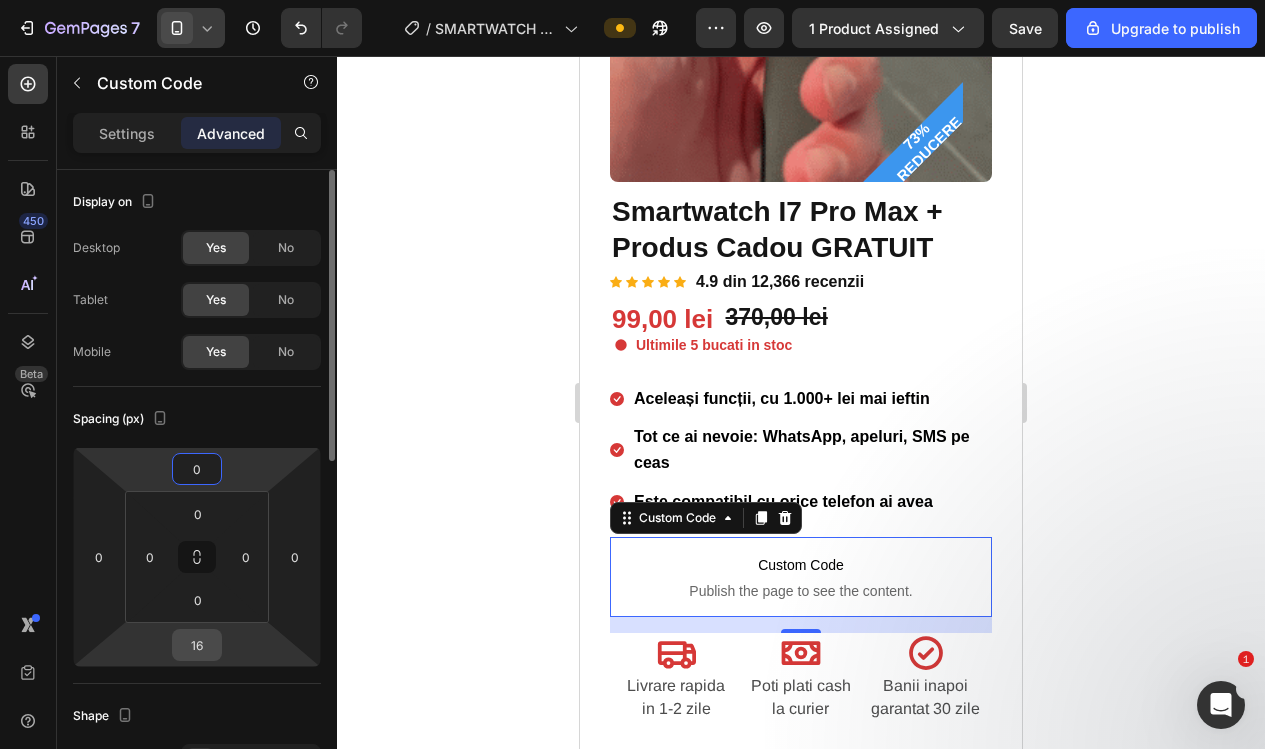 click on "16" at bounding box center (197, 645) 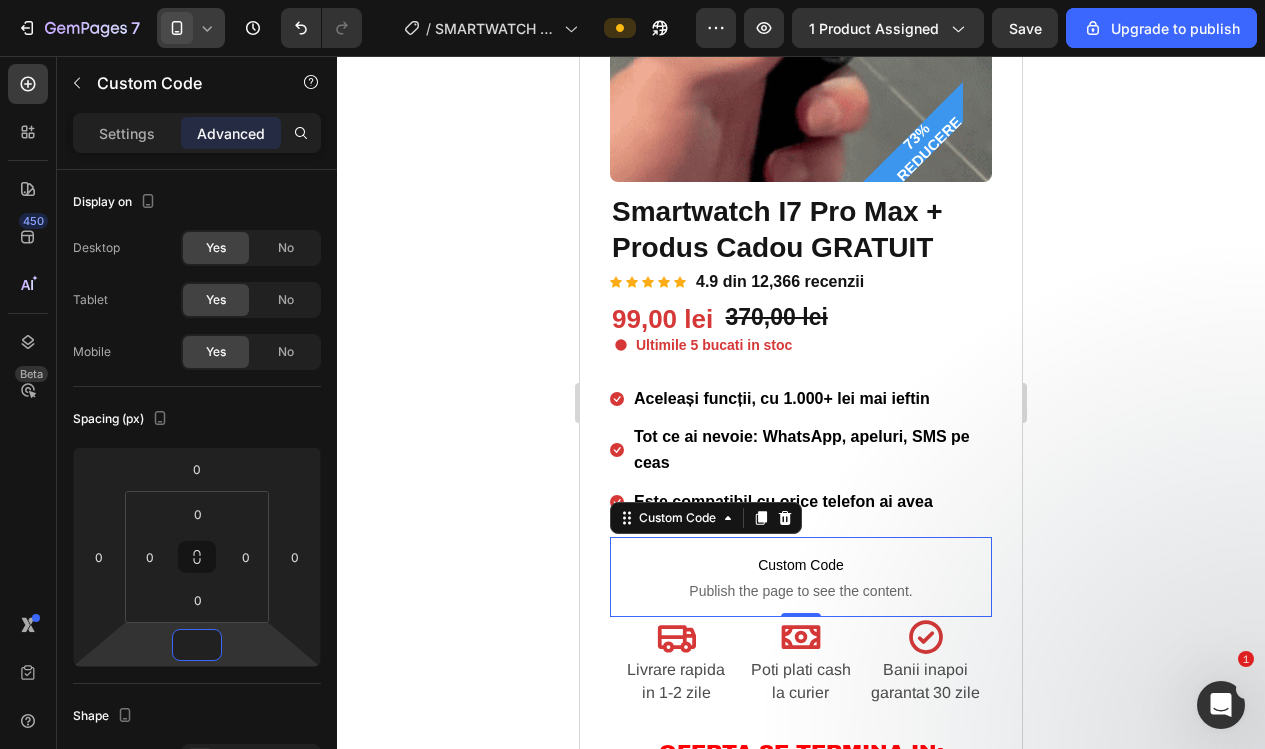 type on "5" 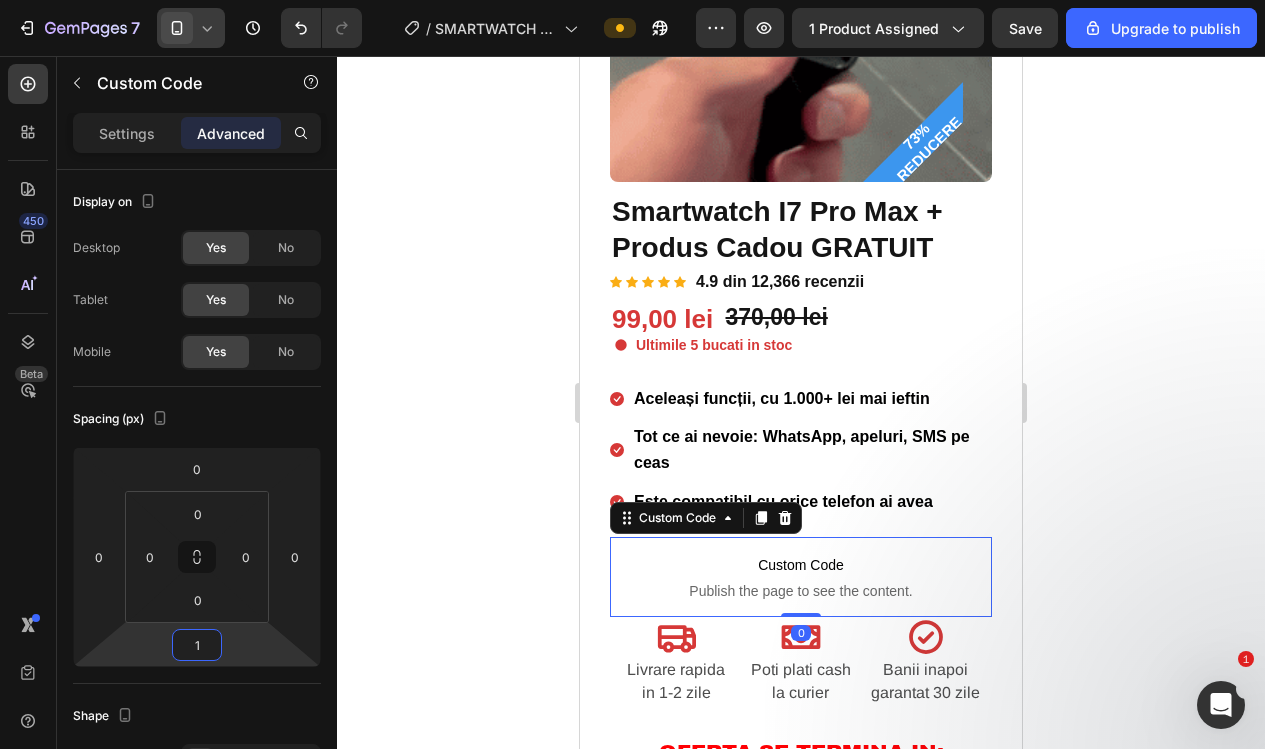 type on "10" 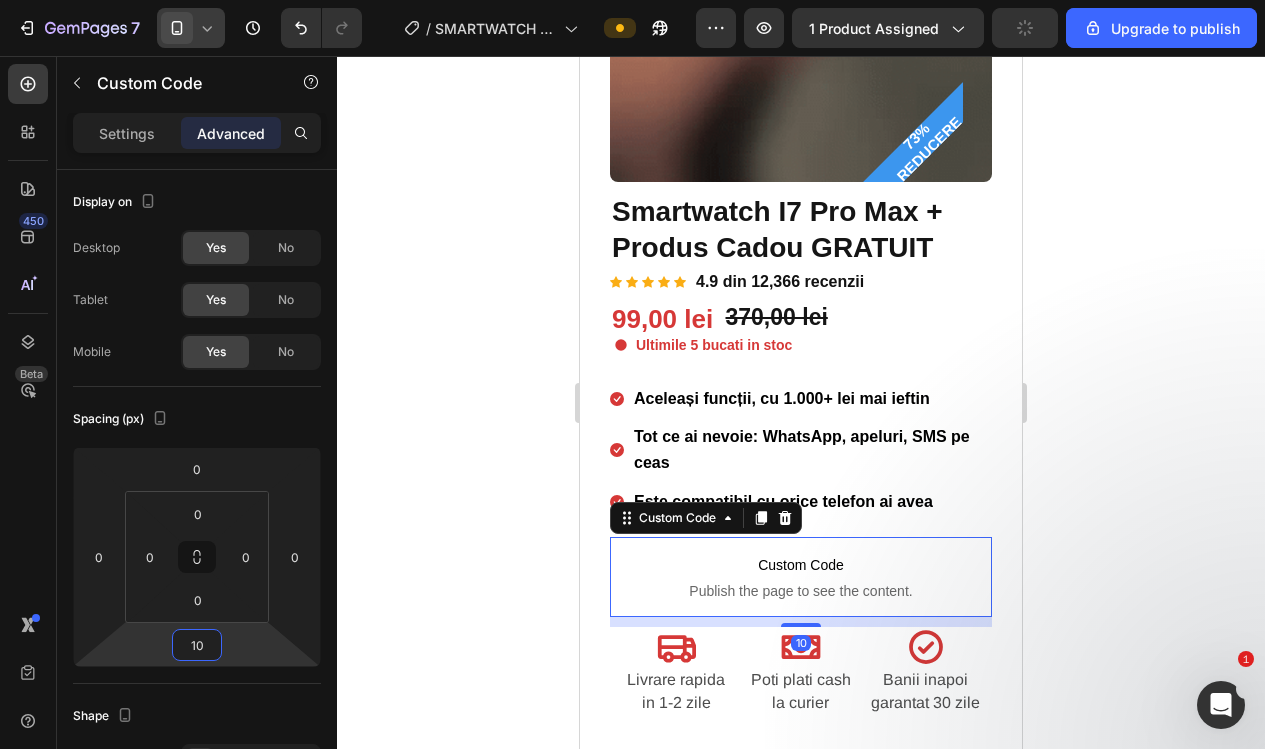 click 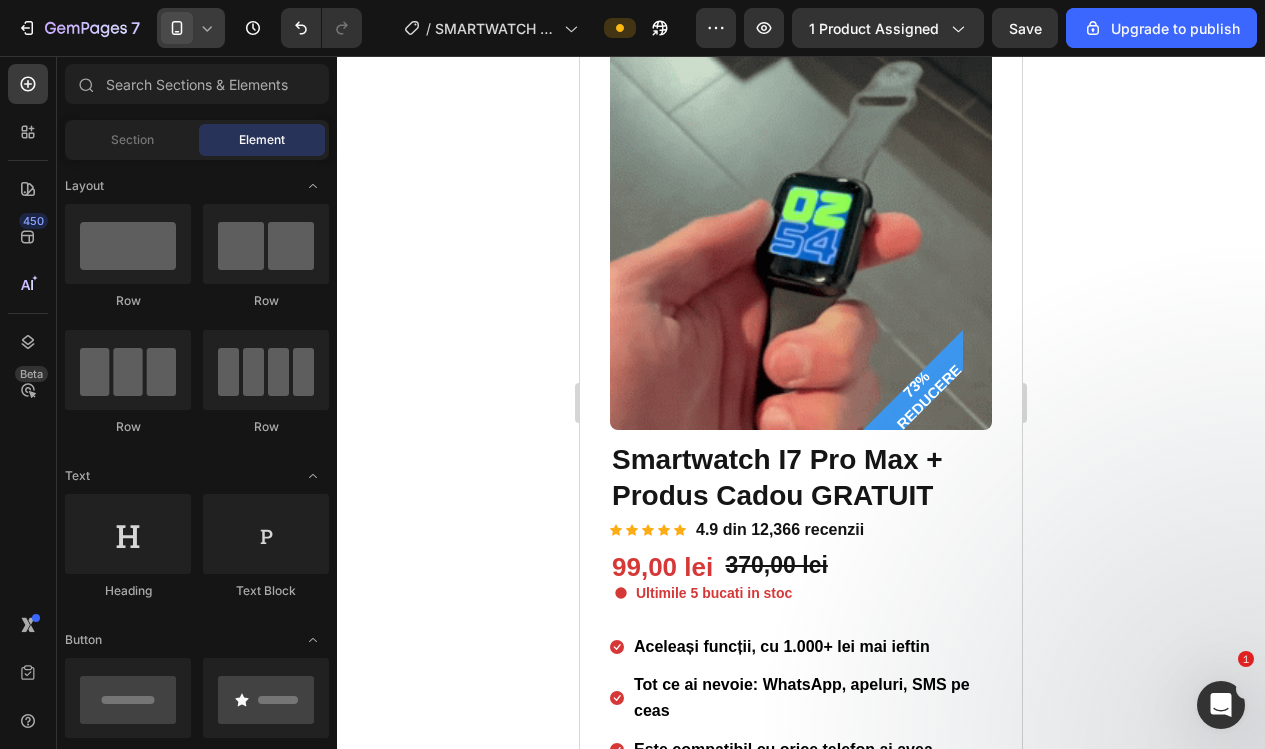scroll, scrollTop: 123, scrollLeft: 0, axis: vertical 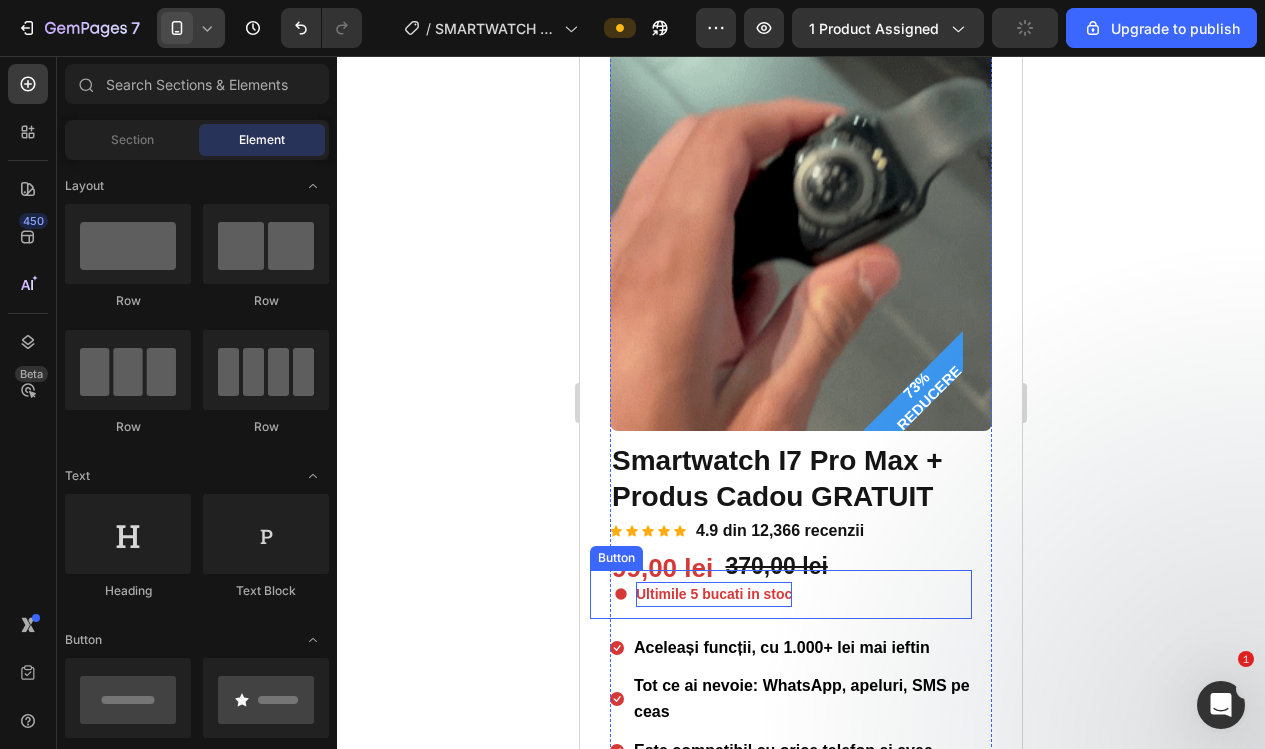 click on "Ultimile 5 bucati in stoc" at bounding box center (714, 594) 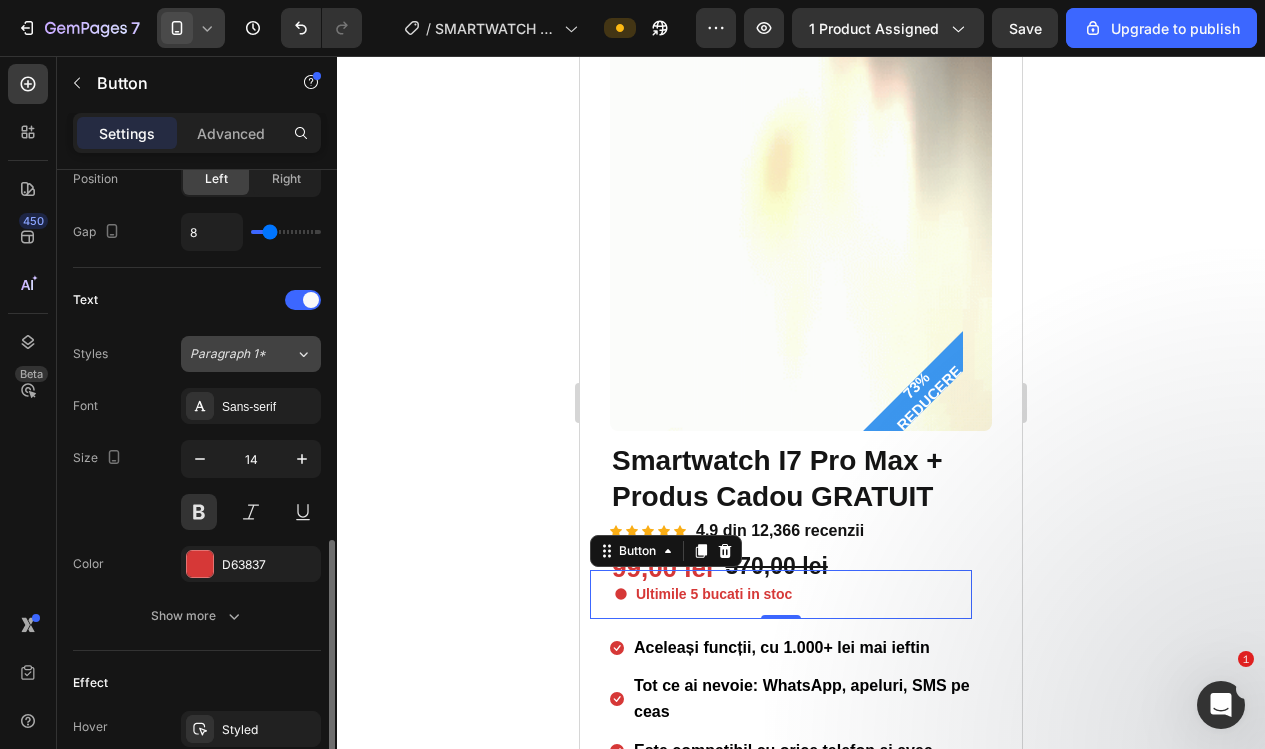 scroll, scrollTop: 836, scrollLeft: 0, axis: vertical 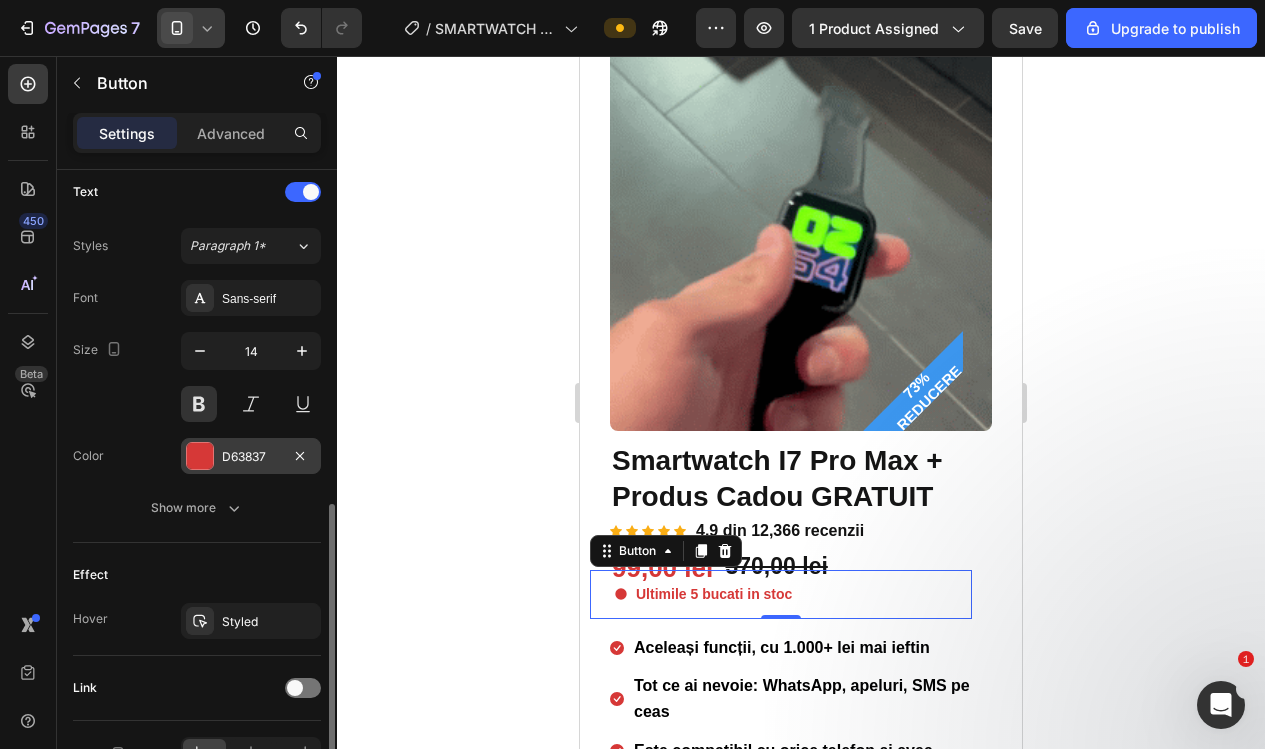 click at bounding box center [200, 456] 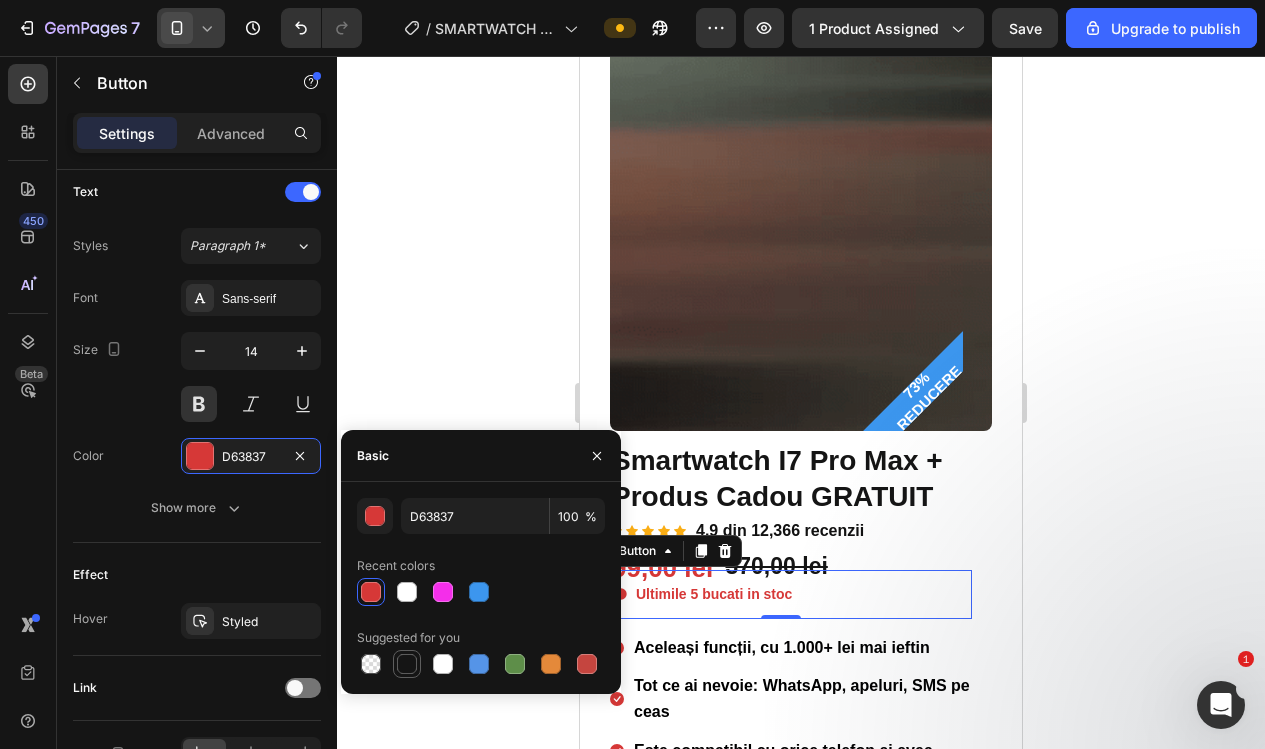 click at bounding box center [407, 664] 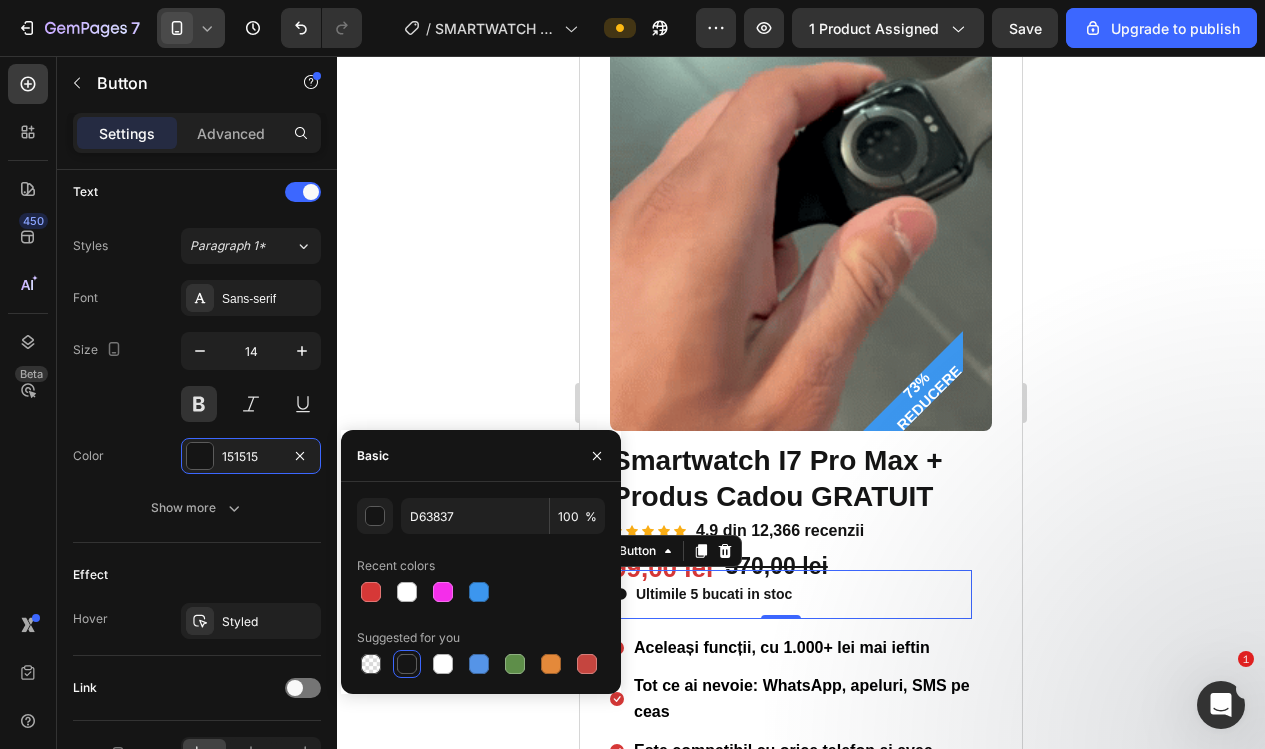 type on "151515" 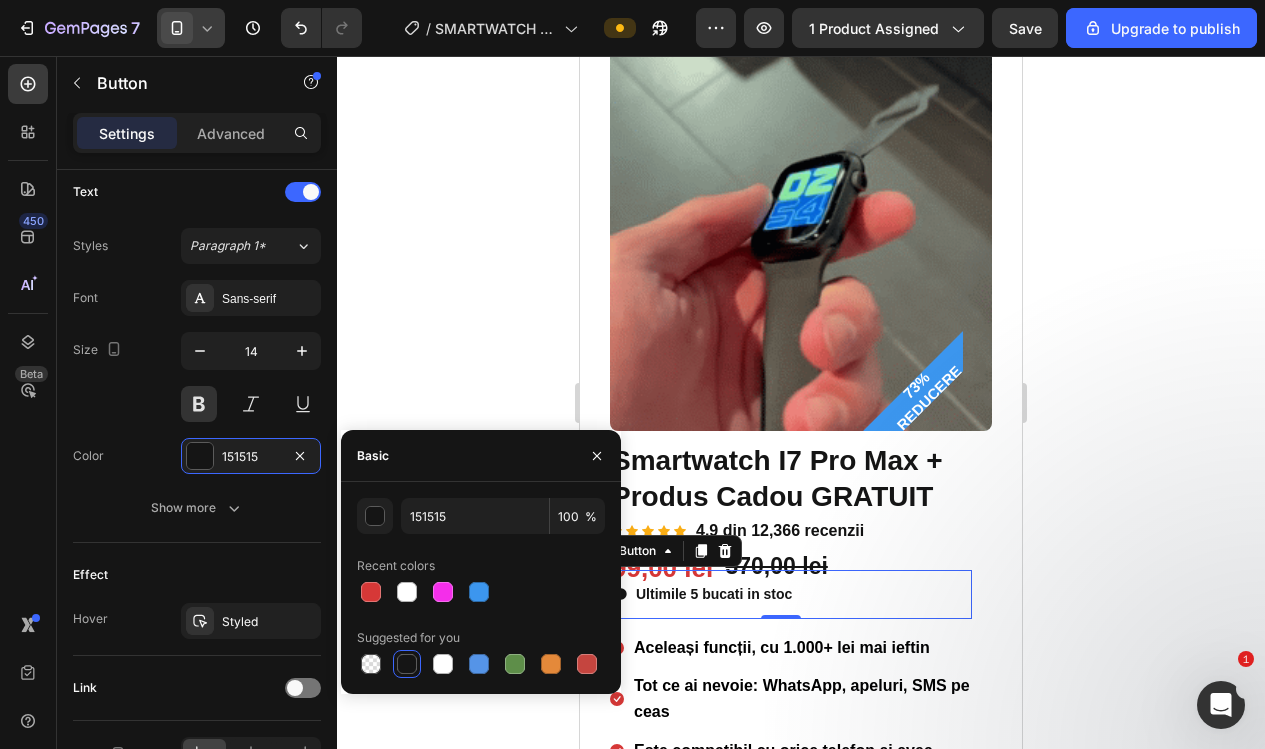 click 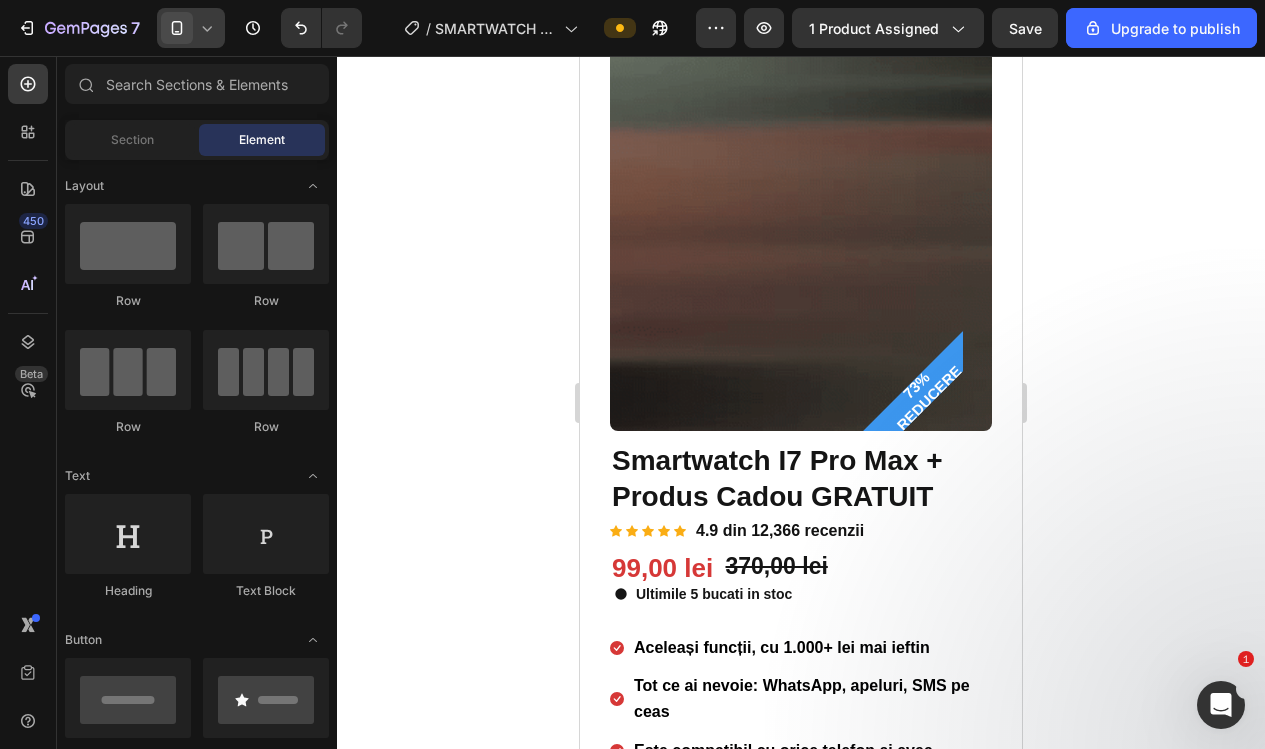 click 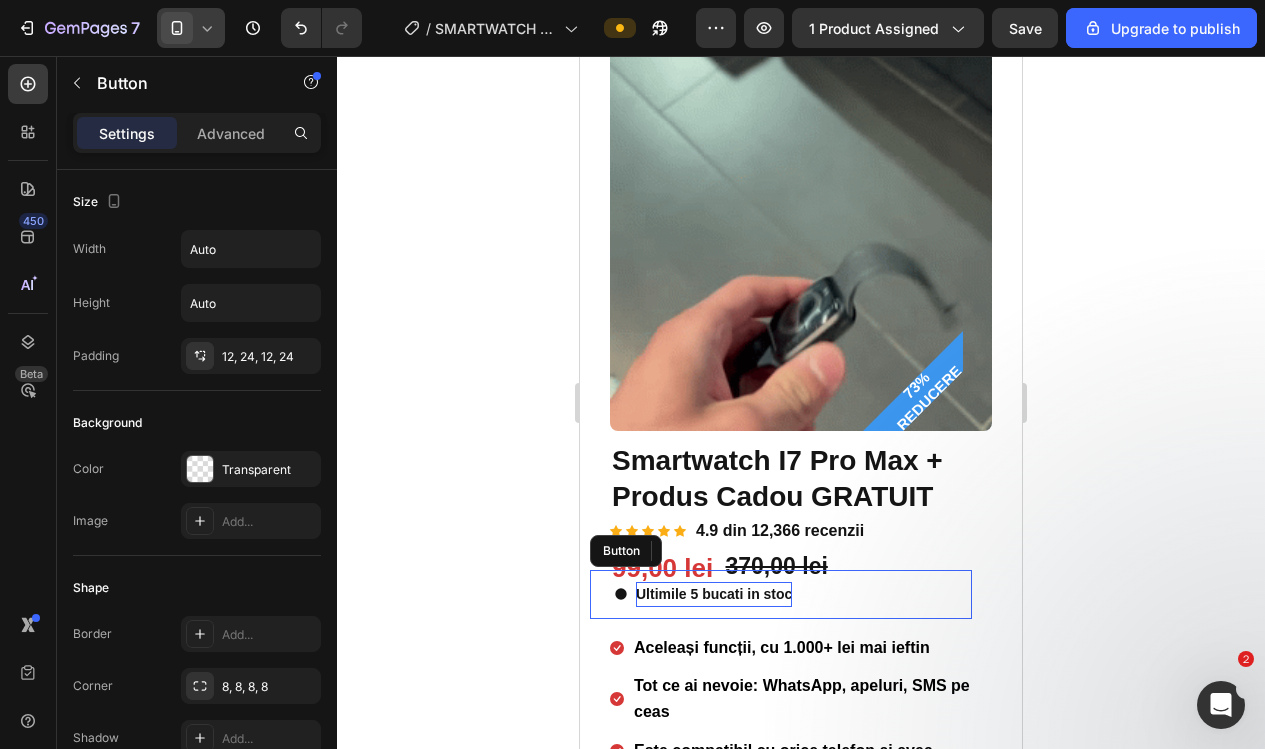 click on "Ultimile 5 bucati in stoc" at bounding box center (714, 594) 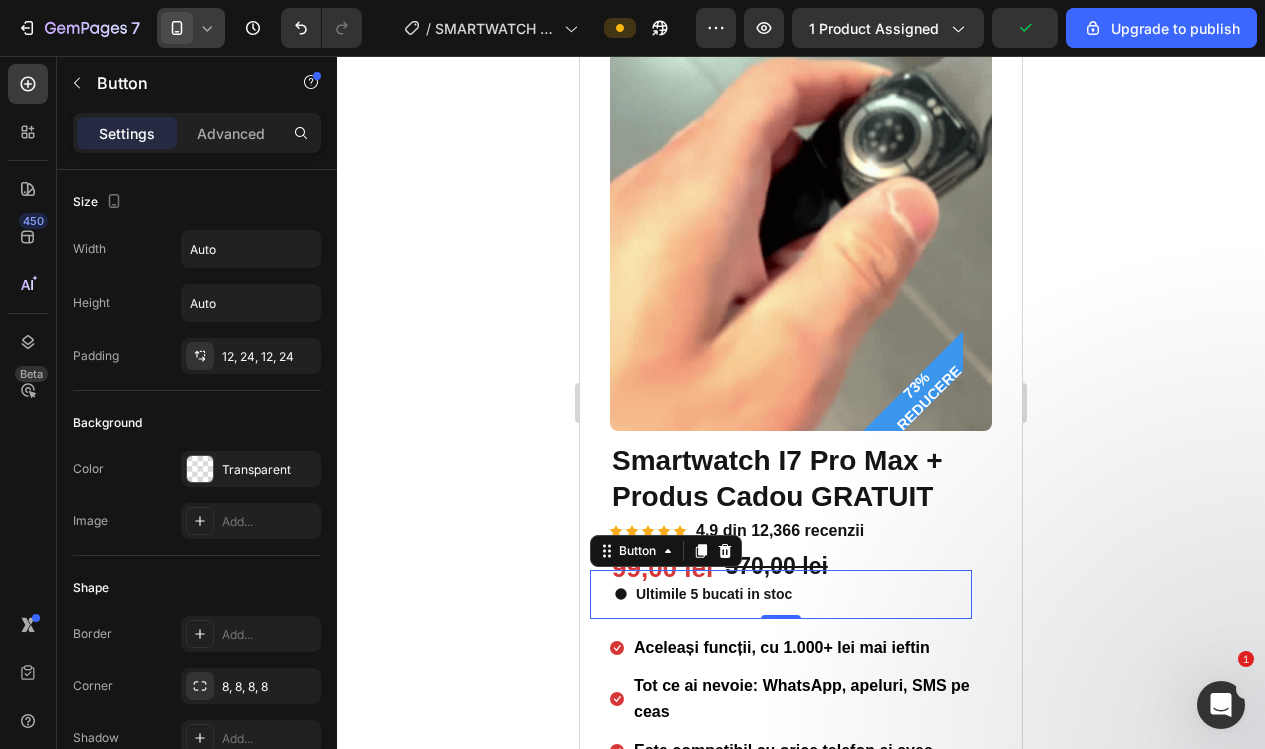 click 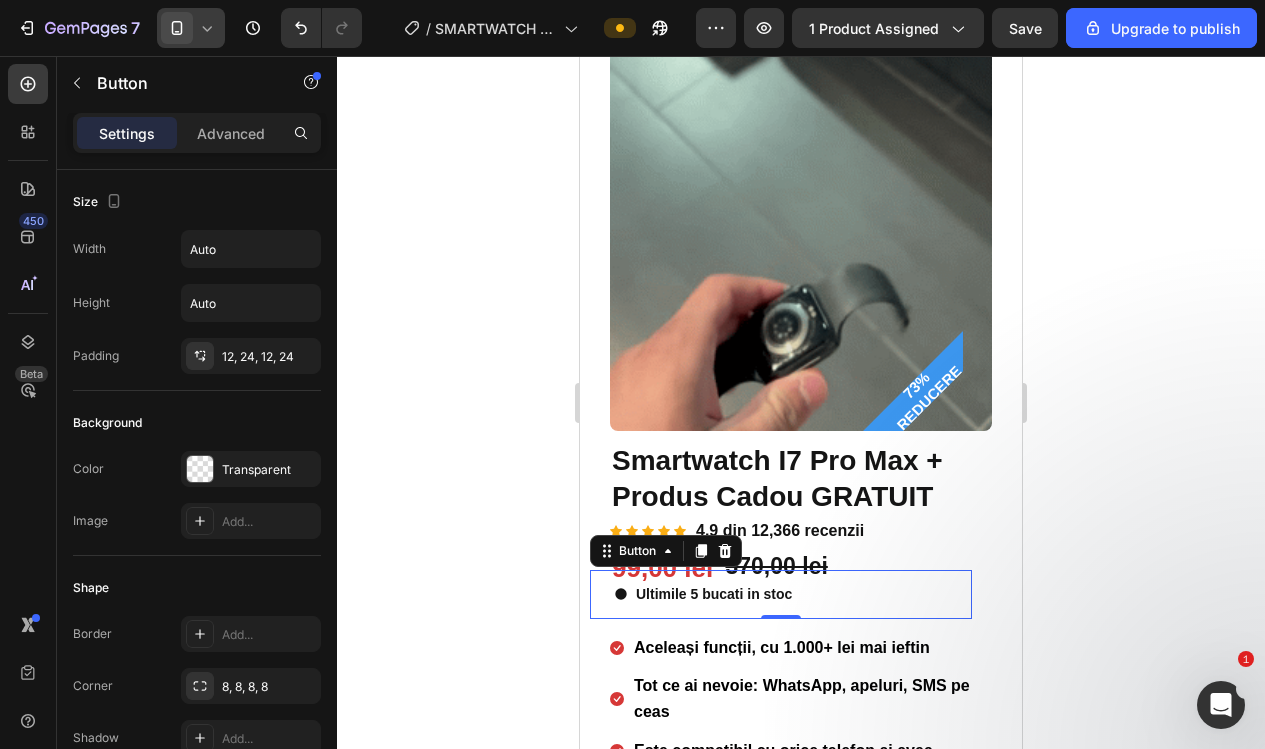 click 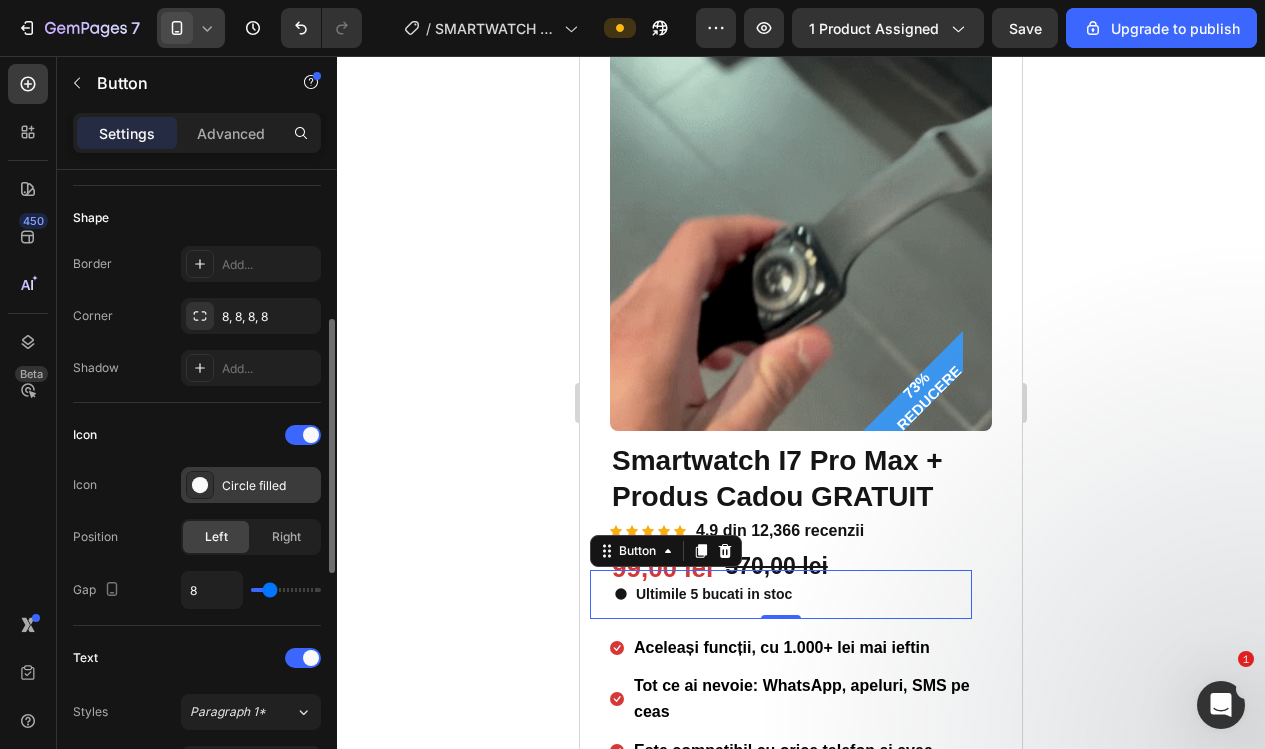 scroll, scrollTop: 371, scrollLeft: 0, axis: vertical 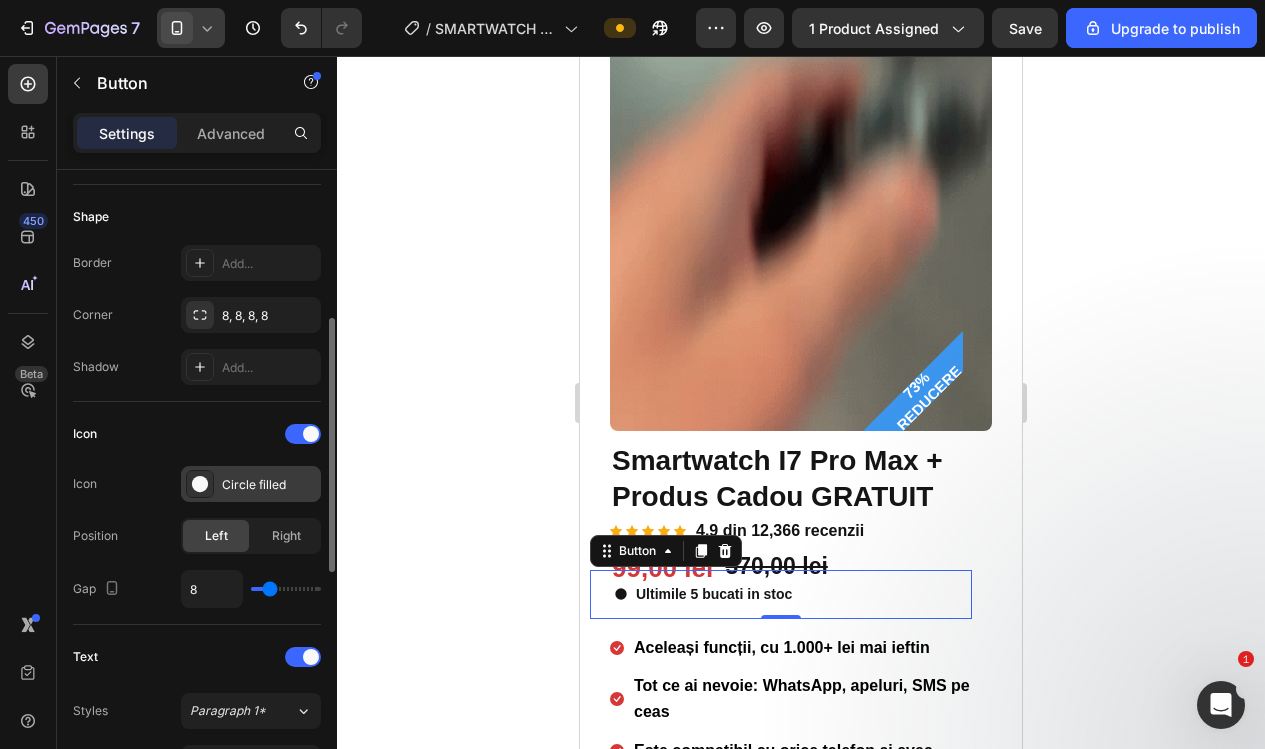 click on "Circle filled" at bounding box center [269, 485] 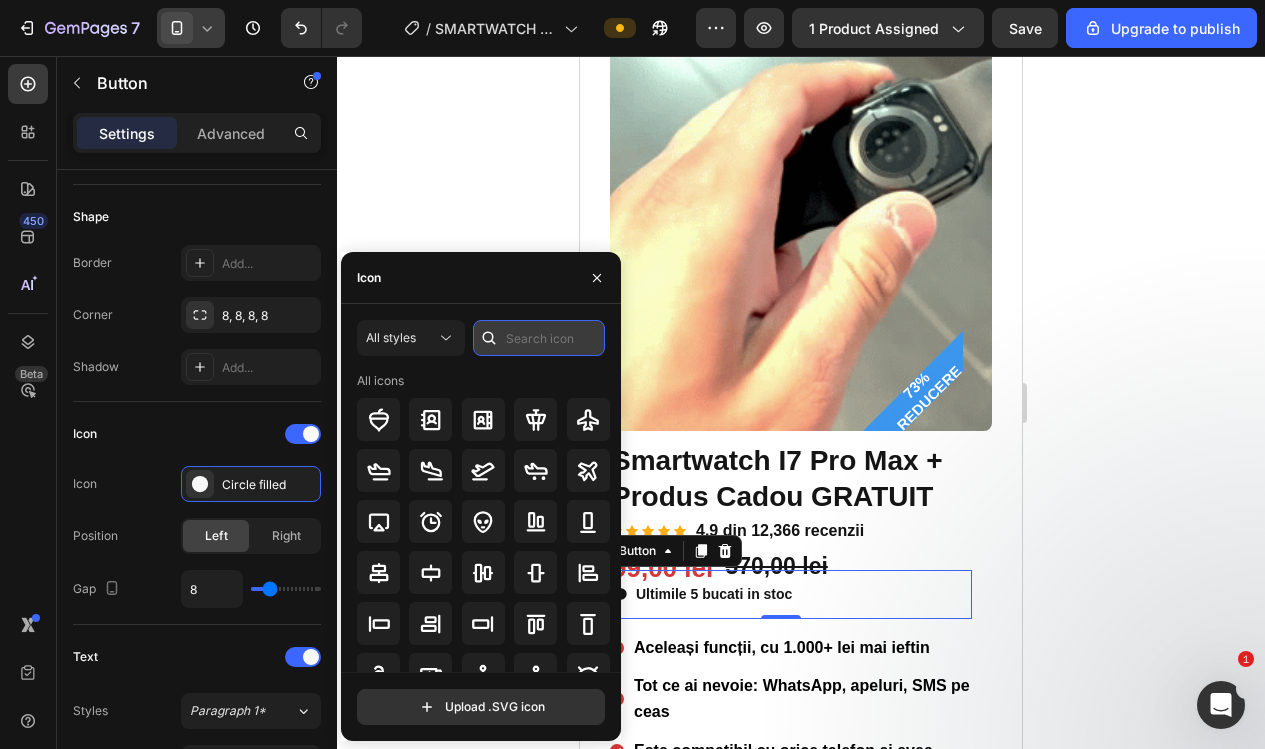 click at bounding box center [539, 338] 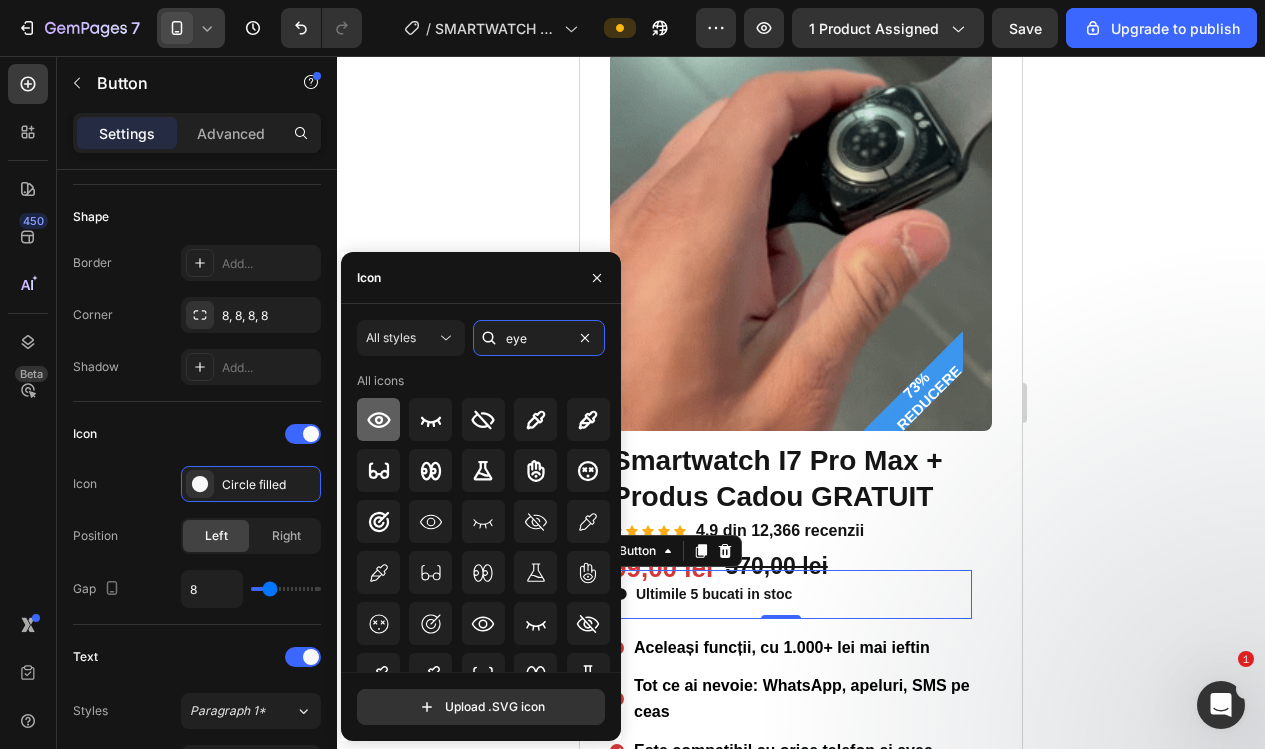 type on "eye" 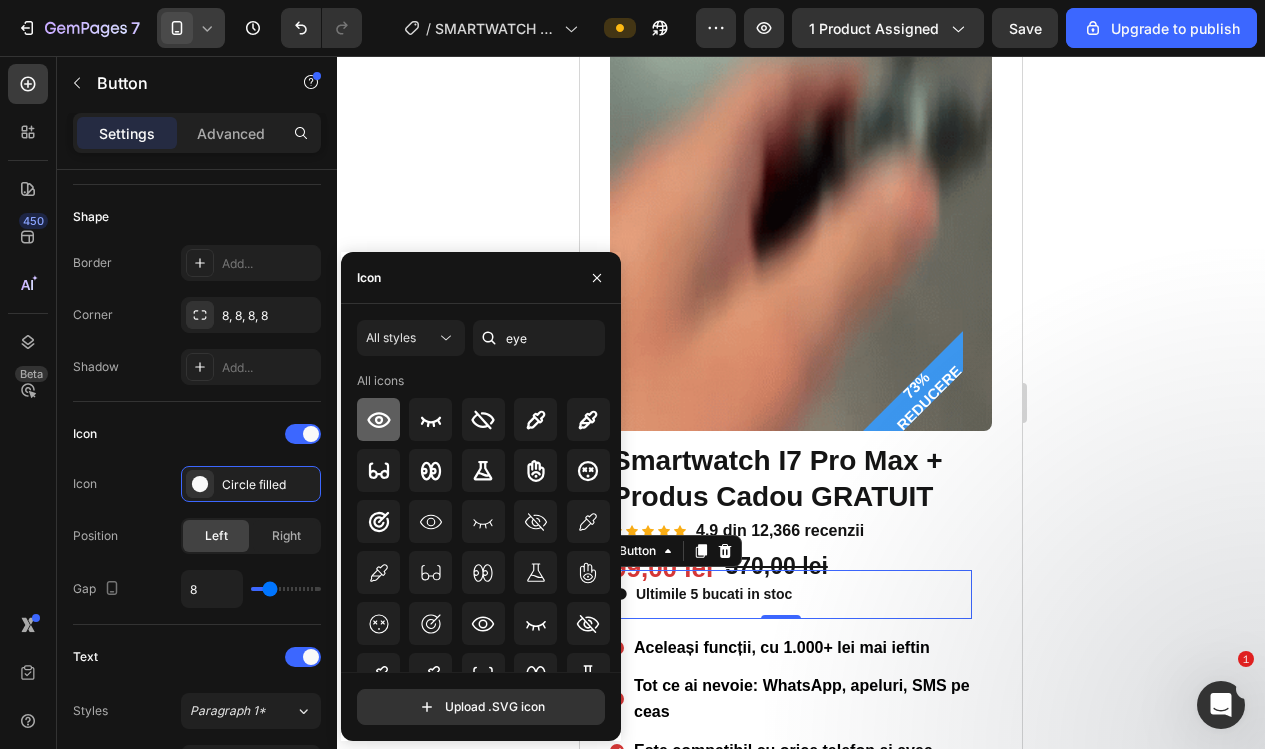 click 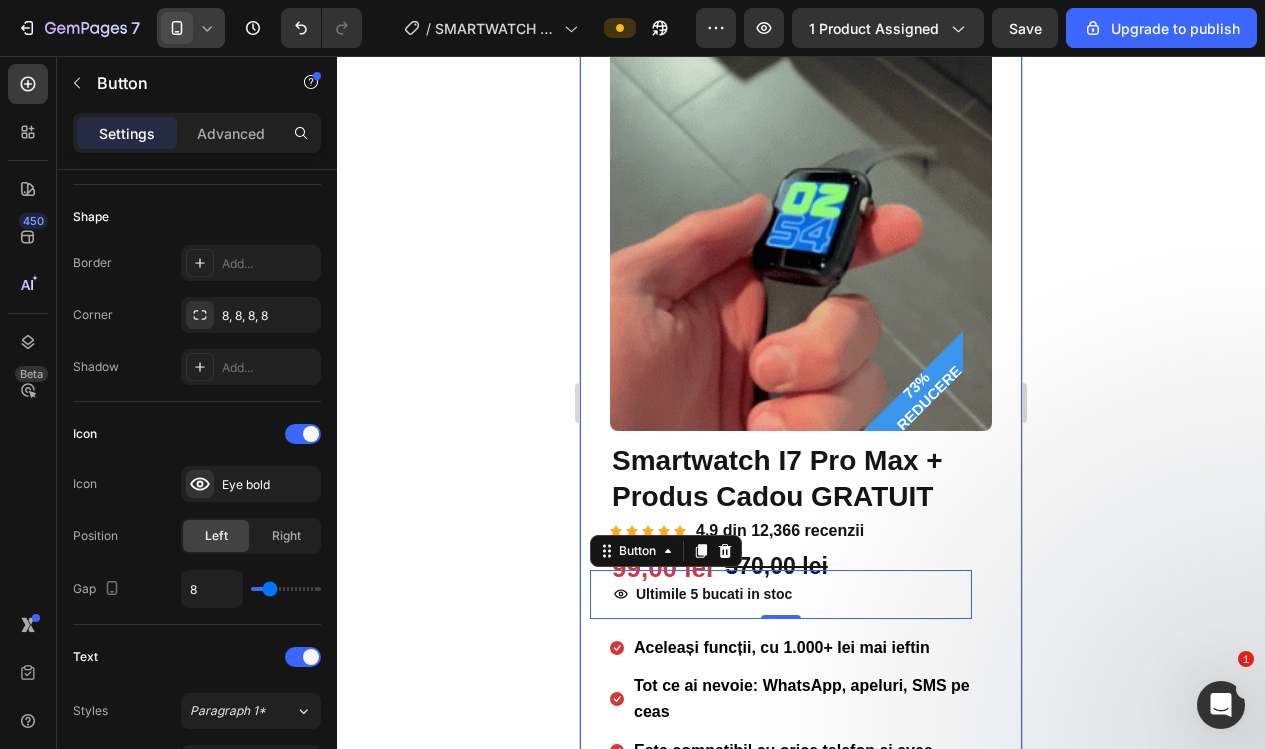 click 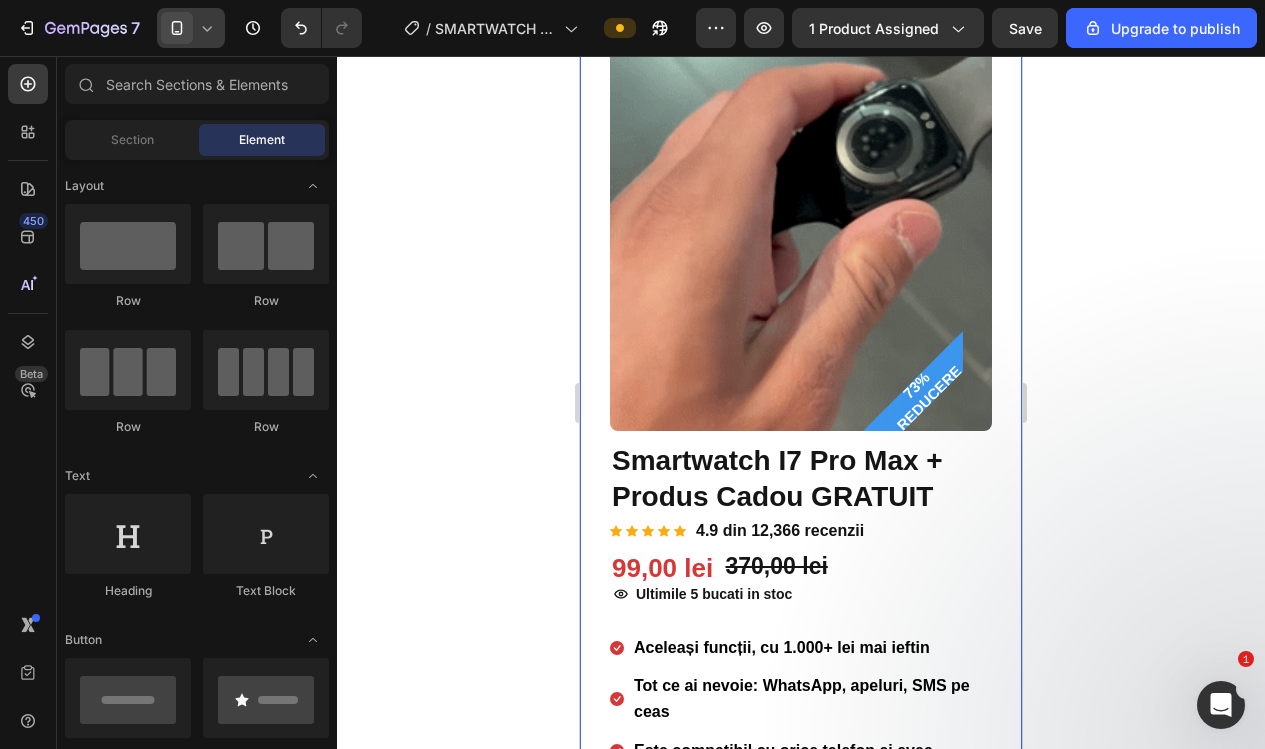 click 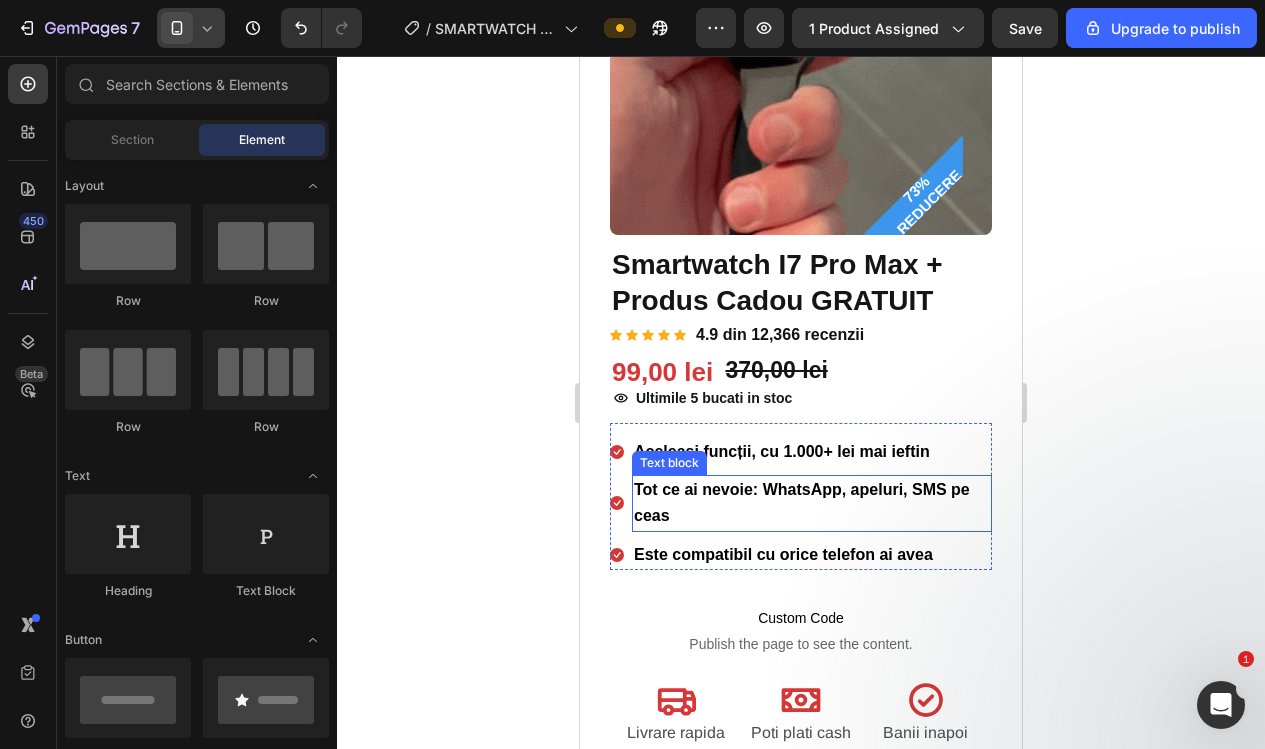 scroll, scrollTop: 382, scrollLeft: 0, axis: vertical 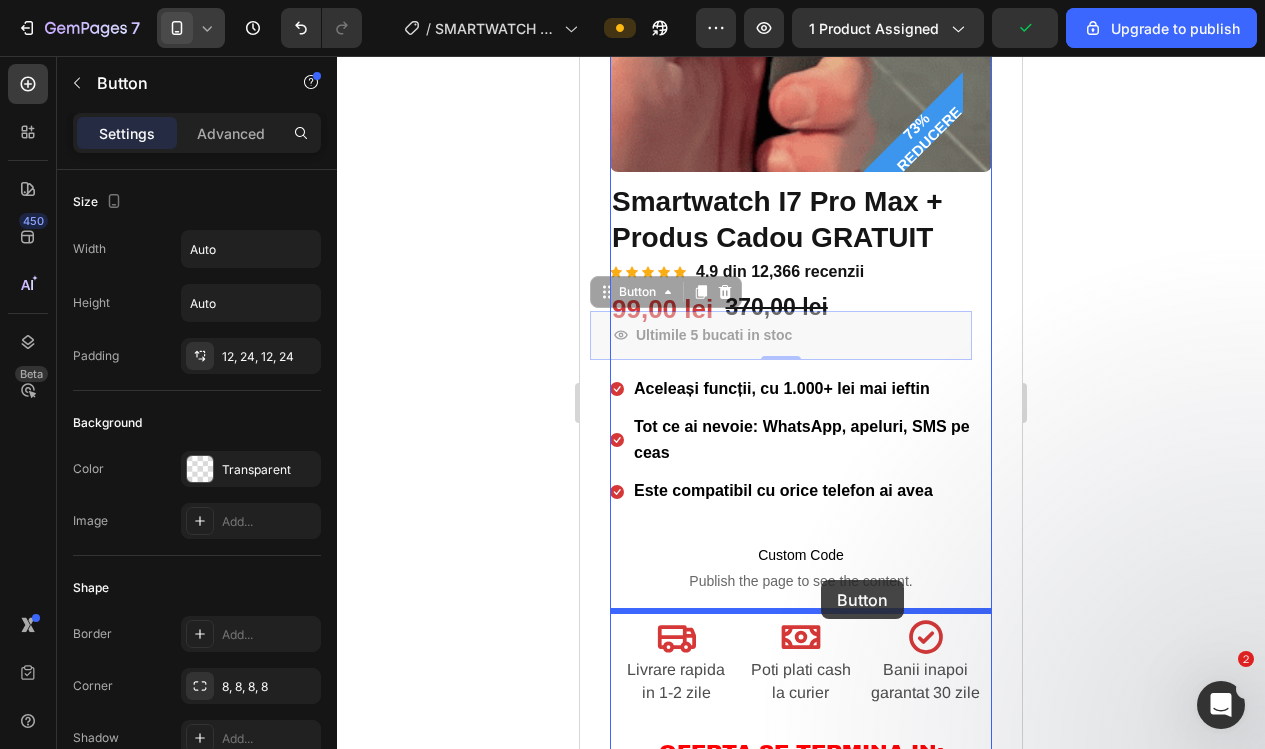 drag, startPoint x: 860, startPoint y: 338, endPoint x: 821, endPoint y: 578, distance: 243.1481 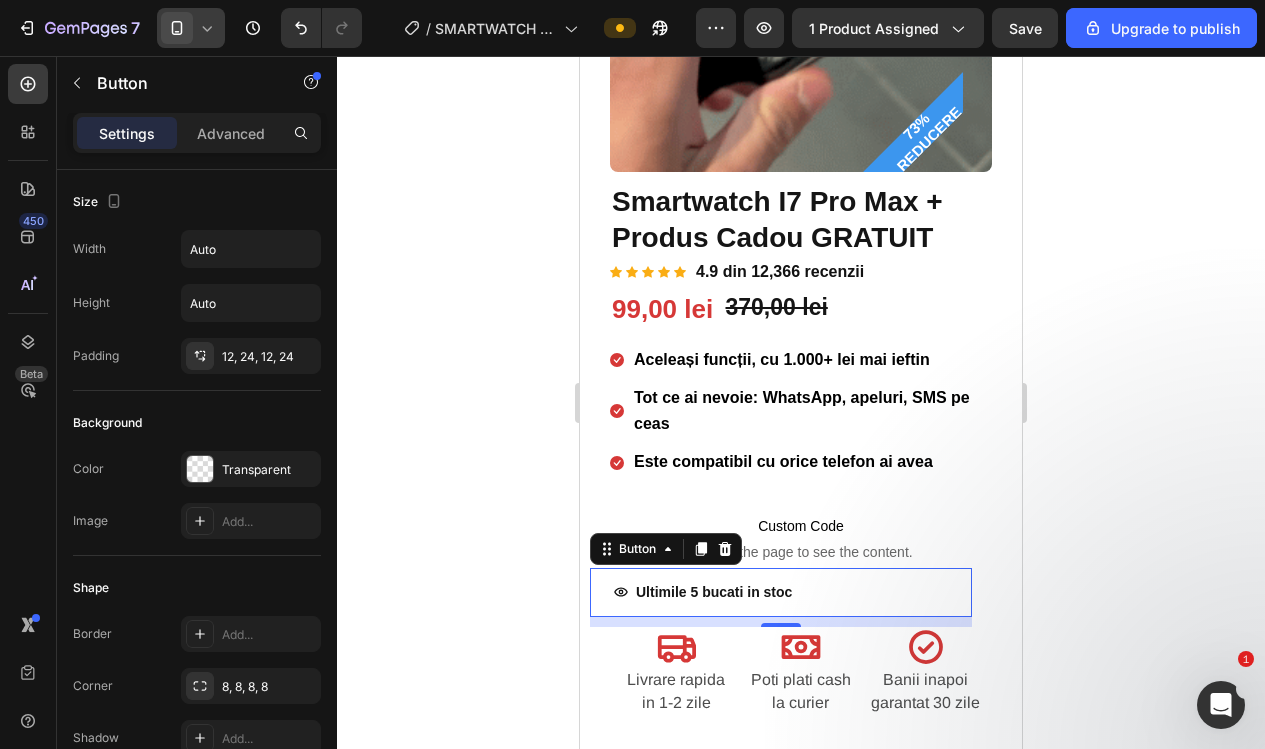 click 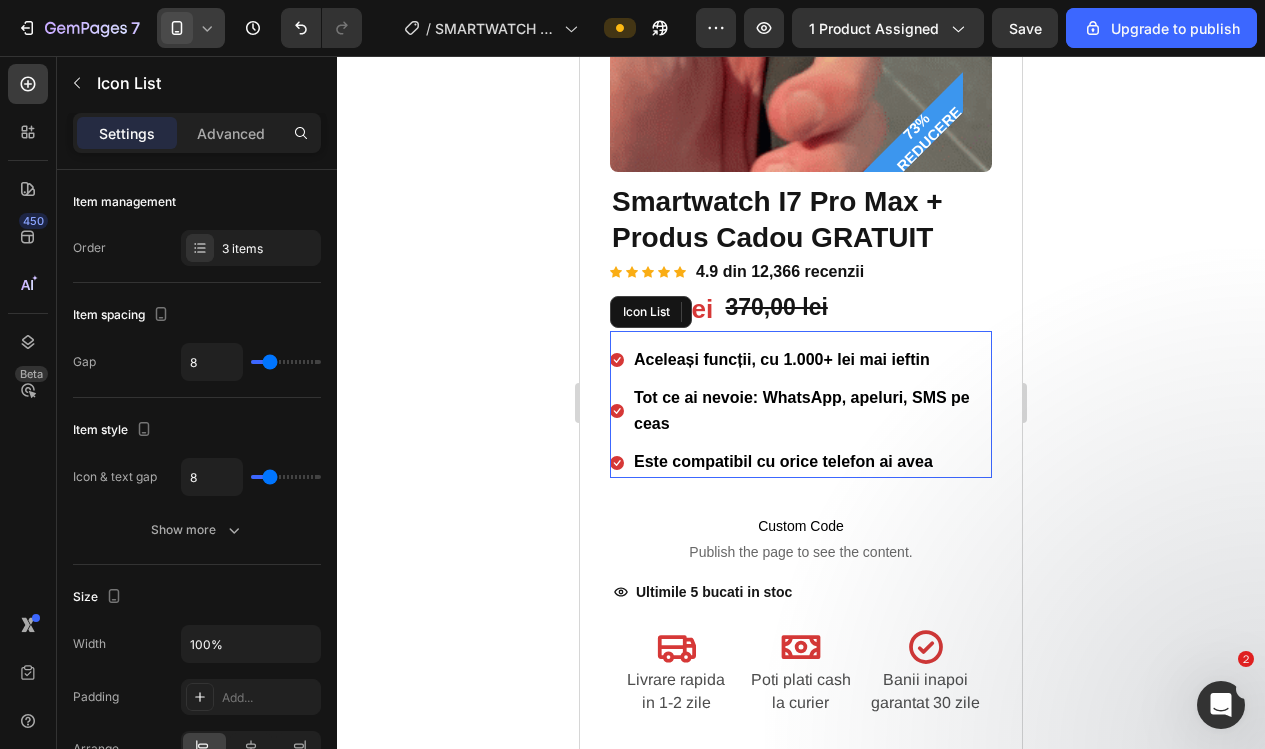 click on "Icon Aceleași funcții, cu 1.000+ lei mai ieftin Text block
Icon Tot ce ai nevoie: WhatsApp, apeluri, SMS pe ceas Text block
Icon Este compatibil cu orice telefon ai avea Text block" at bounding box center [801, 404] 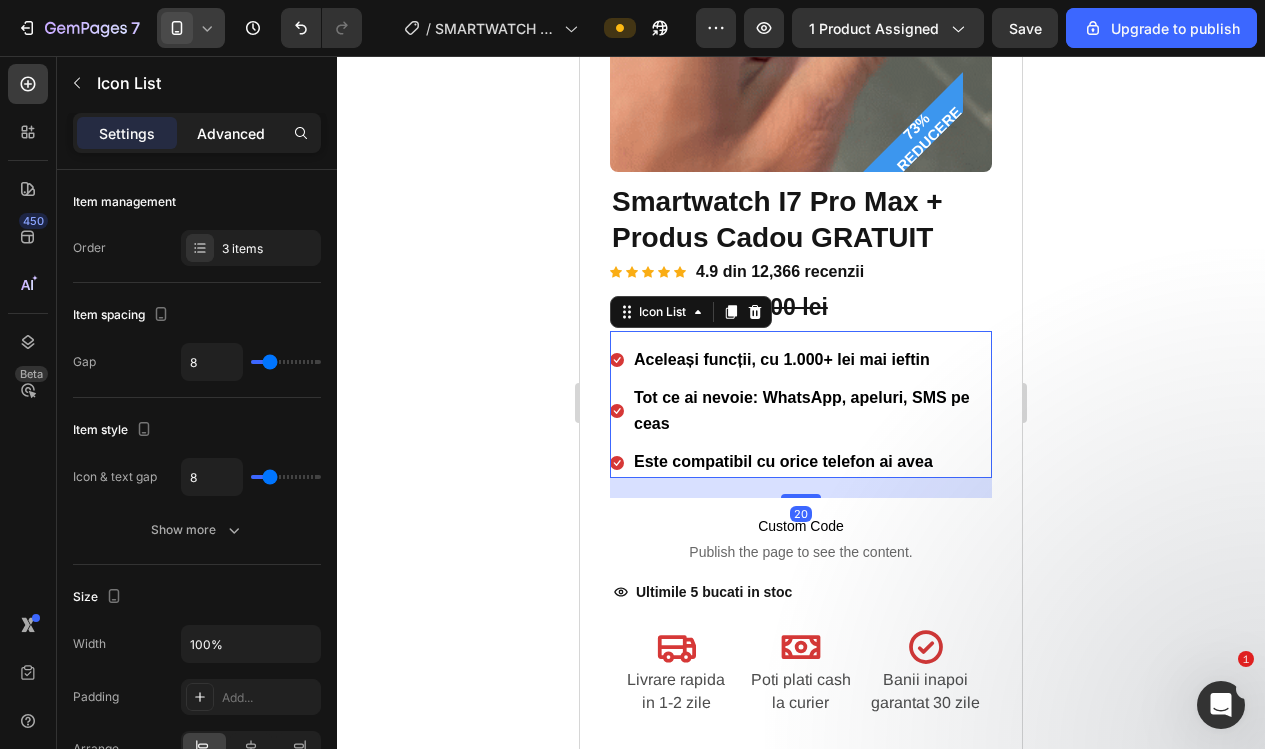 click on "Advanced" at bounding box center [231, 133] 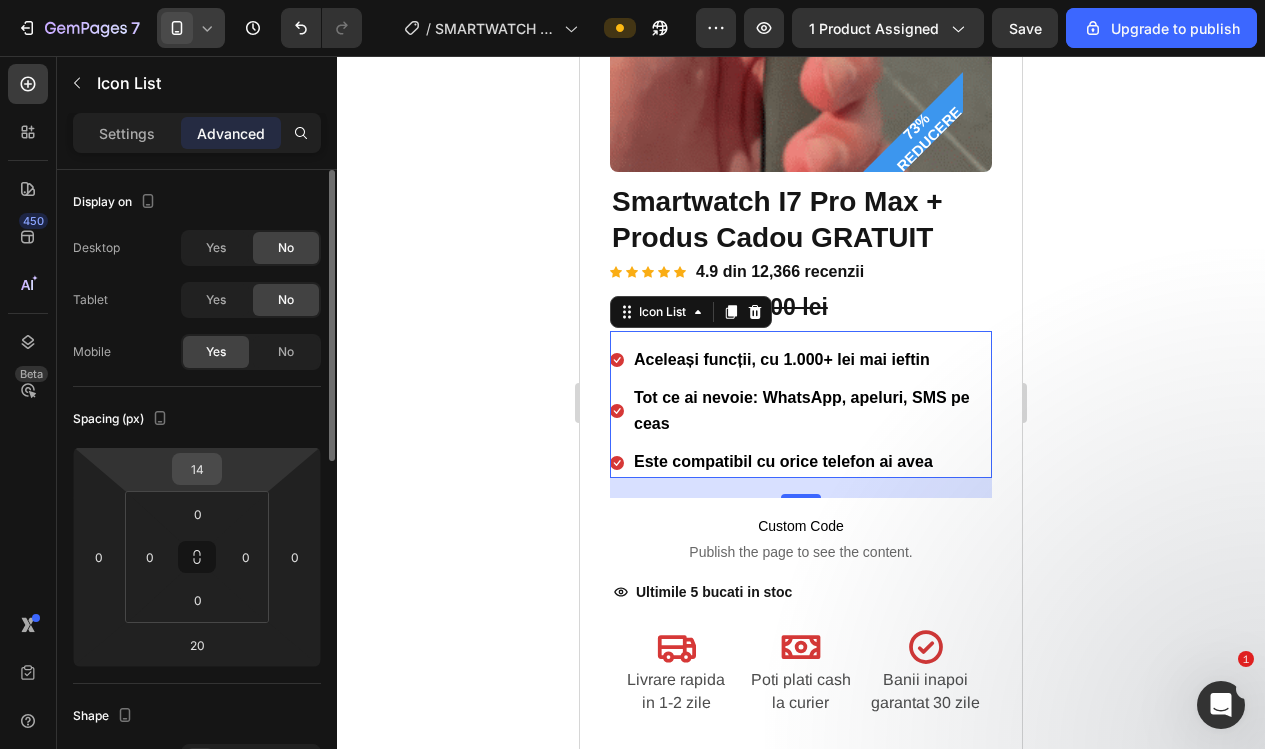 click on "14" at bounding box center [197, 469] 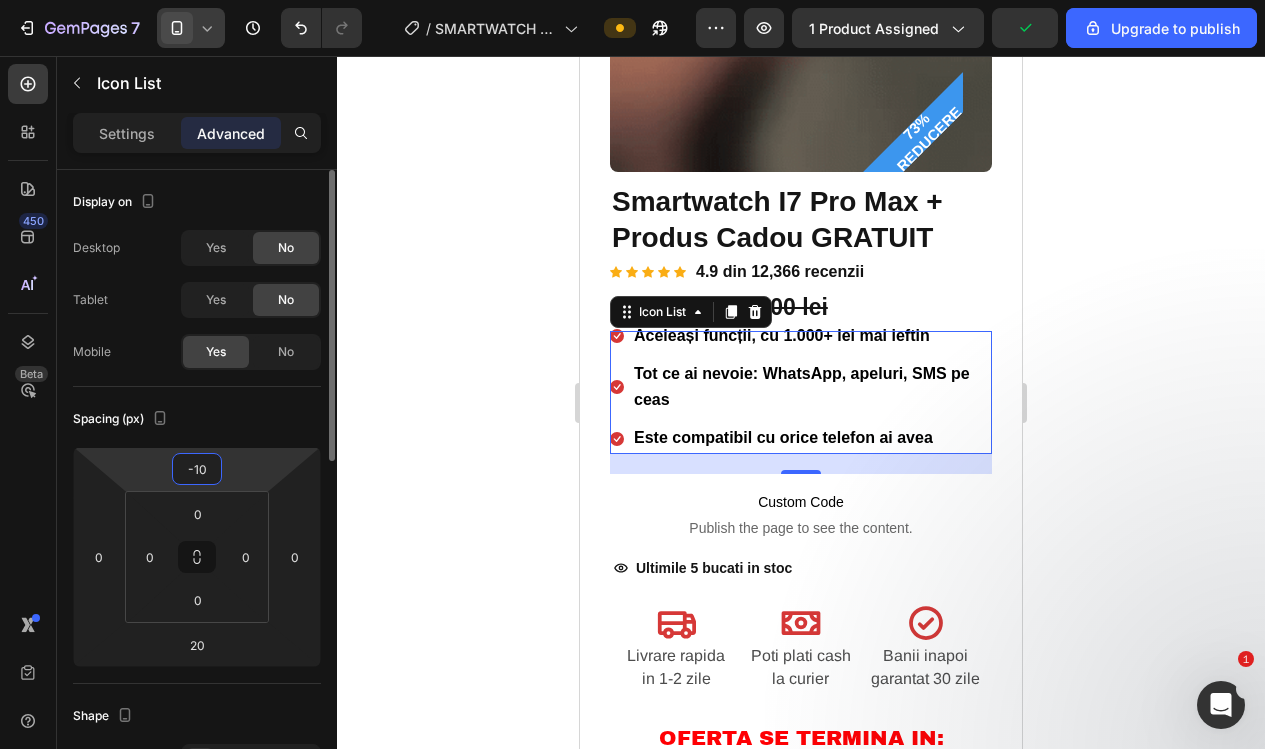 type on "-1" 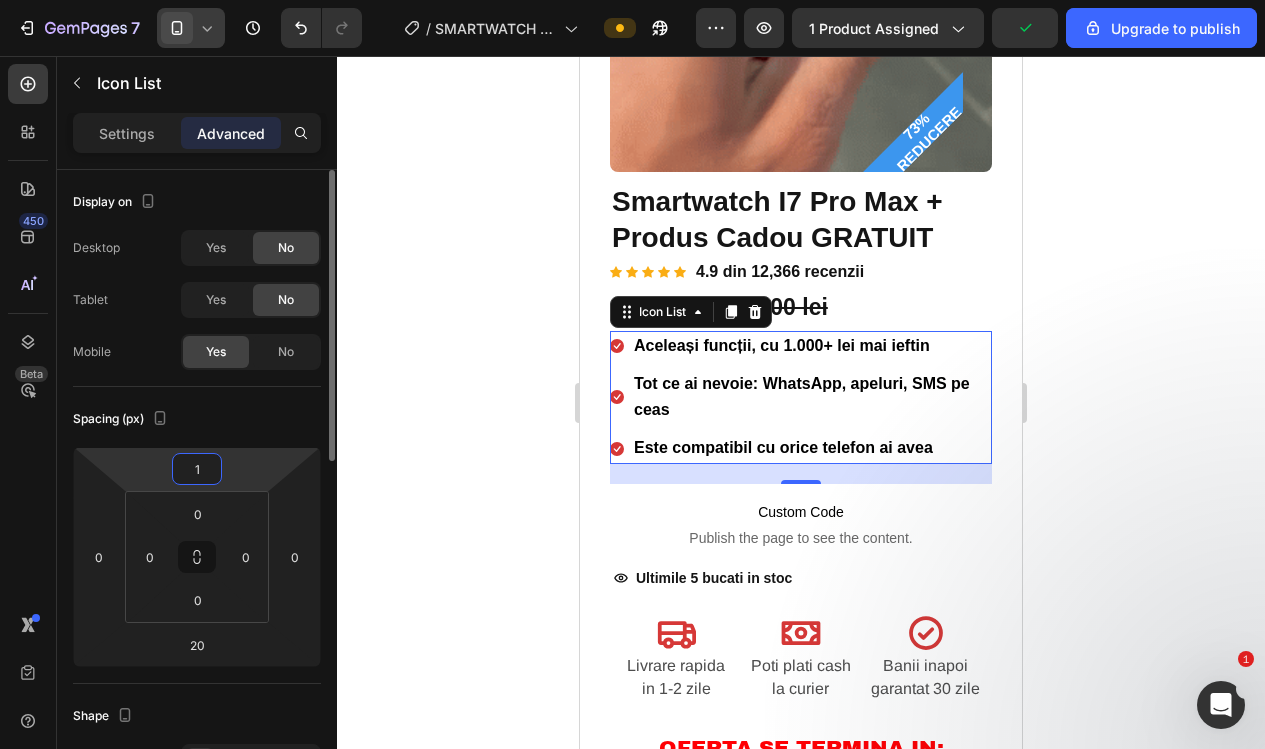 type on "10" 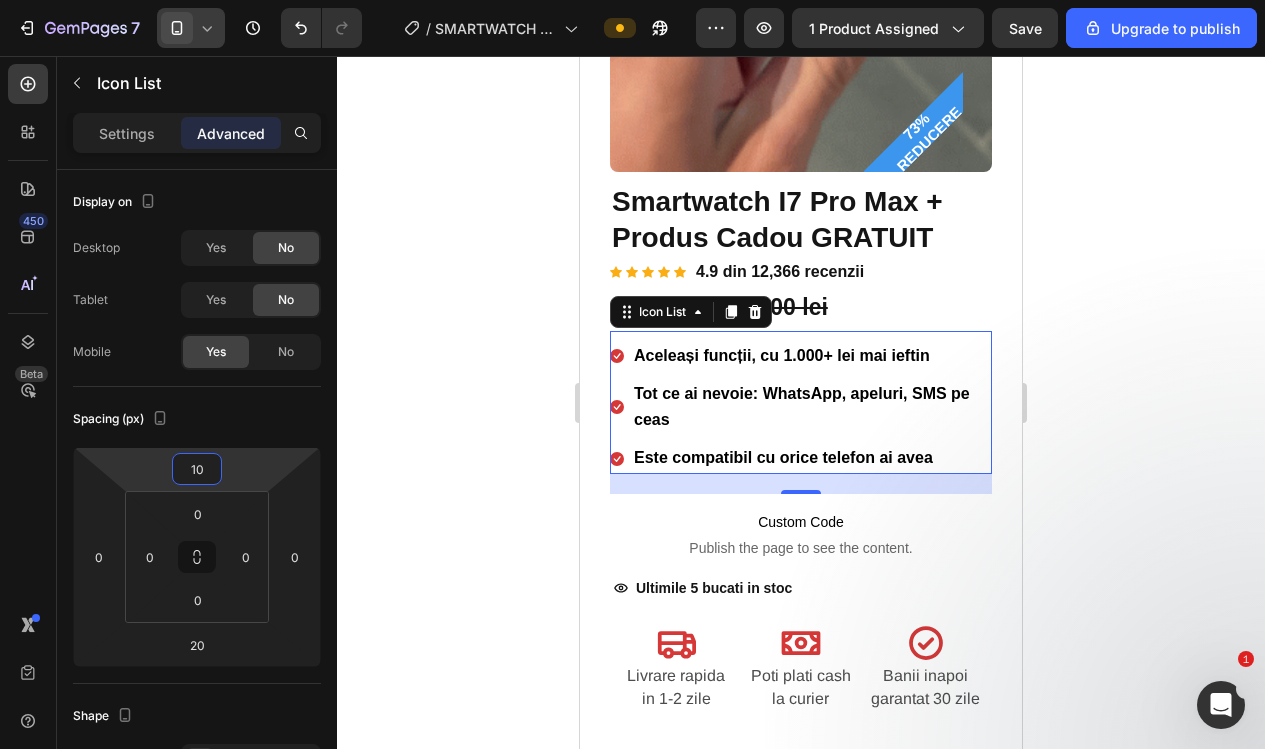 click 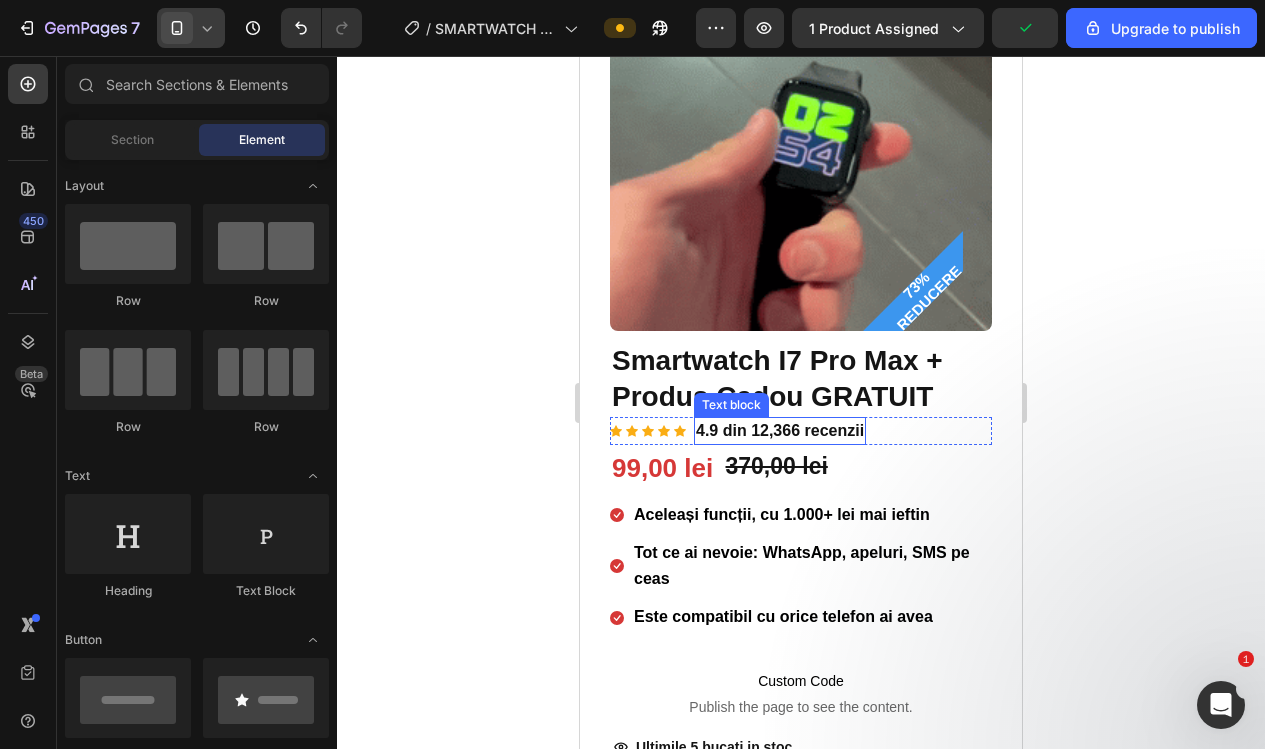 scroll, scrollTop: 225, scrollLeft: 0, axis: vertical 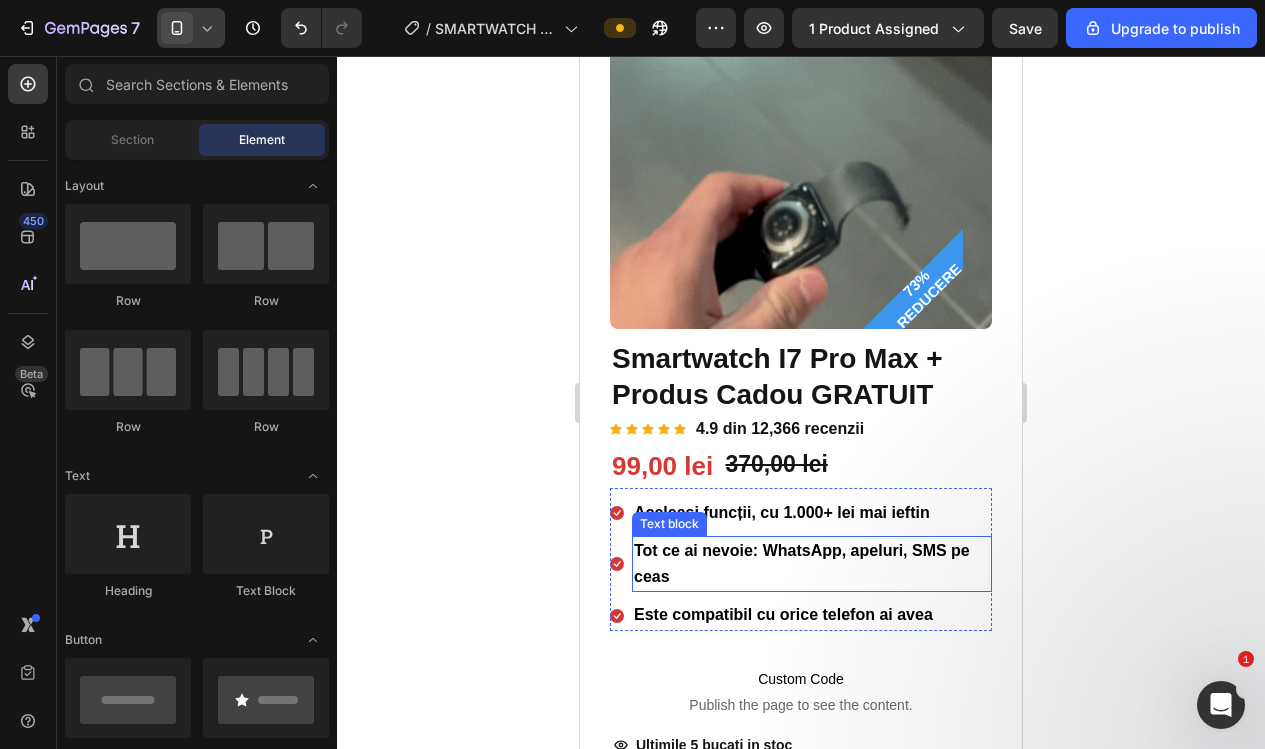 click on "Tot ce ai nevoie: WhatsApp, apeluri, SMS pe ceas" at bounding box center [812, 564] 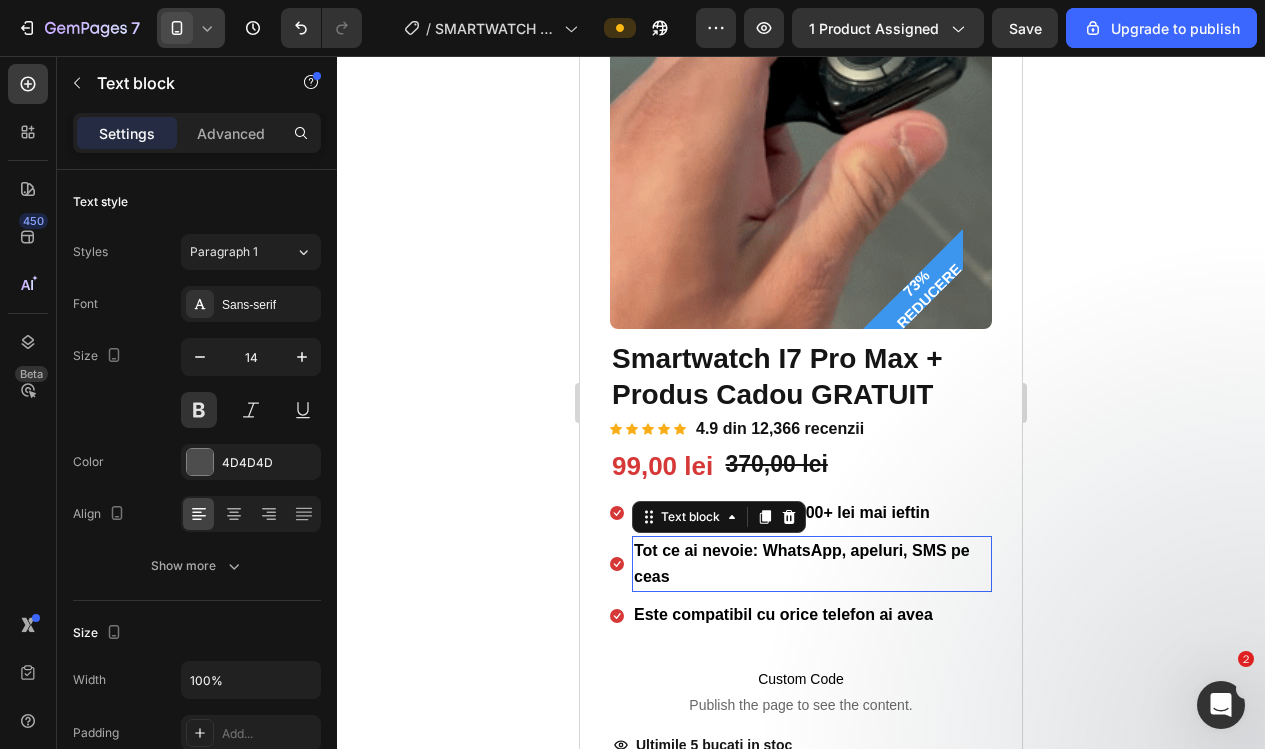 click on "Tot ce ai nevoie: WhatsApp, apeluri, SMS pe ceas" at bounding box center (812, 564) 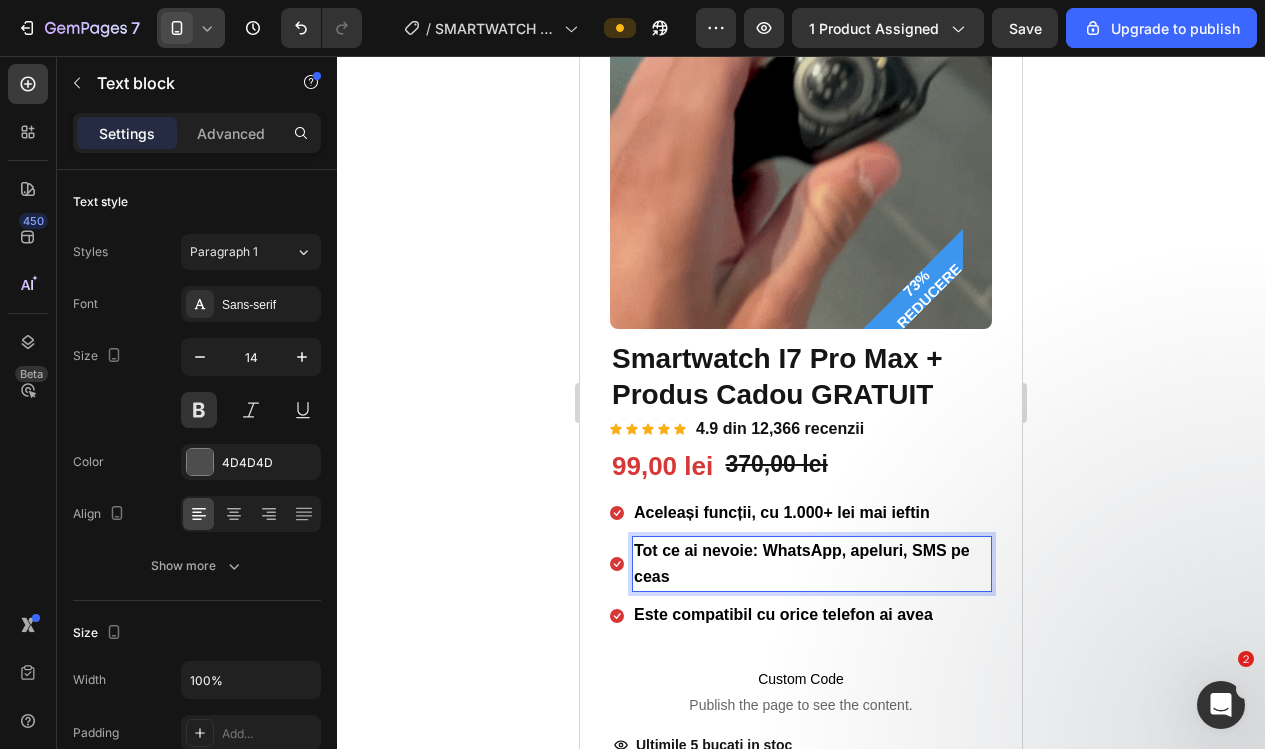 click on "Tot ce ai nevoie: WhatsApp, apeluri, SMS pe ceas" at bounding box center (802, 563) 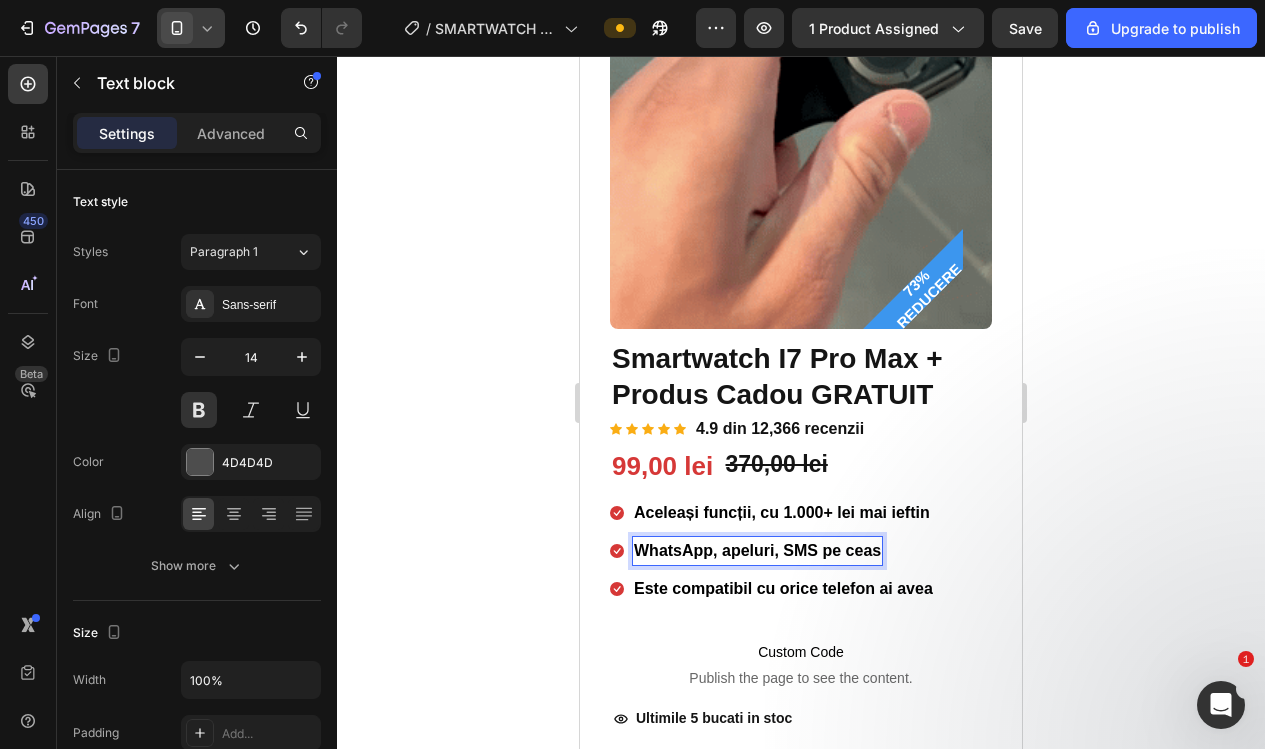 click 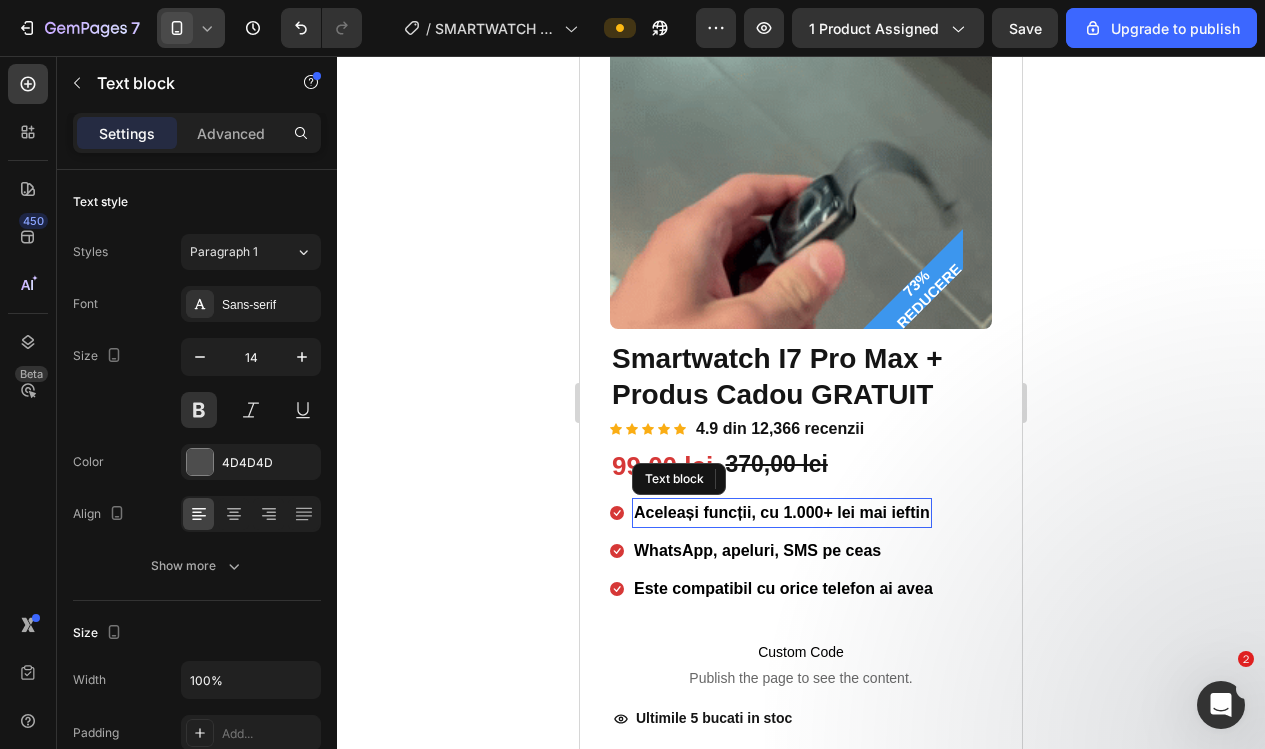 click on "Aceleași funcții, cu 1.000+ lei mai ieftin" at bounding box center (782, 512) 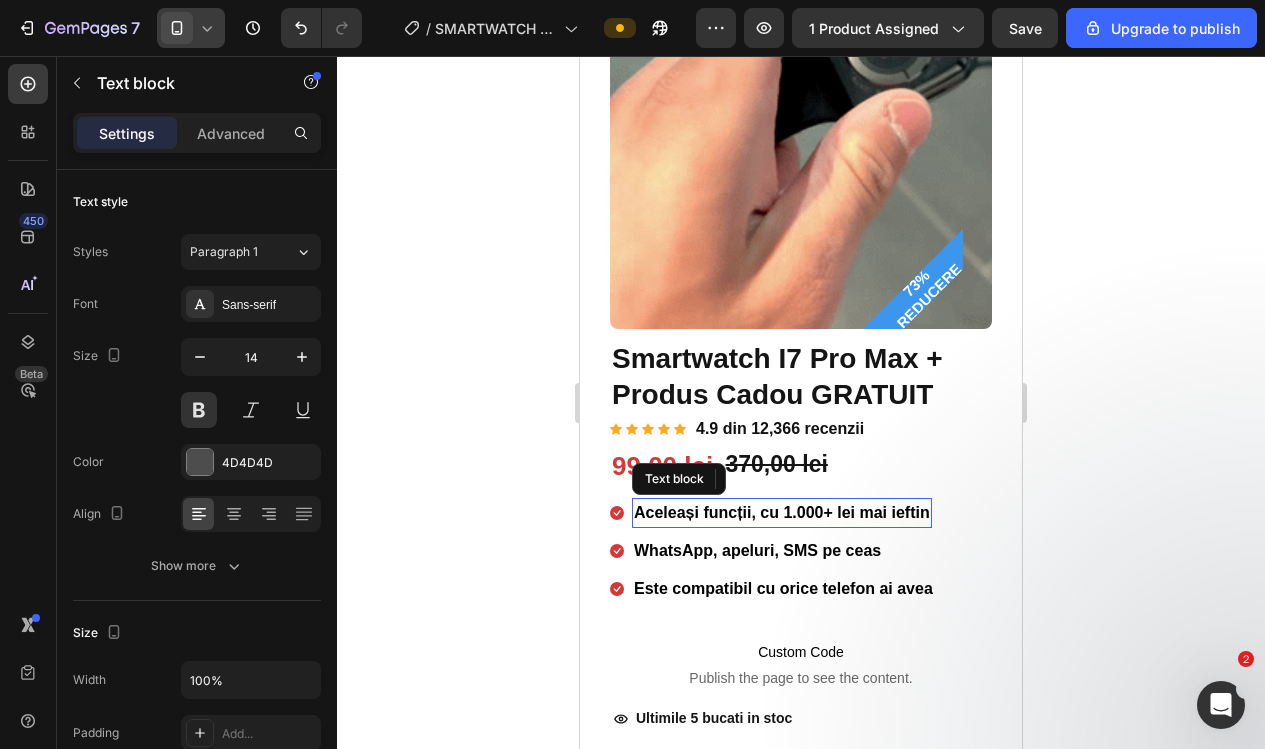 click on "Aceleași funcții, cu 1.000+ lei mai ieftin" at bounding box center (782, 512) 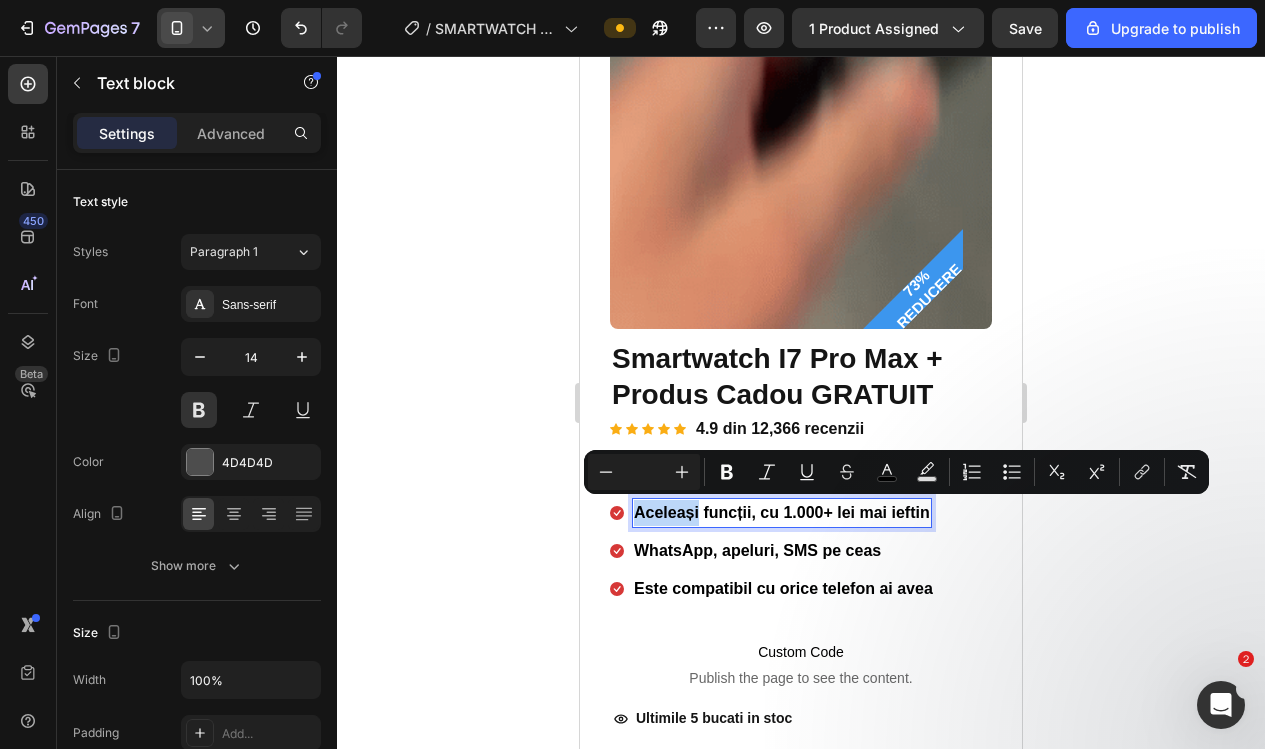 click on "Aceleași funcții, cu 1.000+ lei mai ieftin" at bounding box center [782, 512] 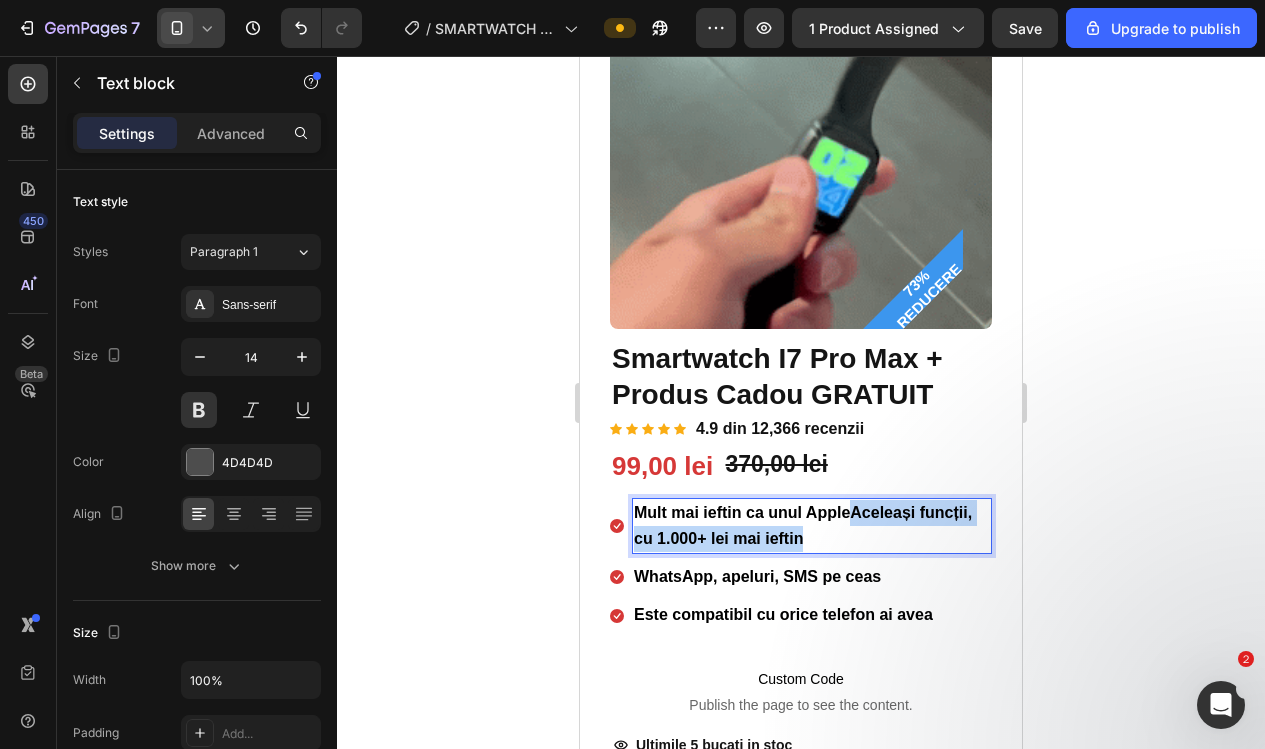 drag, startPoint x: 840, startPoint y: 533, endPoint x: 853, endPoint y: 514, distance: 23.021729 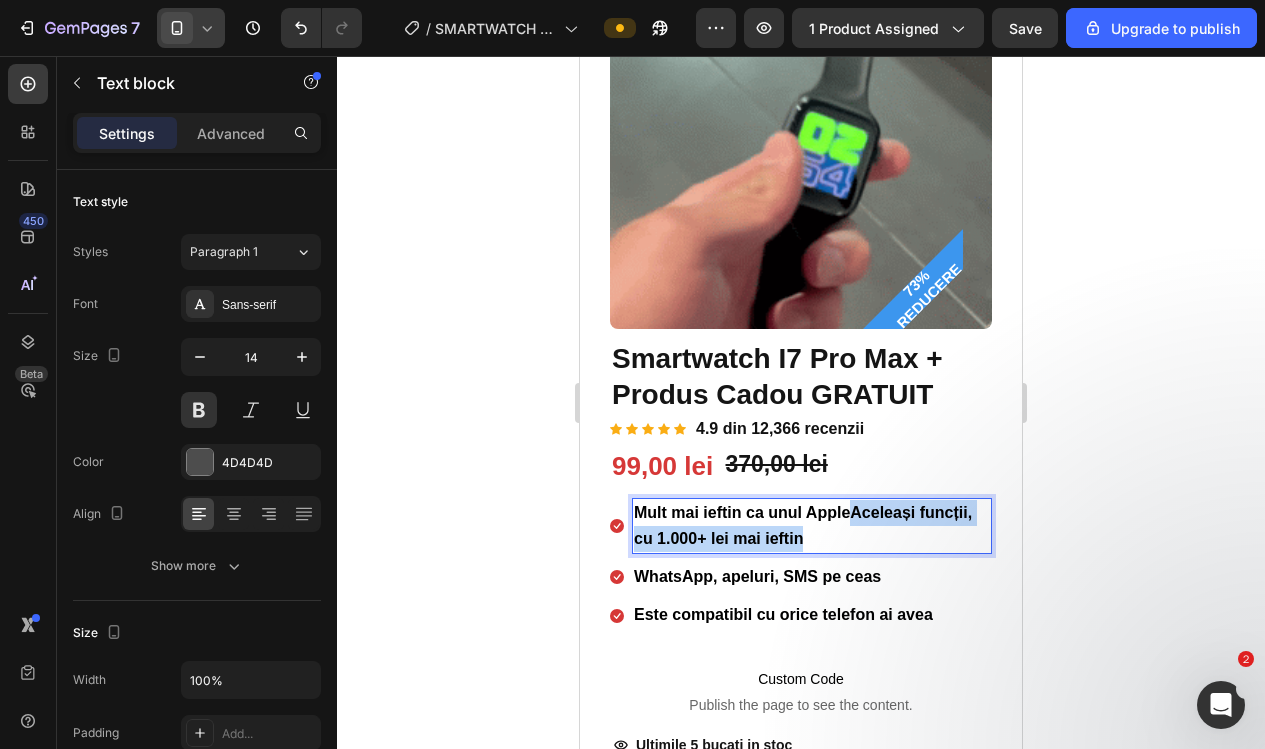 click on "Mult mai ieftin ca unul AppleAceleași funcții, cu 1.000+ lei mai ieftin" at bounding box center [812, 526] 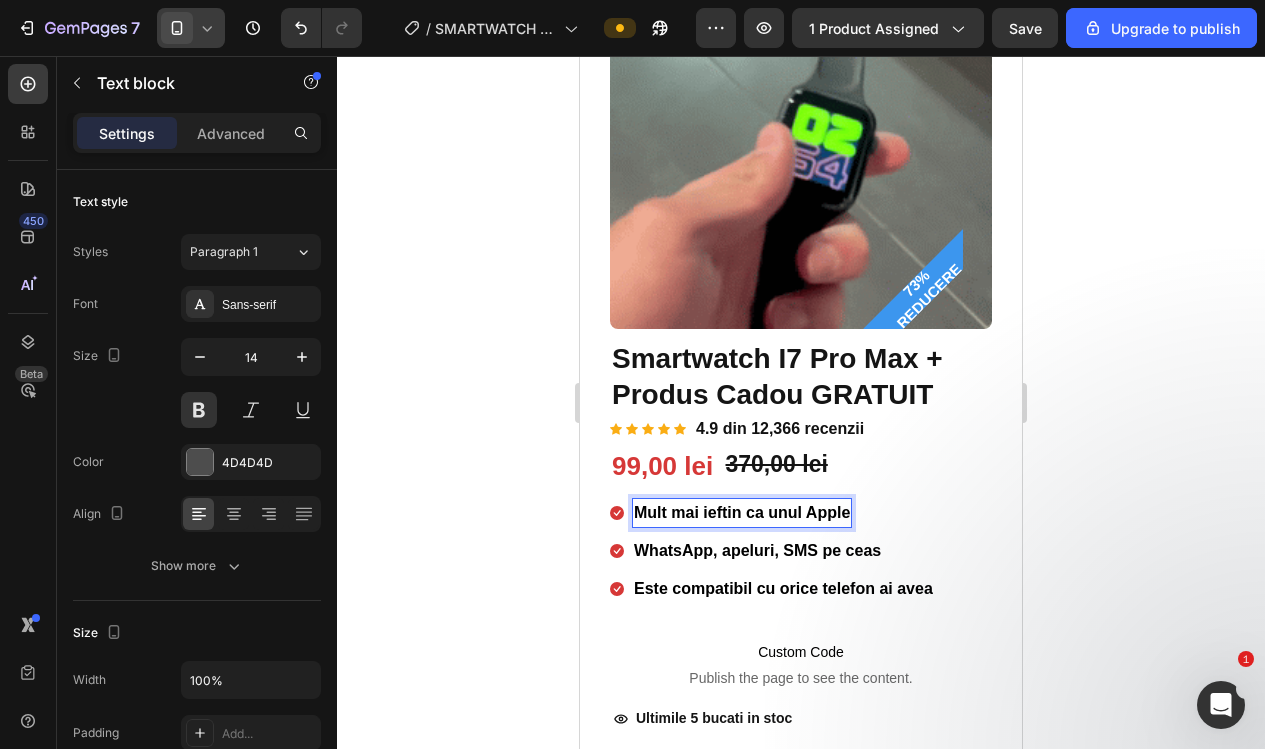 click 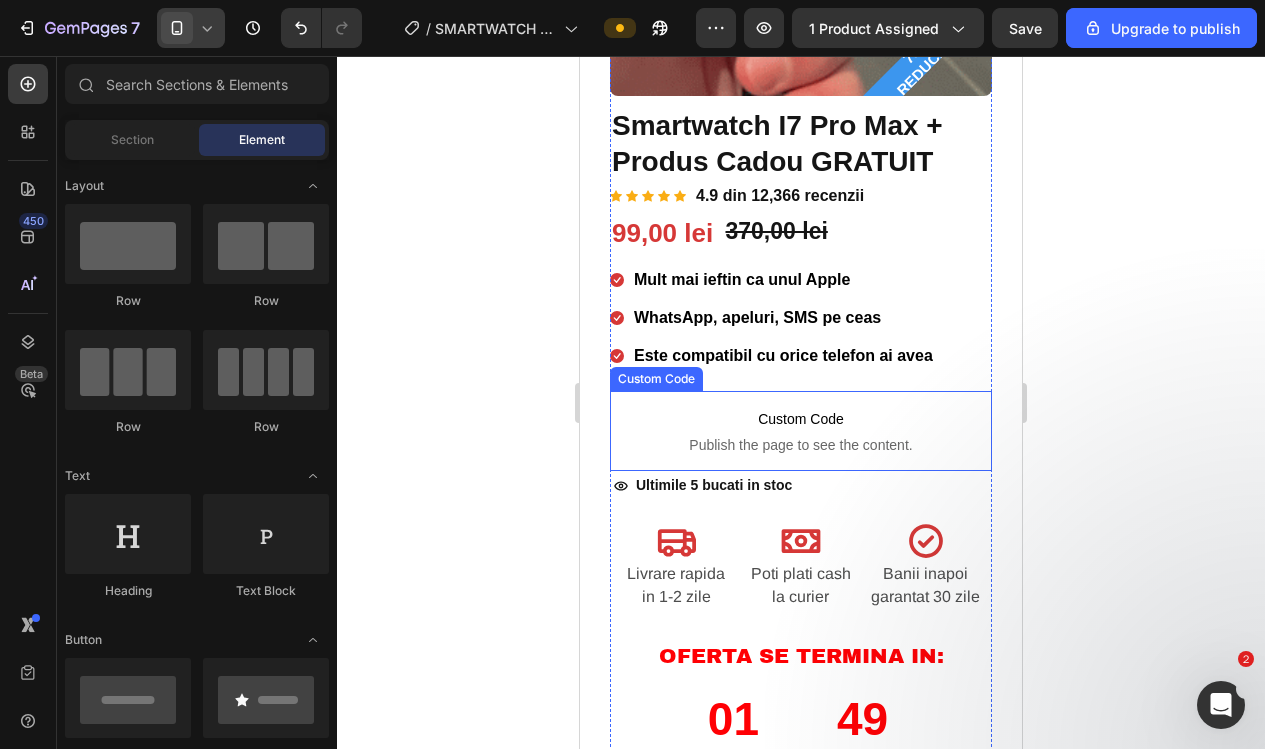scroll, scrollTop: 462, scrollLeft: 0, axis: vertical 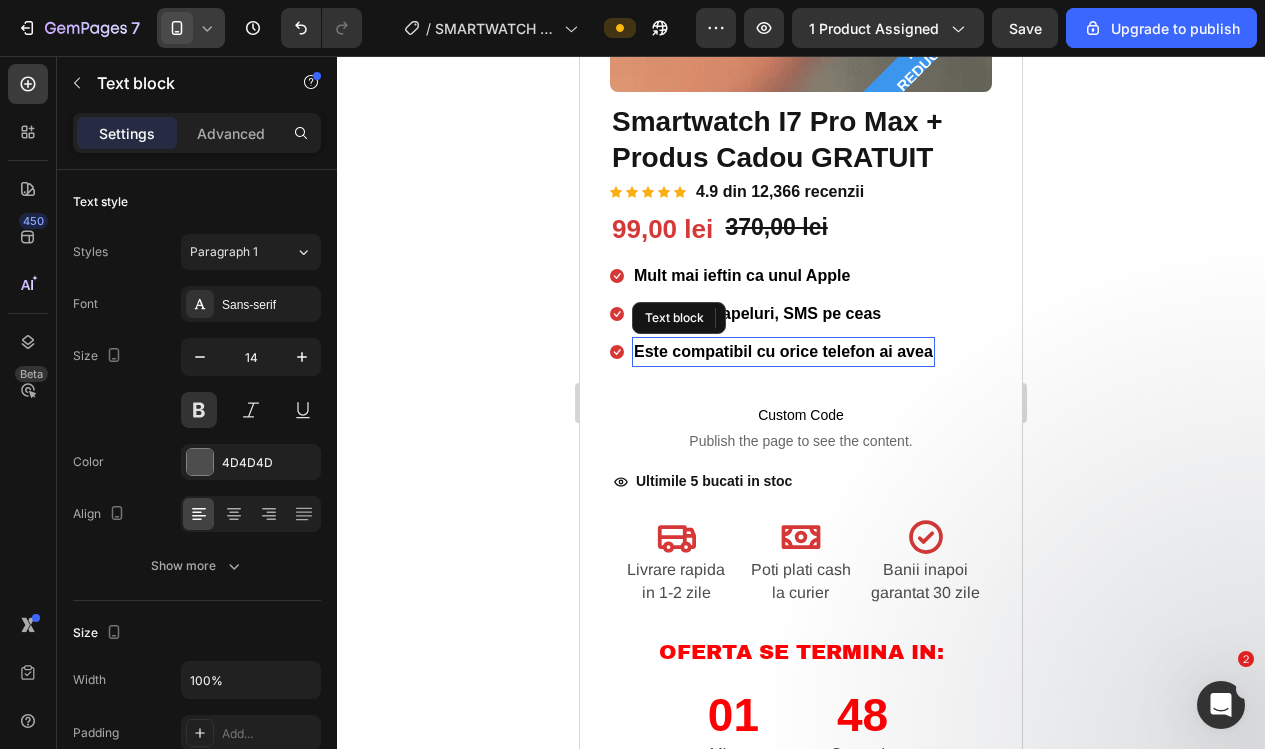 click on "Este compatibil cu orice telefon ai avea" at bounding box center (783, 351) 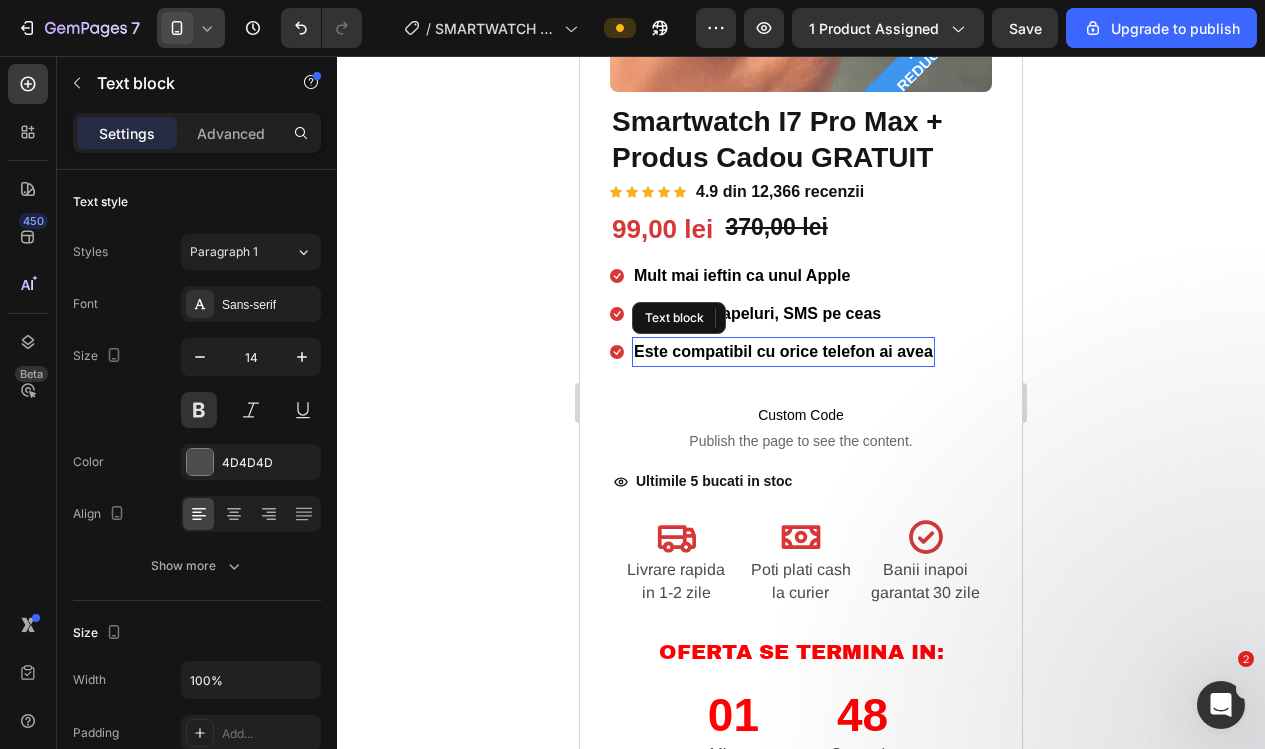 click on "Este compatibil cu orice telefon ai avea" at bounding box center (783, 351) 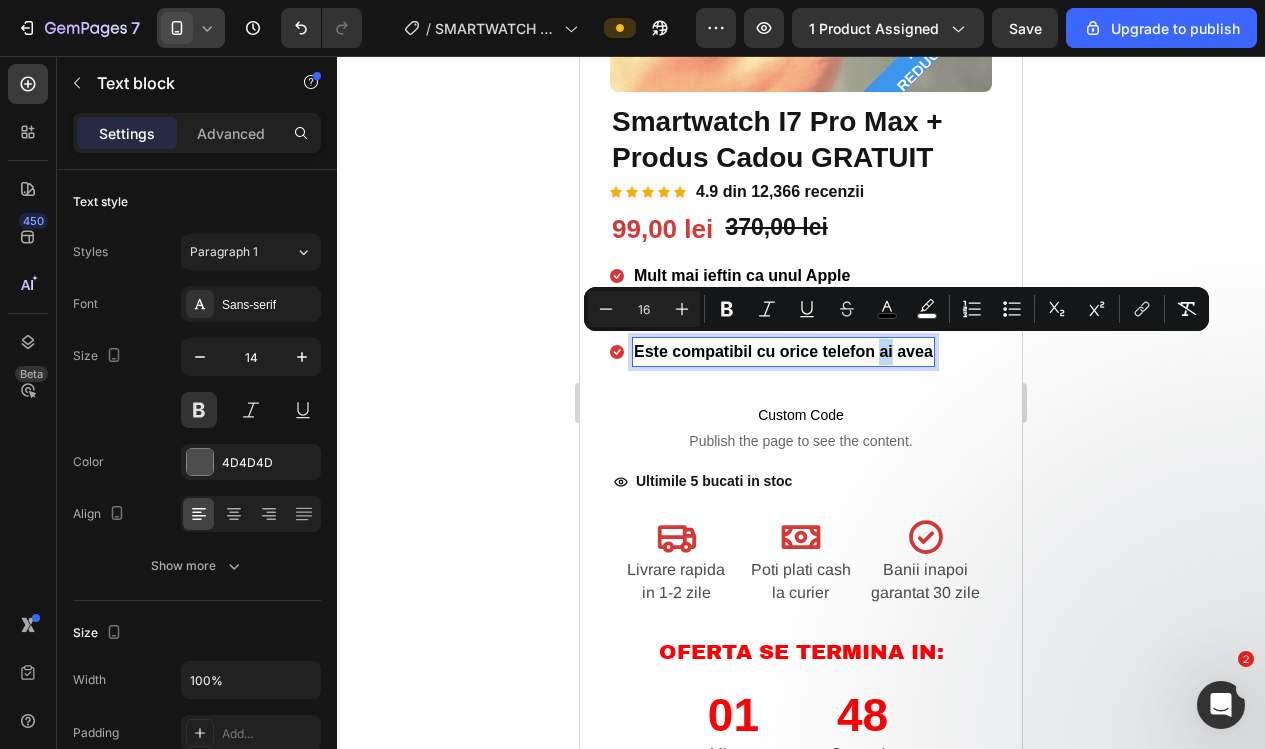 click on "Este compatibil cu orice telefon ai avea" at bounding box center [783, 351] 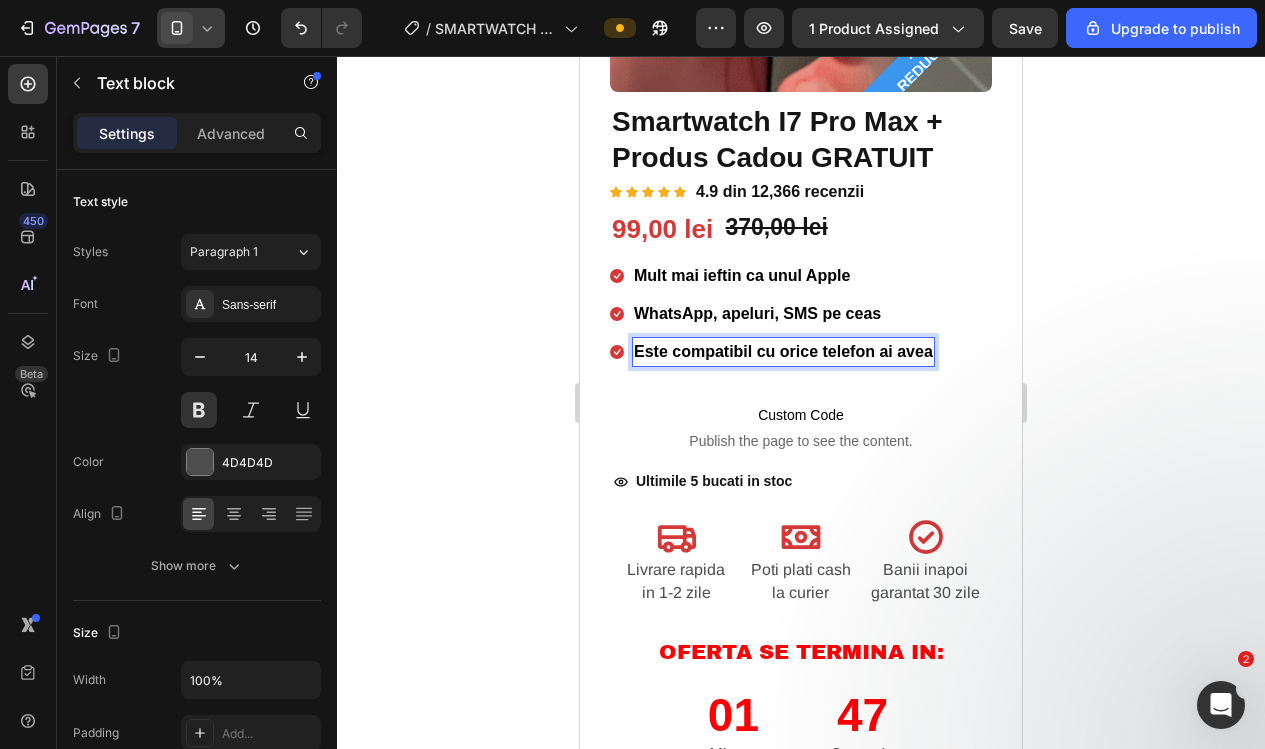 click on "Este compatibil cu orice telefon ai avea" at bounding box center (783, 351) 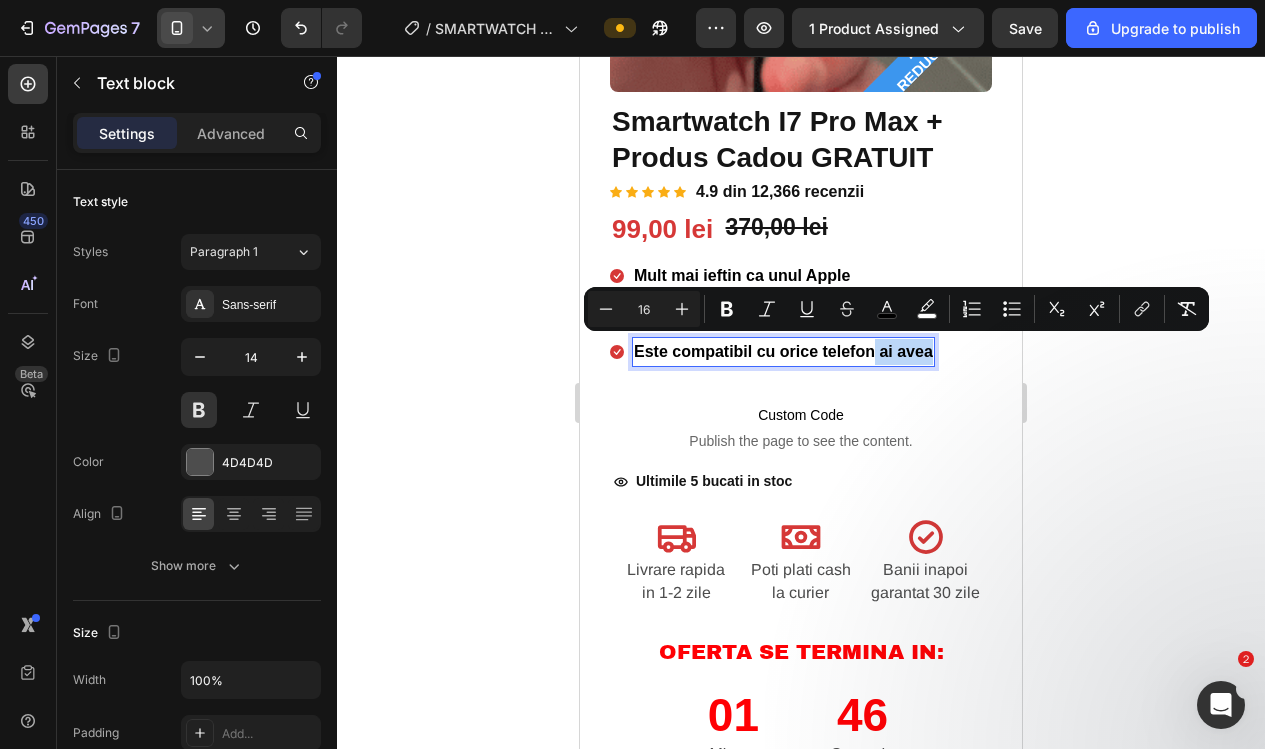 drag, startPoint x: 874, startPoint y: 349, endPoint x: 930, endPoint y: 352, distance: 56.0803 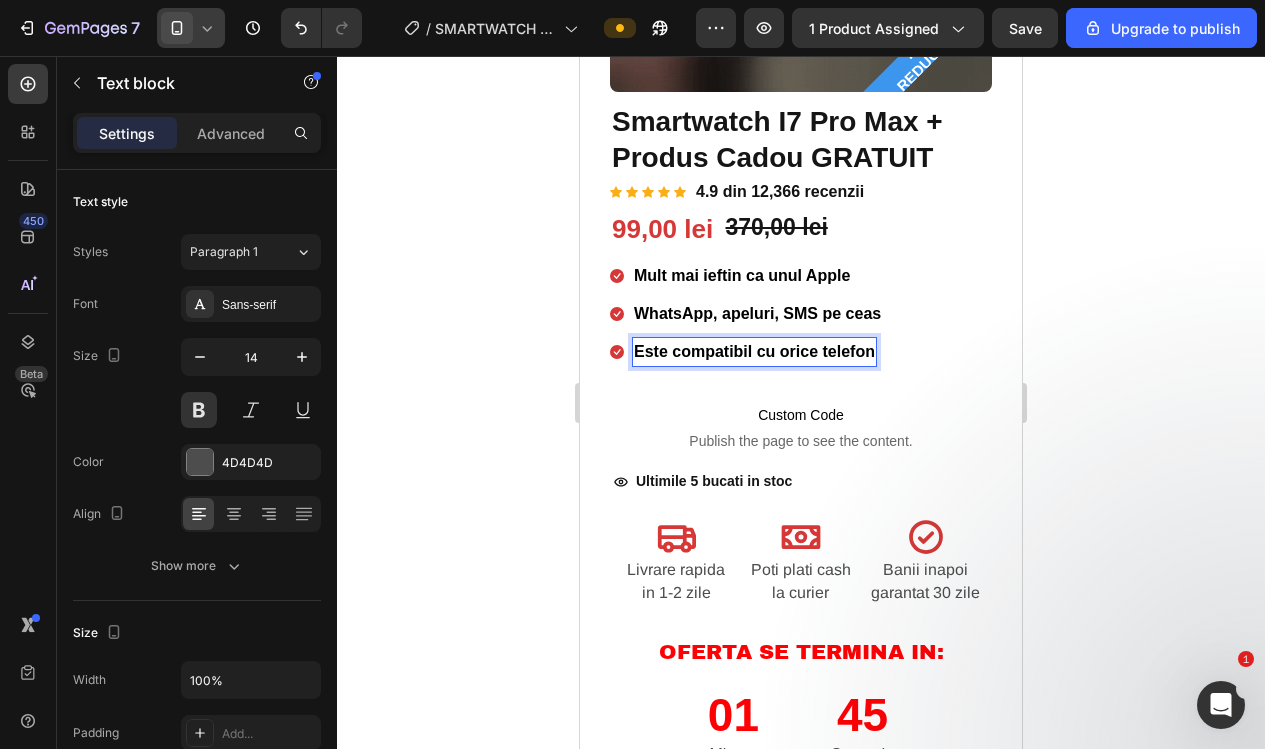 click 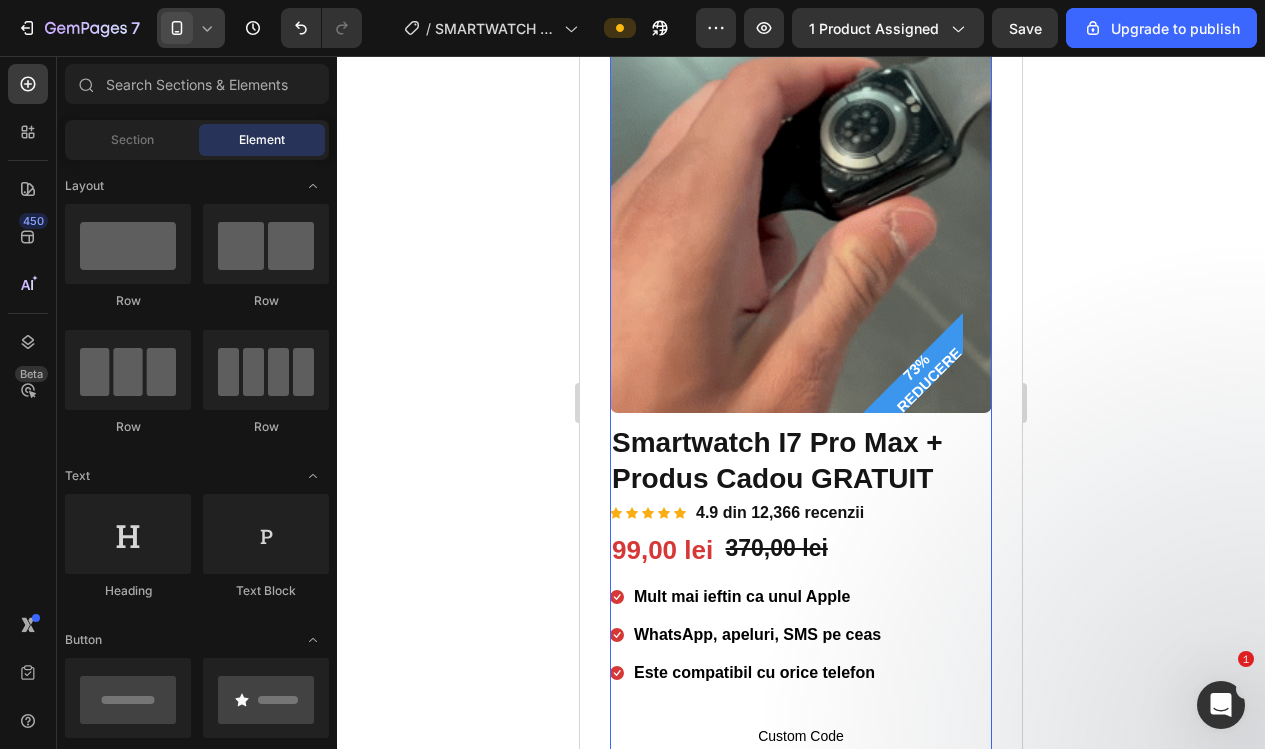 scroll, scrollTop: 135, scrollLeft: 0, axis: vertical 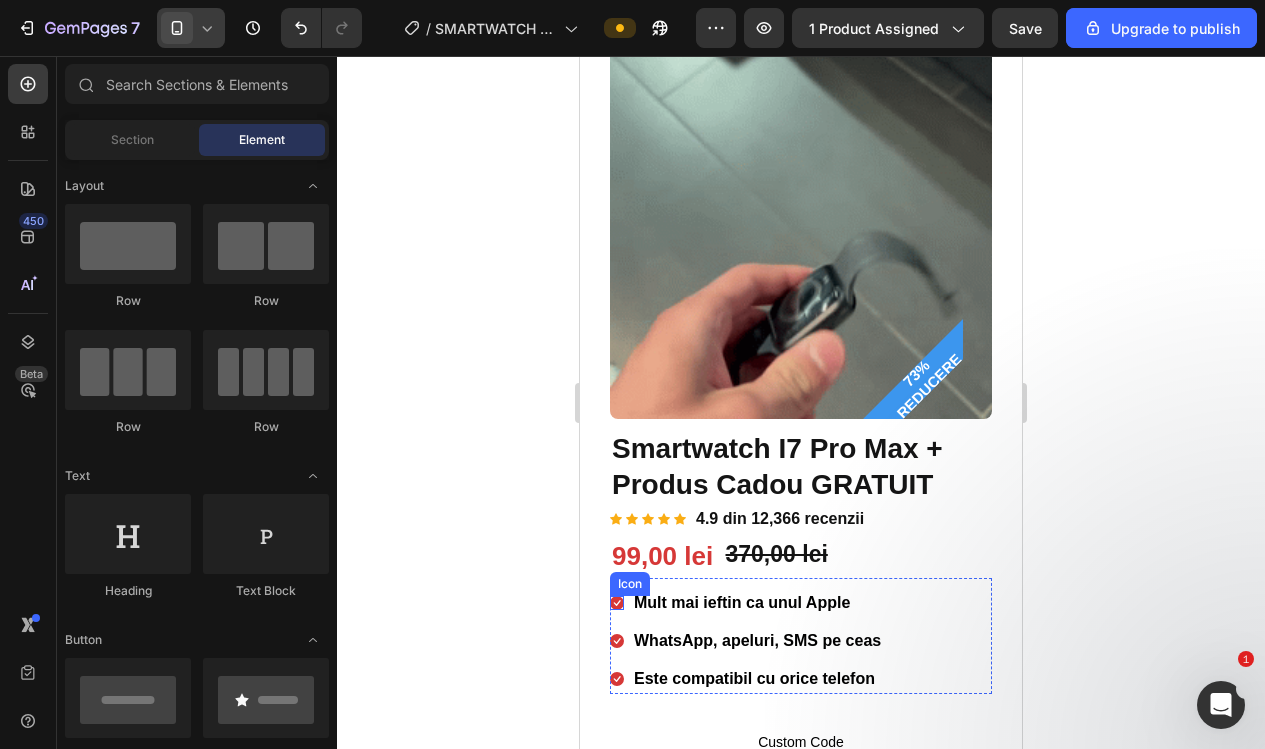 click 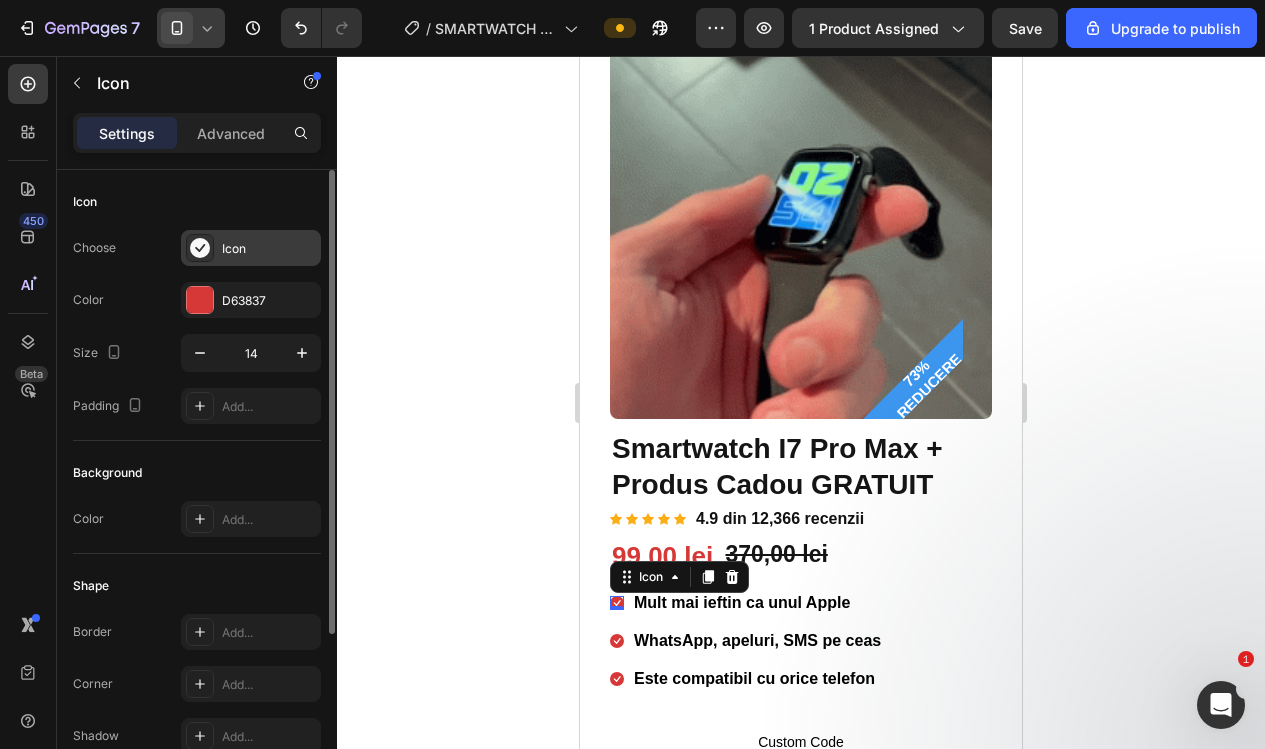 click on "Icon" at bounding box center [251, 248] 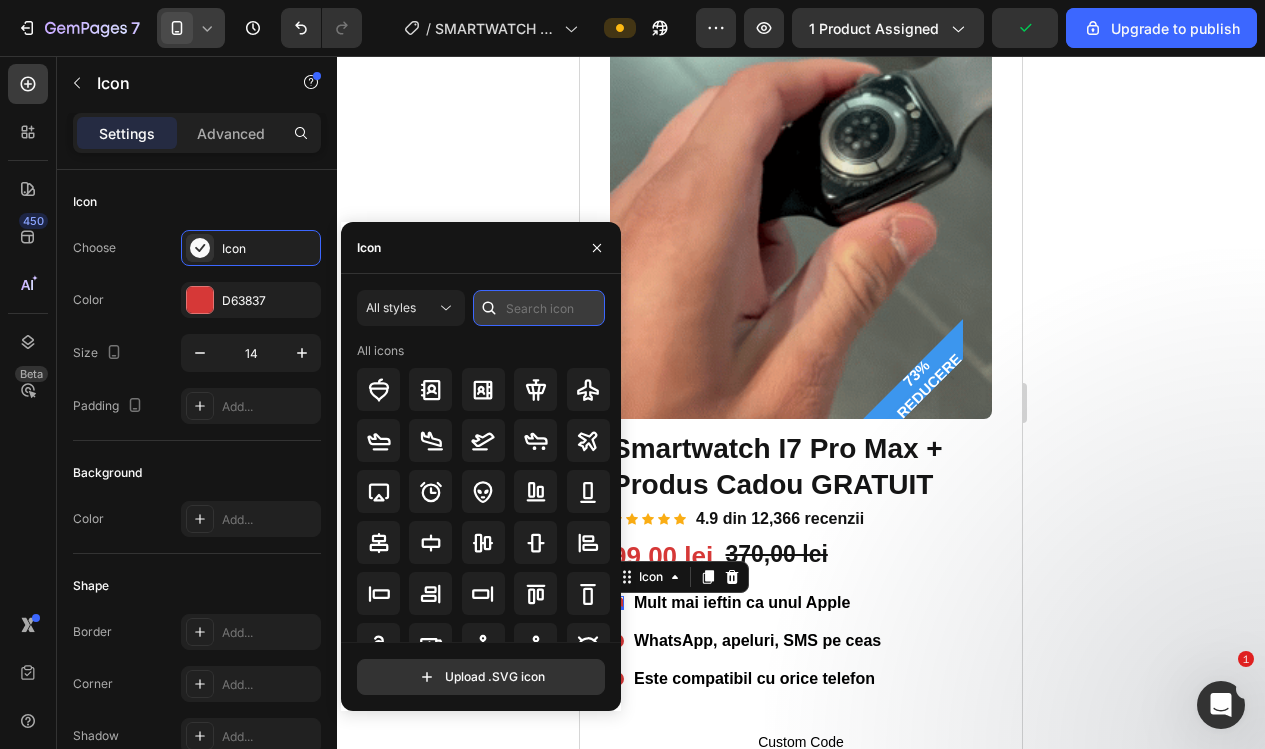click at bounding box center [539, 308] 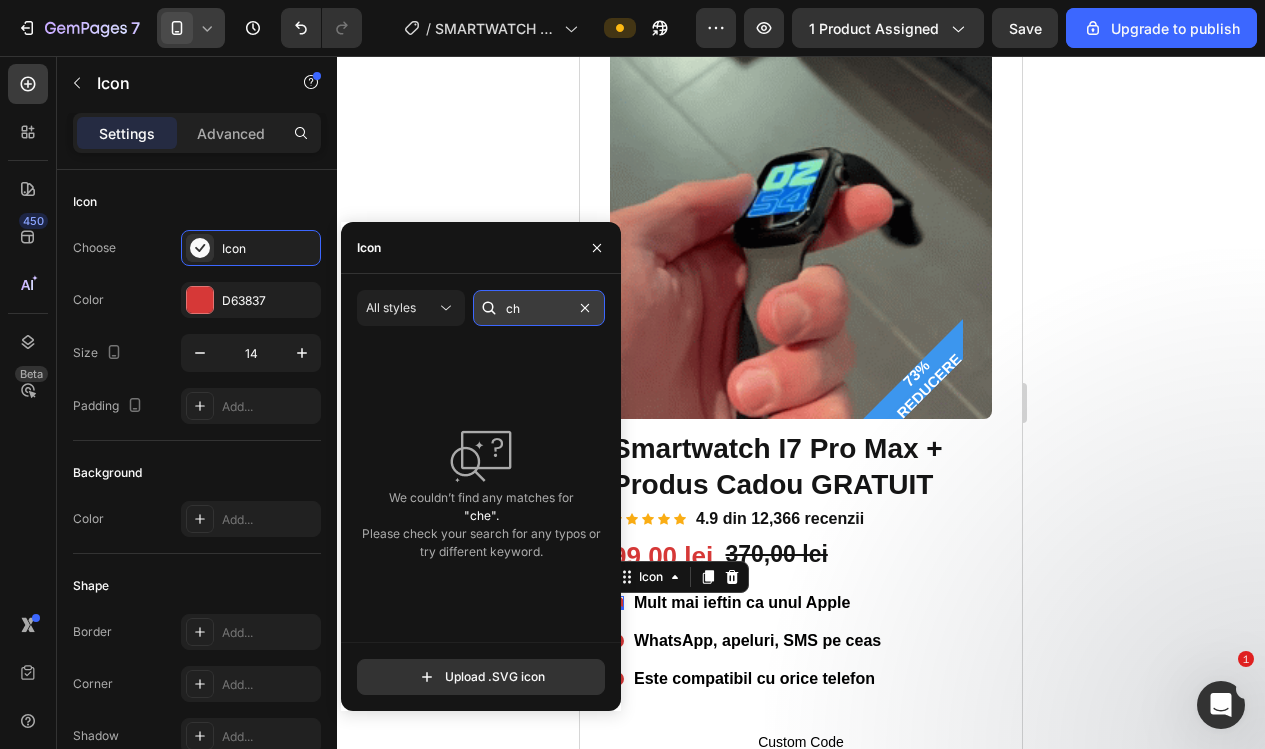 type on "c" 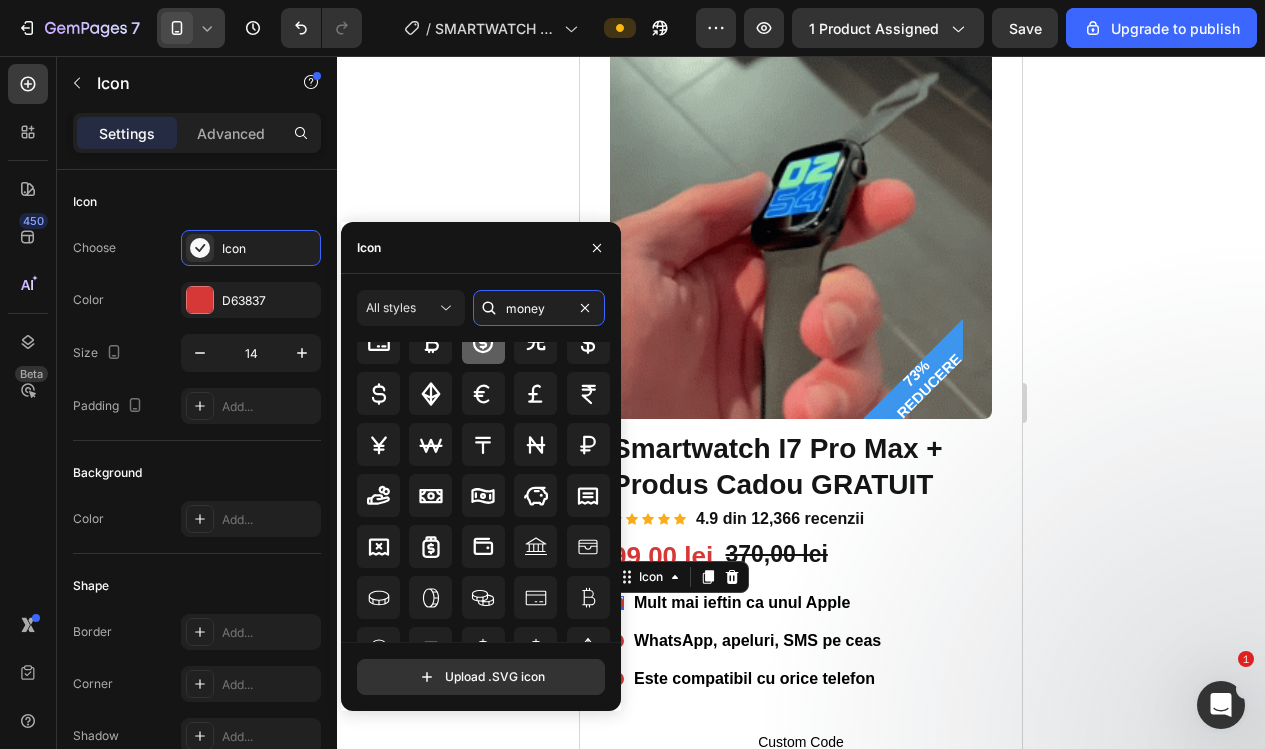 scroll, scrollTop: 105, scrollLeft: 0, axis: vertical 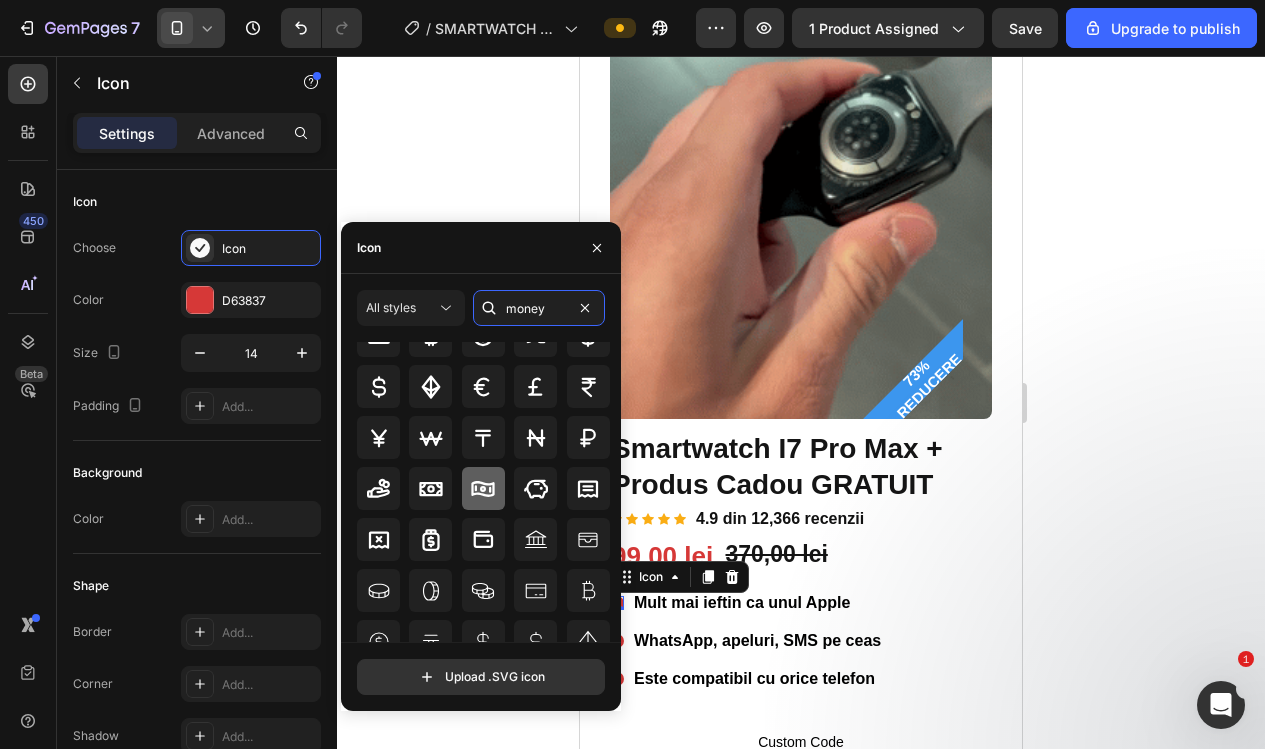 type on "money" 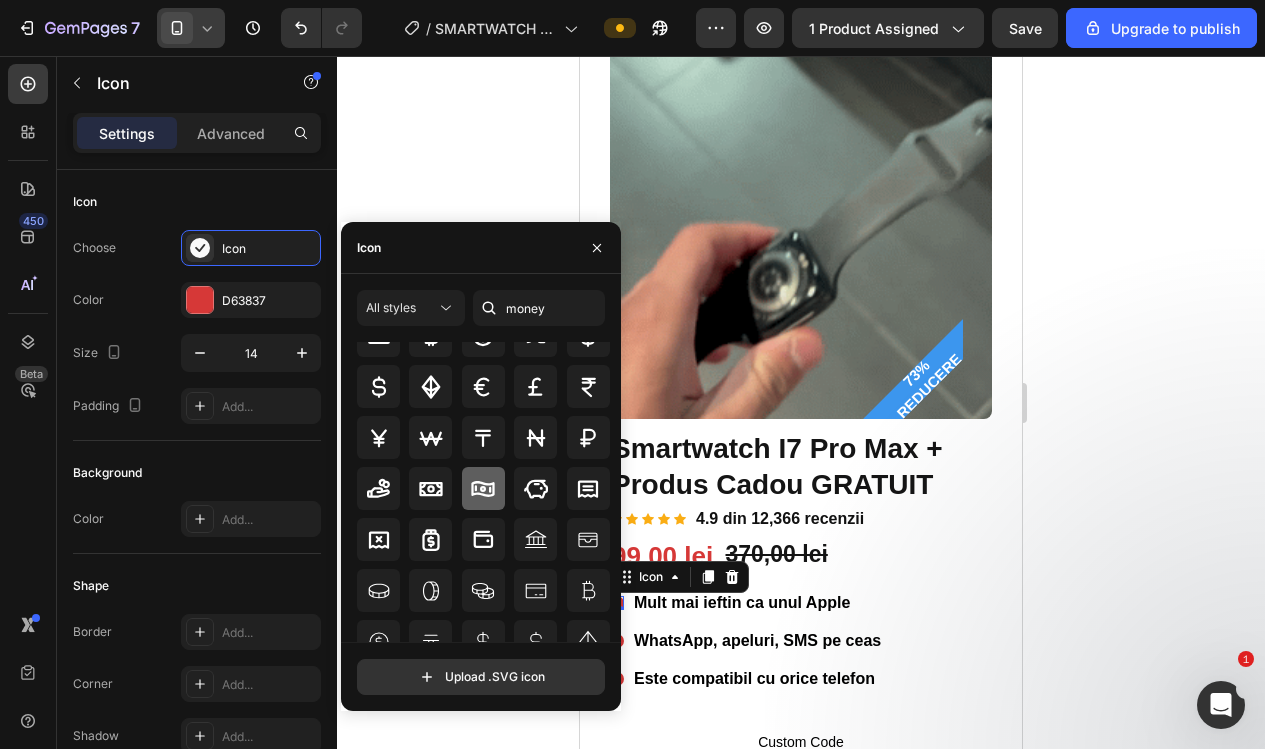 click 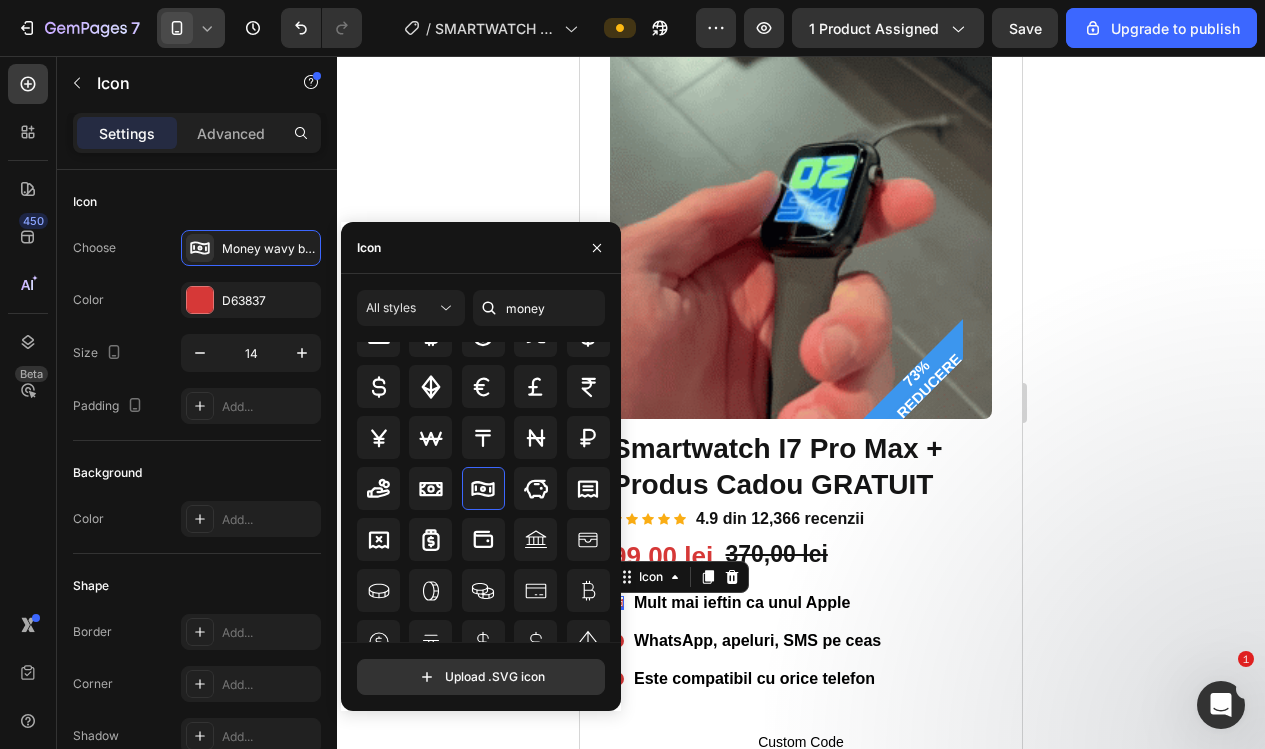 click 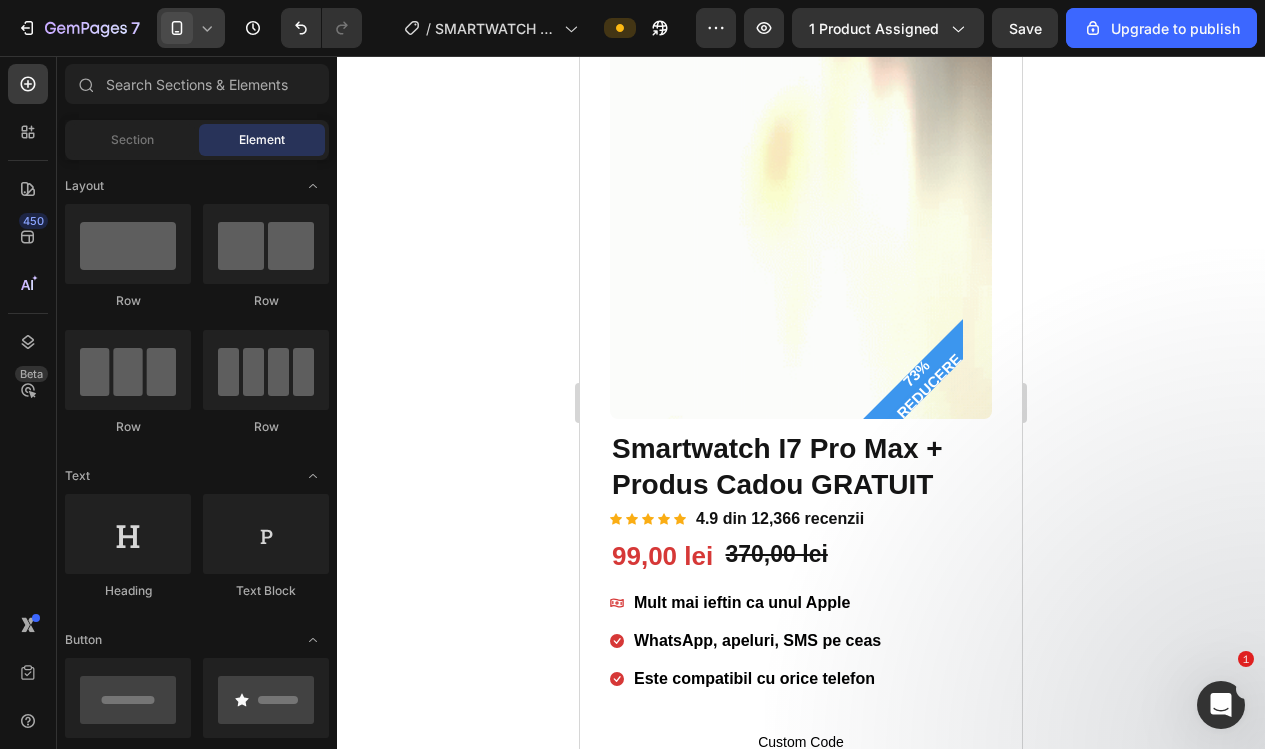 click 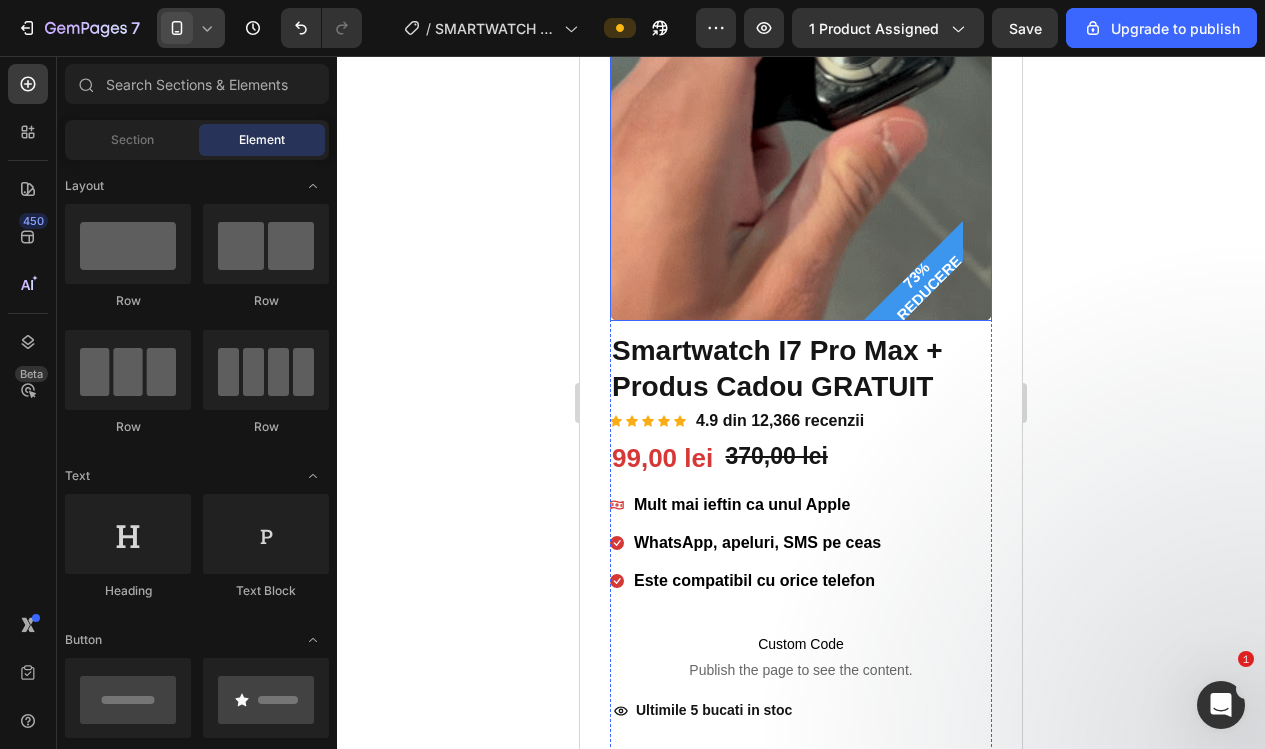 scroll, scrollTop: 241, scrollLeft: 0, axis: vertical 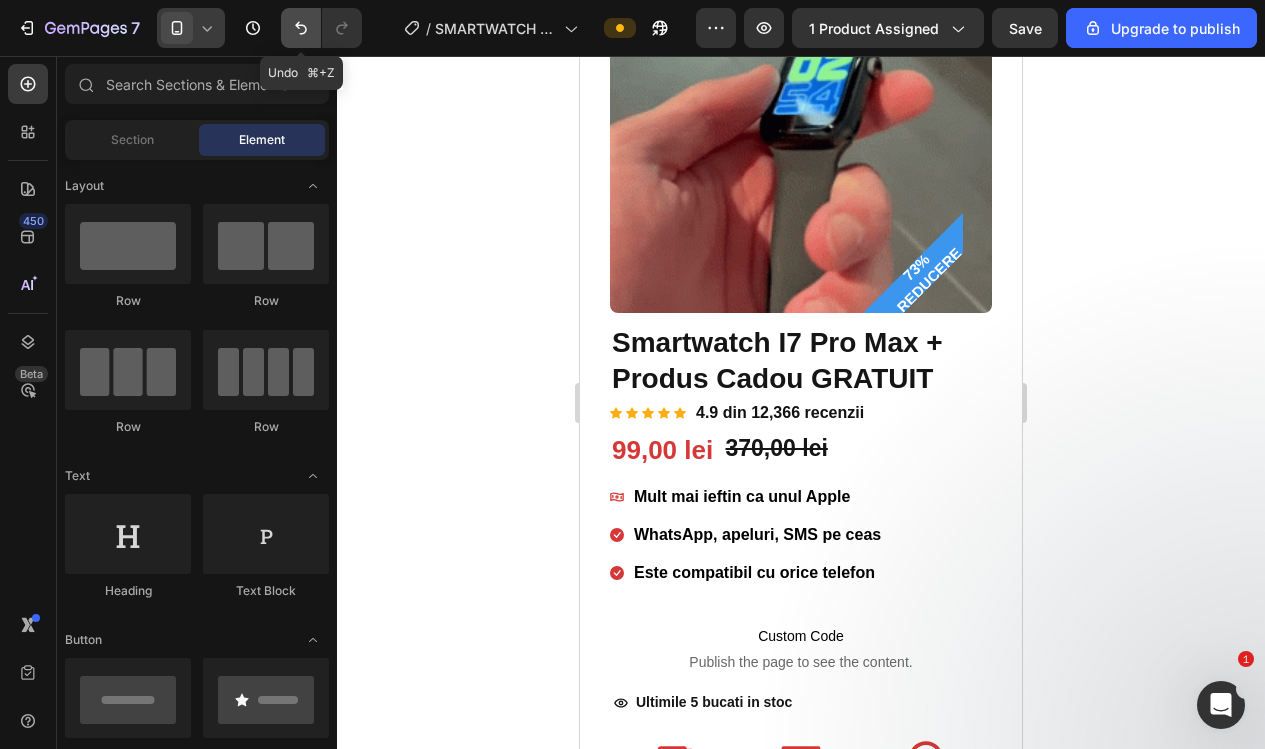 click 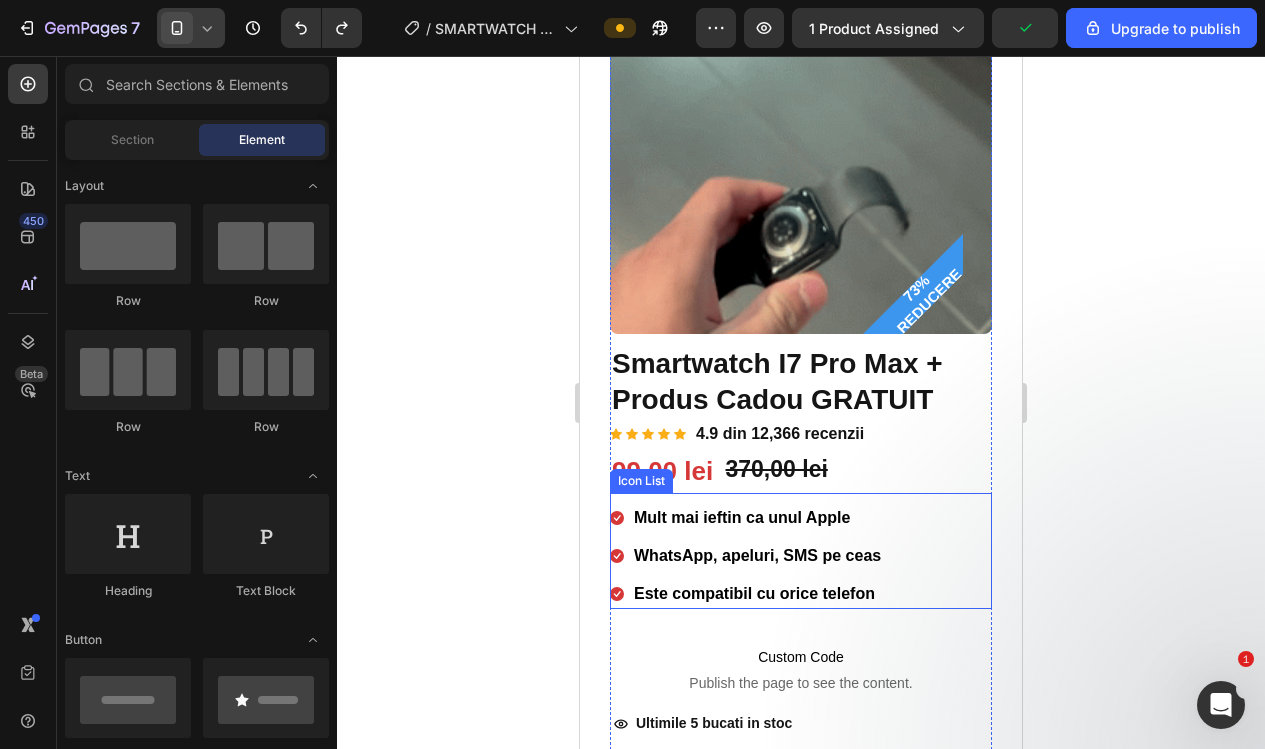 scroll, scrollTop: 221, scrollLeft: 0, axis: vertical 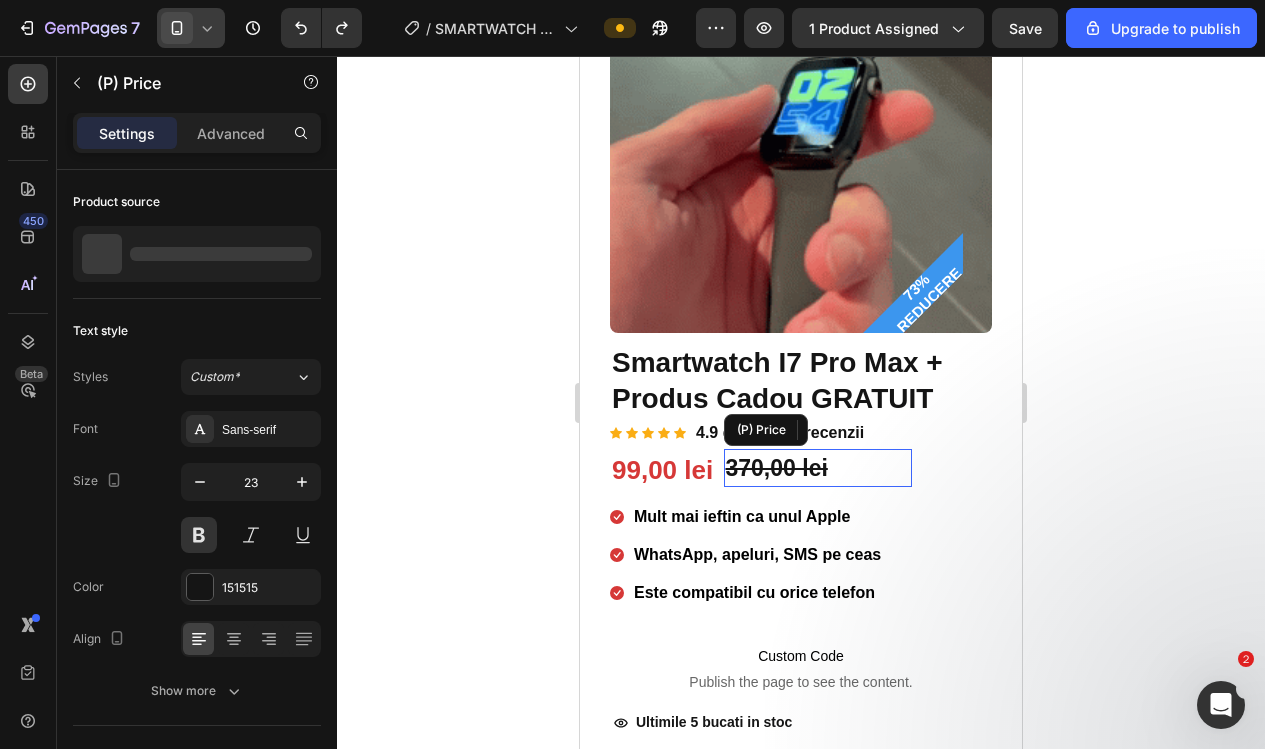 click on "370,00 lei" at bounding box center (818, 468) 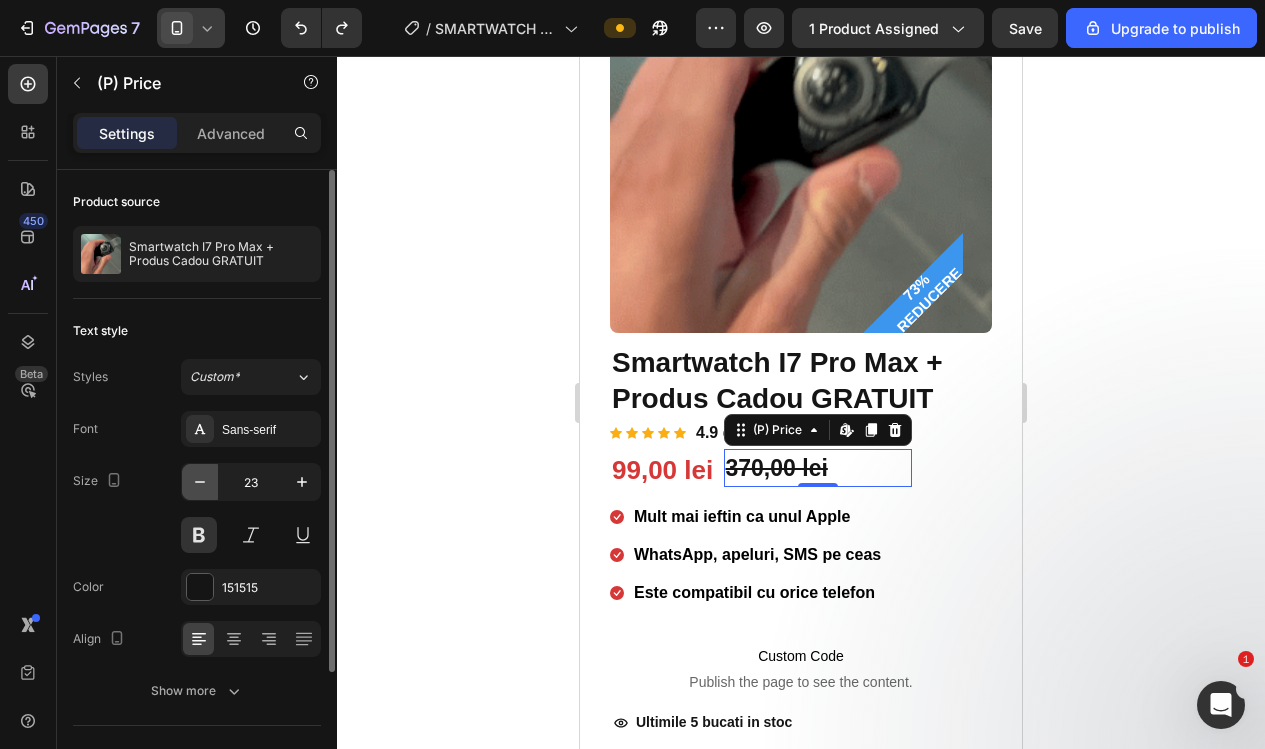 click 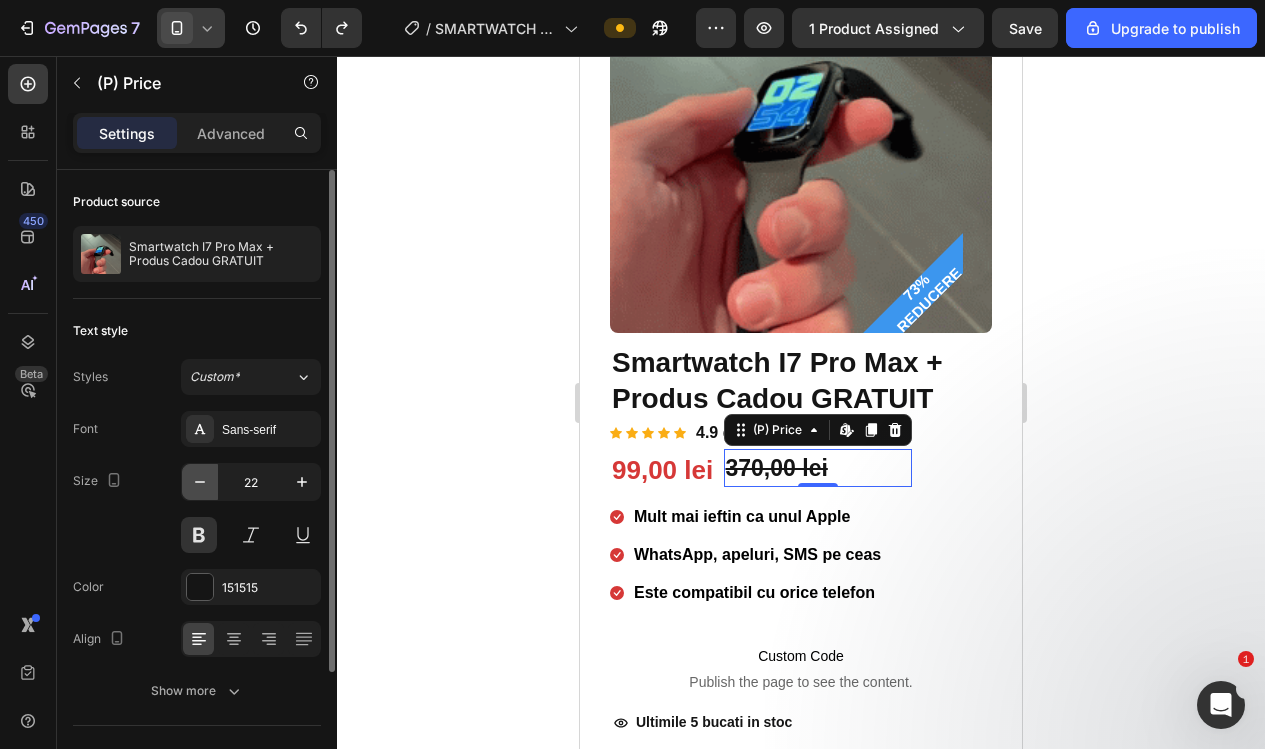 click 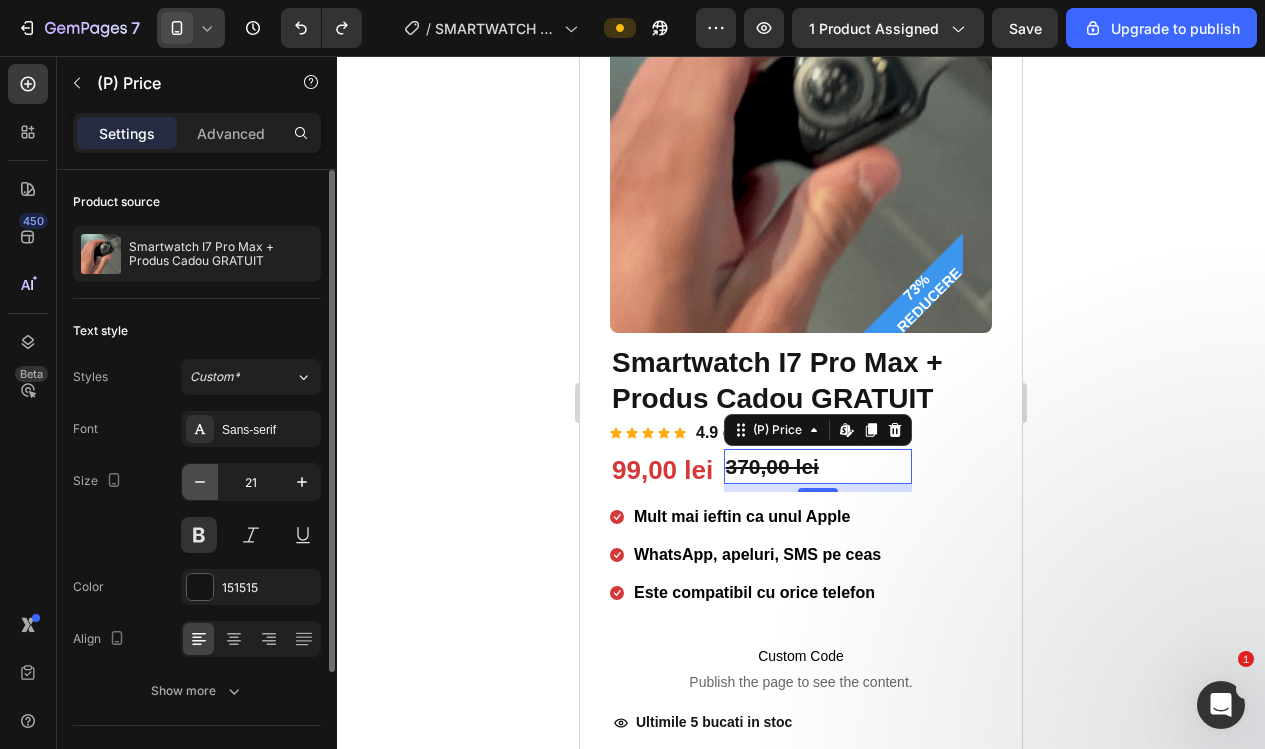 click 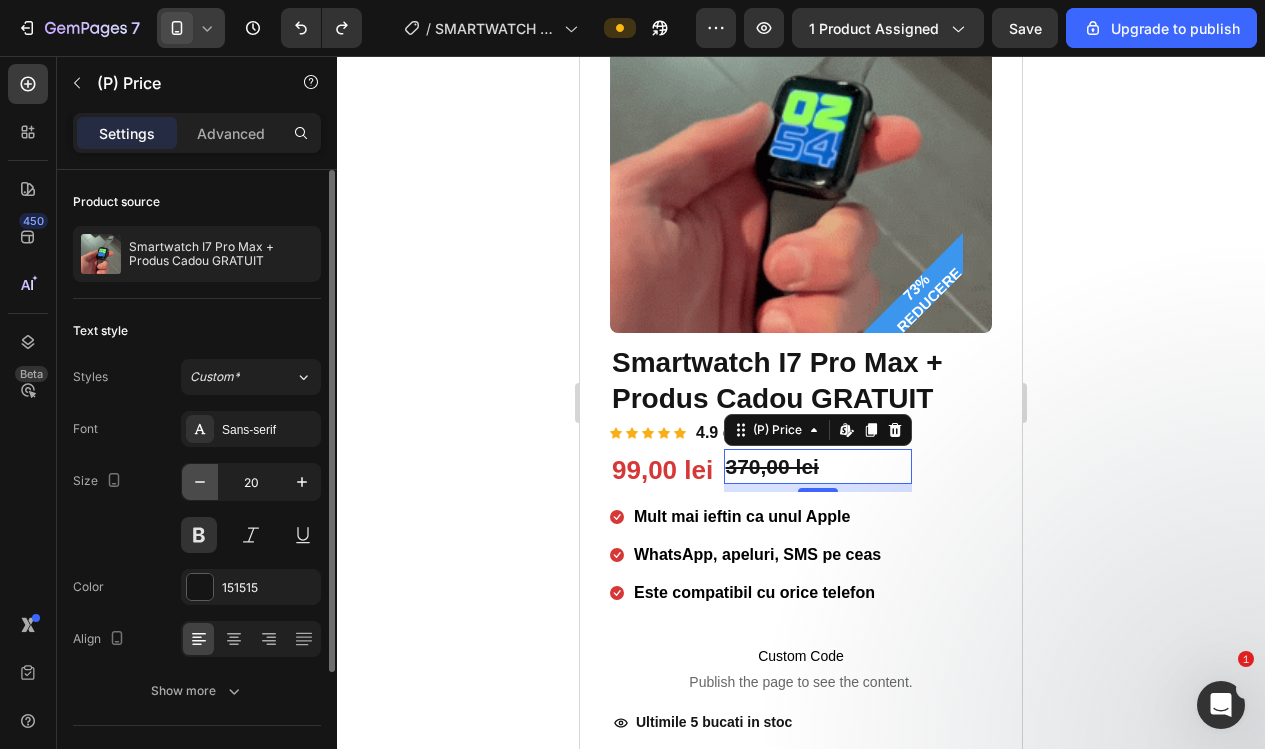 click 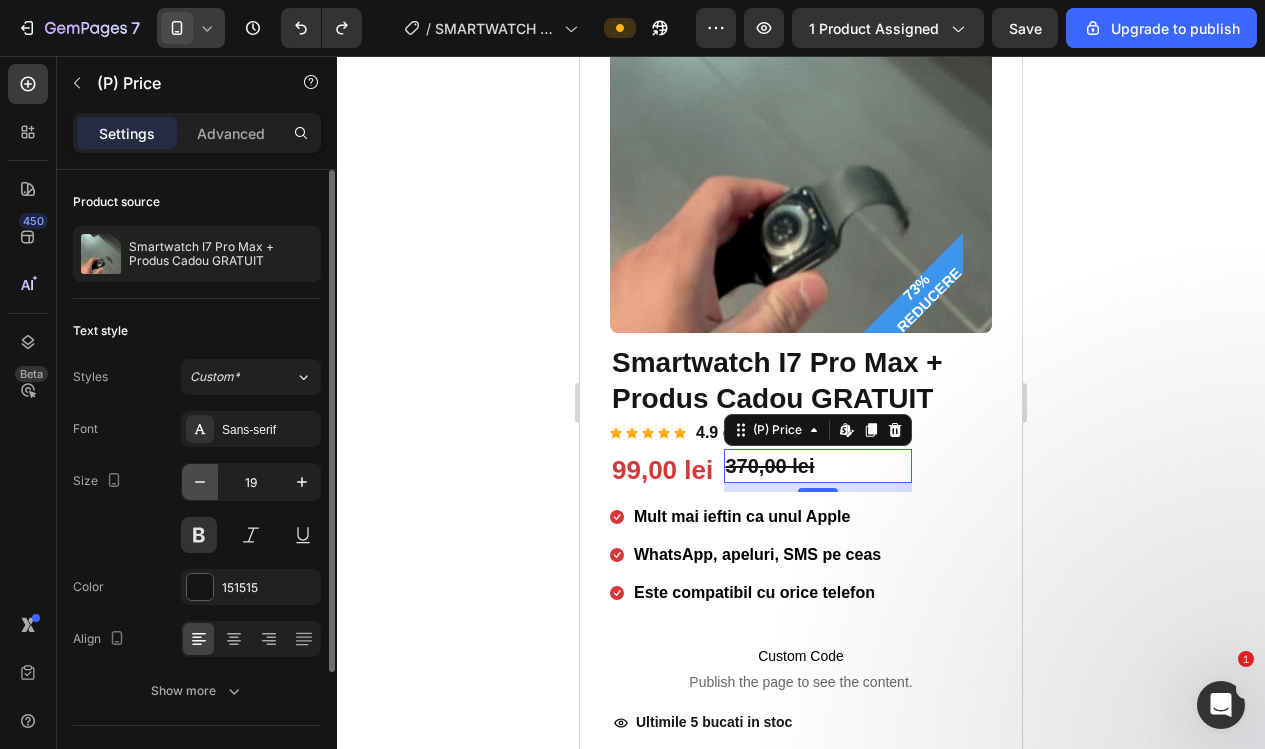 click 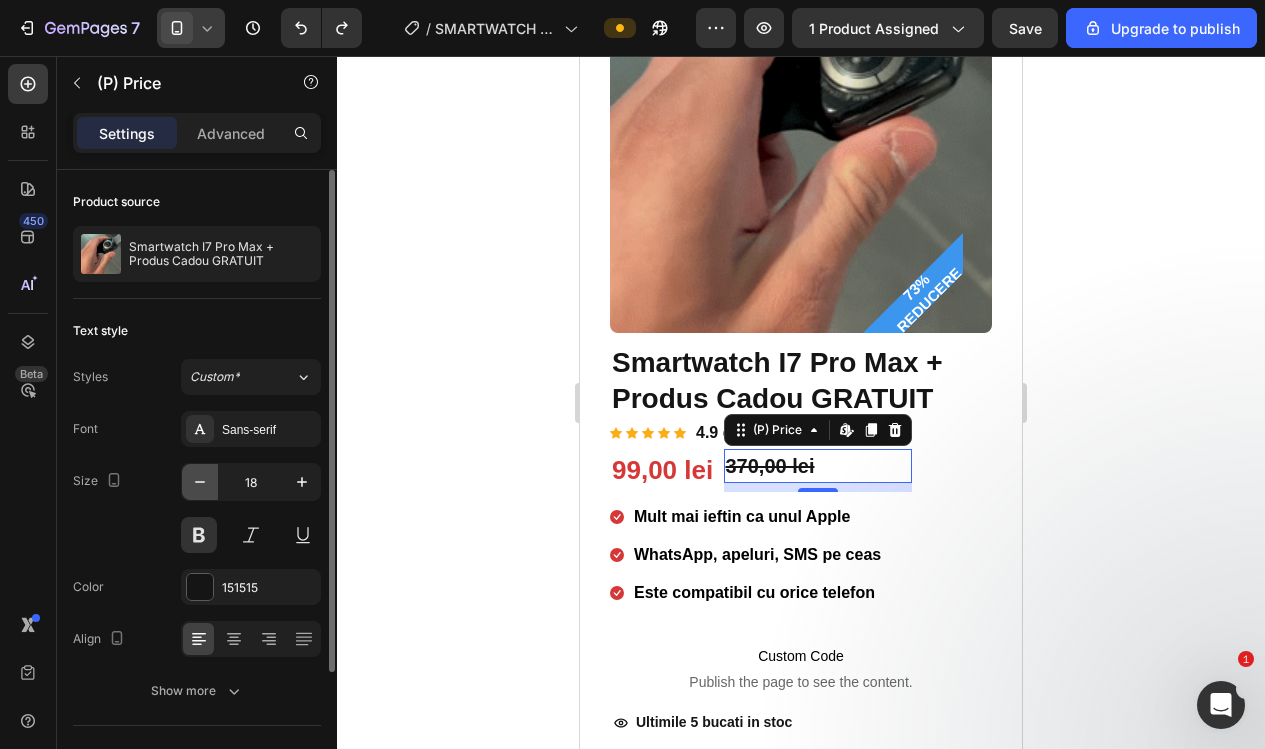 click 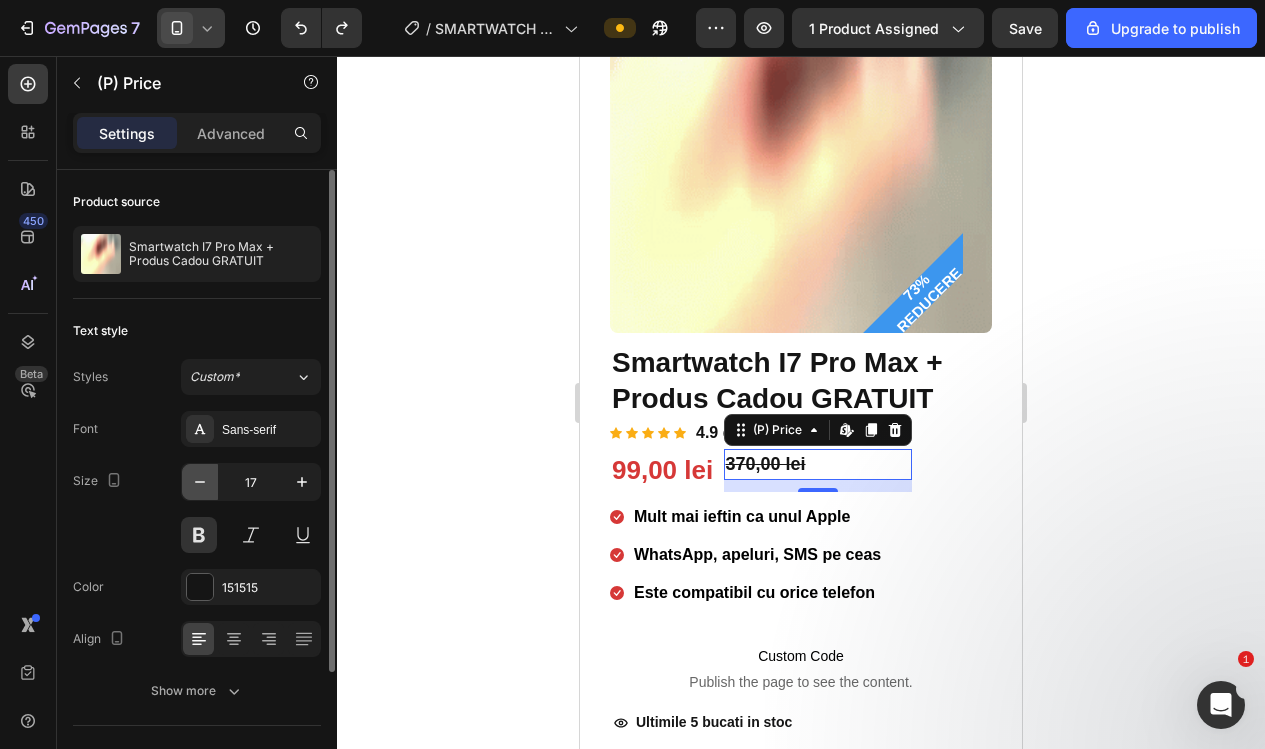 click 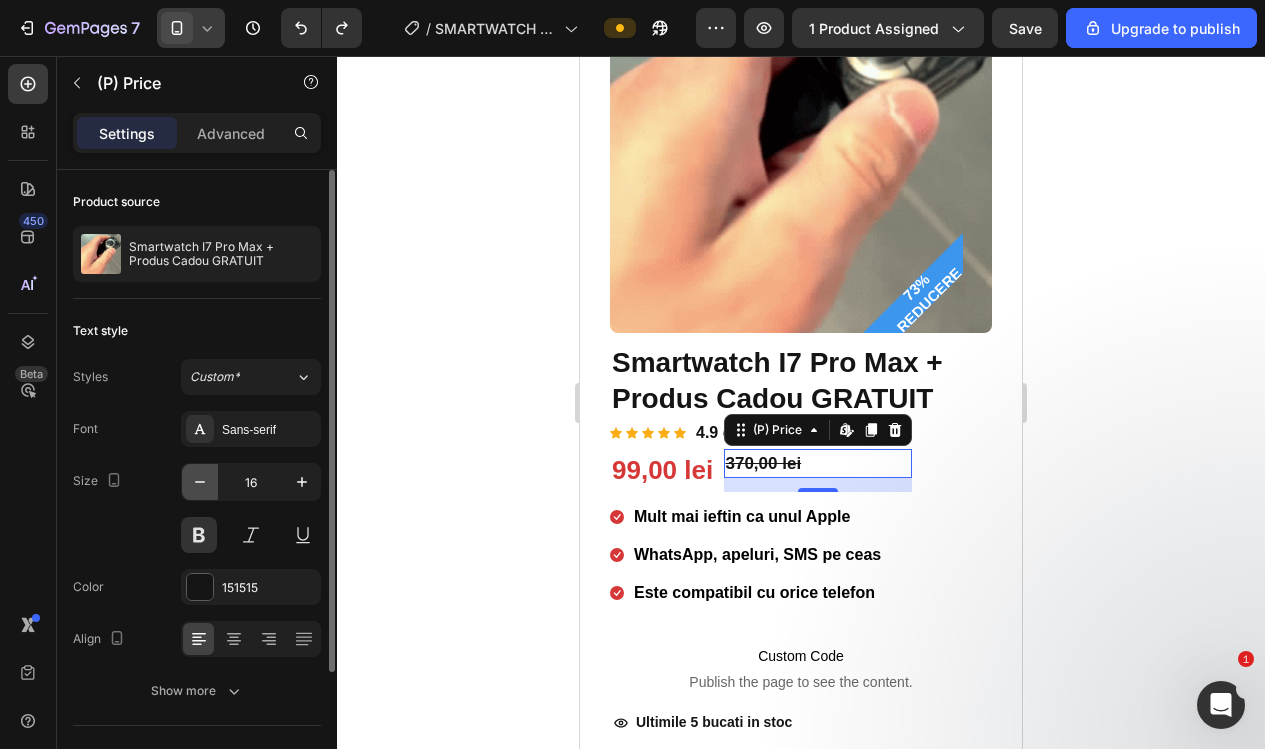 click 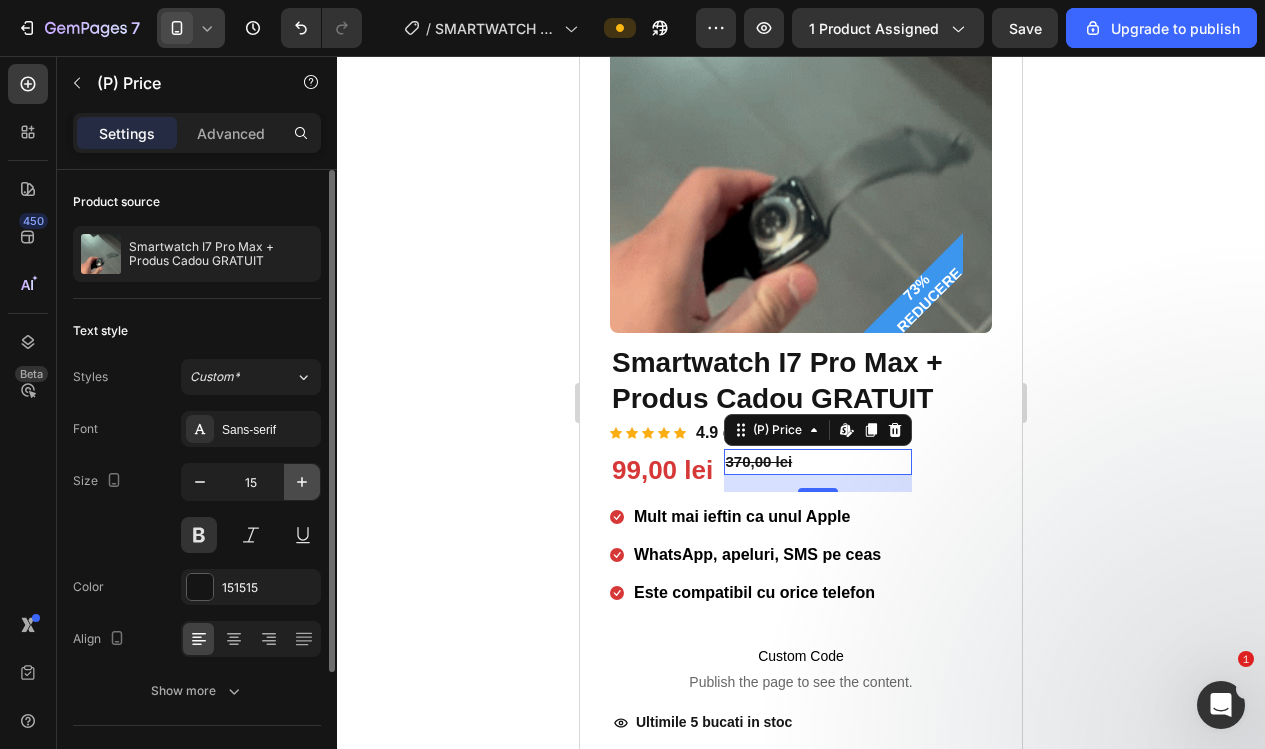 click at bounding box center [302, 482] 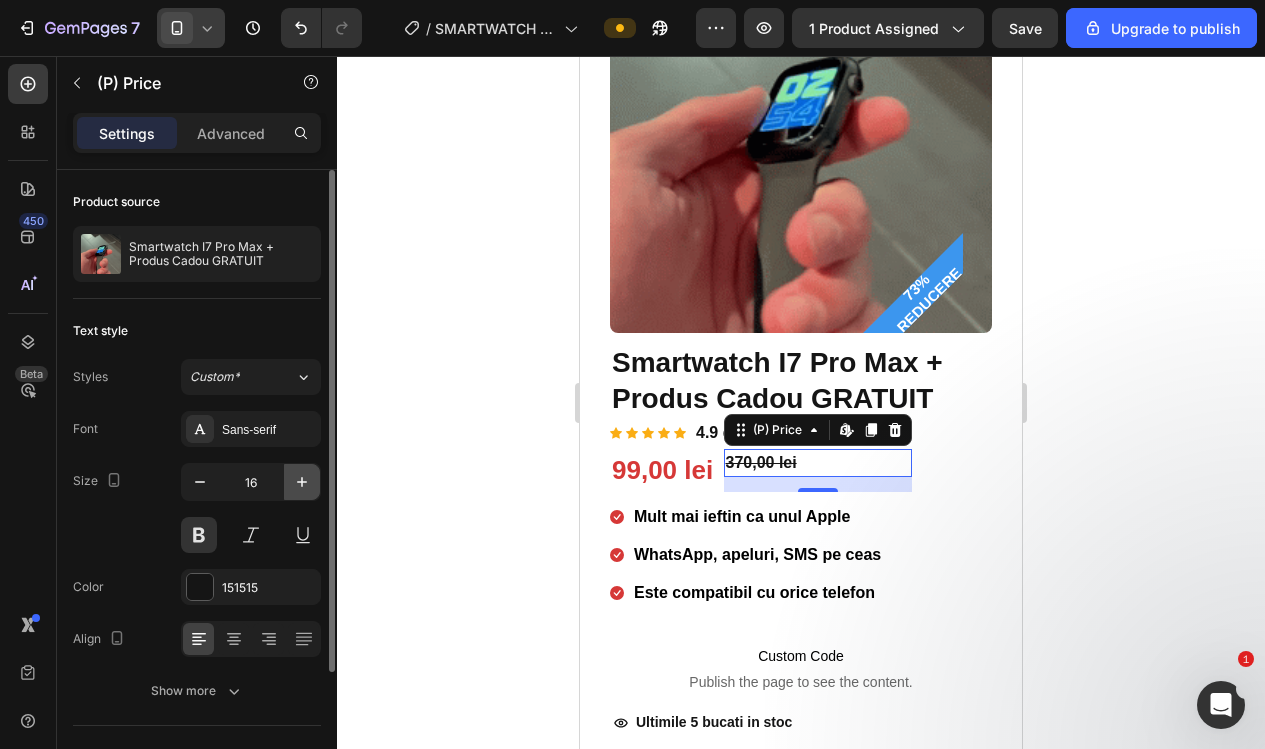 click at bounding box center (302, 482) 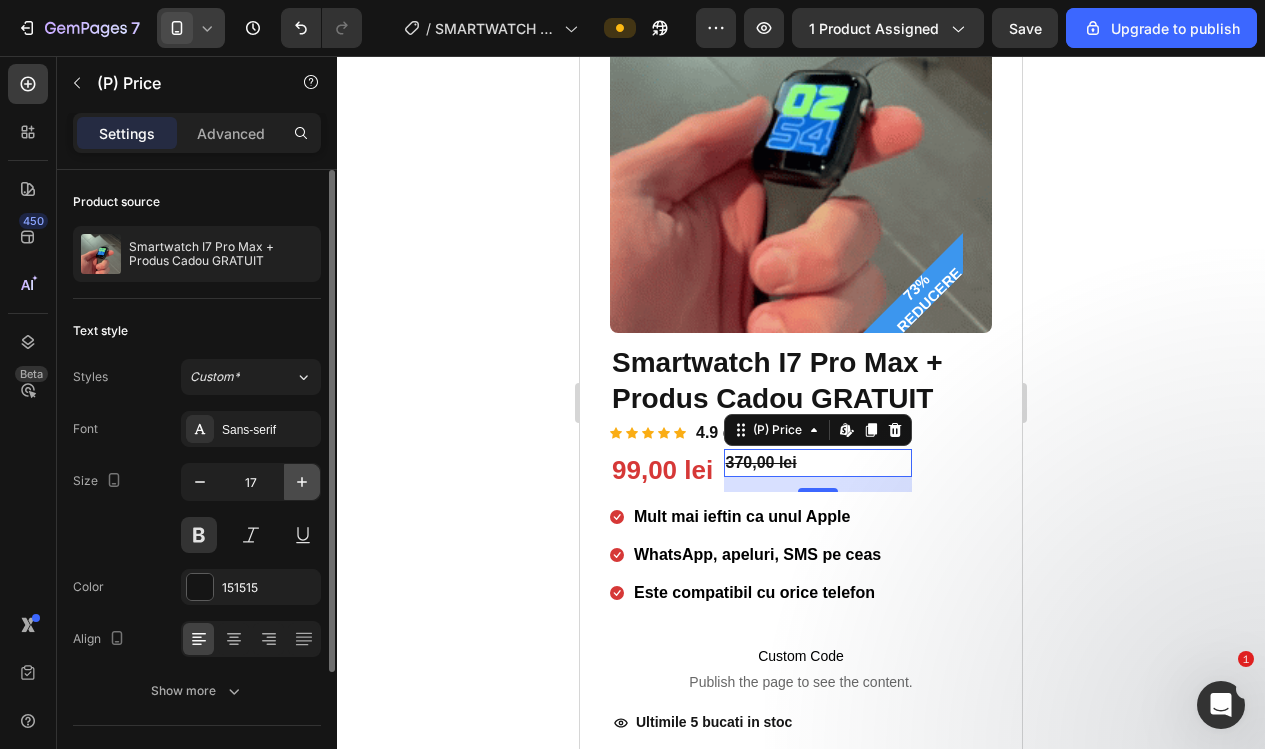 click at bounding box center [302, 482] 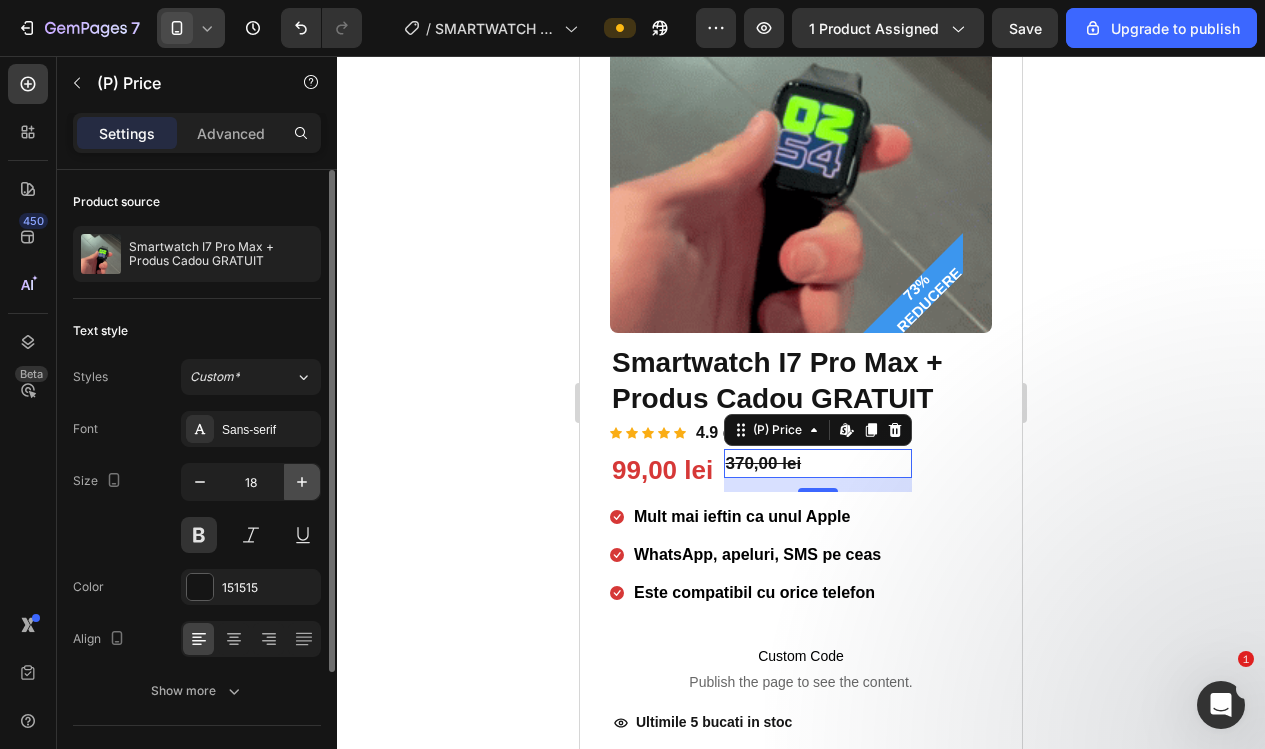 click at bounding box center [302, 482] 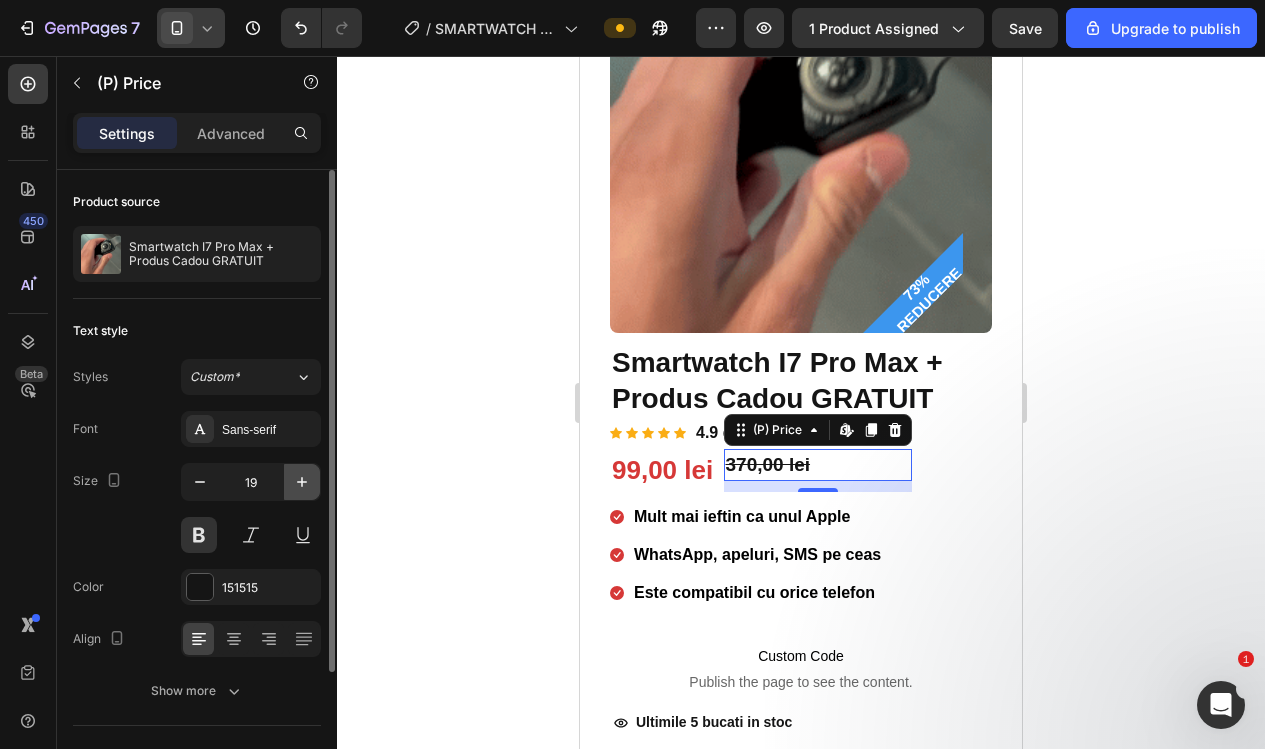 click at bounding box center (302, 482) 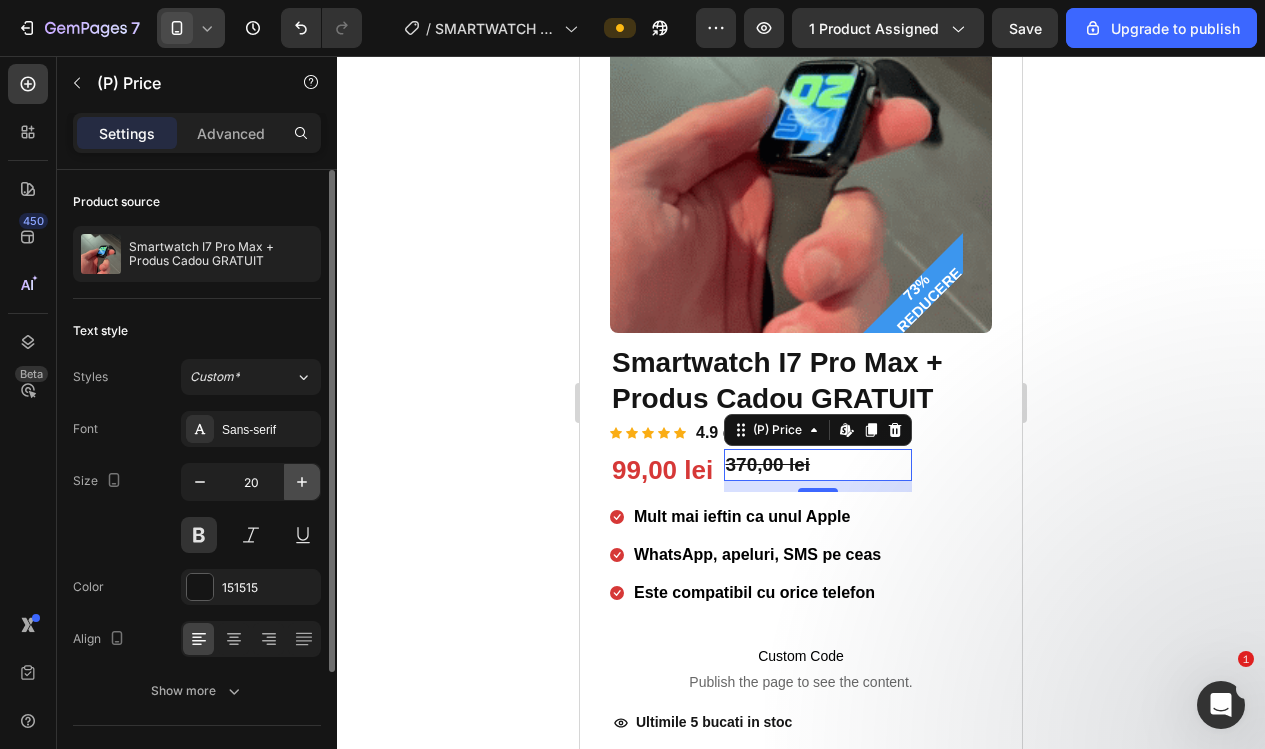 click at bounding box center (302, 482) 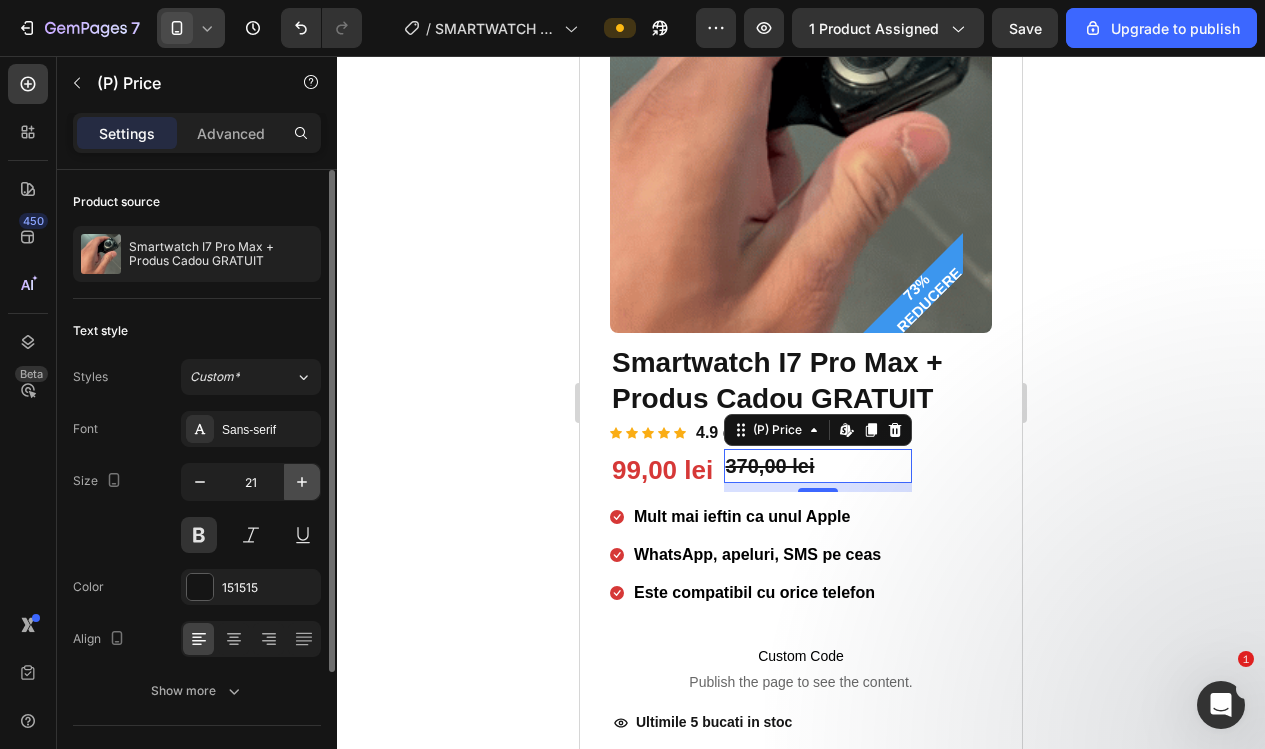click at bounding box center [302, 482] 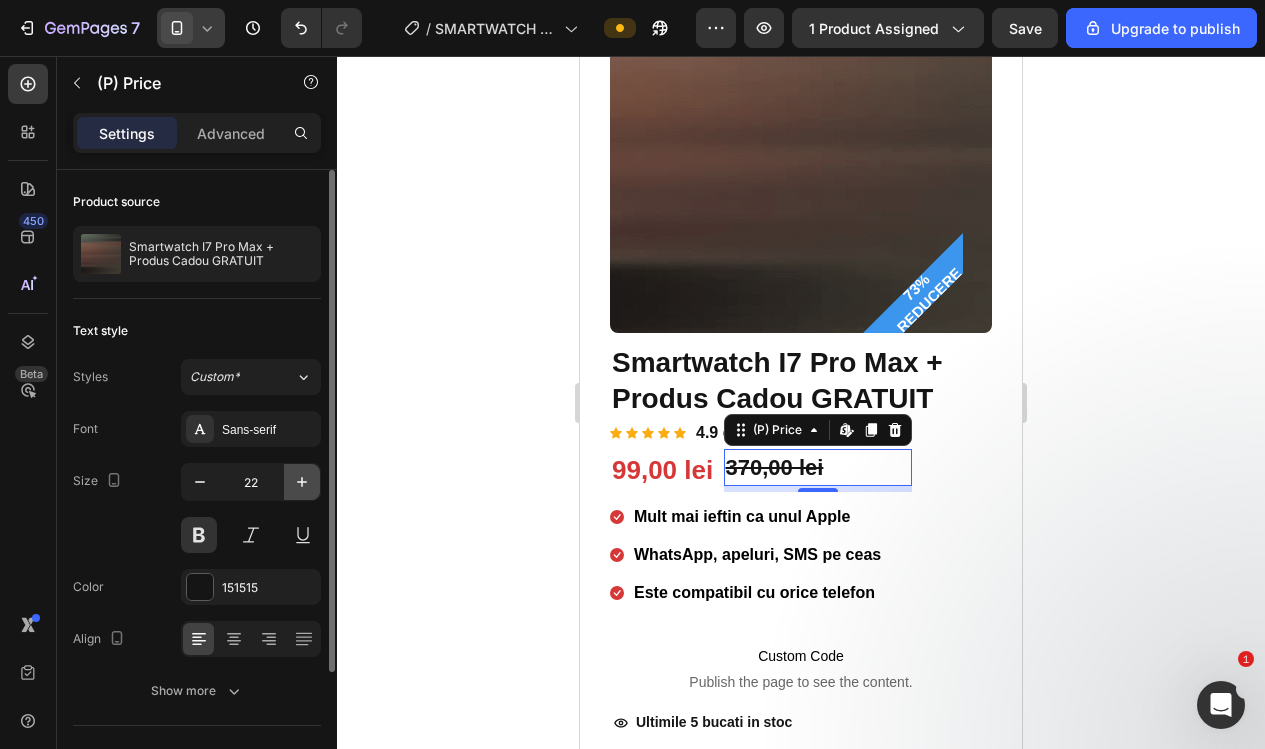 click at bounding box center [302, 482] 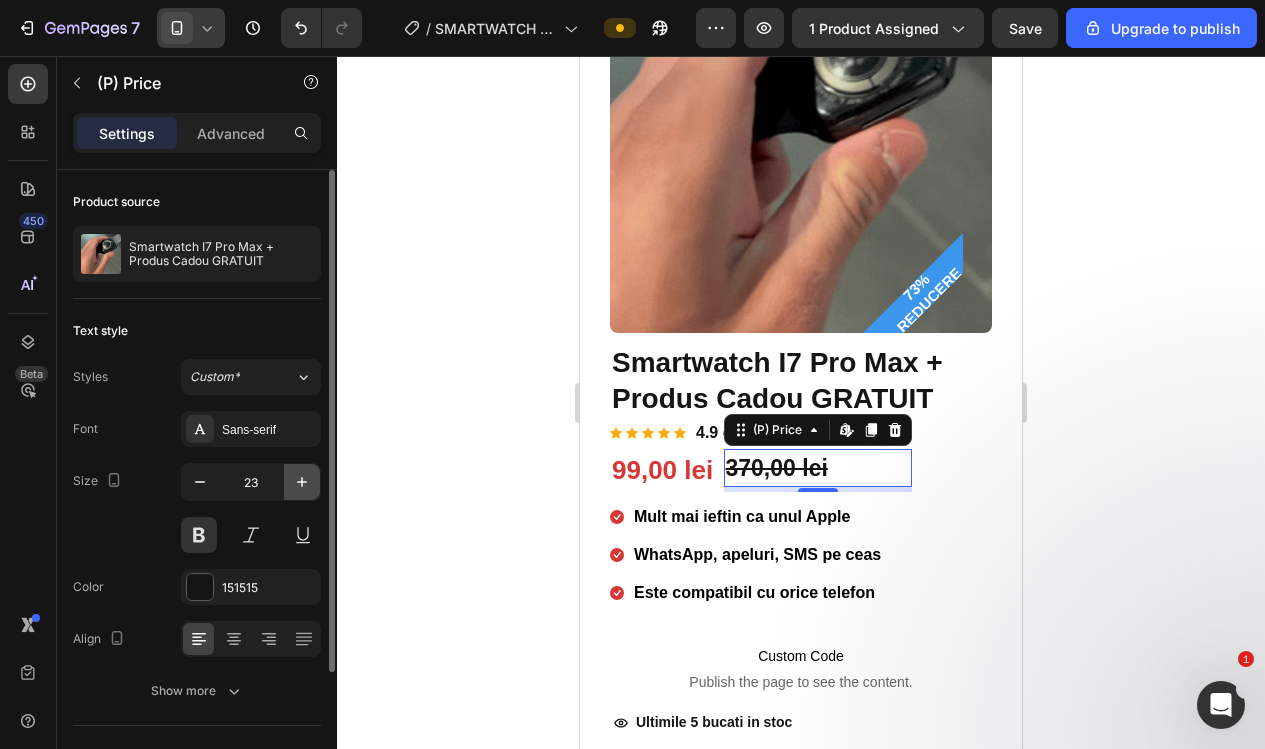 click at bounding box center [302, 482] 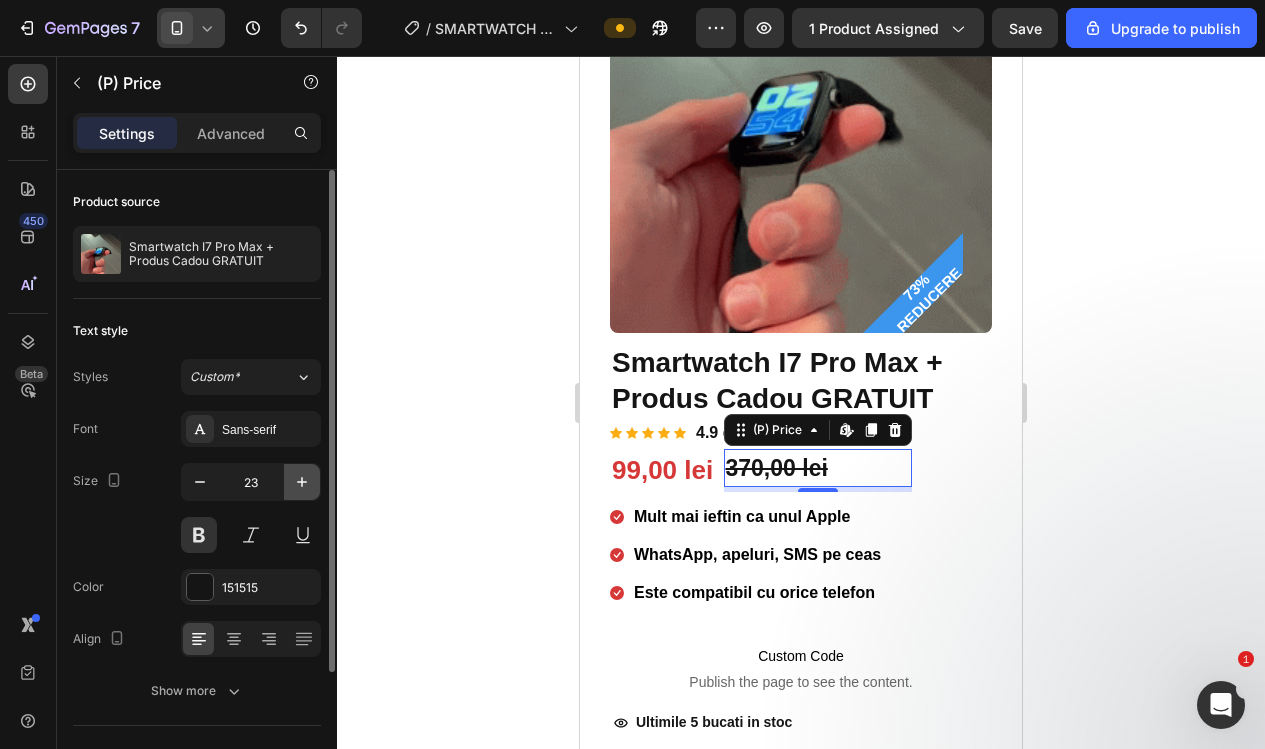type on "24" 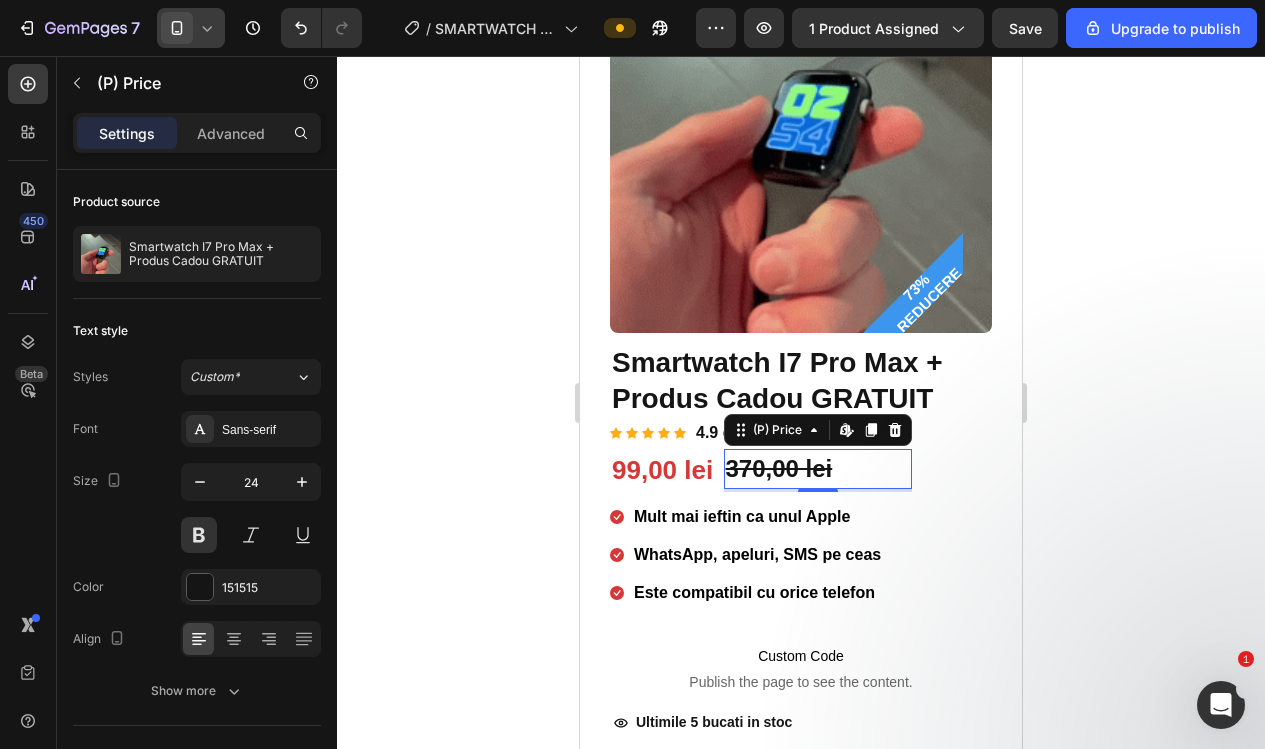 click 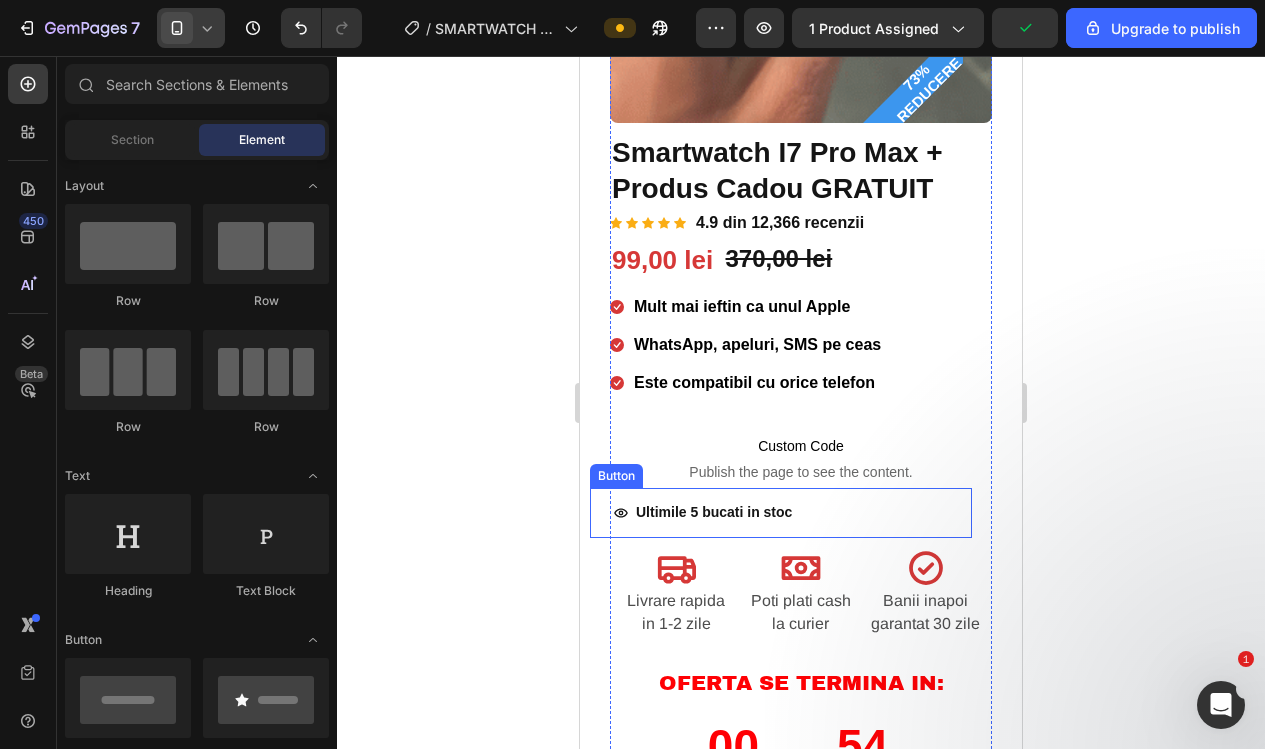 scroll, scrollTop: 437, scrollLeft: 0, axis: vertical 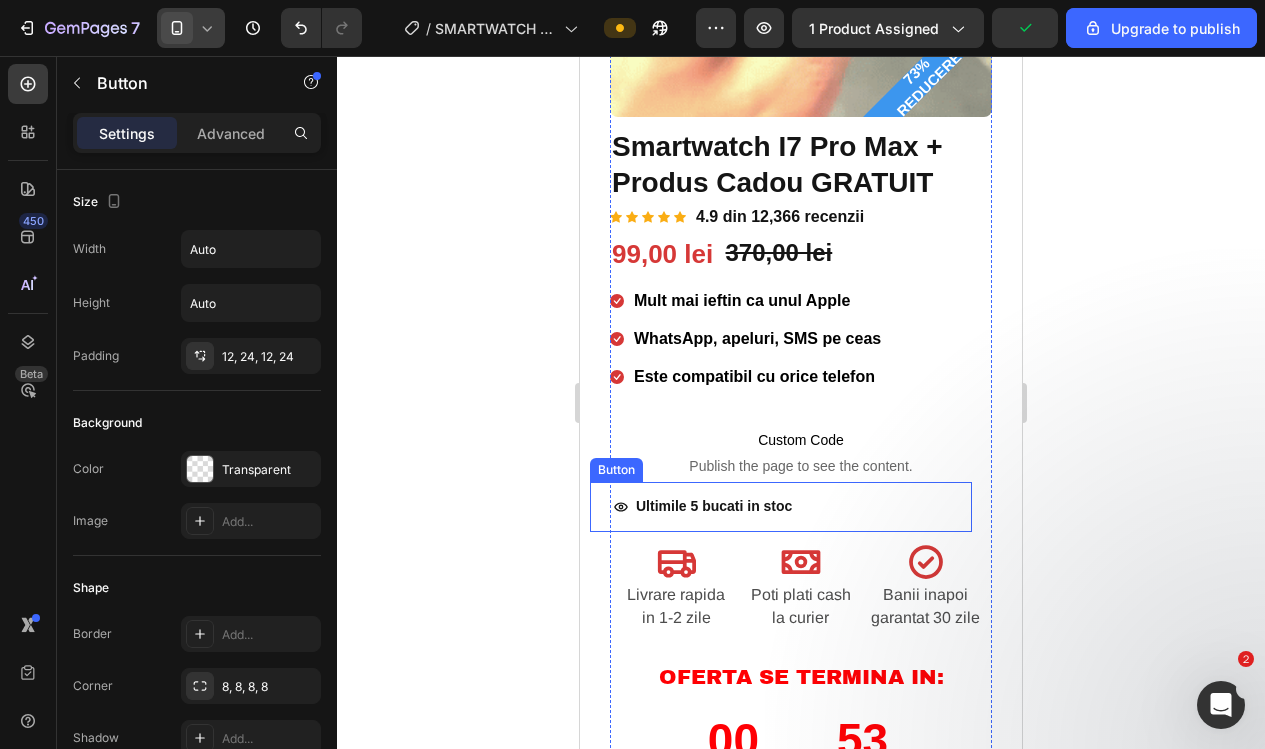 click on "Ultimile 5 bucati in stoc Button" at bounding box center [781, 506] 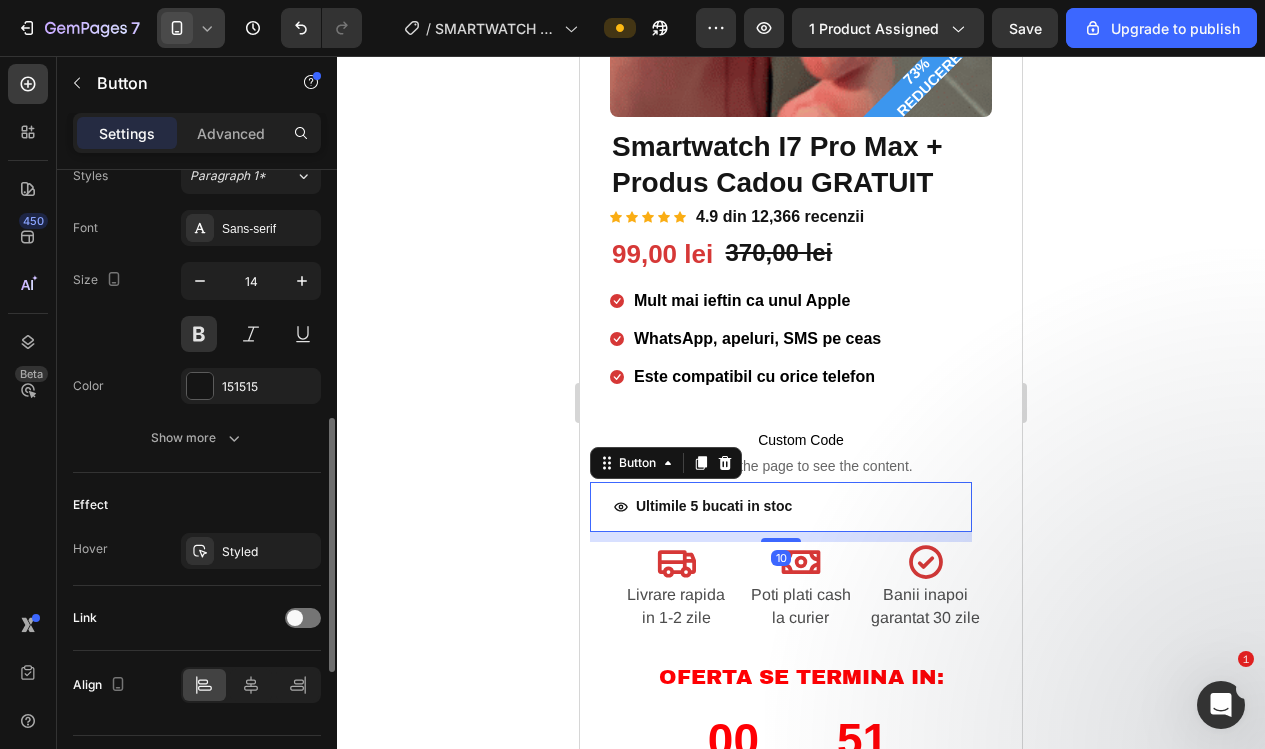 scroll, scrollTop: 956, scrollLeft: 0, axis: vertical 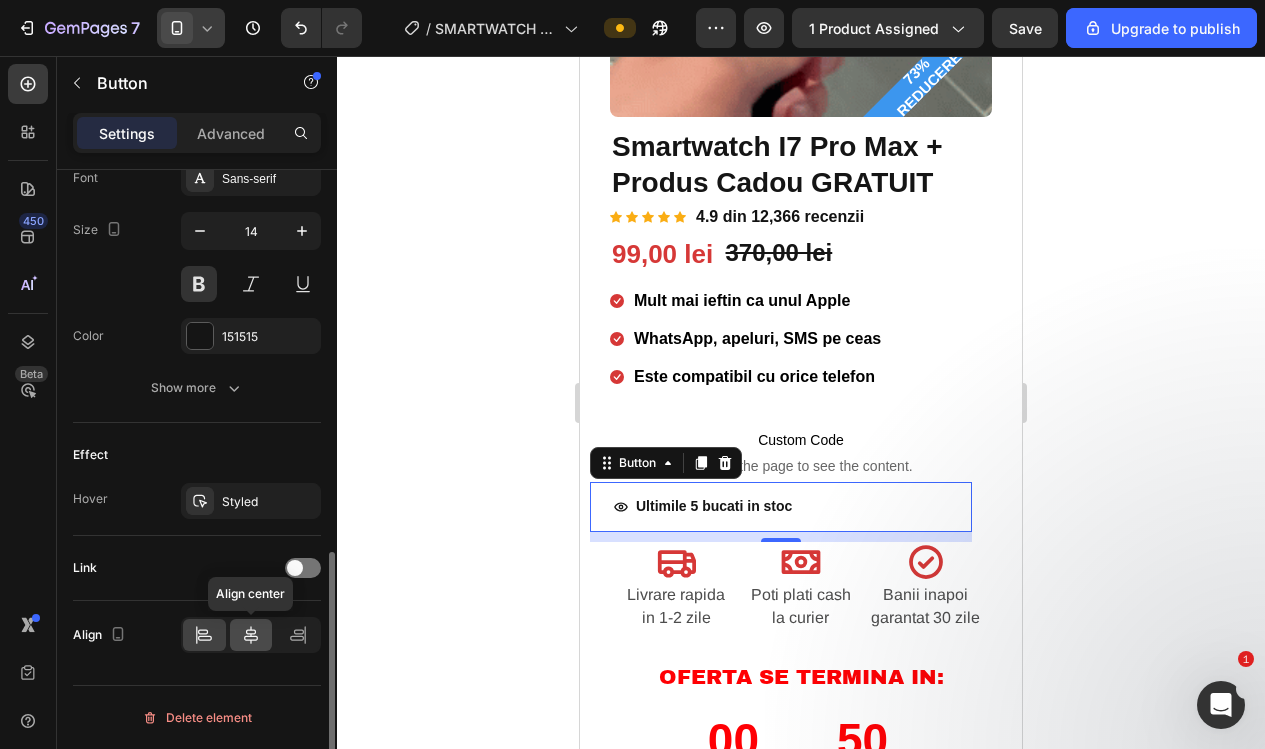 click 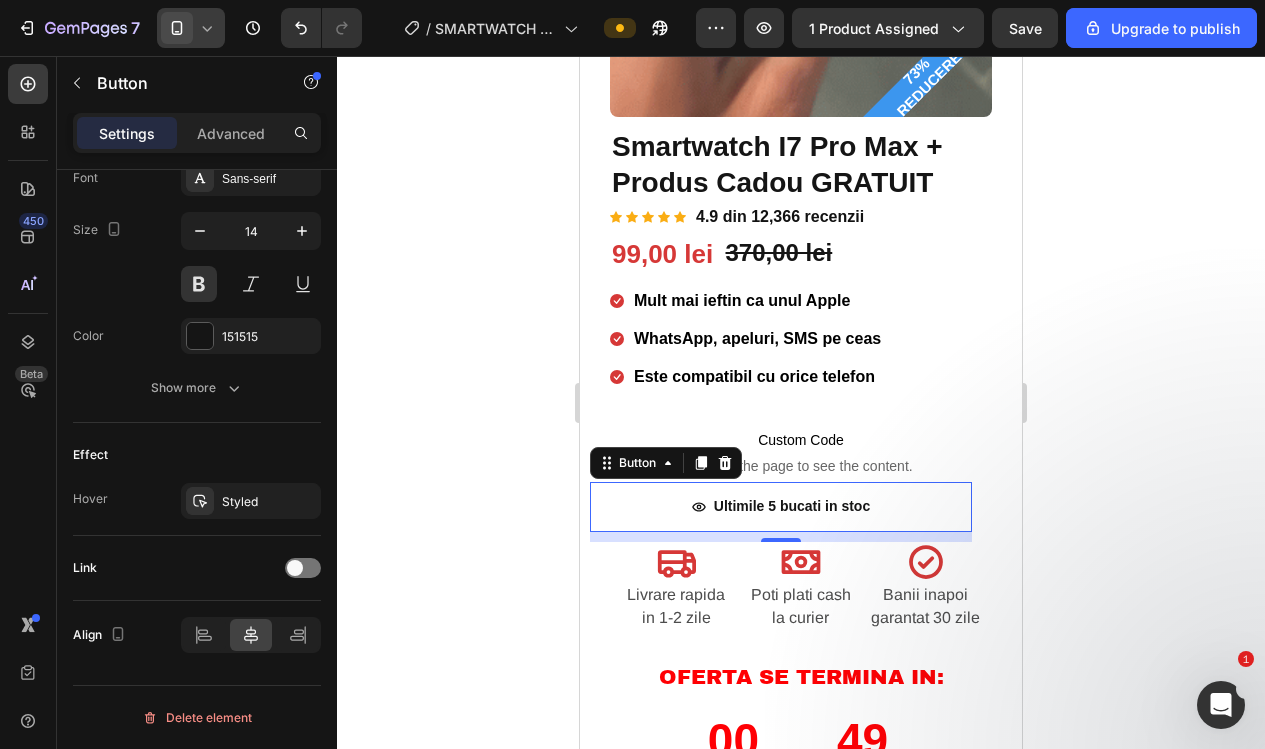 click 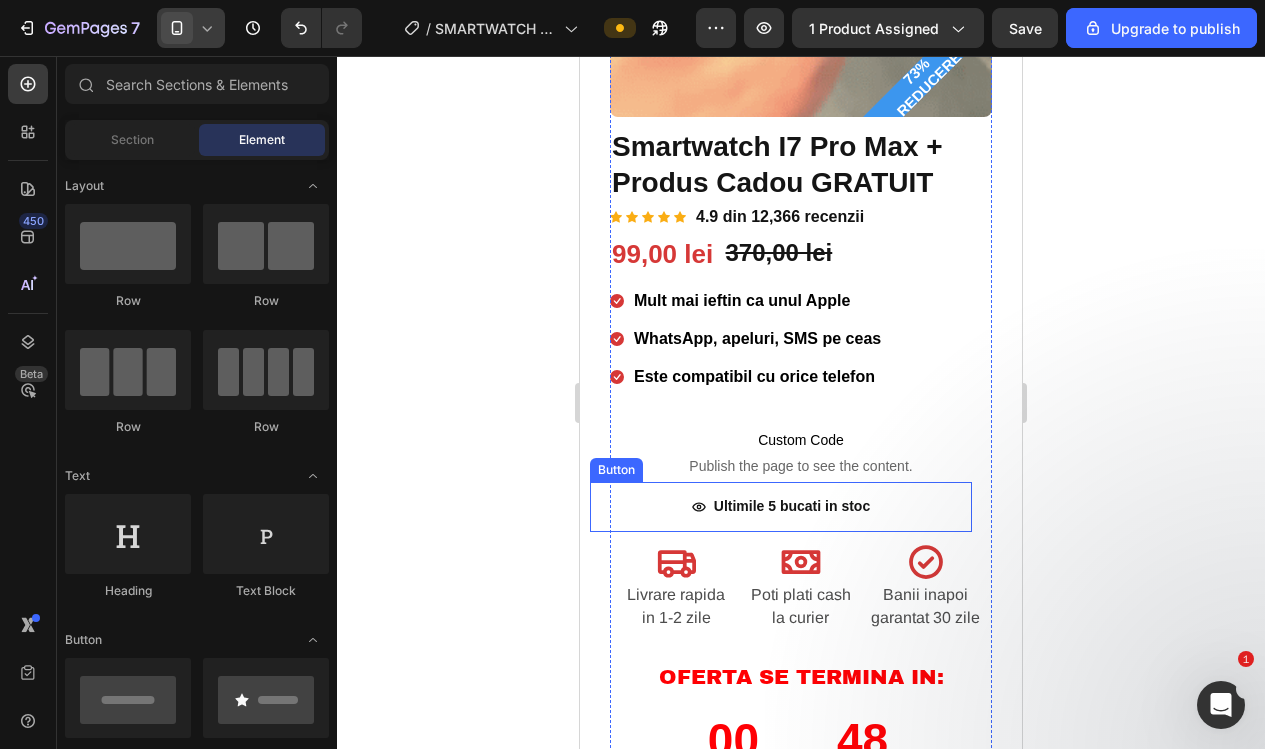 click on "Ultimile 5 bucati in stoc" at bounding box center (781, 506) 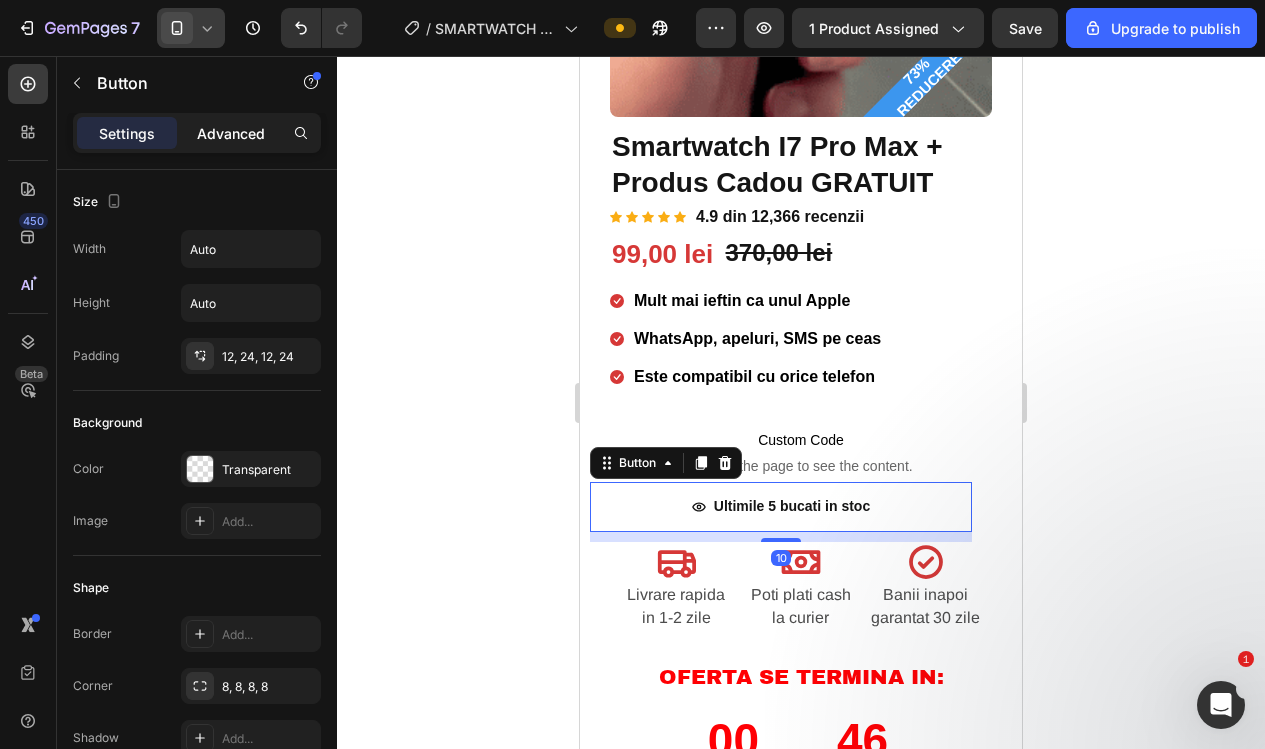 click on "Advanced" at bounding box center [231, 133] 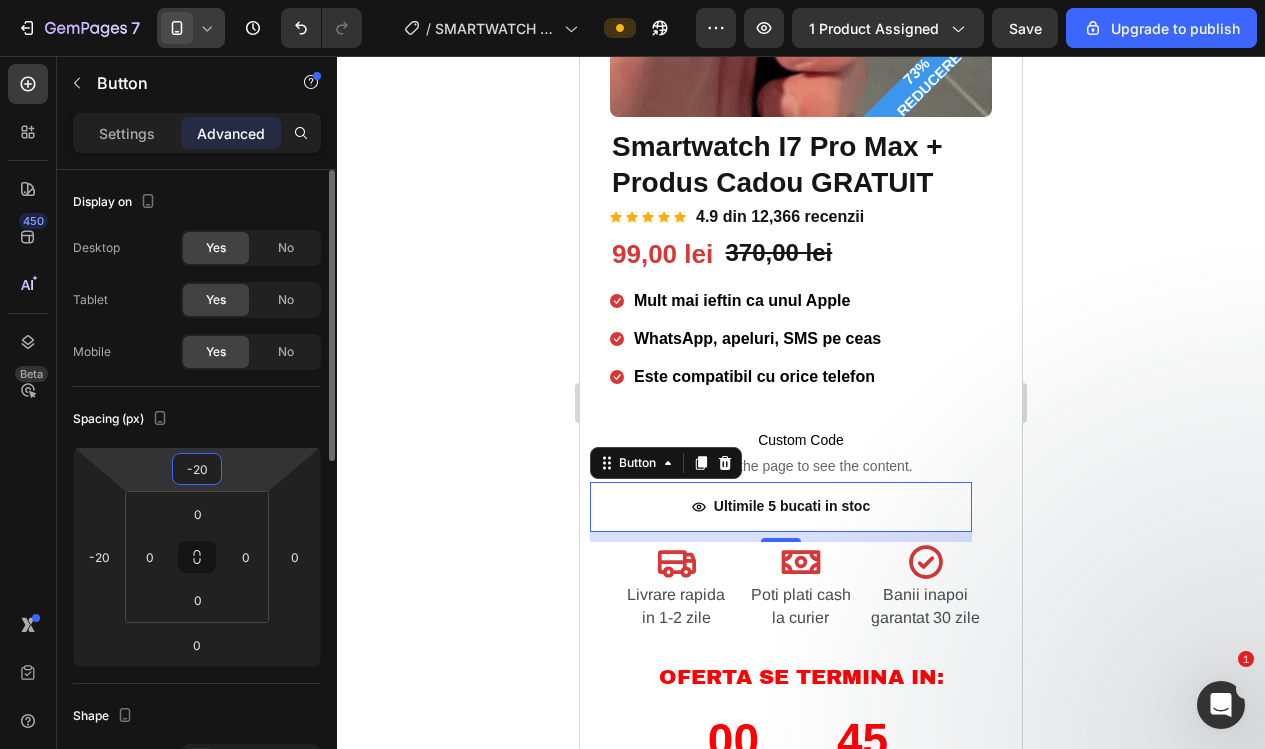 click on "-20" at bounding box center [197, 469] 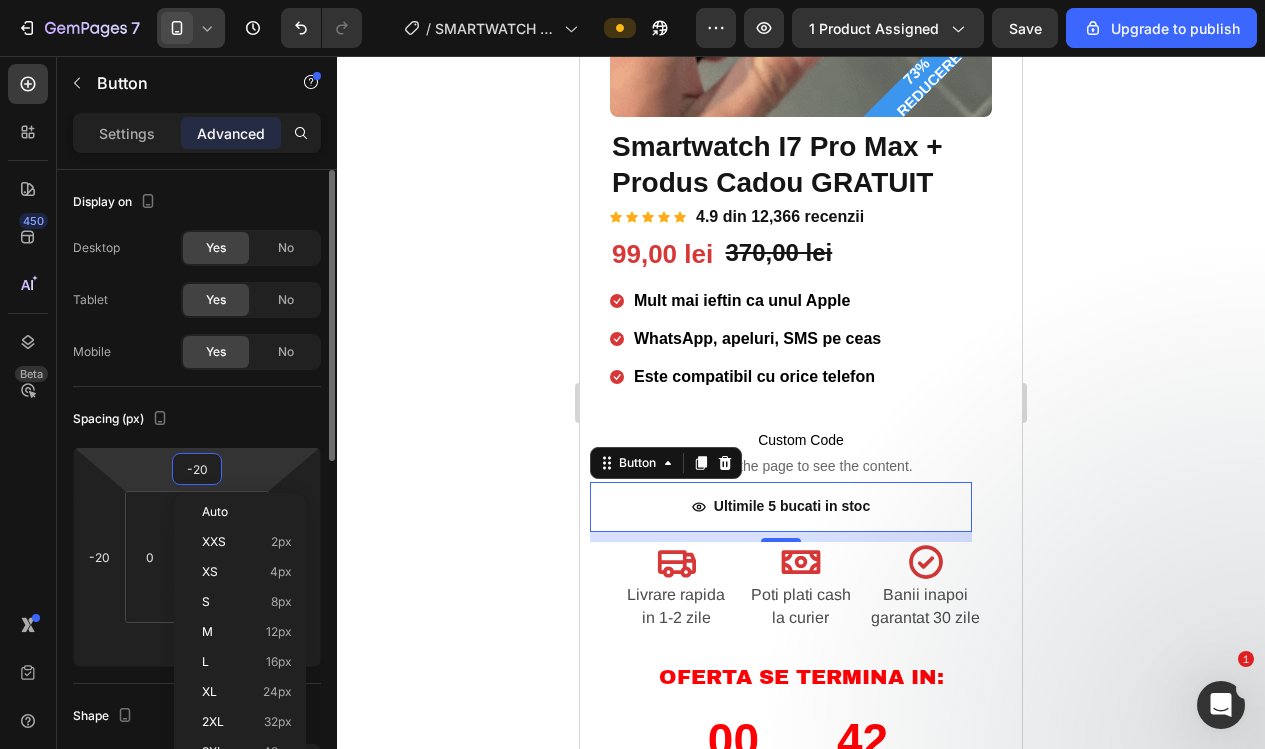 click on "-20" at bounding box center (197, 469) 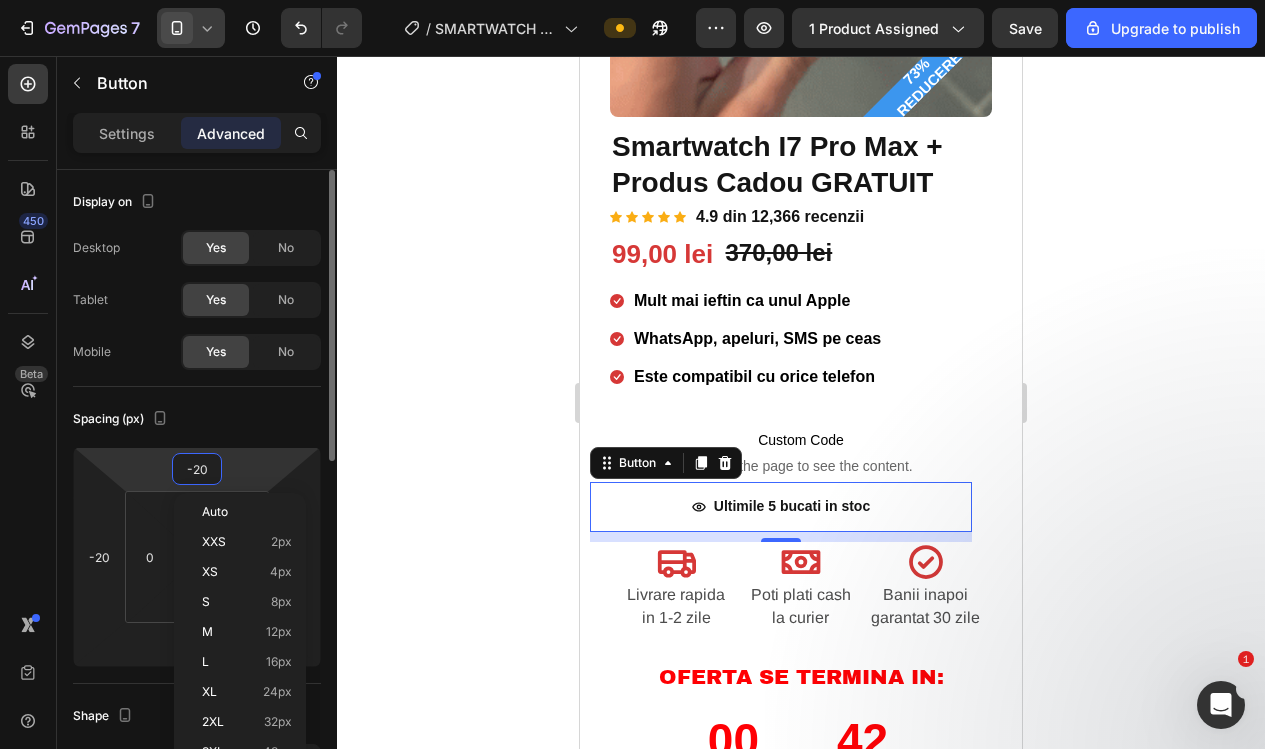 click on "-20" at bounding box center [197, 469] 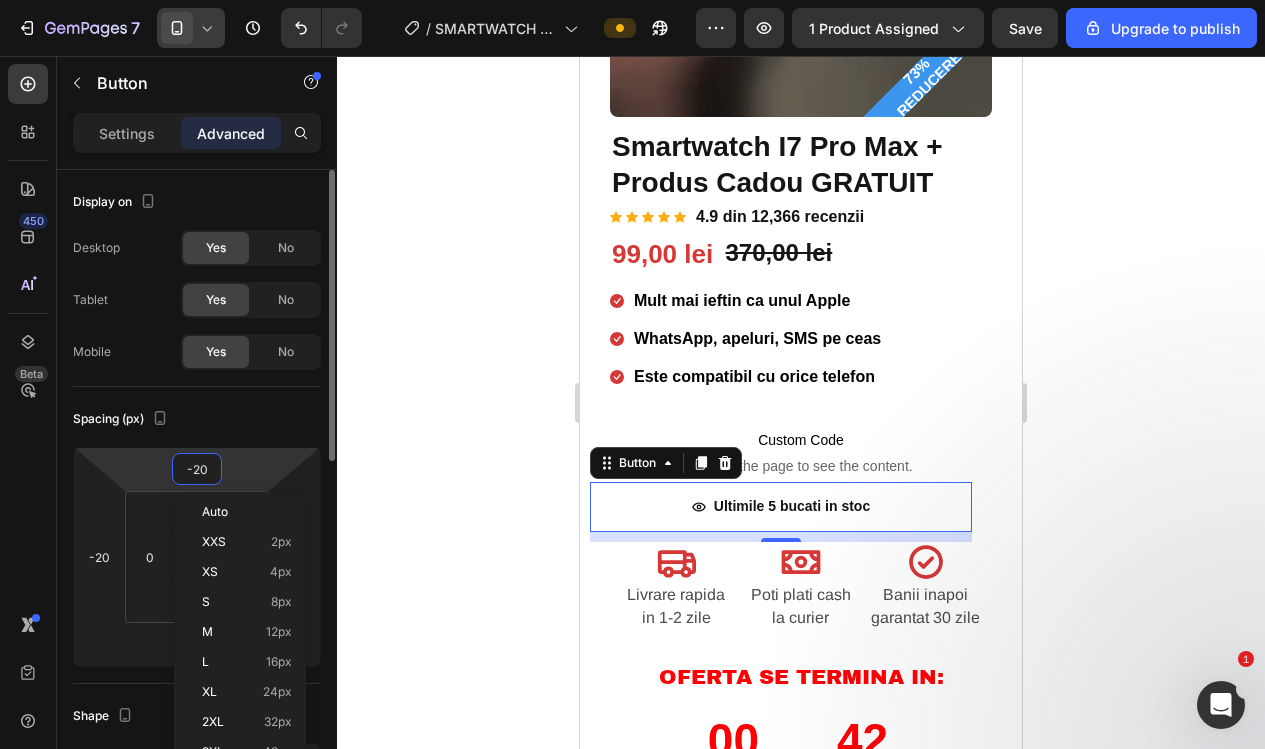 type on "-2" 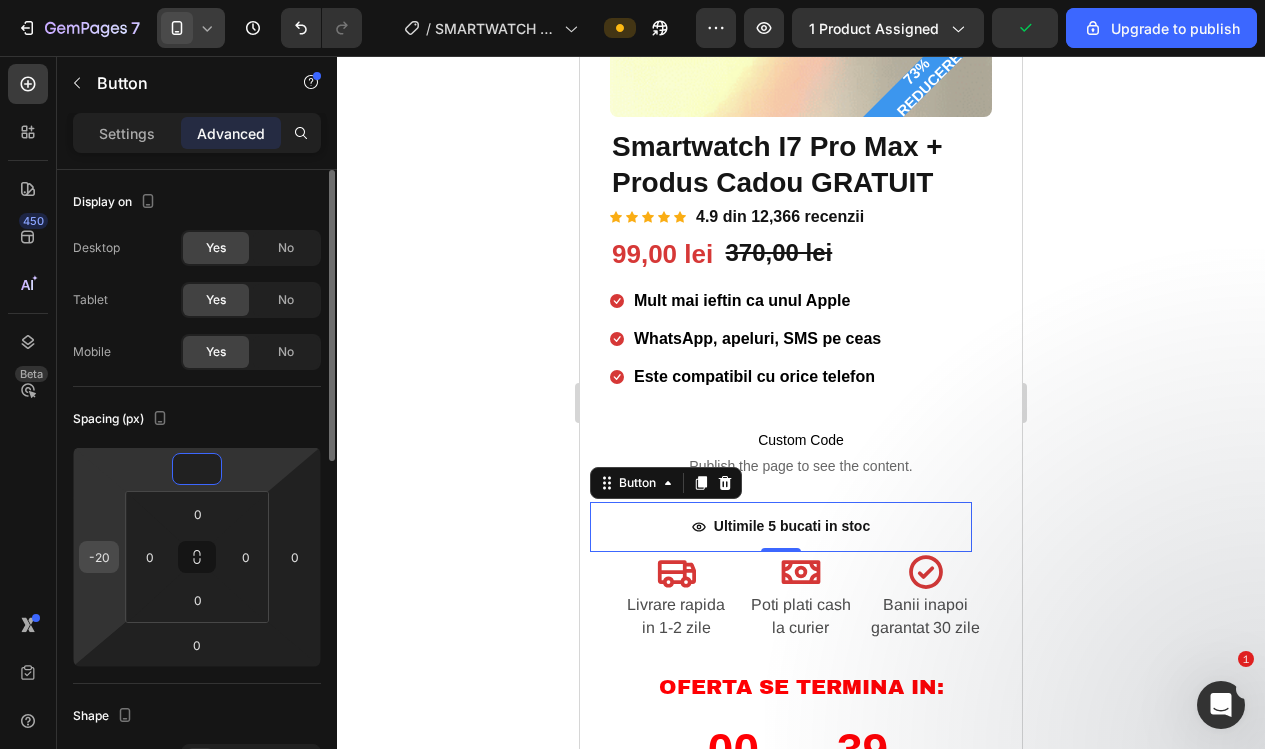 click on "-20" at bounding box center [99, 557] 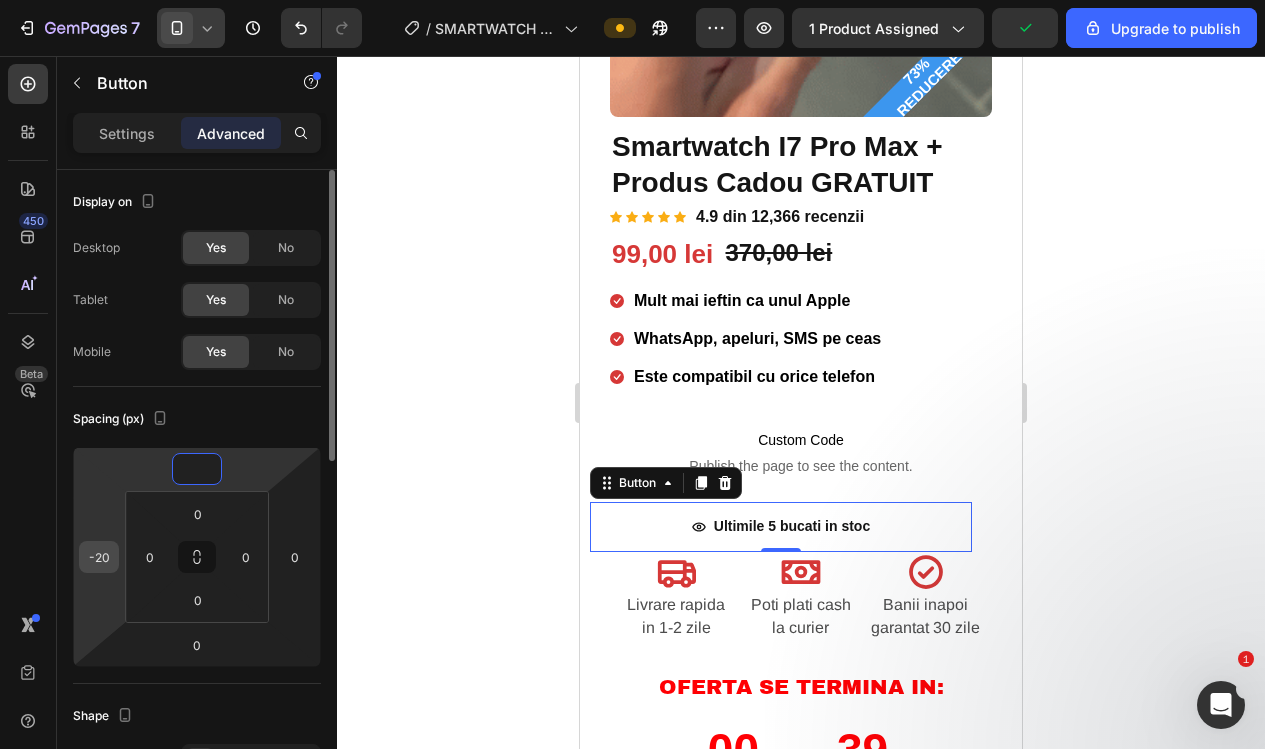 type on "0" 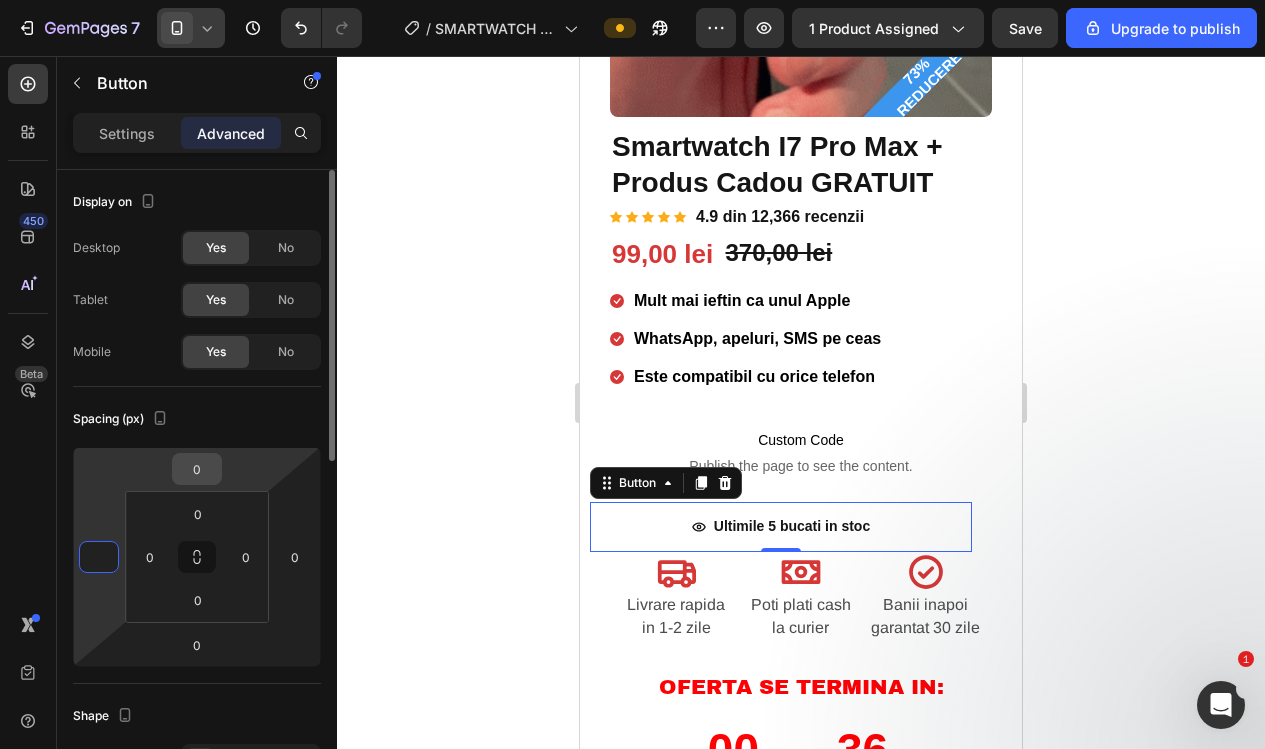 type on "0" 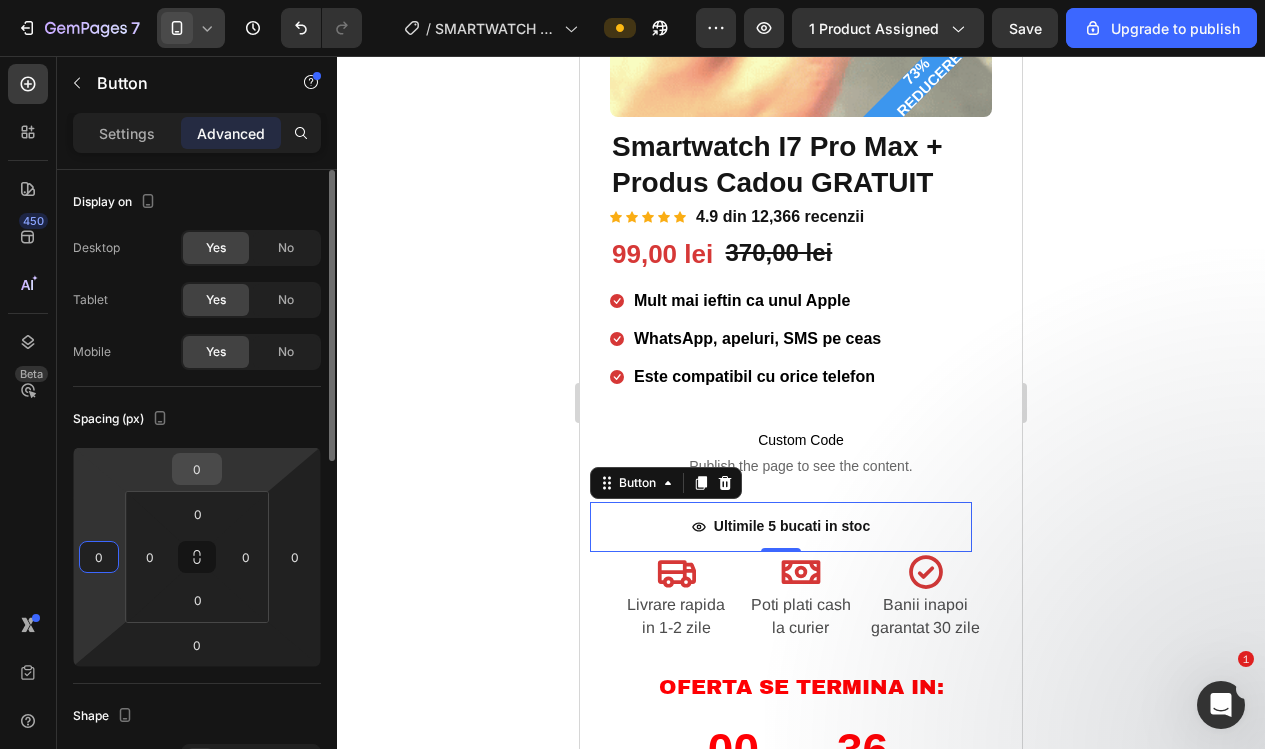 click on "0" at bounding box center [197, 469] 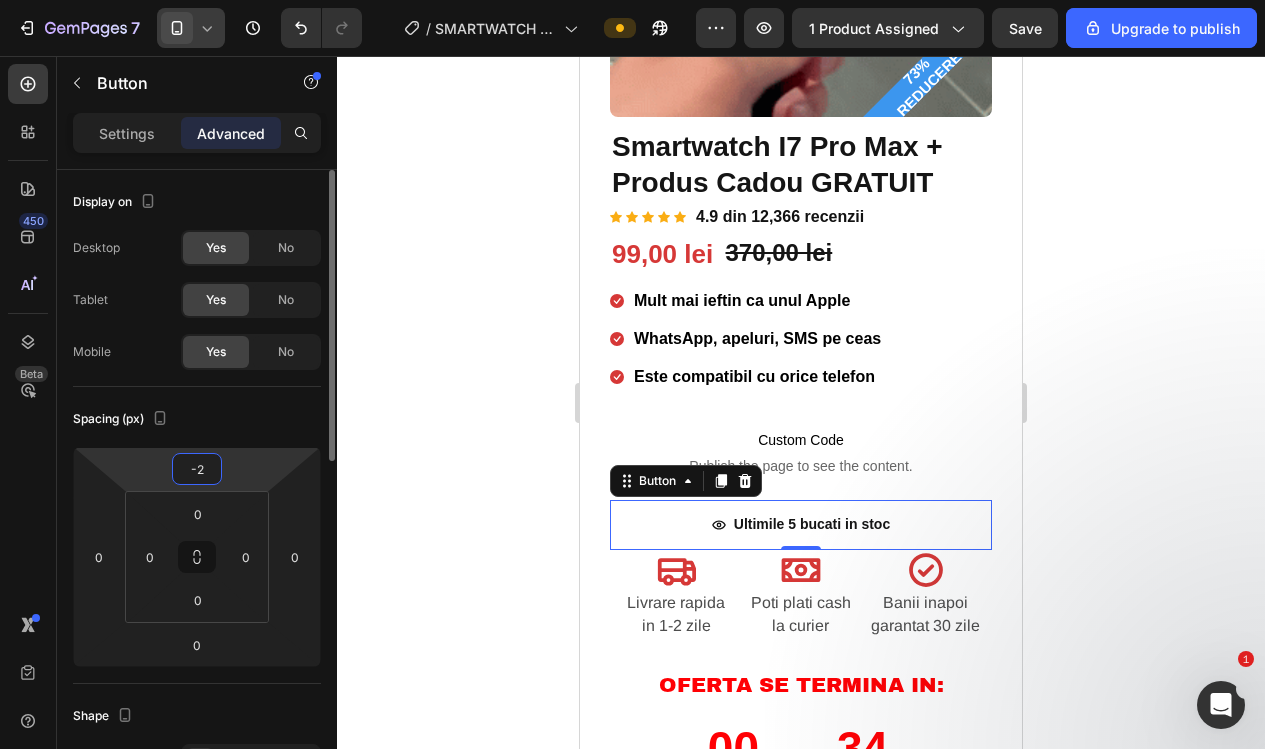 type on "-20" 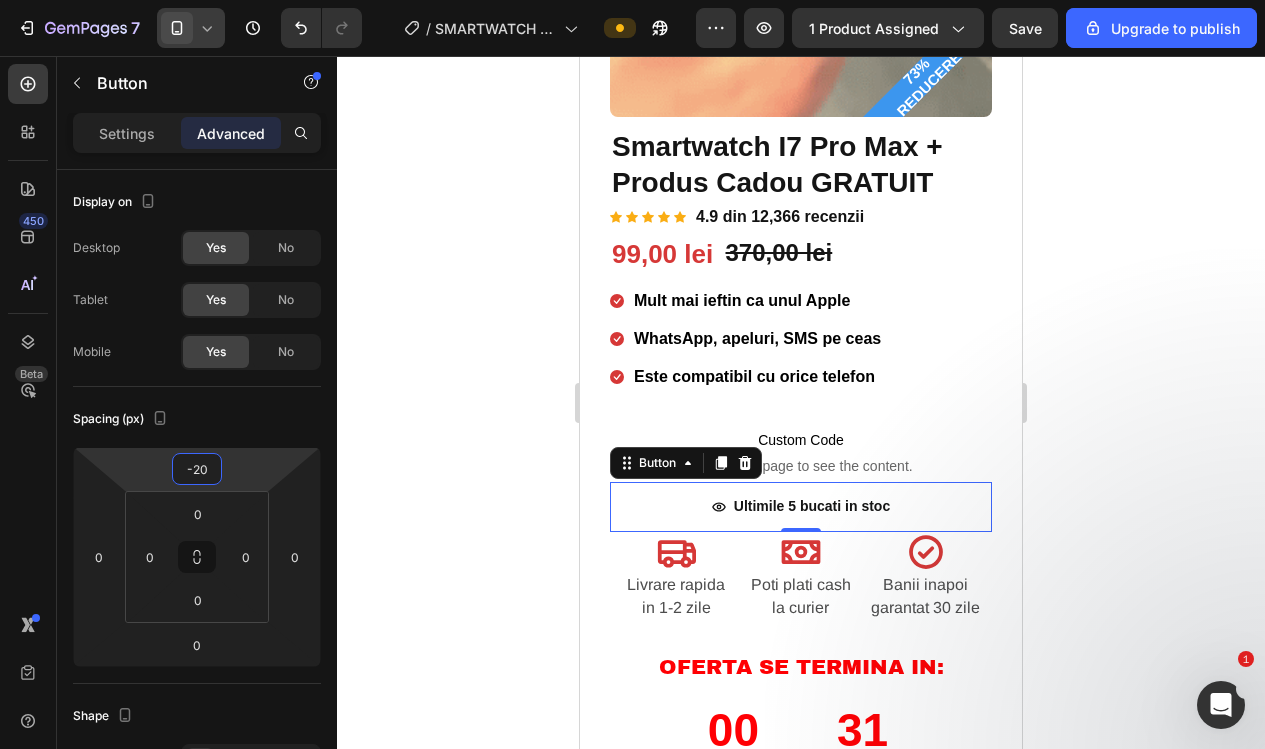 click 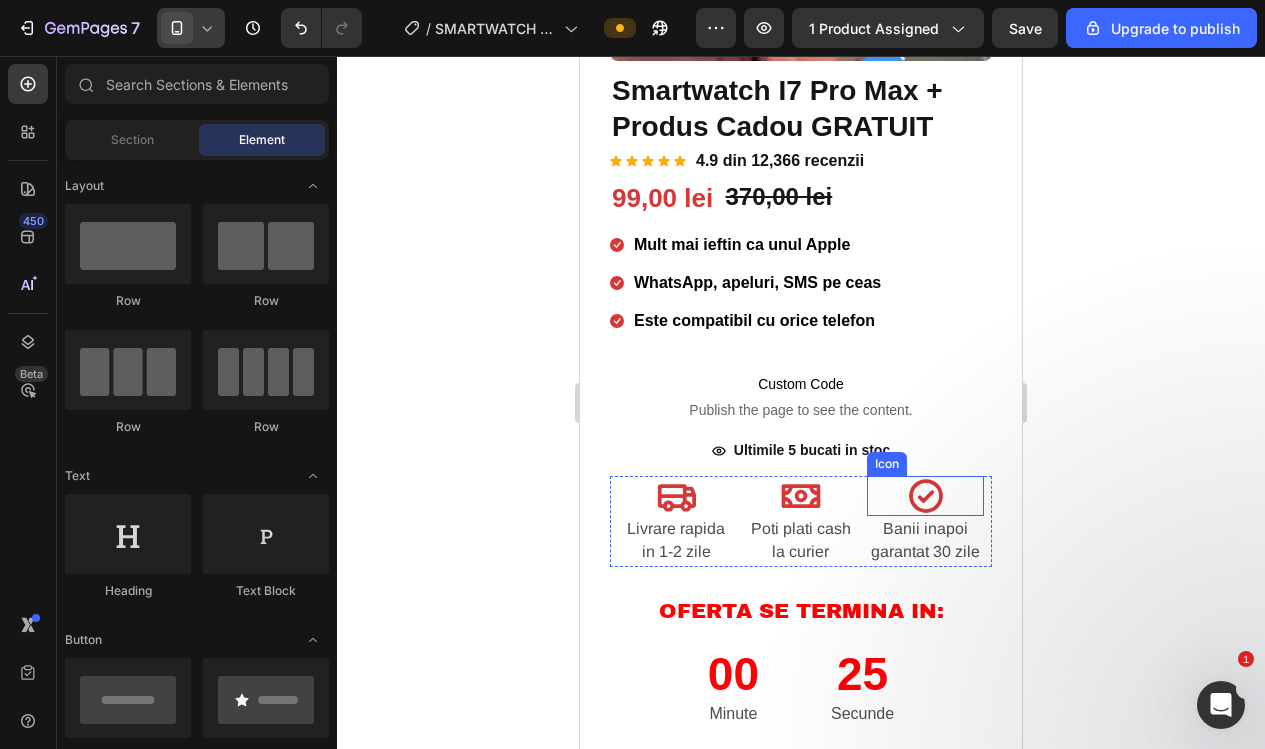 scroll, scrollTop: 504, scrollLeft: 0, axis: vertical 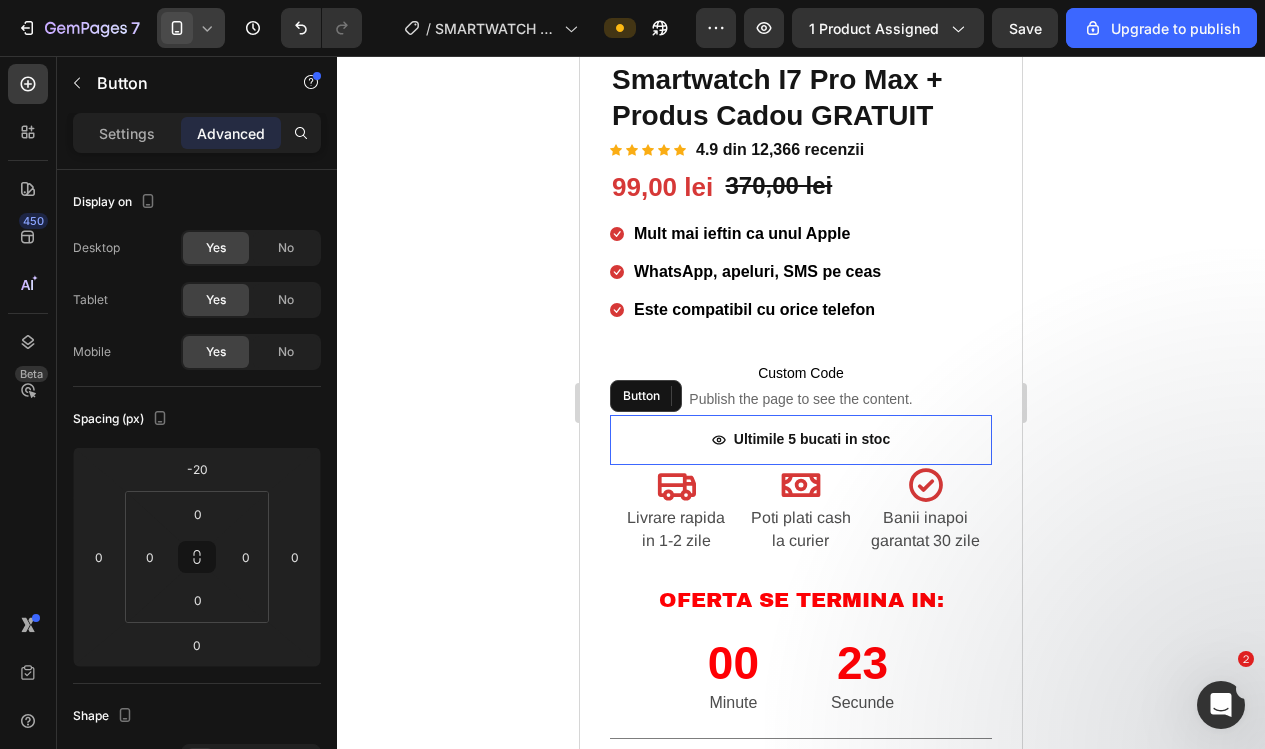 click 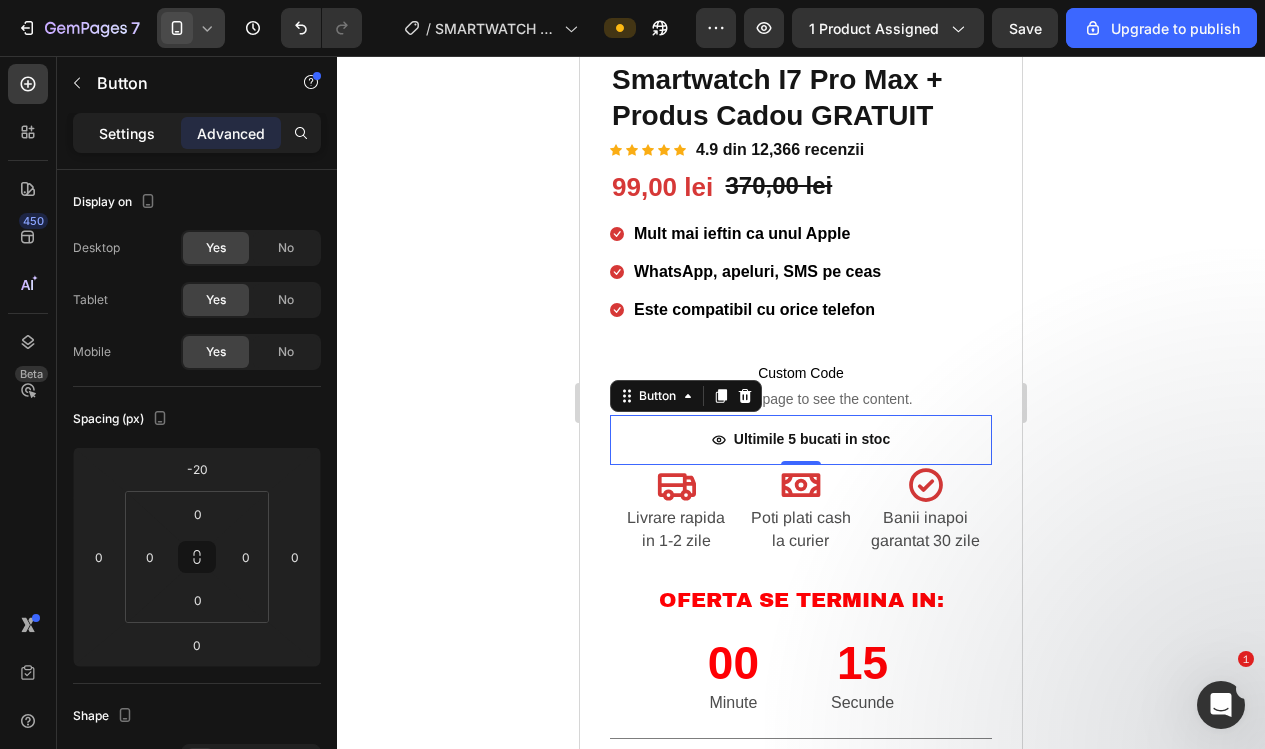 click on "Settings" at bounding box center [127, 133] 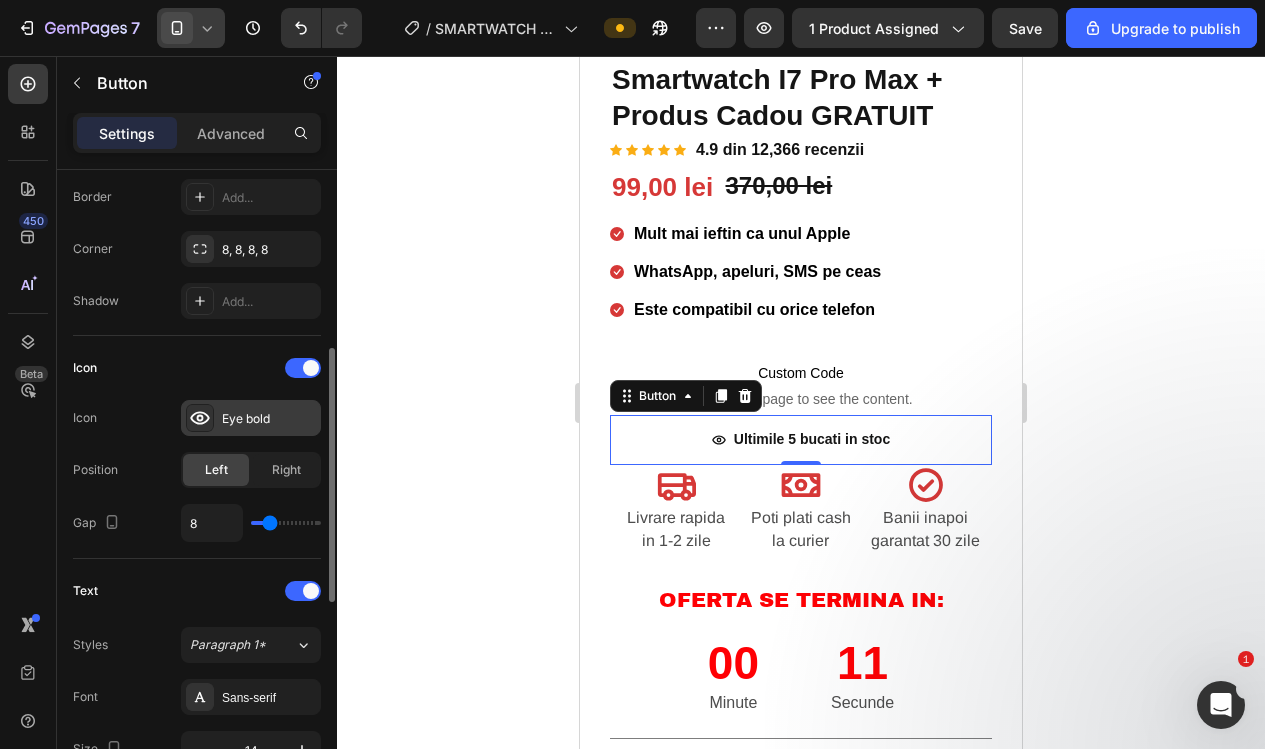 scroll, scrollTop: 444, scrollLeft: 0, axis: vertical 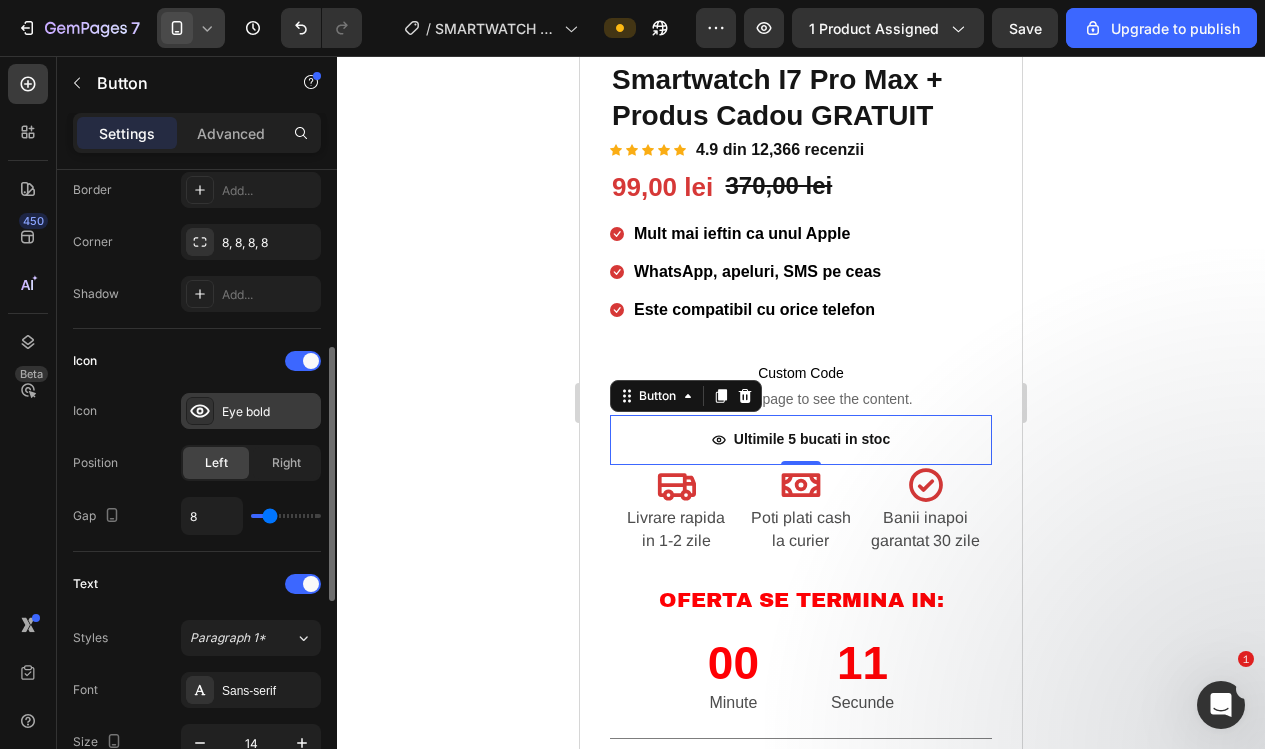 drag, startPoint x: 253, startPoint y: 402, endPoint x: 266, endPoint y: 401, distance: 13.038404 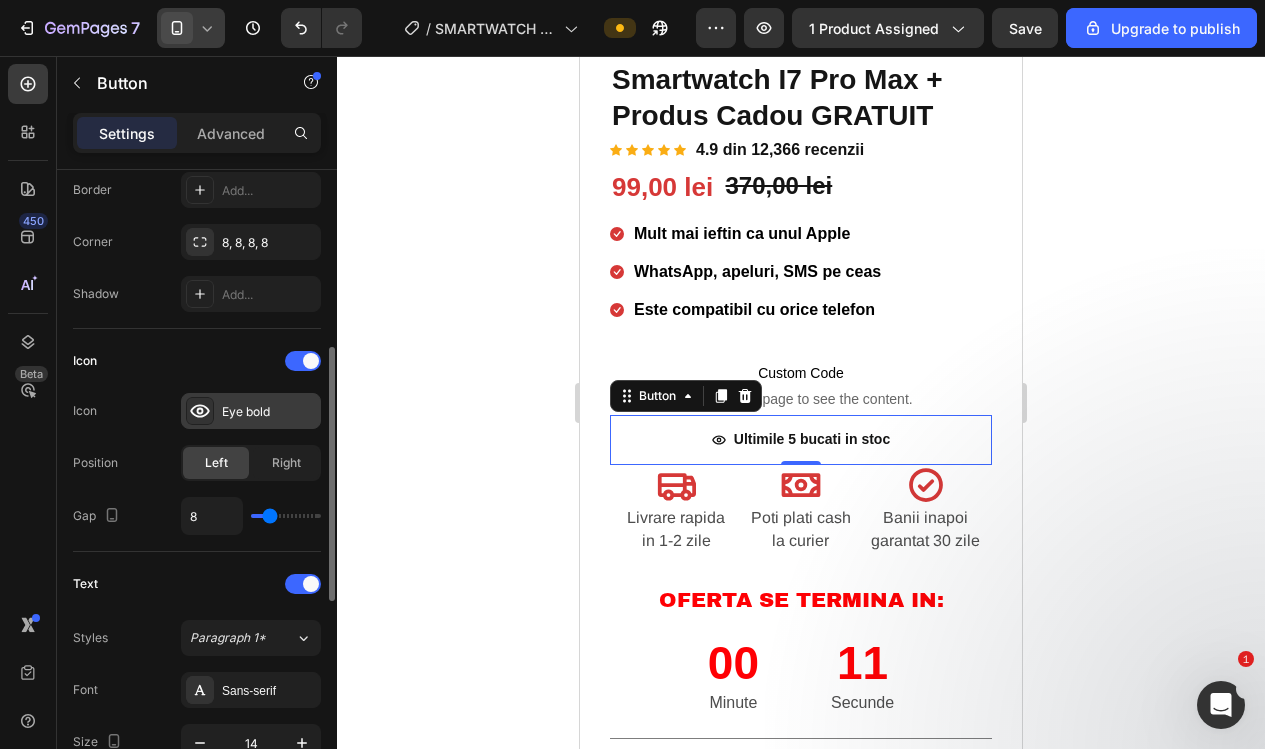 click on "Eye bold" at bounding box center (269, 412) 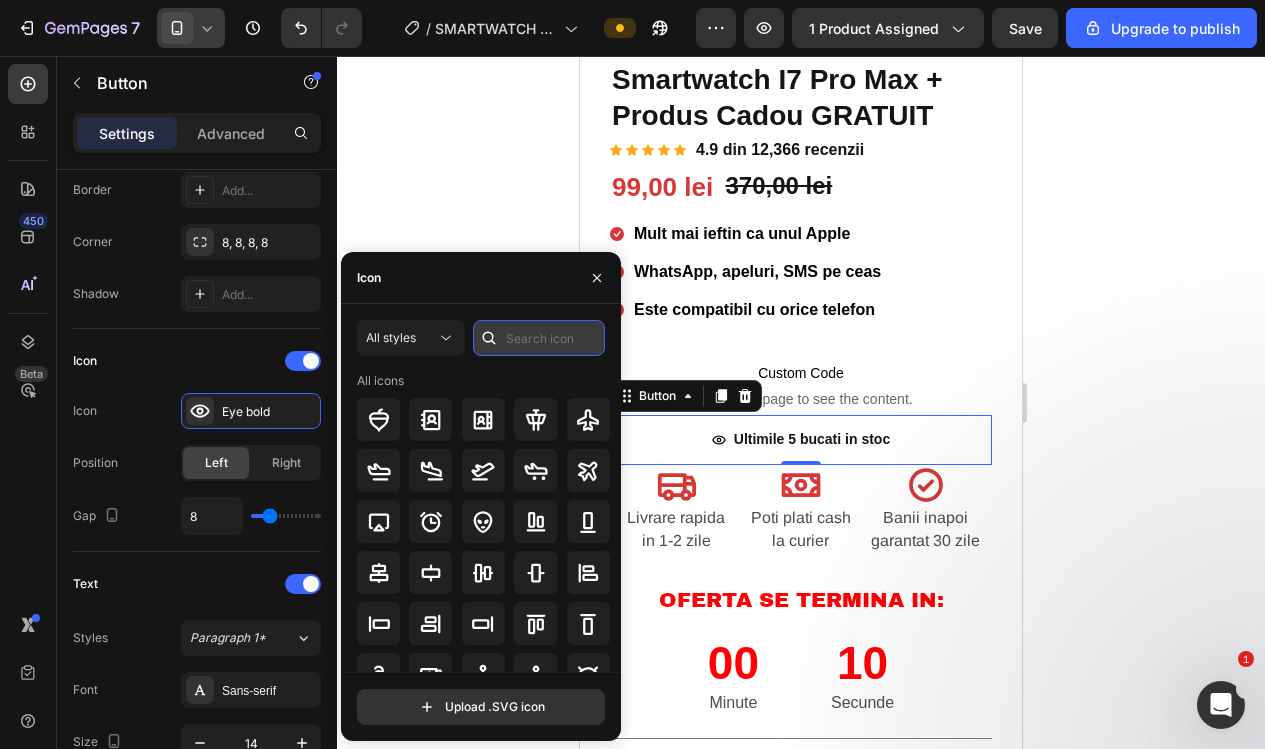 click at bounding box center (539, 338) 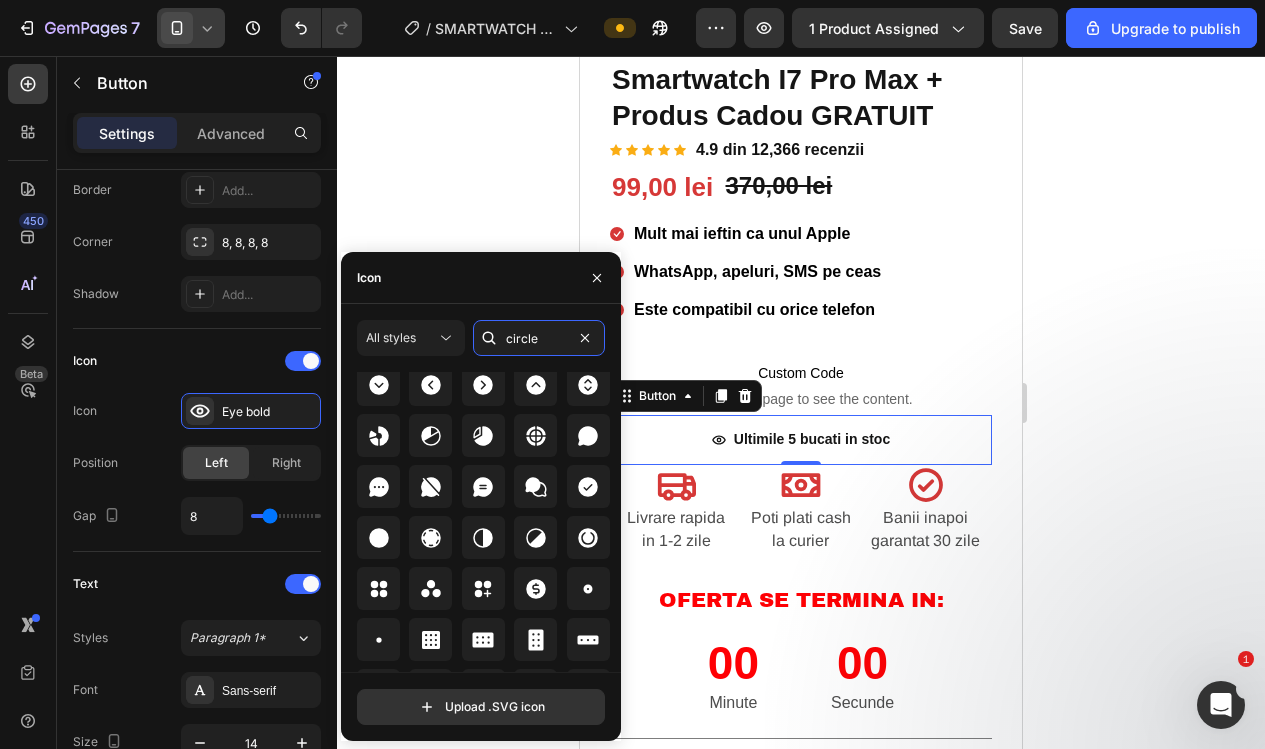 scroll, scrollTop: 2649, scrollLeft: 0, axis: vertical 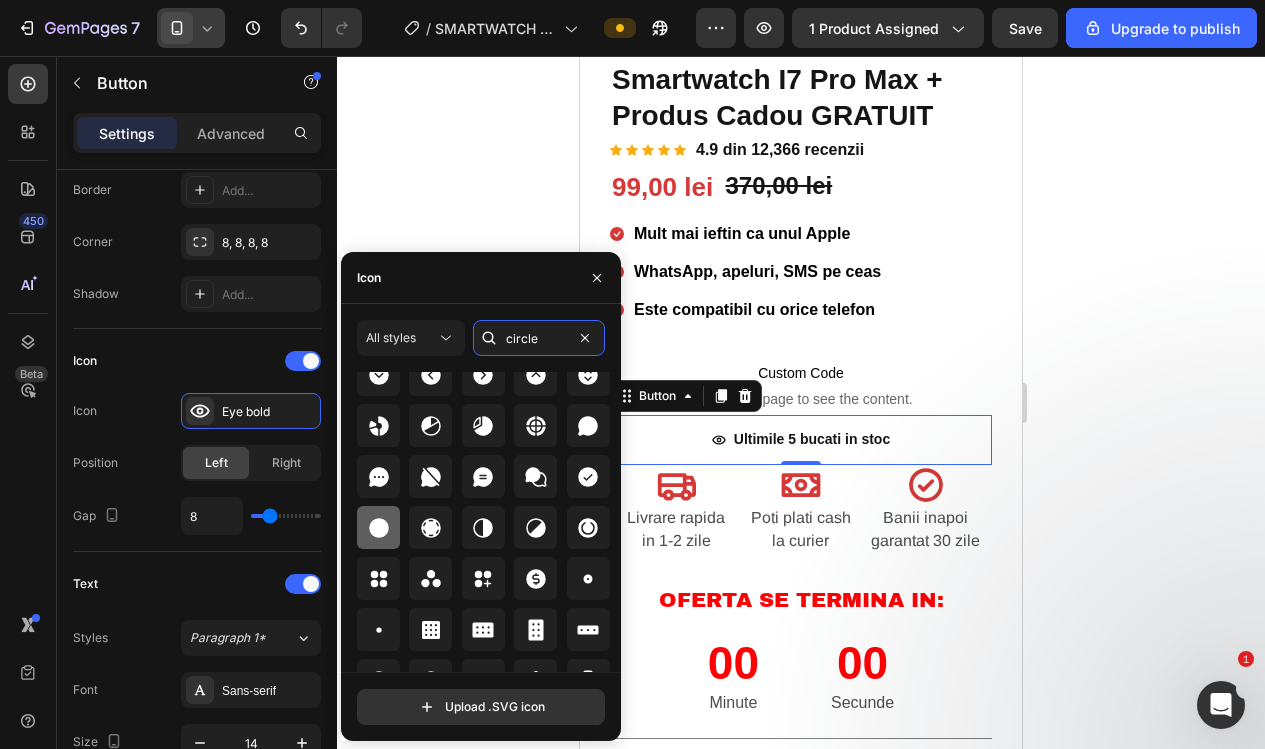 type on "circle" 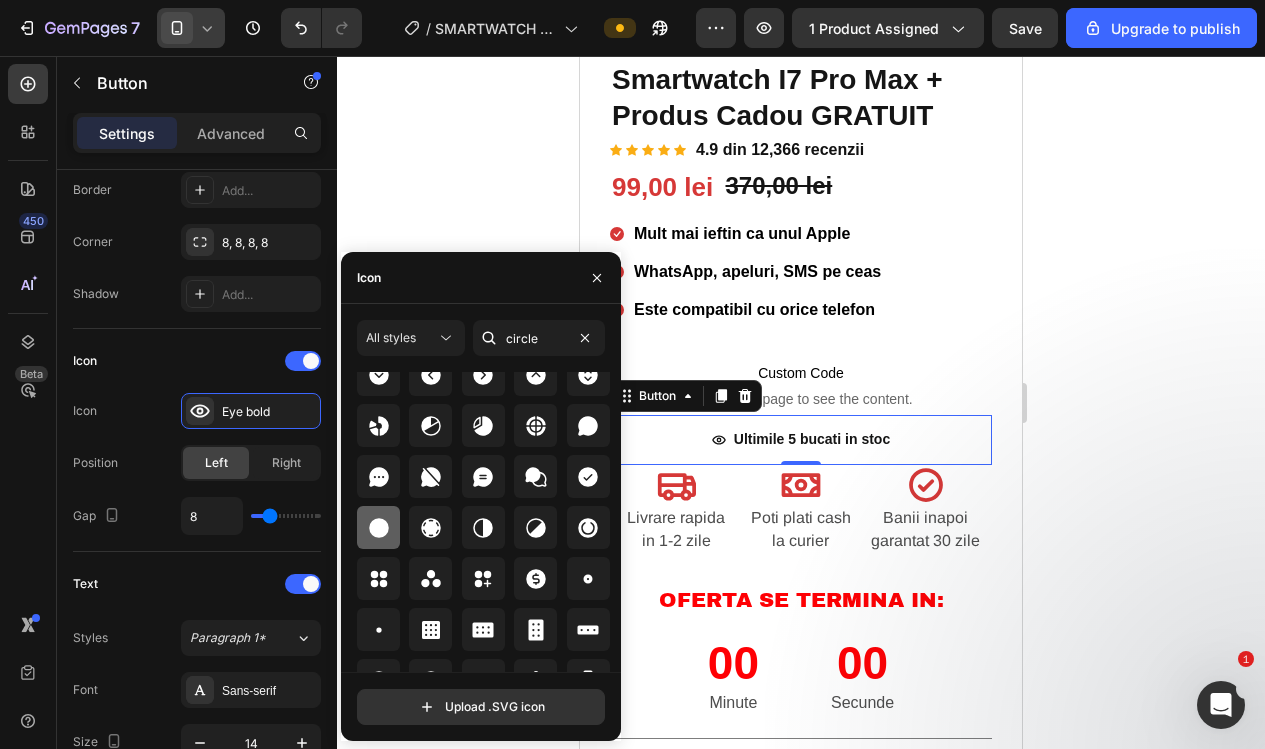 click 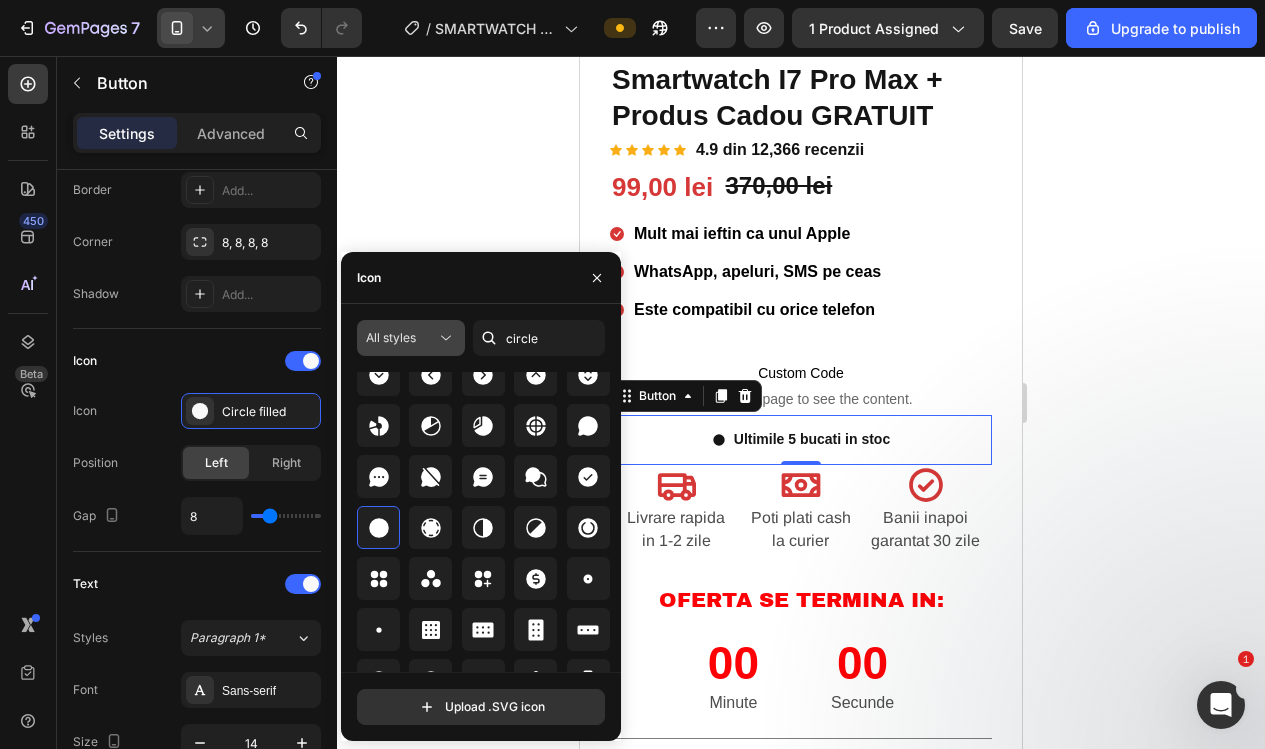 click on "All styles" at bounding box center [401, 338] 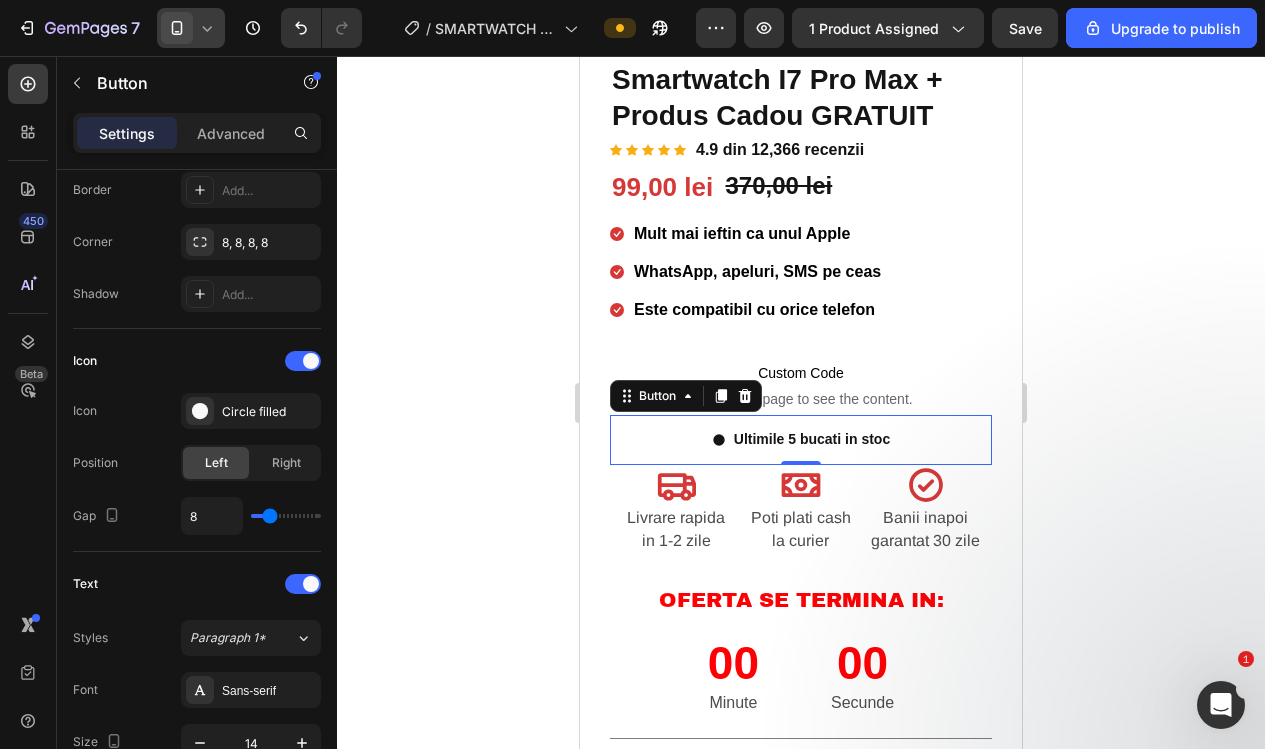 click 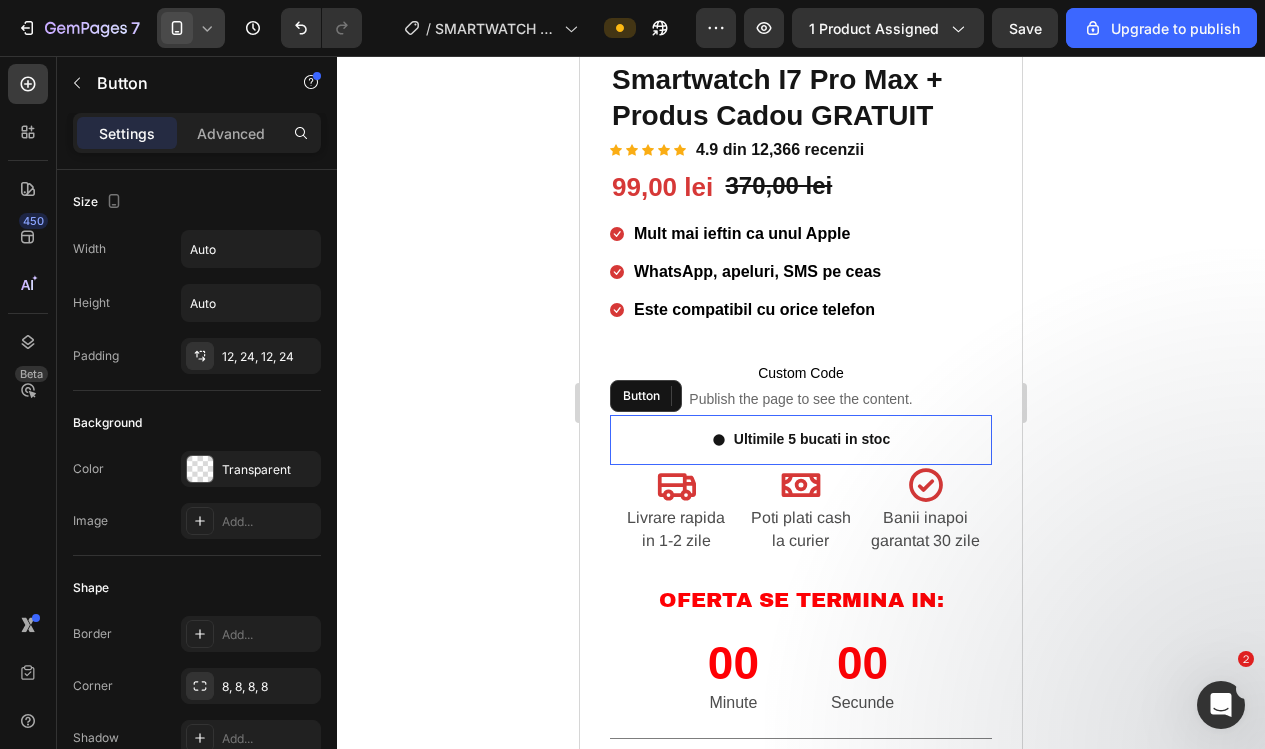 drag, startPoint x: 722, startPoint y: 440, endPoint x: 584, endPoint y: 428, distance: 138.52075 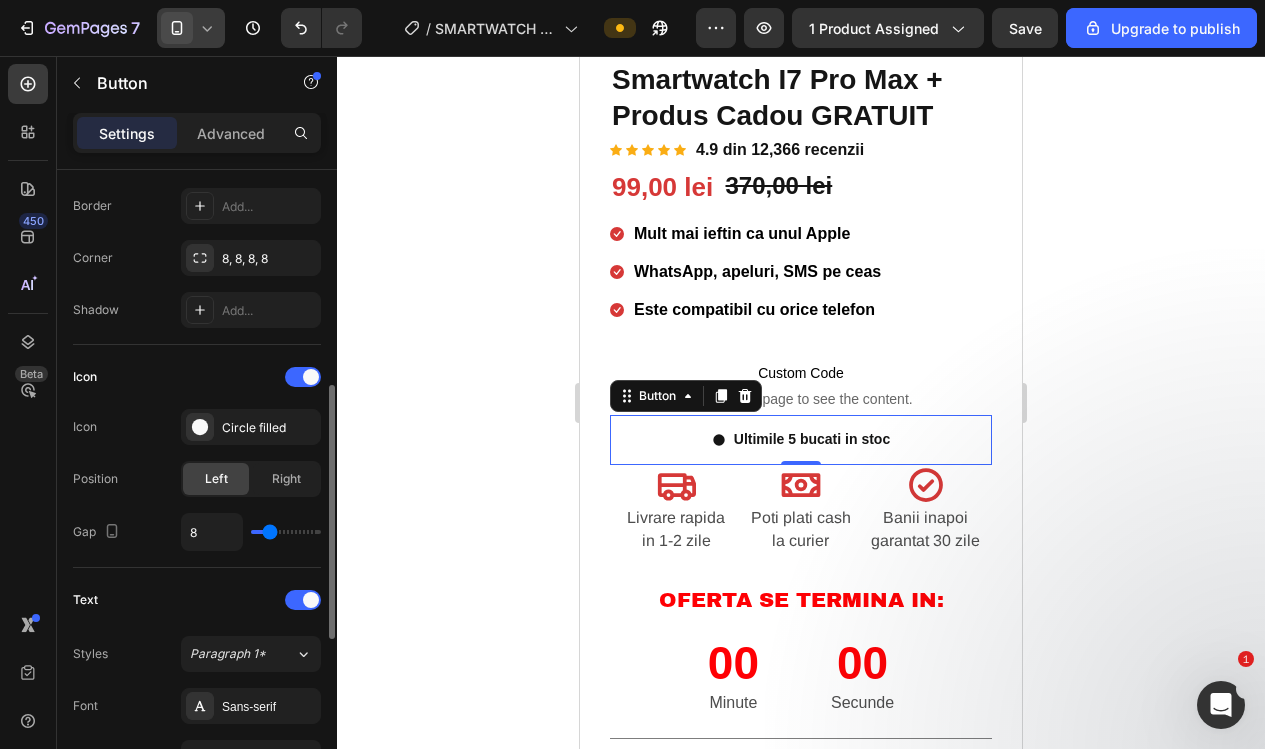 scroll, scrollTop: 472, scrollLeft: 0, axis: vertical 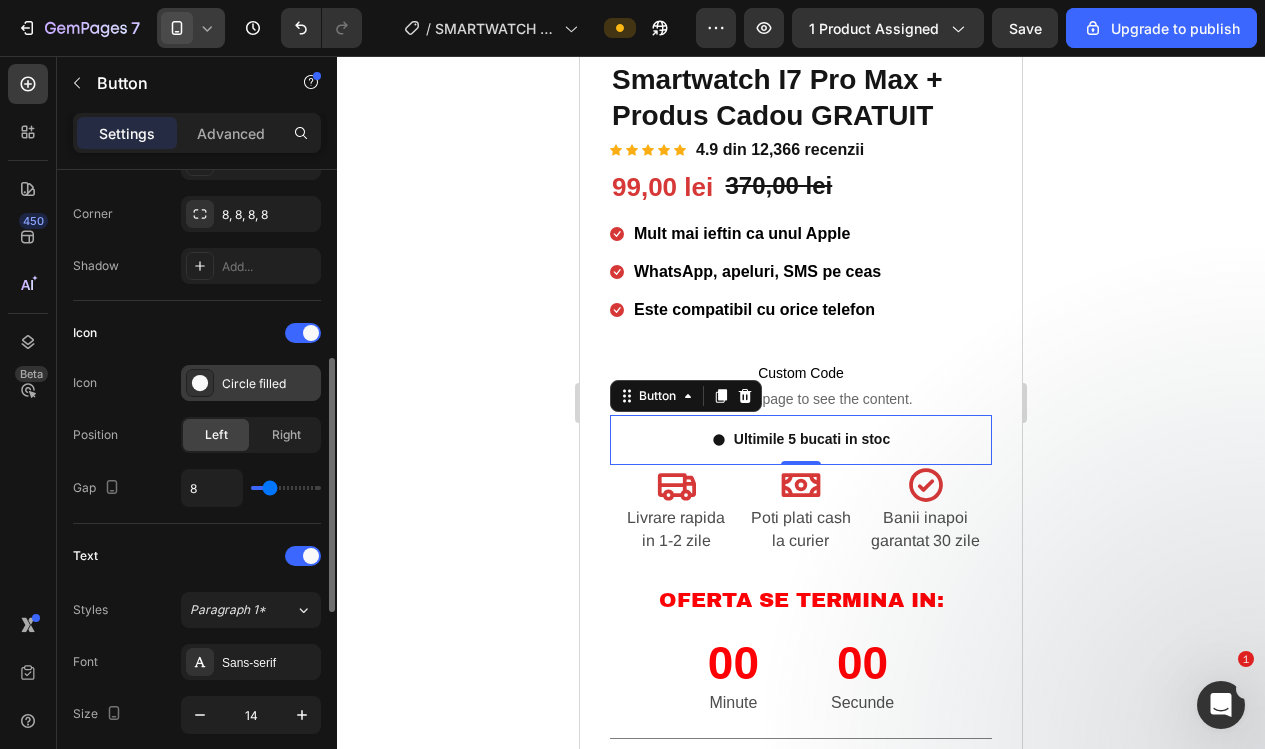 click on "Circle filled" at bounding box center [269, 384] 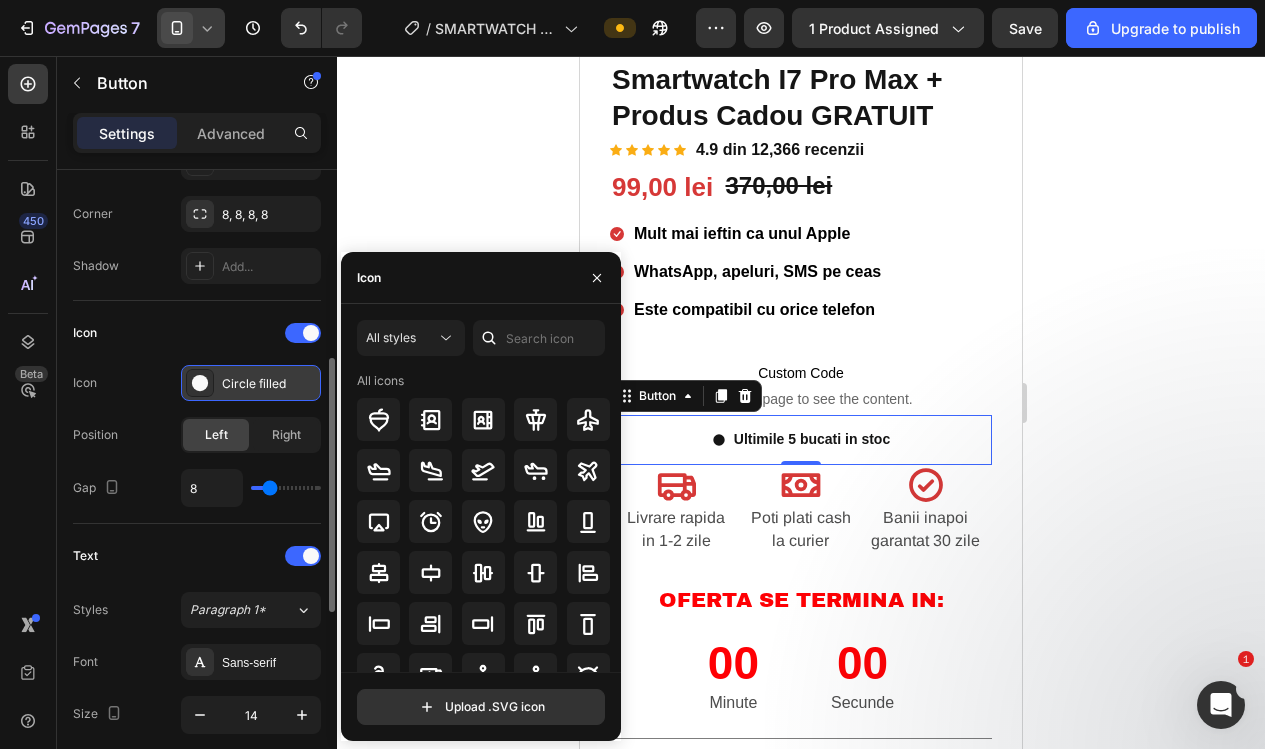 click 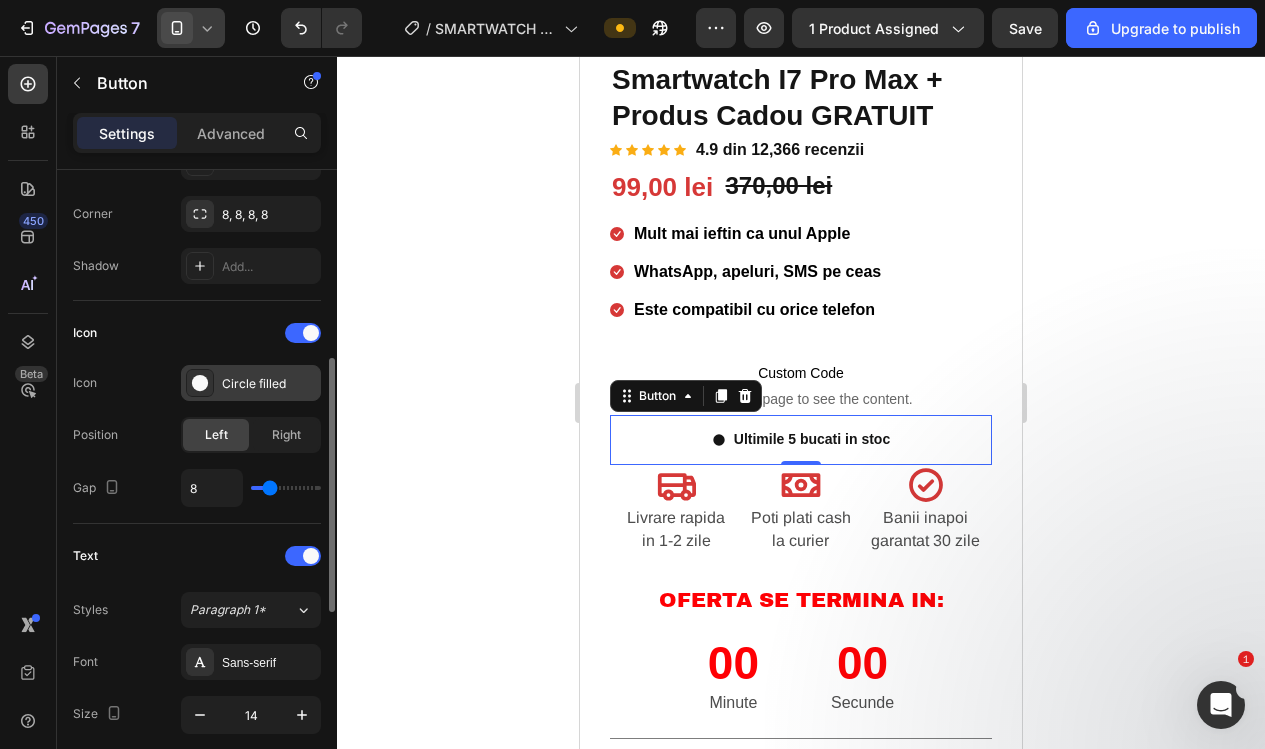 click 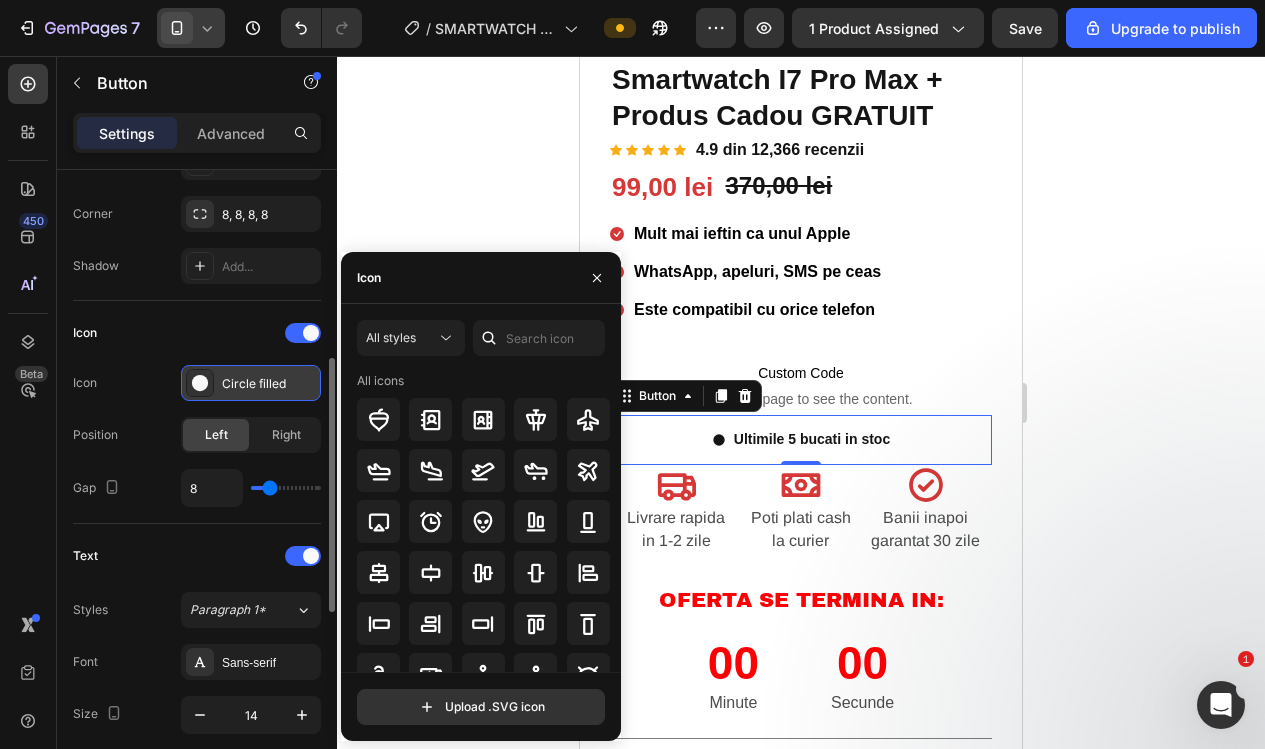 click 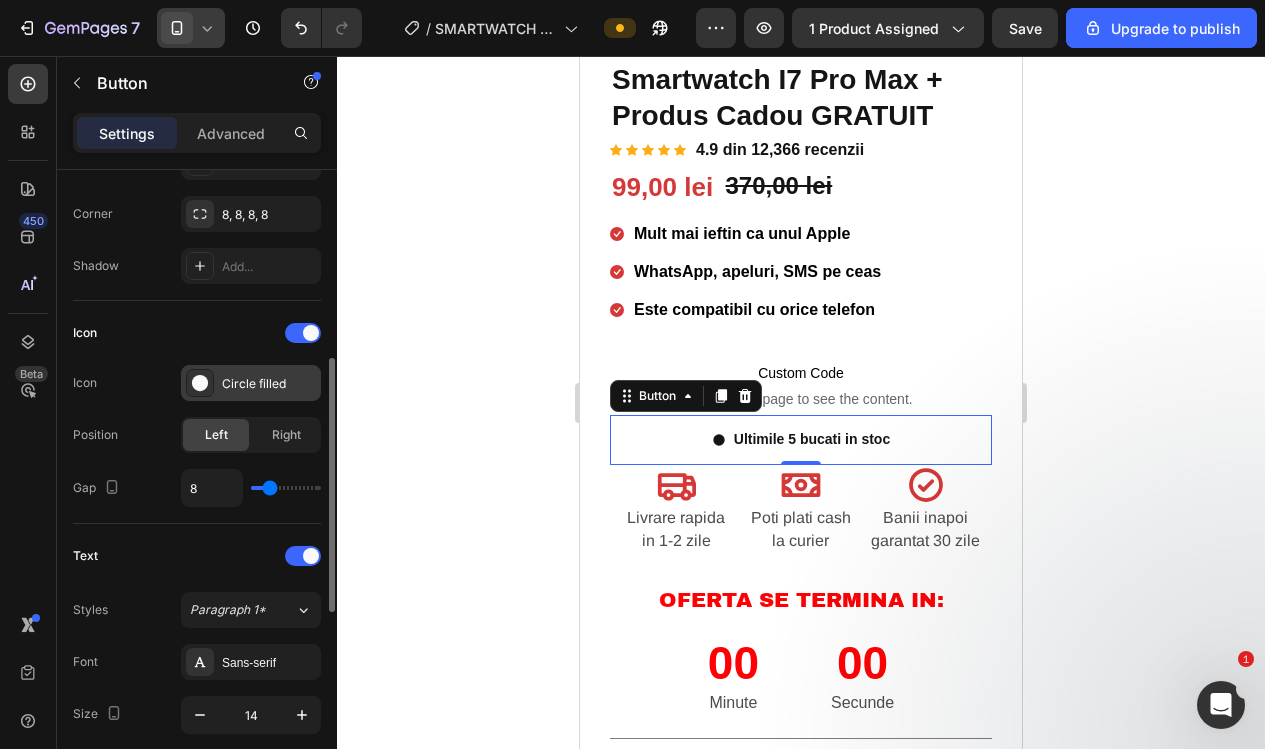 click at bounding box center [200, 383] 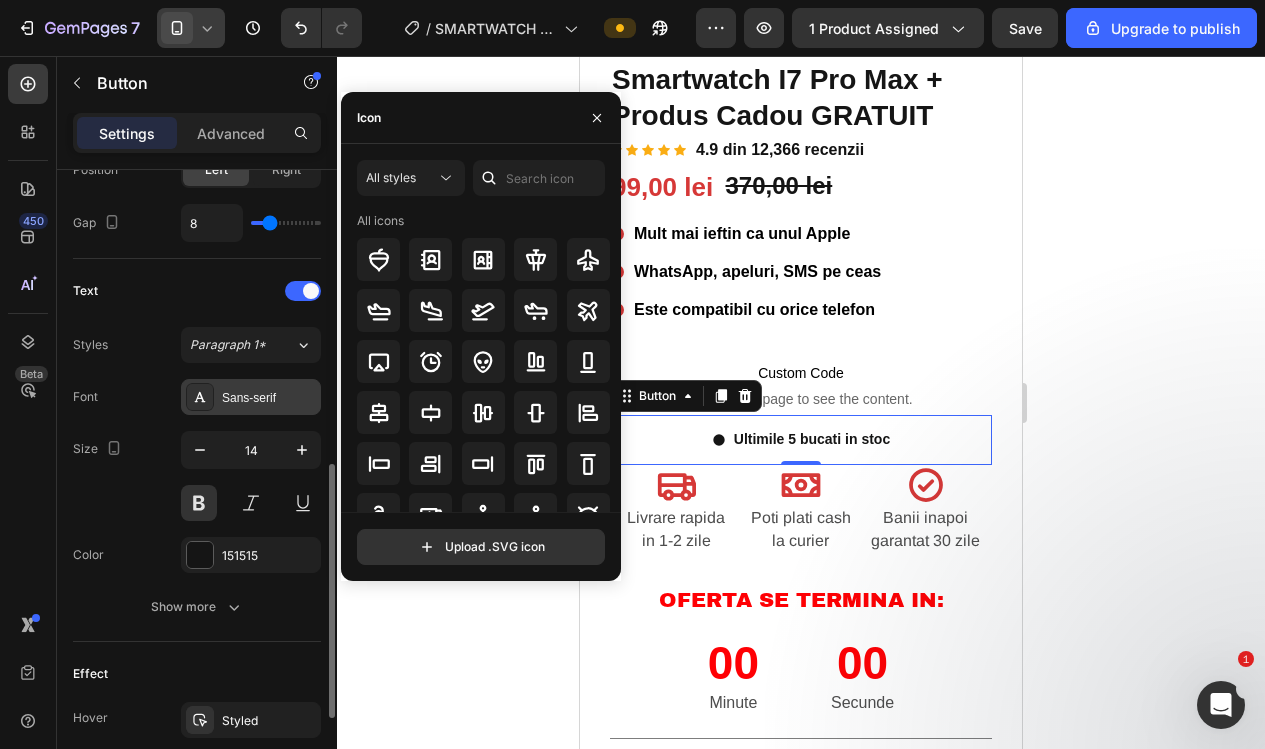 scroll, scrollTop: 731, scrollLeft: 0, axis: vertical 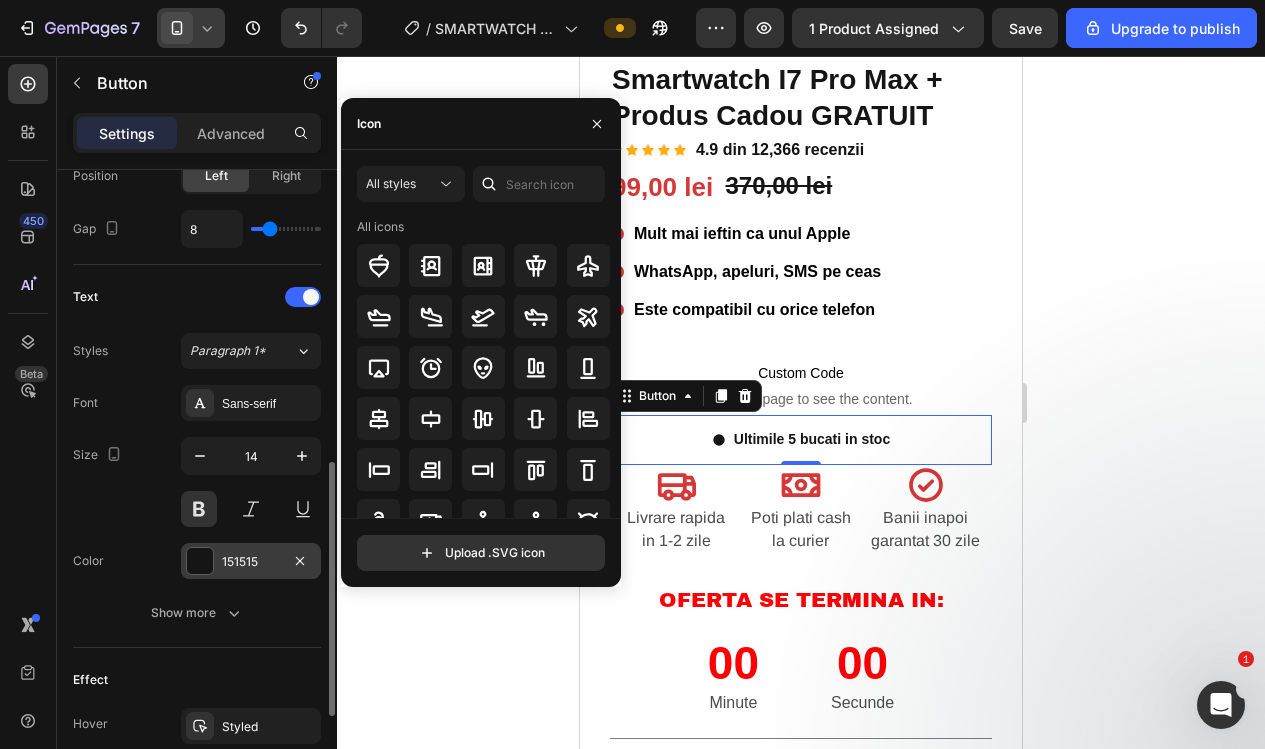 click at bounding box center (200, 561) 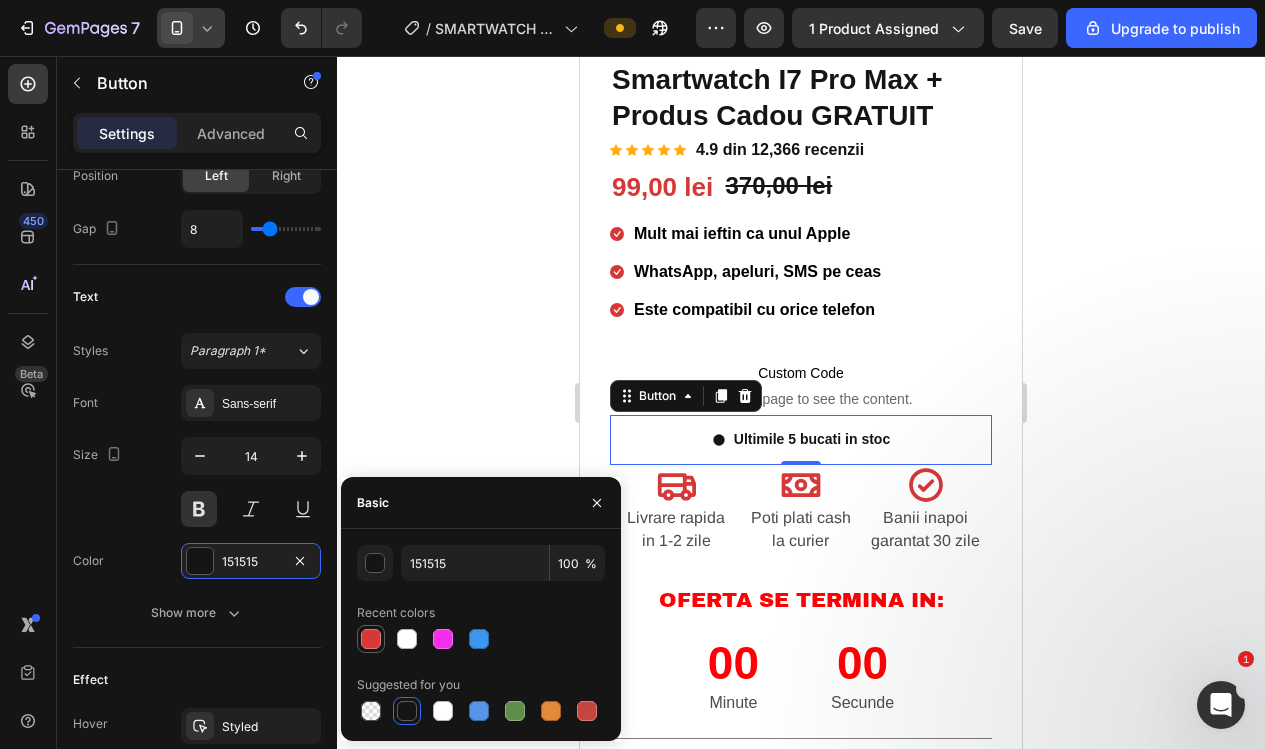 click at bounding box center [371, 639] 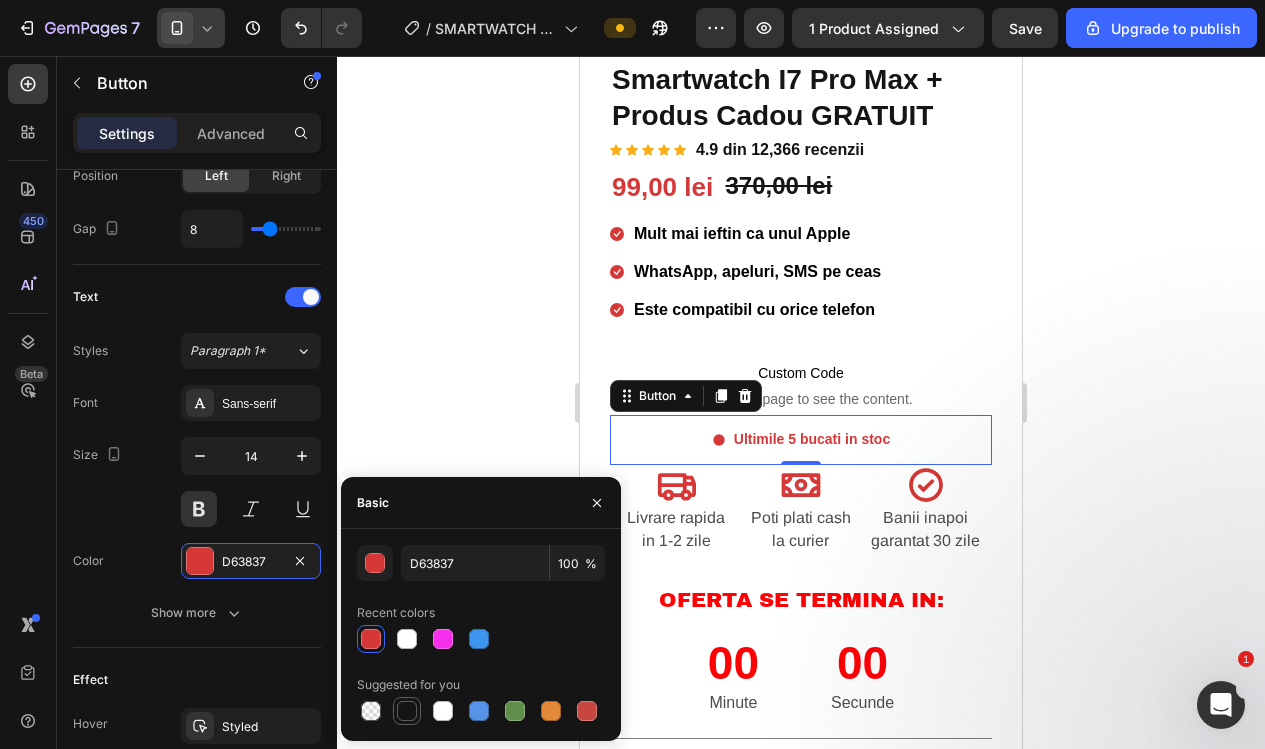 click at bounding box center (407, 711) 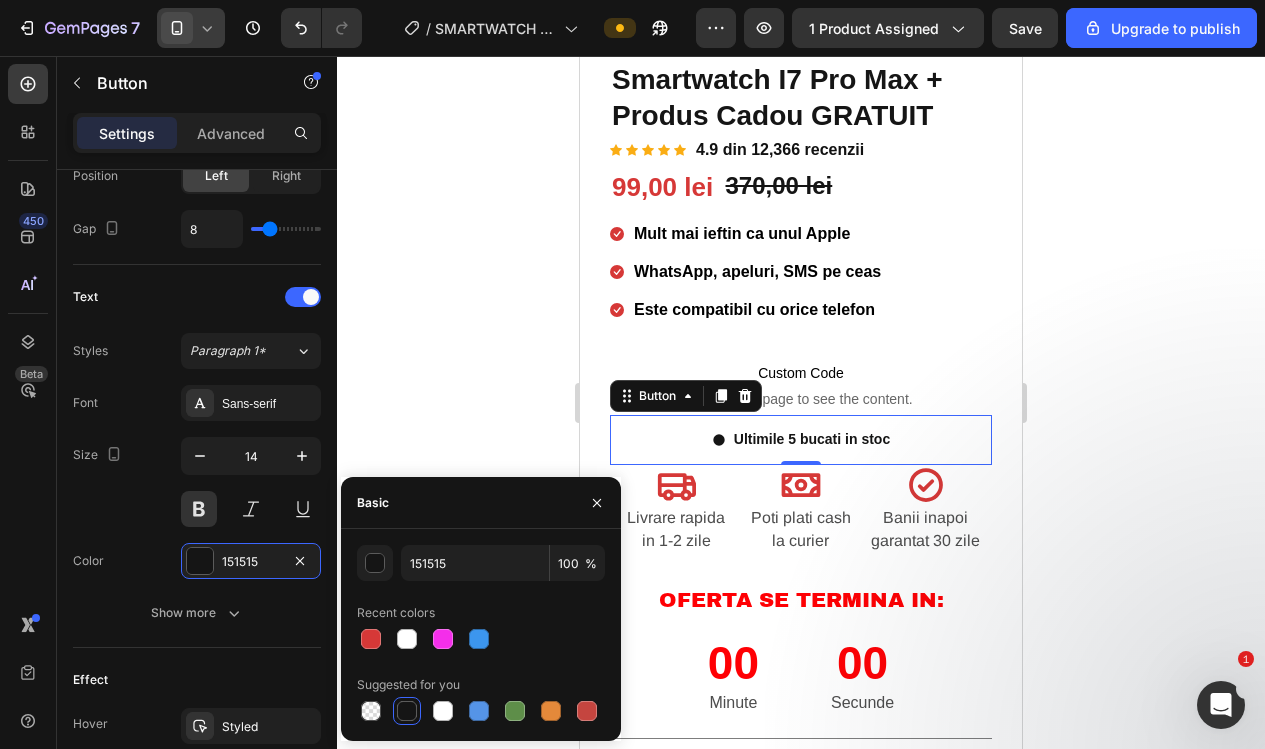 click 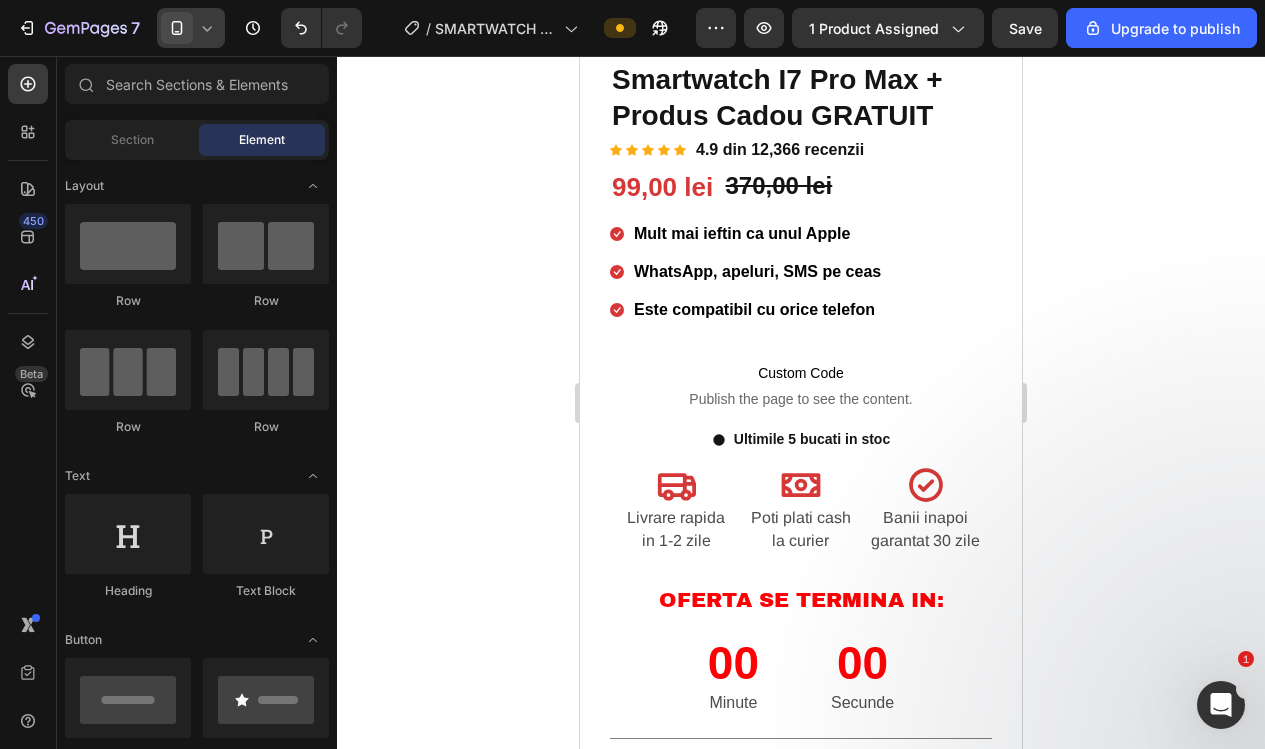 click 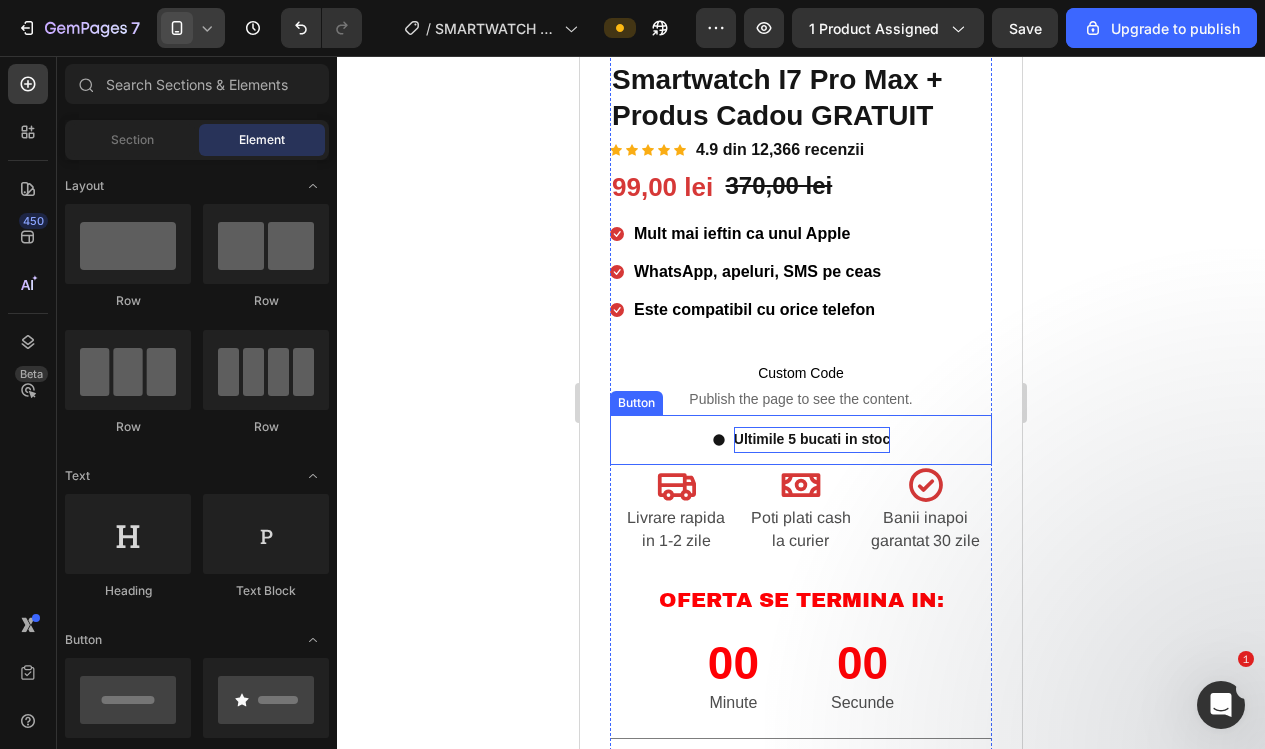 click on "Ultimile 5 bucati in stoc" at bounding box center (812, 439) 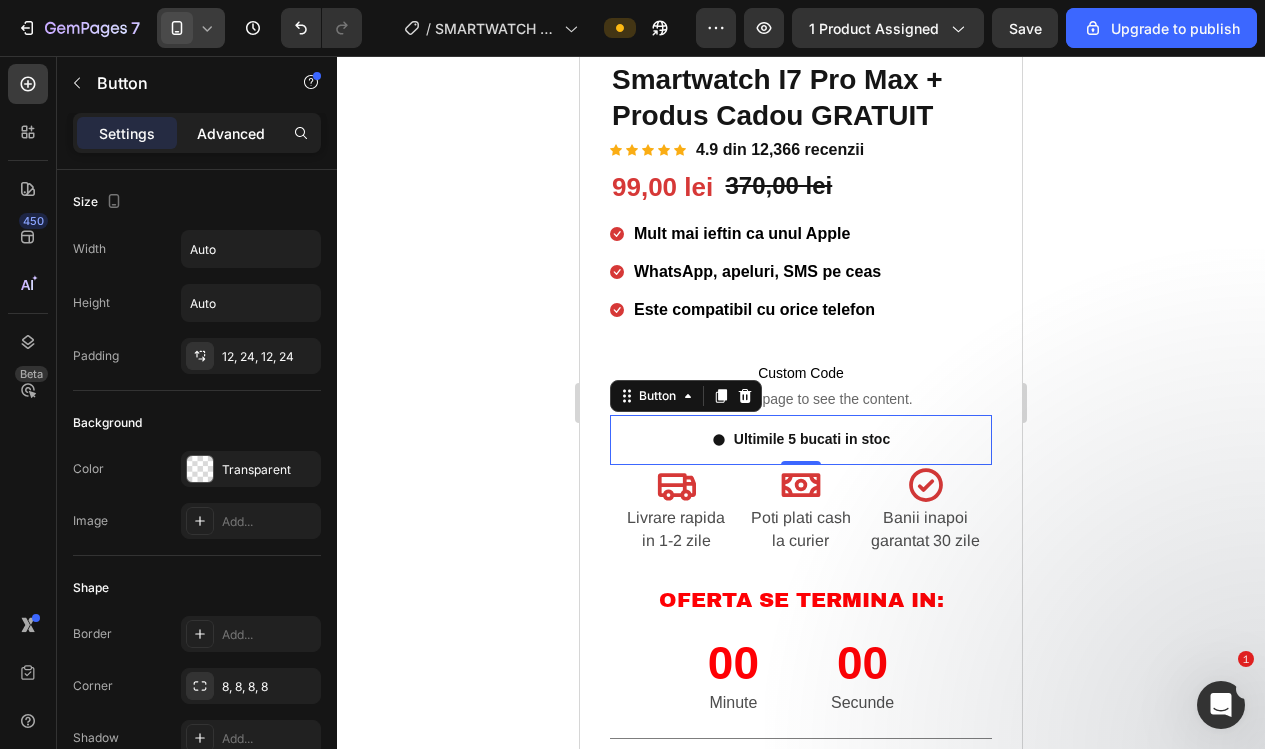 click on "Advanced" at bounding box center (231, 133) 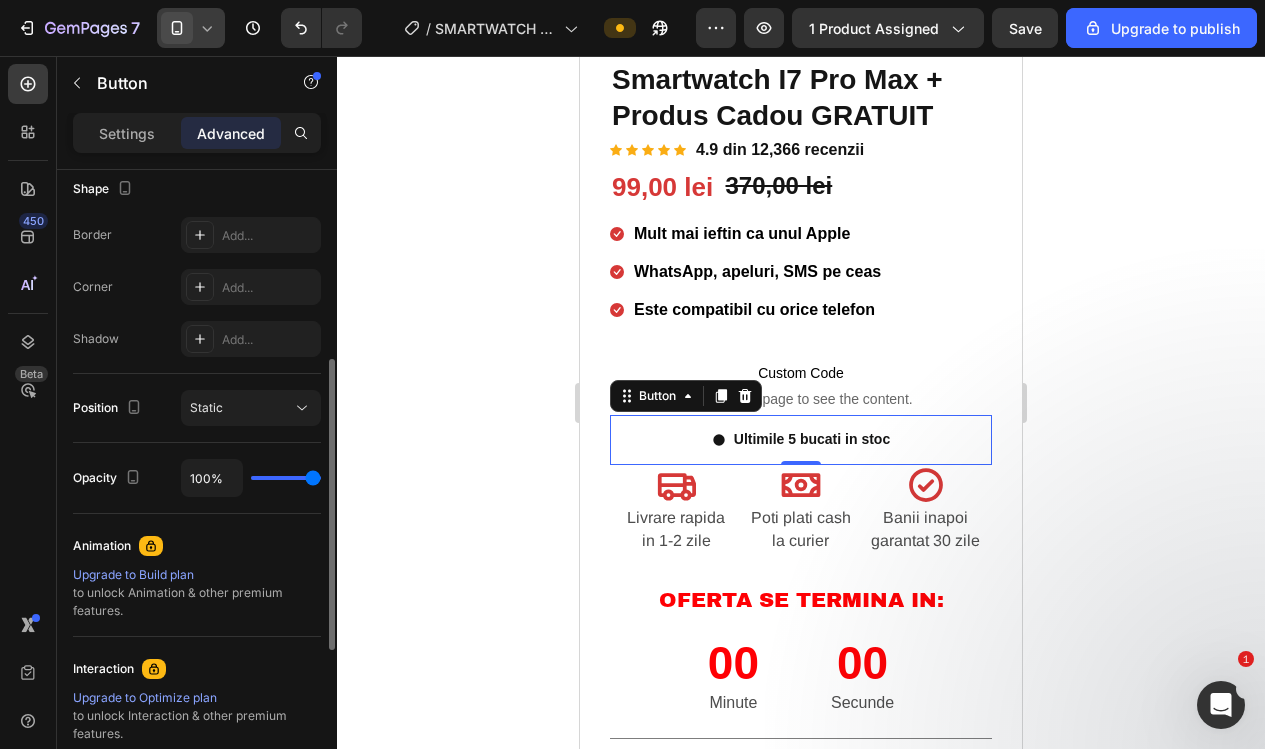 scroll, scrollTop: 539, scrollLeft: 0, axis: vertical 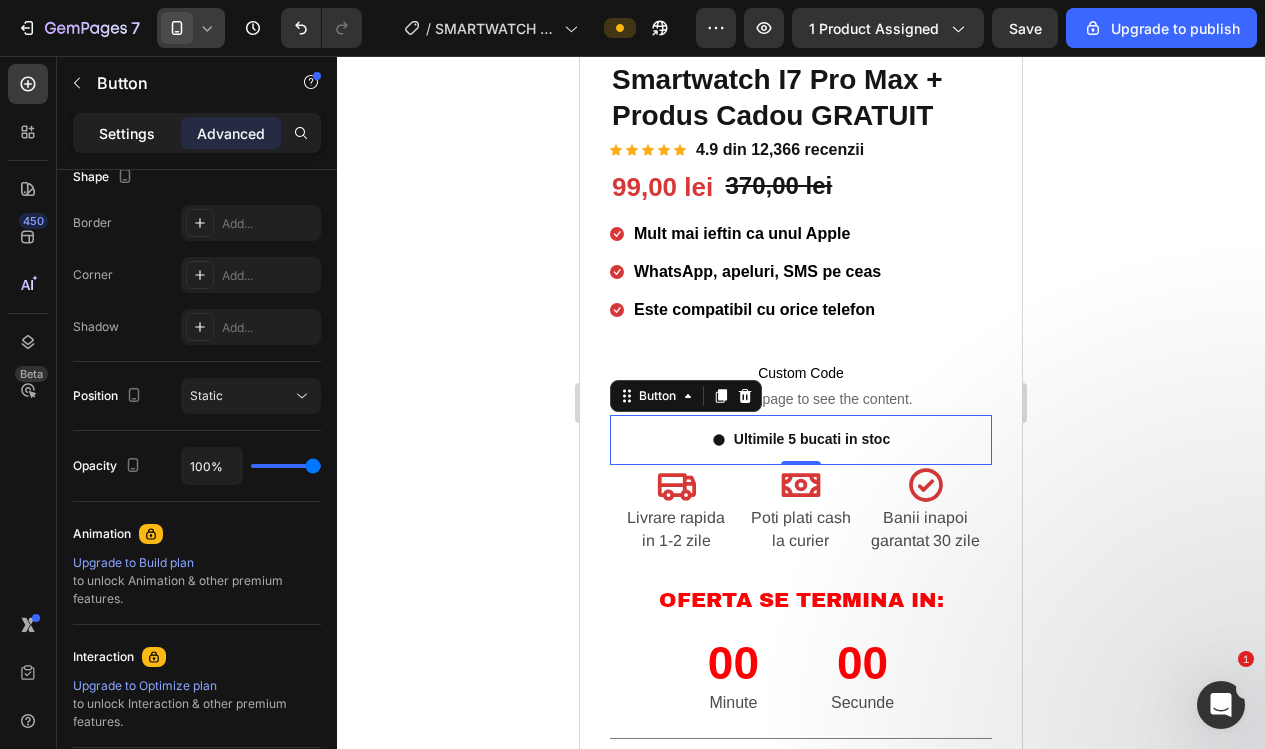 click on "Settings" at bounding box center [127, 133] 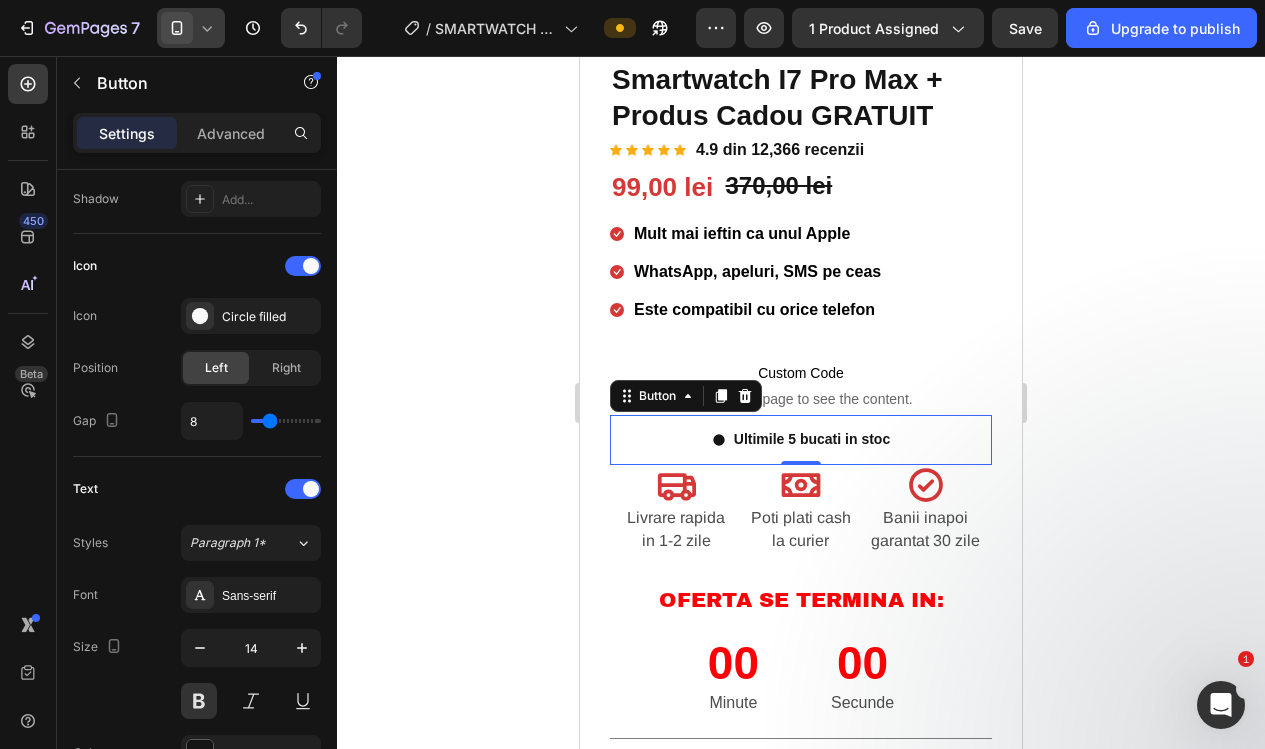click 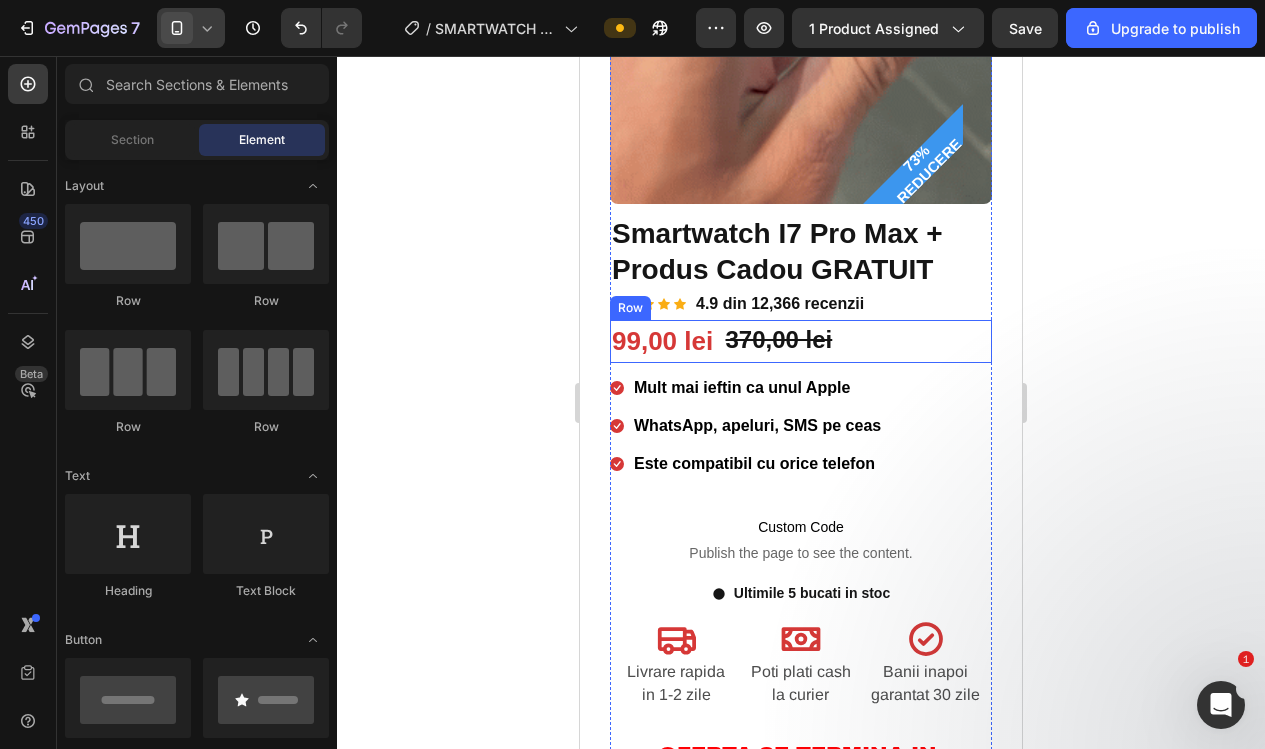 scroll, scrollTop: 370, scrollLeft: 0, axis: vertical 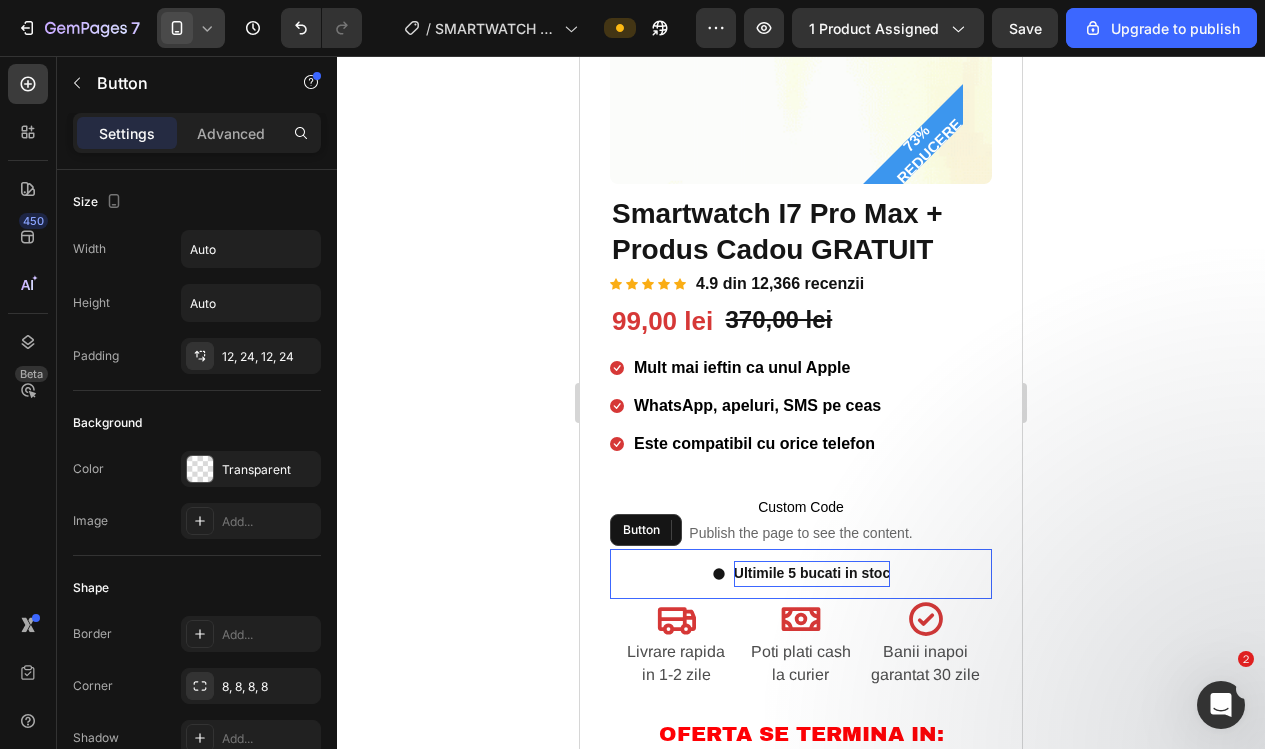 drag, startPoint x: 856, startPoint y: 562, endPoint x: 841, endPoint y: 573, distance: 18.601076 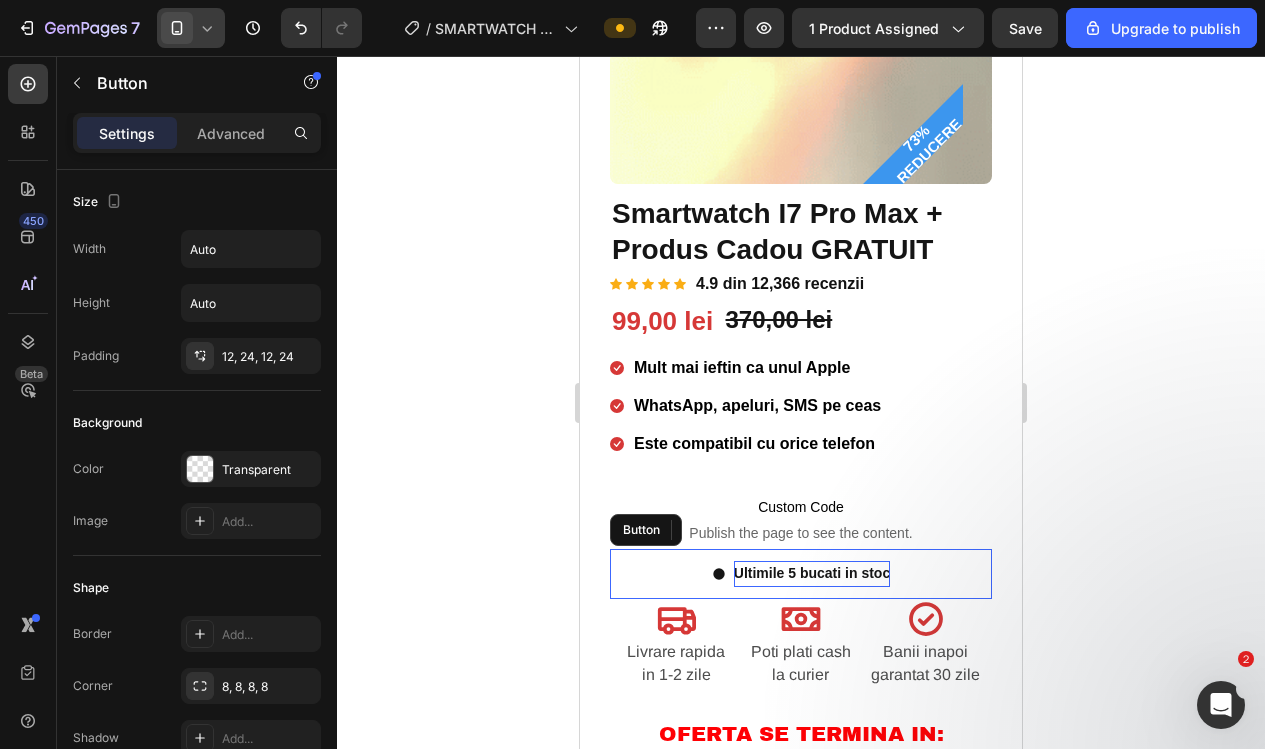 click on "Ultimile 5 bucati in stoc" at bounding box center (812, 573) 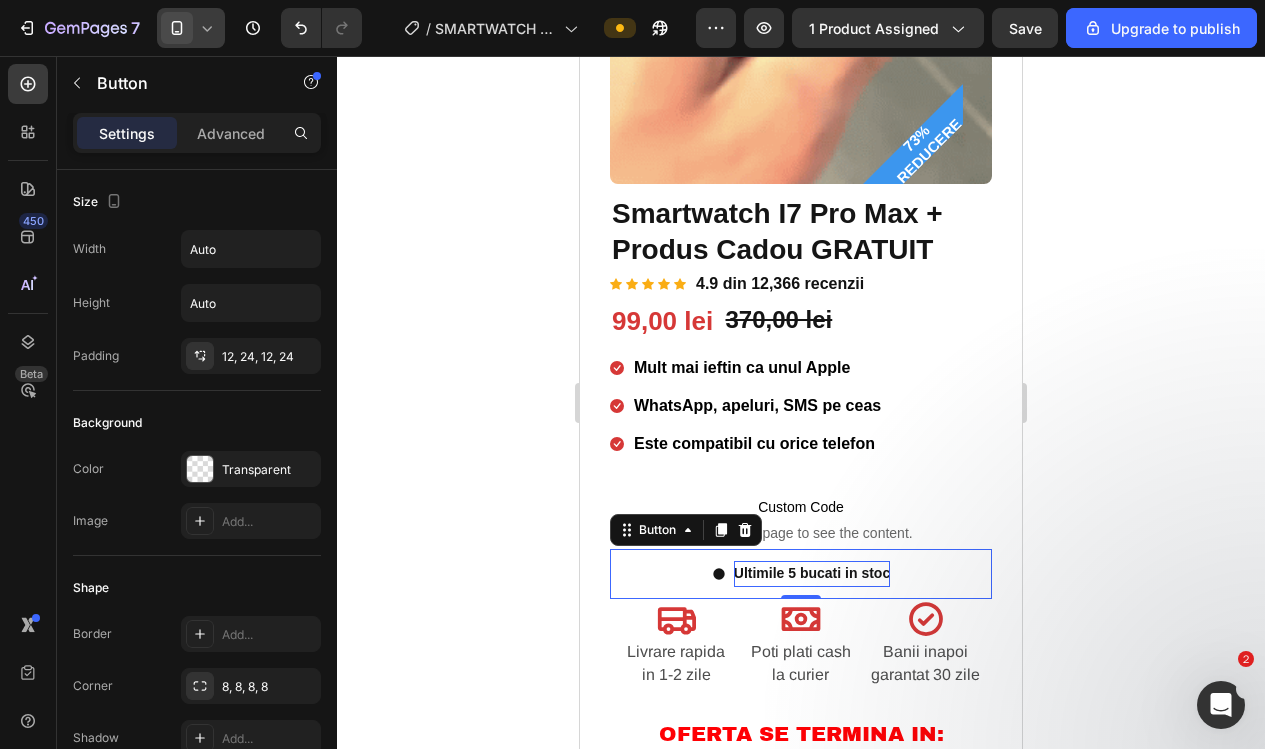 click on "Ultimile 5 bucati in stoc" at bounding box center [812, 573] 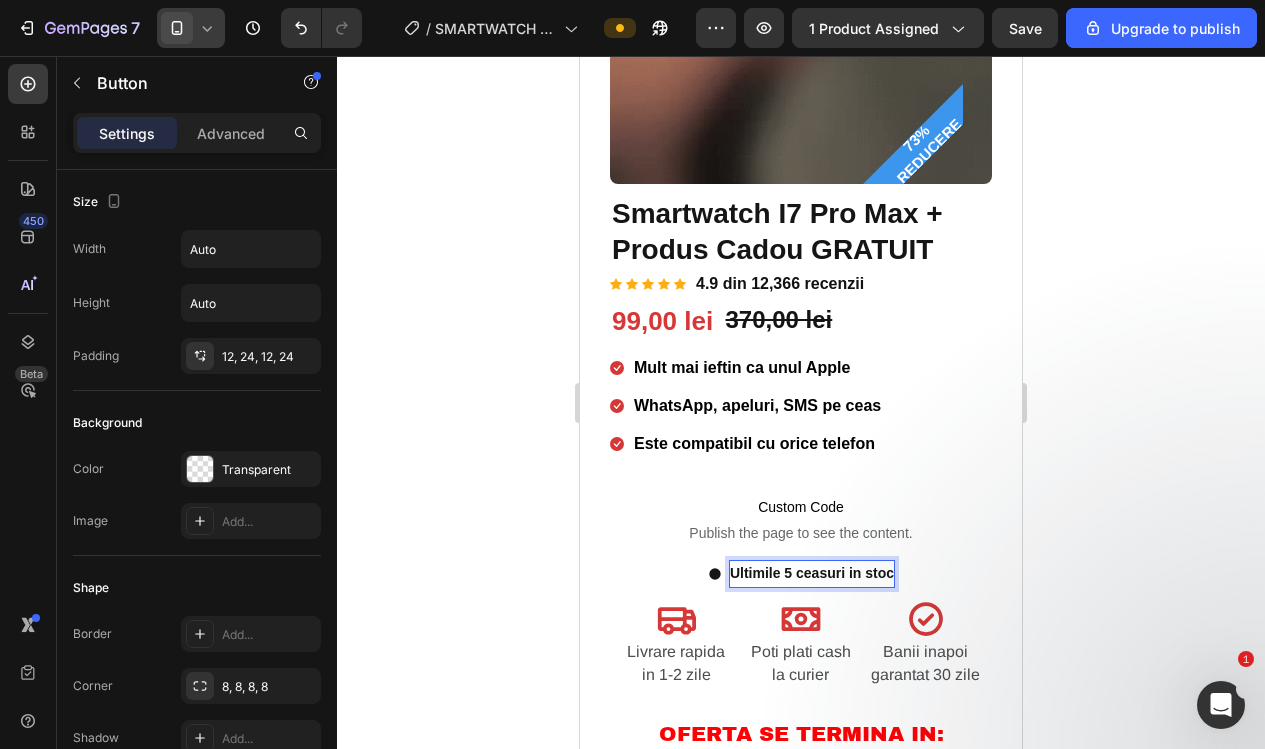 click 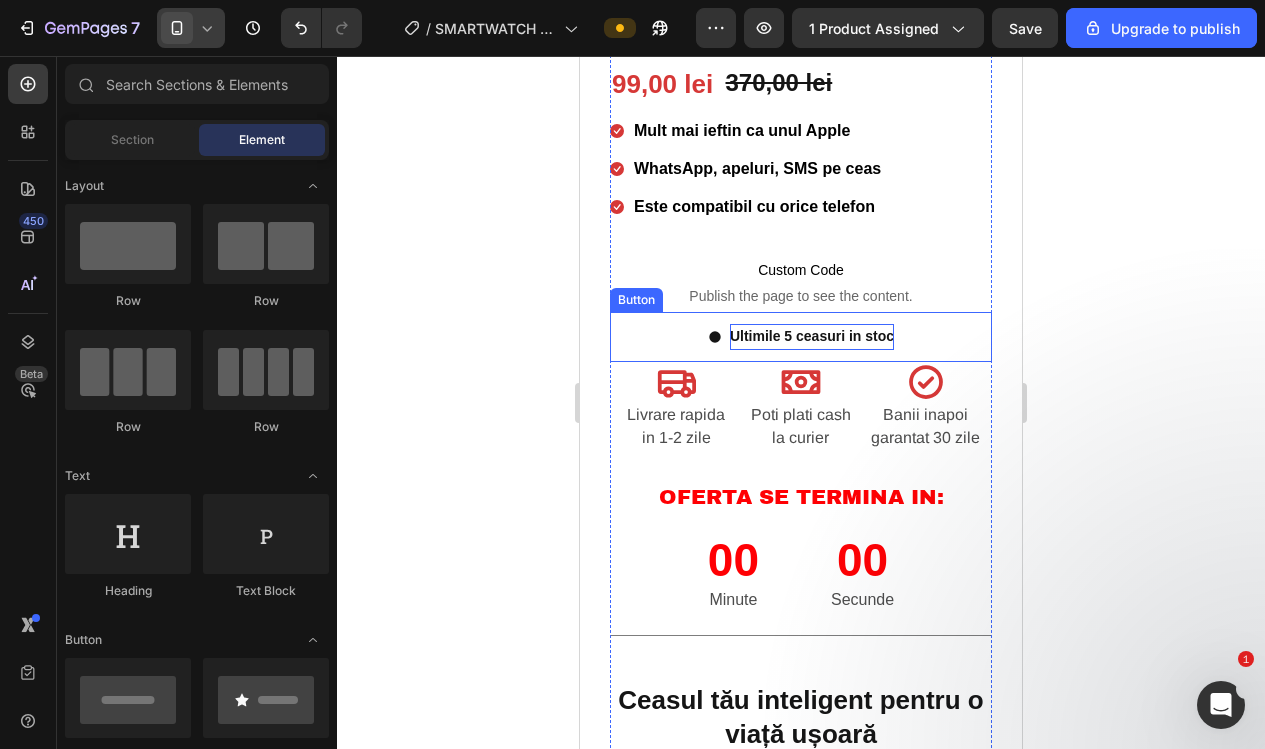 scroll, scrollTop: 611, scrollLeft: 0, axis: vertical 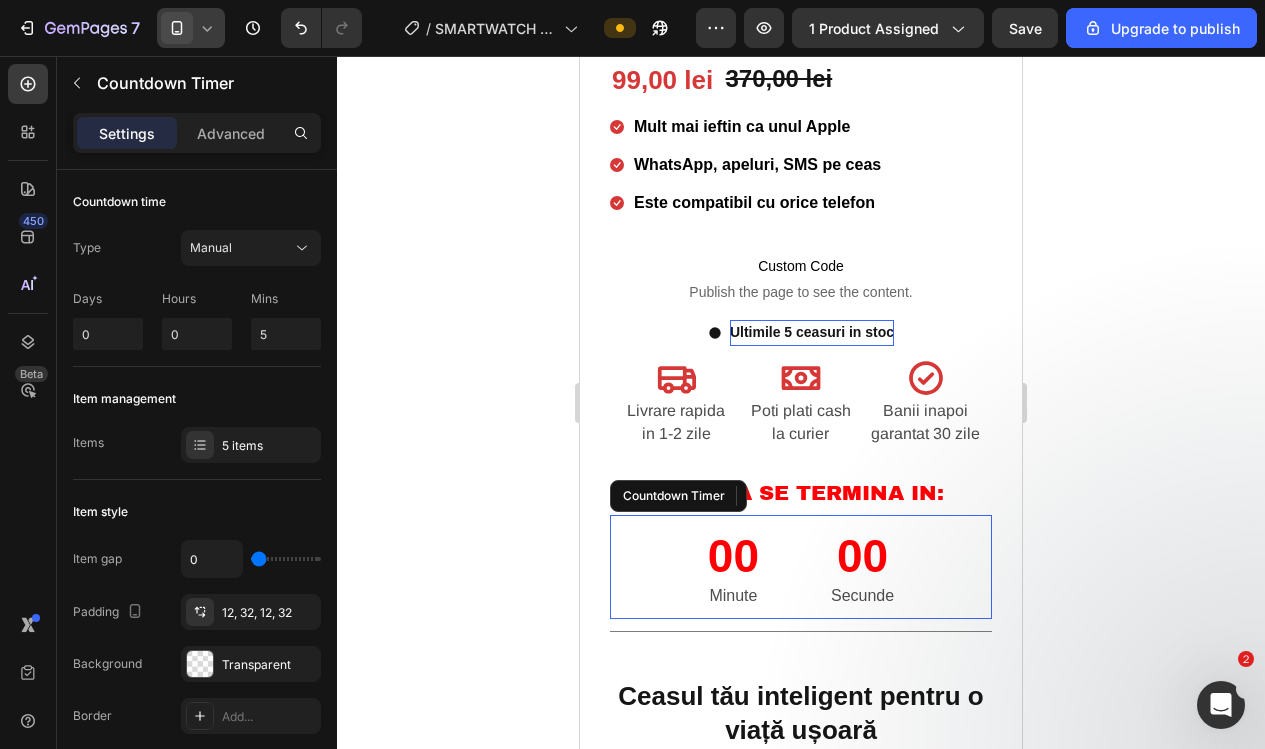 drag, startPoint x: 885, startPoint y: 533, endPoint x: 871, endPoint y: 526, distance: 15.652476 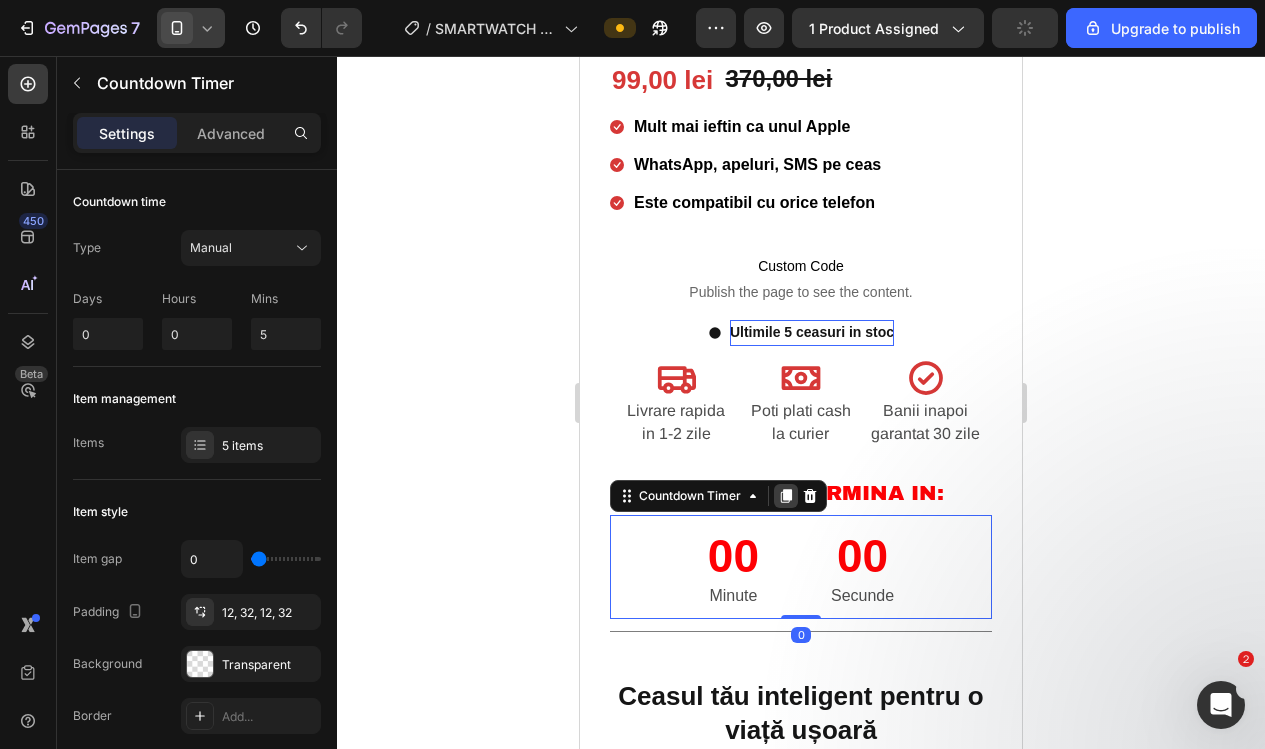 click 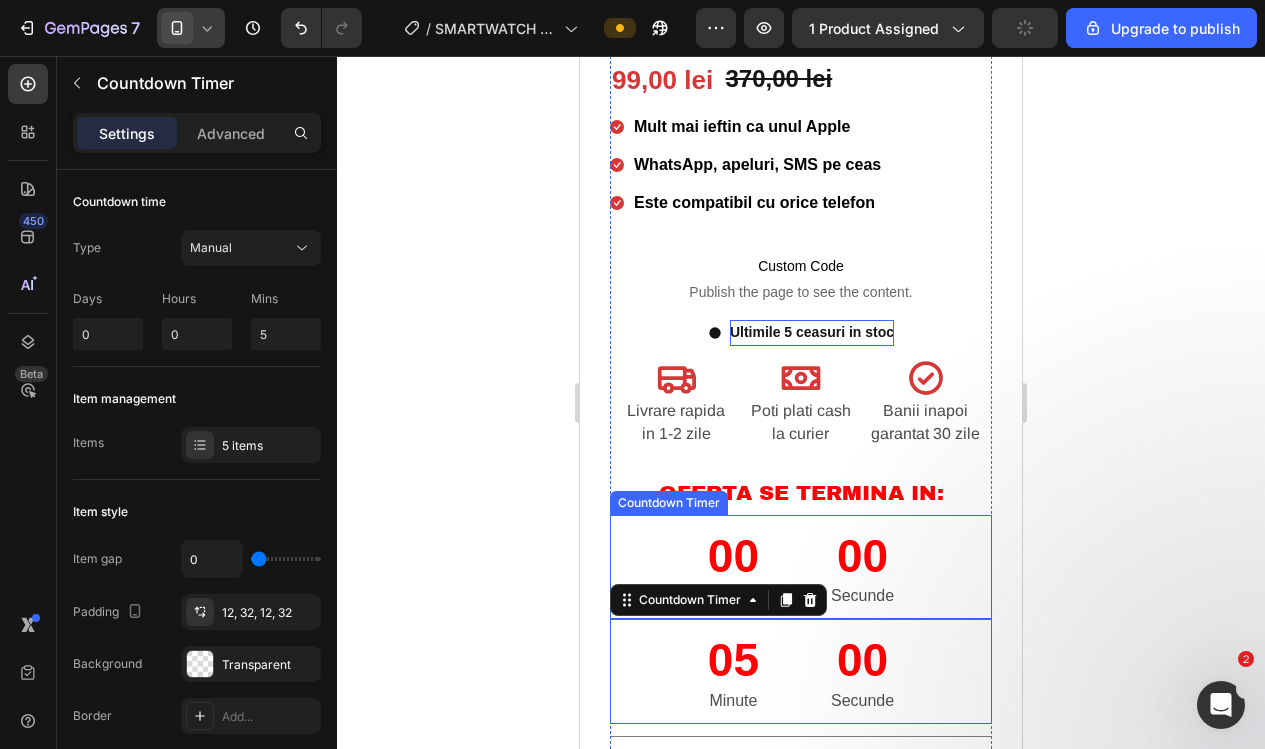 scroll, scrollTop: 539, scrollLeft: 0, axis: vertical 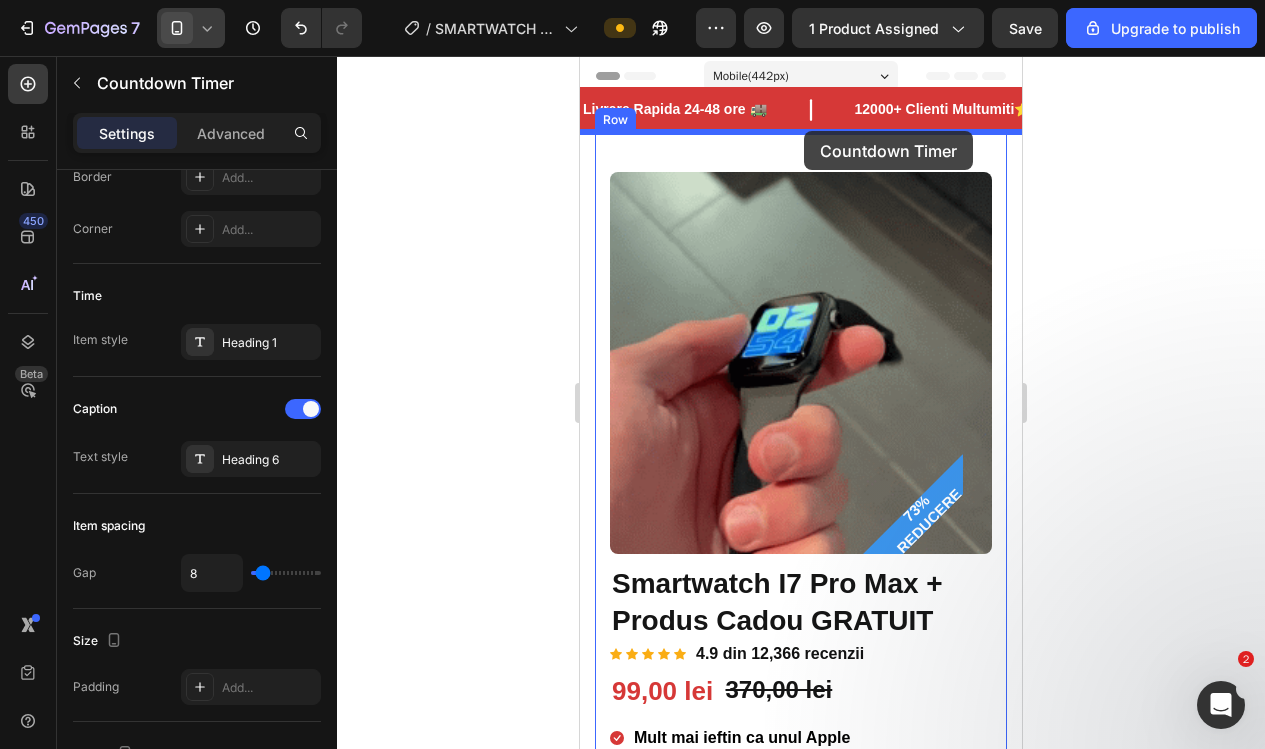 drag, startPoint x: 903, startPoint y: 649, endPoint x: 804, endPoint y: 131, distance: 527.37555 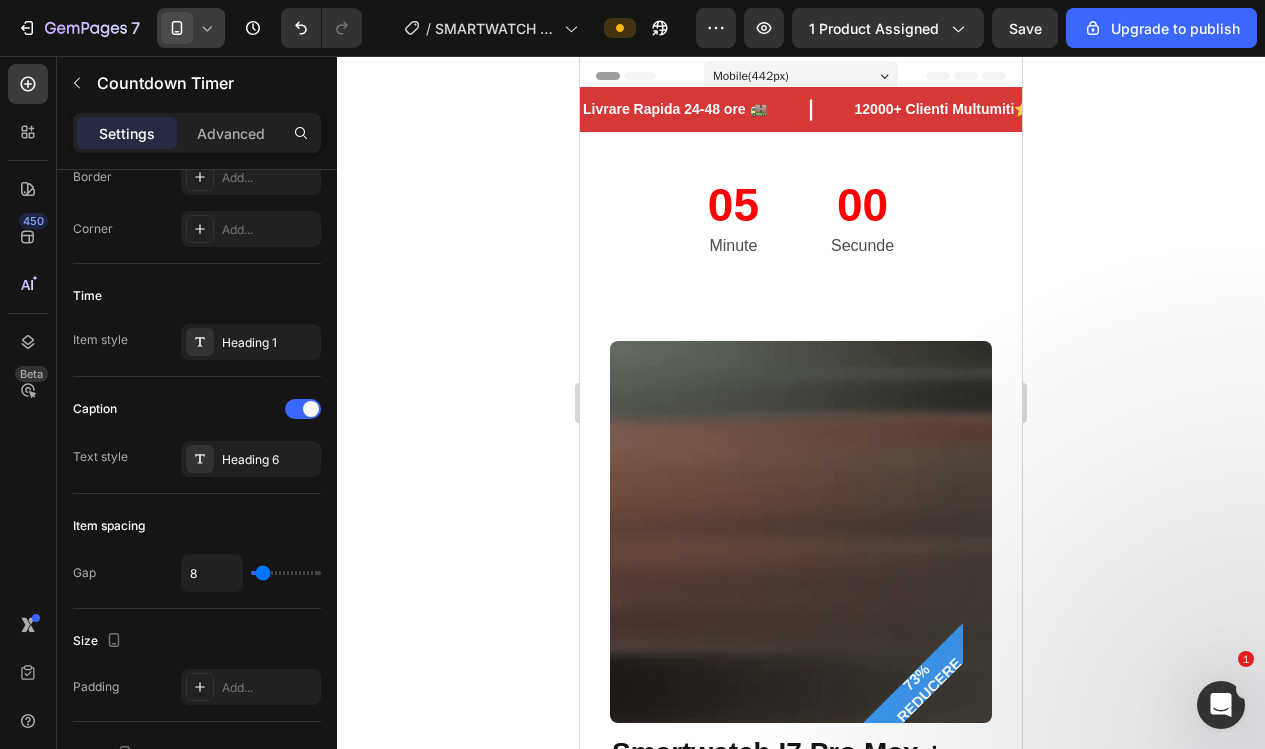 click 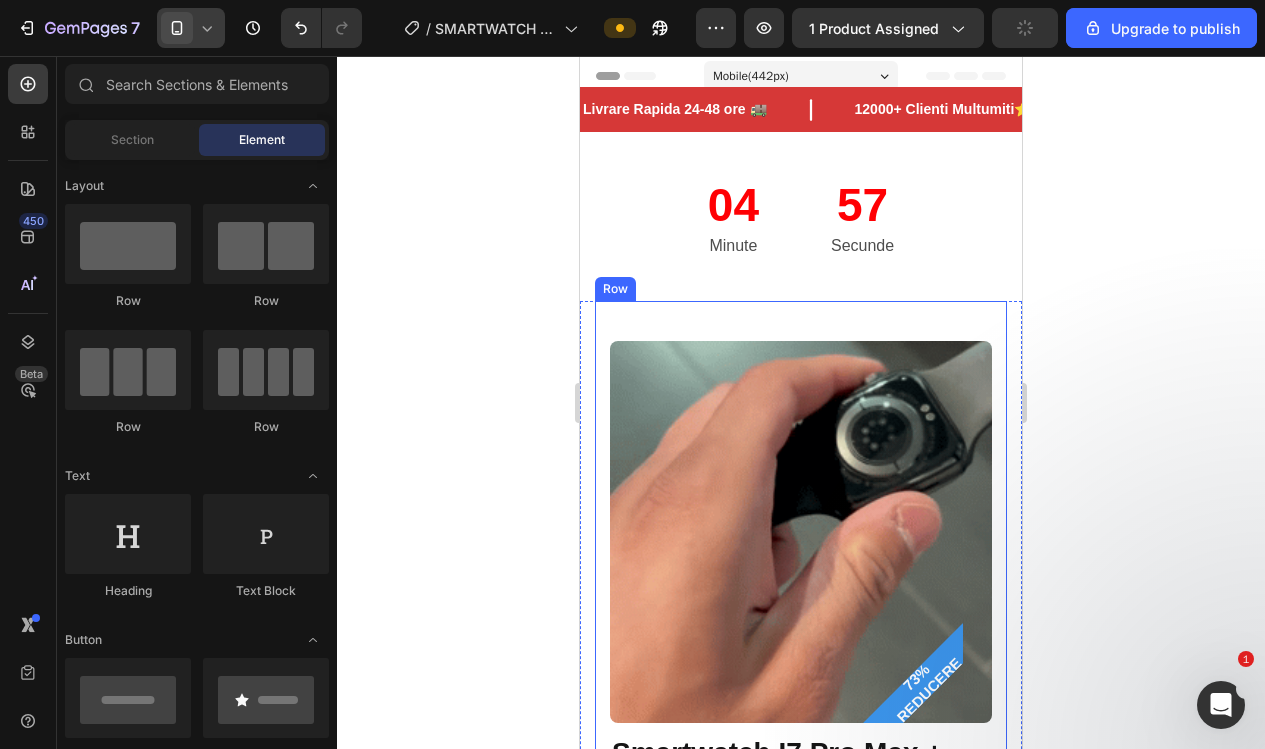 click on "Image Image Transport Gratuit Heading Comenzilor de peste 120 de lei Text block Row Image Banii Inapoi Garantat Heading 30 - de zile banii inapoi sau inlocuirea produsului Text block Row Row Row 73% REDUCERE Product Badge (P) Images & Gallery Smartwatch I7 Pro Max + Produs Cadou GRATUIT (P) Title                Icon                Icon                Icon                Icon                Icon Icon List Hoz 4.9 din 12,366 recenzii Text block Row                Icon                Icon                Icon                Icon                Icon Icon List Hoz 6000+ Clienti Multumiti Text block Row
Icon Nu mai cade telefonul de pe bordul masinii Text block
Icon Usor accesibil din orice pozitie Text block
Icon Pozitia se regleaza Text block
Icon Product Benefit 4 Text block Icon List 99,00 lei (P) Price (P) Price 370,00 lei (P) Price (P) Price Row
Icon Mult mai ieftin ca unul Apple Text block
Icon Text block Icon Icon" at bounding box center [801, 1219] 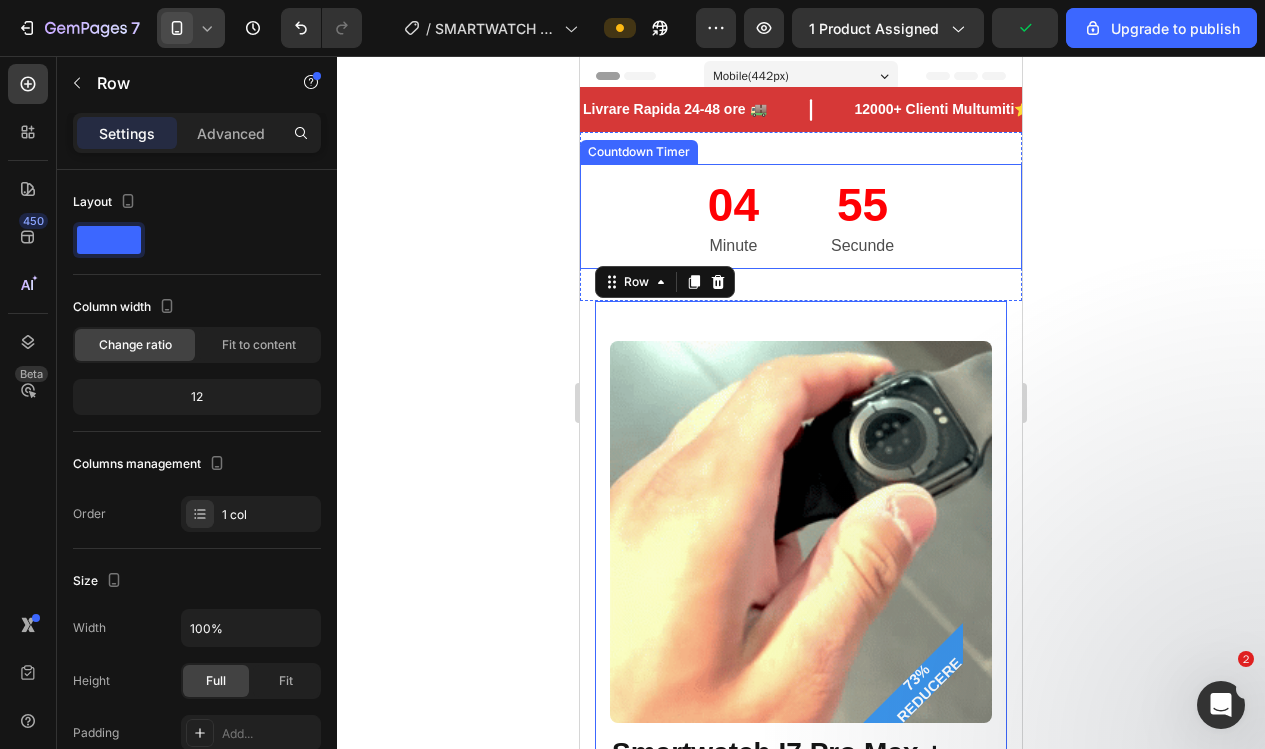 click on "55 Secunde" at bounding box center [862, 216] 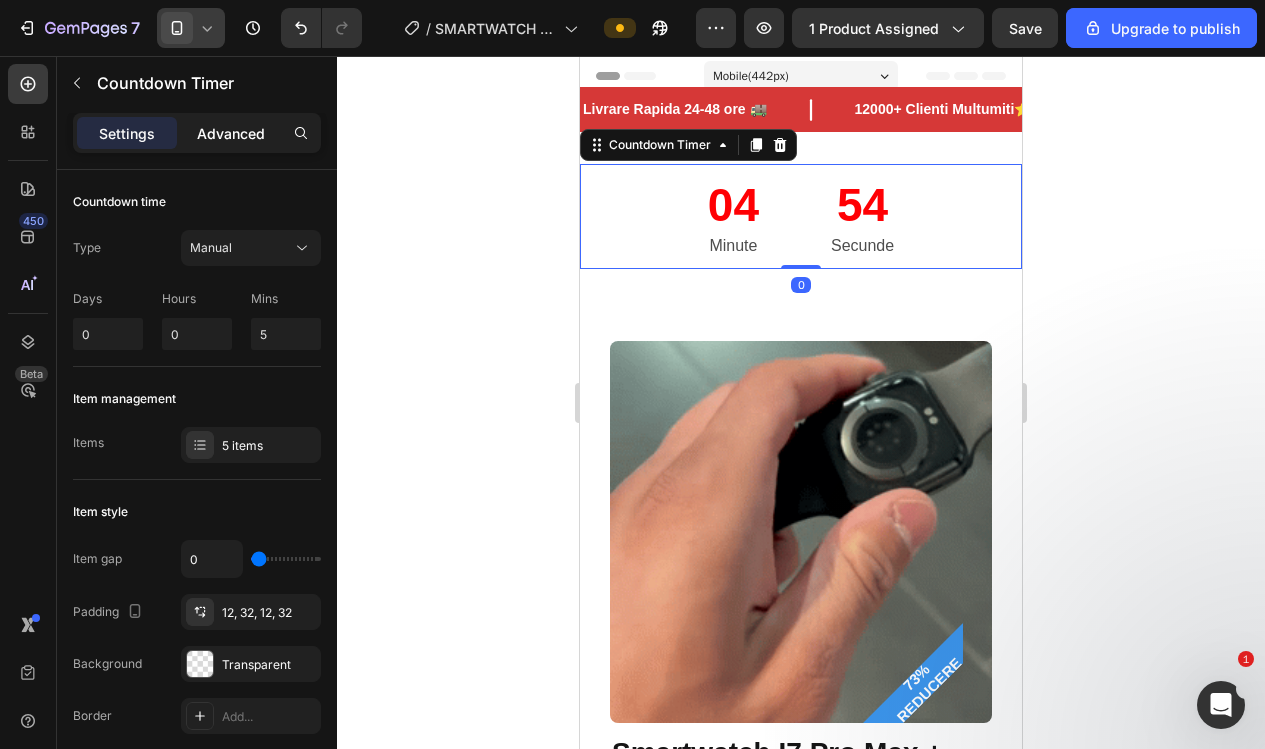 click on "Advanced" 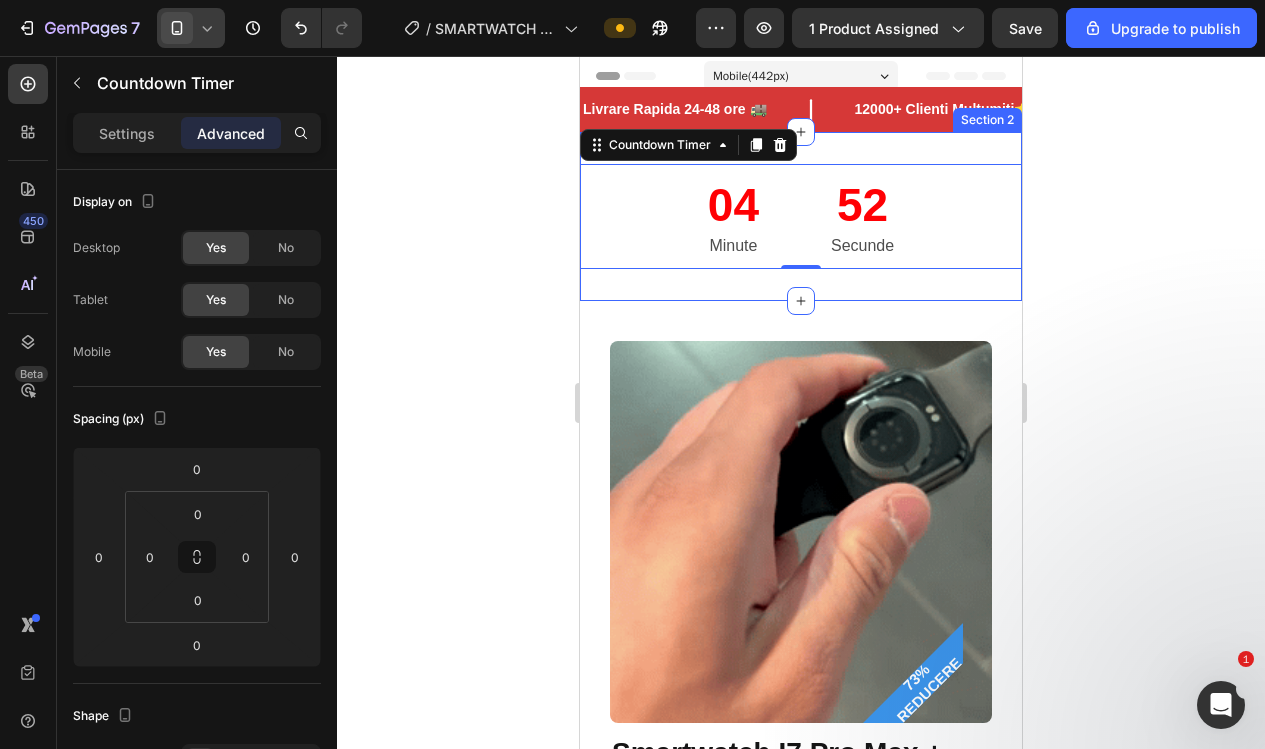 click on "04 Minute 52 Secunde Countdown Timer   0 Section 2" at bounding box center [801, 216] 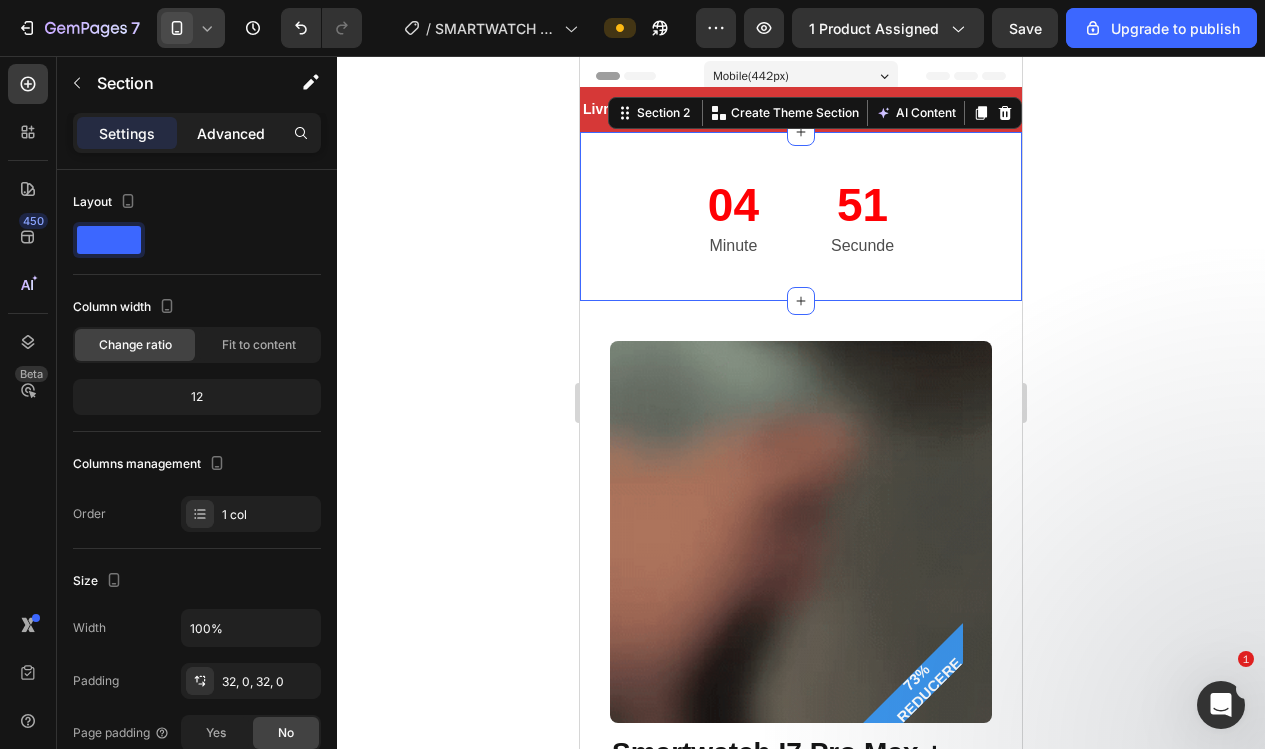 click on "Advanced" at bounding box center [231, 133] 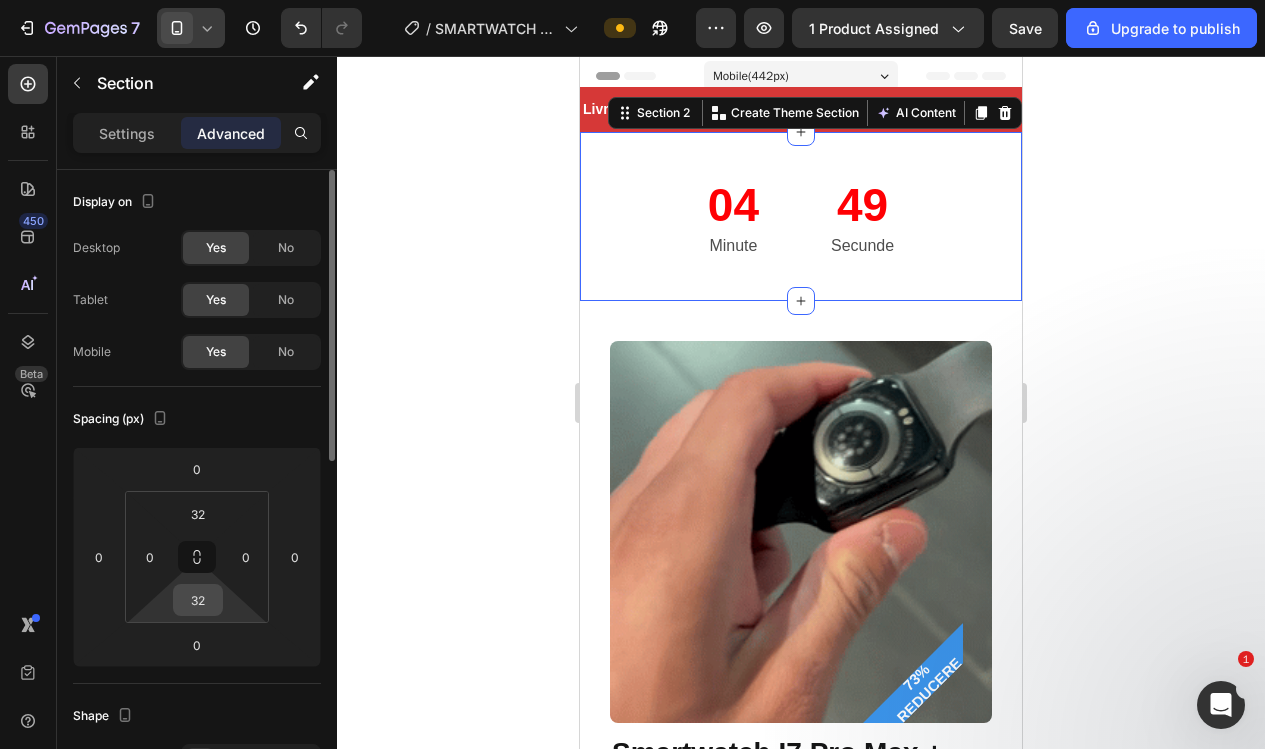 click on "32" at bounding box center (198, 600) 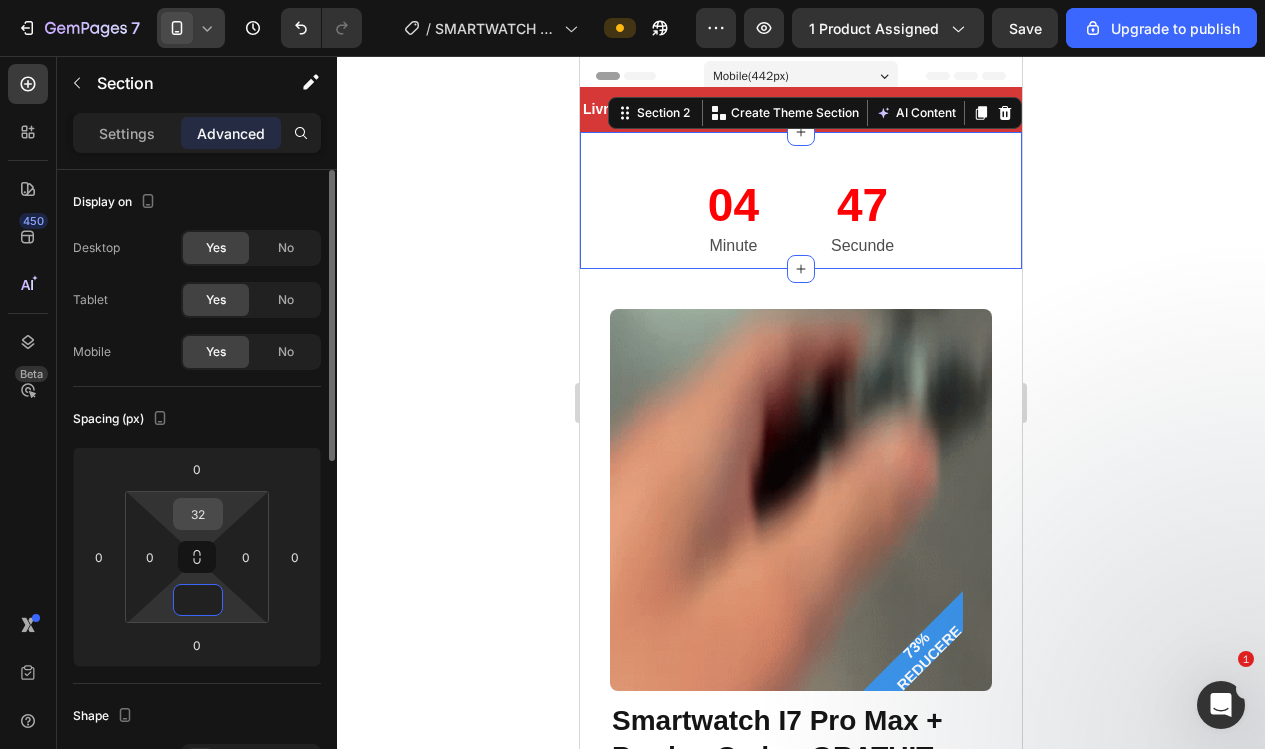 type on "0" 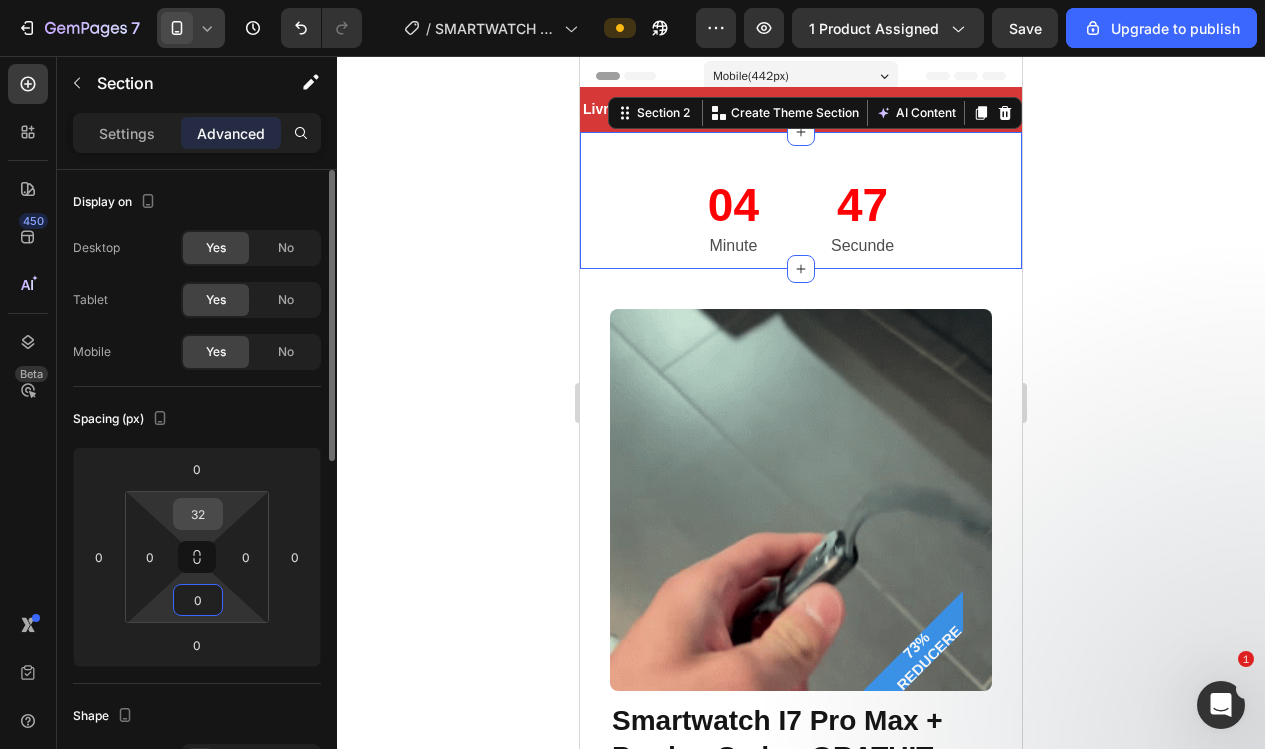 drag, startPoint x: 194, startPoint y: 506, endPoint x: 205, endPoint y: 502, distance: 11.7046995 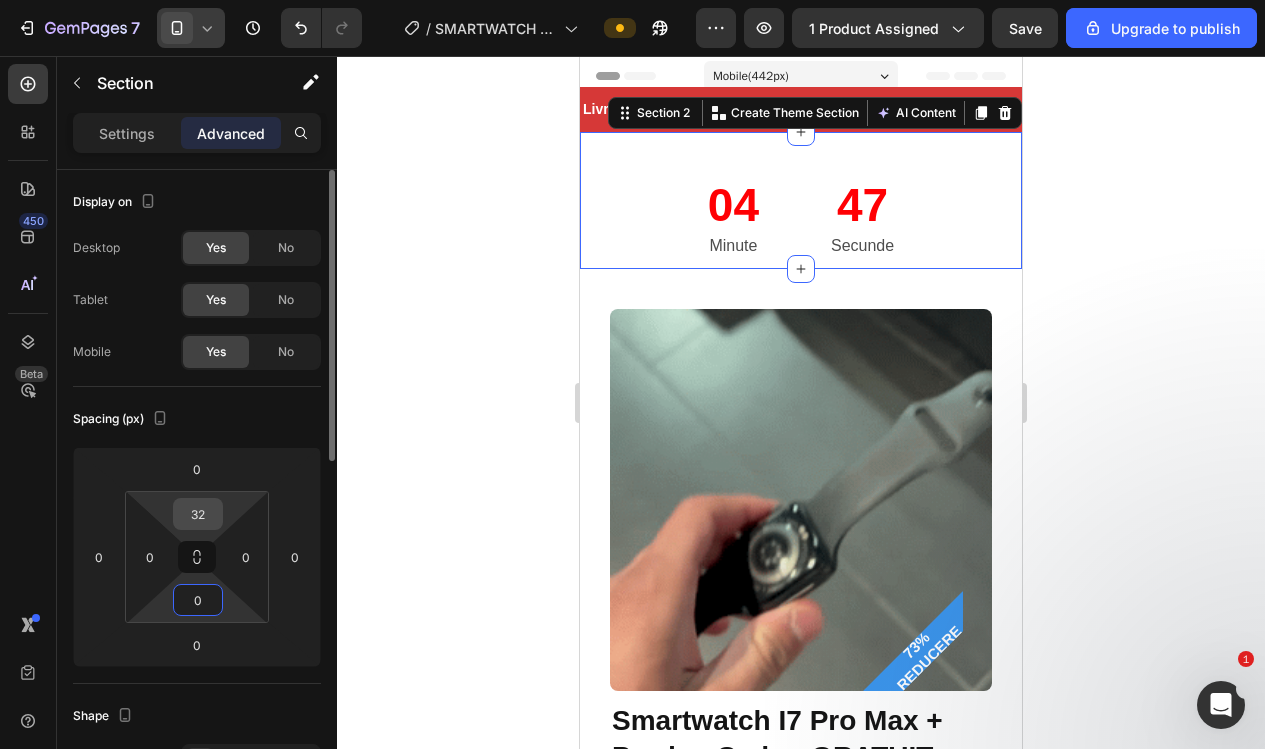 click on "32" at bounding box center (198, 514) 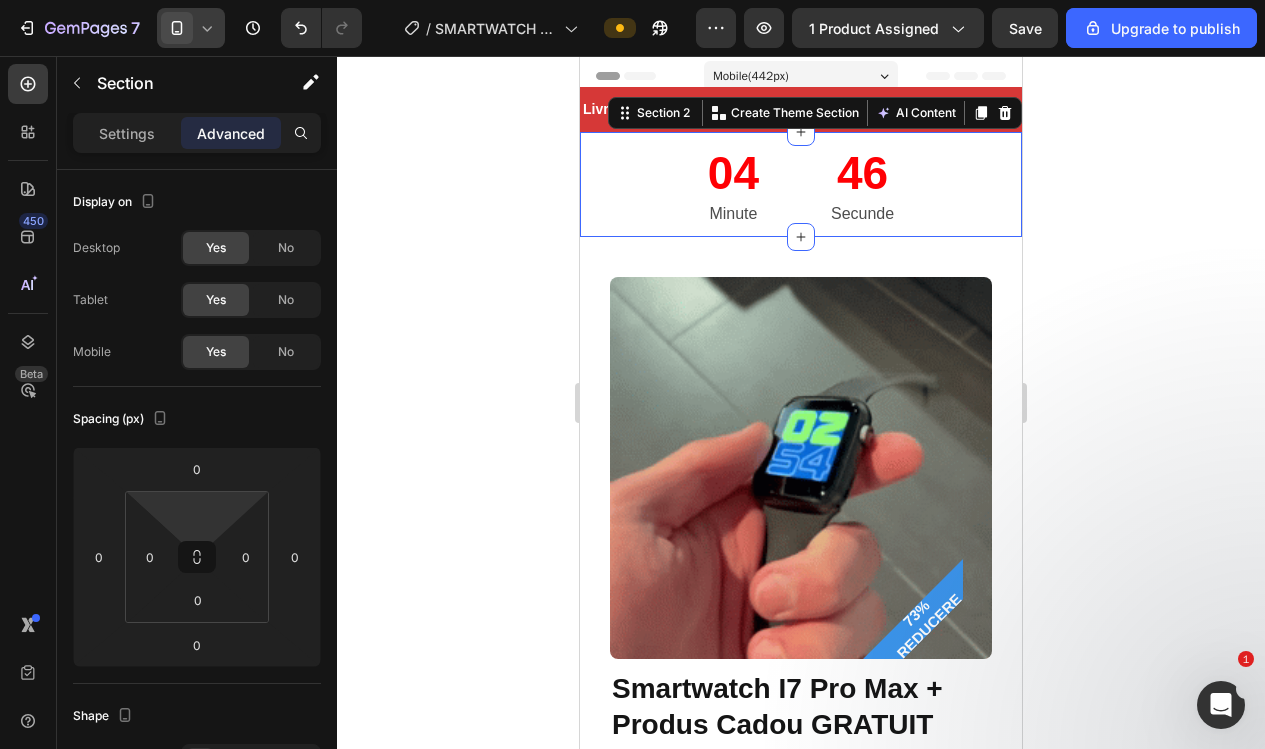 type on "0" 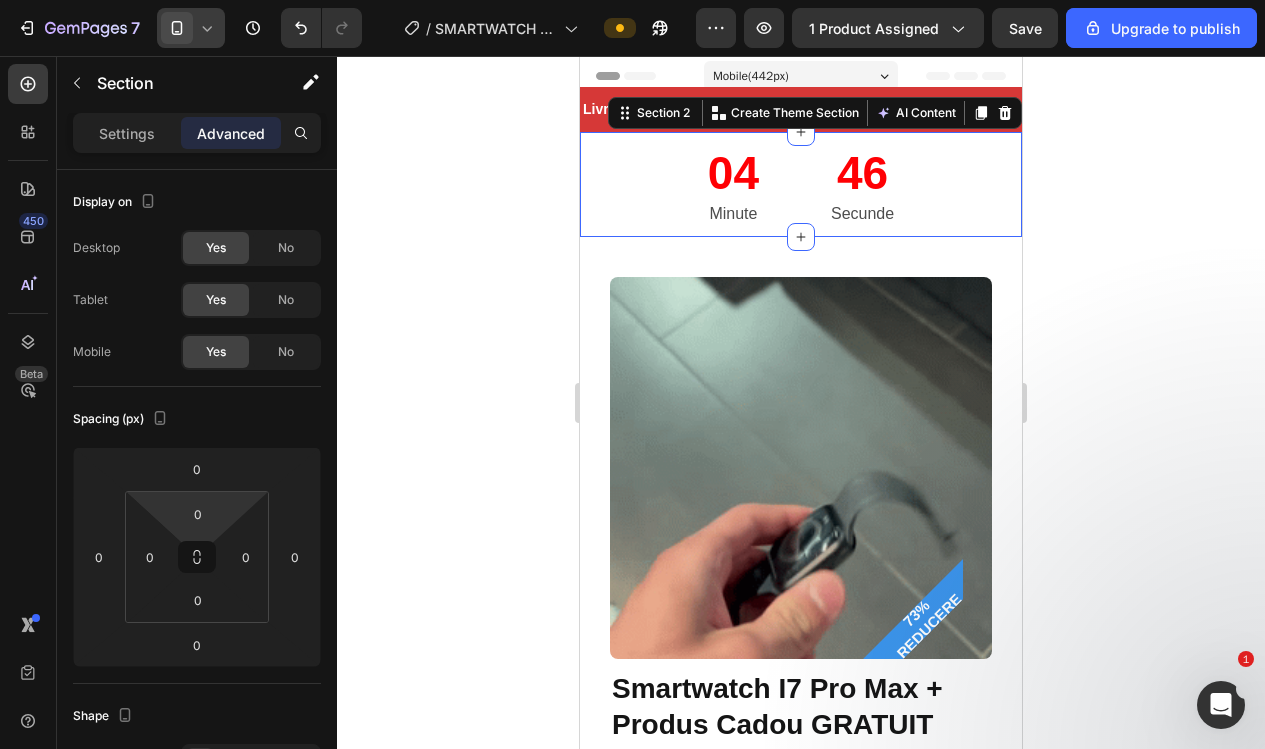 click 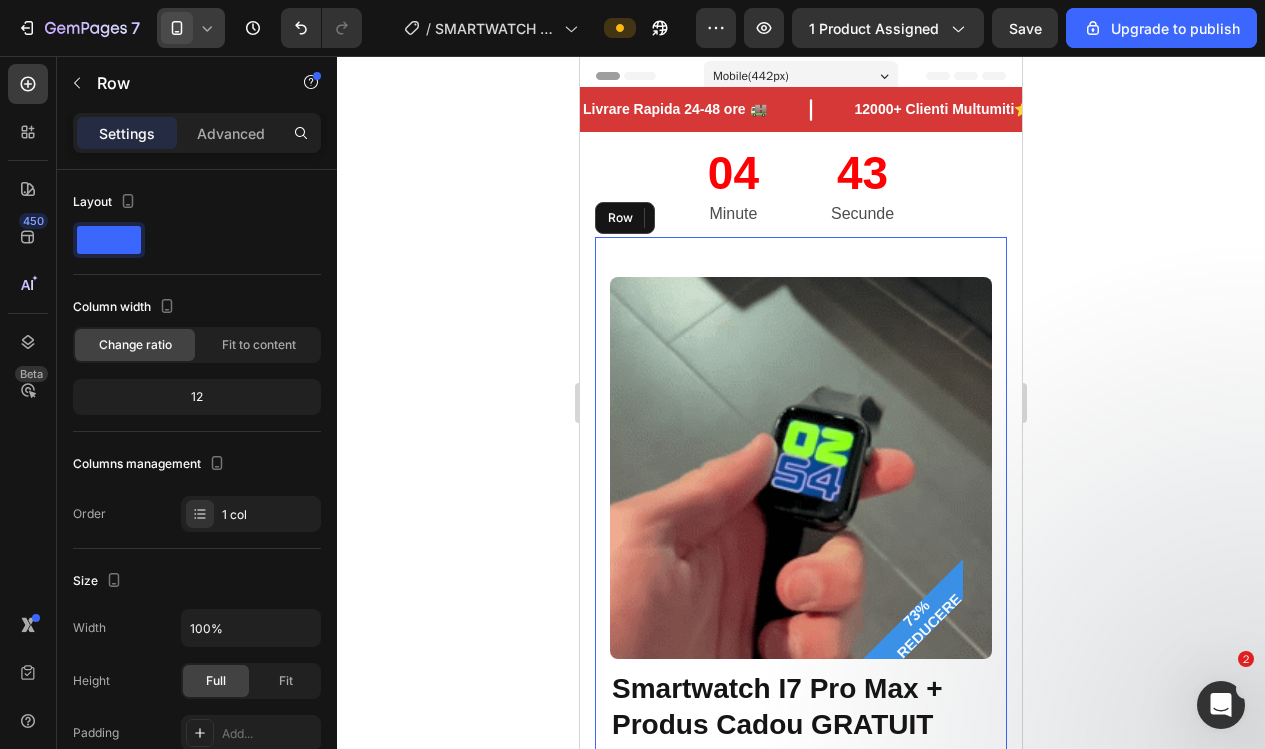 click on "Image Image Transport Gratuit Heading Comenzilor de peste 120 de lei Text block Row Image Banii Inapoi Garantat Heading 30 - de zile banii inapoi sau inlocuirea produsului Text block Row Row Row 73% REDUCERE Product Badge (P) Images & Gallery Smartwatch I7 Pro Max + Produs Cadou GRATUIT (P) Title                Icon                Icon                Icon                Icon                Icon Icon List Hoz 4.9 din 12,366 recenzii Text block Row                Icon                Icon                Icon                Icon                Icon Icon List Hoz 6000+ Clienti Multumiti Text block Row
Icon Nu mai cade telefonul de pe bordul masinii Text block
Icon Usor accesibil din orice pozitie Text block
Icon Pozitia se regleaza Text block
Icon Product Benefit 4 Text block Icon List 99,00 lei (P) Price (P) Price 370,00 lei (P) Price (P) Price Row
Icon Mult mai ieftin ca unul Apple Text block
Icon Text block Icon Icon" at bounding box center (801, 1155) 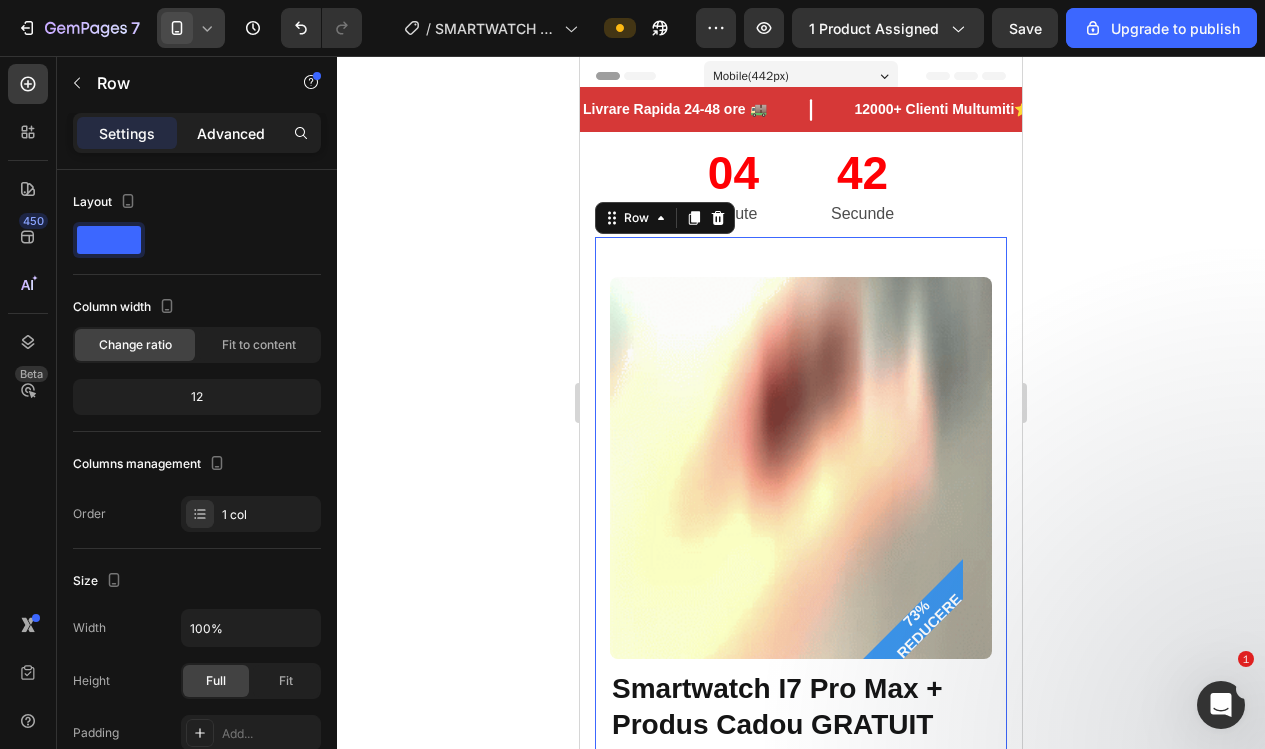 click on "Advanced" at bounding box center [231, 133] 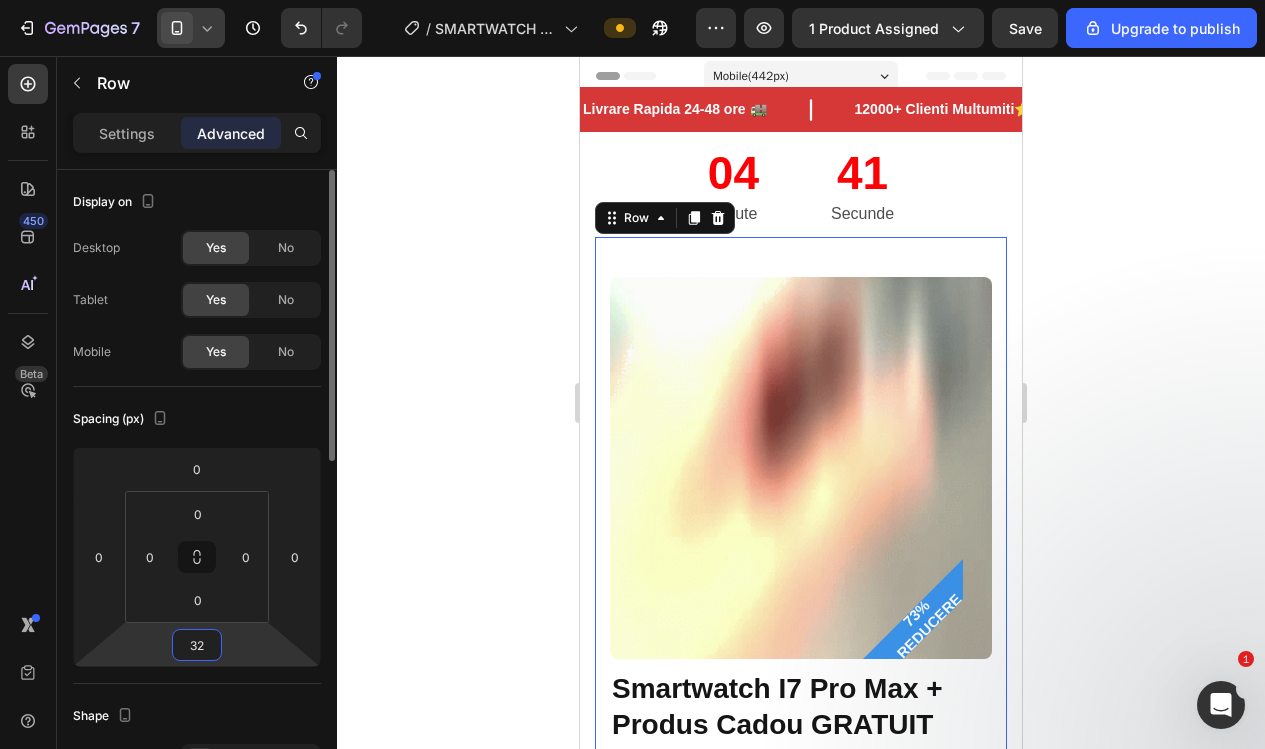 click on "32" at bounding box center [197, 645] 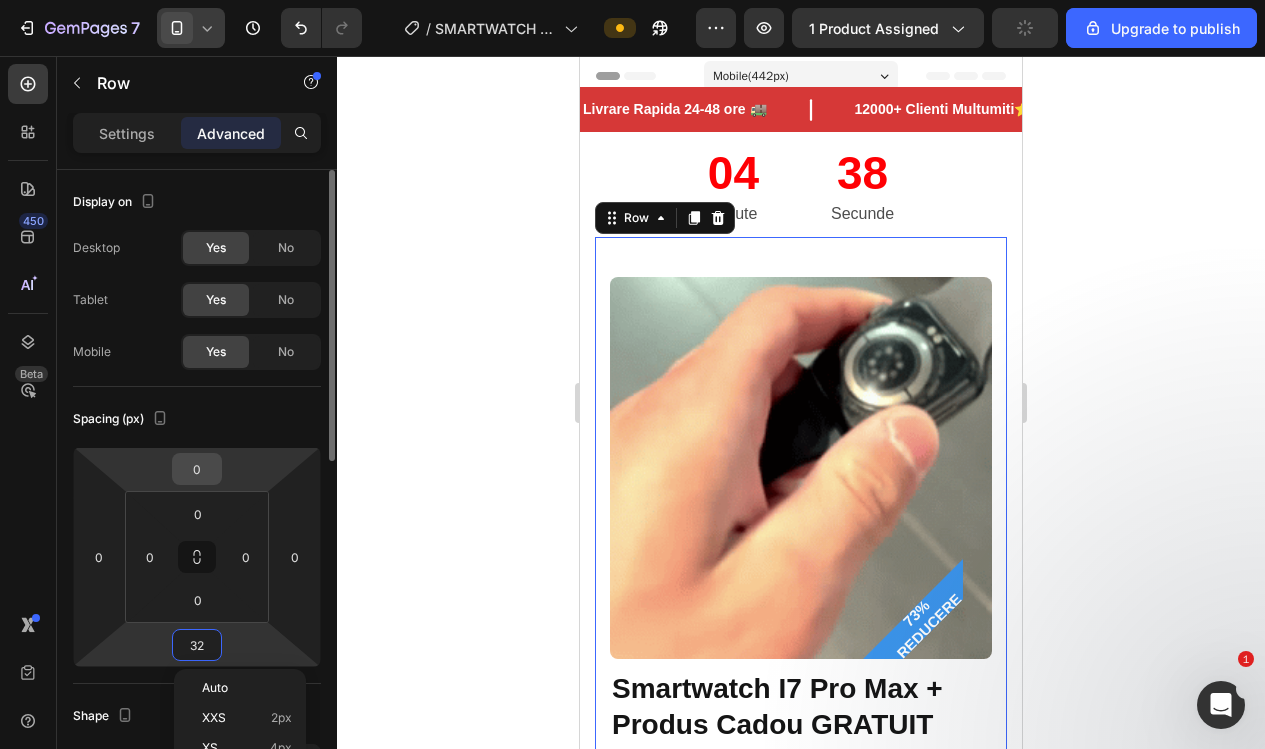 type on "2" 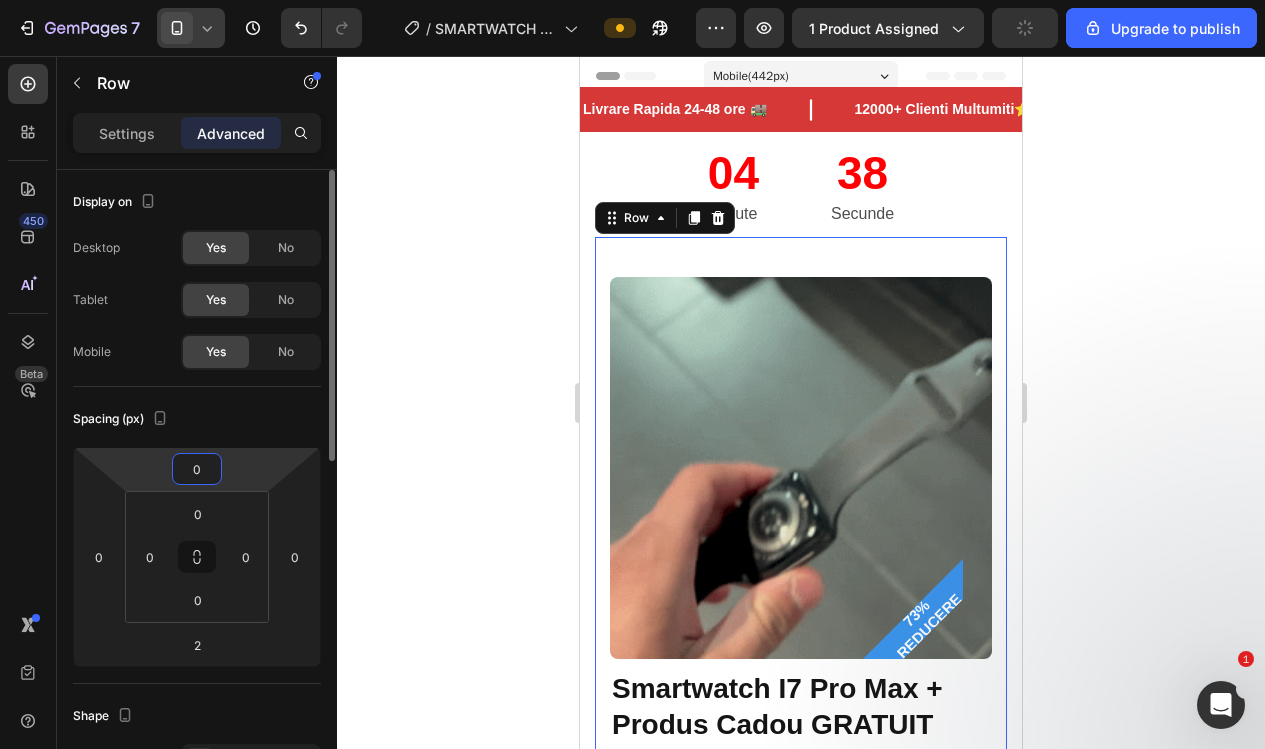 click on "0" at bounding box center (197, 469) 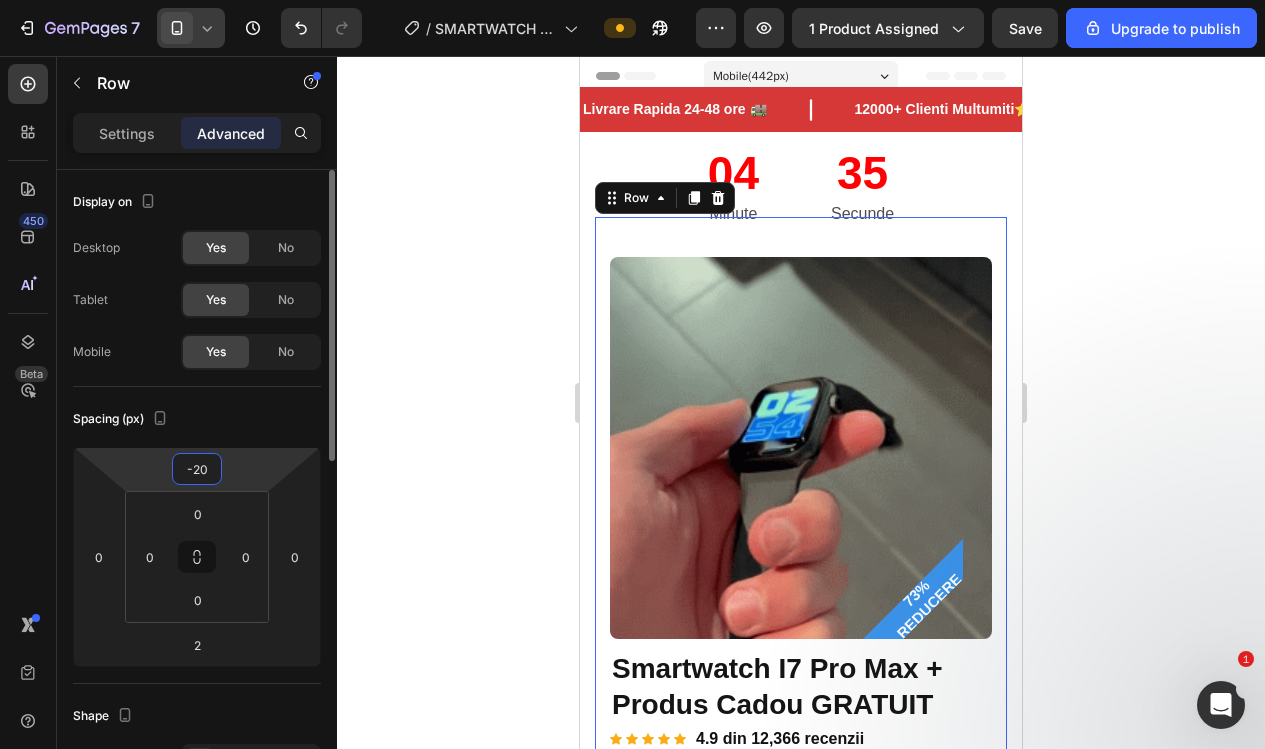 type on "-2" 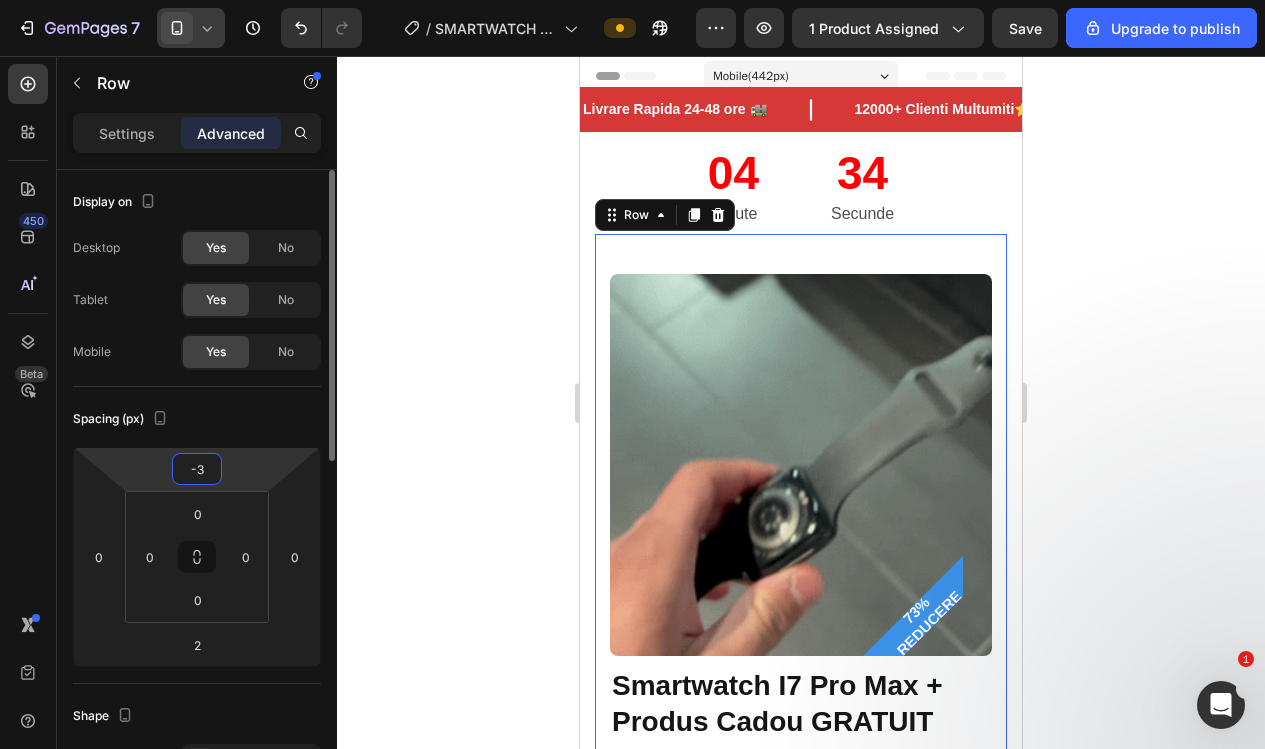 type on "-30" 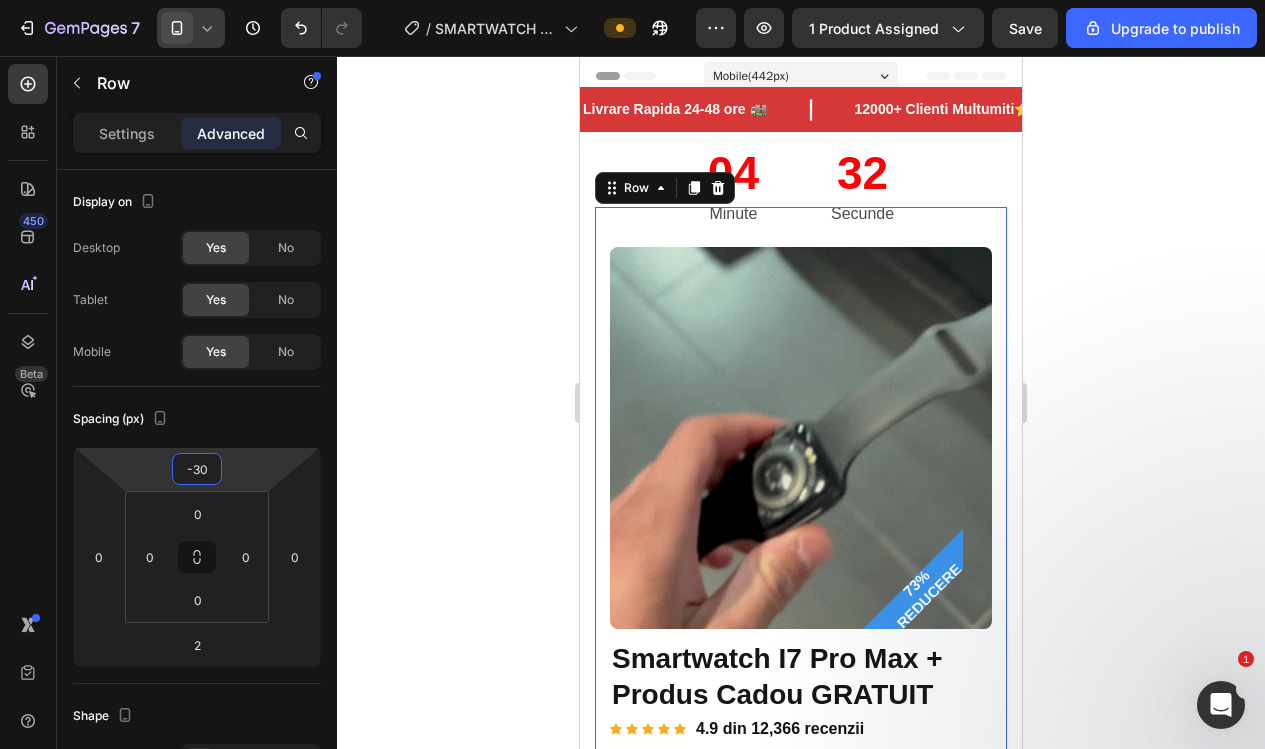click 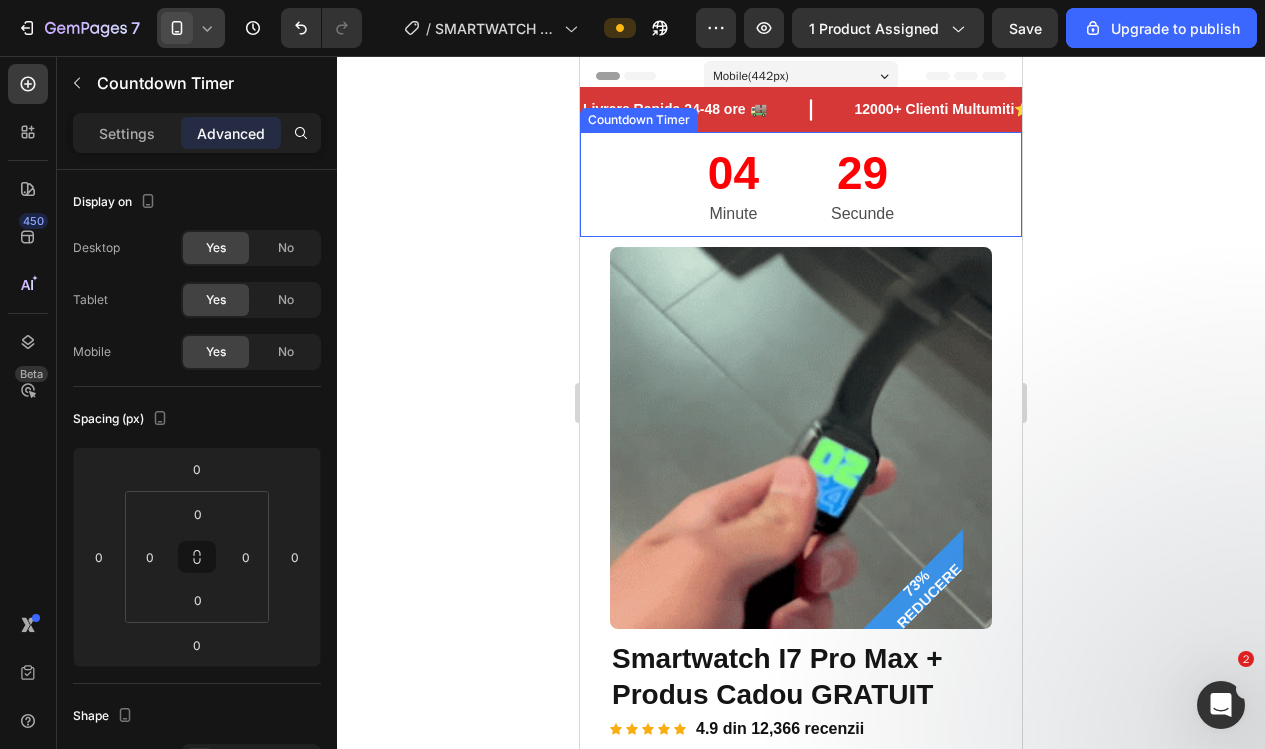 click on "29" at bounding box center [862, 174] 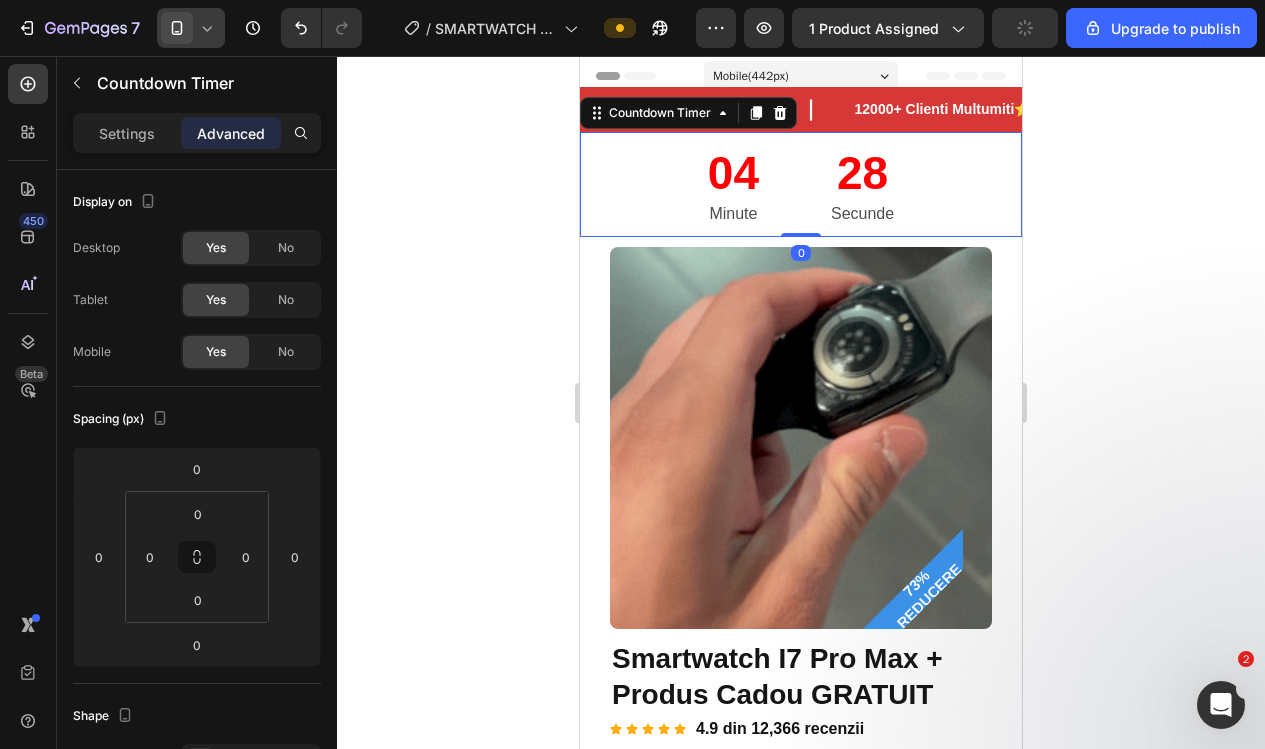 drag, startPoint x: 793, startPoint y: 112, endPoint x: 925, endPoint y: 188, distance: 152.31546 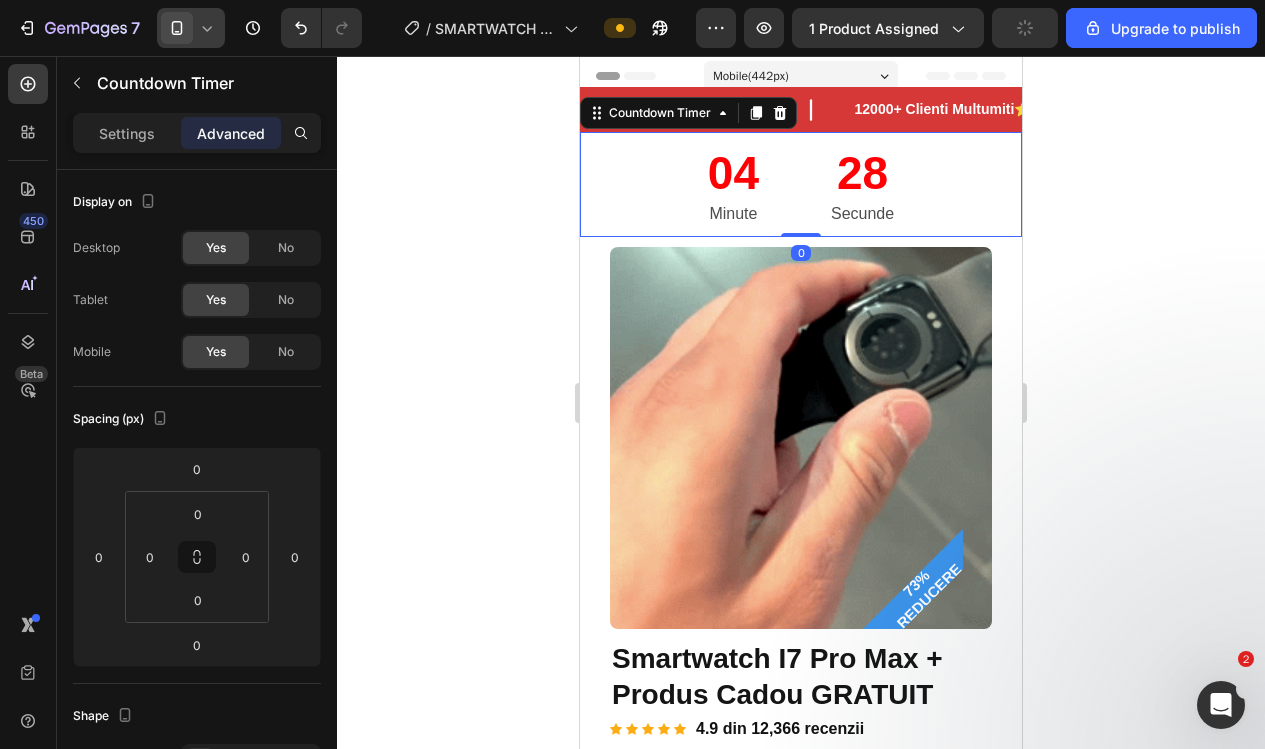 click on "Countdown Timer" at bounding box center [688, 113] 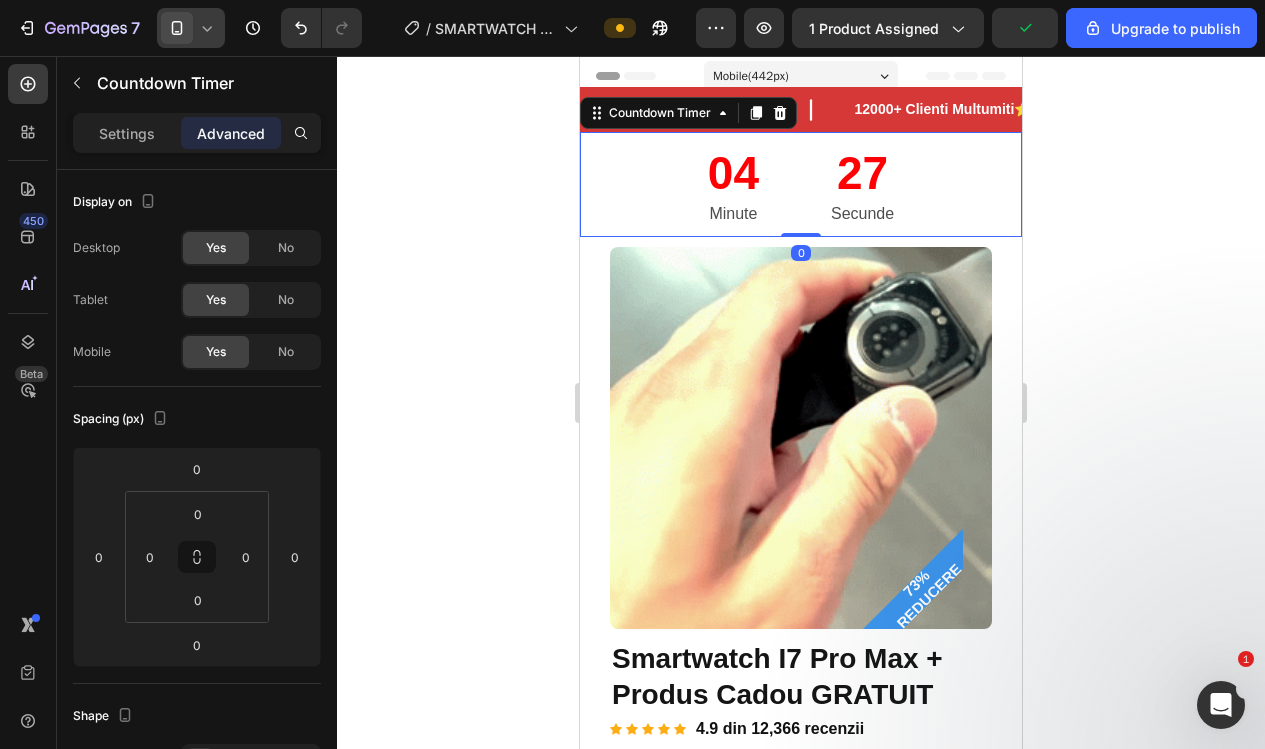 click at bounding box center [780, 113] 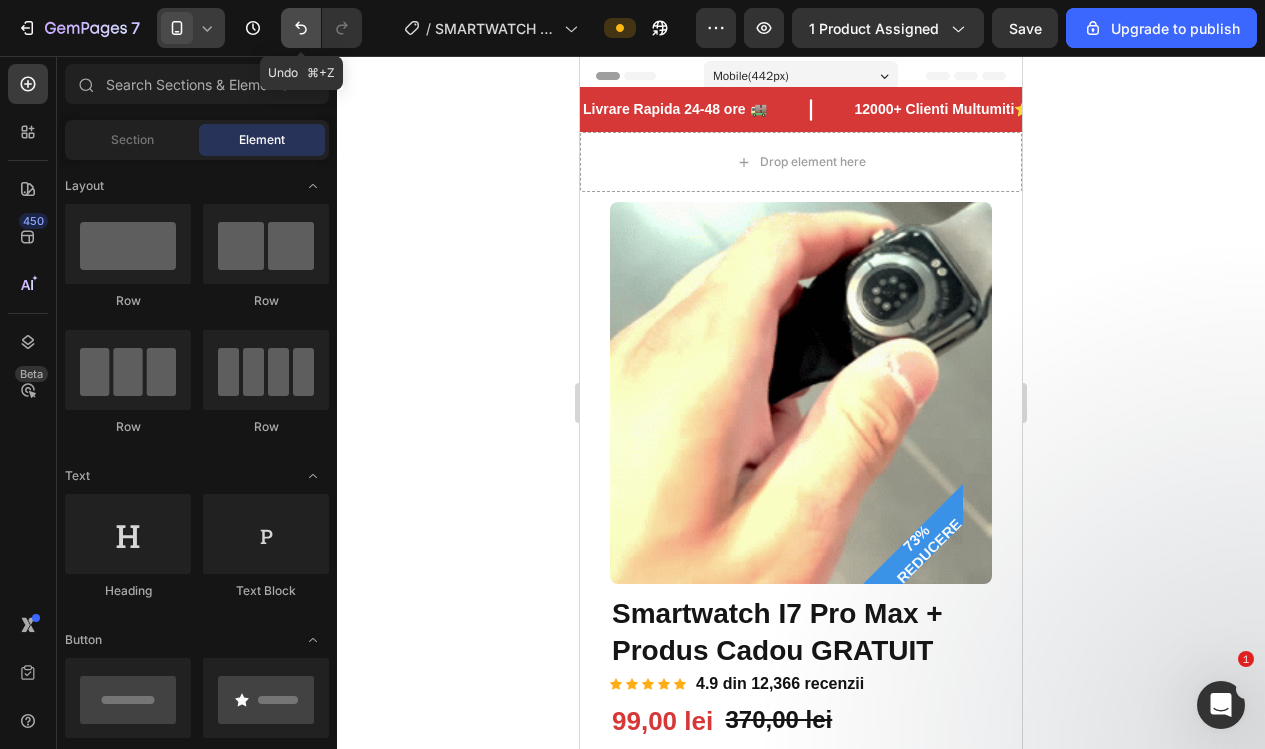 click 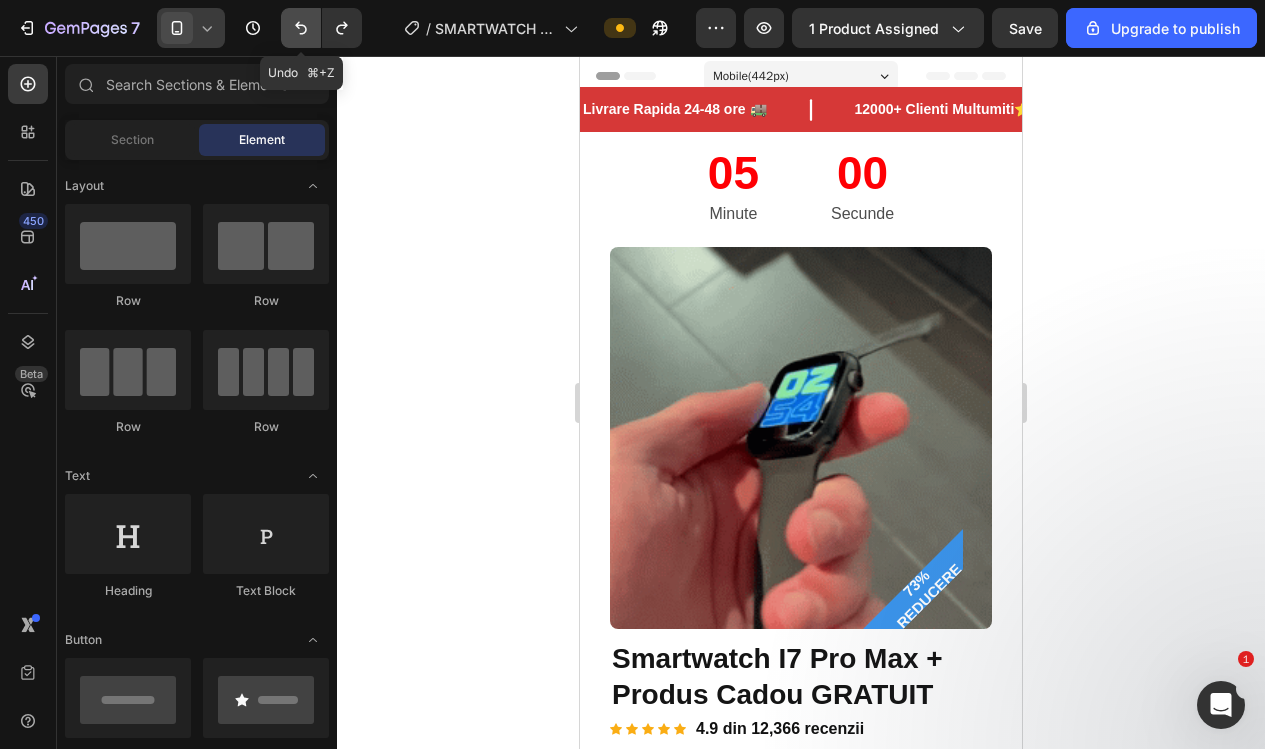 click 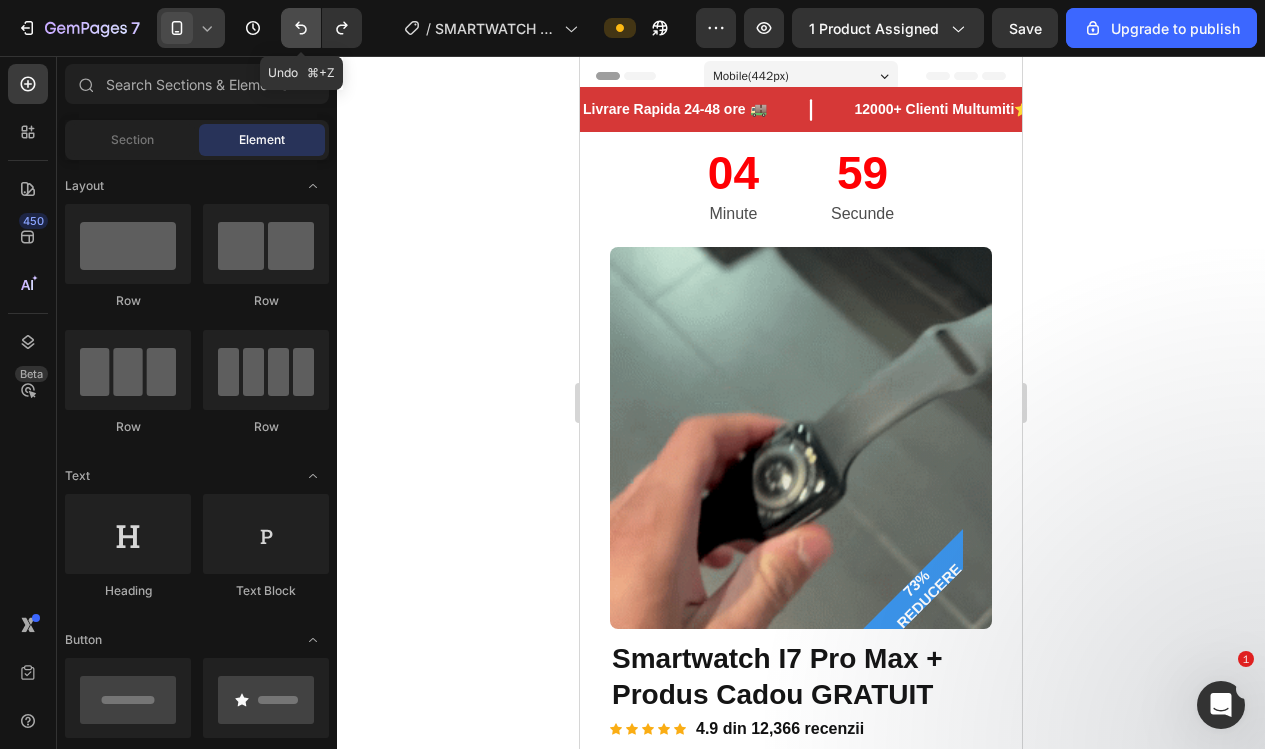 click 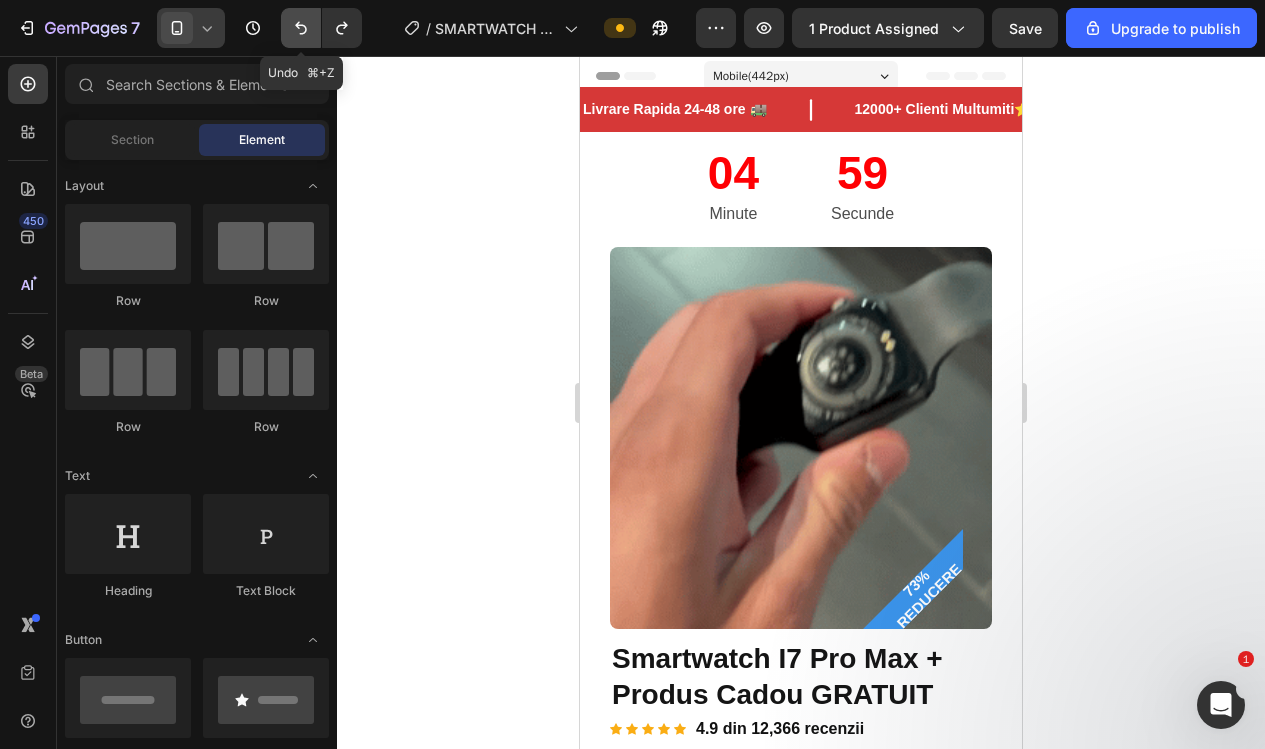 click 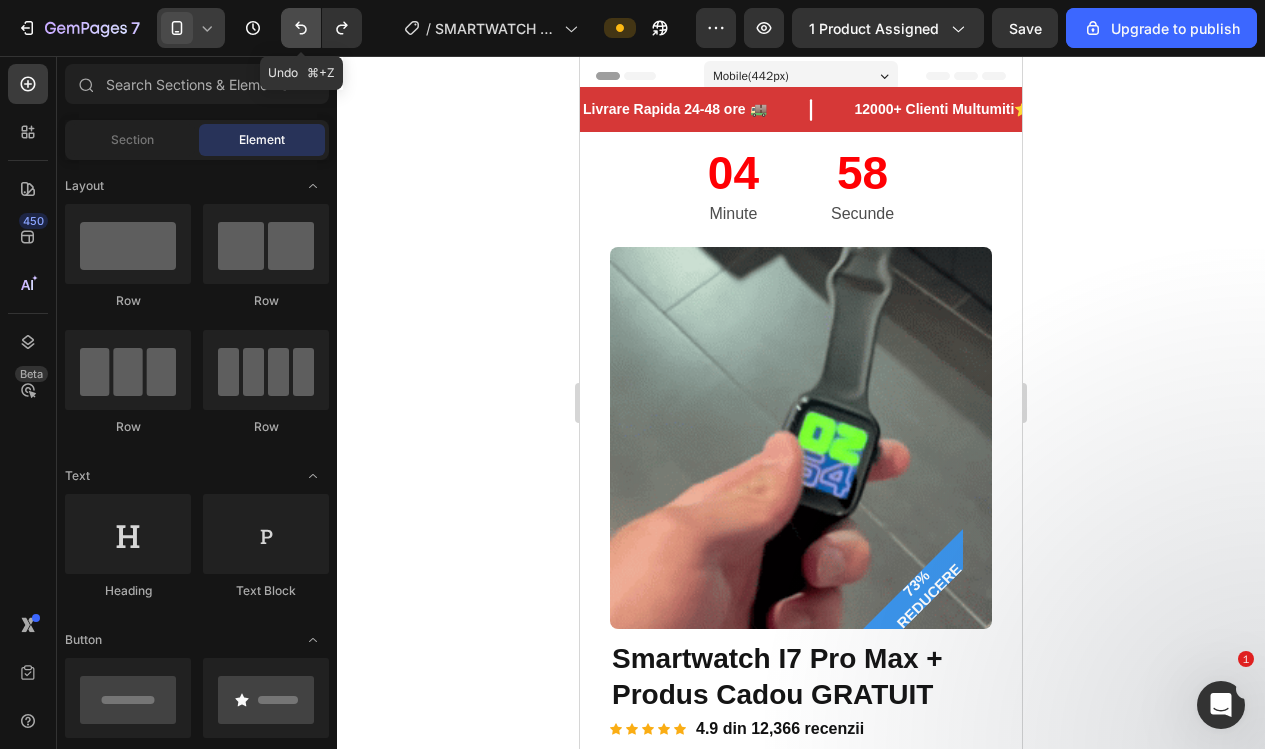 click 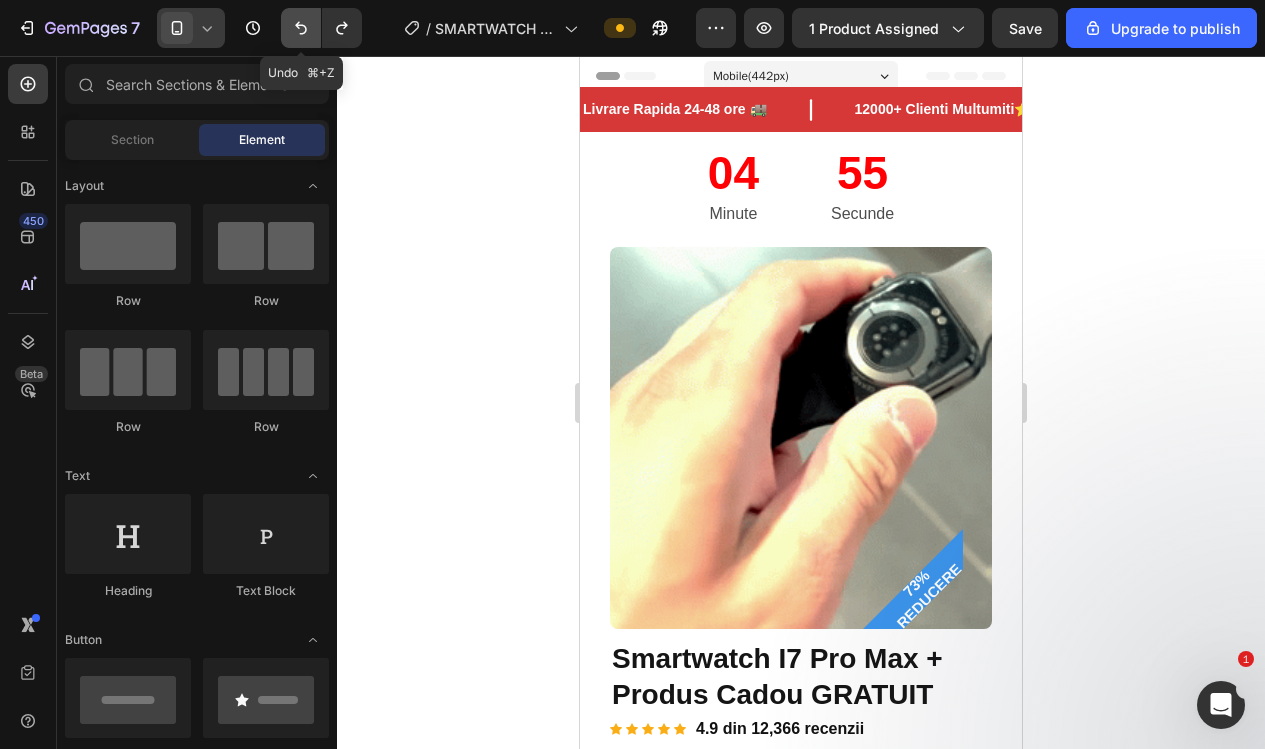 click 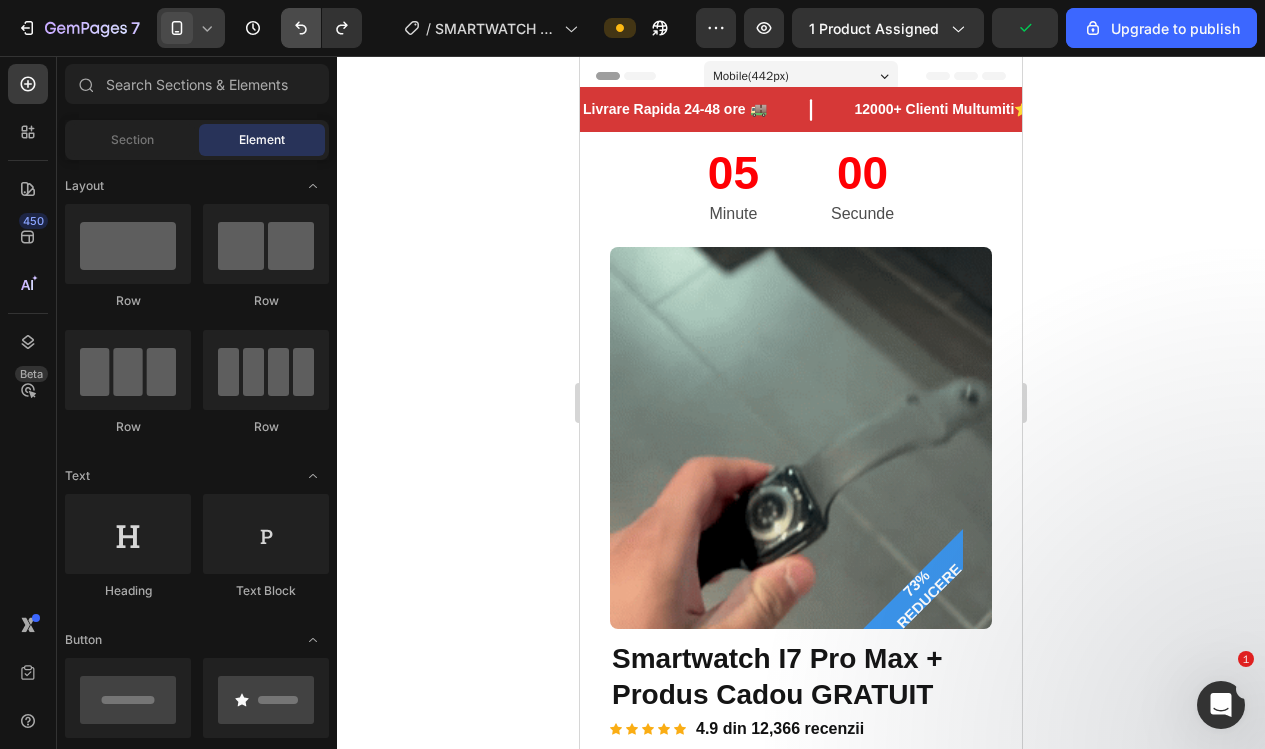 scroll, scrollTop: 0, scrollLeft: 0, axis: both 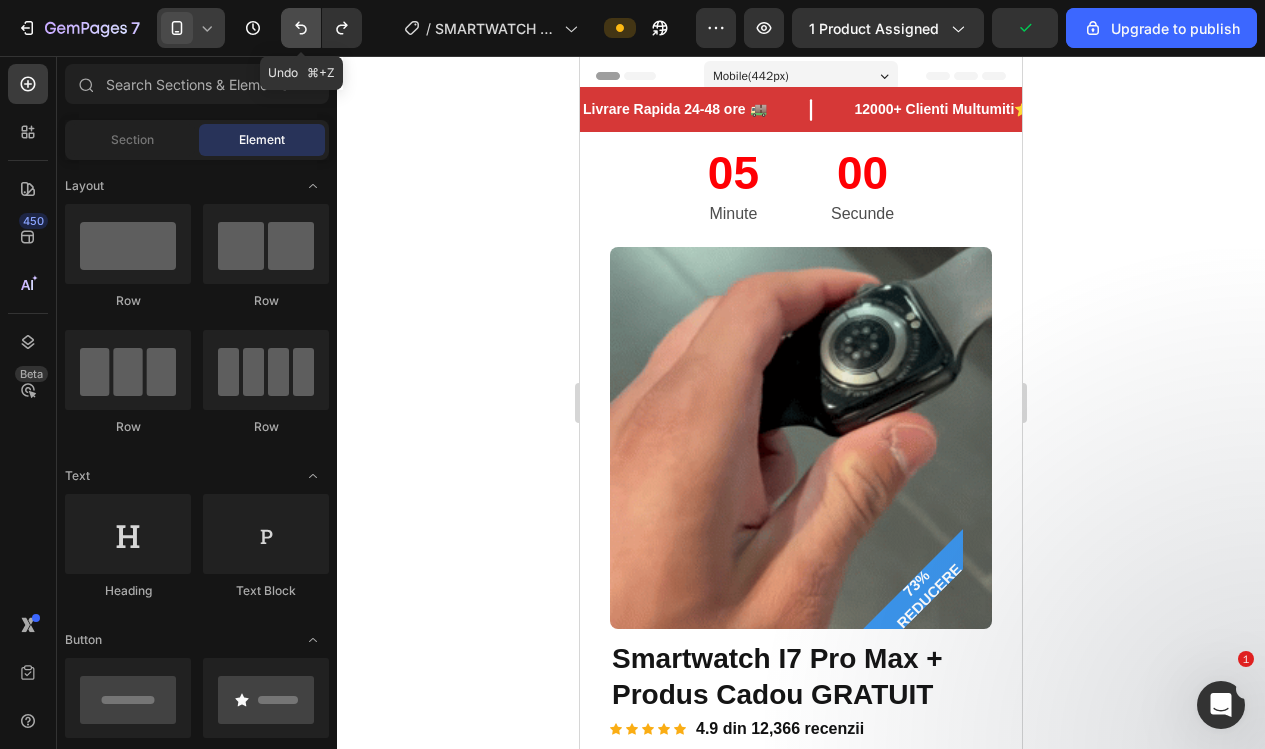 click 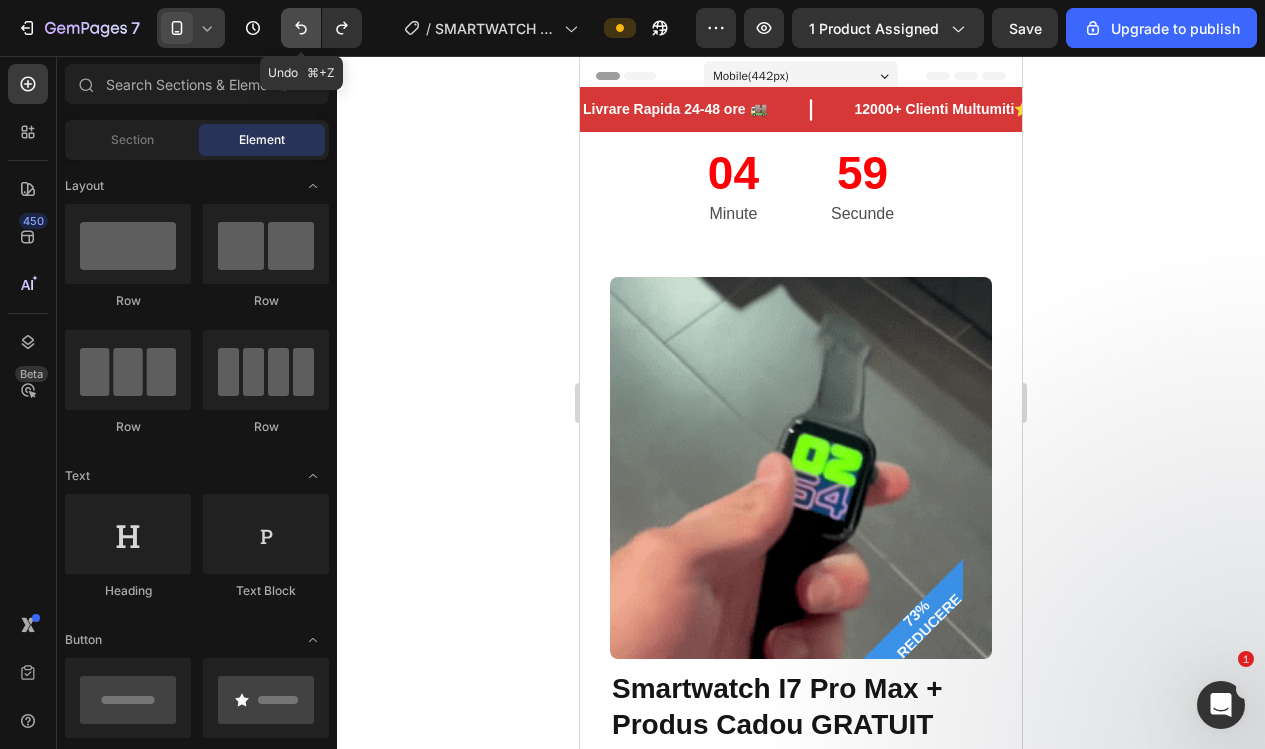 click 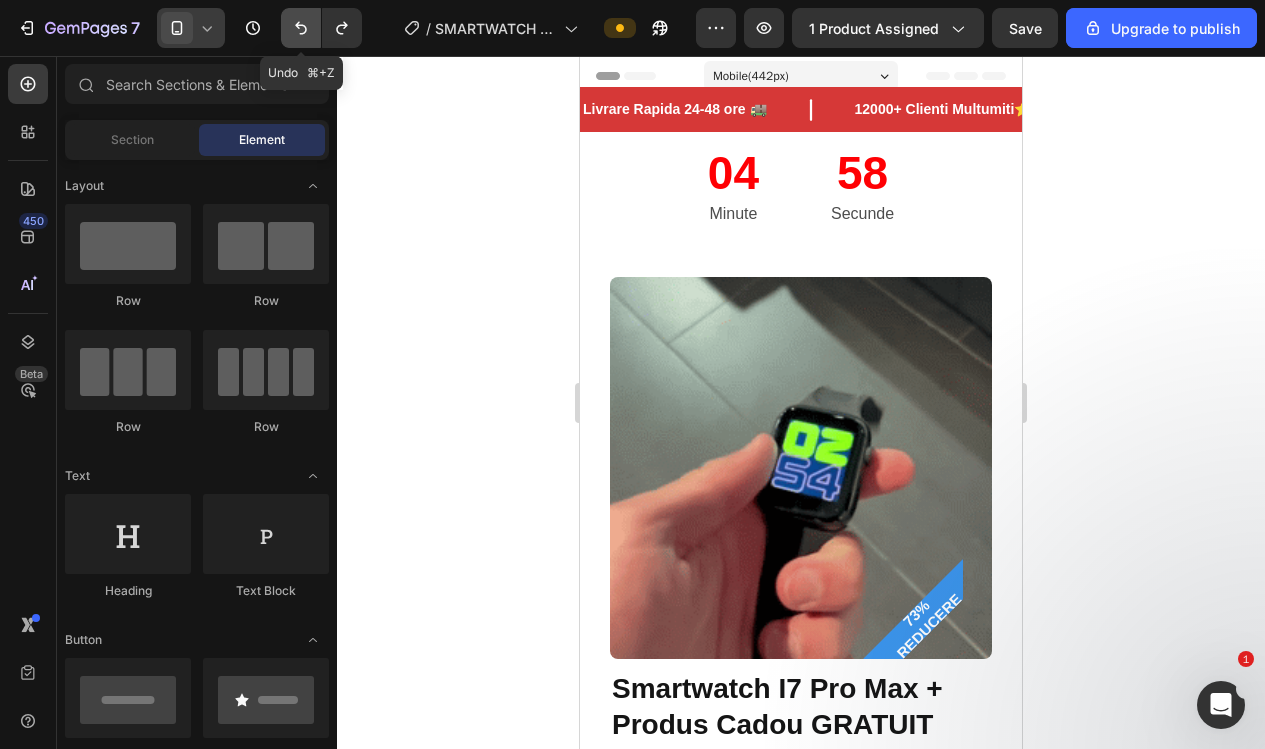 click 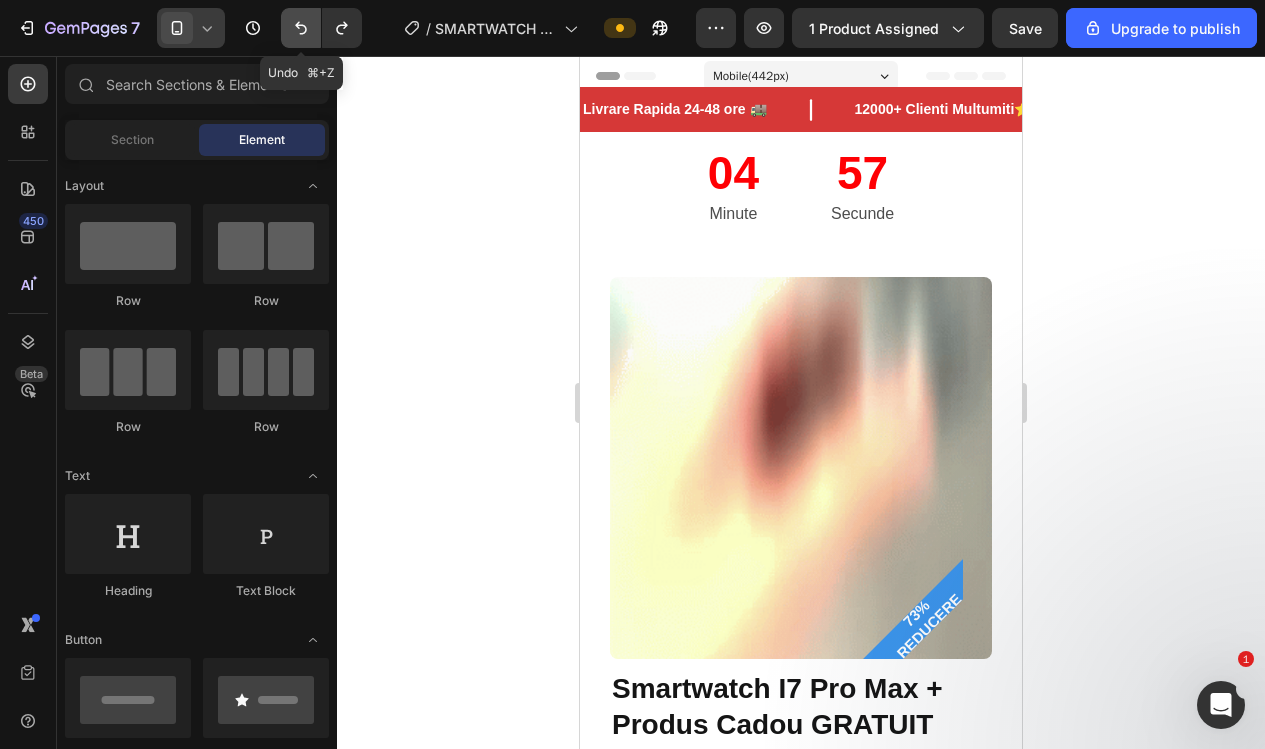click 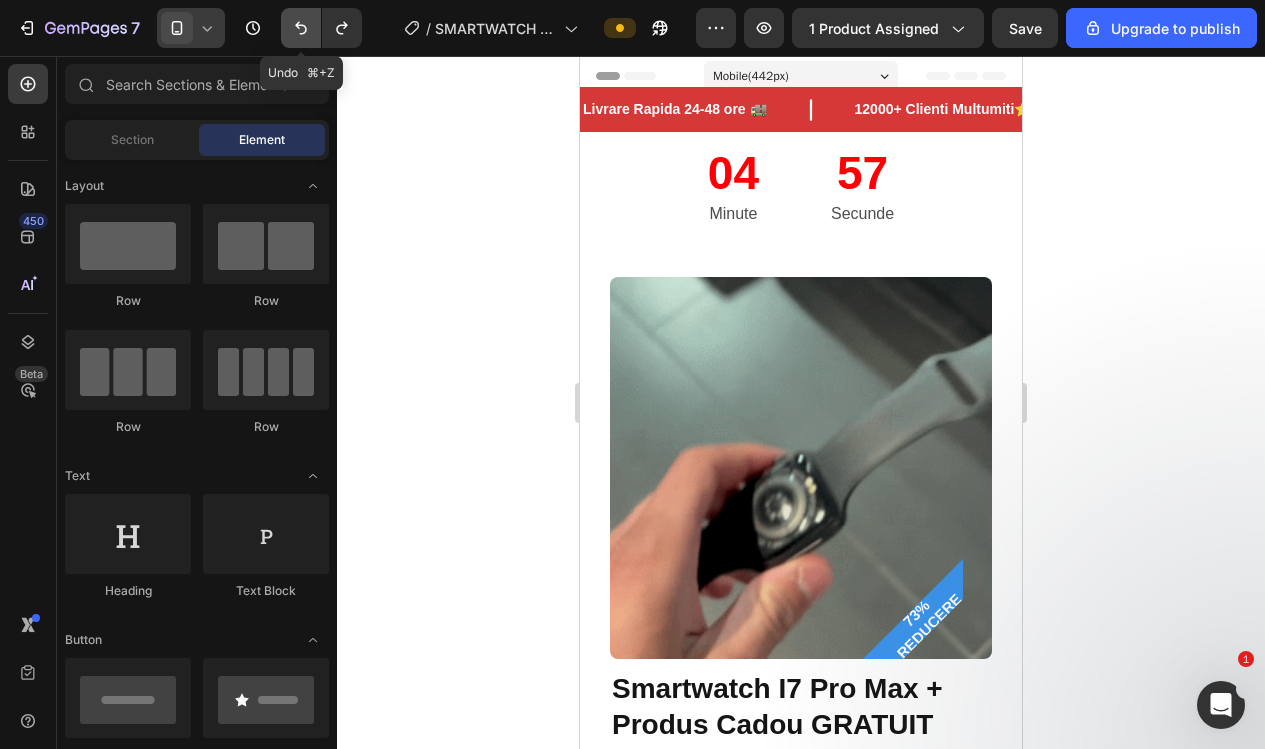 click 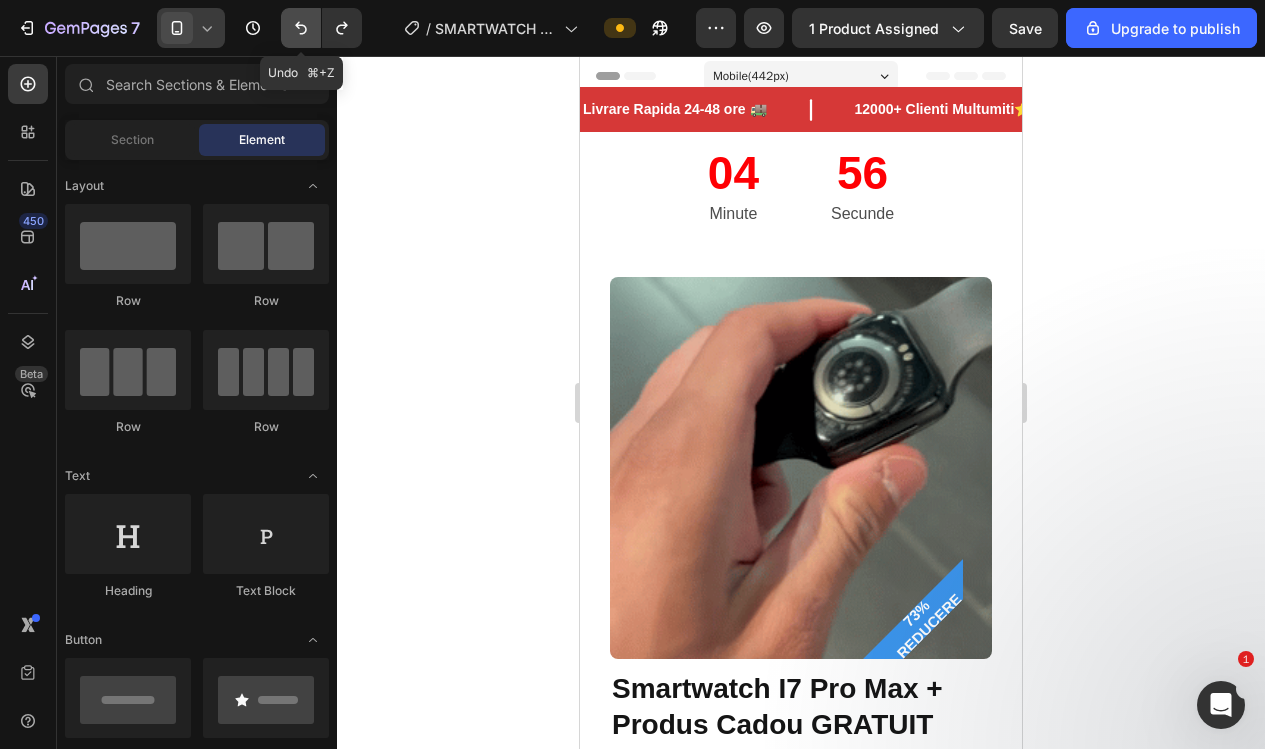 click 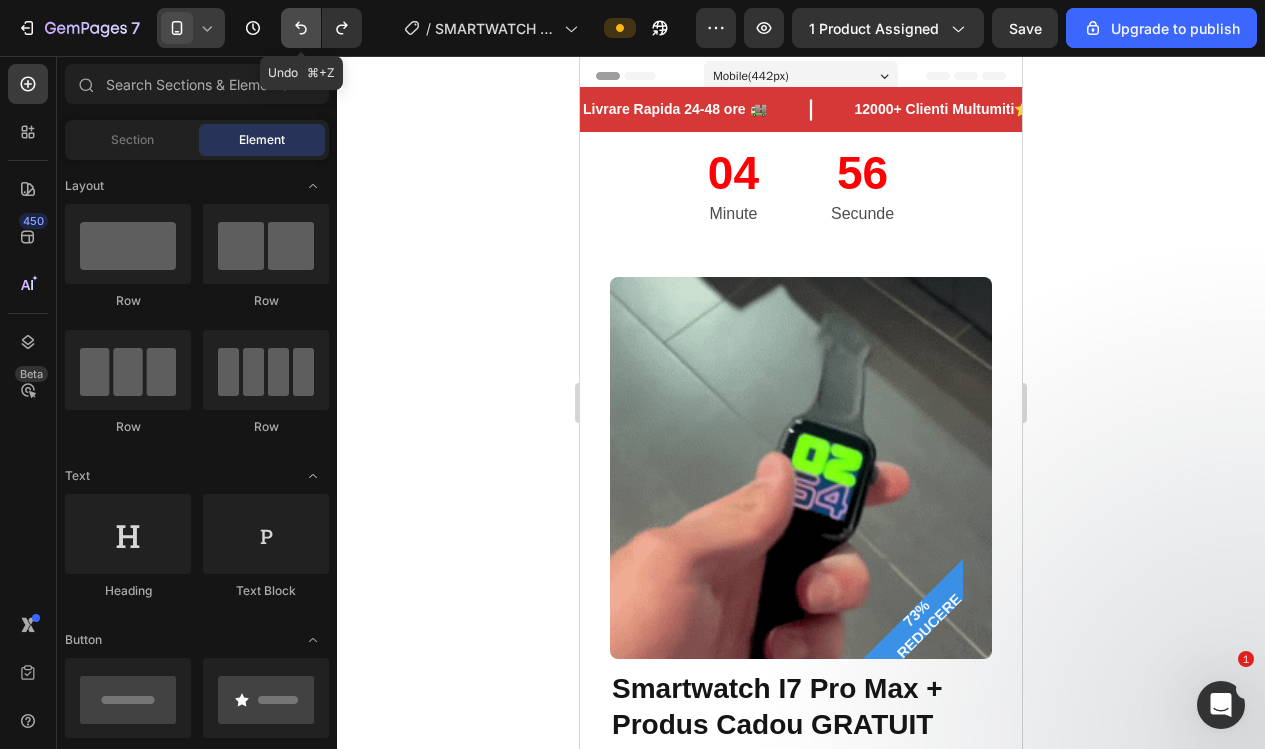 click 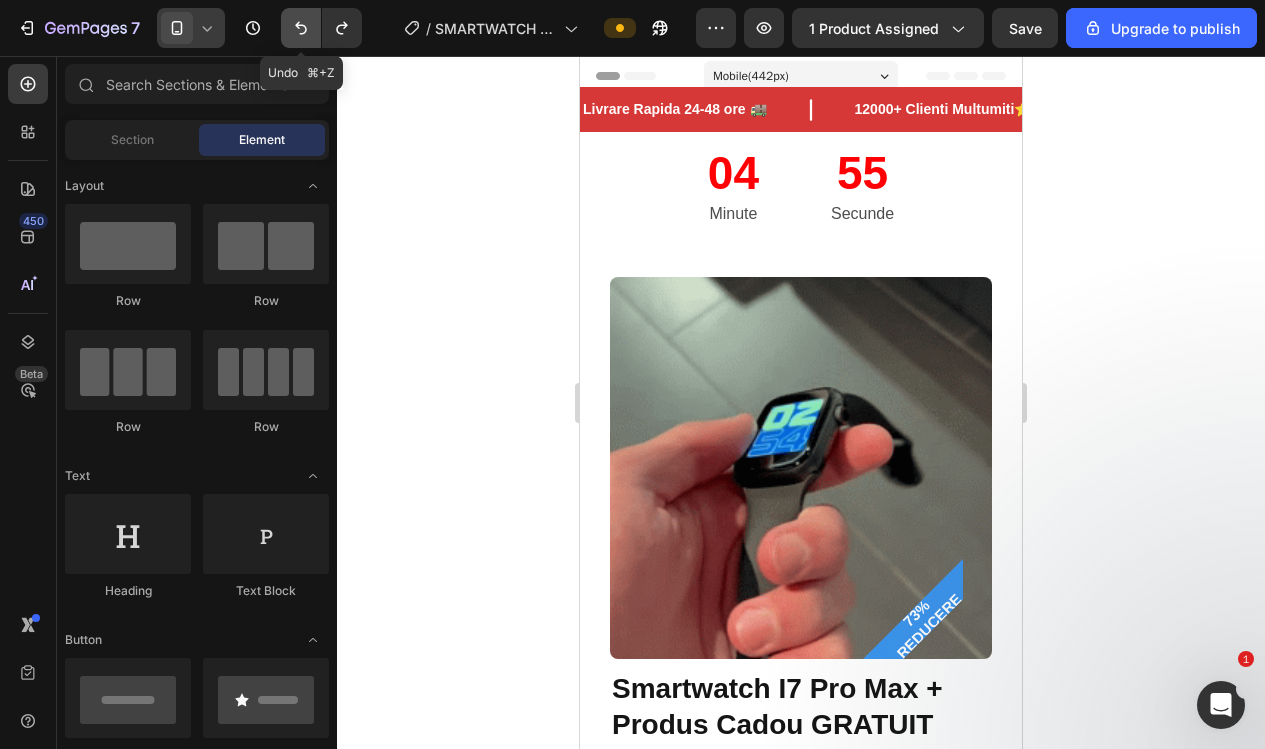 click 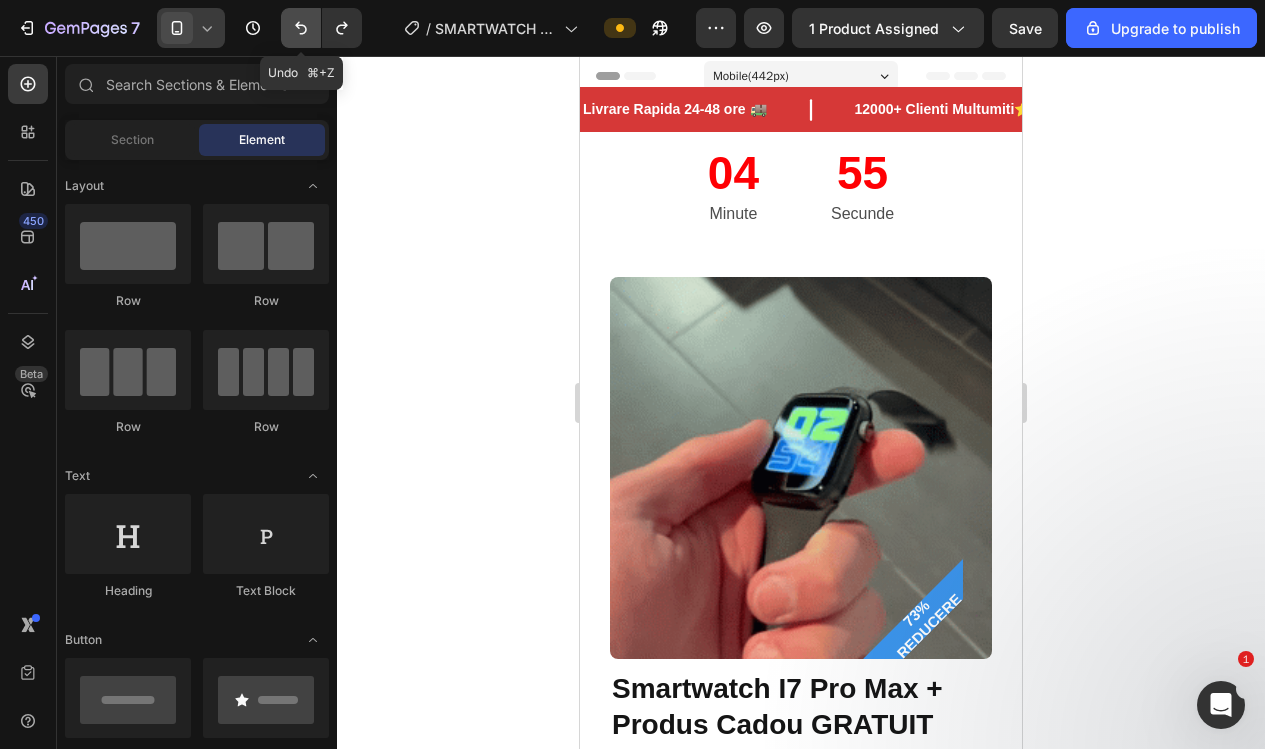 click 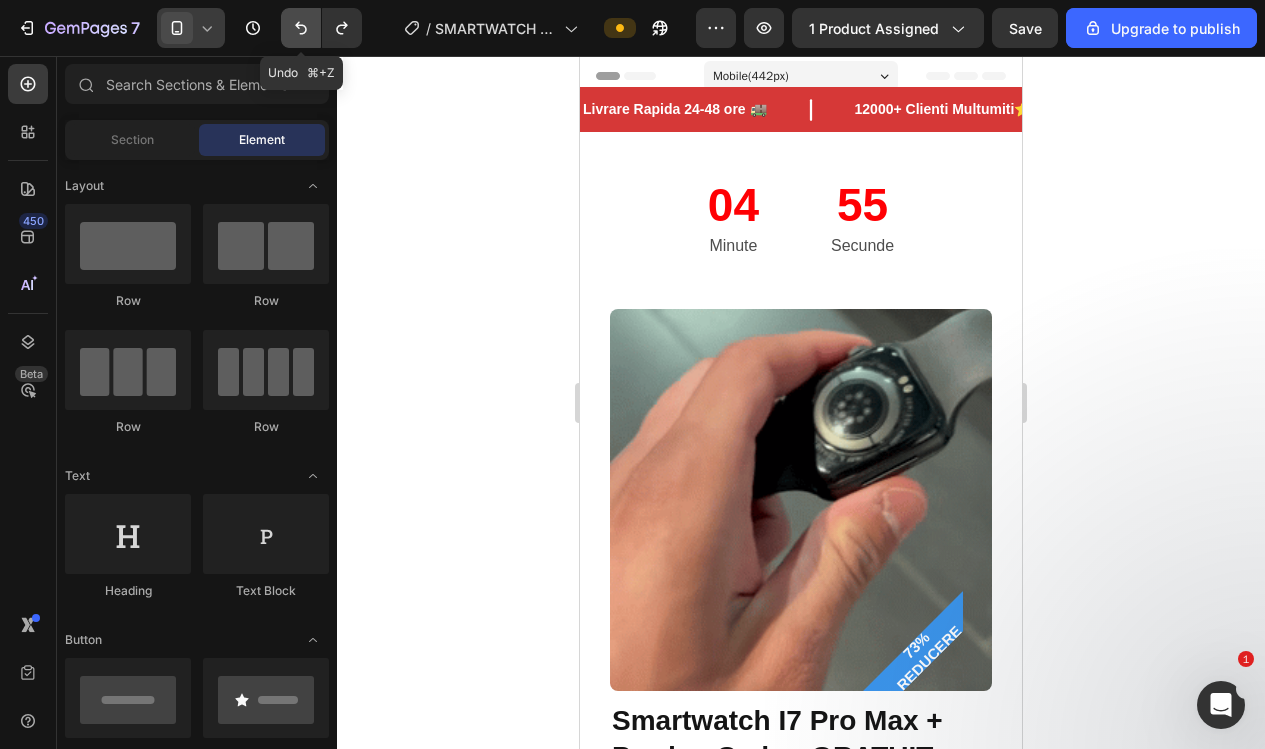 click 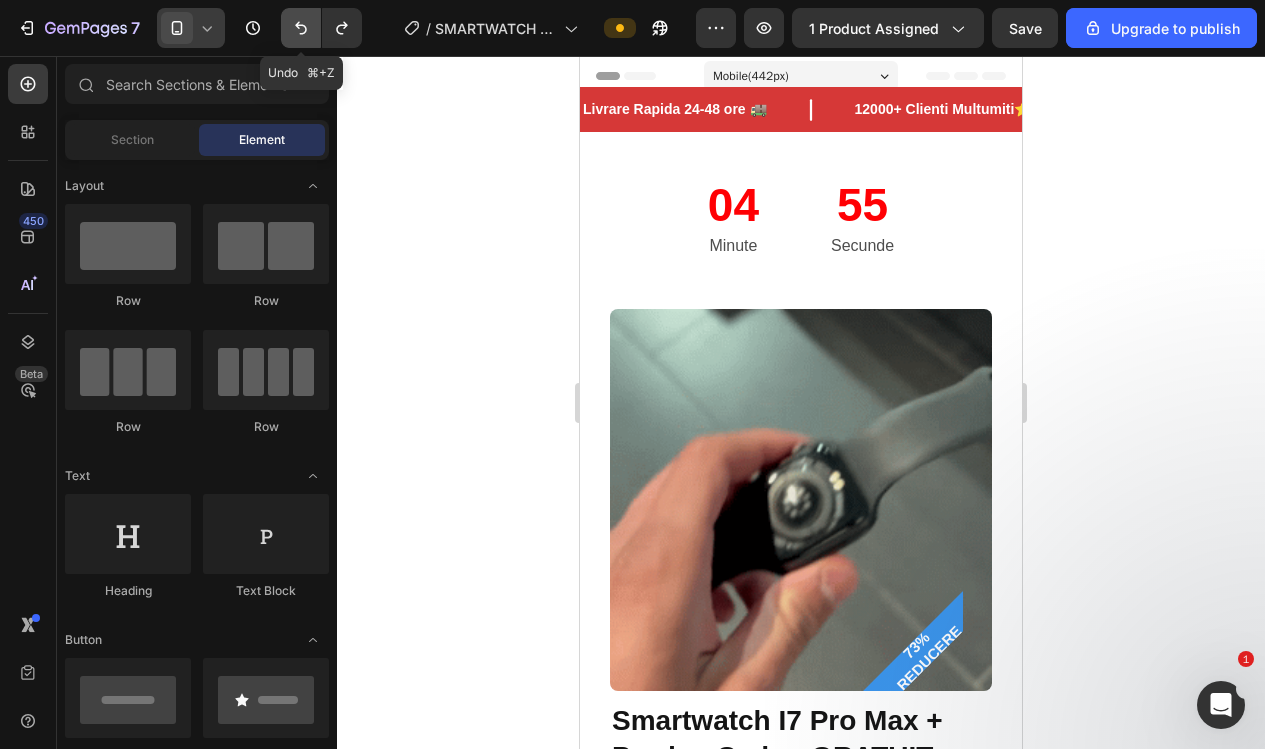 click 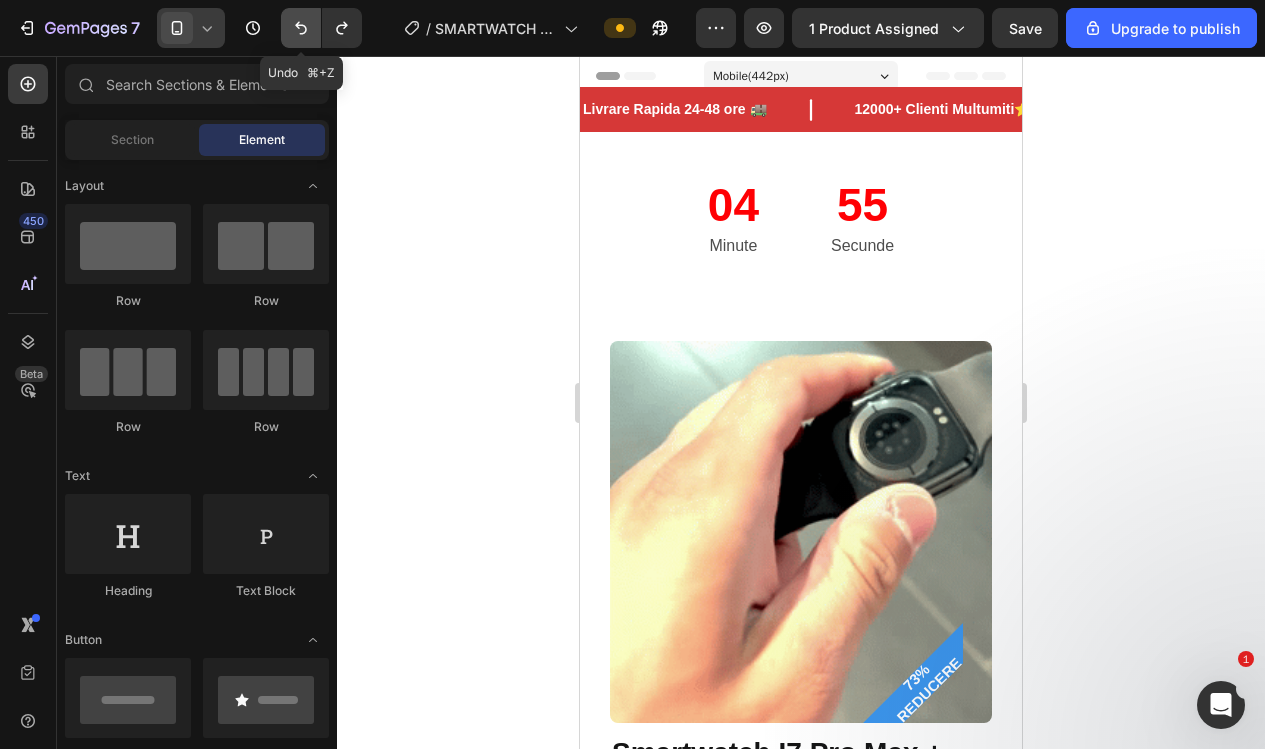 click 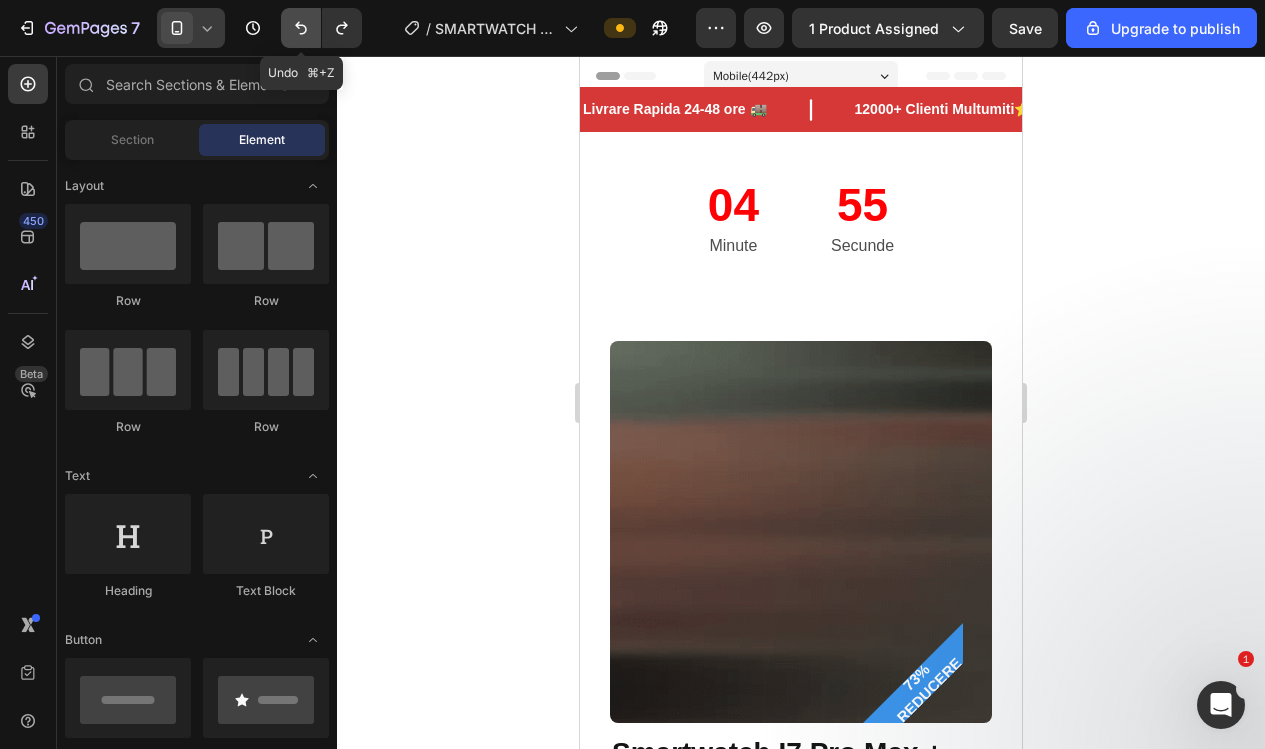 click 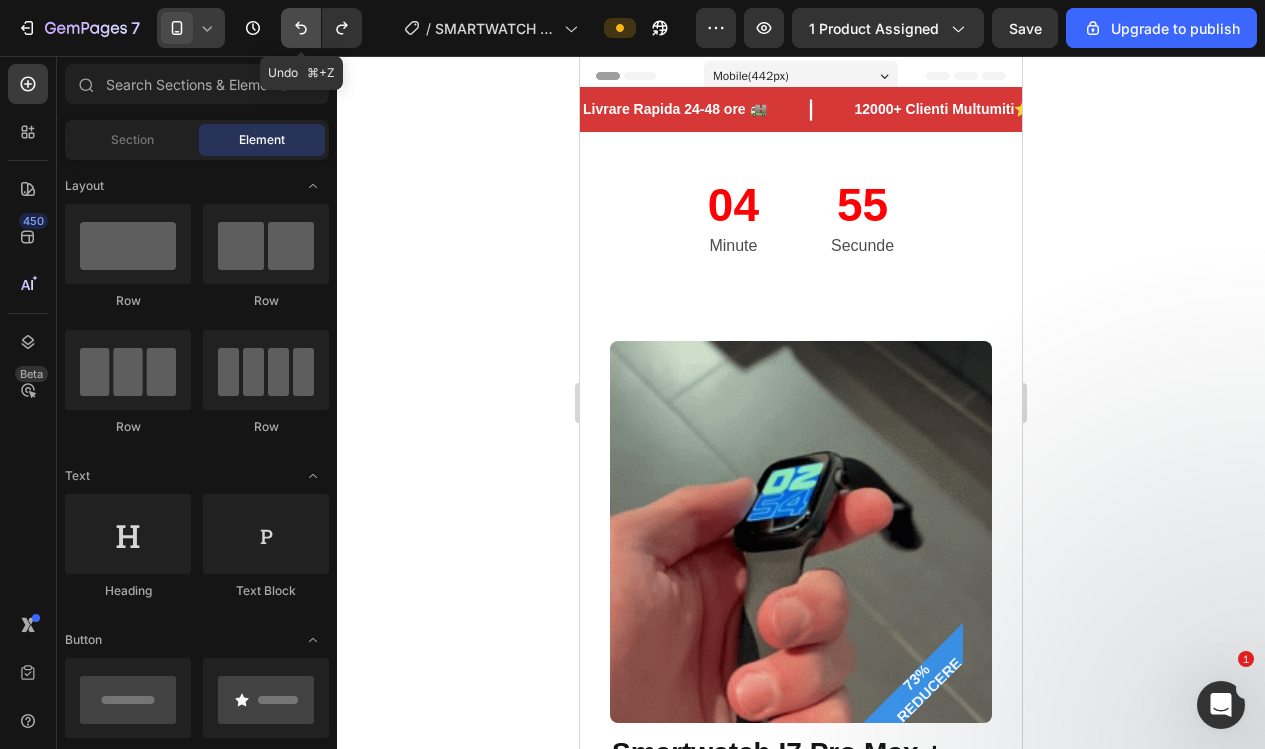click 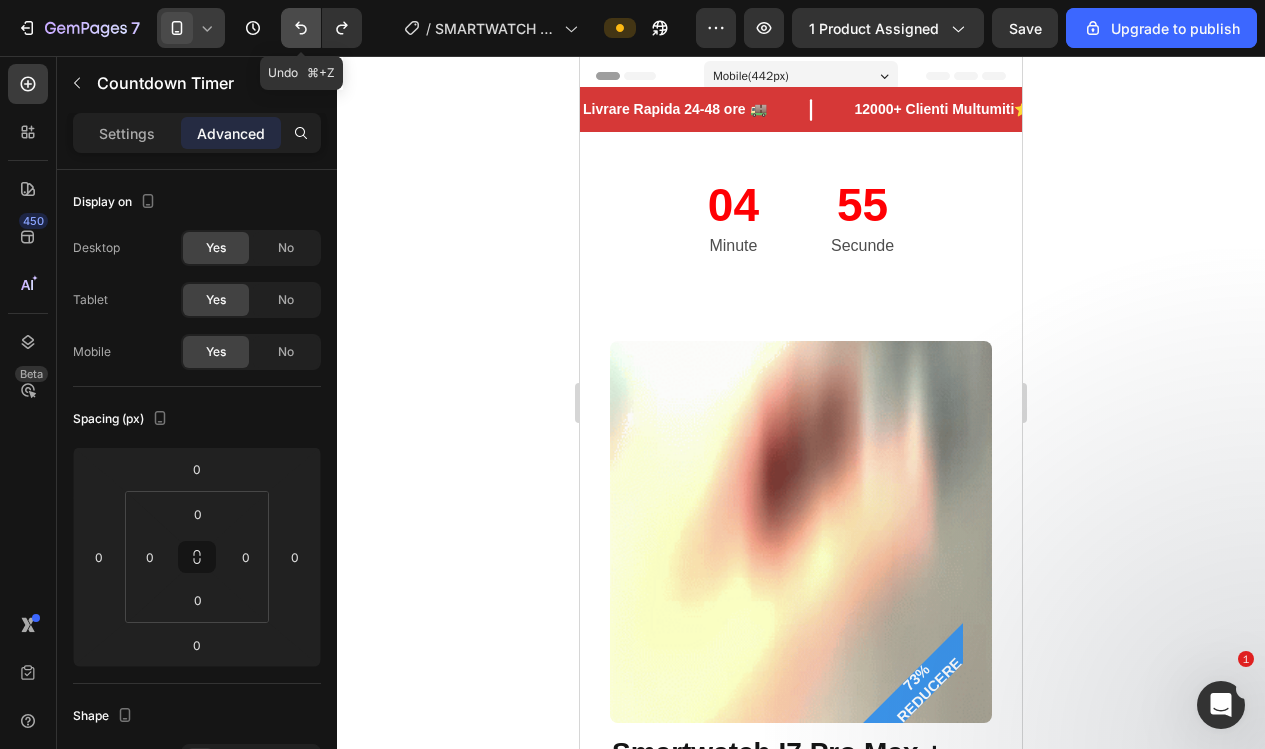 click 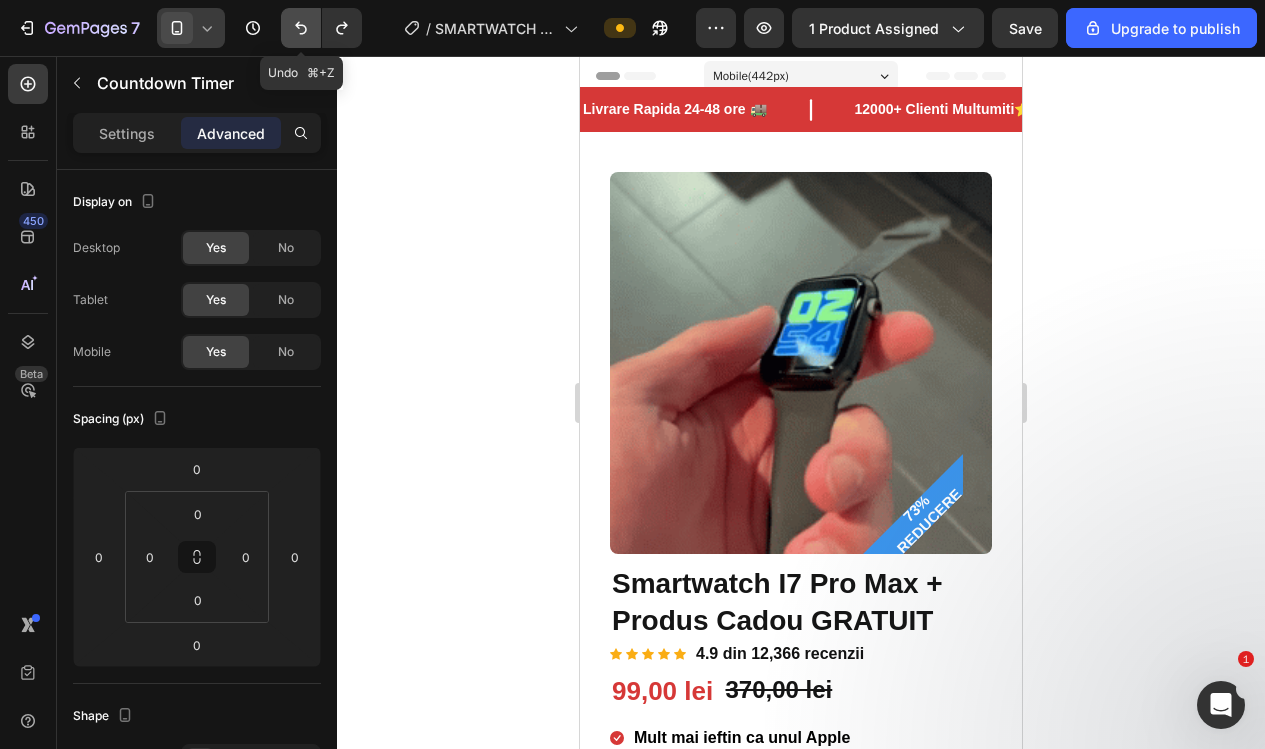 click 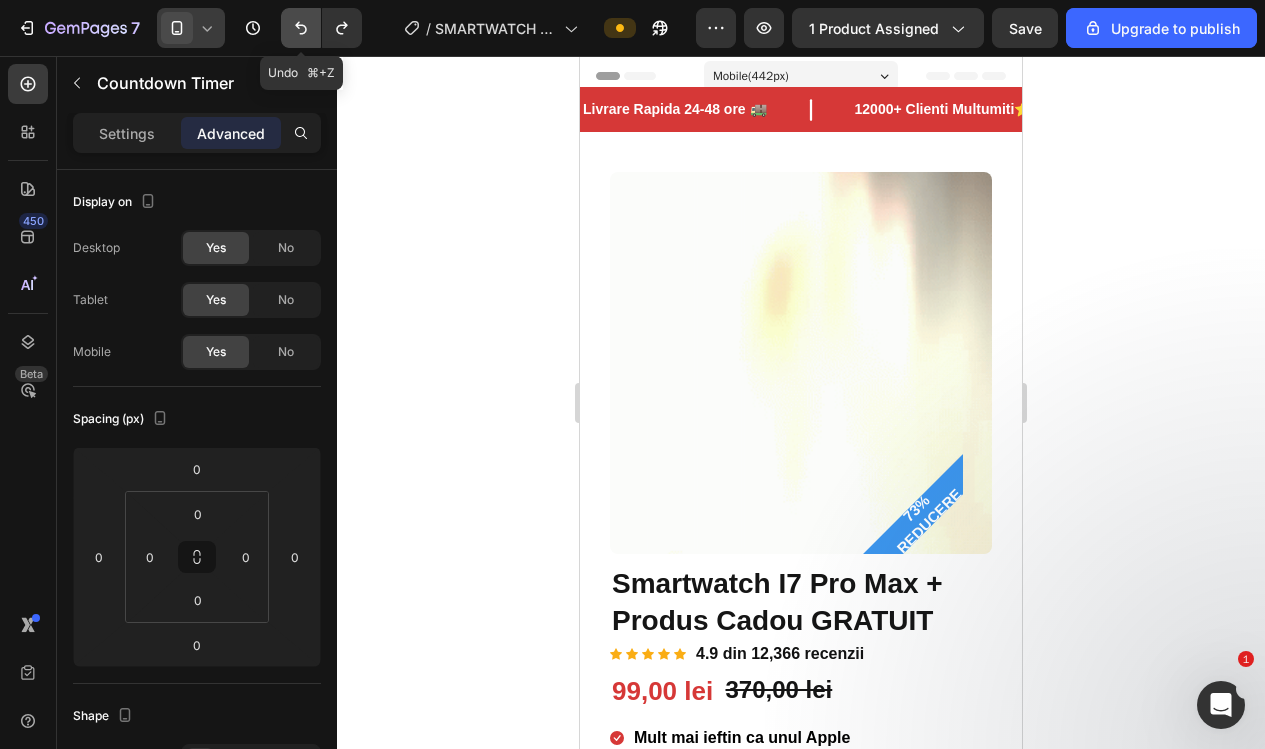 click 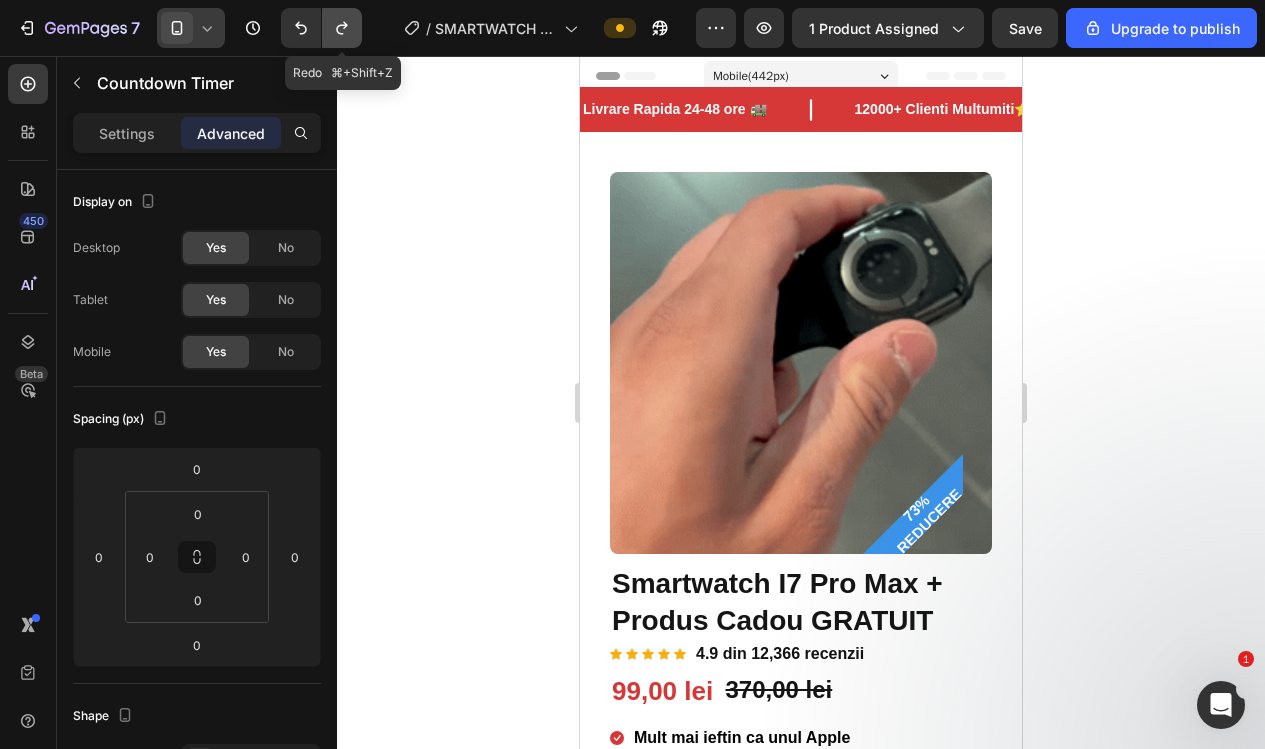 click 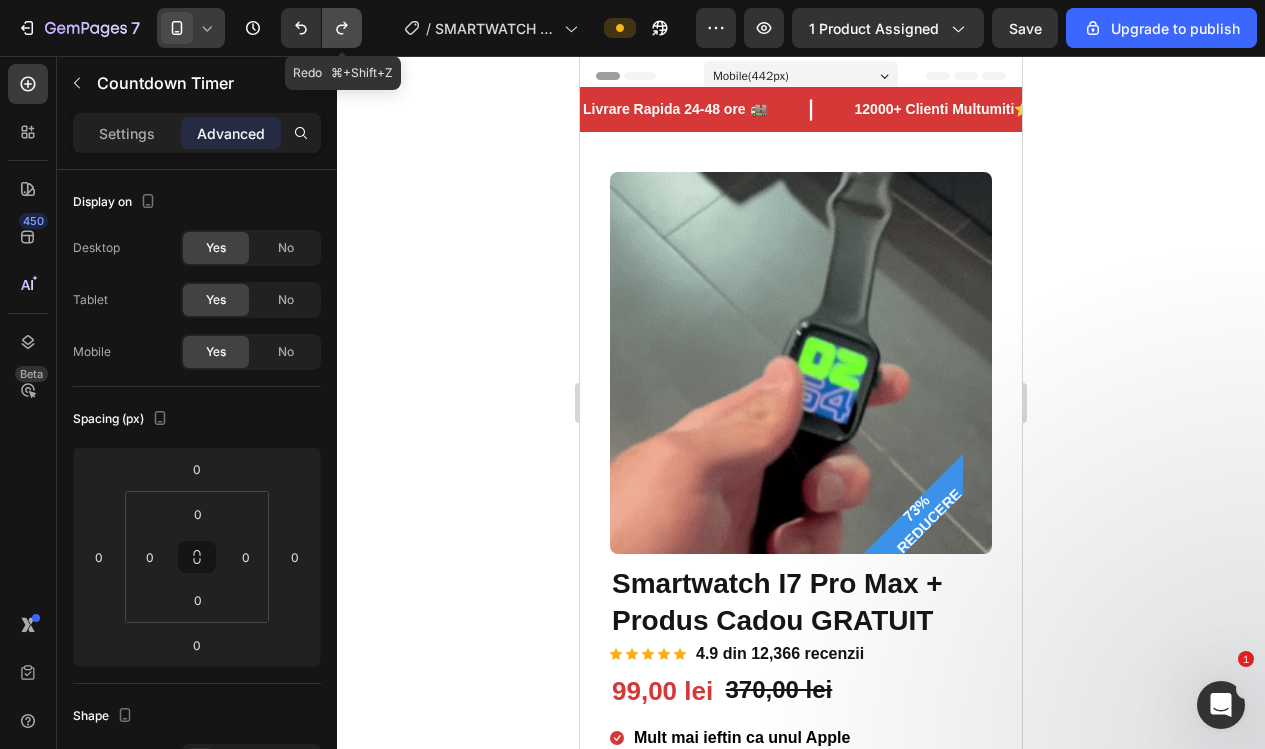 click 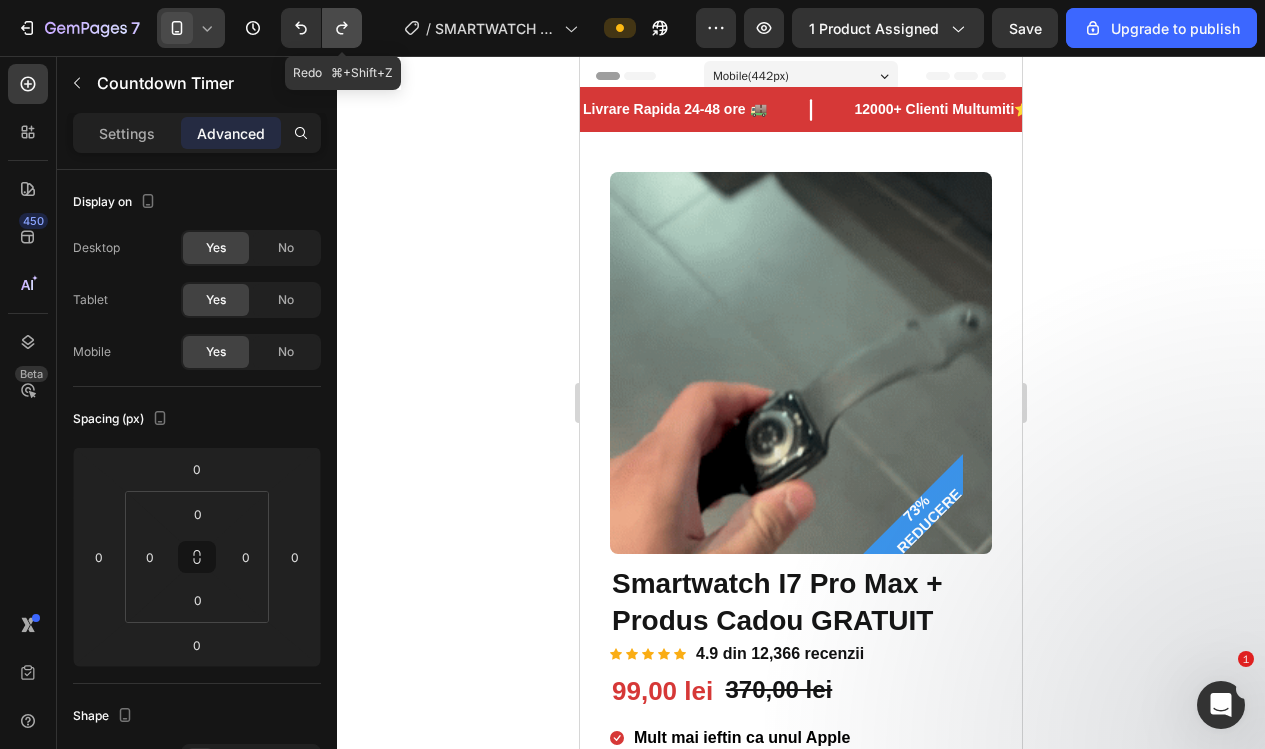 click 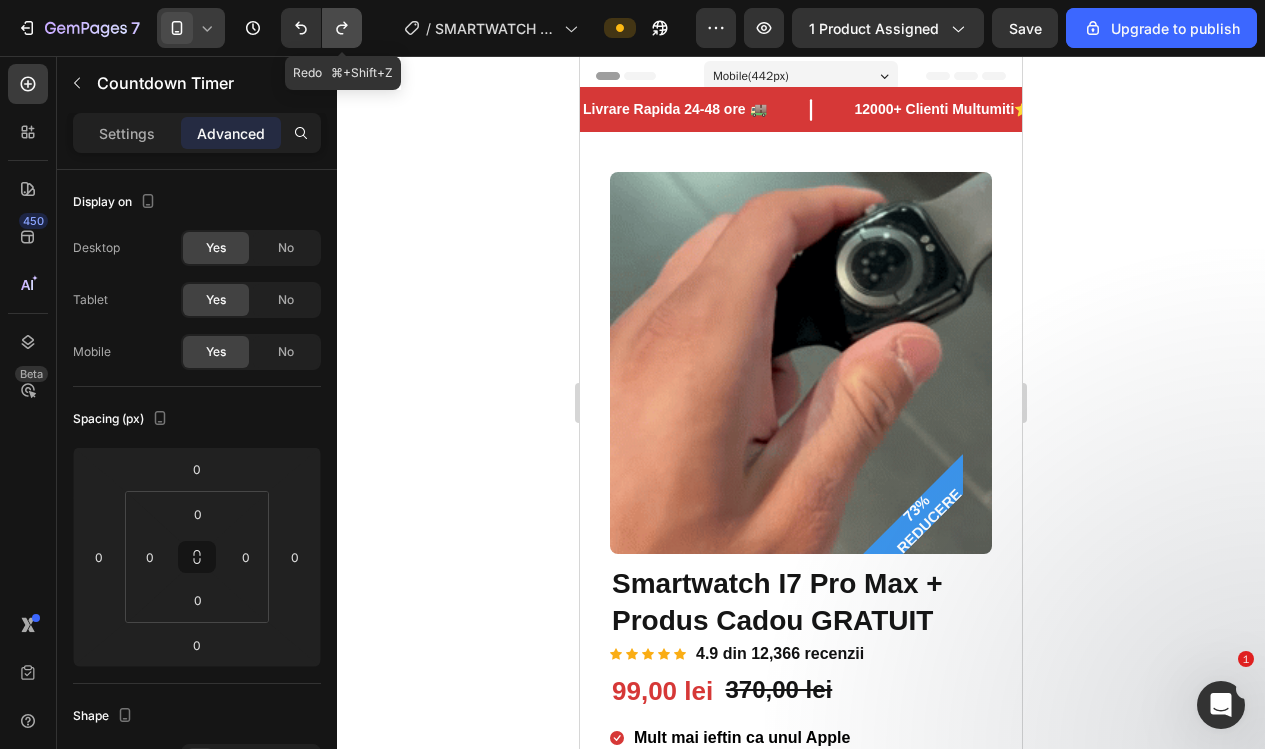 click 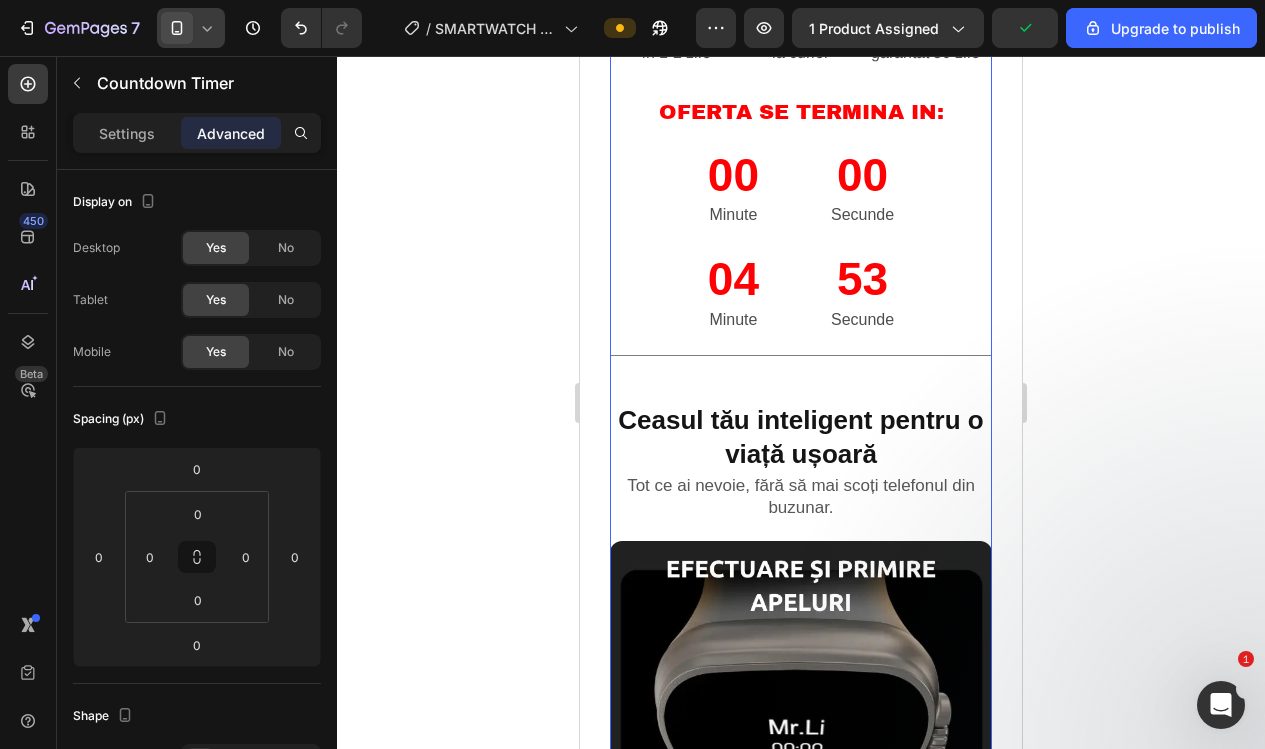 scroll, scrollTop: 946, scrollLeft: 0, axis: vertical 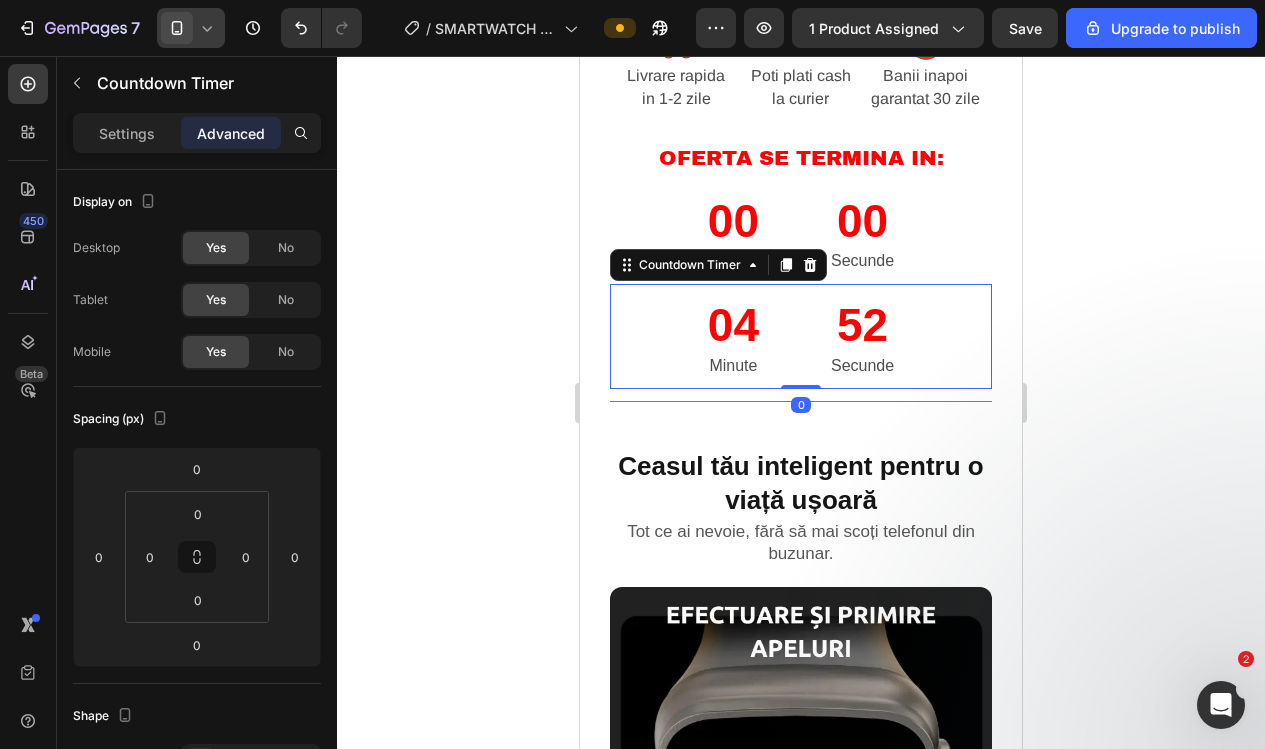click on "52 Secunde" at bounding box center (862, 336) 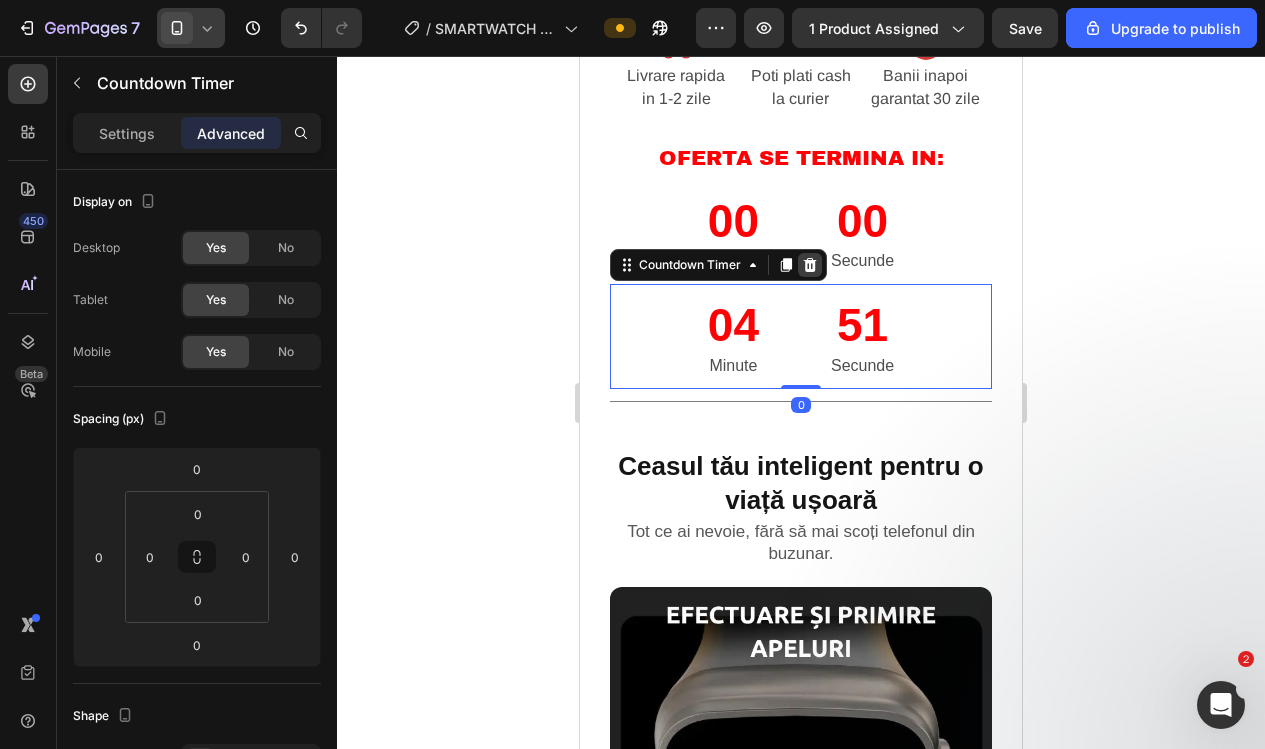 click 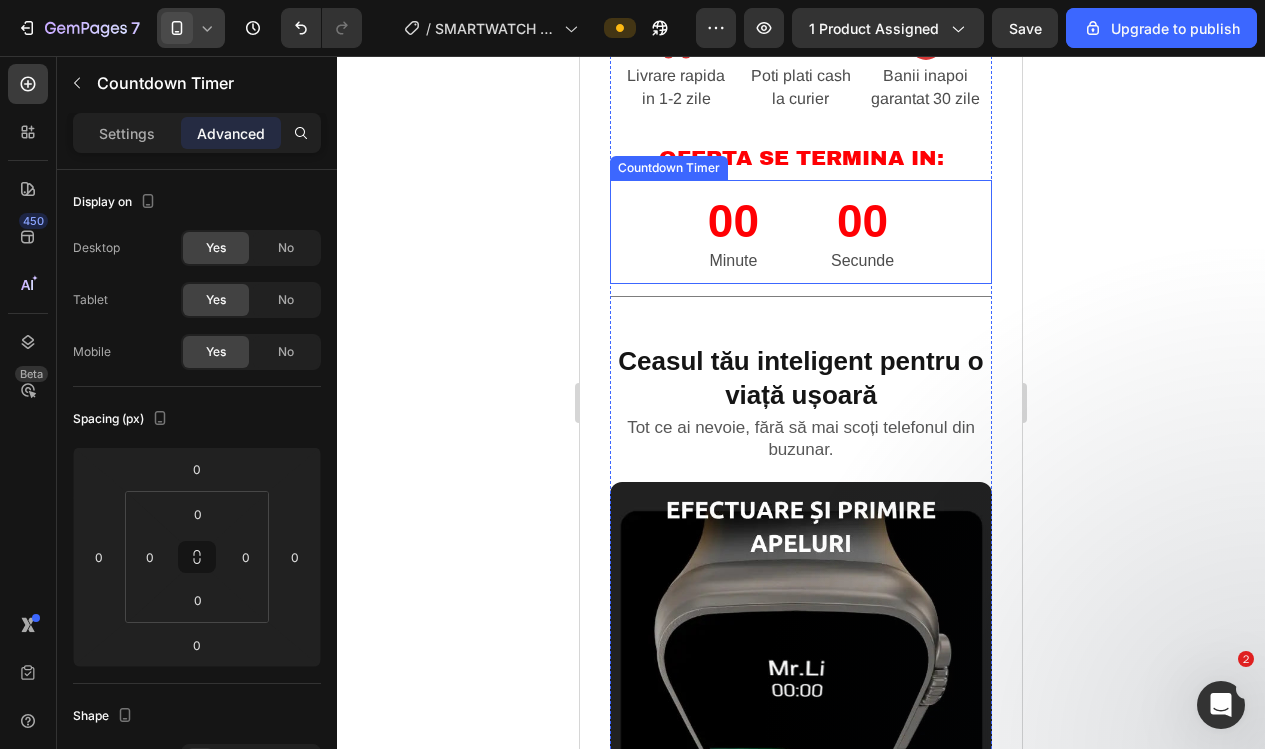 click on "00 Secunde" at bounding box center [862, 232] 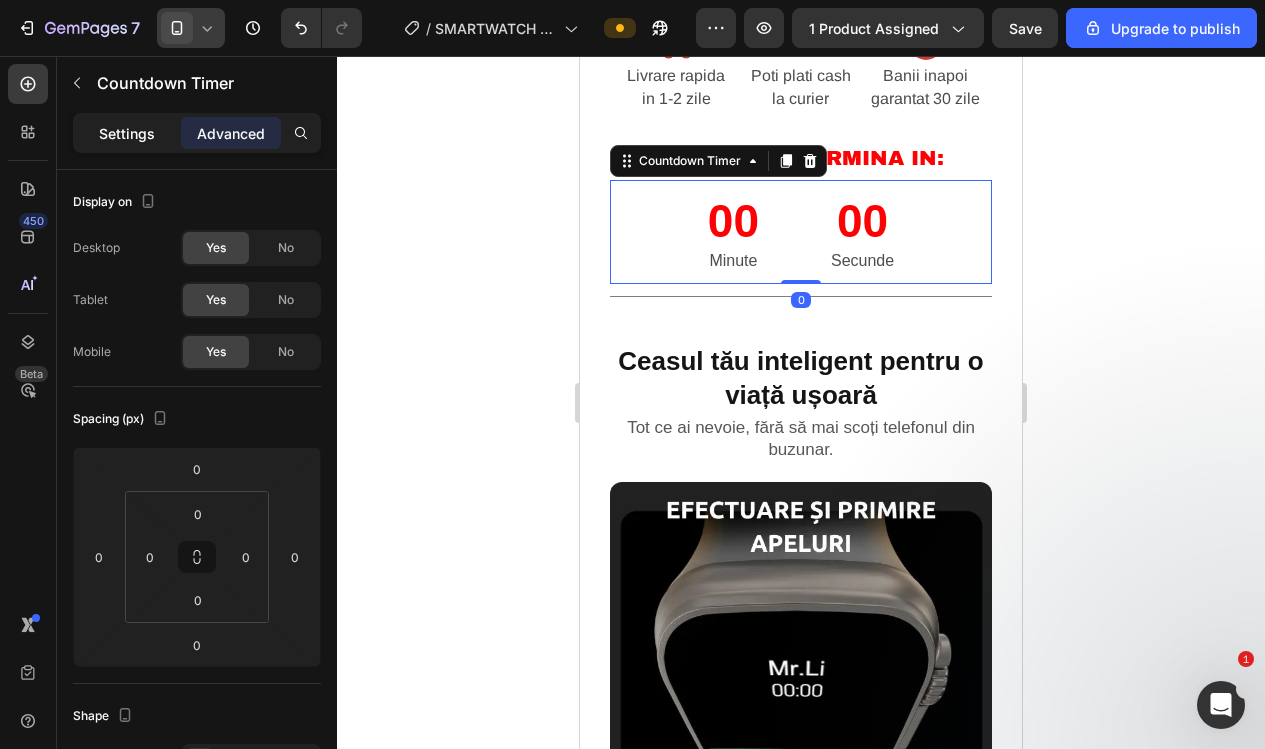 click on "Settings" at bounding box center (127, 133) 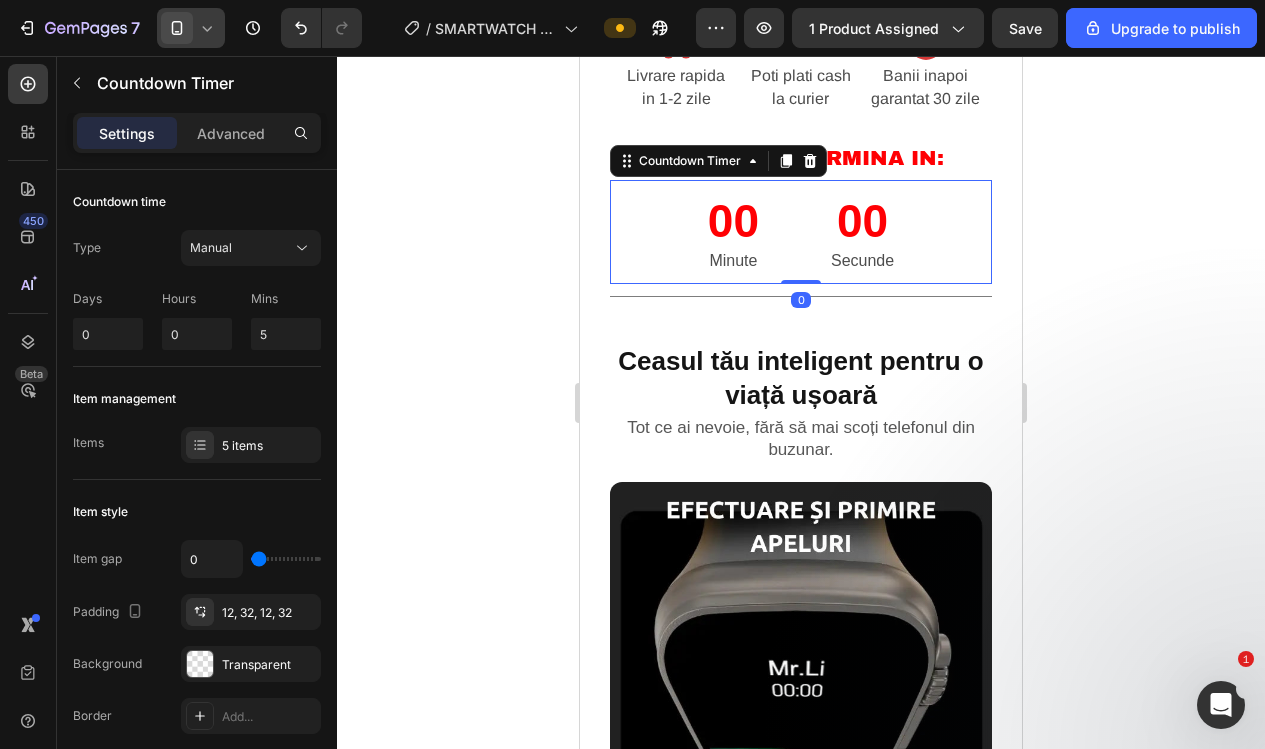 click 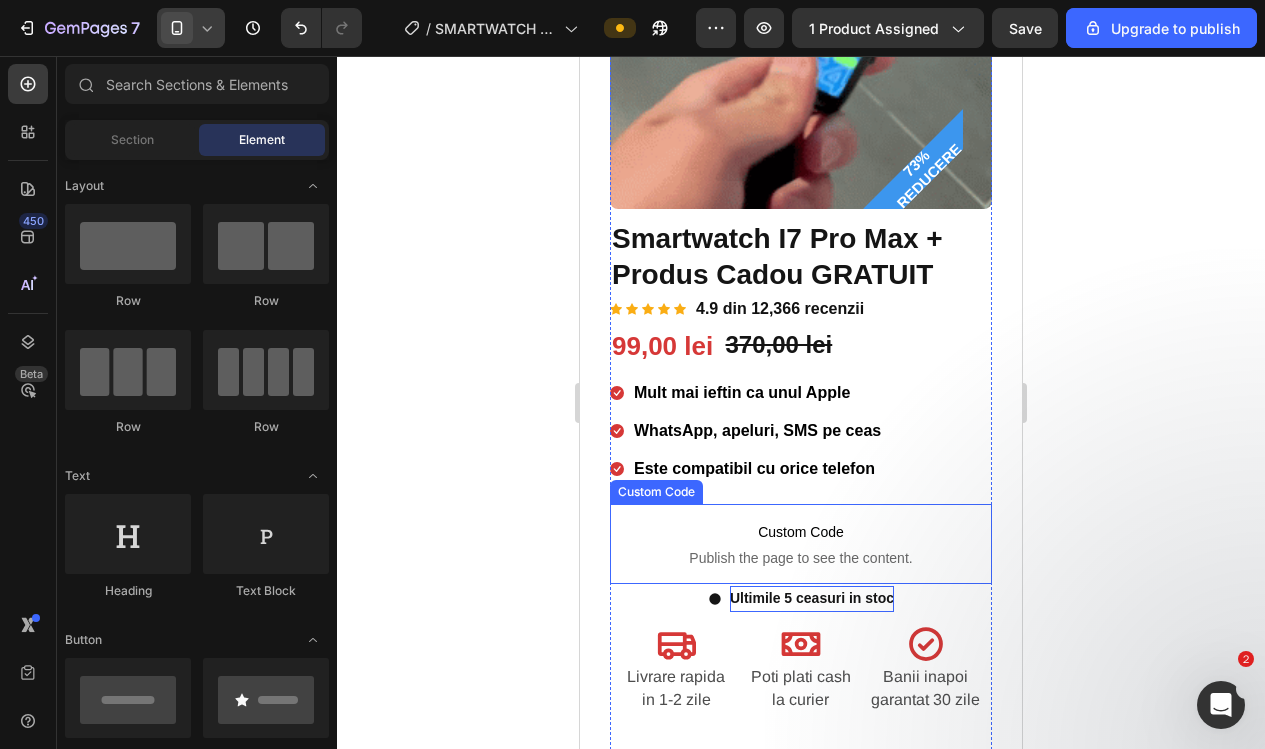 scroll, scrollTop: 325, scrollLeft: 0, axis: vertical 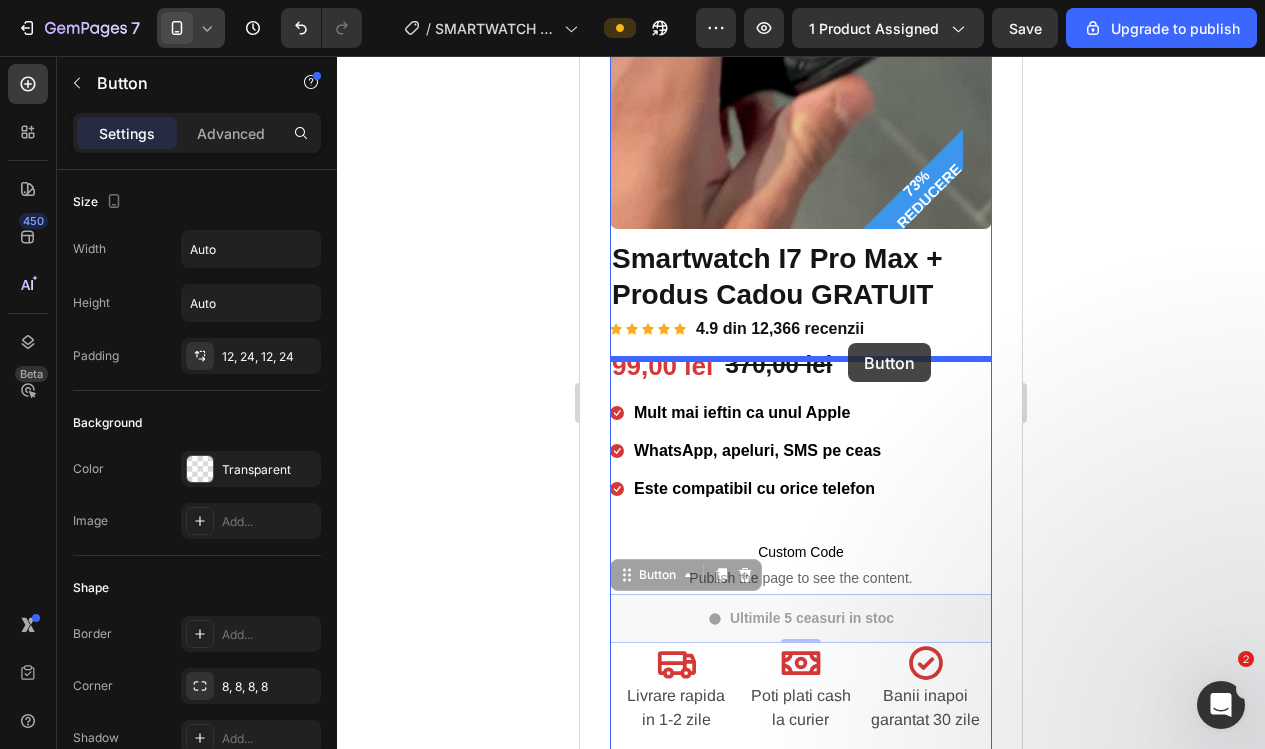 drag, startPoint x: 901, startPoint y: 605, endPoint x: 848, endPoint y: 343, distance: 267.30695 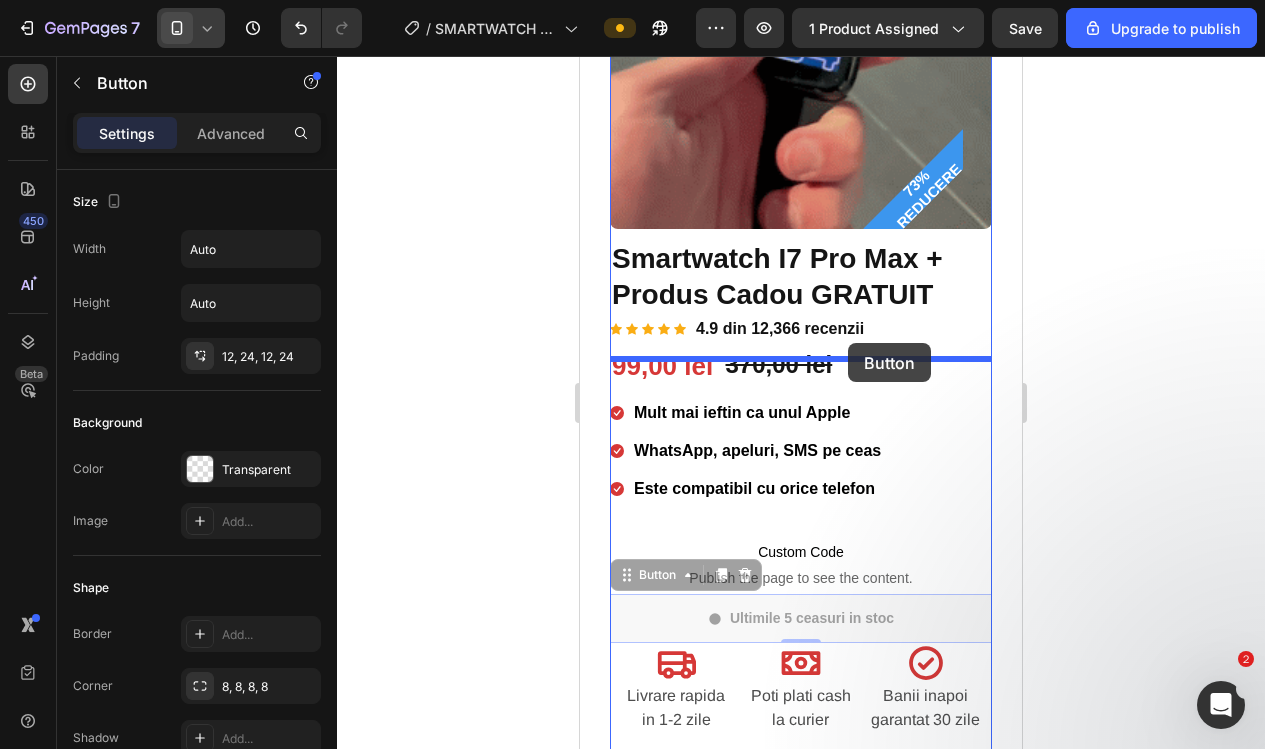 click on "Mobile  ( 442 px) iPhone 13 Mini iPhone 13 Pro iPhone 11 Pro Max iPhone 15 Pro Max Pixel 7 Galaxy S8+ Galaxy S20 Ultra iPad Mini iPad Air iPad Pro Header Image Image Transport Gratuit Heading Comenzilor de peste 120 de lei Text block Row Image Banii Inapoi Garantat Heading 30 - de zile banii inapoi sau inlocuirea produsului Text block Row Row Row 73% REDUCERE Product Badge (P) Images & Gallery Smartwatch I7 Pro Max + Produs Cadou GRATUIT (P) Title                Icon                Icon                Icon                Icon                Icon Icon List Hoz 4.9 din 12,366 recenzii Text block Row                Icon                Icon                Icon                Icon                Icon Icon List Hoz 6000+ Clienti Multumiti Text block Row
Icon Nu mai cade telefonul de pe bordul masinii Text block
Icon Usor accesibil din orice pozitie Text block
Icon Pozitia se regleaza Text block
Icon Product Benefit 4 Text block Icon List 99,00 lei Row" at bounding box center [801, 3014] 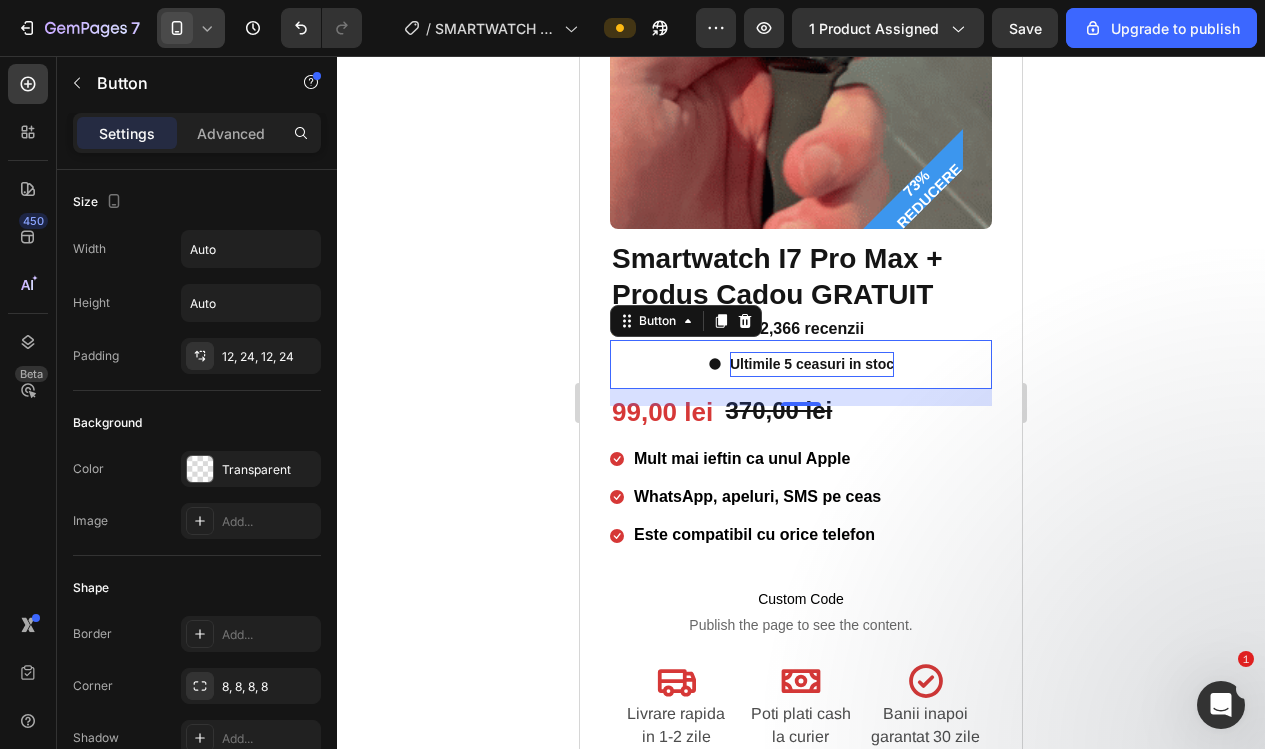 click 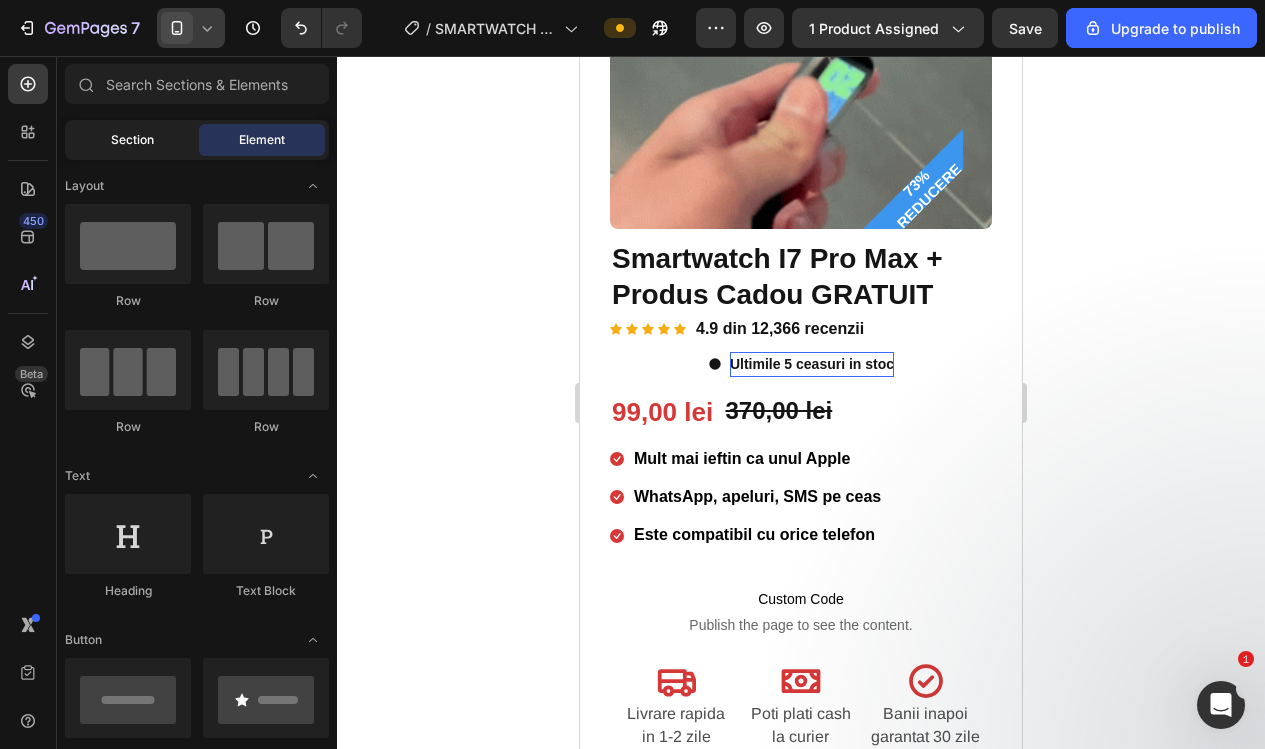 click on "Section" 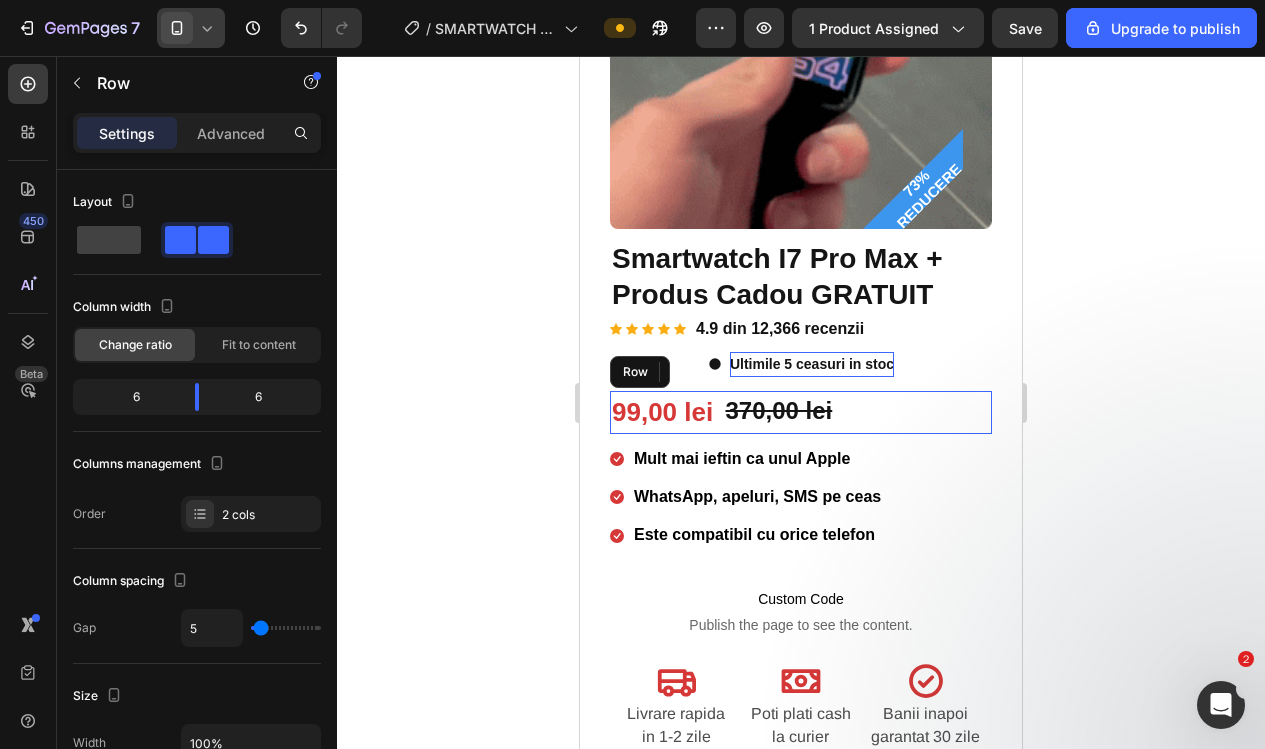 click on "370,00 lei (P) Price (P) Price" at bounding box center (898, 412) 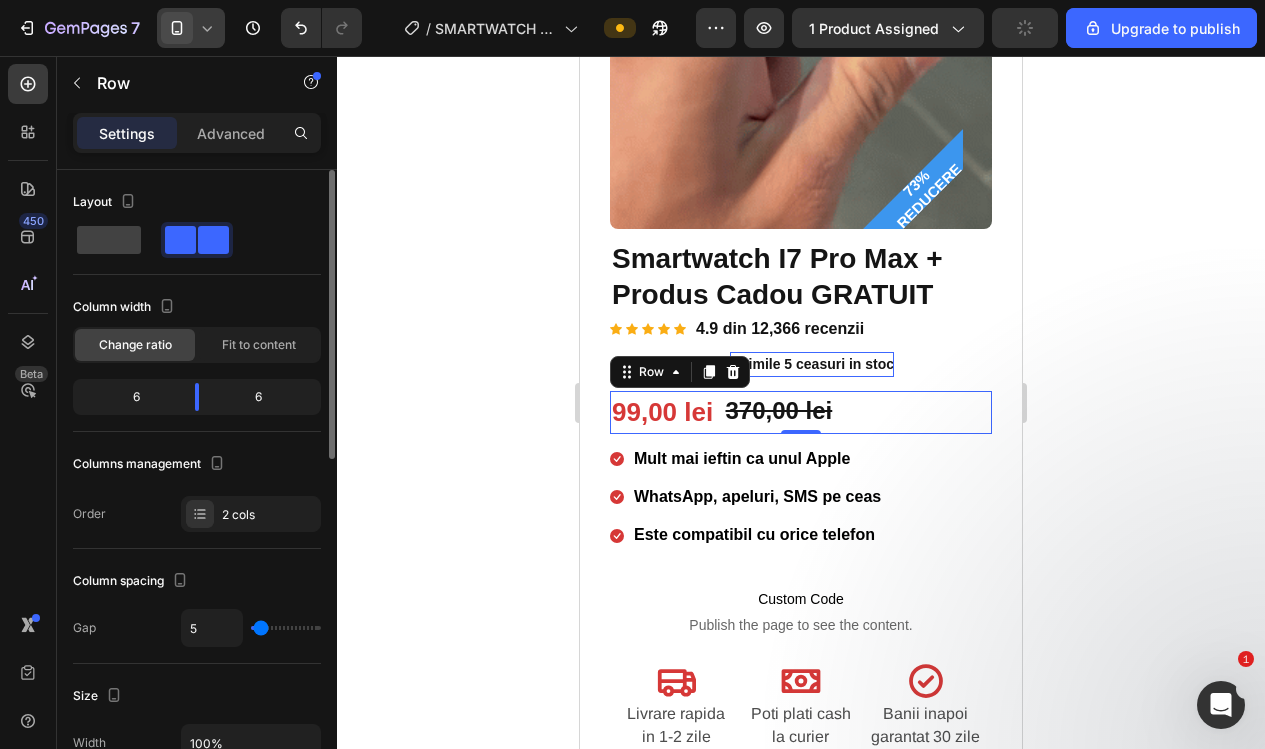 click 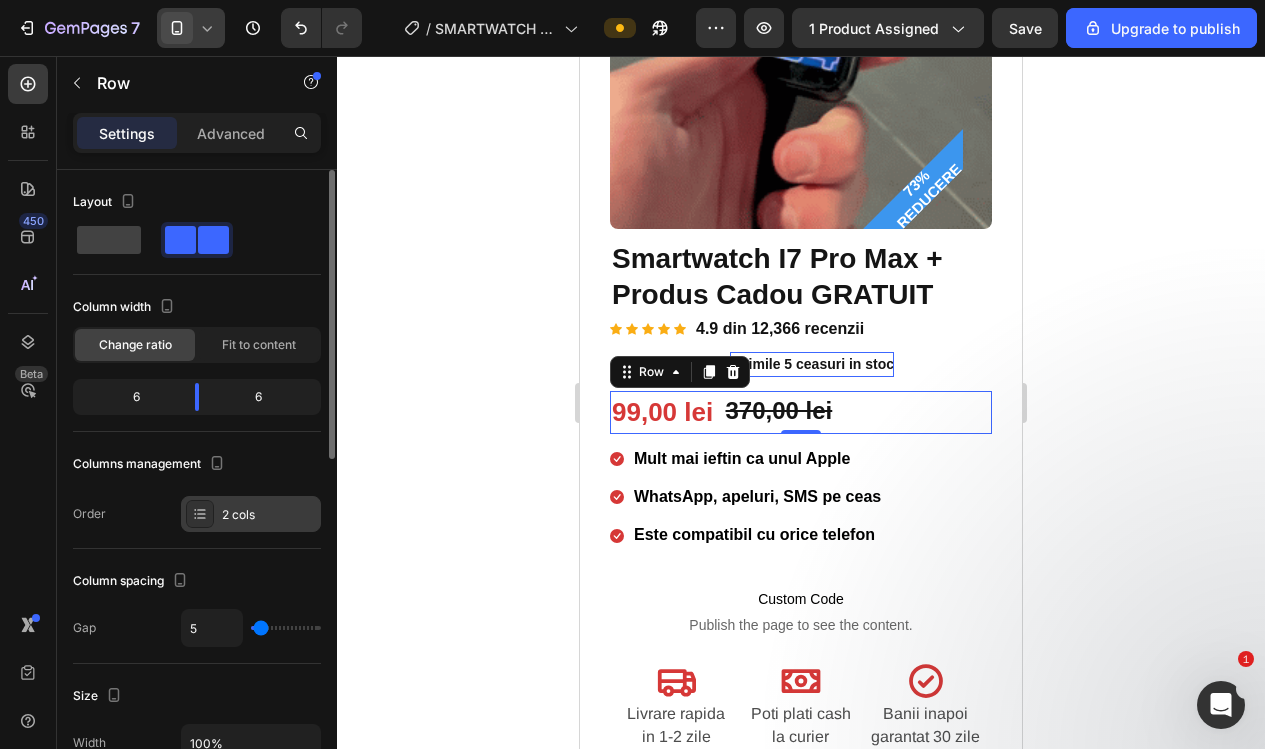 click on "2 cols" at bounding box center [269, 515] 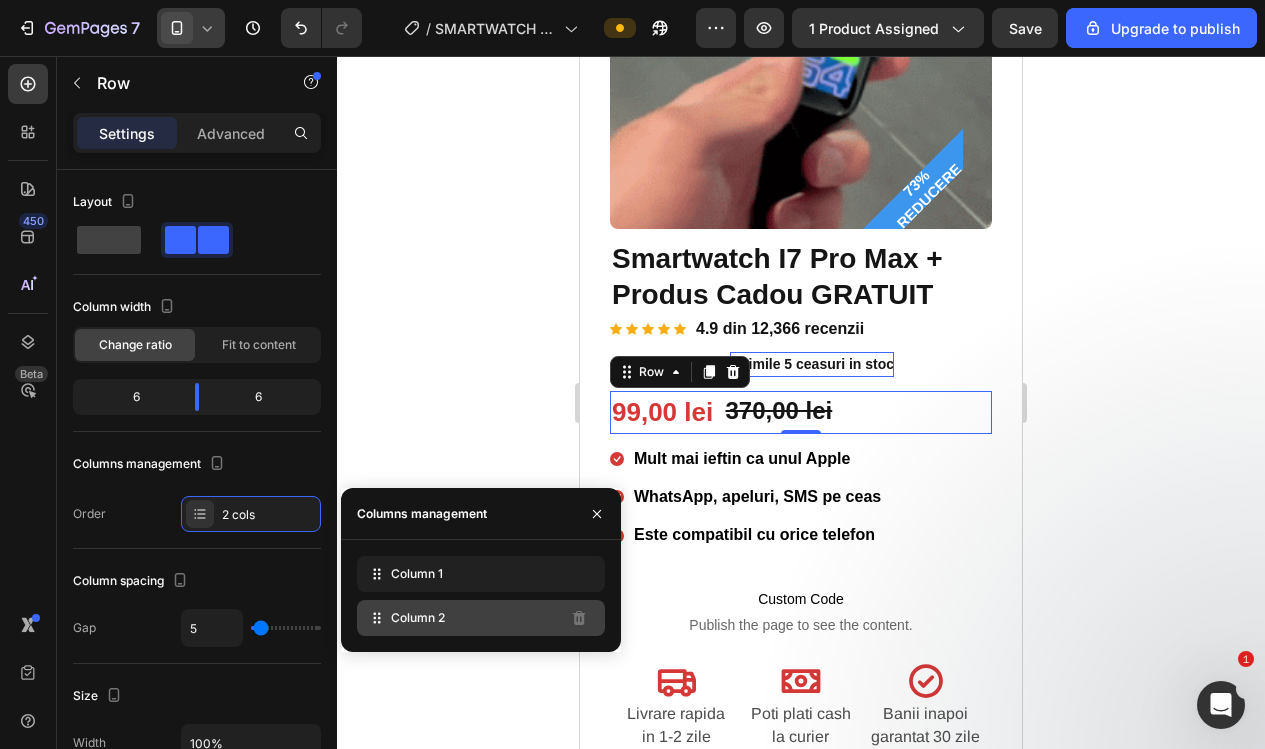 click 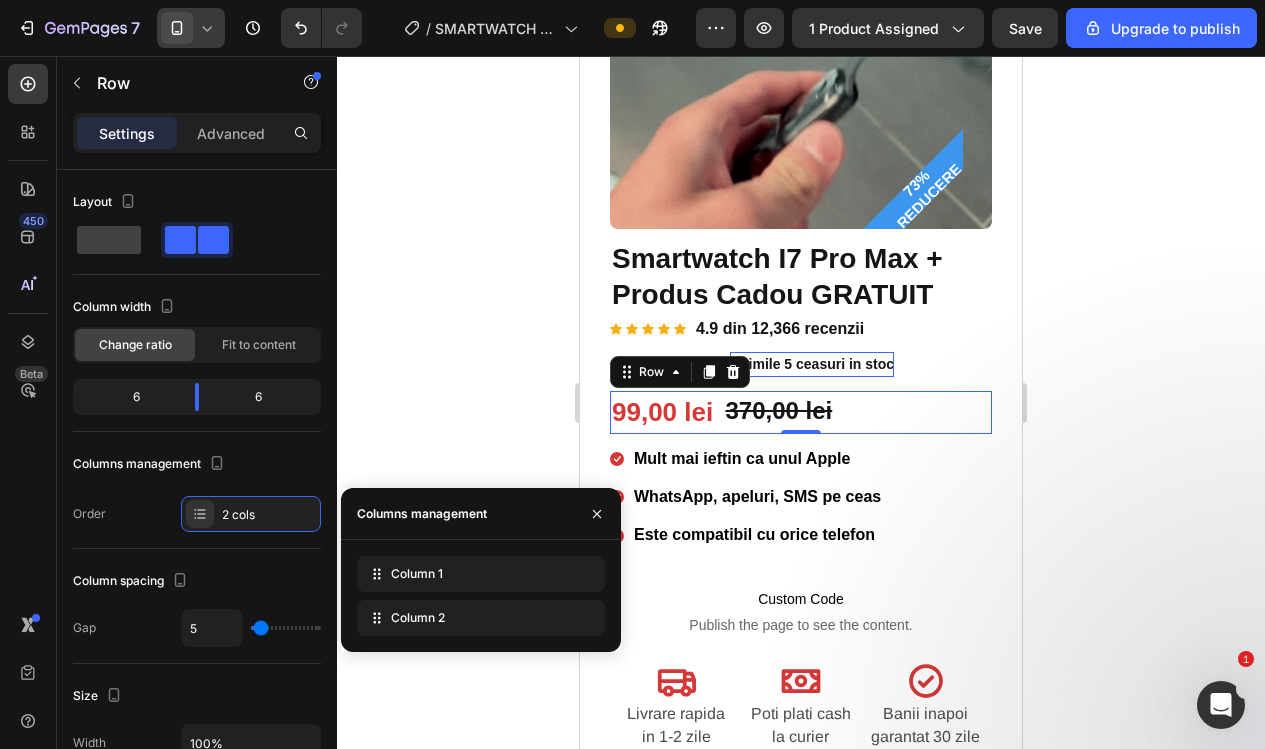 click 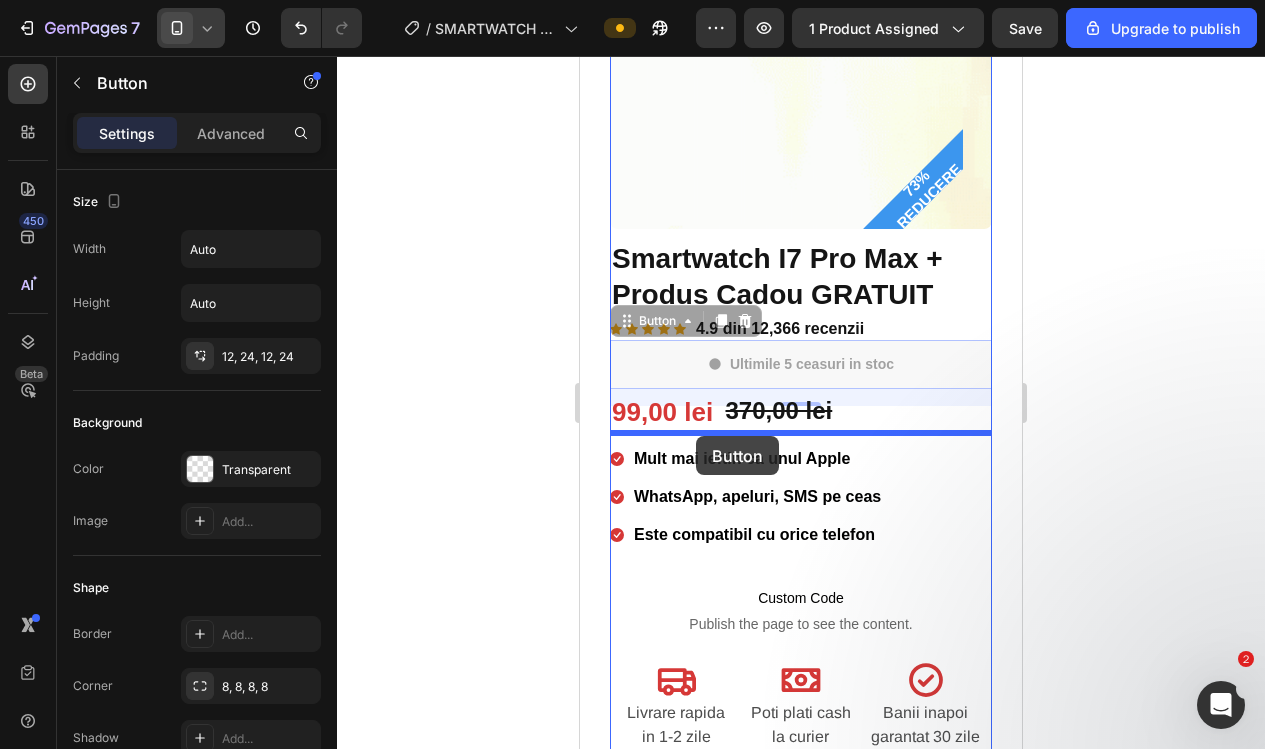drag, startPoint x: 923, startPoint y: 358, endPoint x: 696, endPoint y: 435, distance: 239.70398 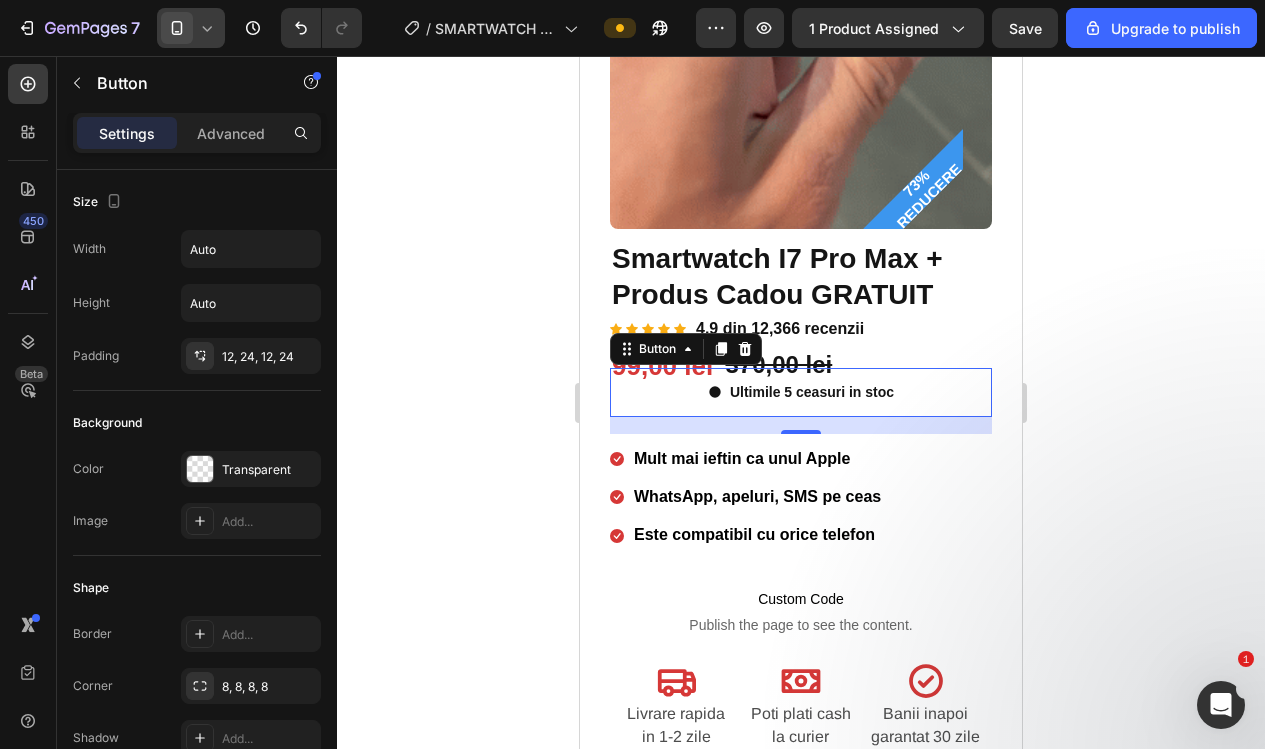 click 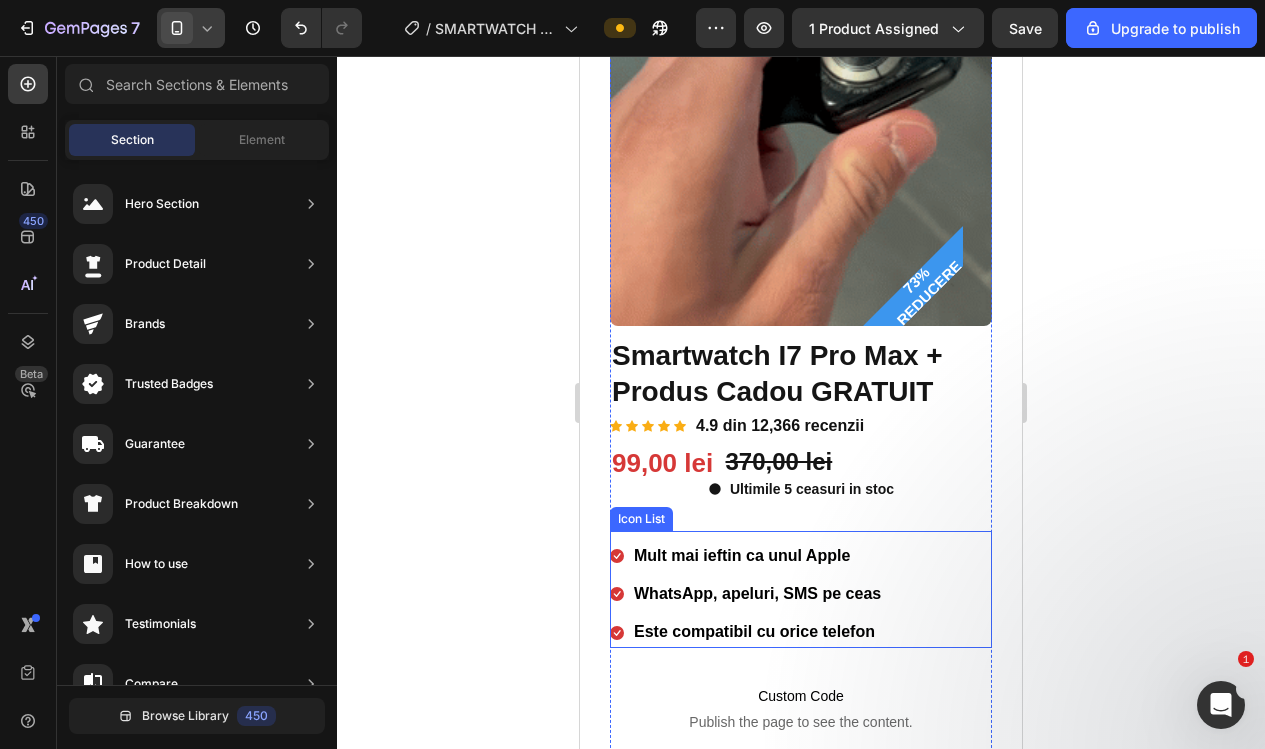 scroll, scrollTop: 231, scrollLeft: 0, axis: vertical 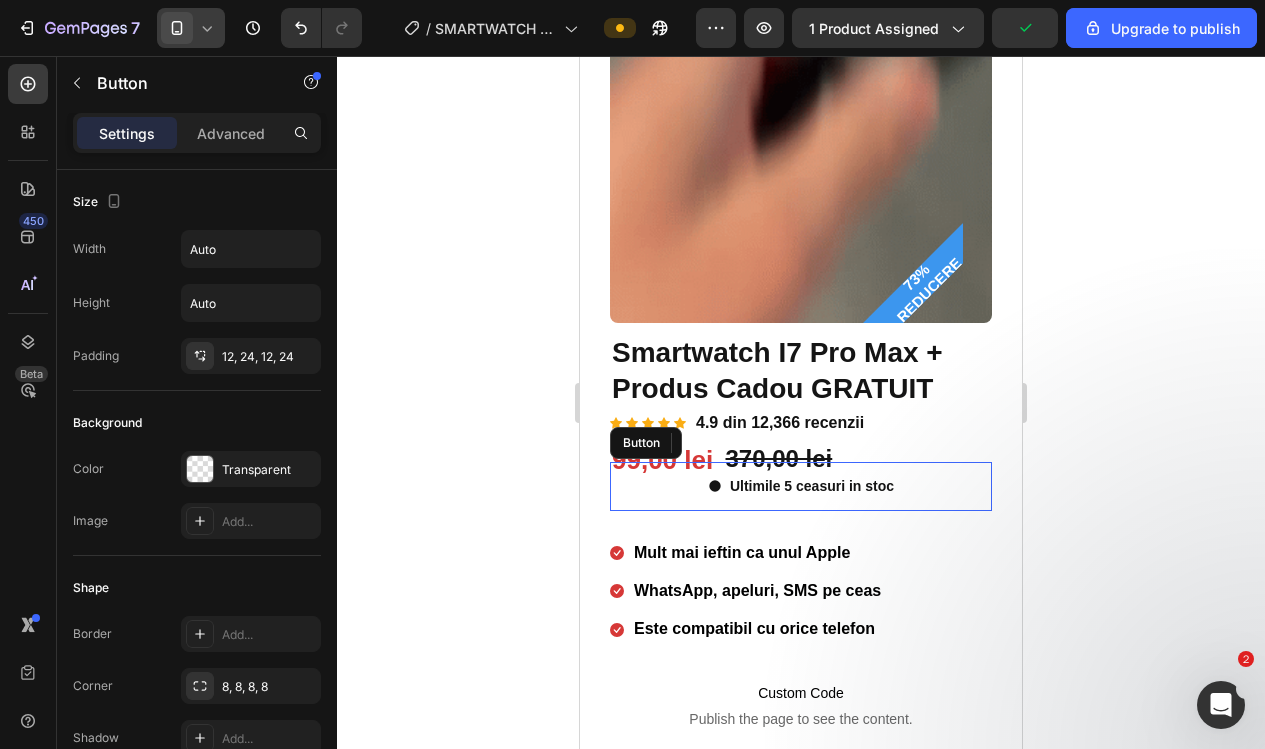 drag, startPoint x: 810, startPoint y: 507, endPoint x: 741, endPoint y: 455, distance: 86.40023 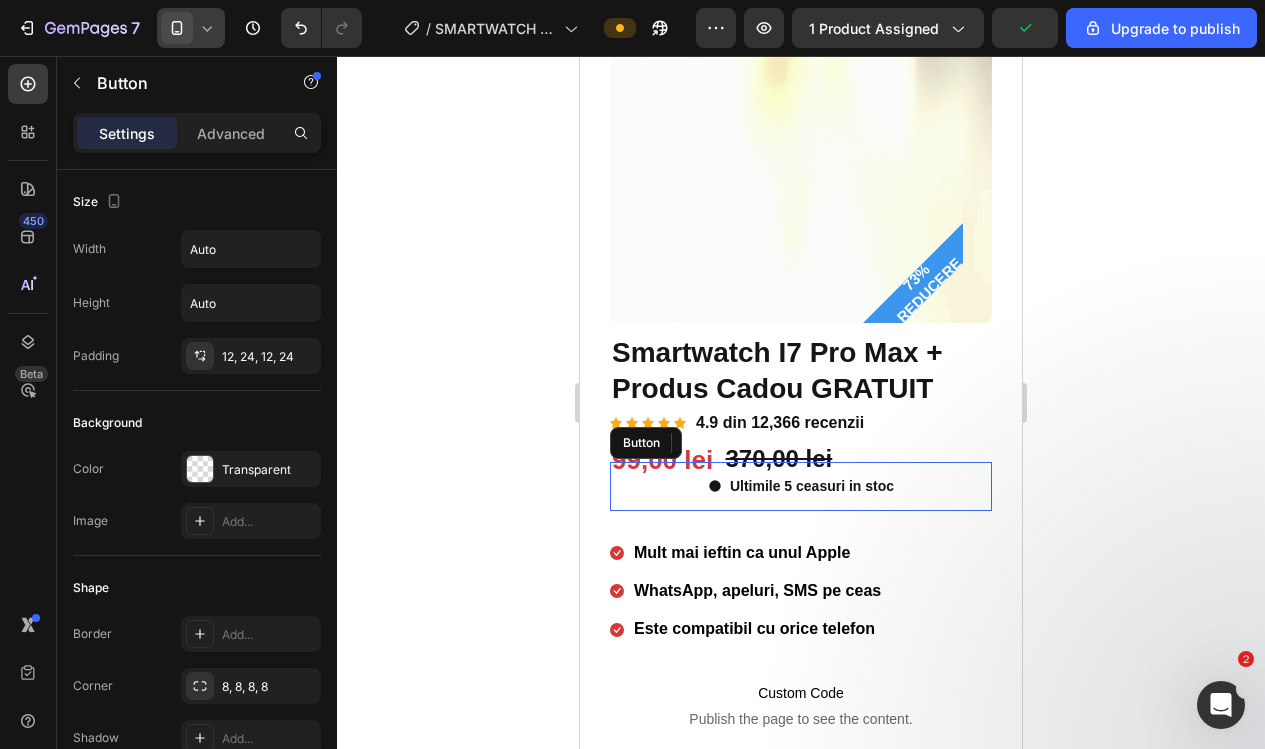 click on "Ultimile 5 ceasuri in stoc" at bounding box center [801, 486] 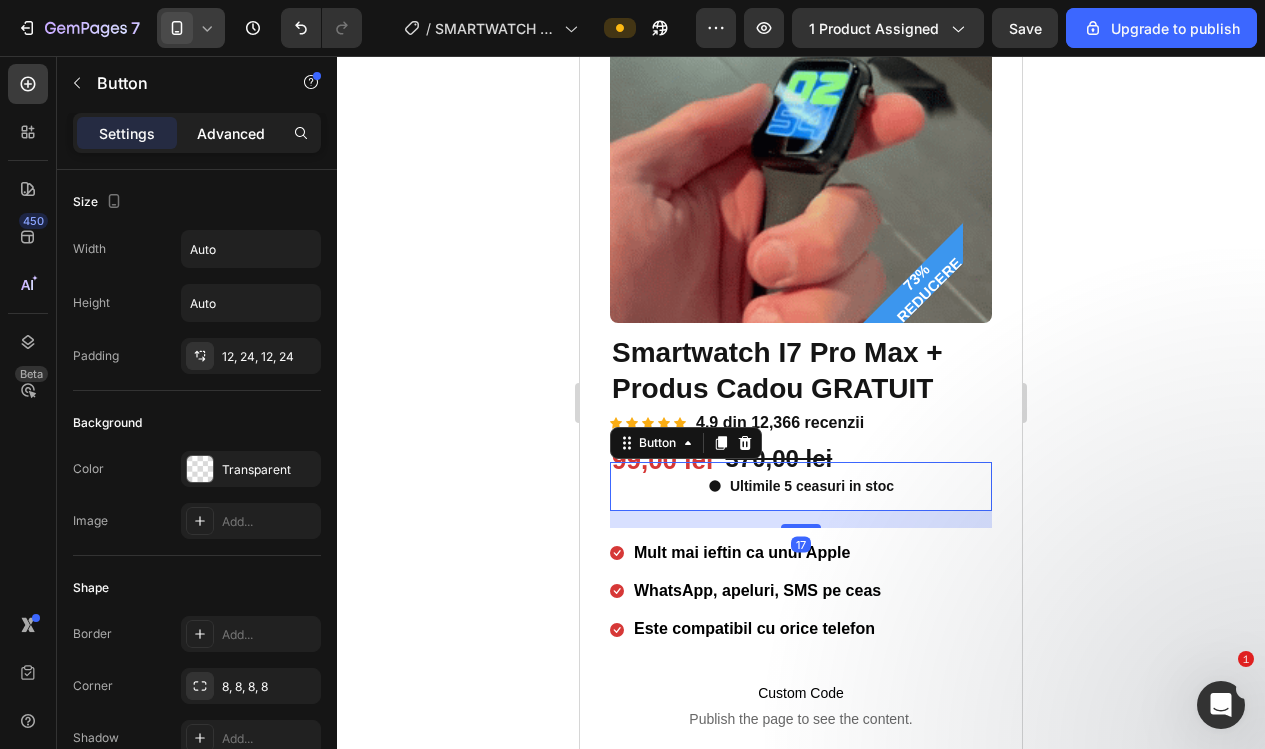 click on "Advanced" at bounding box center [231, 133] 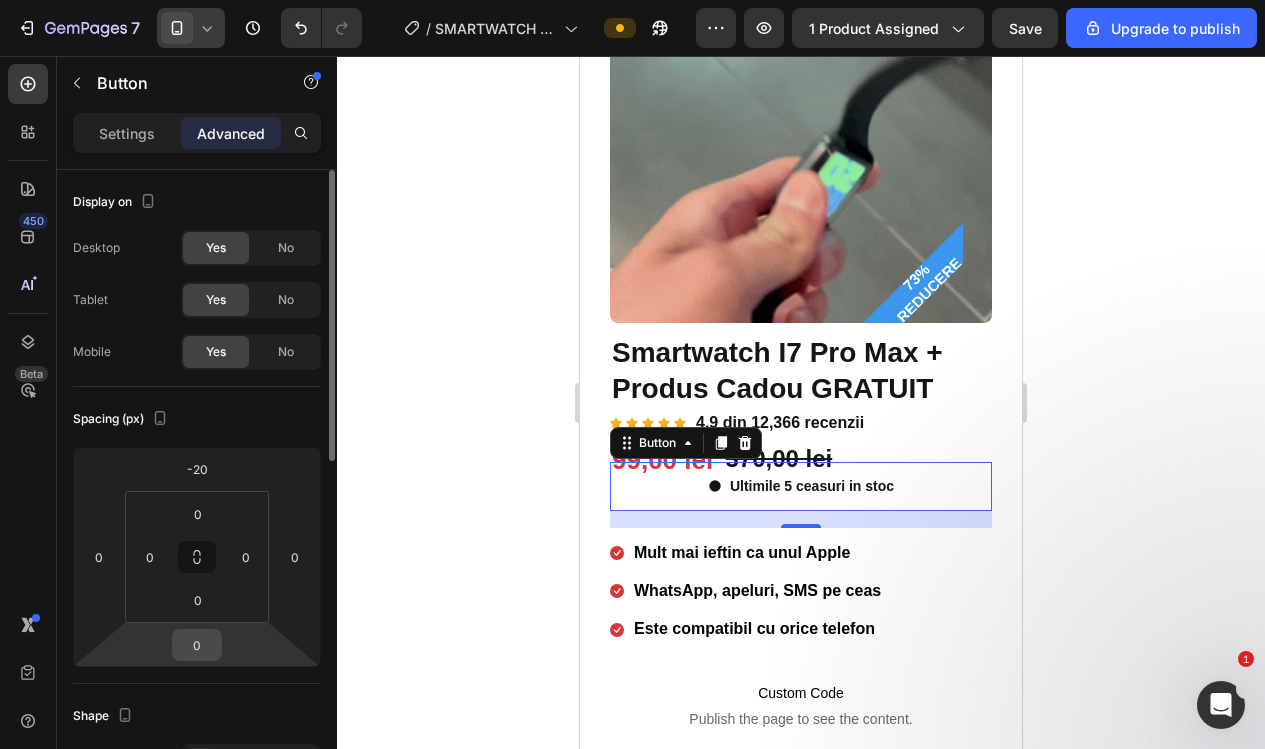 click on "0" at bounding box center (197, 645) 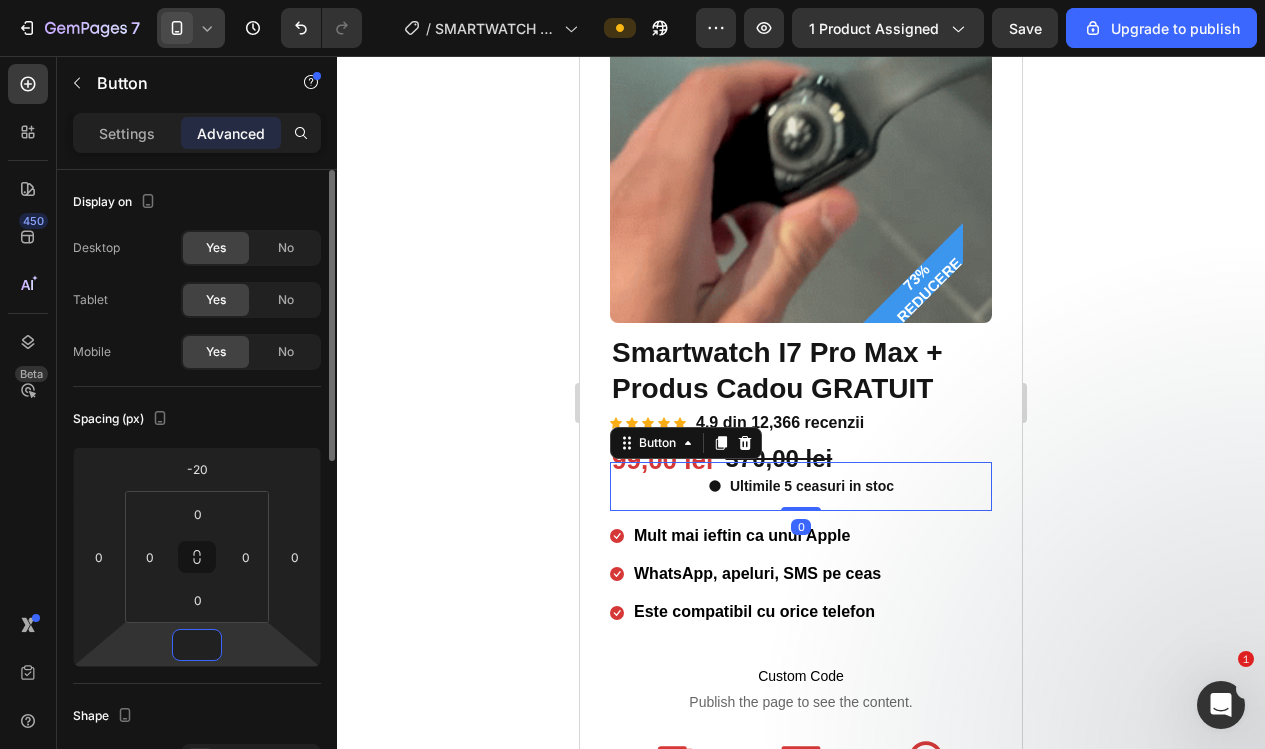 type on "0" 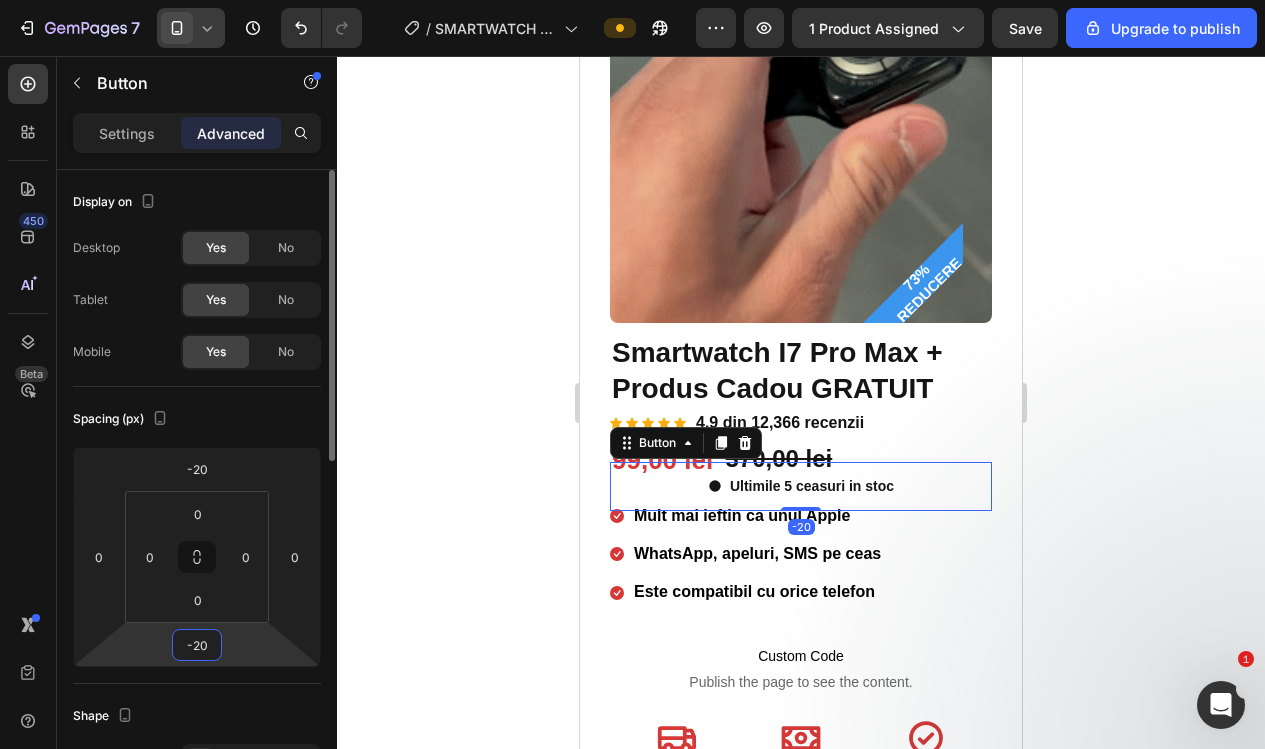 type on "-2" 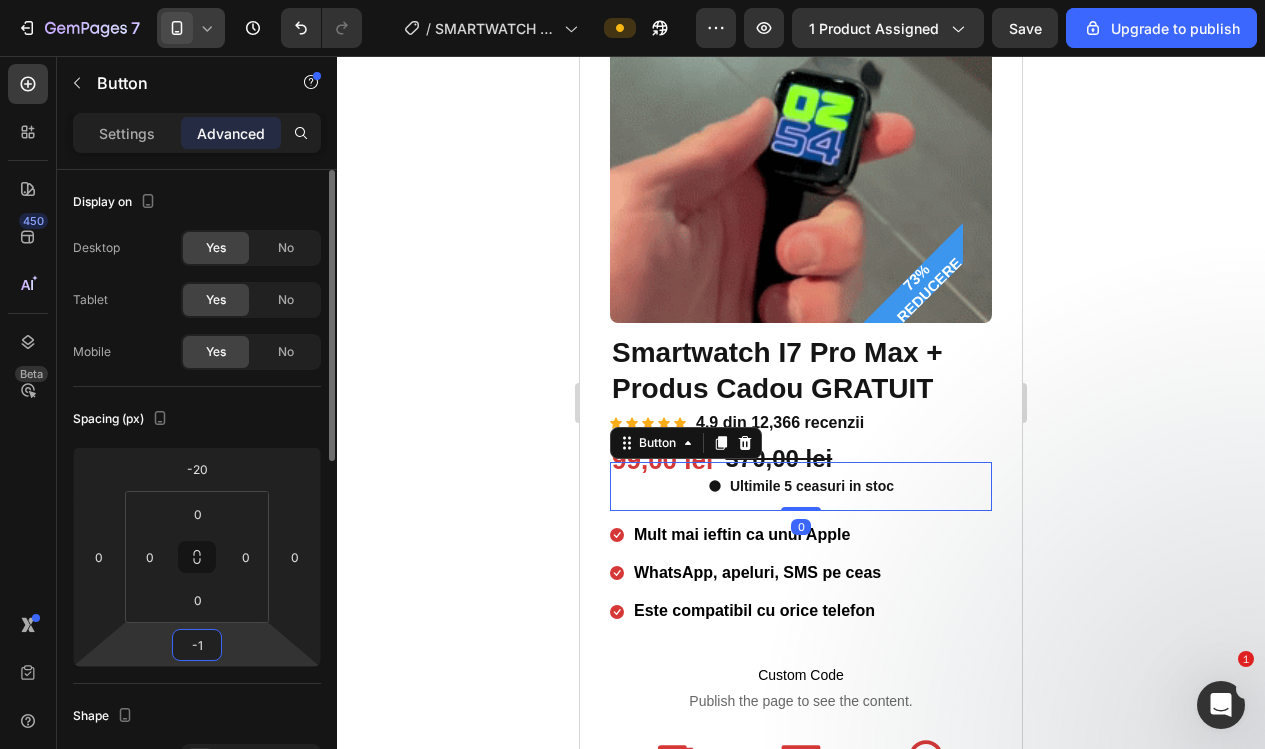 type on "-10" 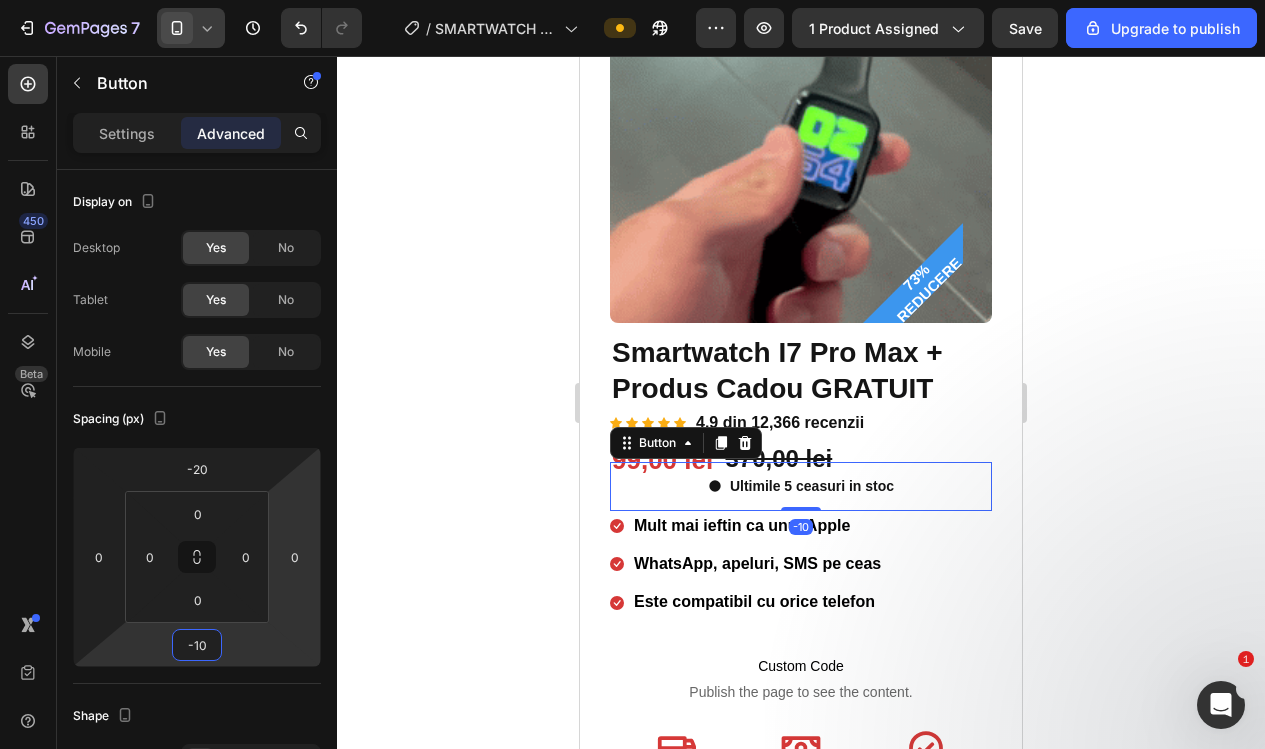 click 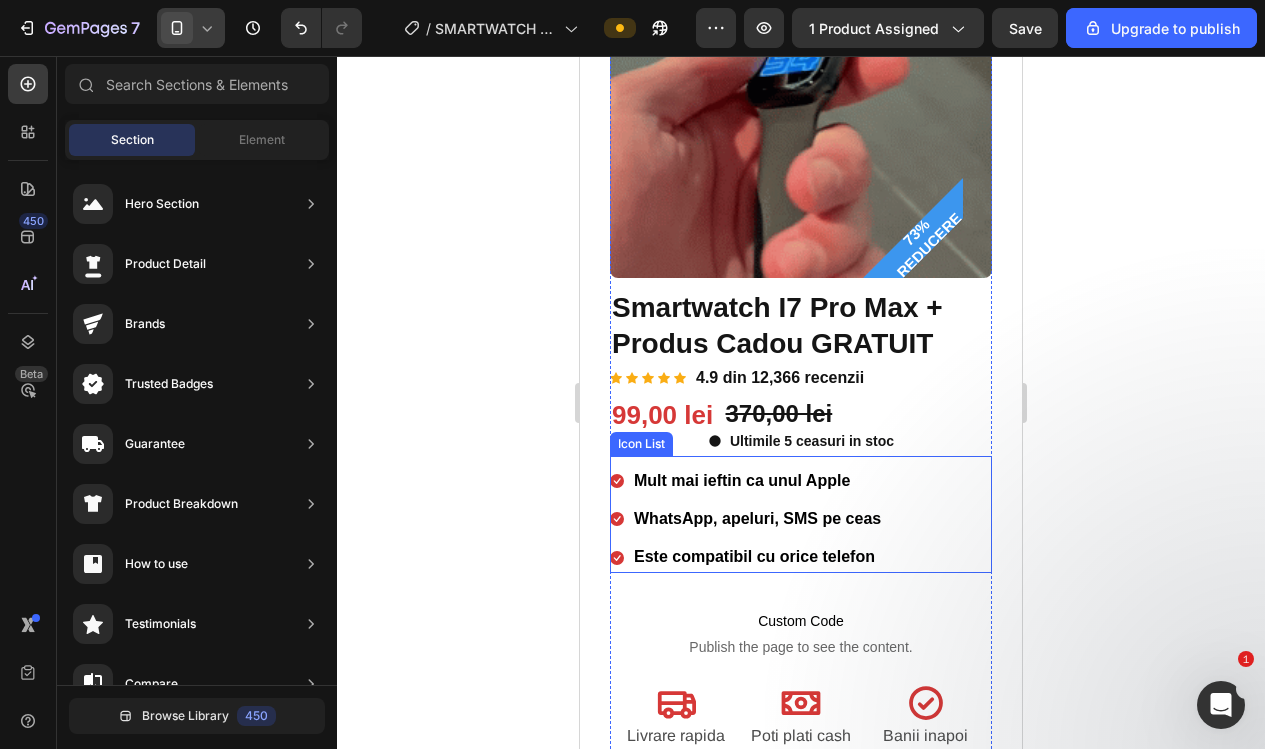 scroll, scrollTop: 274, scrollLeft: 0, axis: vertical 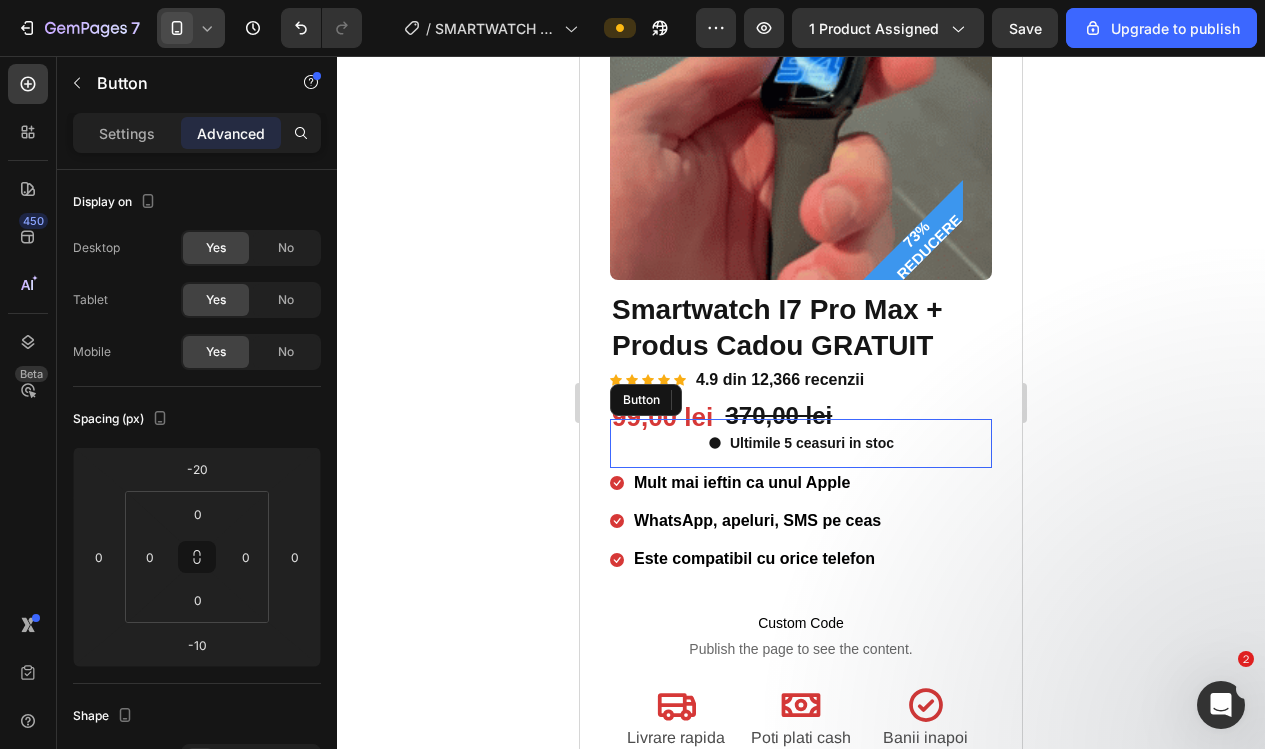 click on "Ultimile 5 ceasuri in stoc Button" at bounding box center (801, 443) 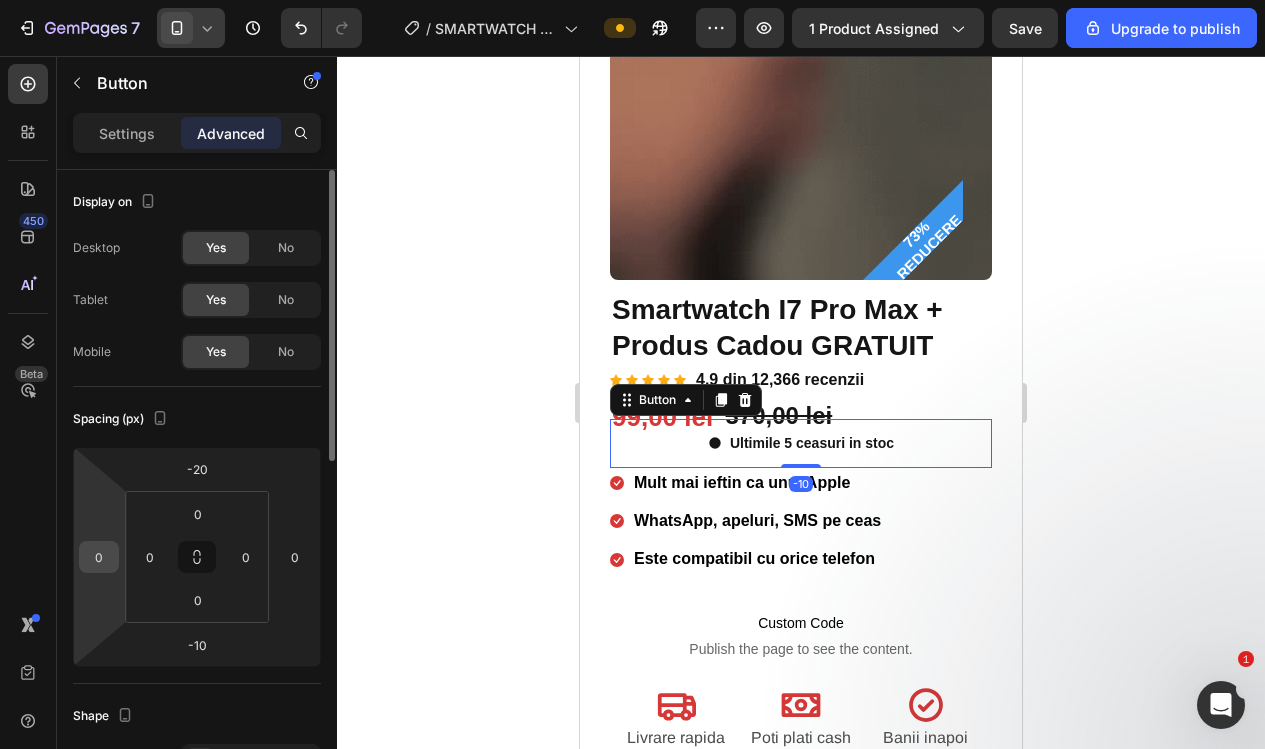 click on "0" at bounding box center [99, 557] 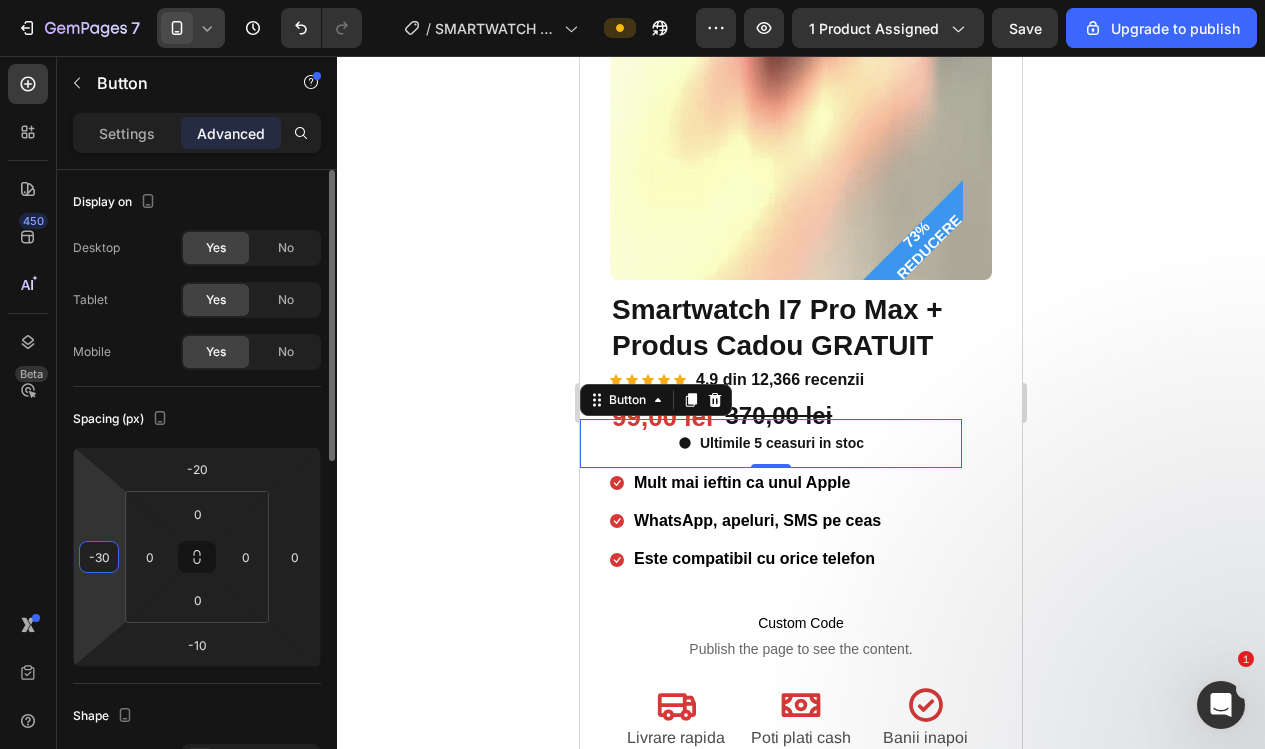type on "-3" 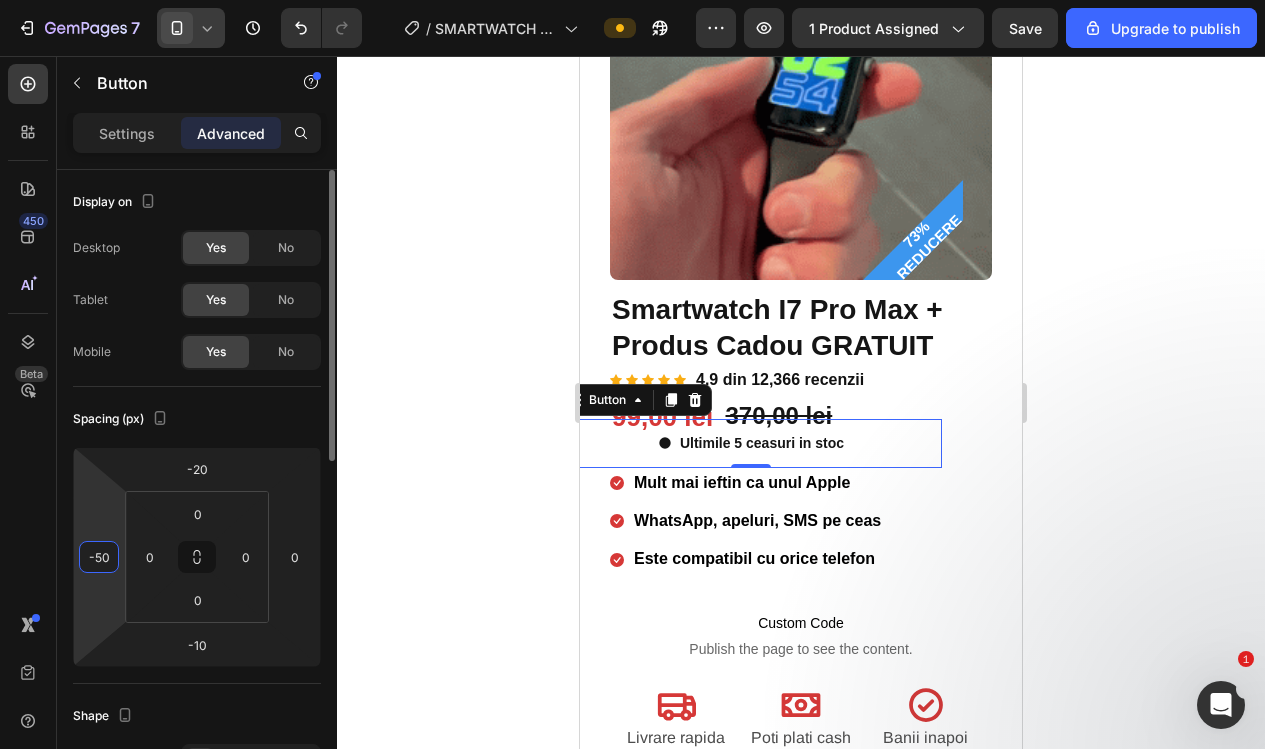 type on "-5" 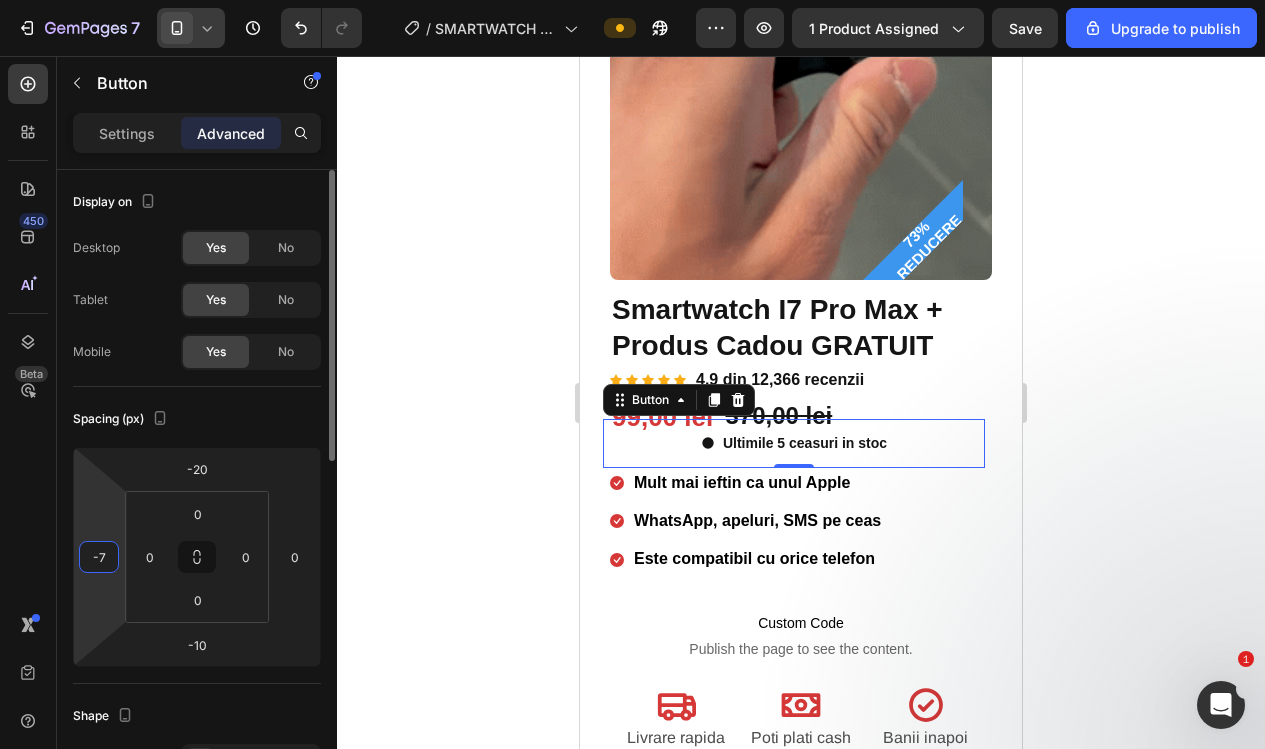 type on "-75" 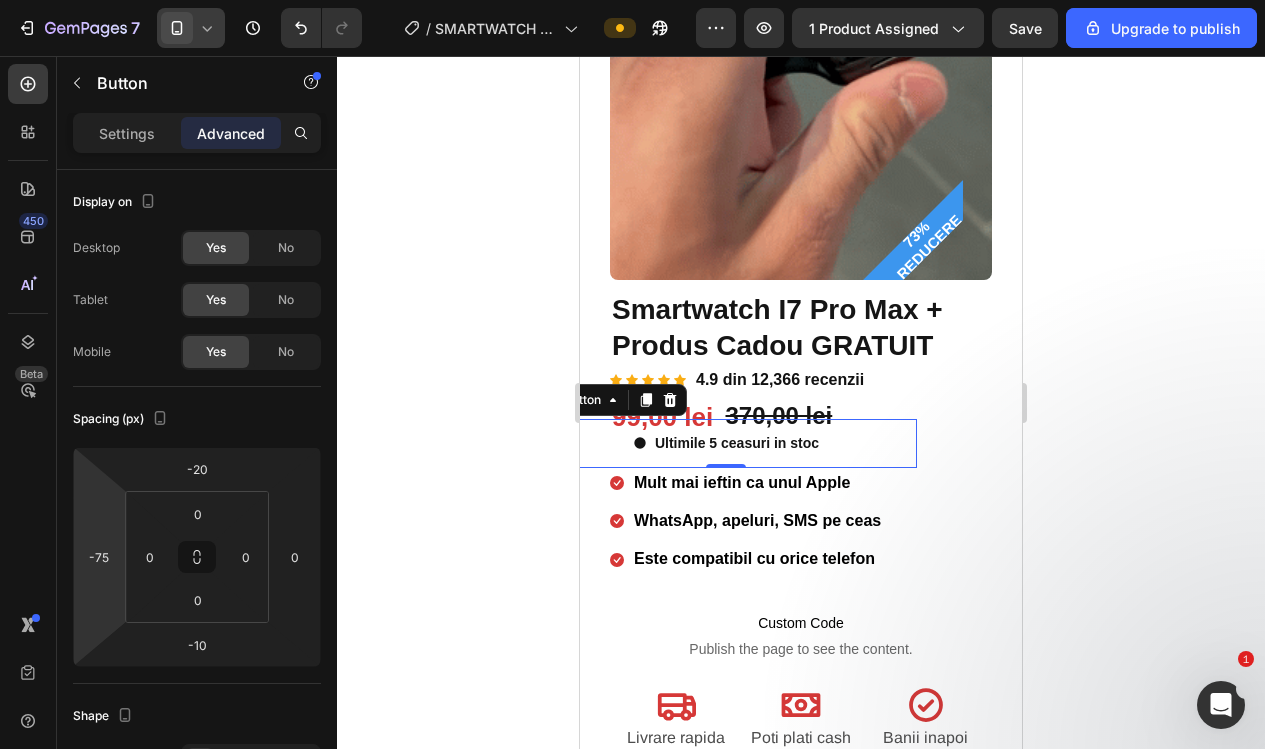 drag, startPoint x: 424, startPoint y: 488, endPoint x: 436, endPoint y: 485, distance: 12.369317 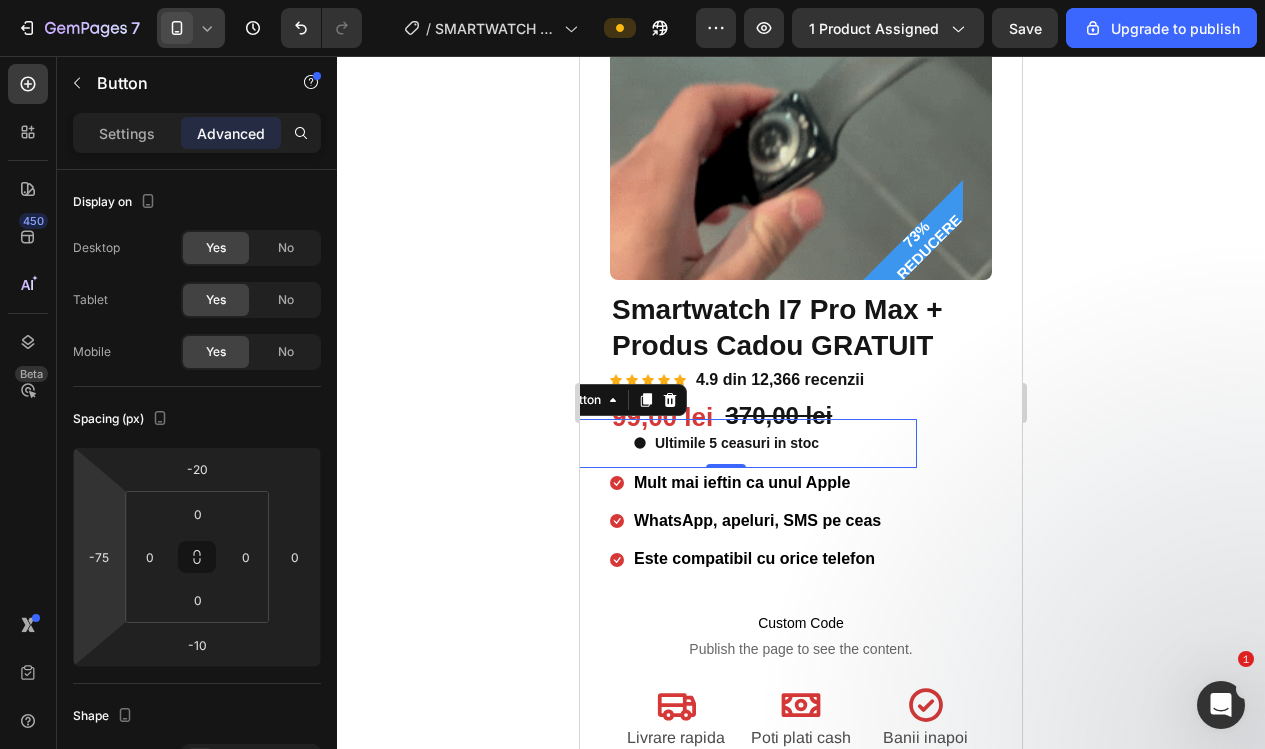 click 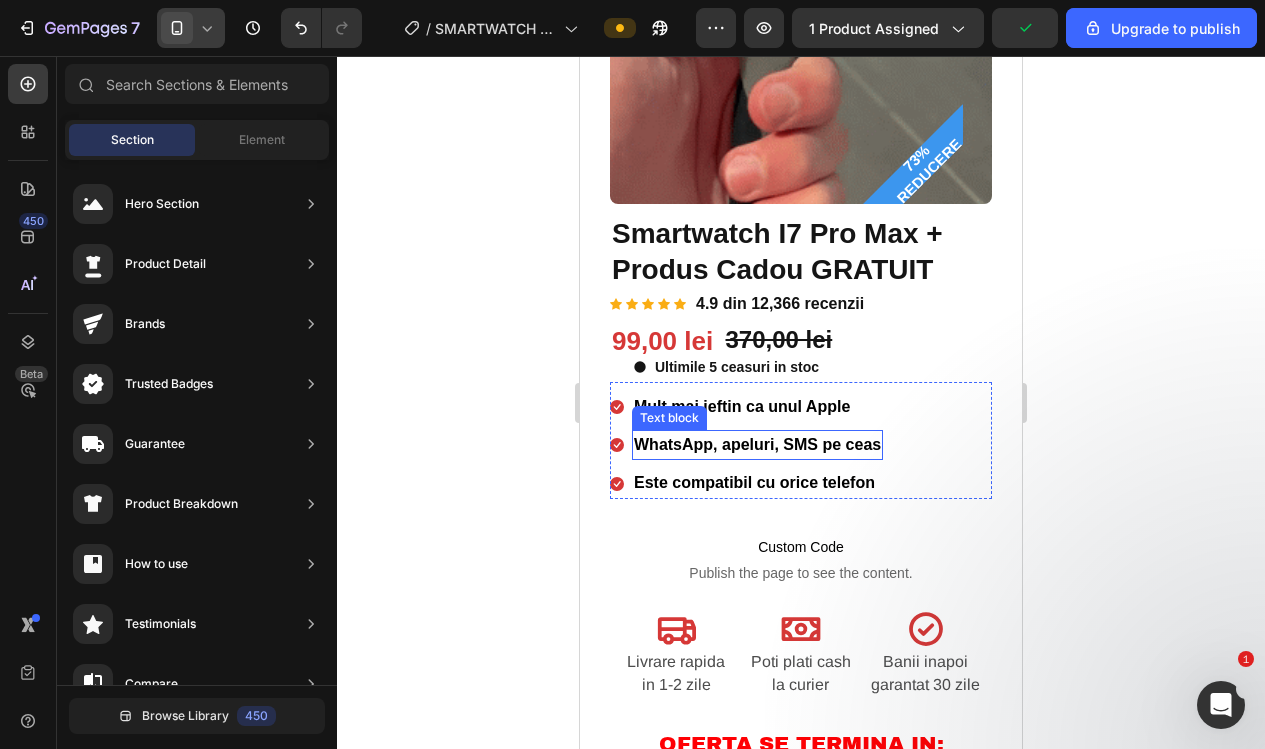 scroll, scrollTop: 322, scrollLeft: 0, axis: vertical 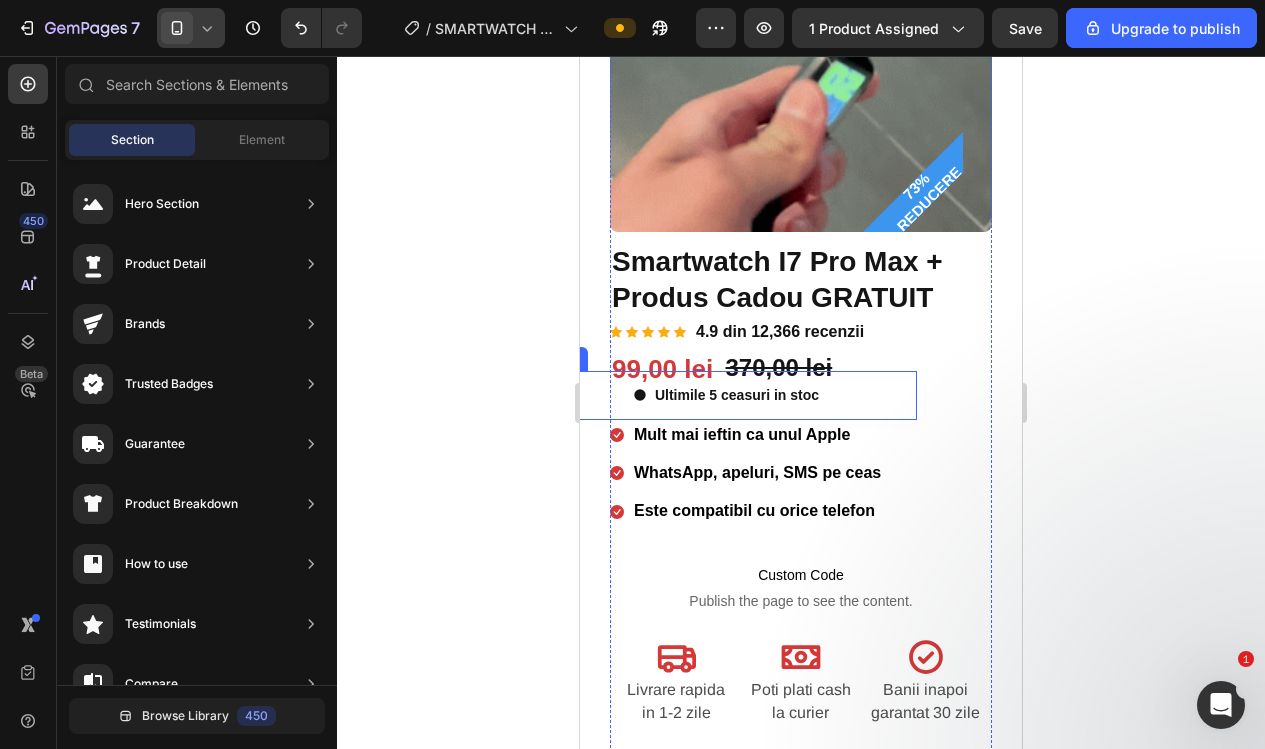 click 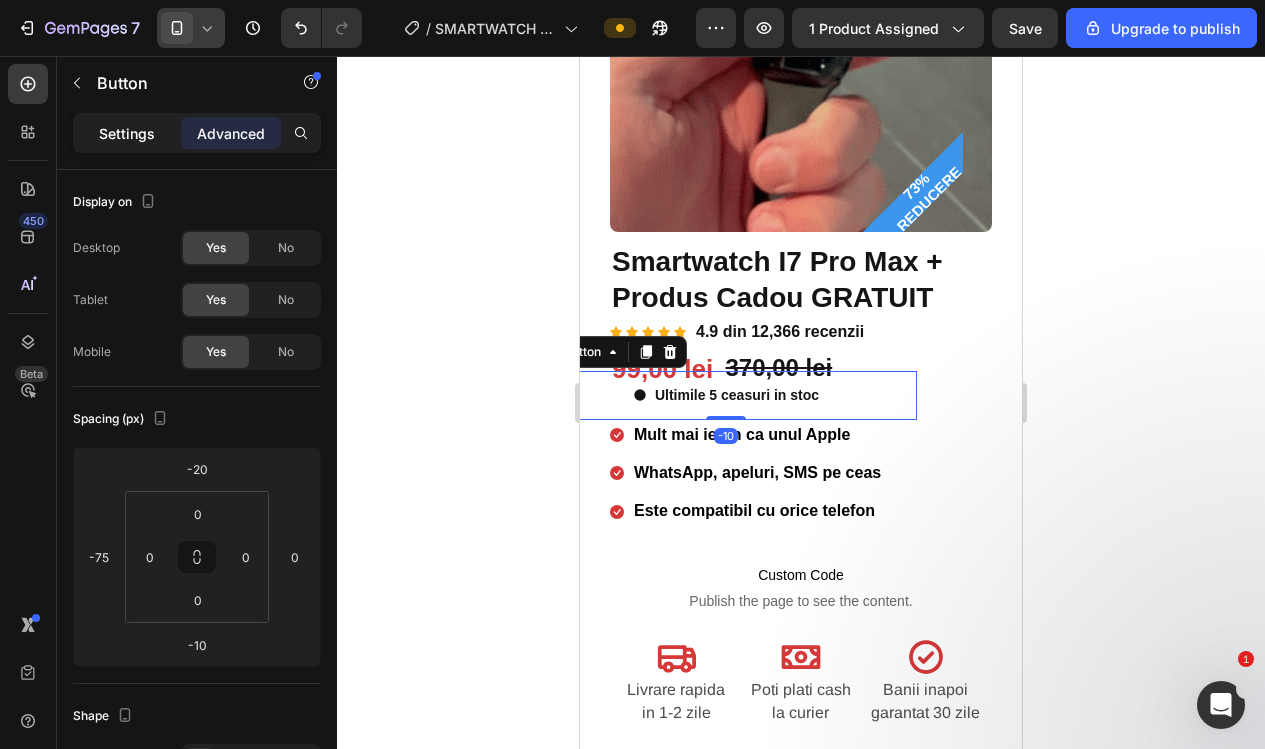 click on "Settings" at bounding box center [127, 133] 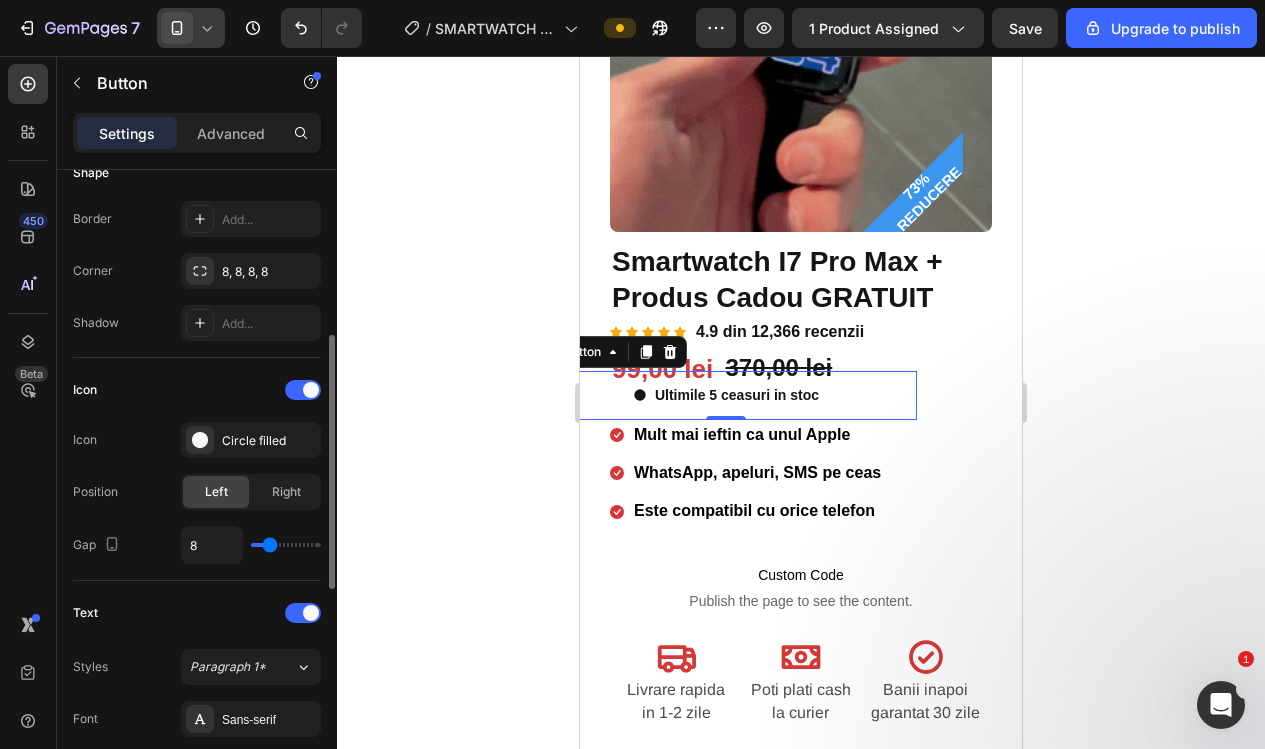 scroll, scrollTop: 415, scrollLeft: 0, axis: vertical 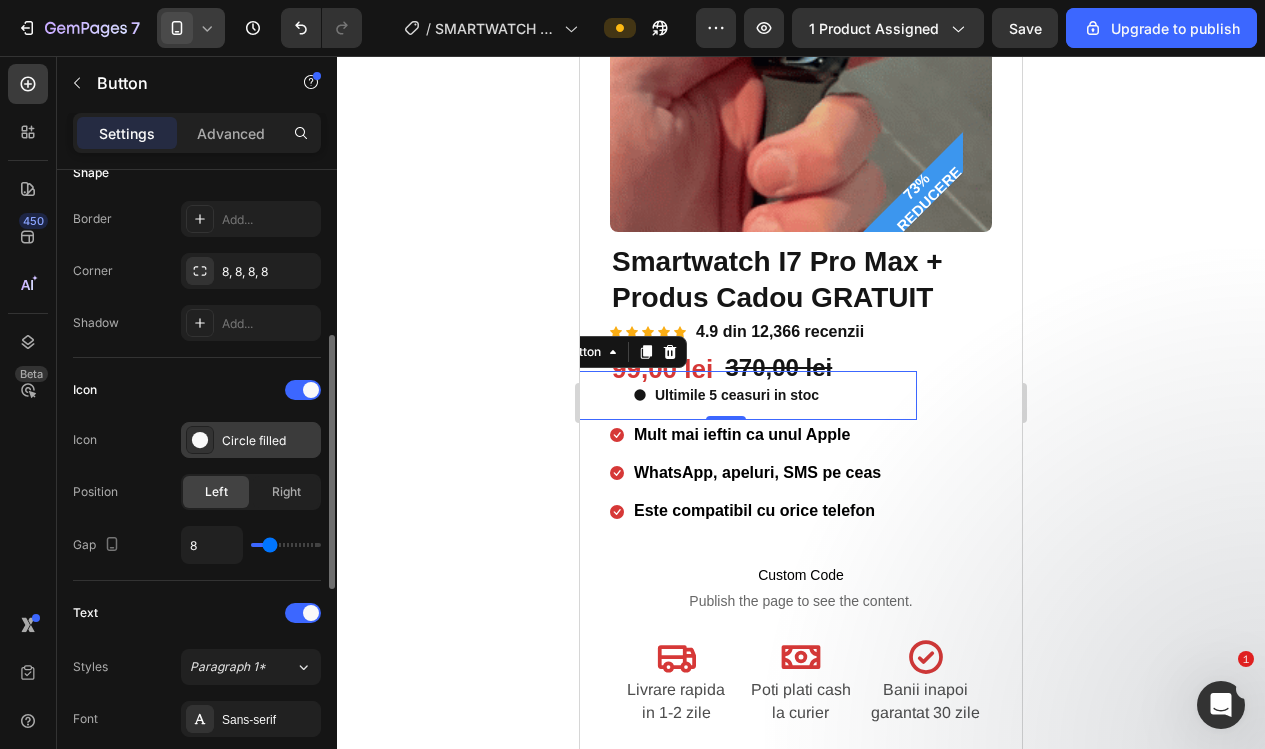 click on "Circle filled" at bounding box center (251, 440) 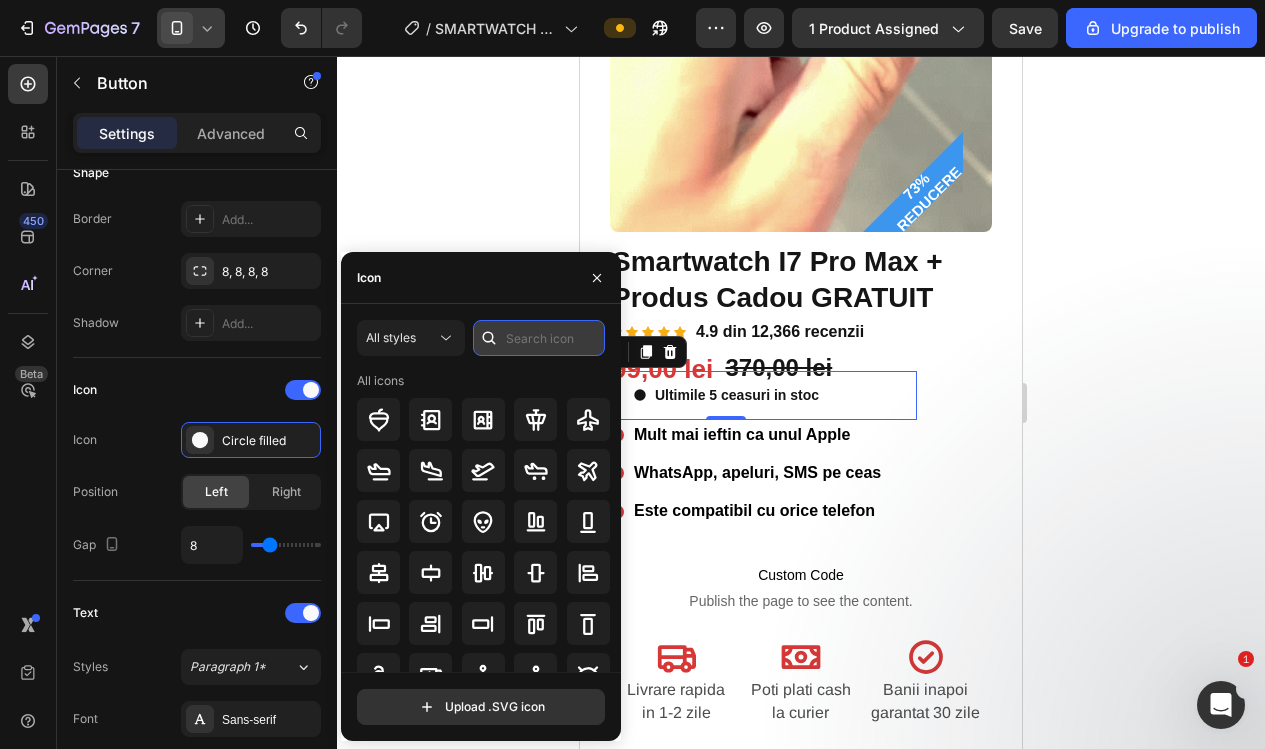 click at bounding box center (539, 338) 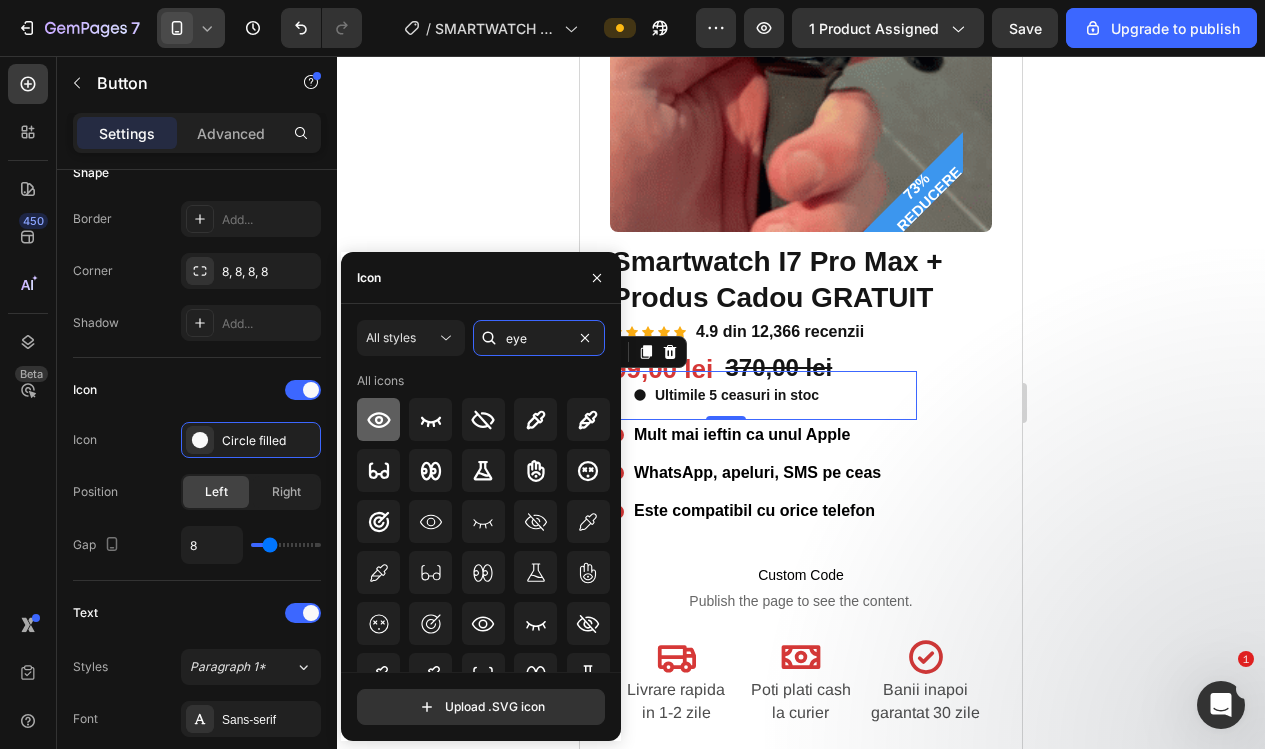 type on "eye" 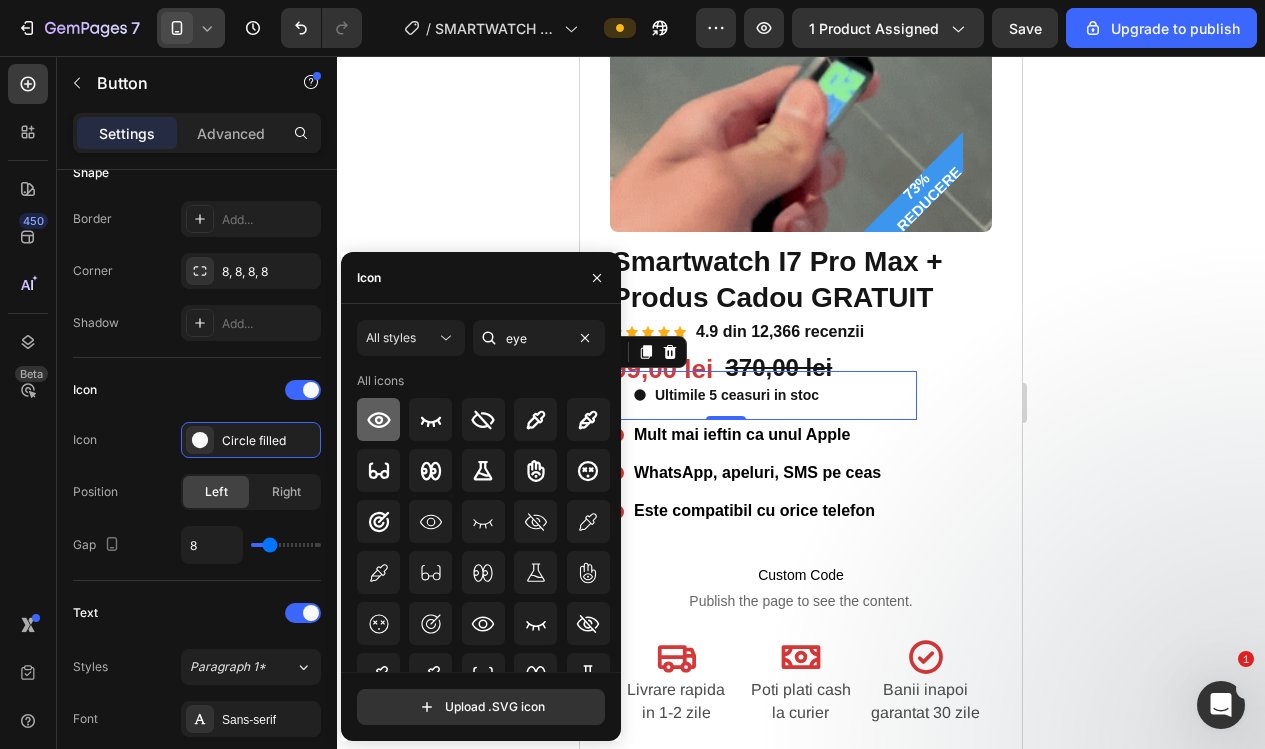 click 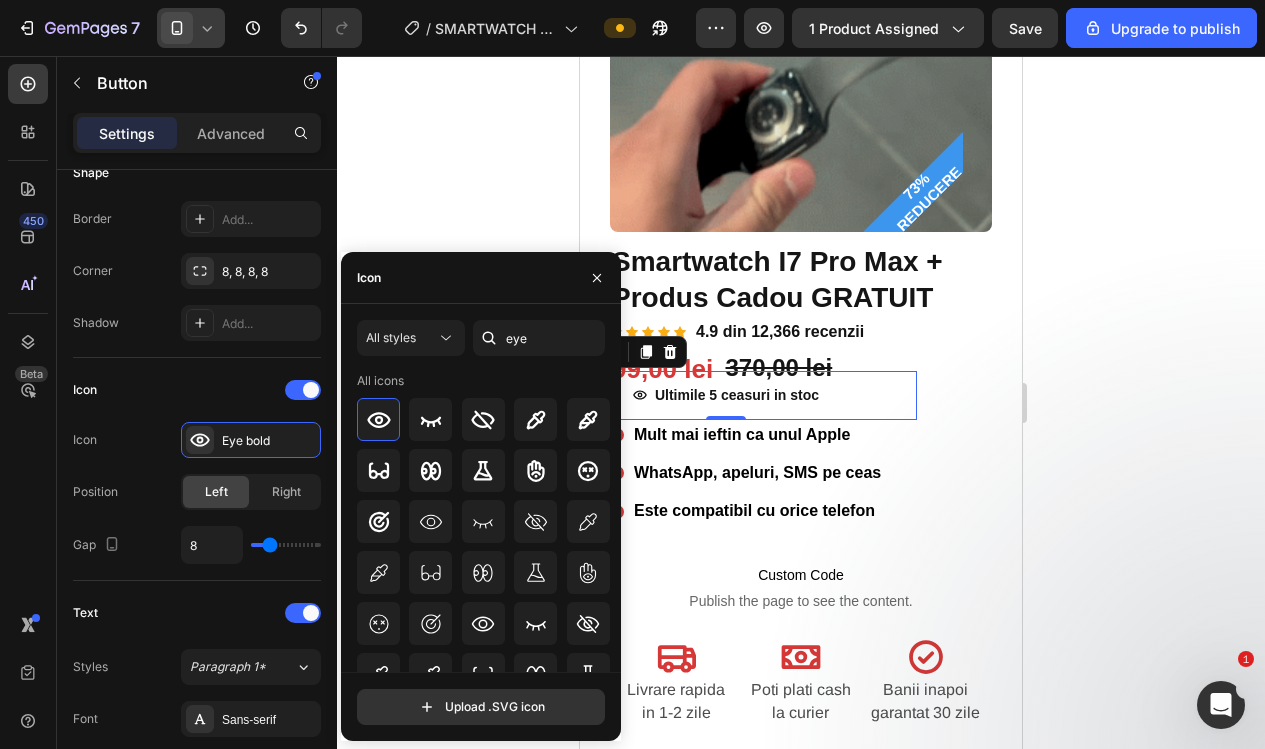 click 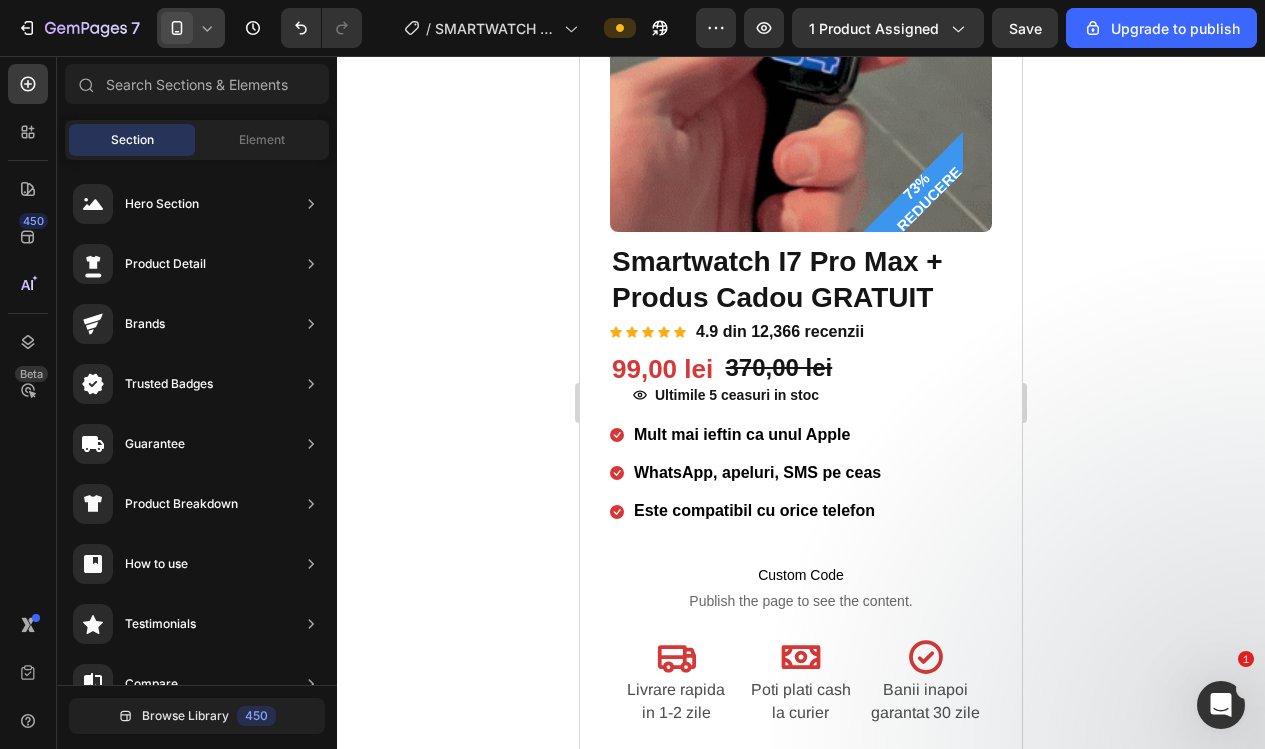 drag, startPoint x: 1210, startPoint y: 432, endPoint x: 1199, endPoint y: 432, distance: 11 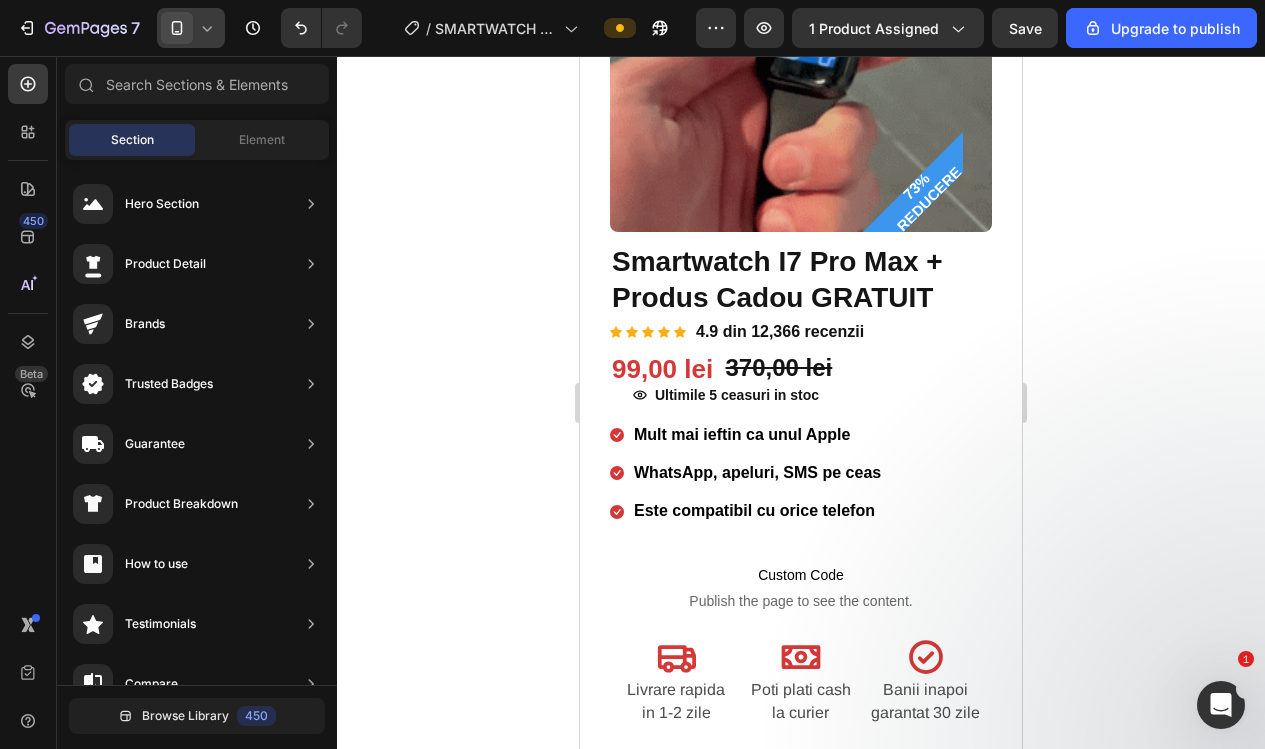 click 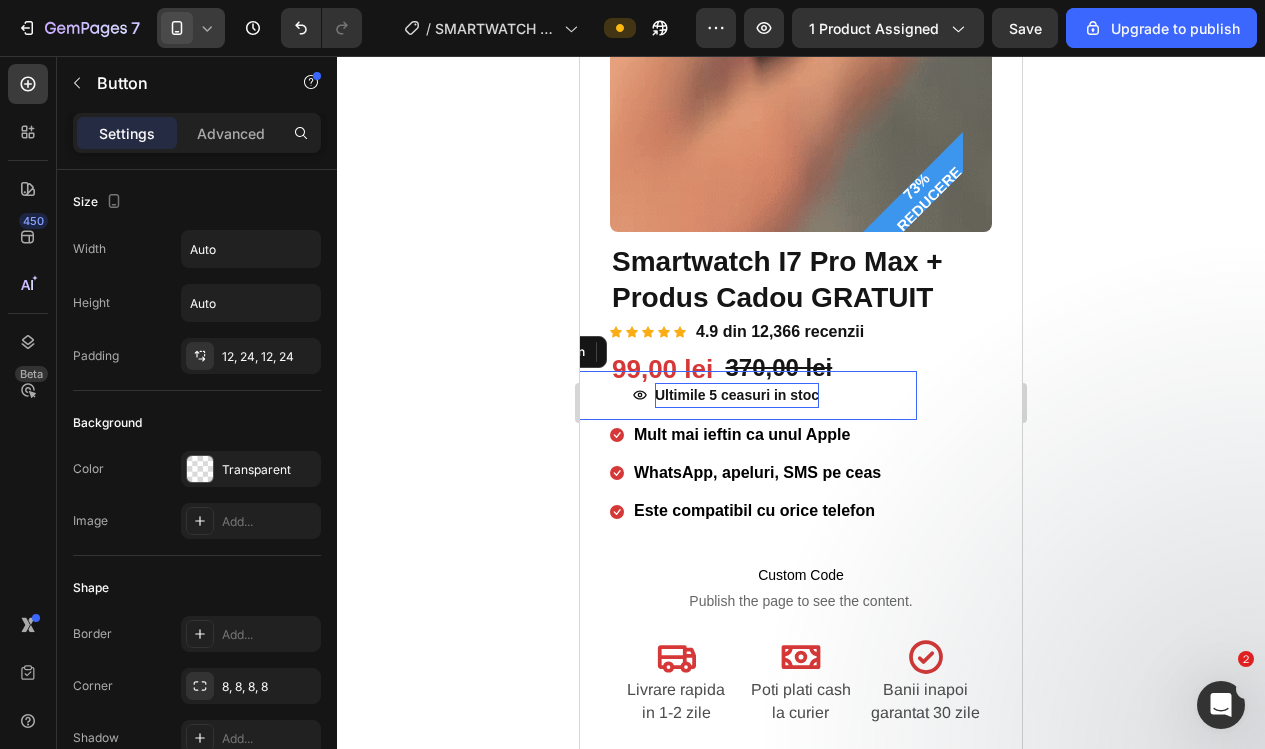 click on "Ultimile 5 ceasuri in stoc" at bounding box center [737, 395] 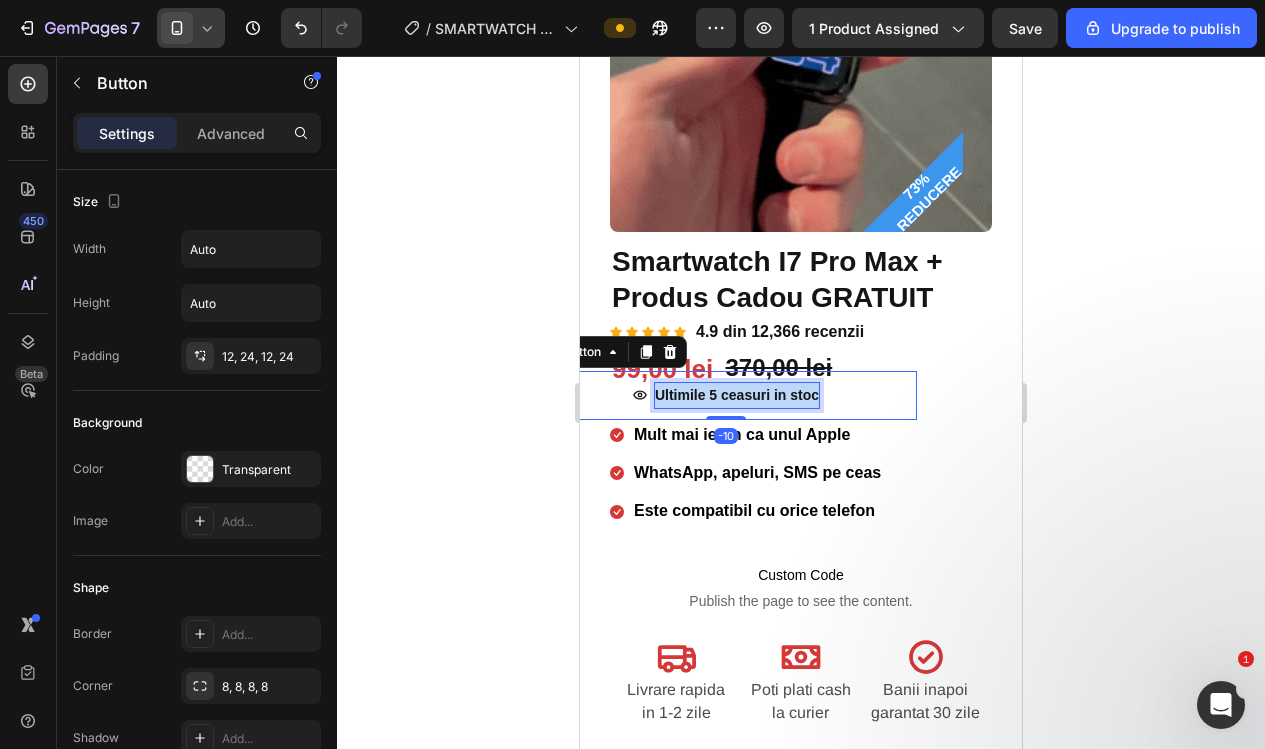 click on "Ultimile 5 ceasuri in stoc" at bounding box center [737, 395] 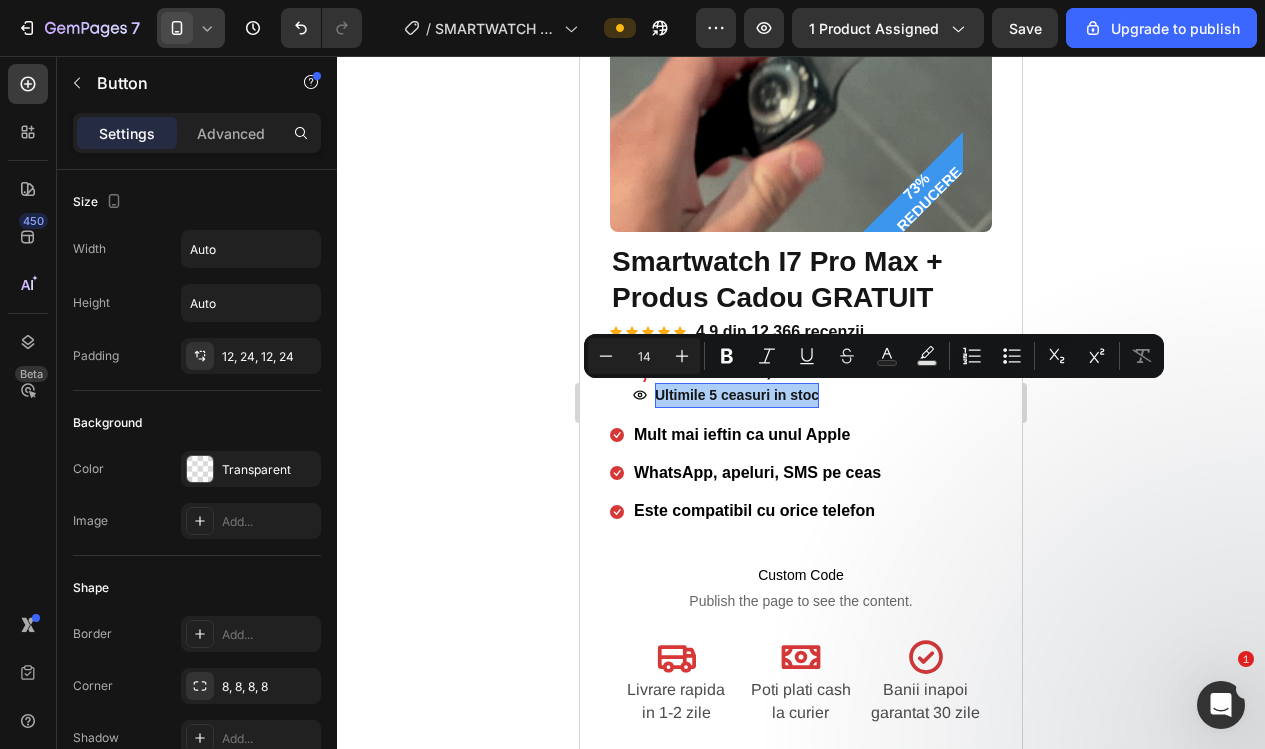 click 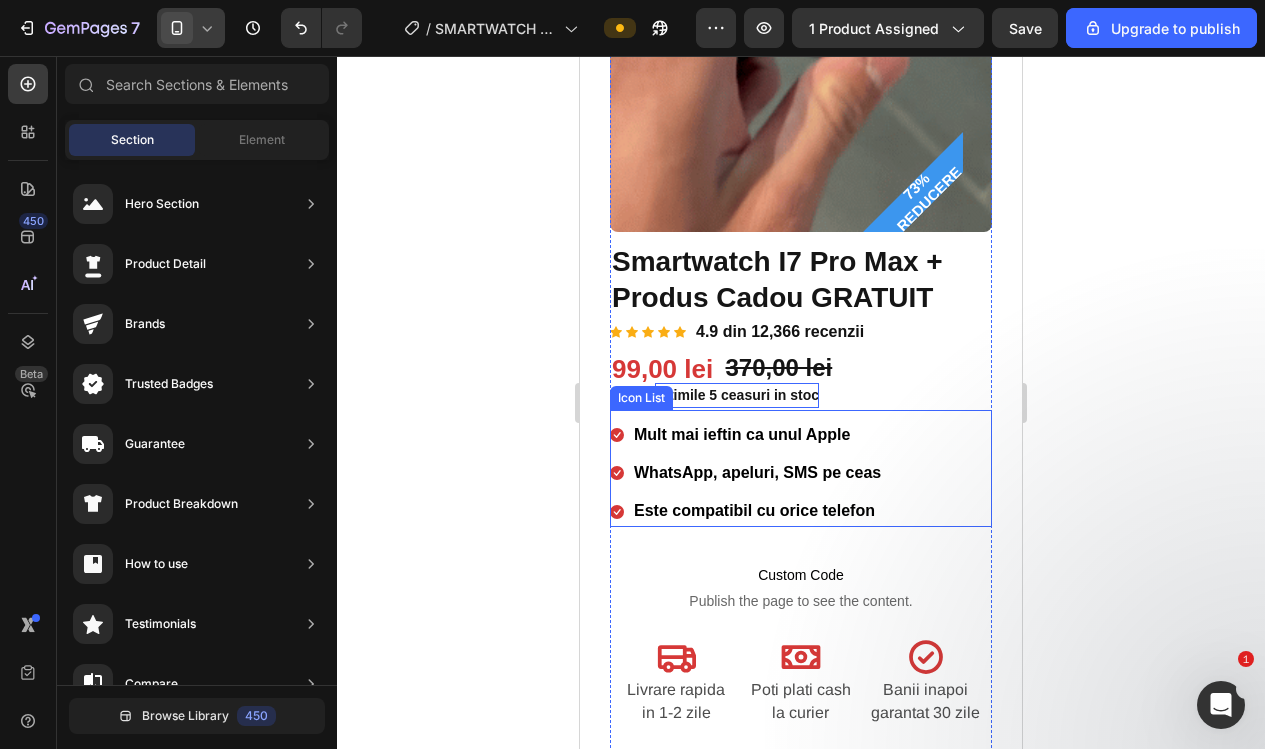 click on "Icon Mult mai ieftin ca unul Apple Text block
Icon WhatsApp, apeluri, SMS pe ceas Text block
Icon Este compatibil cu orice telefon Text block" at bounding box center (801, 473) 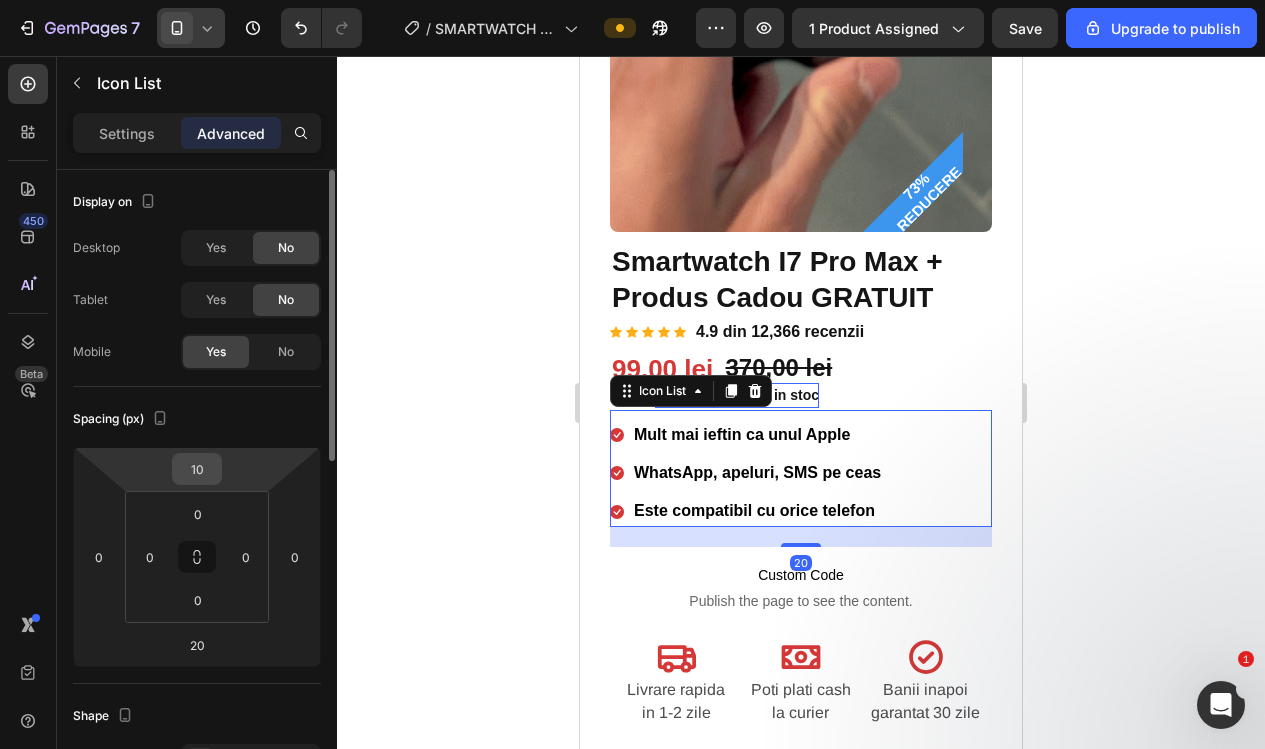 click on "10" at bounding box center [197, 469] 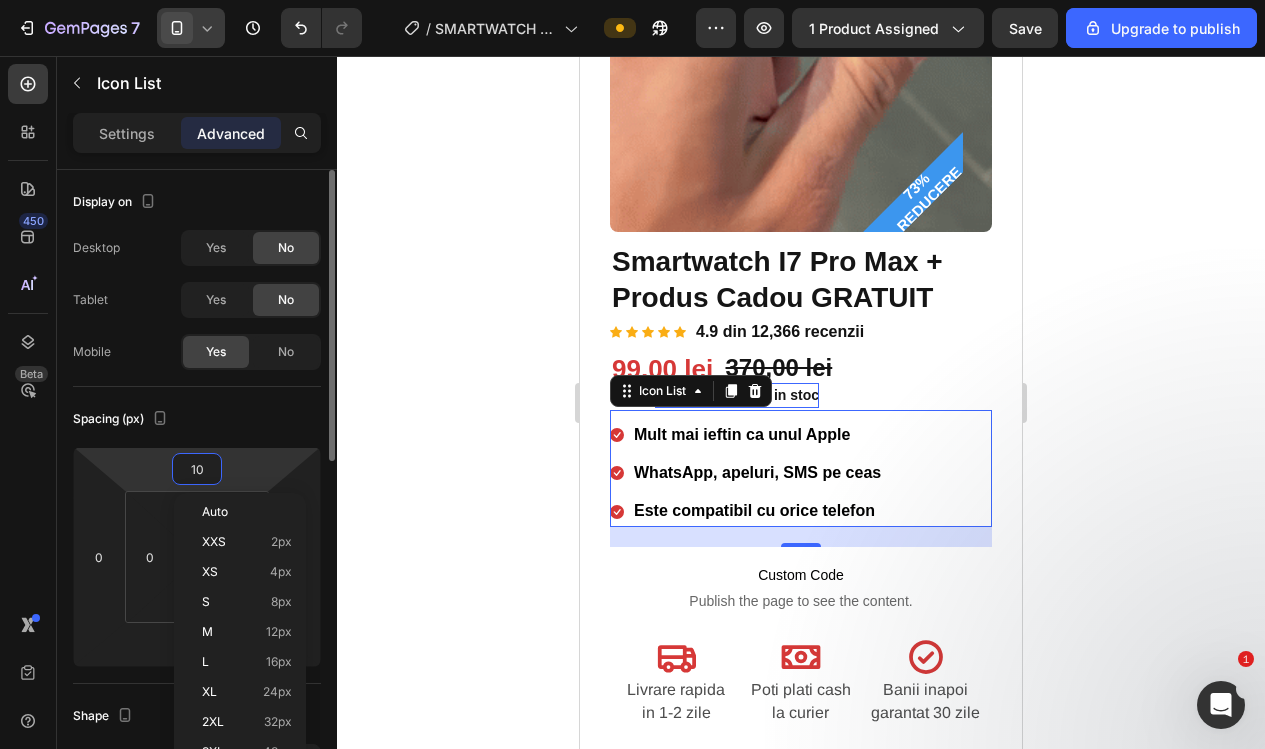 click on "10" at bounding box center (197, 469) 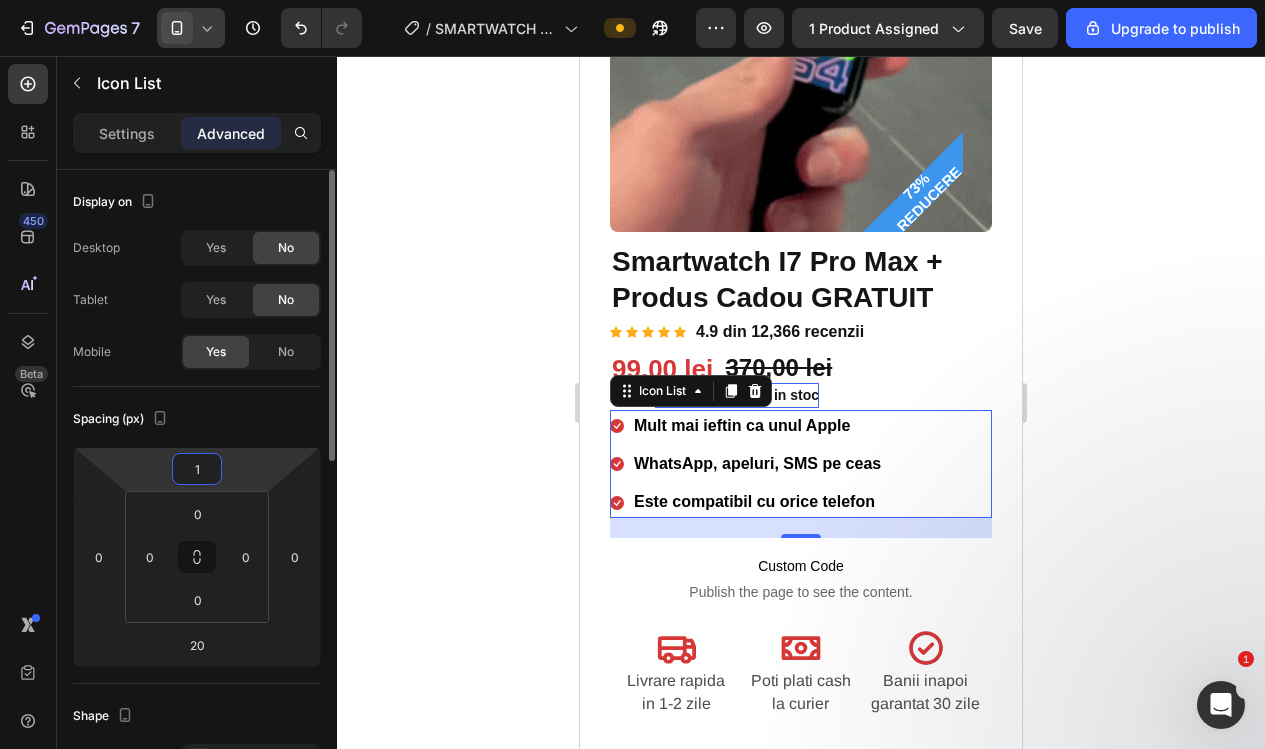 type on "15" 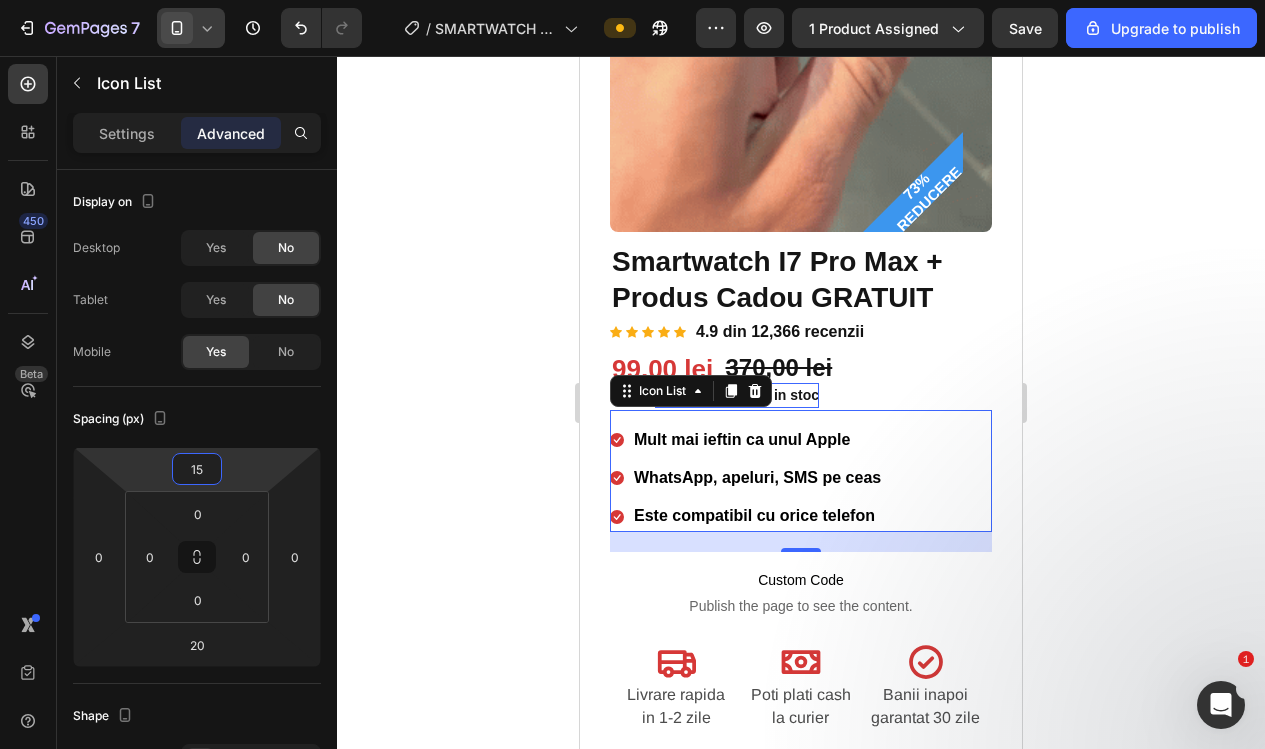 click 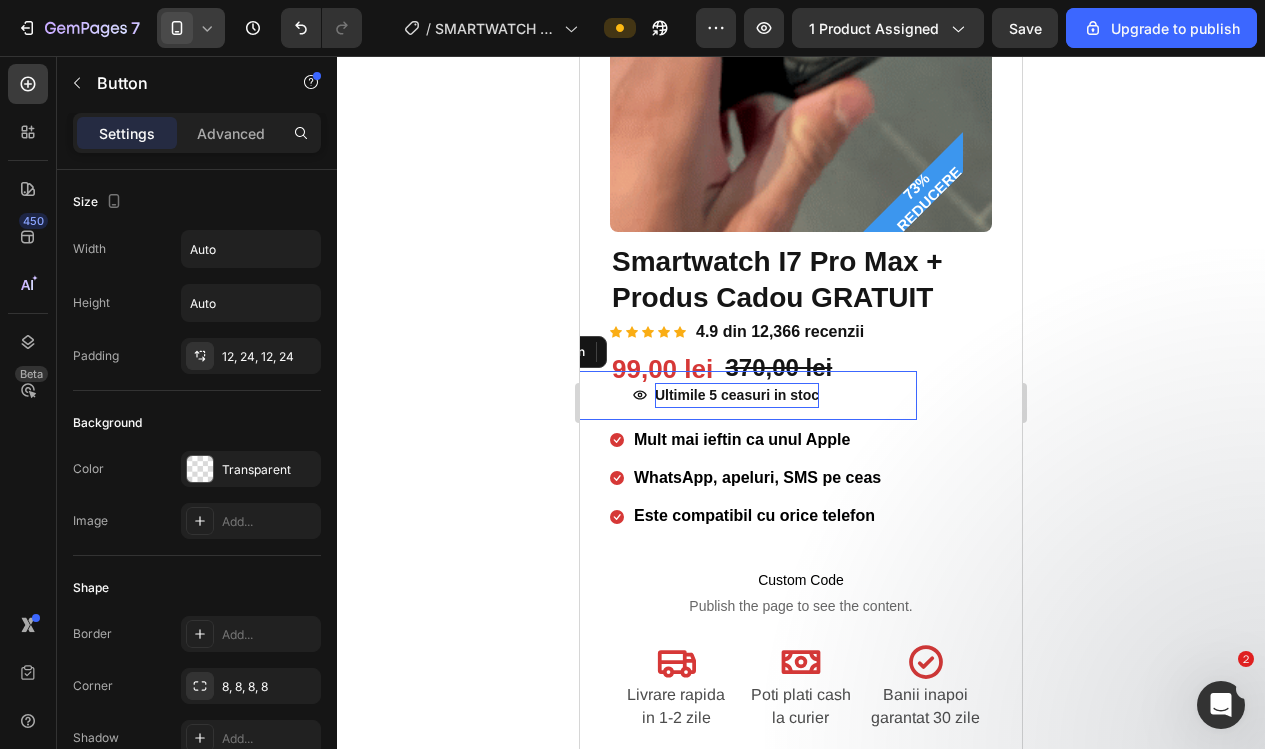 click on "Ultimile 5 ceasuri in stoc" at bounding box center [737, 395] 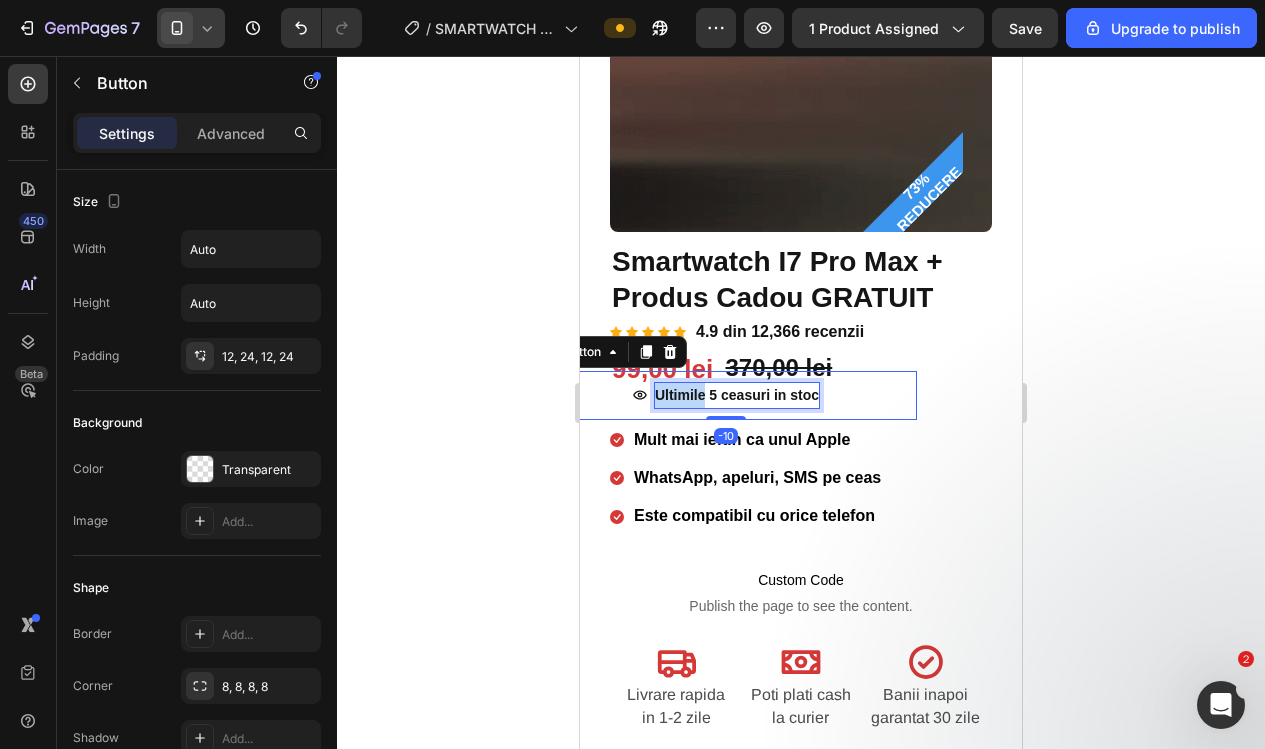 click on "Ultimile 5 ceasuri in stoc" at bounding box center (737, 395) 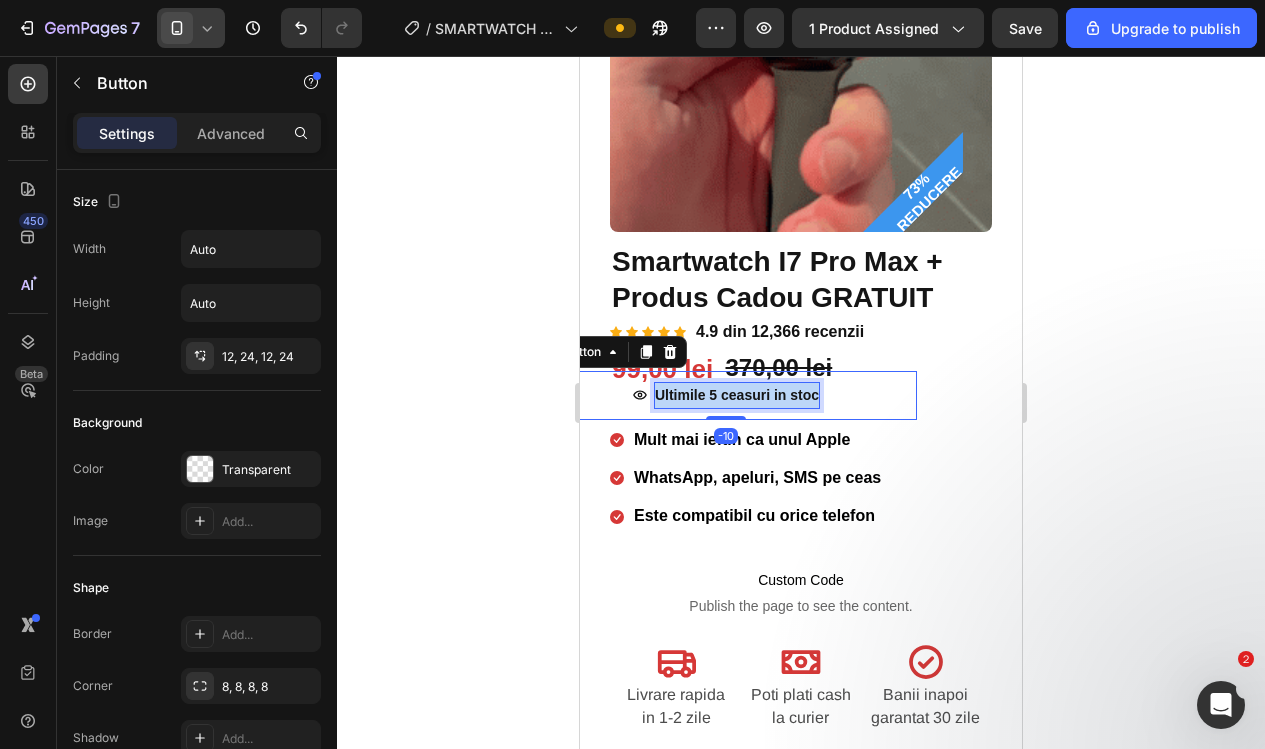 click on "Ultimile 5 ceasuri in stoc" at bounding box center (737, 395) 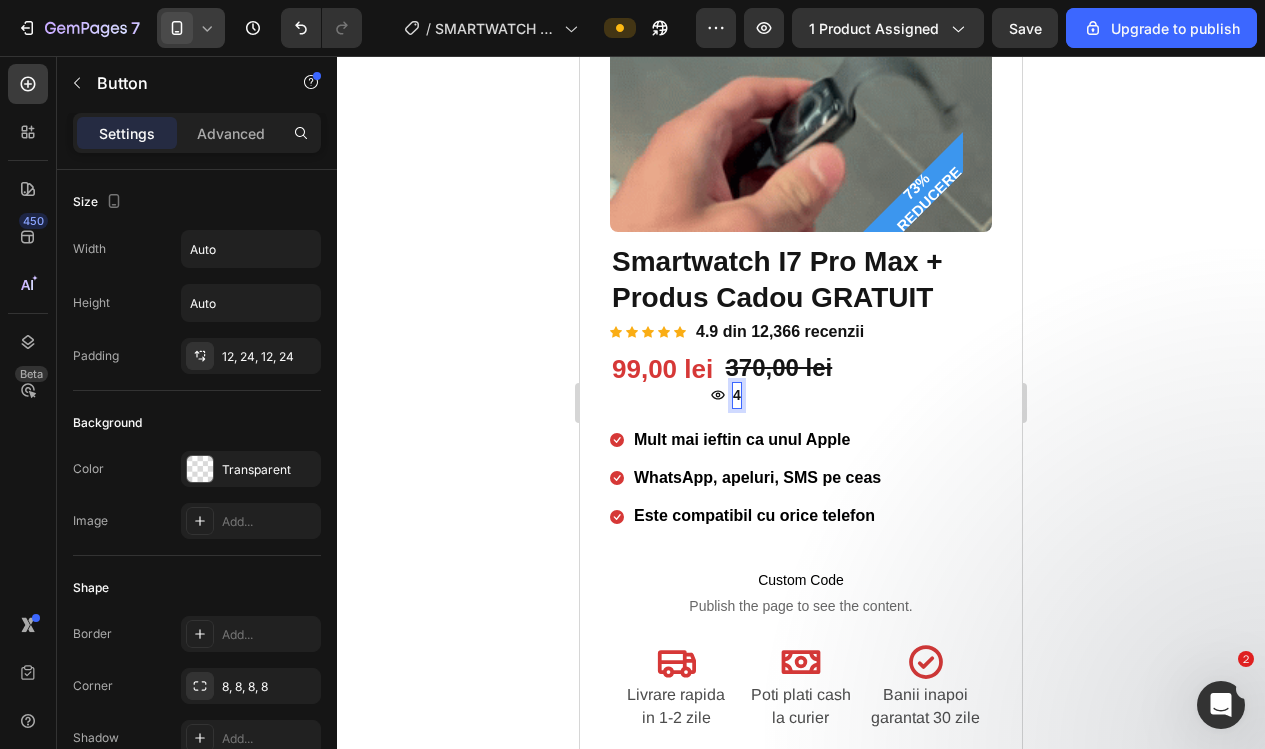 click on "4" at bounding box center (726, 395) 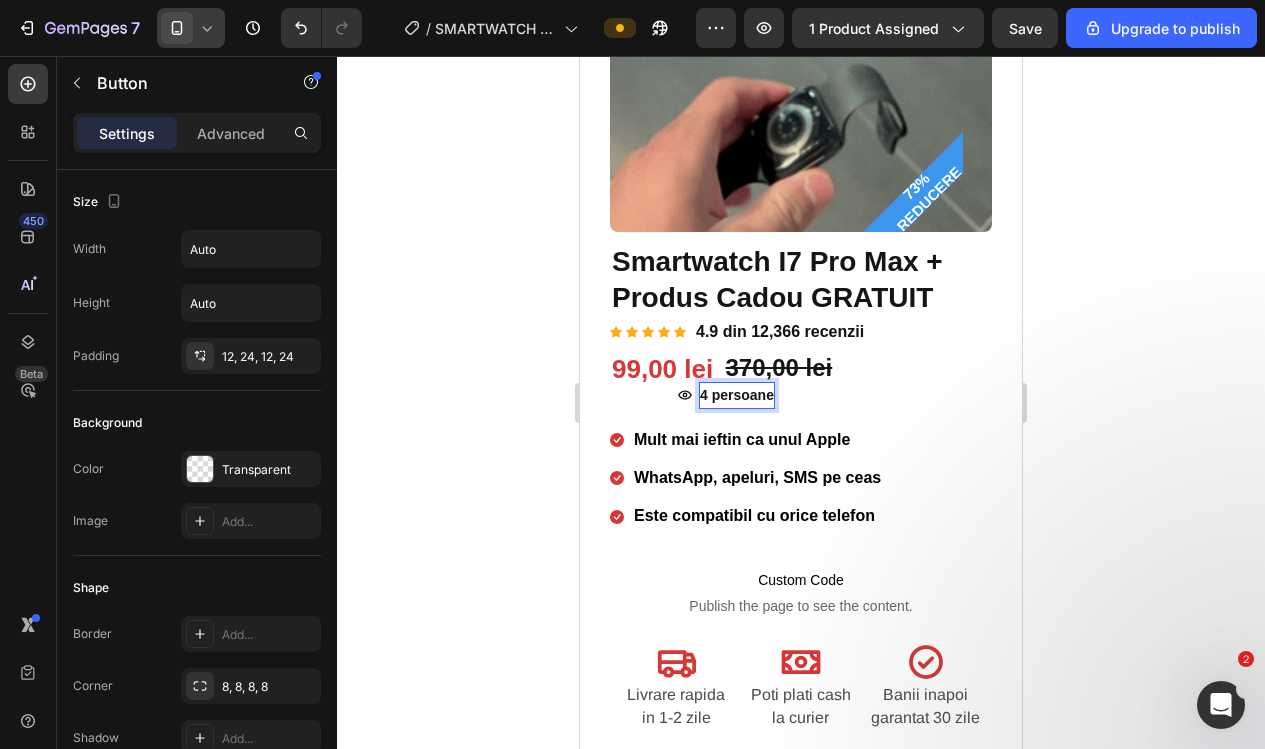 click on "4 persoane" at bounding box center (726, 395) 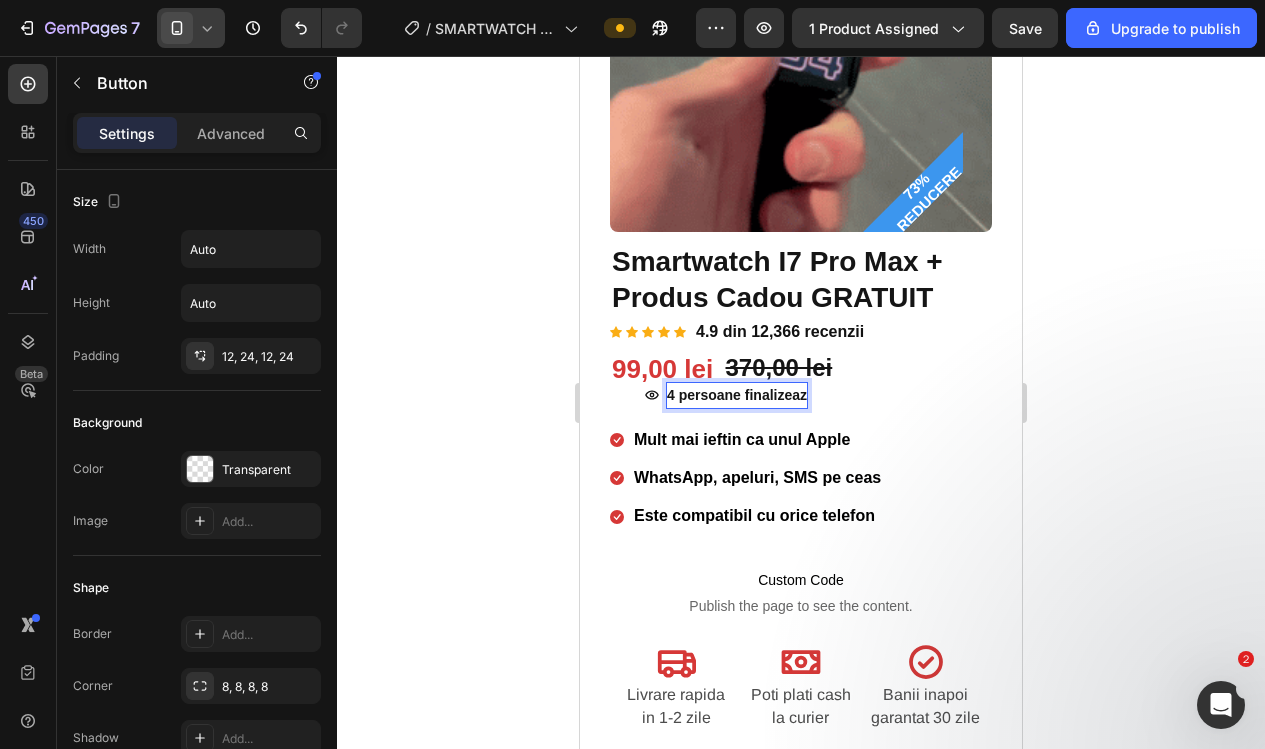 click on "4 persoane finalizeaz" at bounding box center [726, 395] 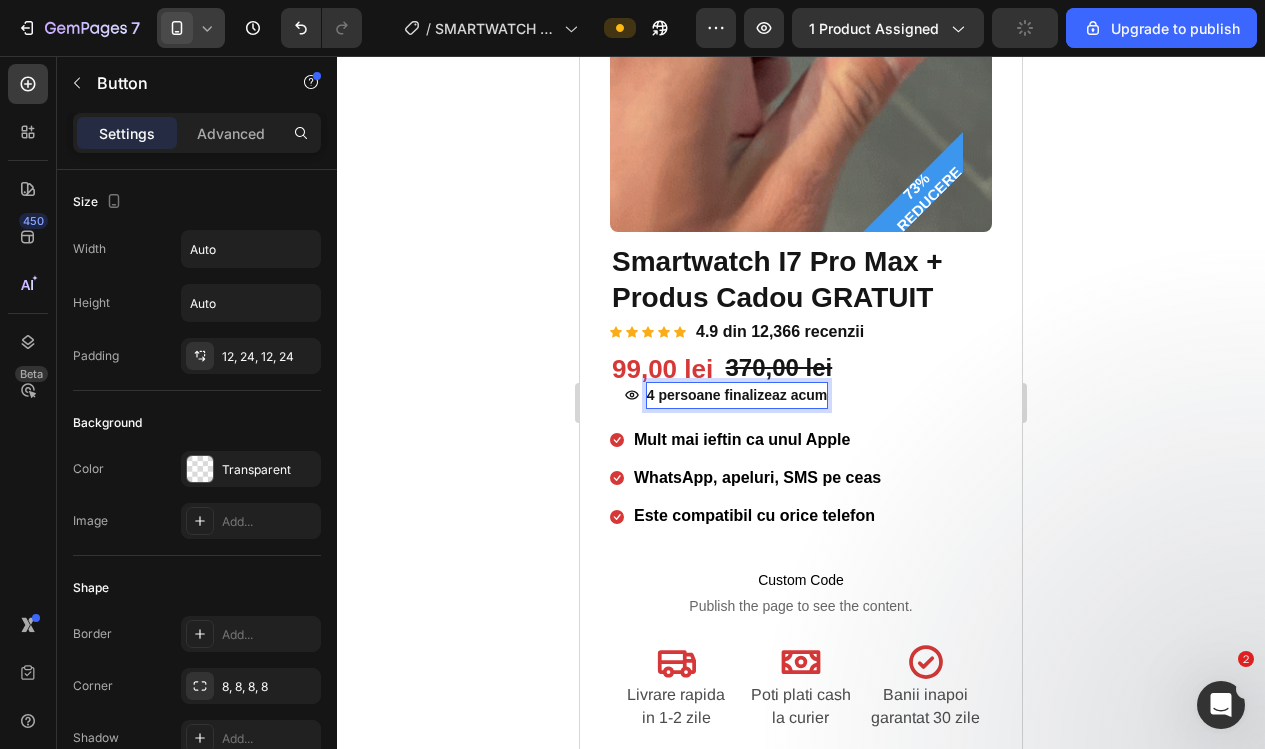 click on "4 persoane finalizeaz acum" at bounding box center [726, 395] 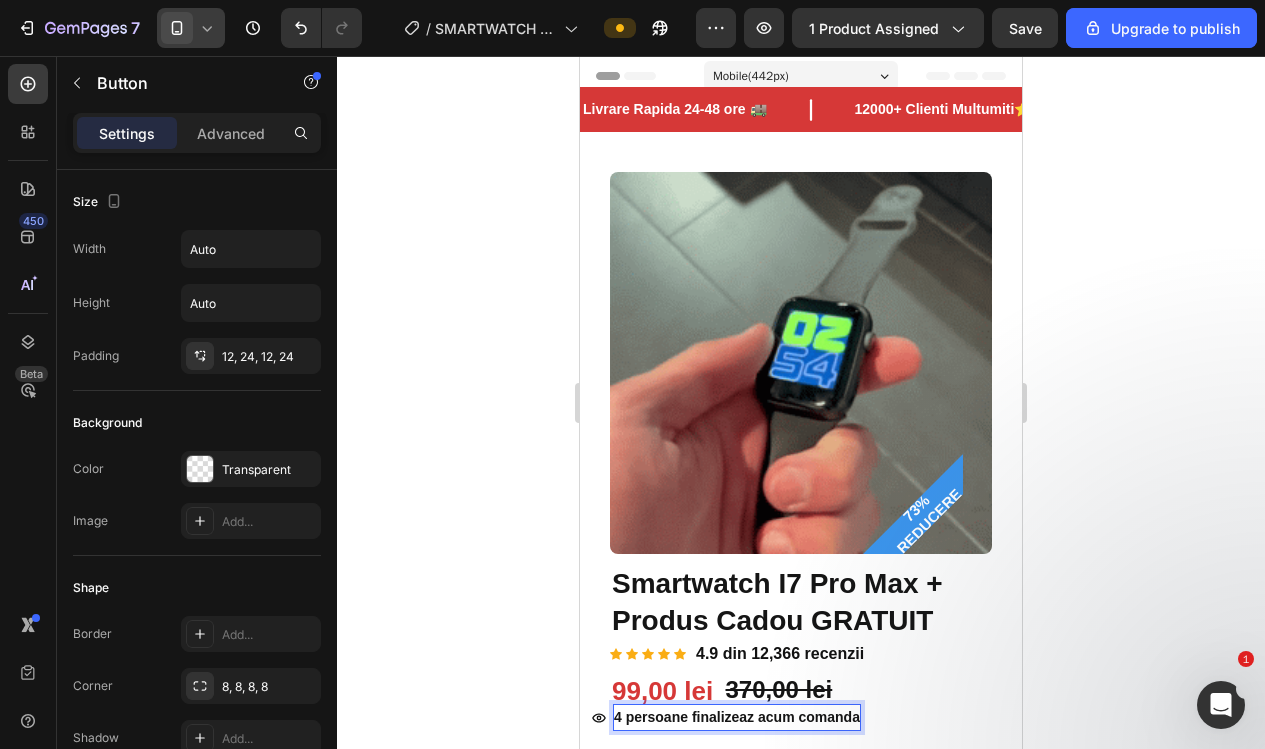 scroll, scrollTop: 0, scrollLeft: 0, axis: both 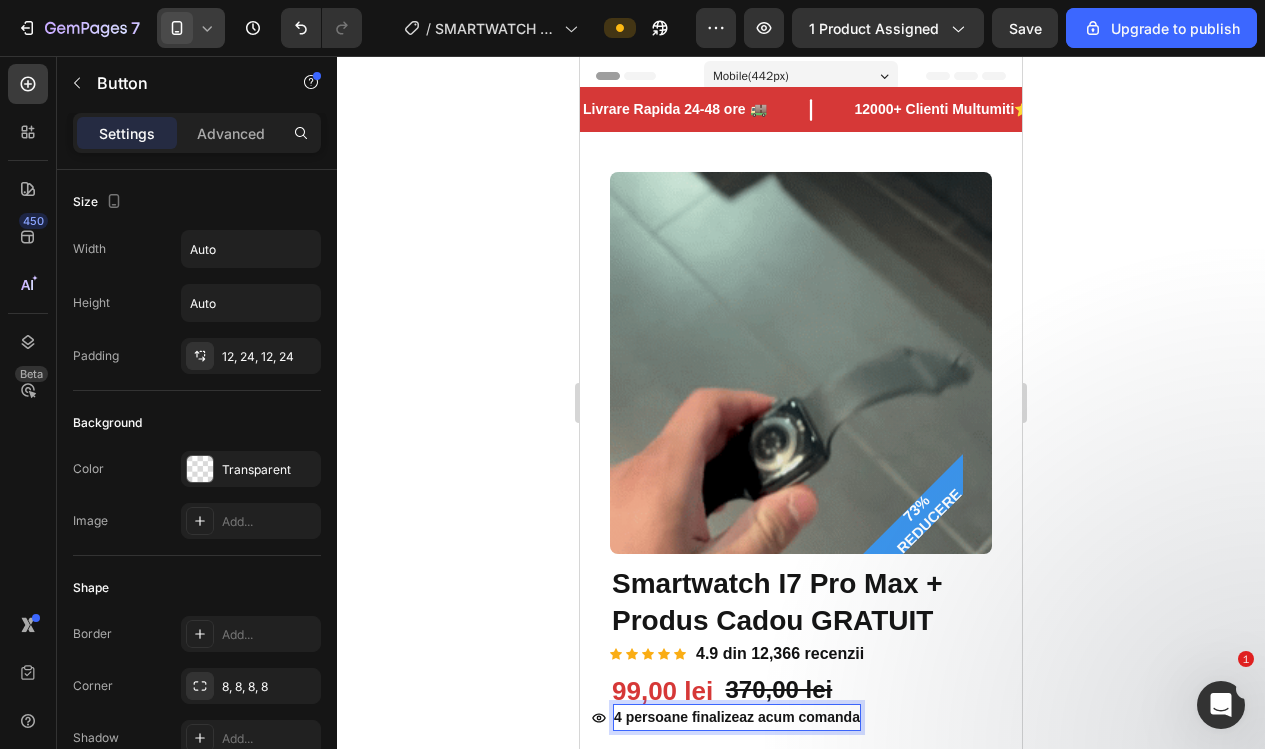 click 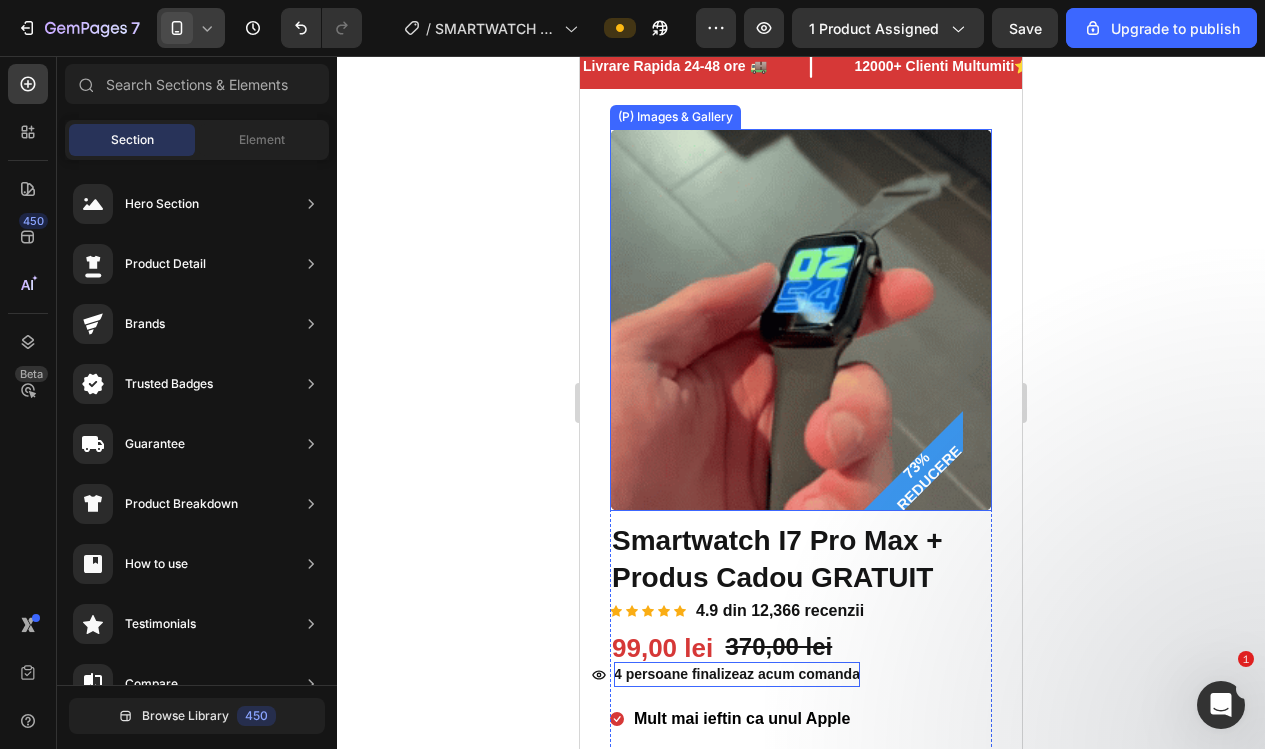 scroll, scrollTop: 185, scrollLeft: 0, axis: vertical 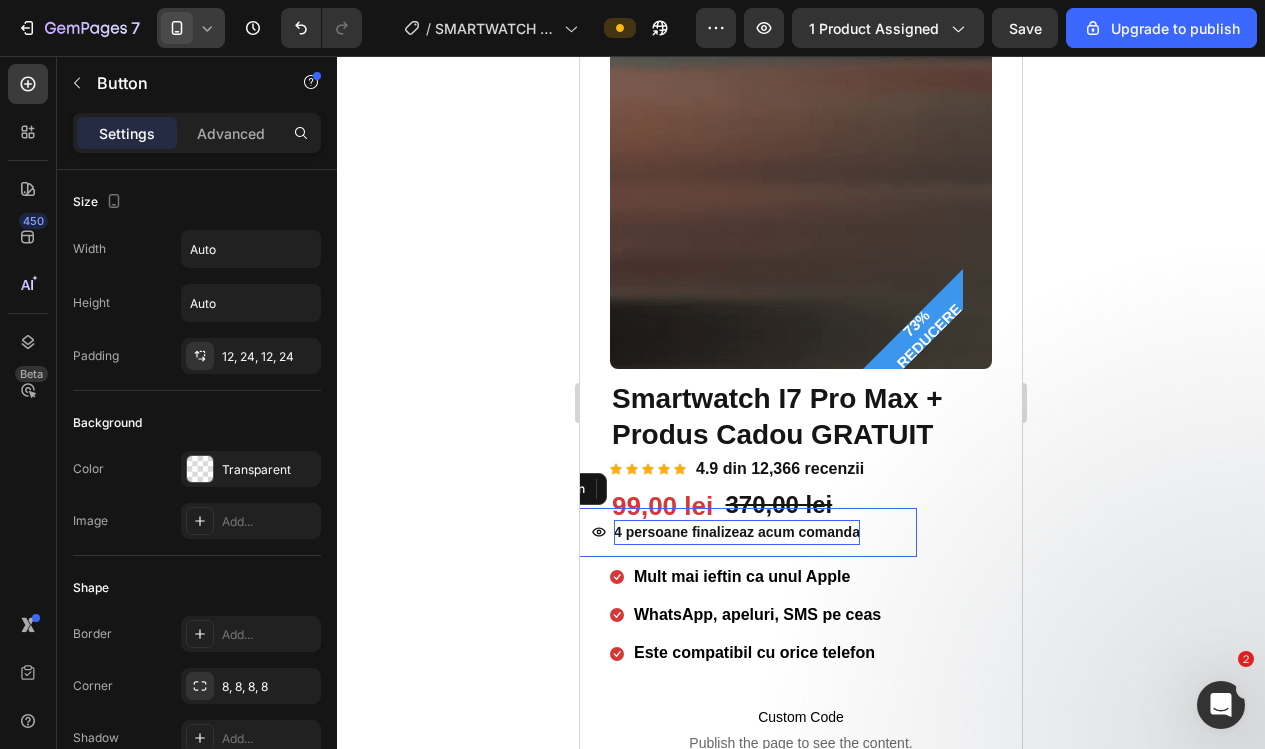 click on "4 persoane finalizeaz acum comanda Button" at bounding box center (726, 532) 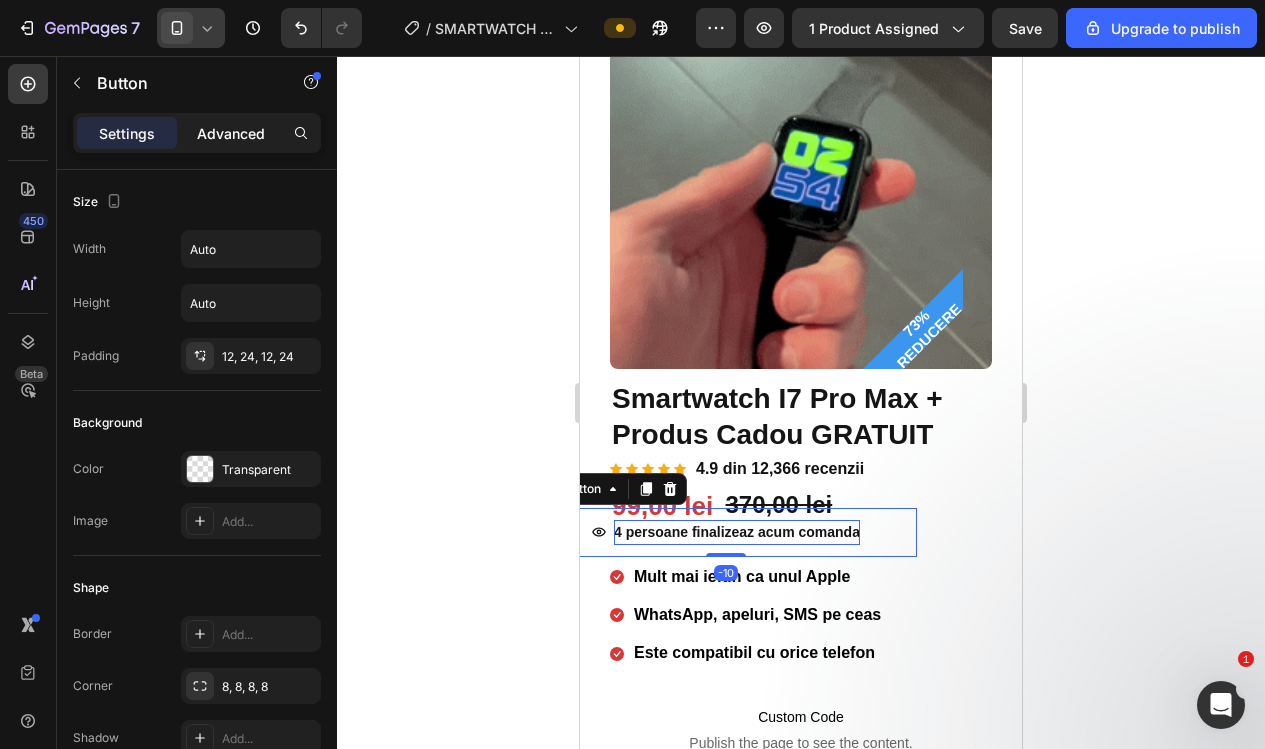 click on "Advanced" at bounding box center [231, 133] 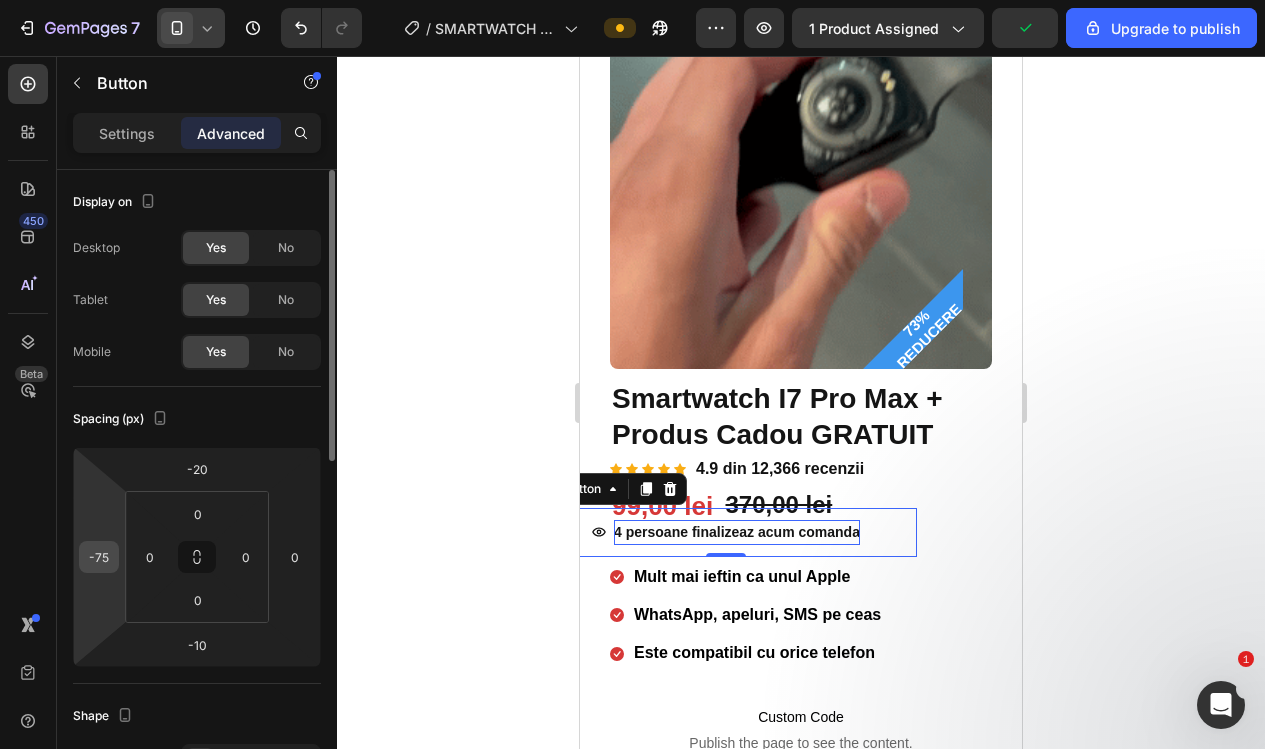 click on "-75" at bounding box center [99, 557] 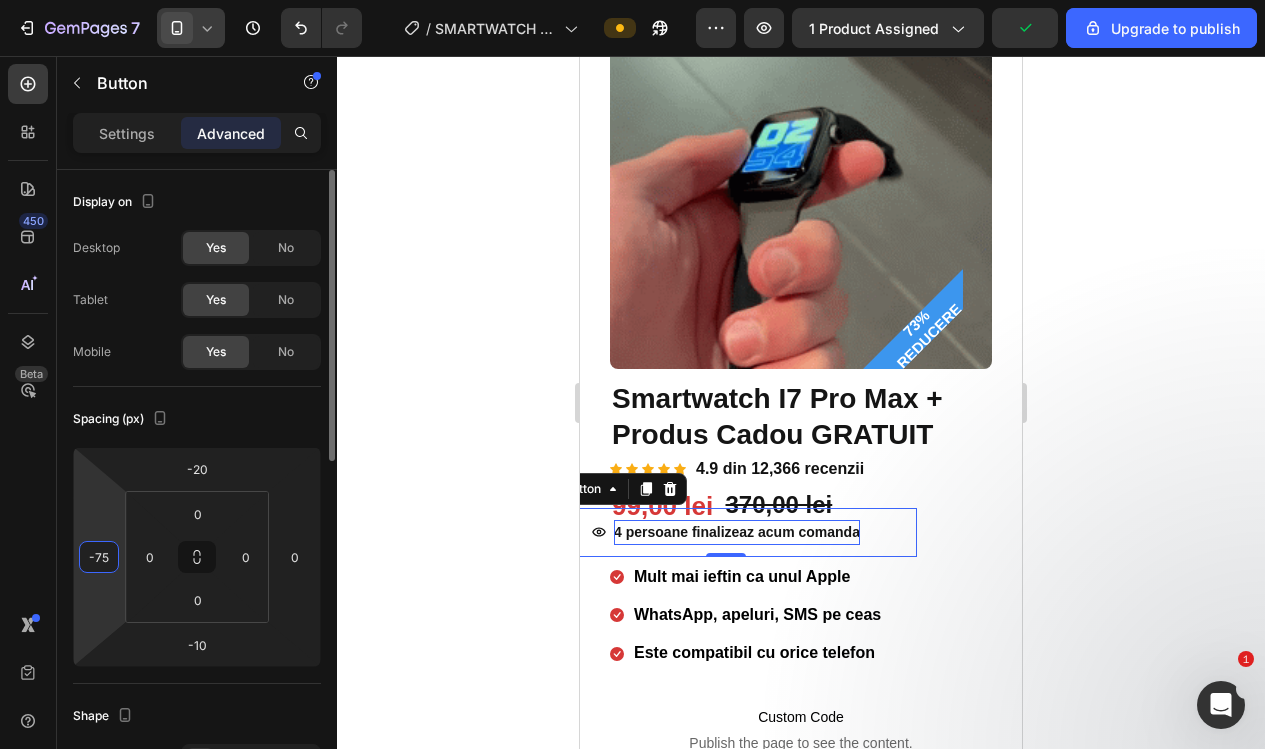 click on "-75" at bounding box center (99, 557) 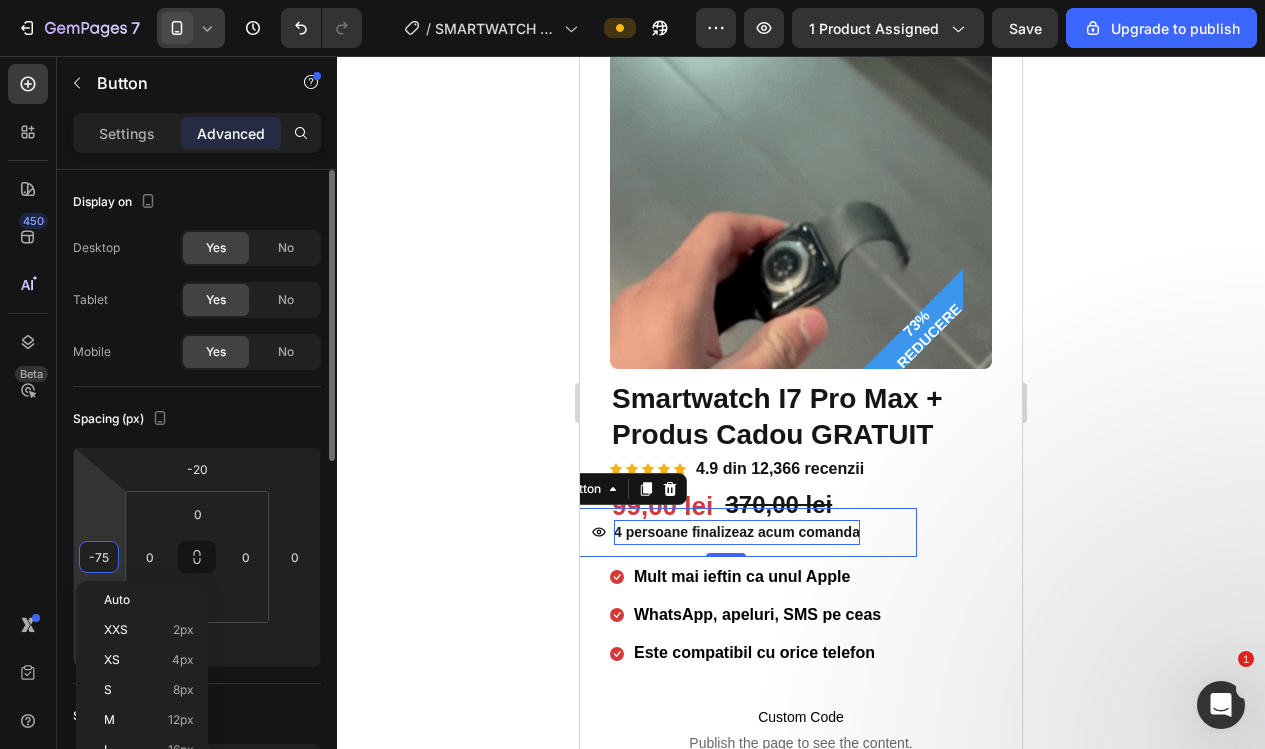 click on "-75" at bounding box center [99, 557] 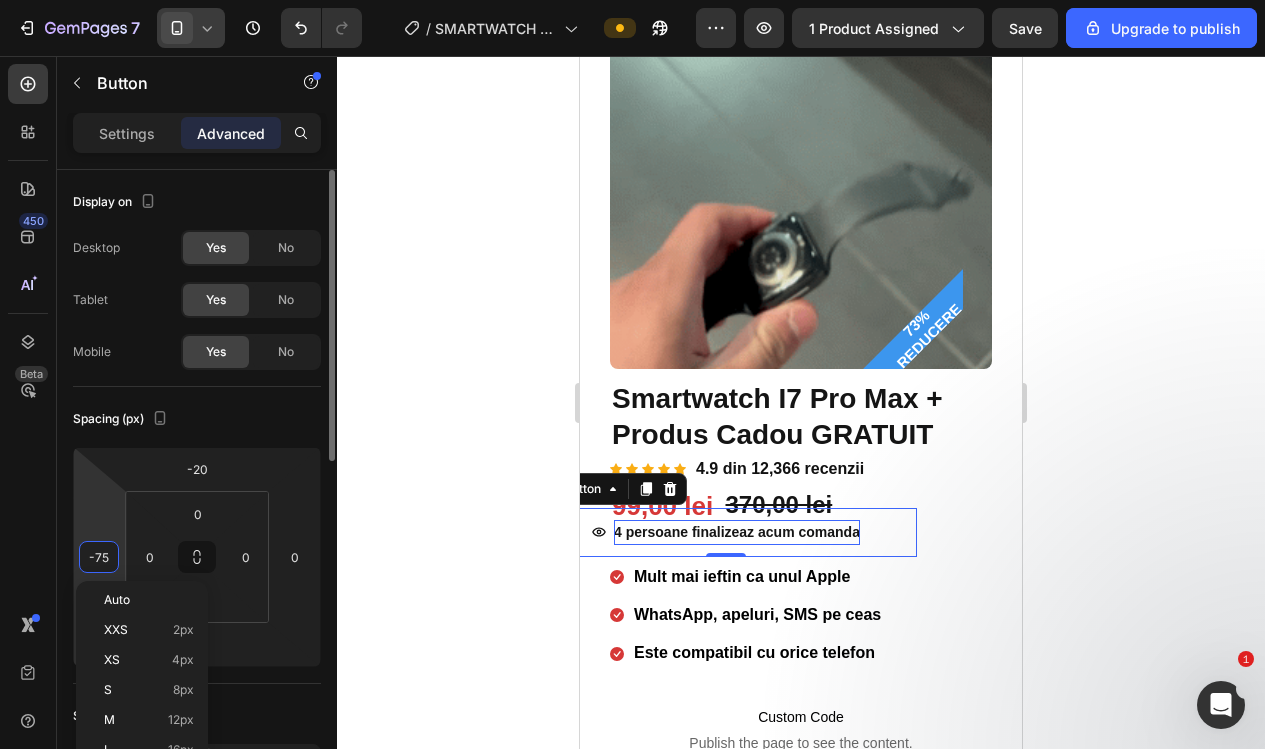 click on "-75" at bounding box center [99, 557] 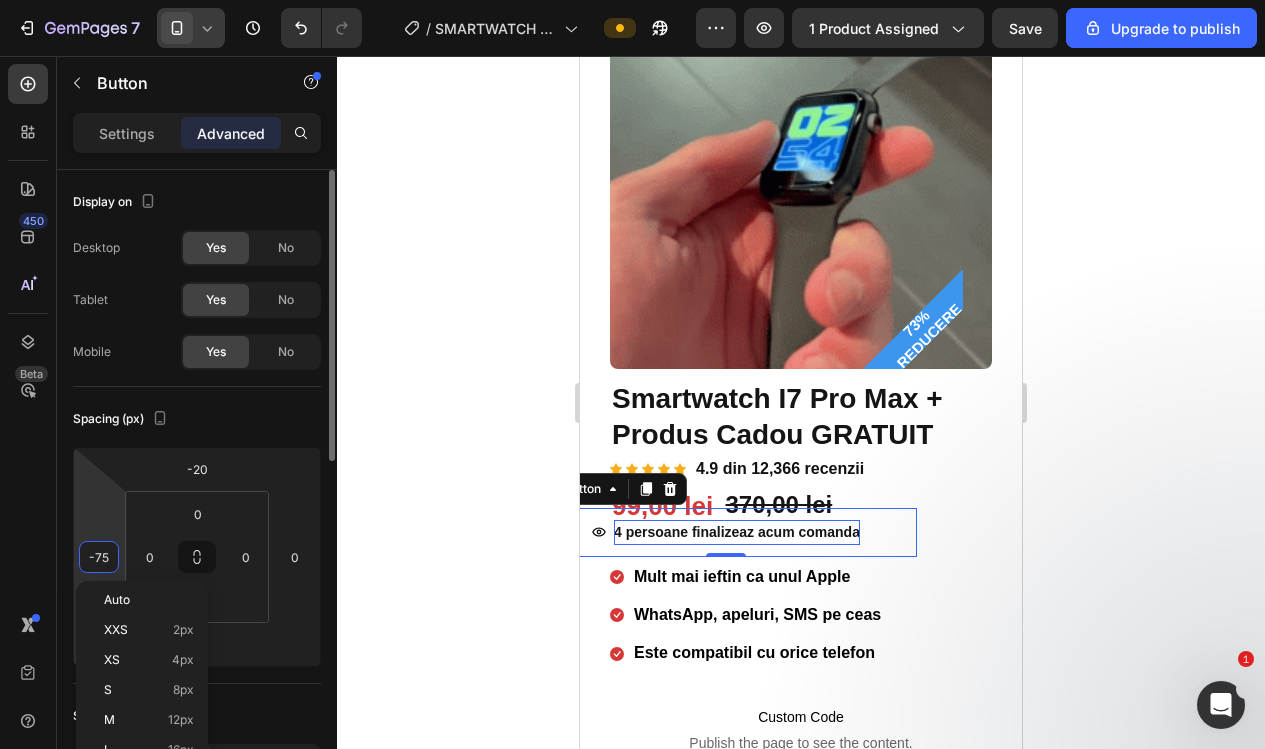 click on "-75" at bounding box center (99, 557) 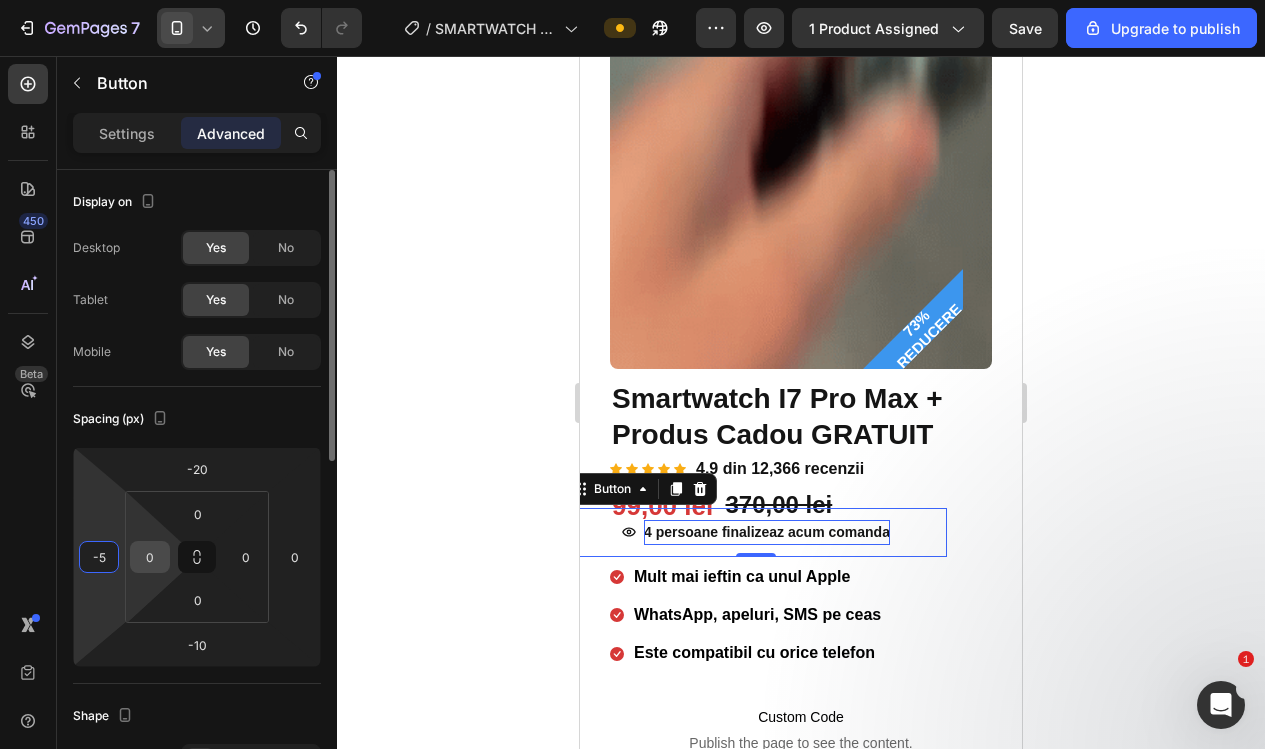 type on "-35" 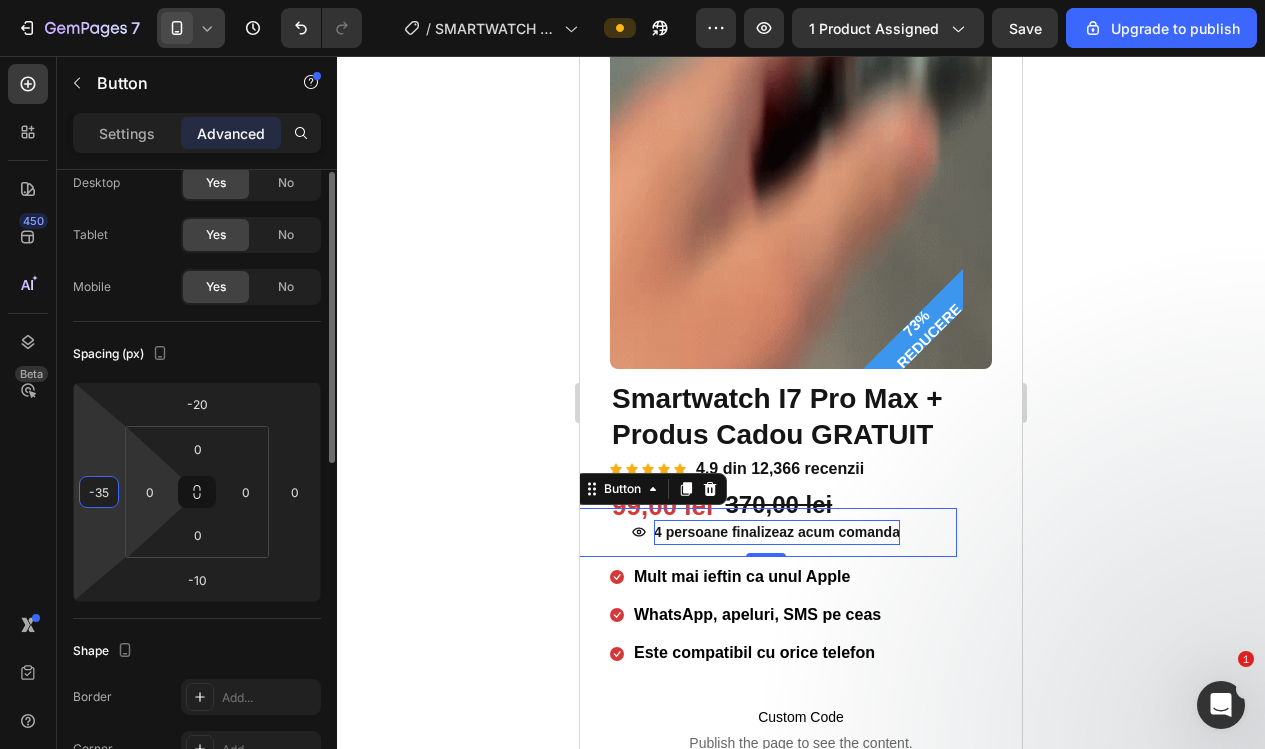 scroll, scrollTop: 80, scrollLeft: 0, axis: vertical 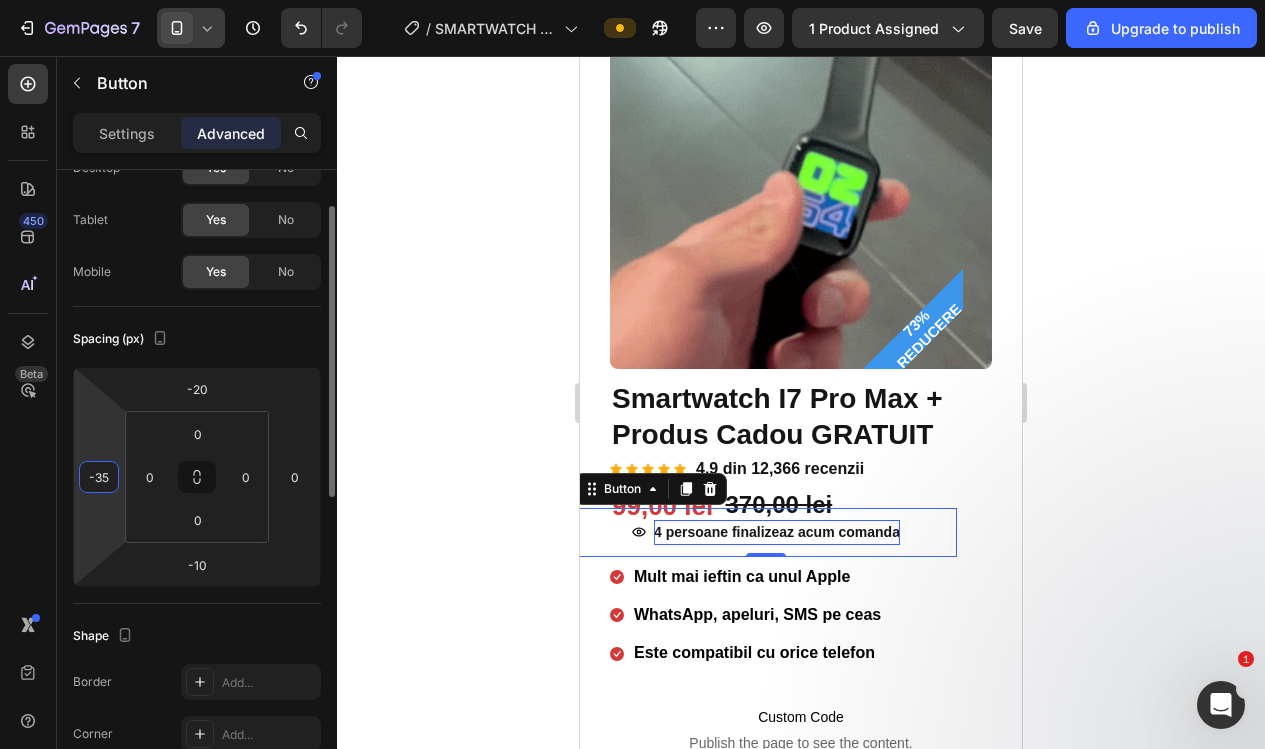 click 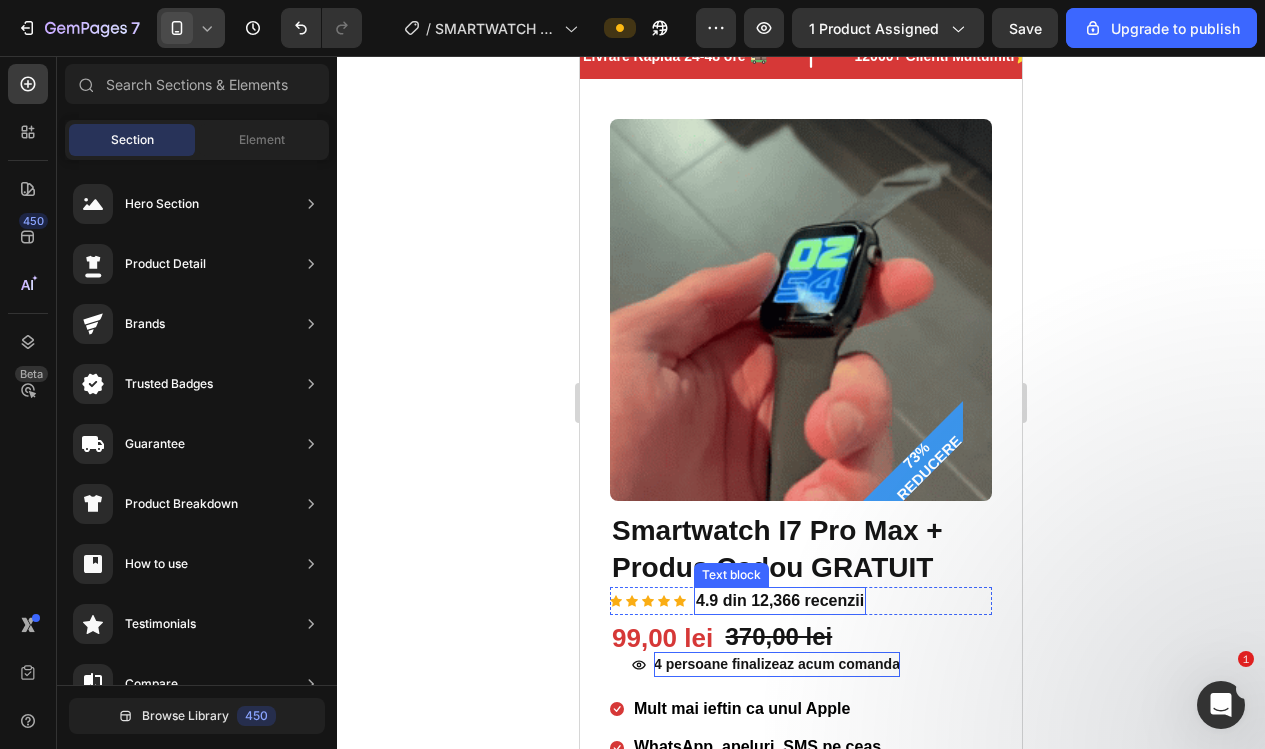scroll, scrollTop: 56, scrollLeft: 0, axis: vertical 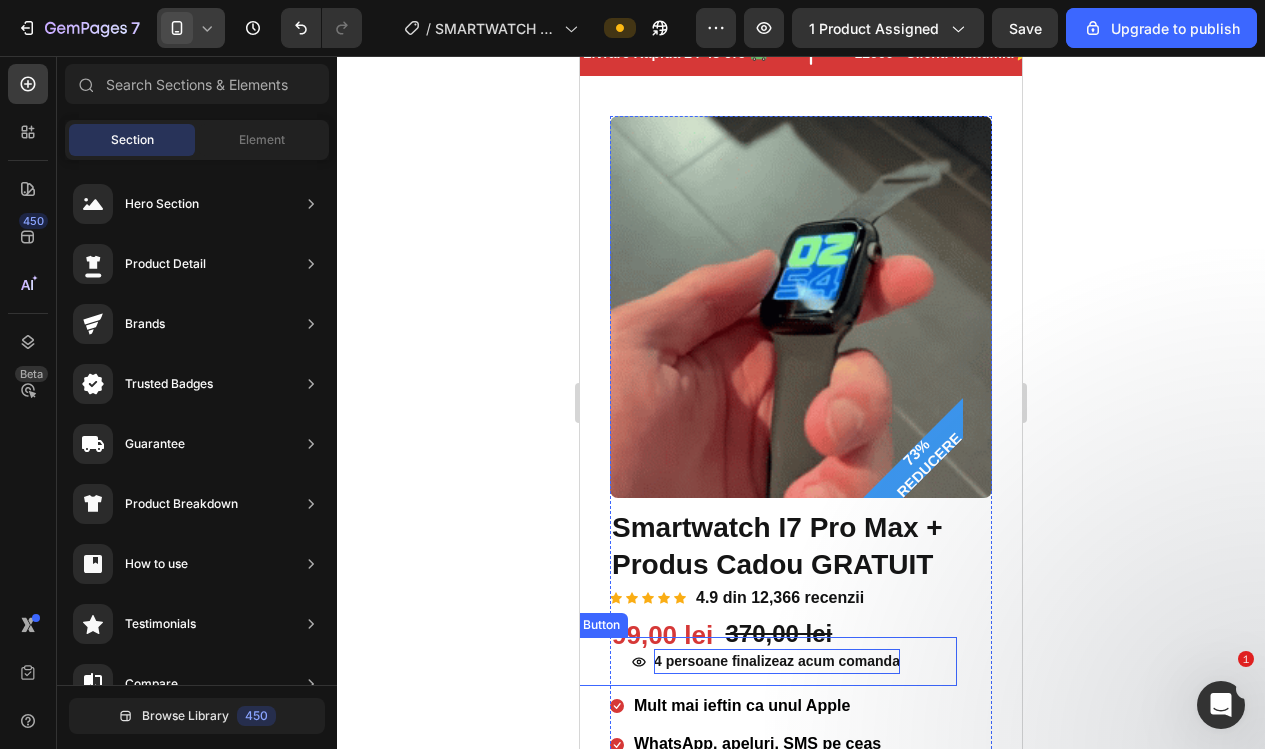 click on "4 persoane finalizeaz acum comanda" at bounding box center [777, 661] 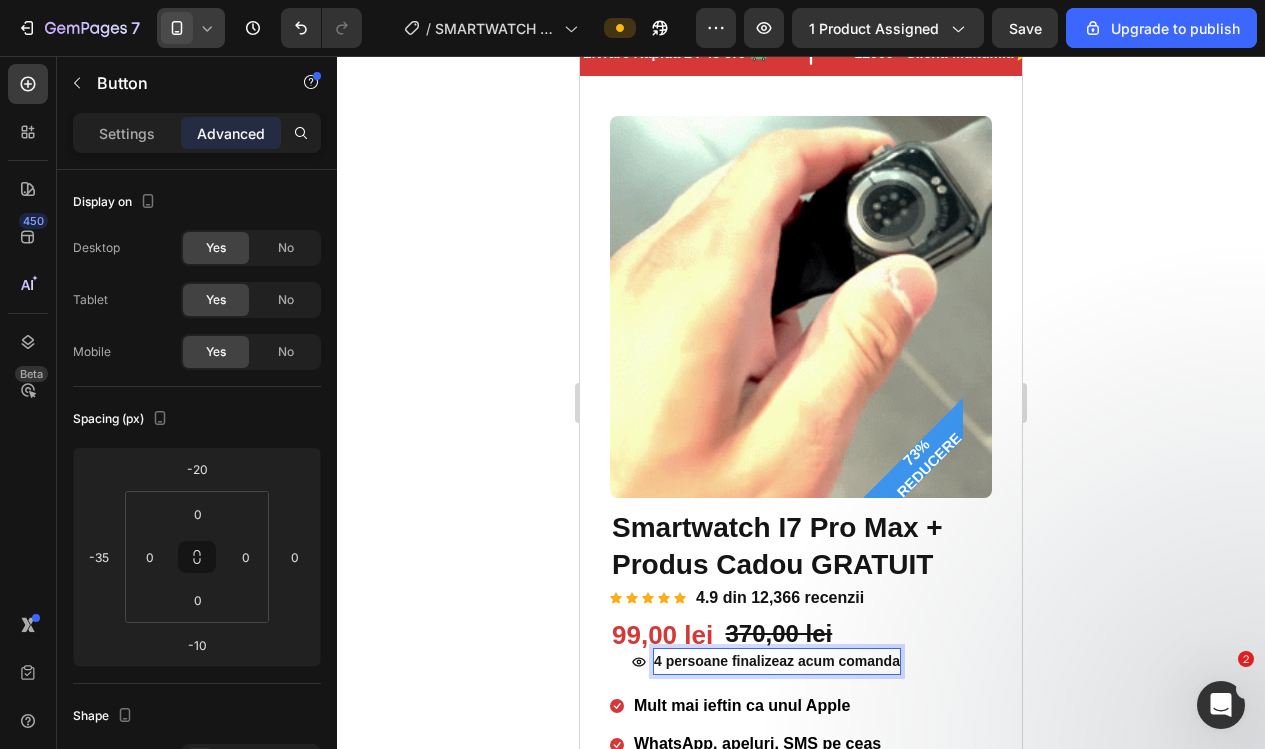 click on "4 persoane finalizeaz acum comanda" at bounding box center (777, 661) 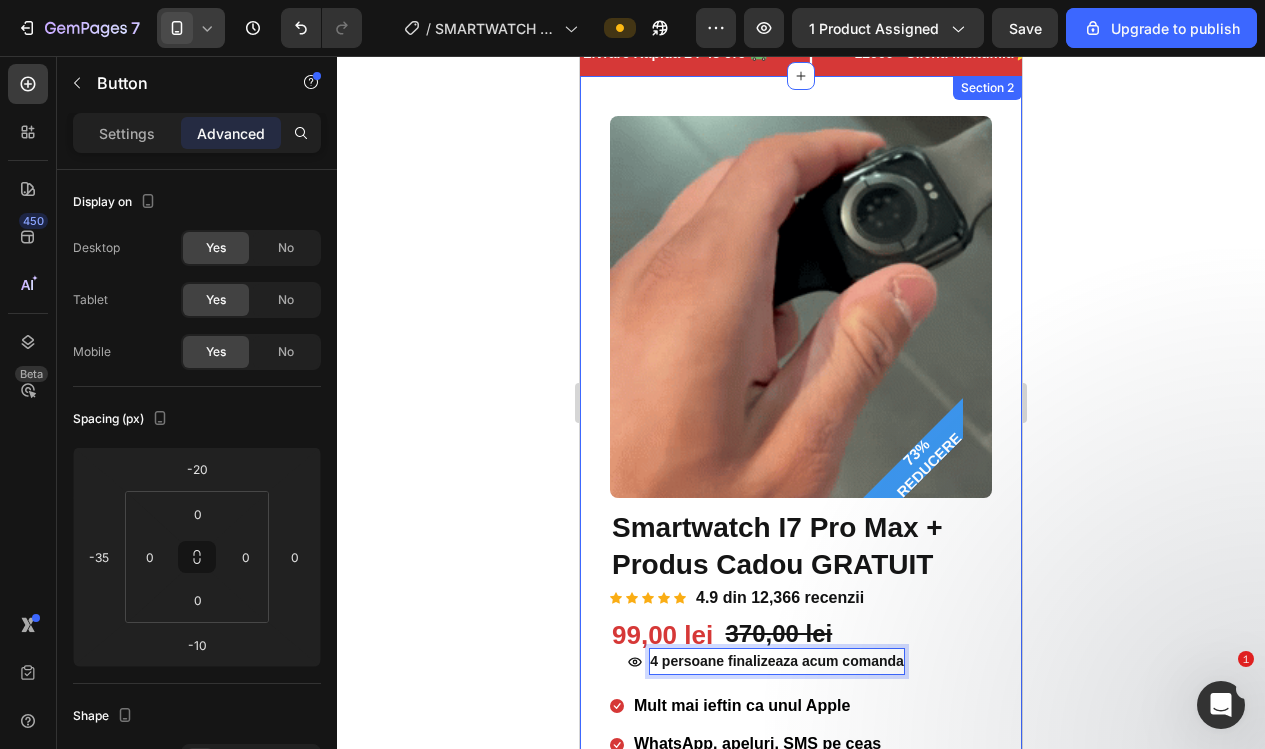 click 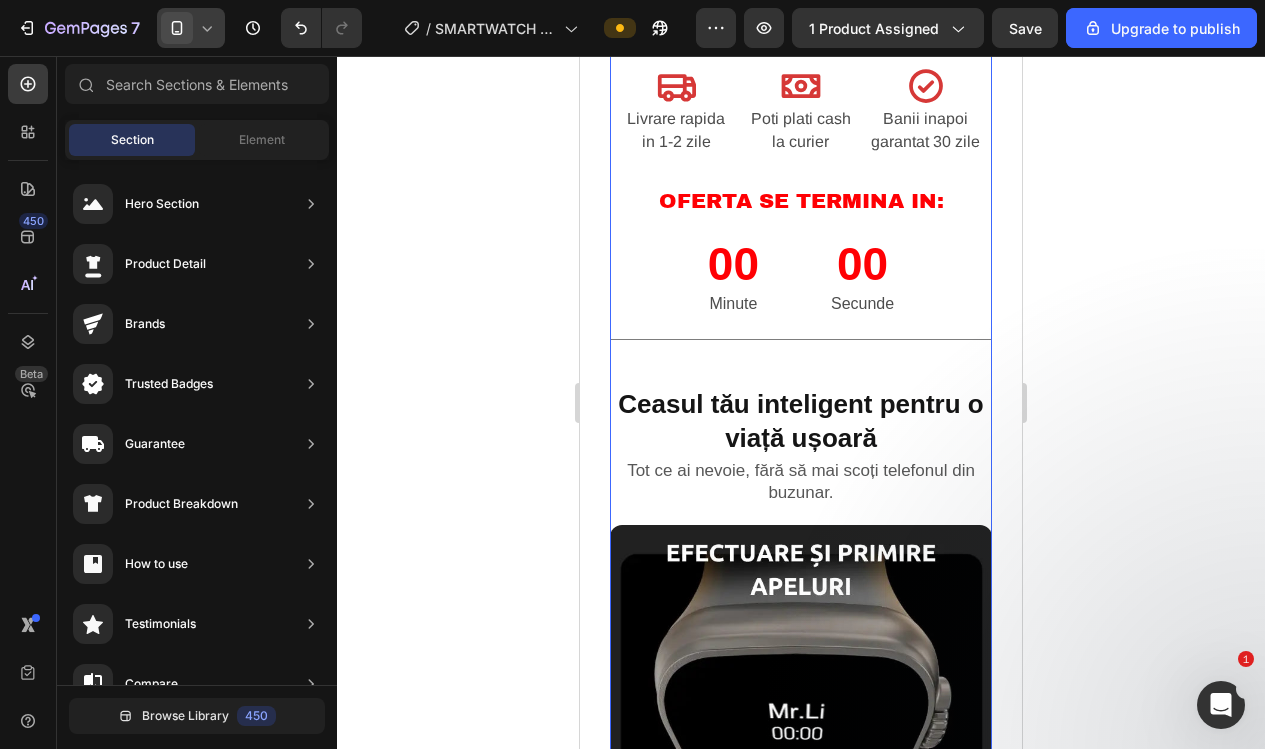 scroll, scrollTop: 900, scrollLeft: 0, axis: vertical 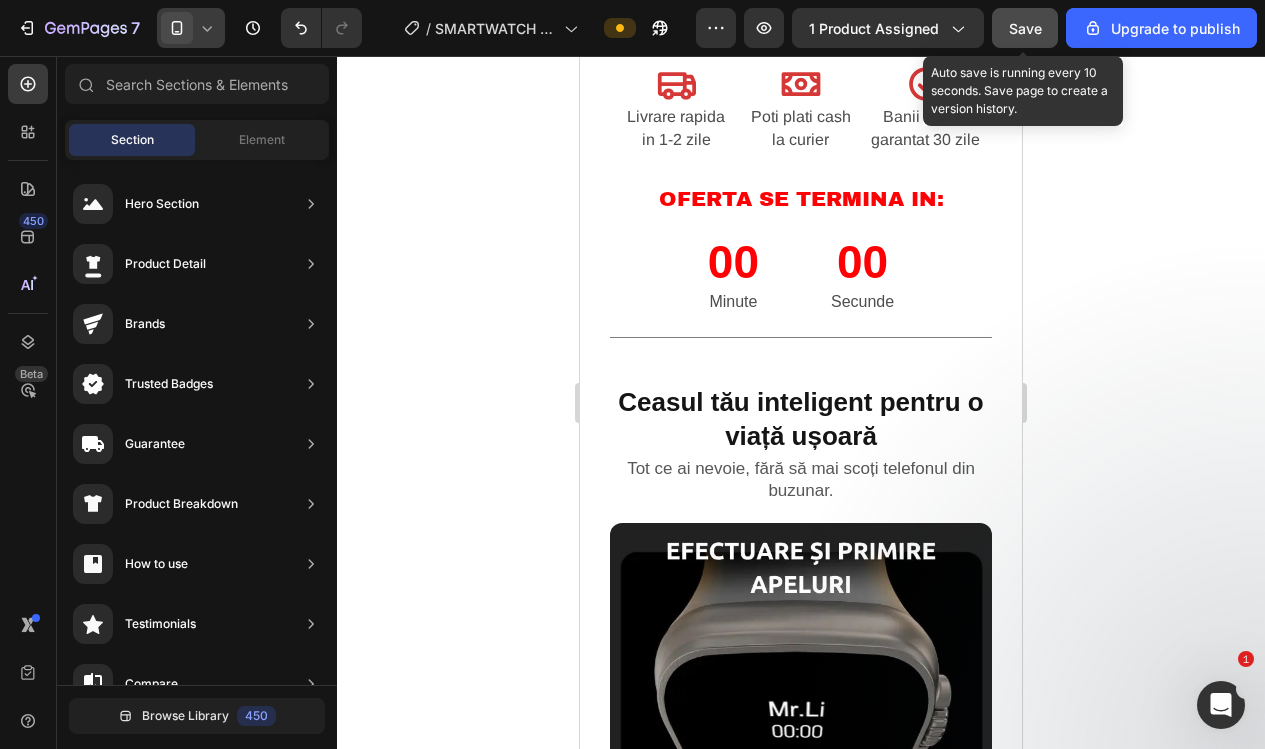 click on "Save" at bounding box center (1025, 28) 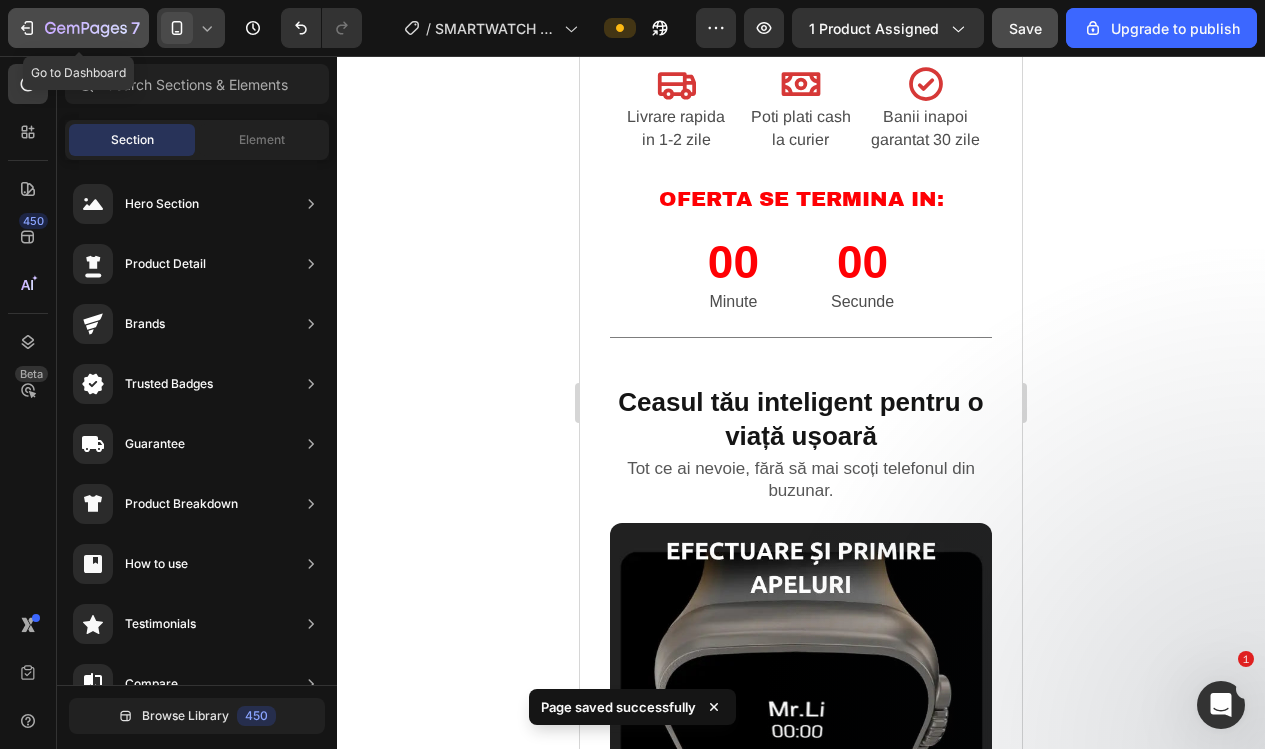 click 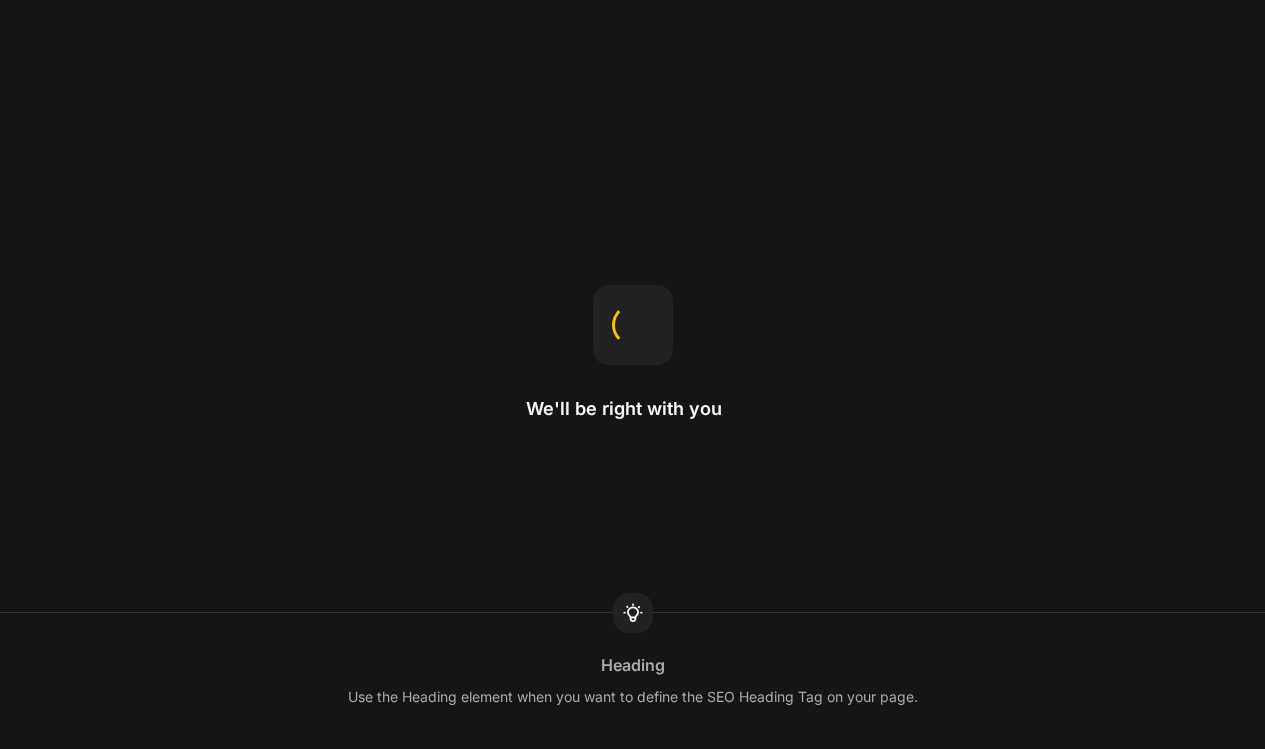 scroll, scrollTop: 0, scrollLeft: 0, axis: both 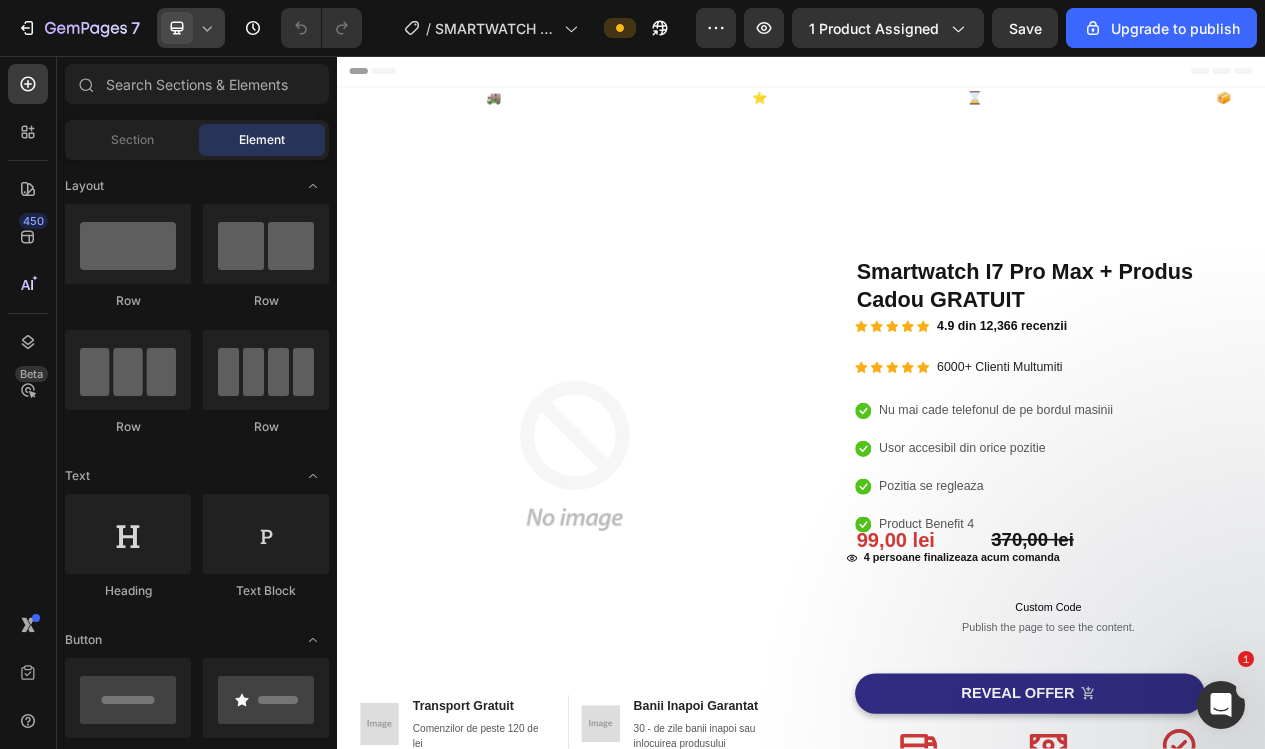 click 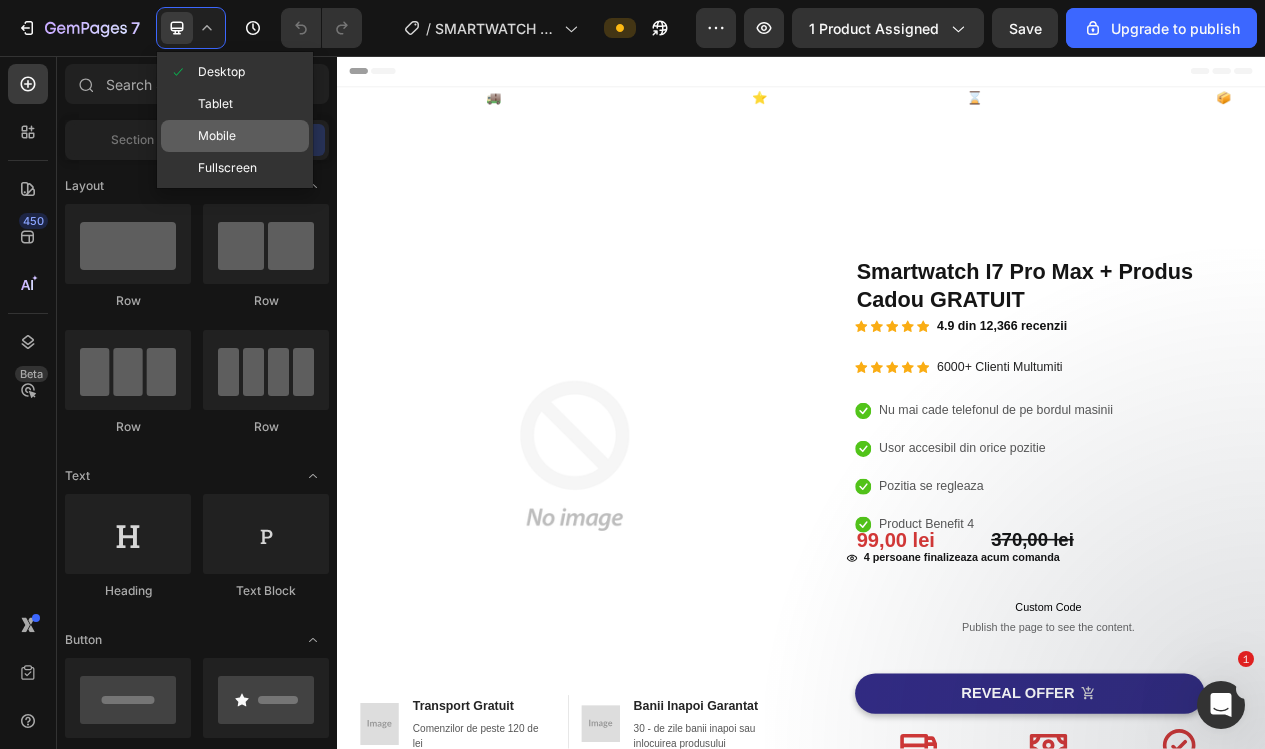 click on "Mobile" 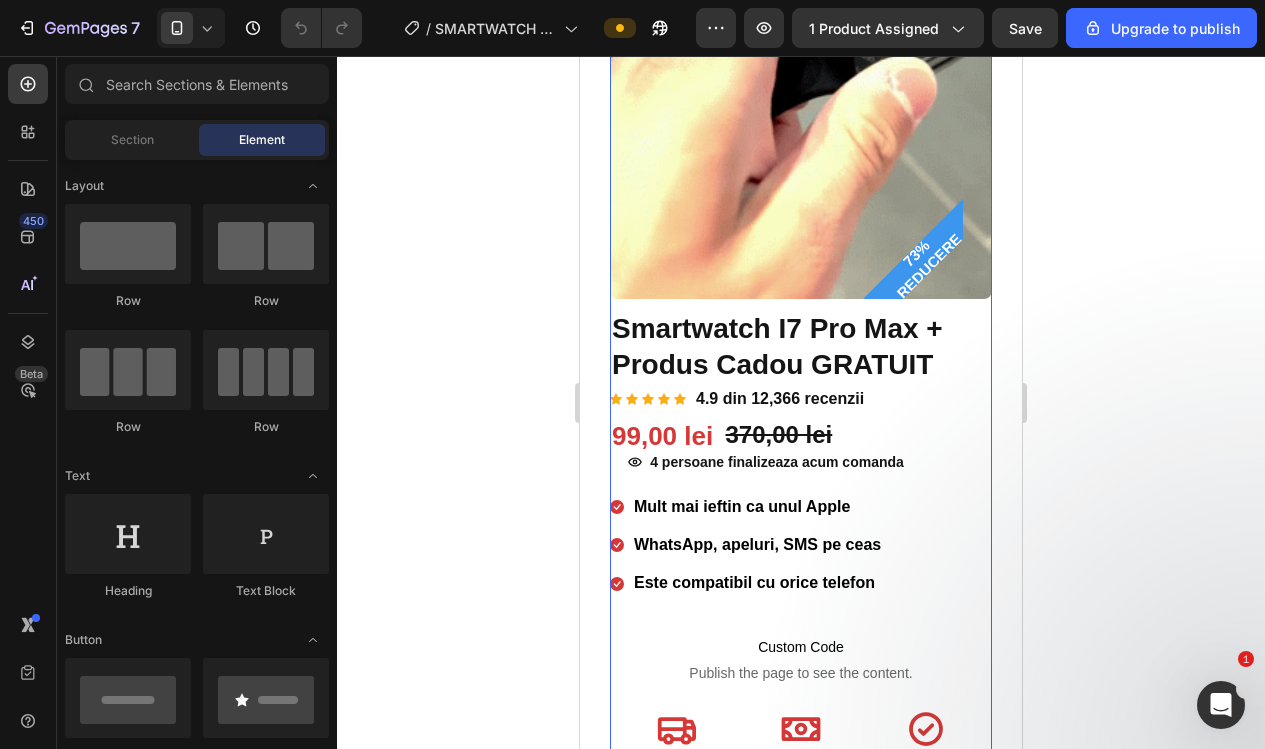 scroll, scrollTop: 317, scrollLeft: 0, axis: vertical 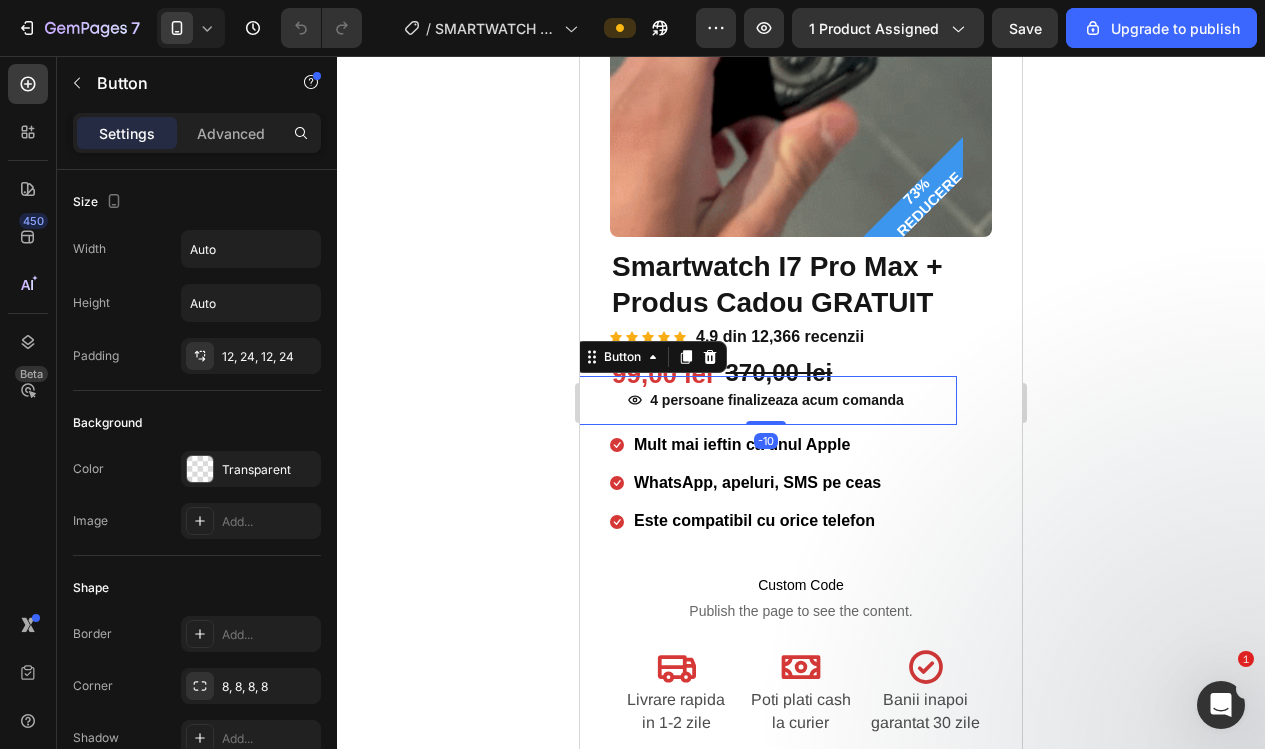 click 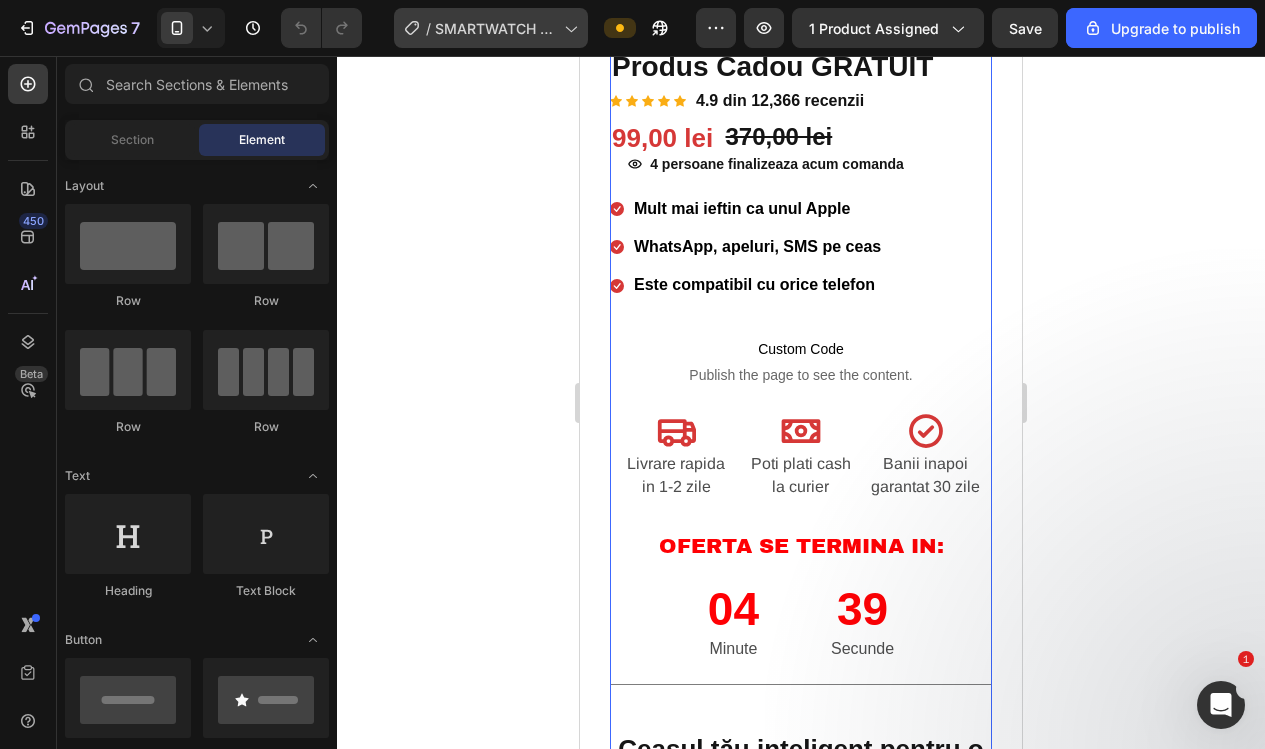 scroll, scrollTop: 557, scrollLeft: 0, axis: vertical 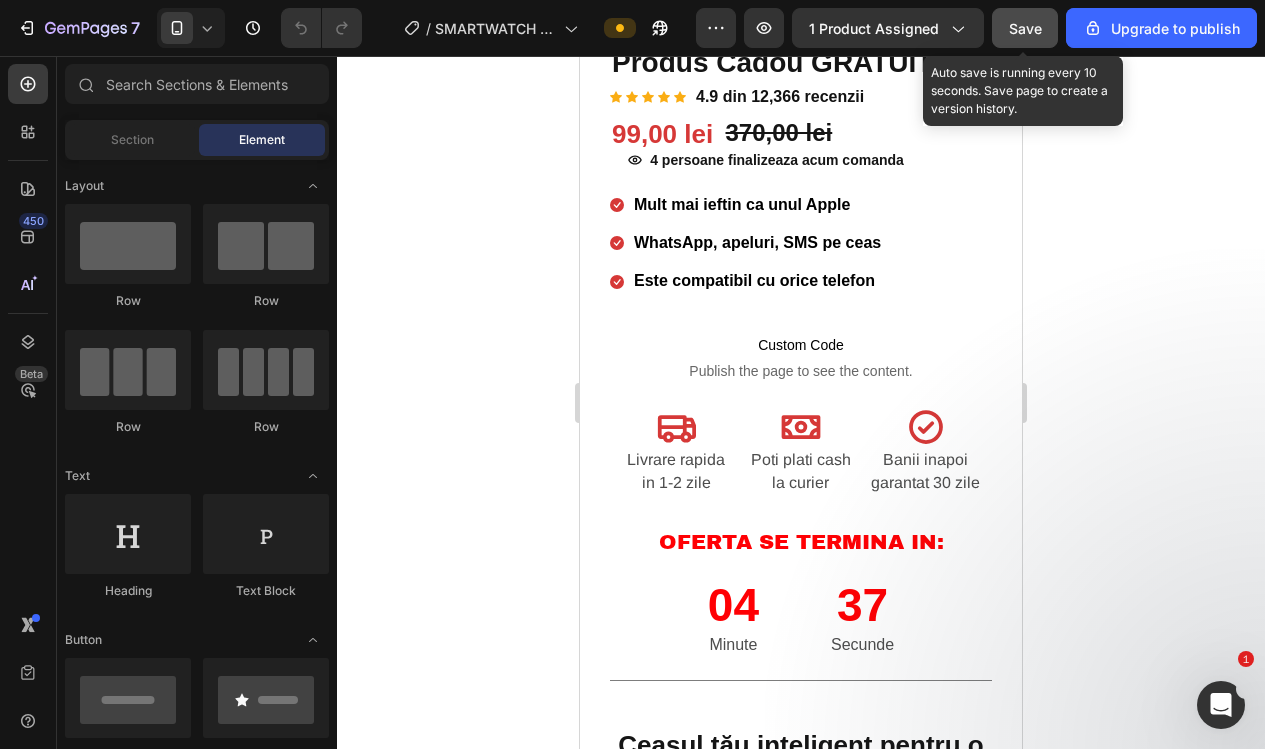 click on "Save" at bounding box center (1025, 28) 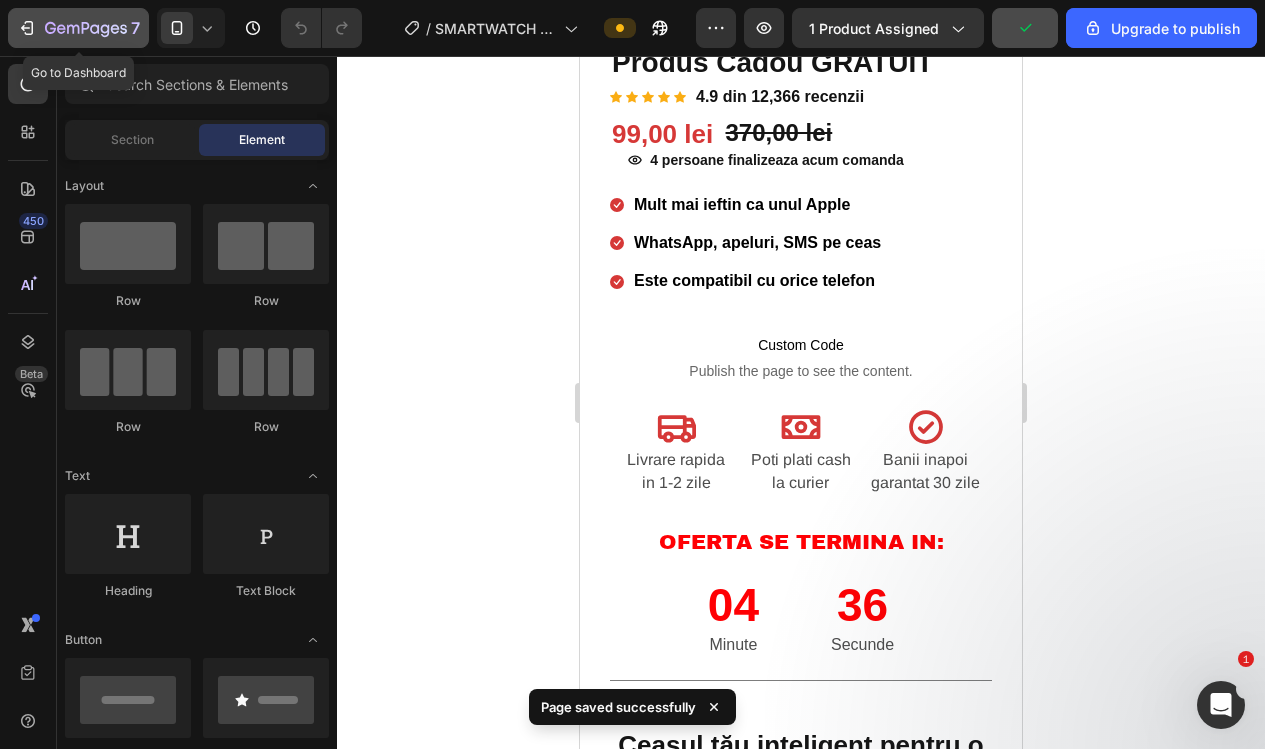click on "7" 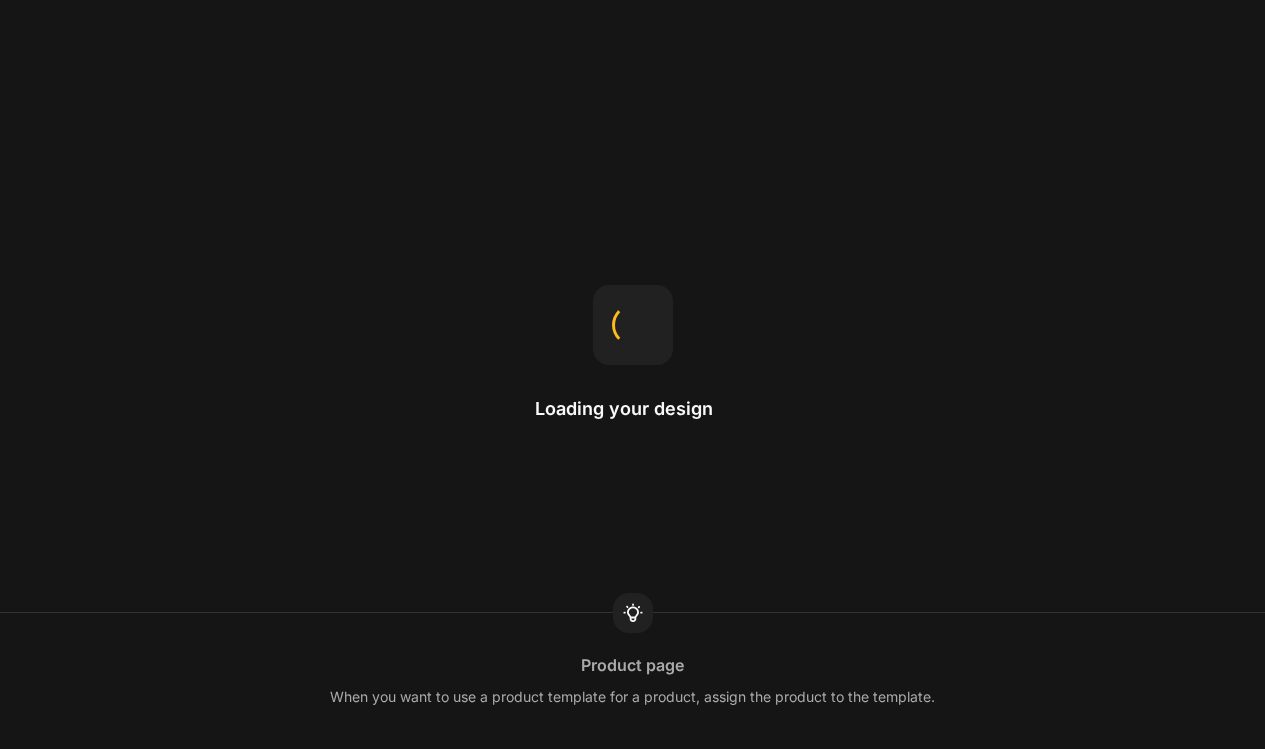 scroll, scrollTop: 0, scrollLeft: 0, axis: both 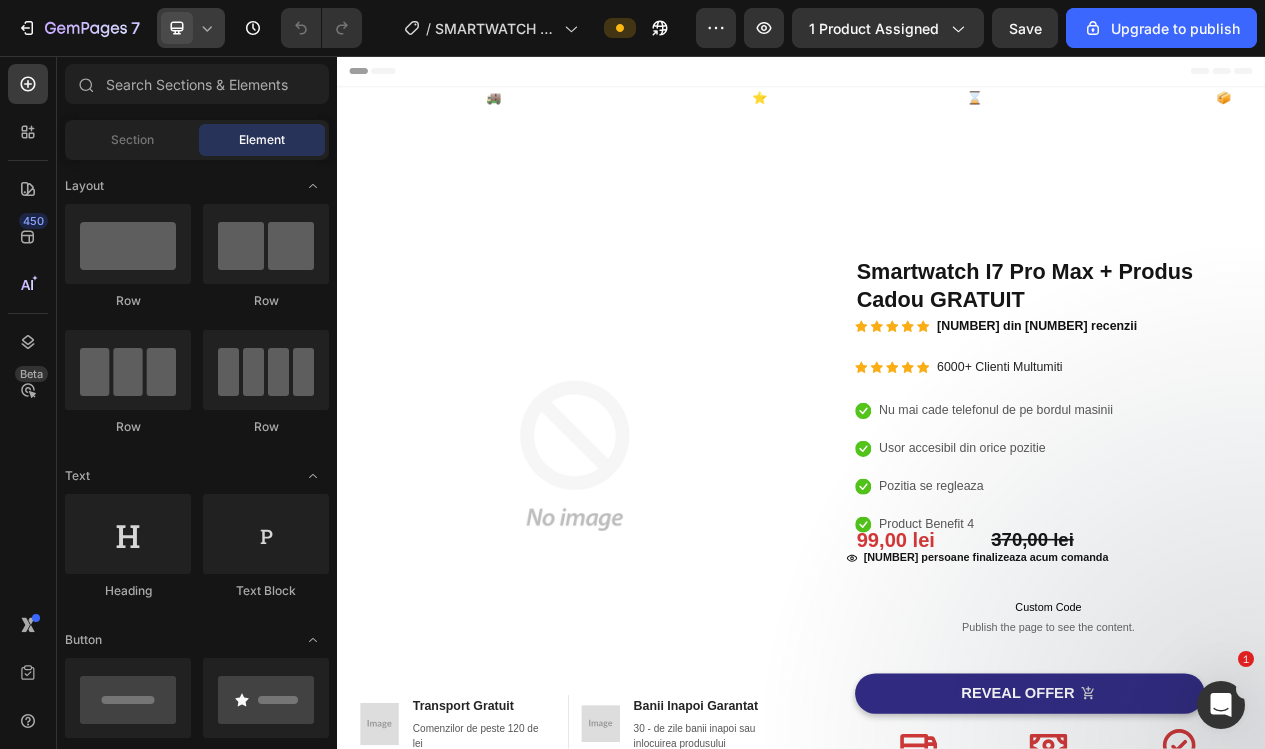 click 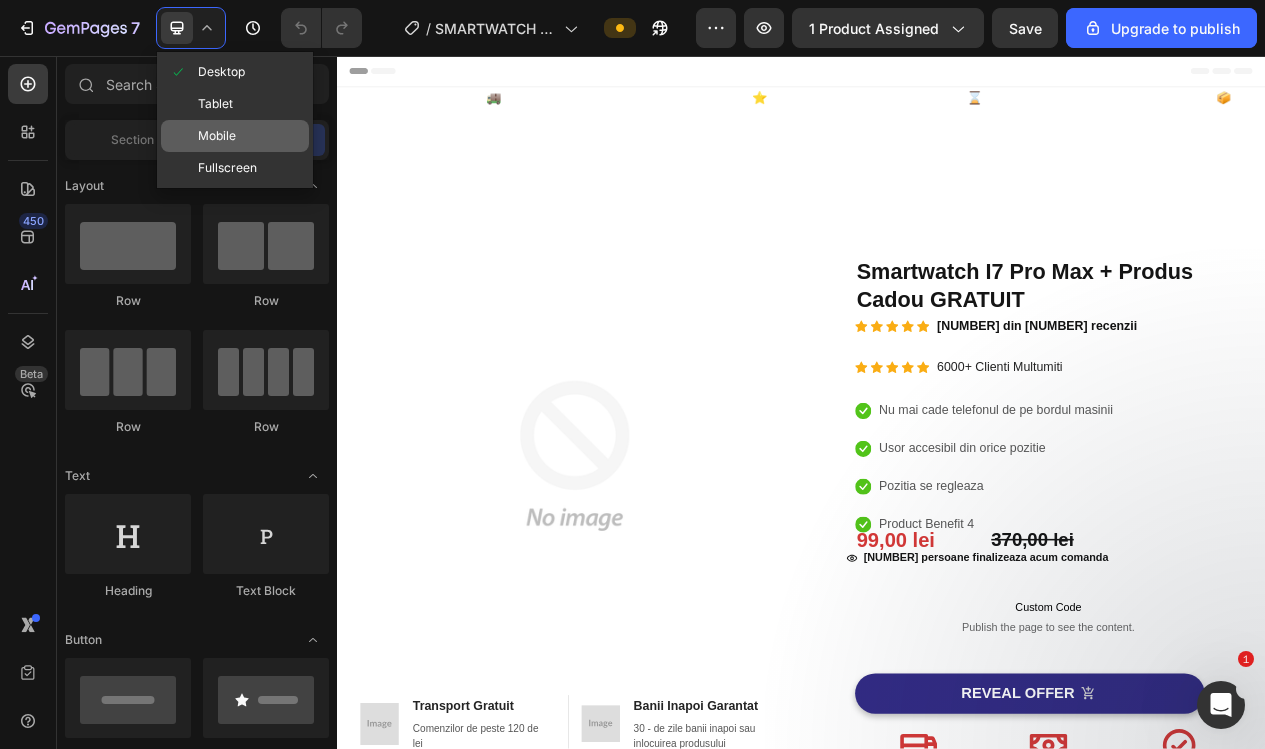 click on "Mobile" at bounding box center [217, 136] 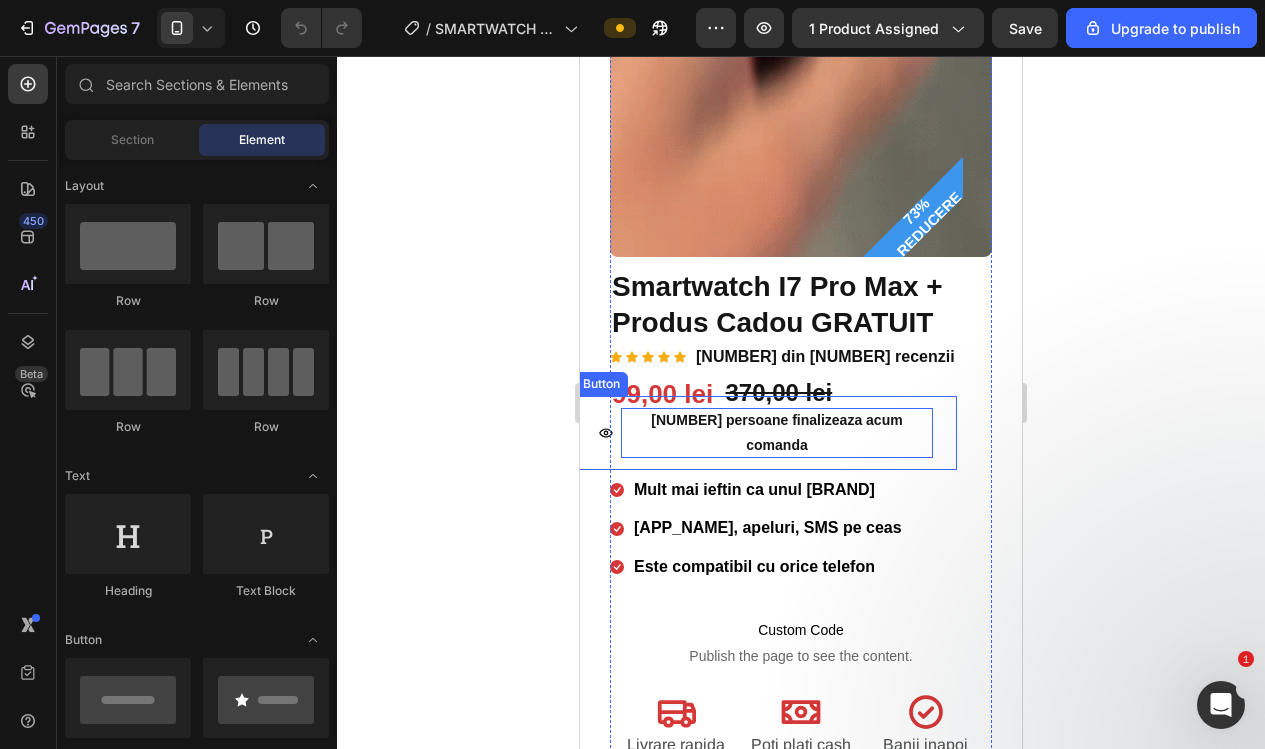 scroll, scrollTop: 302, scrollLeft: 0, axis: vertical 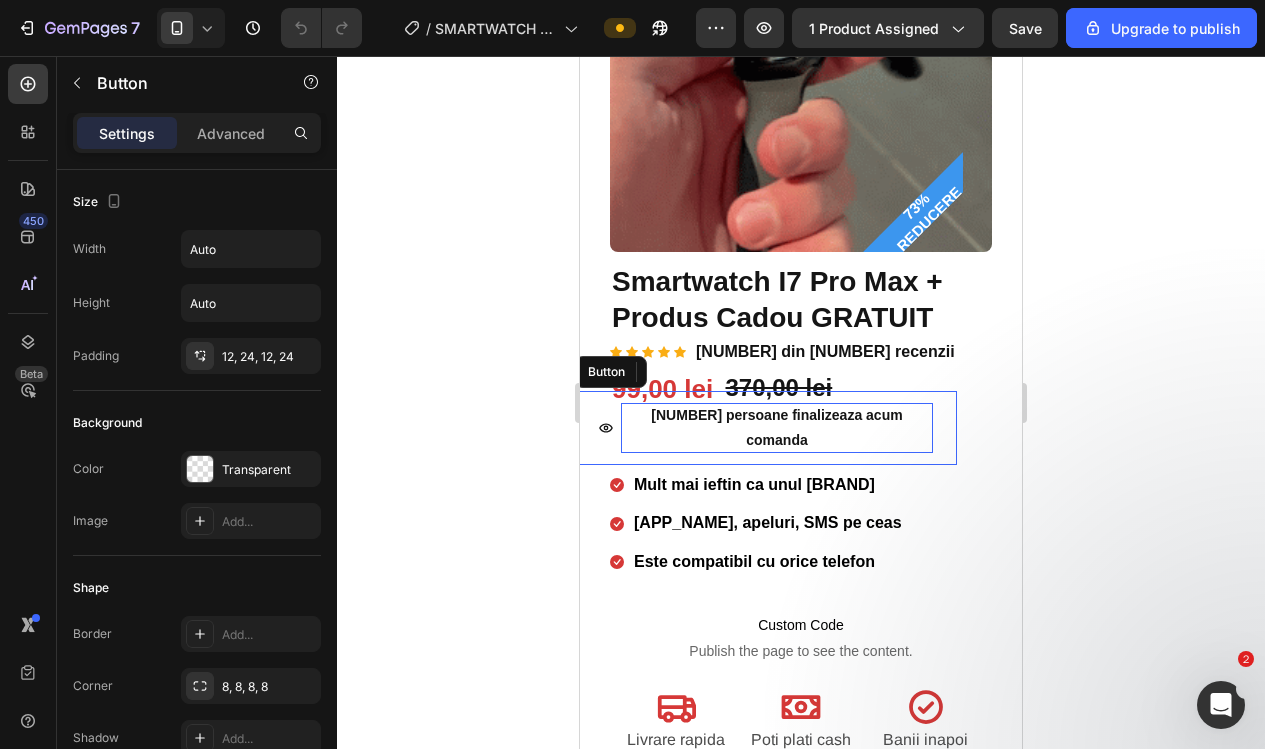 click on "4 persoane finalizeaza acum comanda" at bounding box center [777, 428] 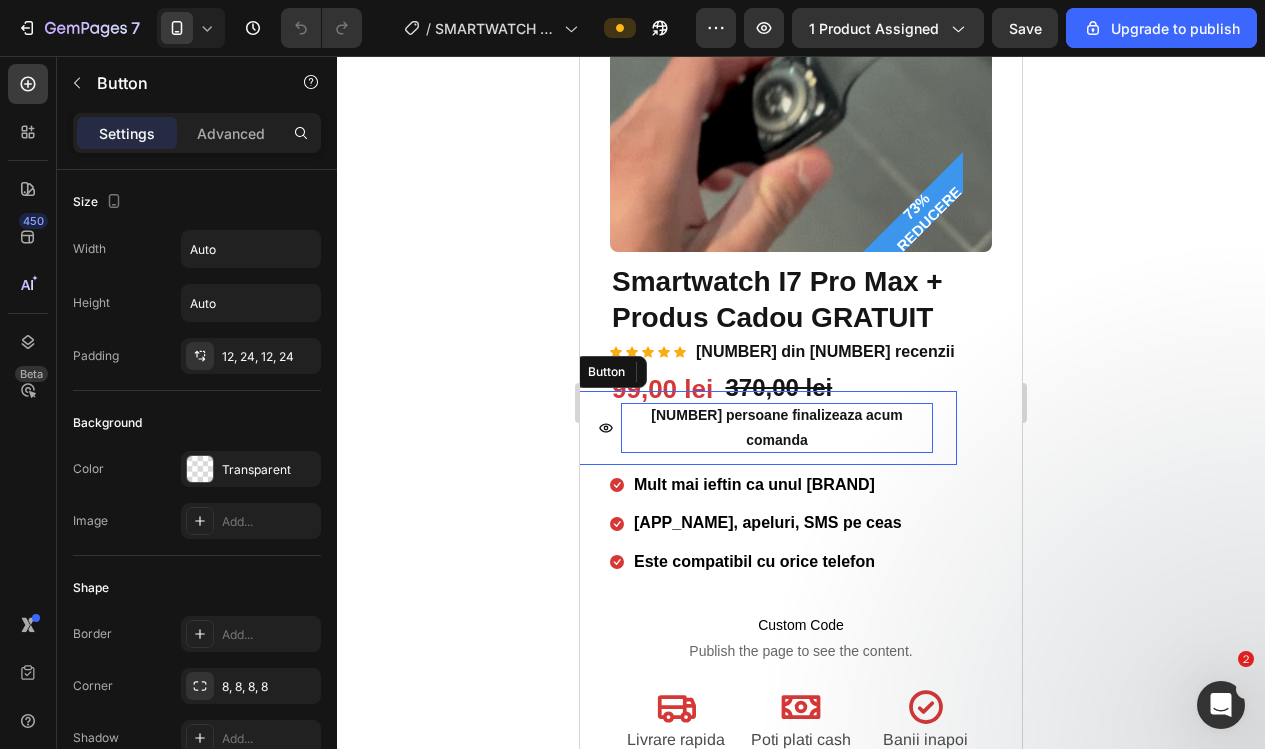 click on "4 persoane finalizeaza acum comanda" at bounding box center [777, 428] 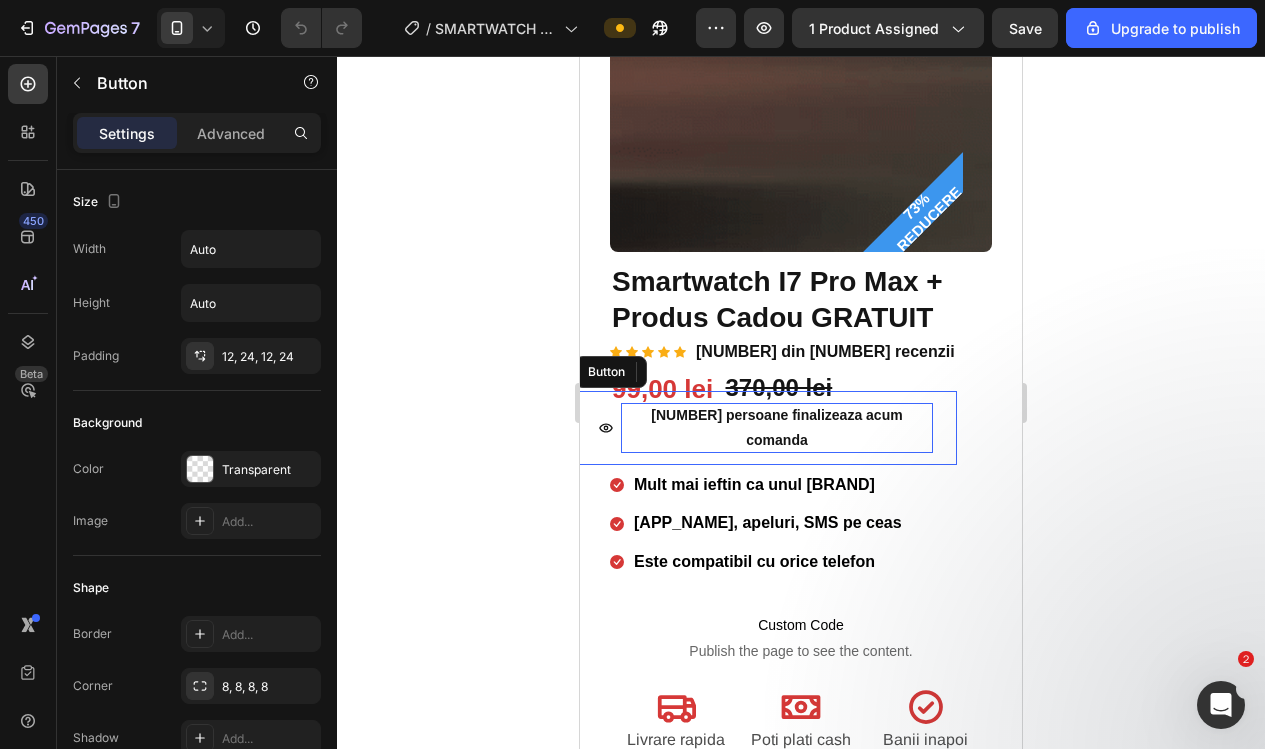 click on "4 persoane finalizeaza acum comanda" at bounding box center (777, 428) 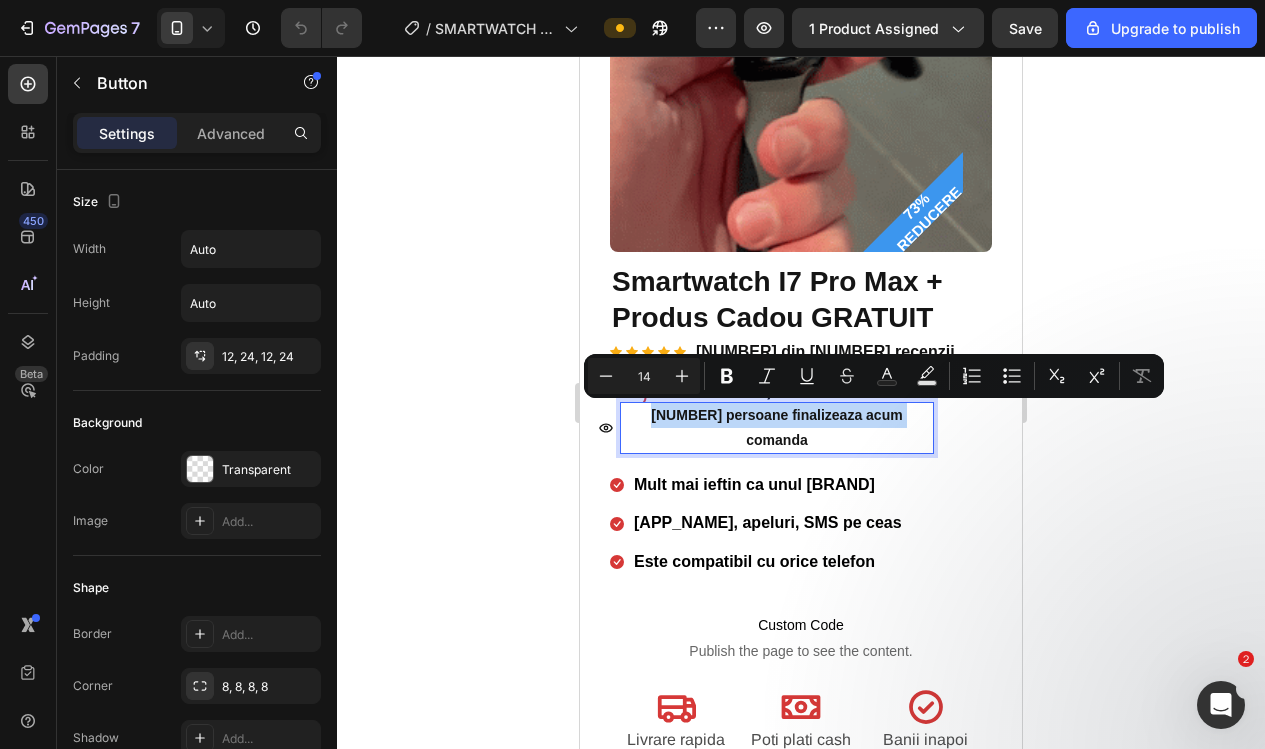 drag, startPoint x: 873, startPoint y: 417, endPoint x: 932, endPoint y: 425, distance: 59.5399 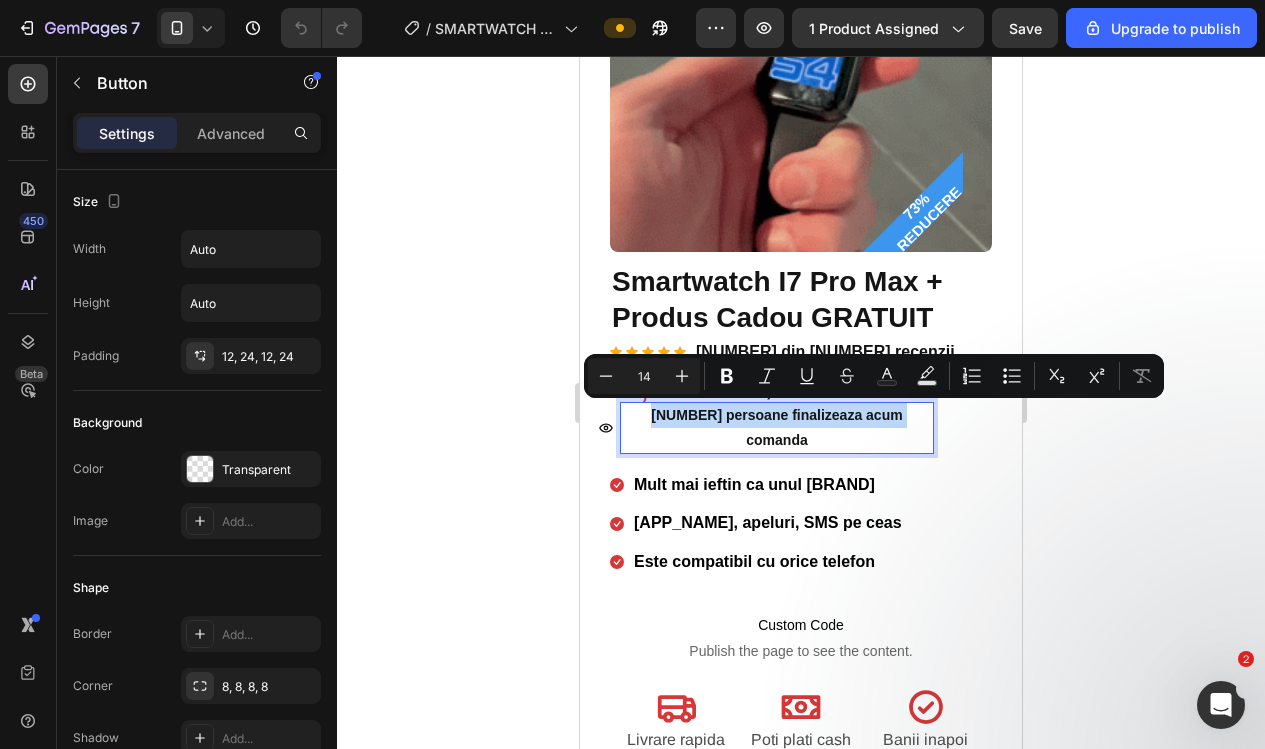 click on "4 persoane finalizeaza acum comanda" at bounding box center (777, 428) 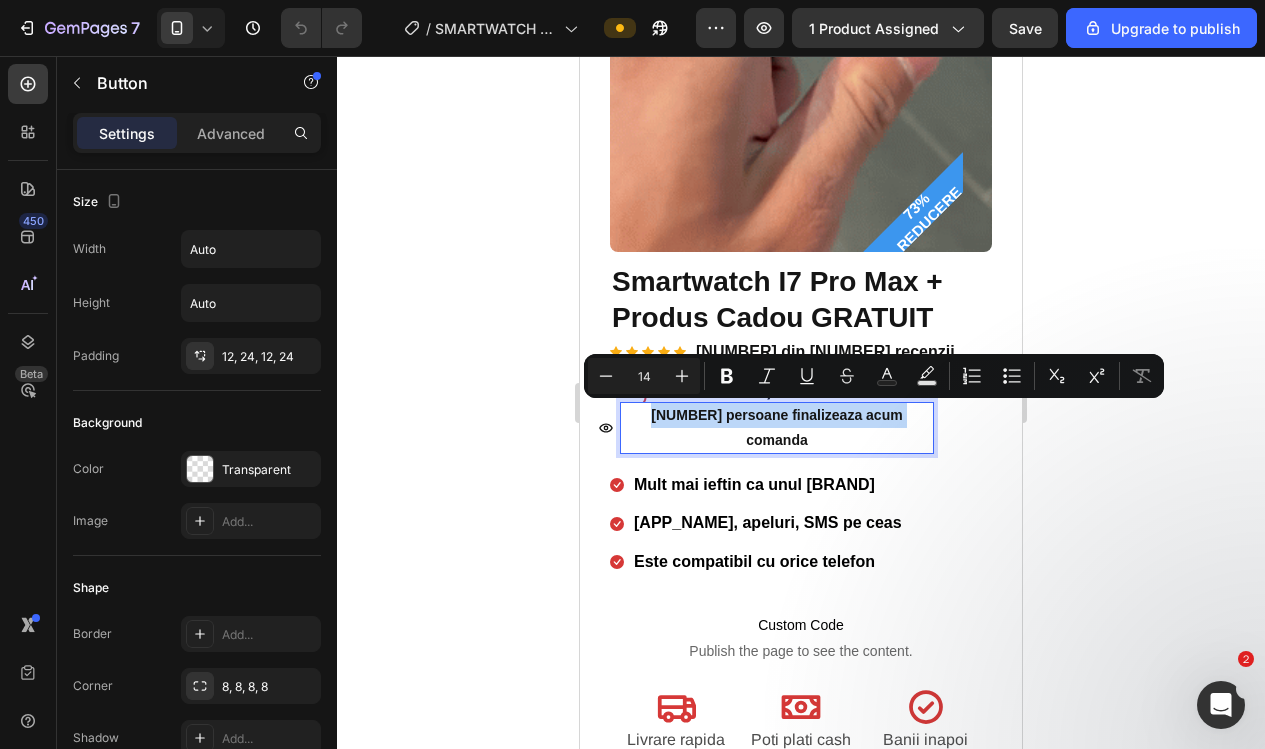 click on "4 persoane finalizeaza acum comanda" at bounding box center [766, 428] 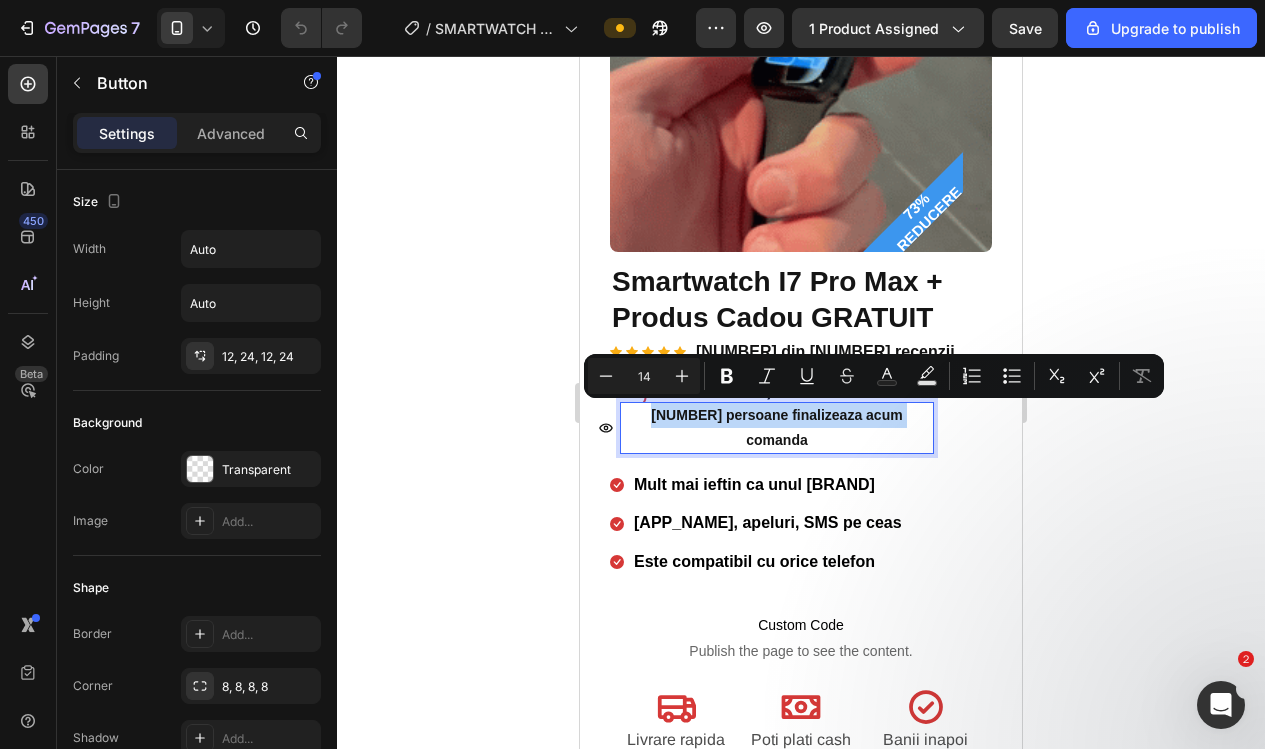 click on "4 persoane finalizeaza acum comanda" at bounding box center (777, 428) 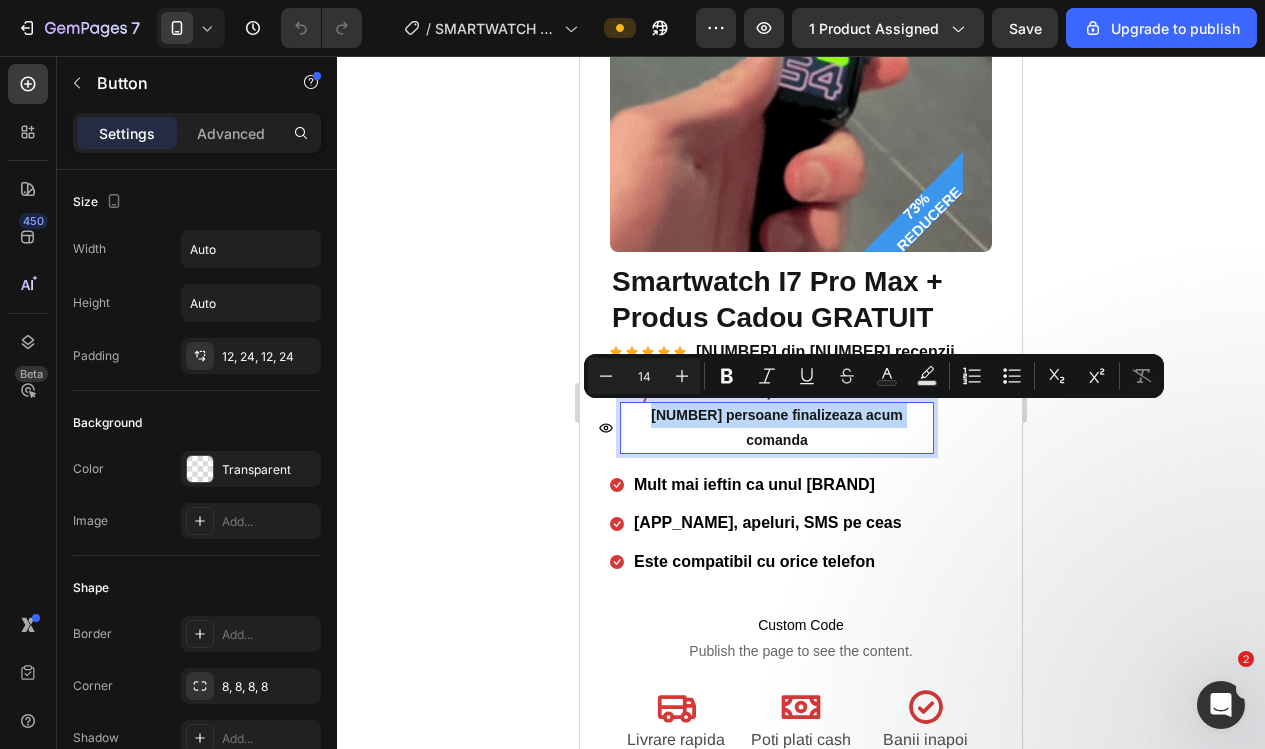 click on "4 persoane finalizeaza acum comanda" at bounding box center [777, 428] 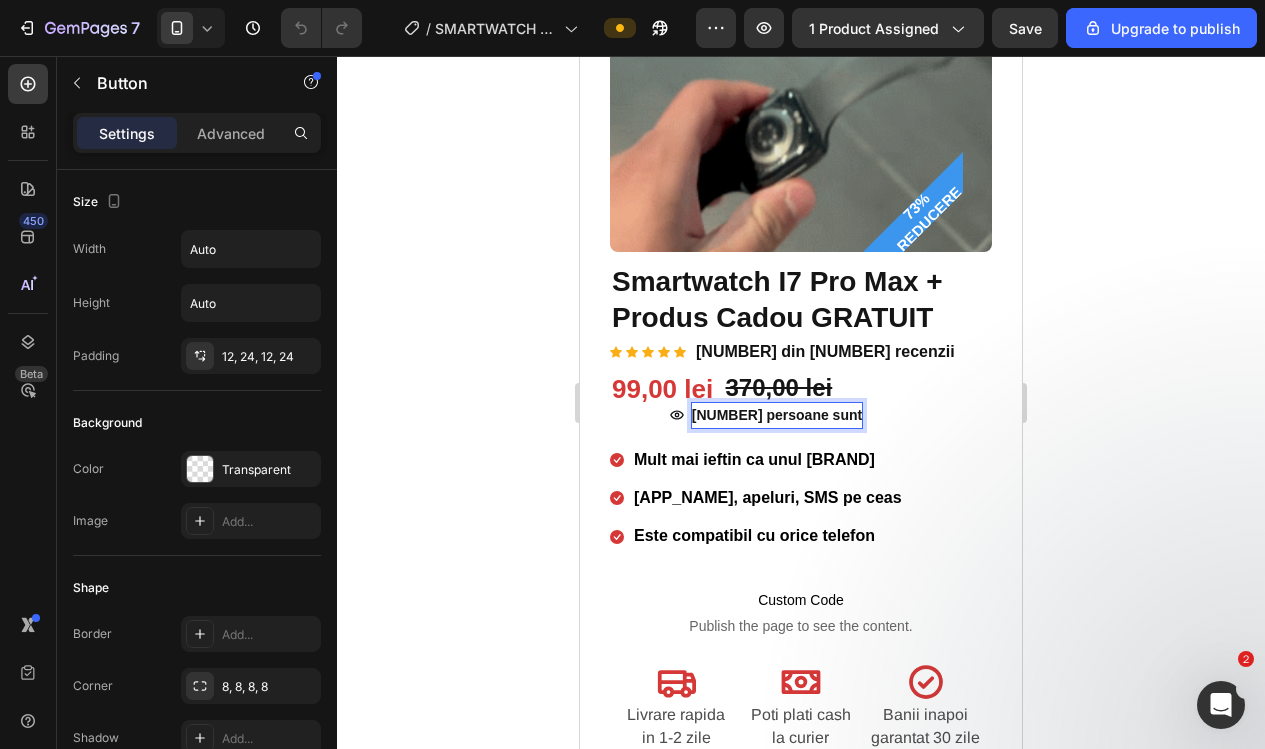 click on "4 persoane sunt" at bounding box center (766, 415) 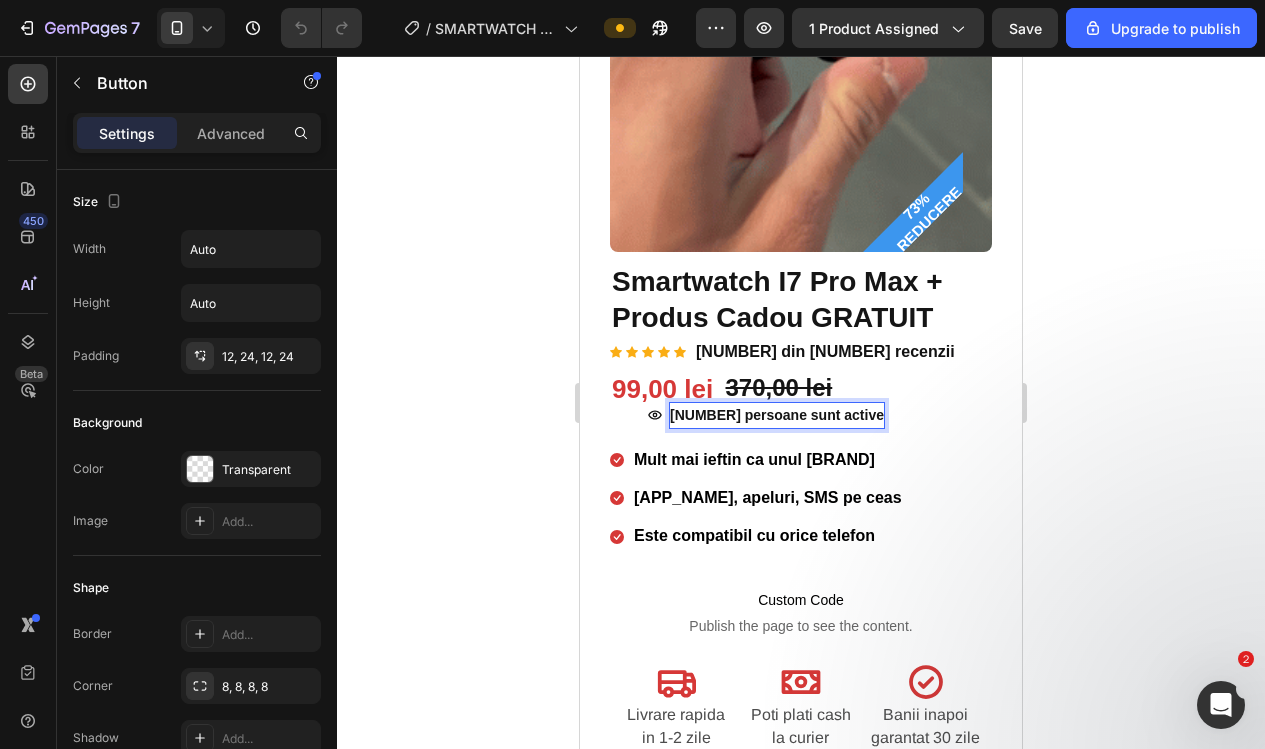 click on "4 persoane sunt active" at bounding box center (766, 415) 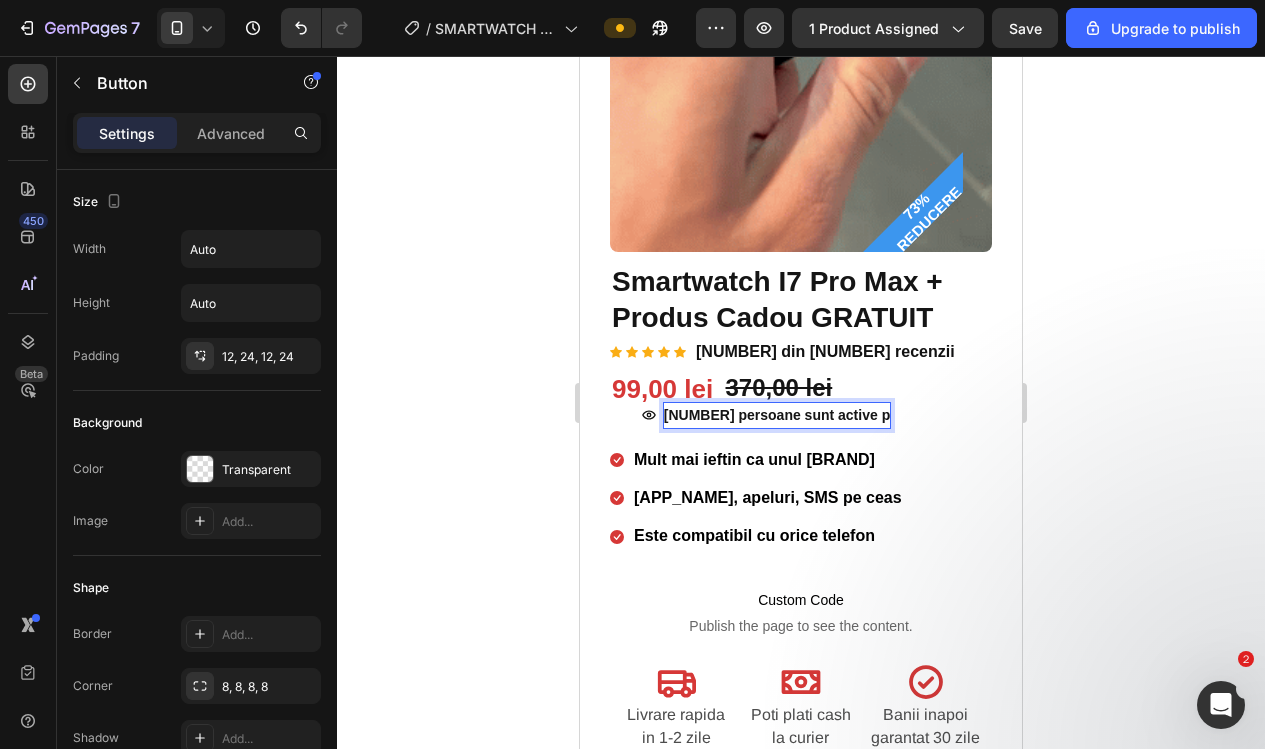 click on "4 persoane sunt active p" at bounding box center [766, 415] 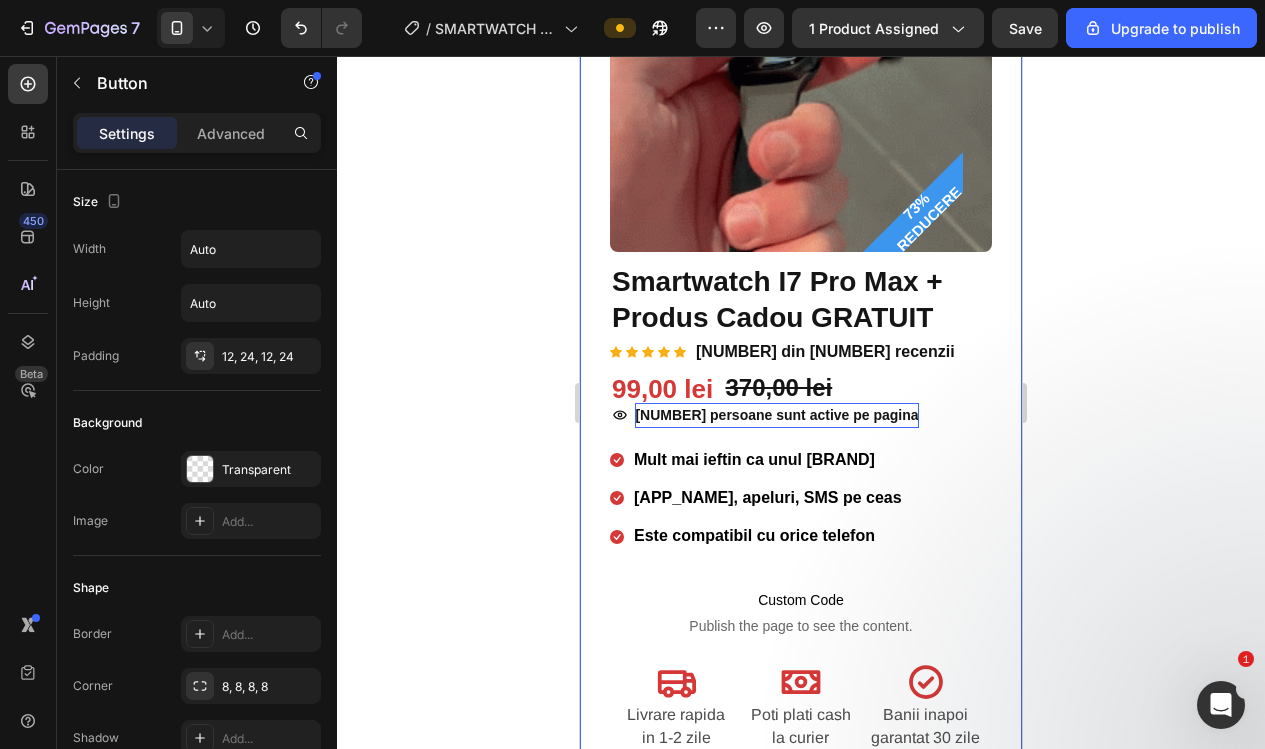 click 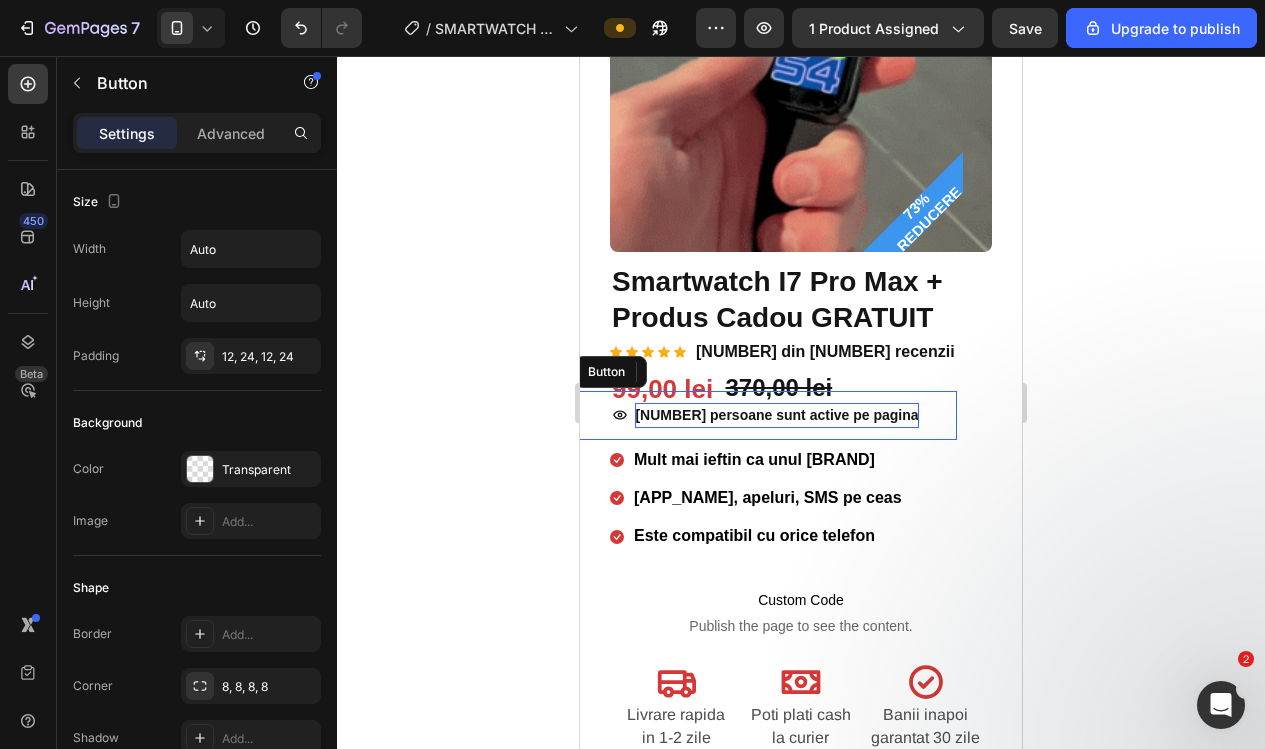 click on "4 persoane sunt active pe pagina Button" at bounding box center [766, 415] 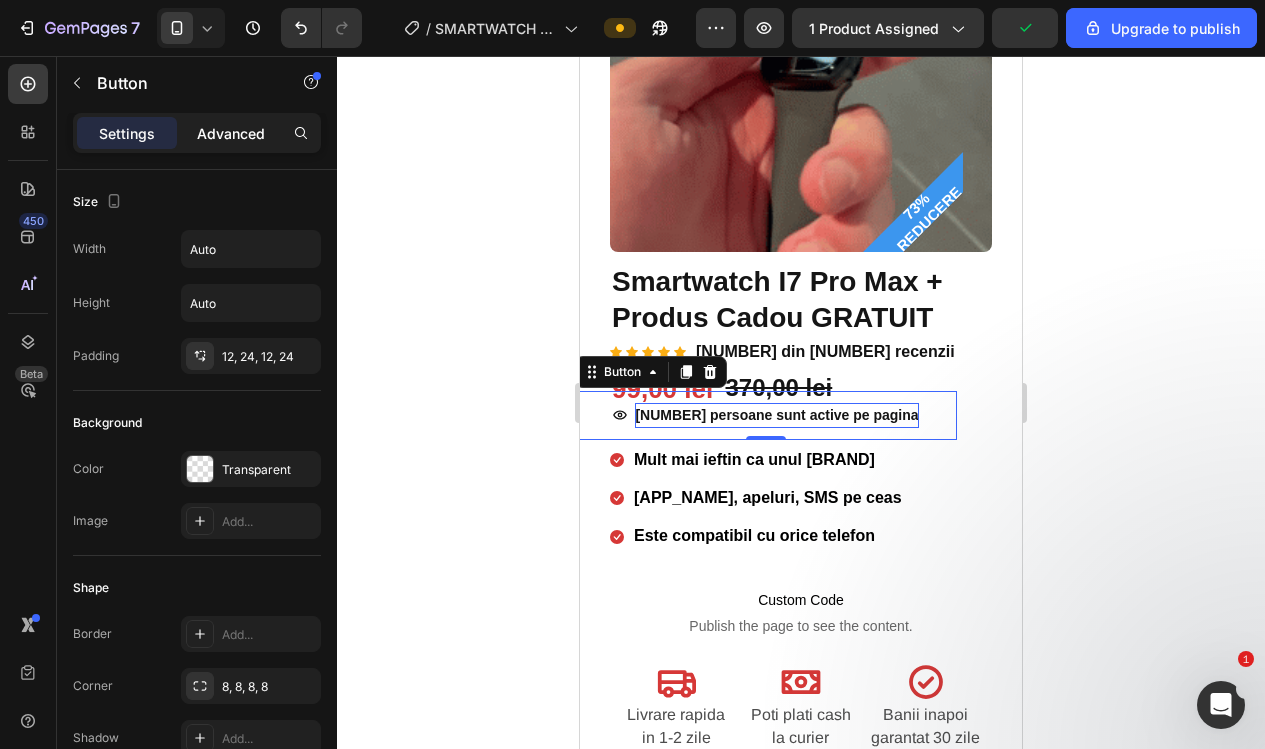 click on "Advanced" at bounding box center (231, 133) 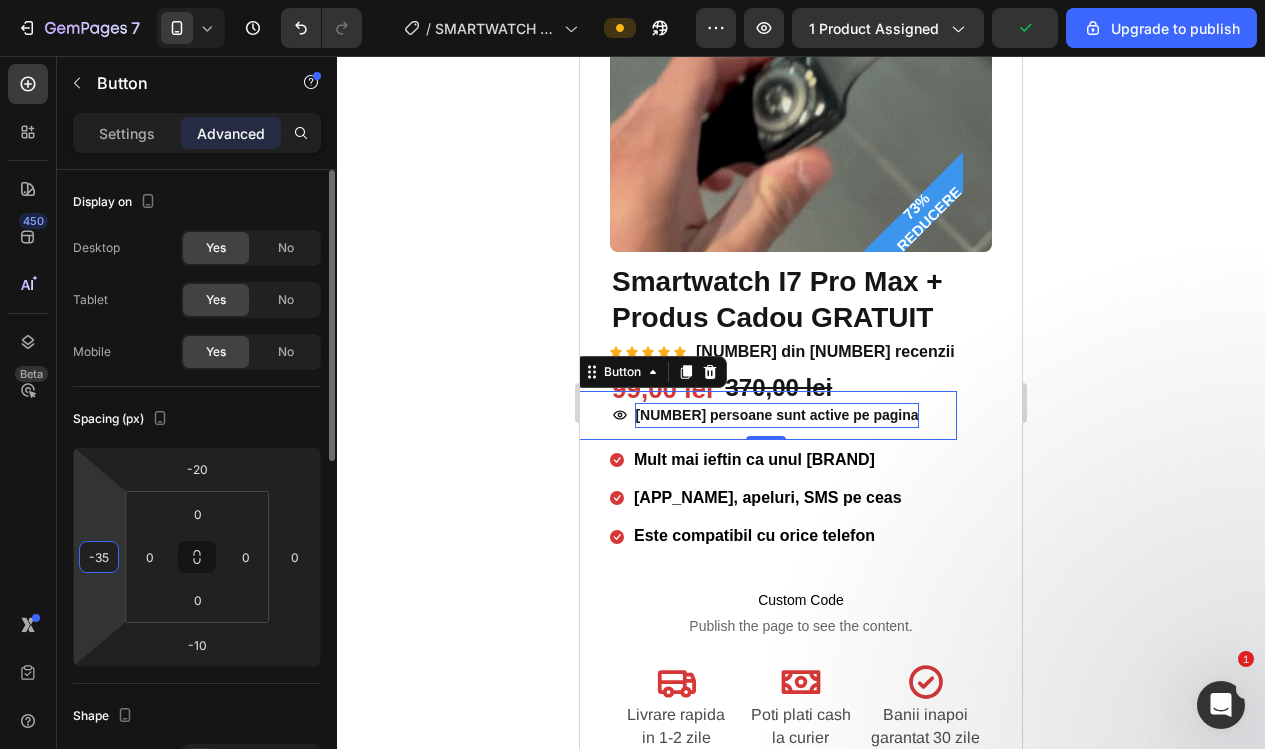 click on "-35" at bounding box center [99, 557] 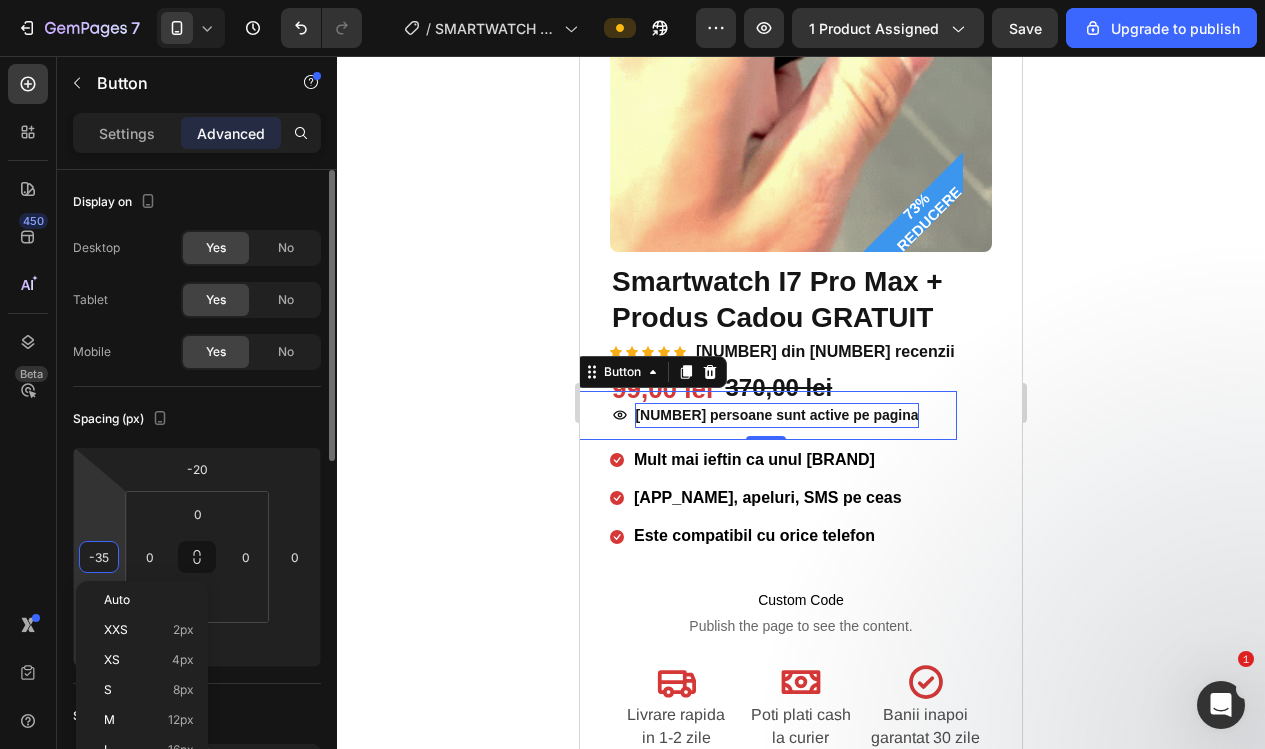 click on "-35" at bounding box center [99, 557] 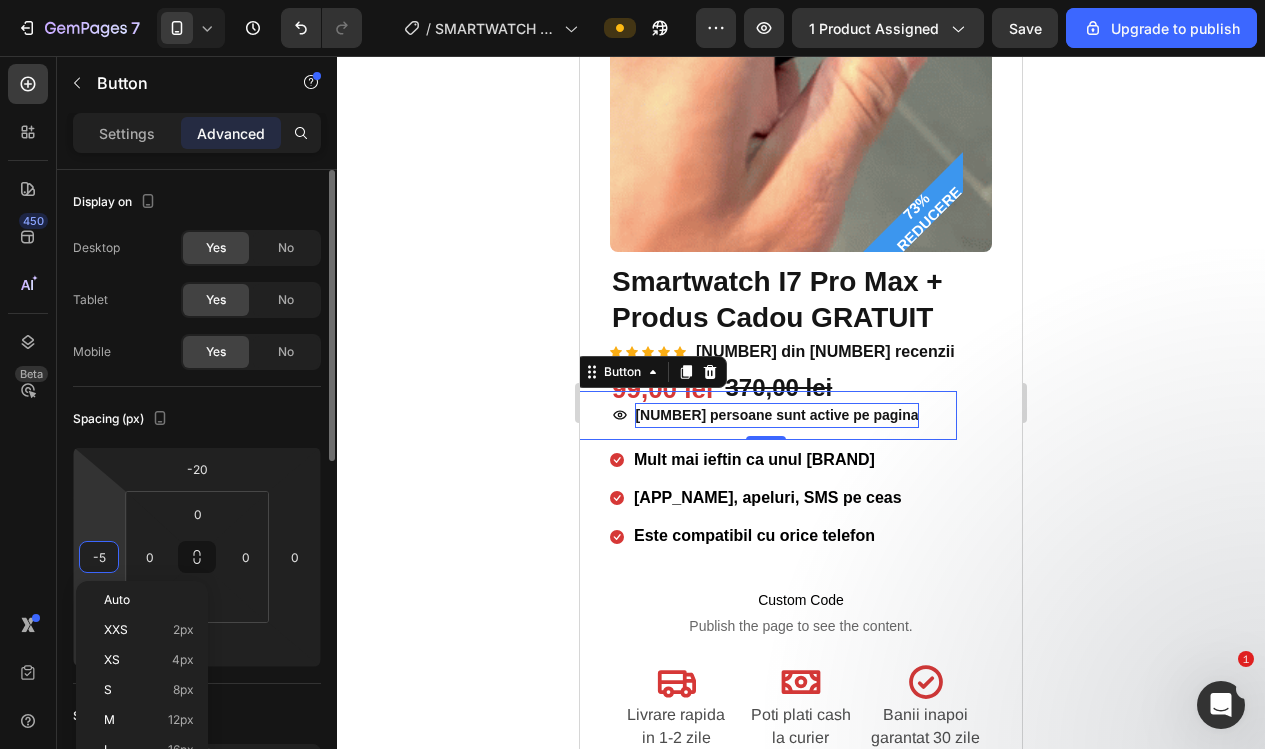 type on "-45" 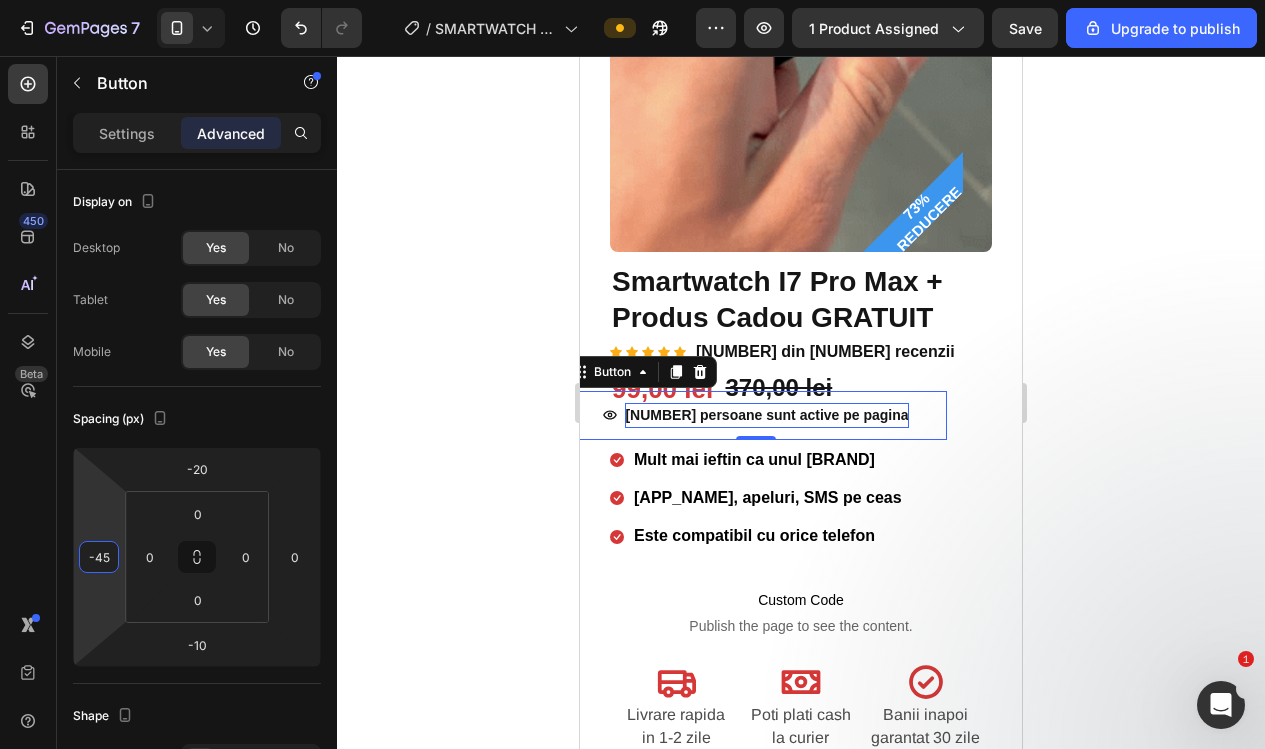 click 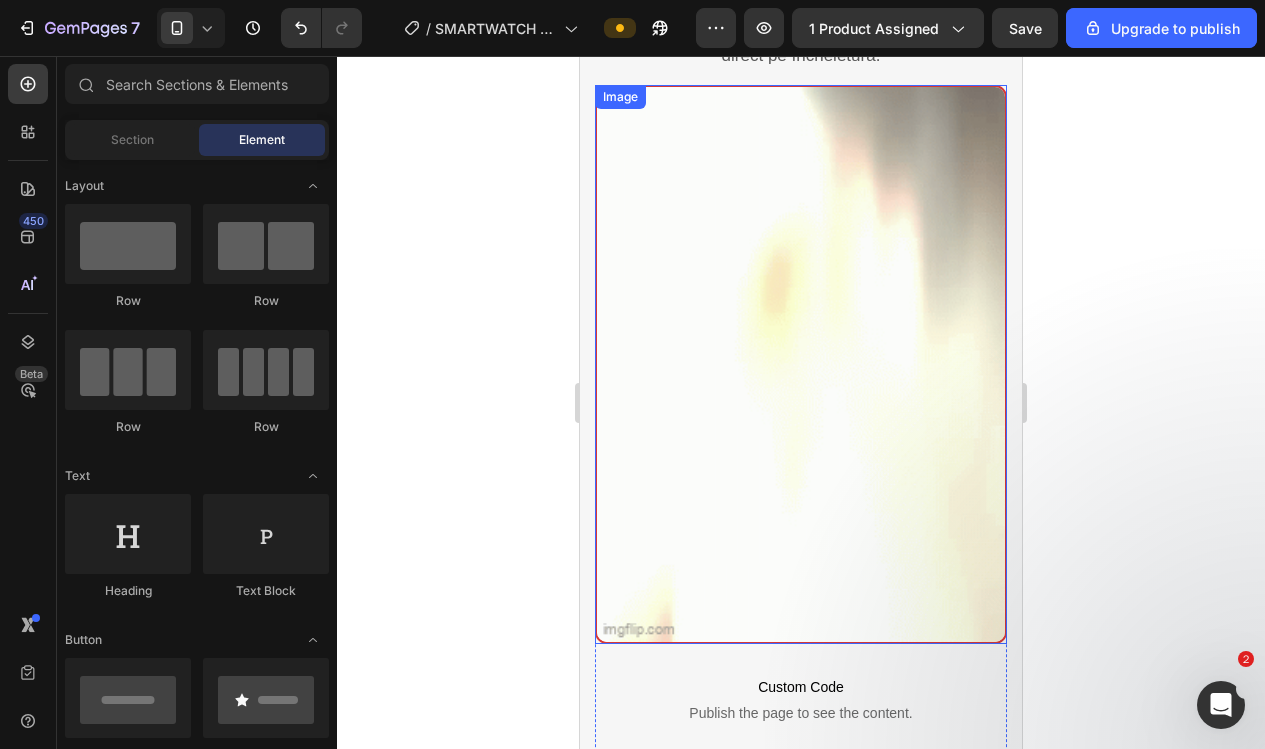 scroll, scrollTop: 1960, scrollLeft: 0, axis: vertical 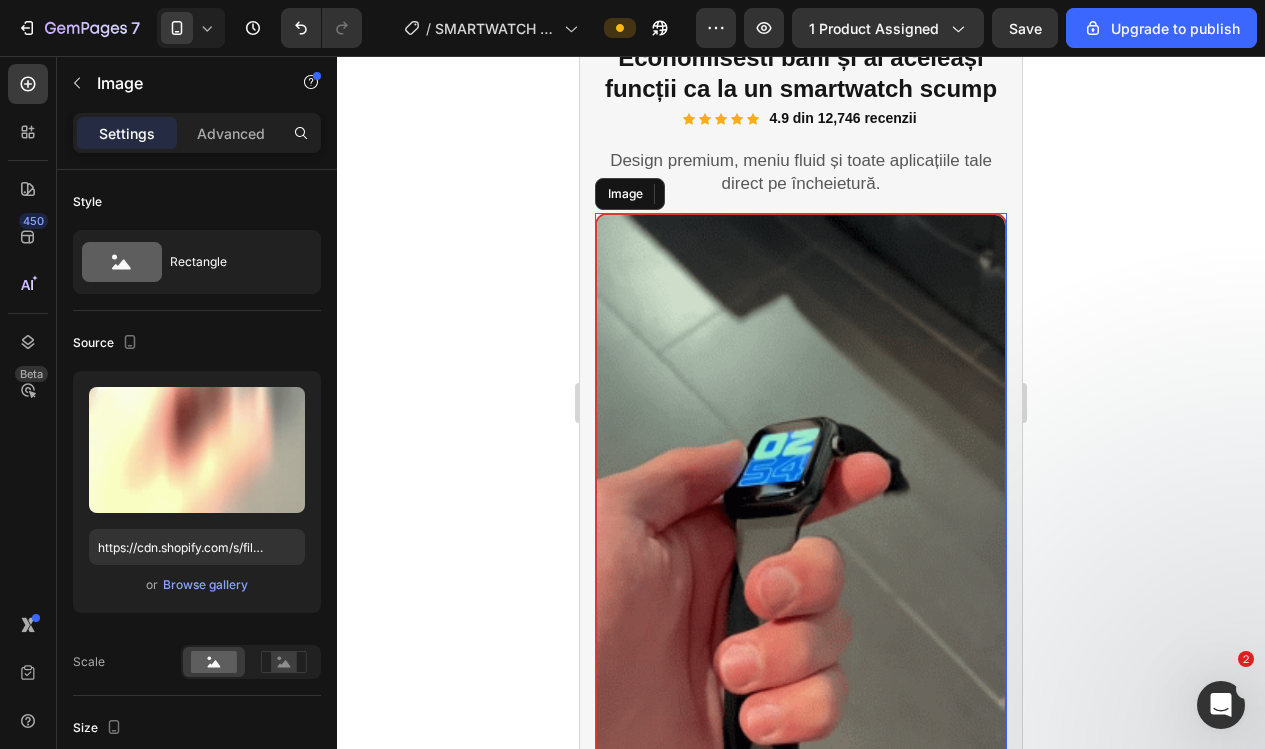 drag, startPoint x: 939, startPoint y: 264, endPoint x: 632, endPoint y: 246, distance: 307.52722 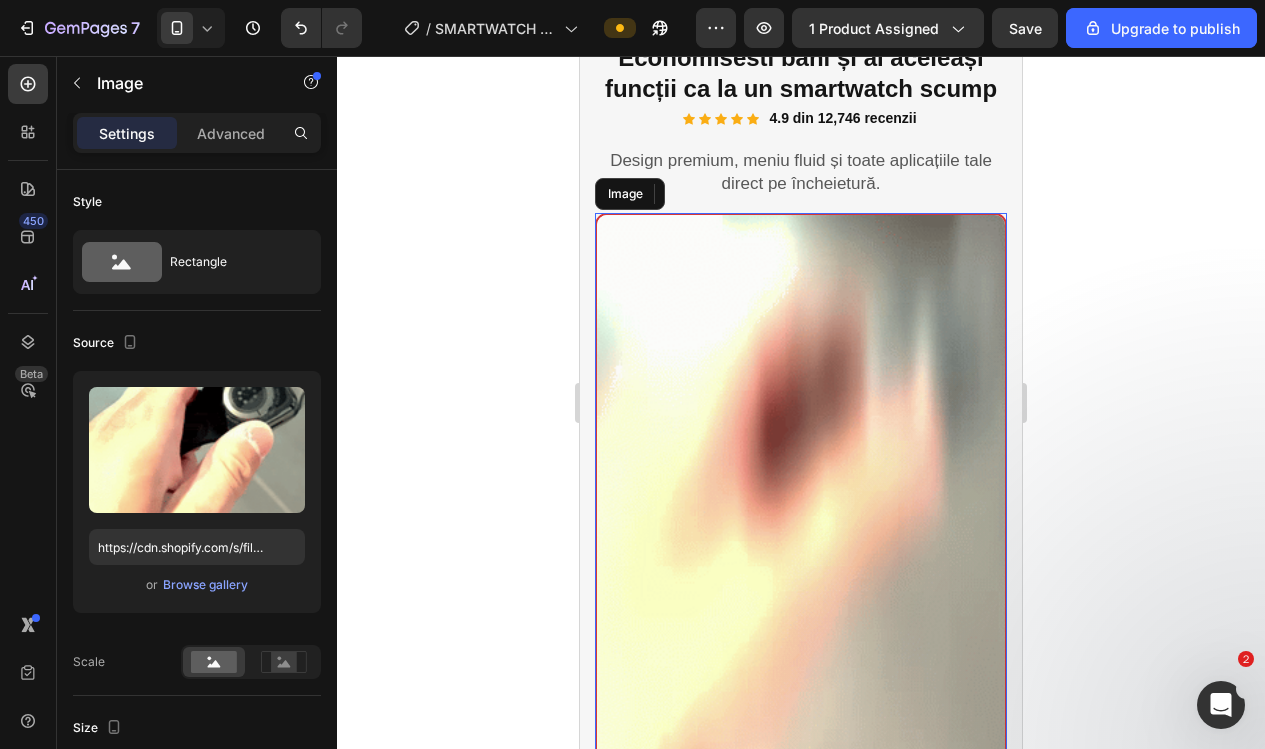 click at bounding box center [801, 493] 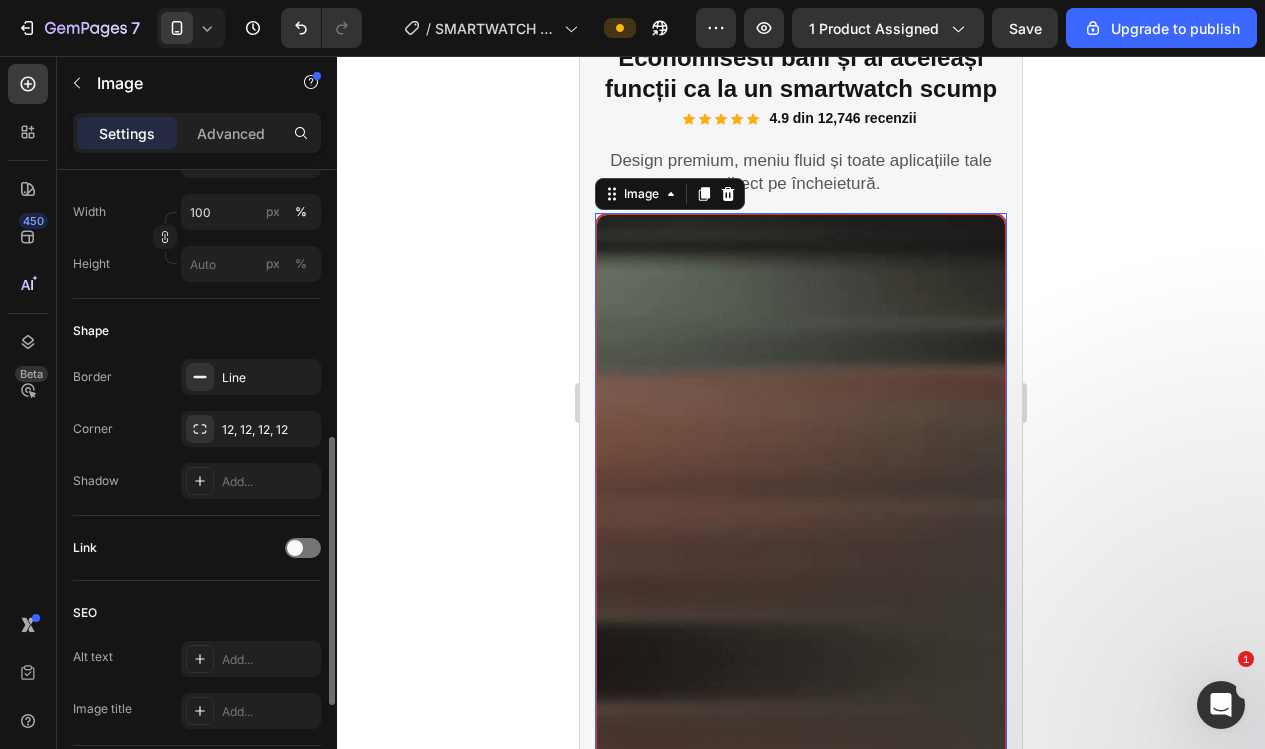 scroll, scrollTop: 609, scrollLeft: 0, axis: vertical 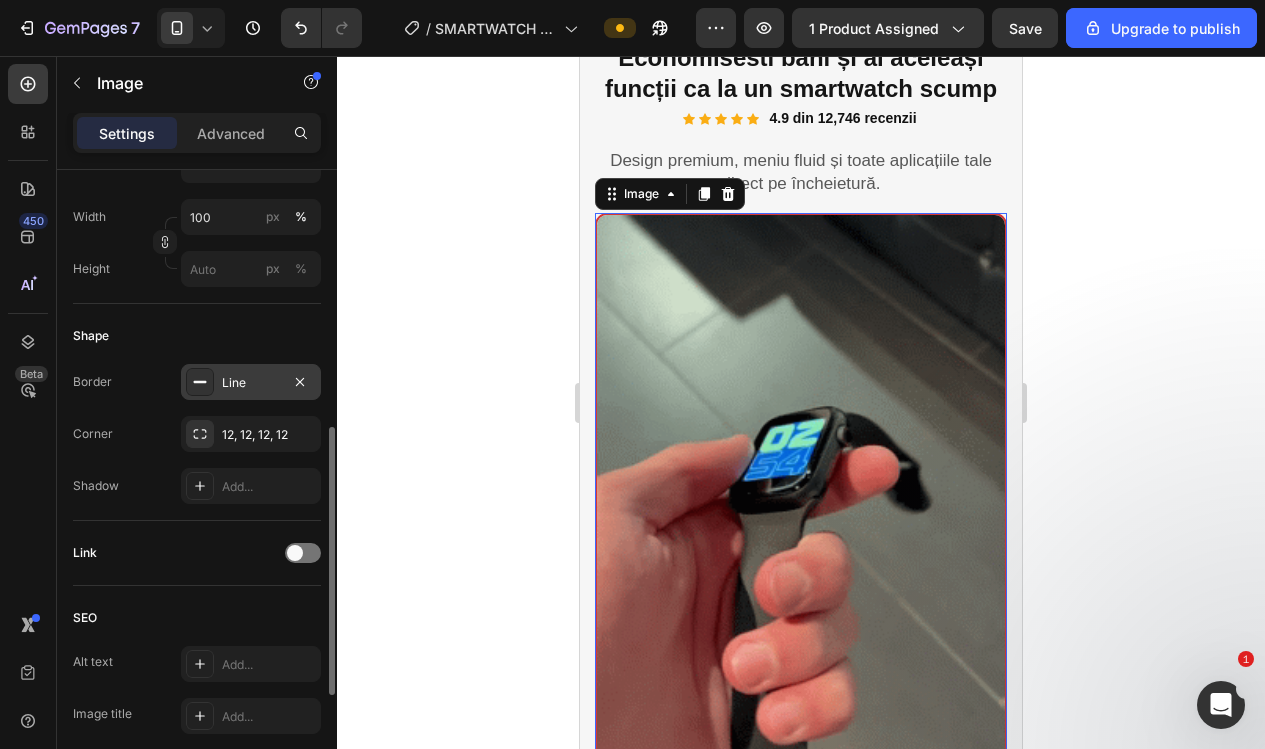 click 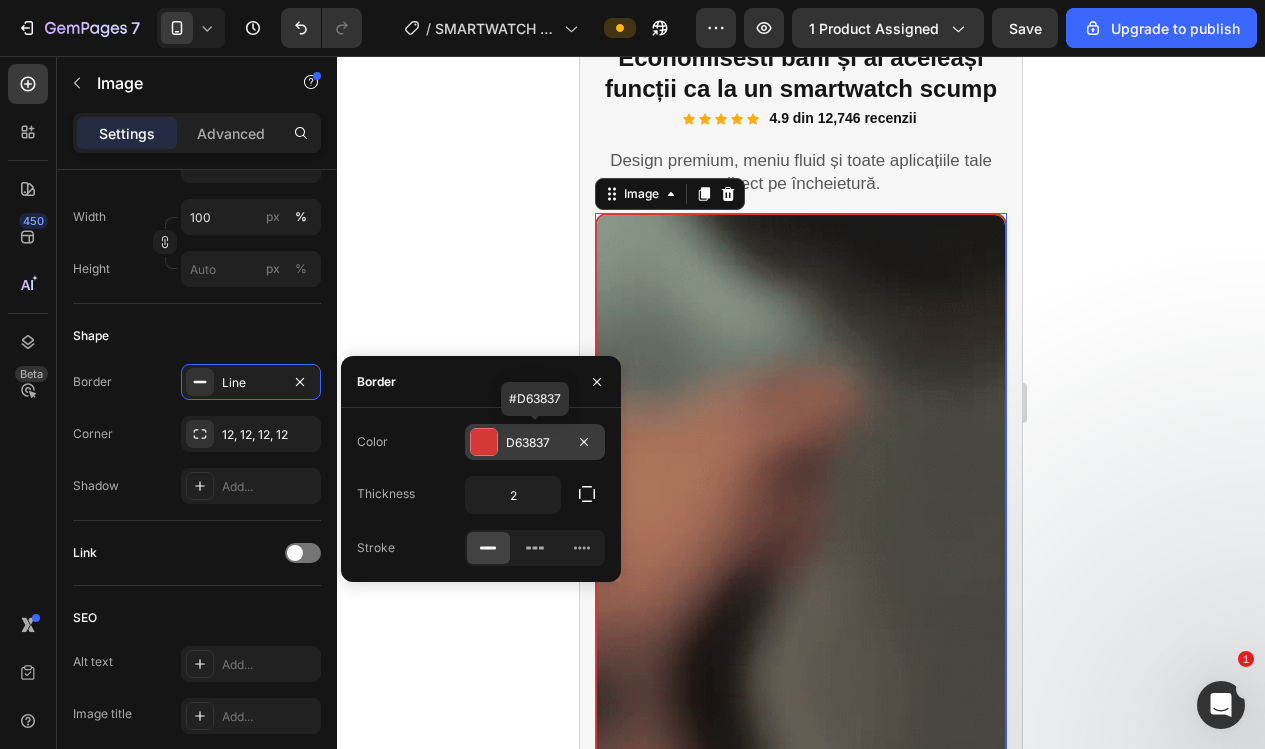 click at bounding box center (484, 442) 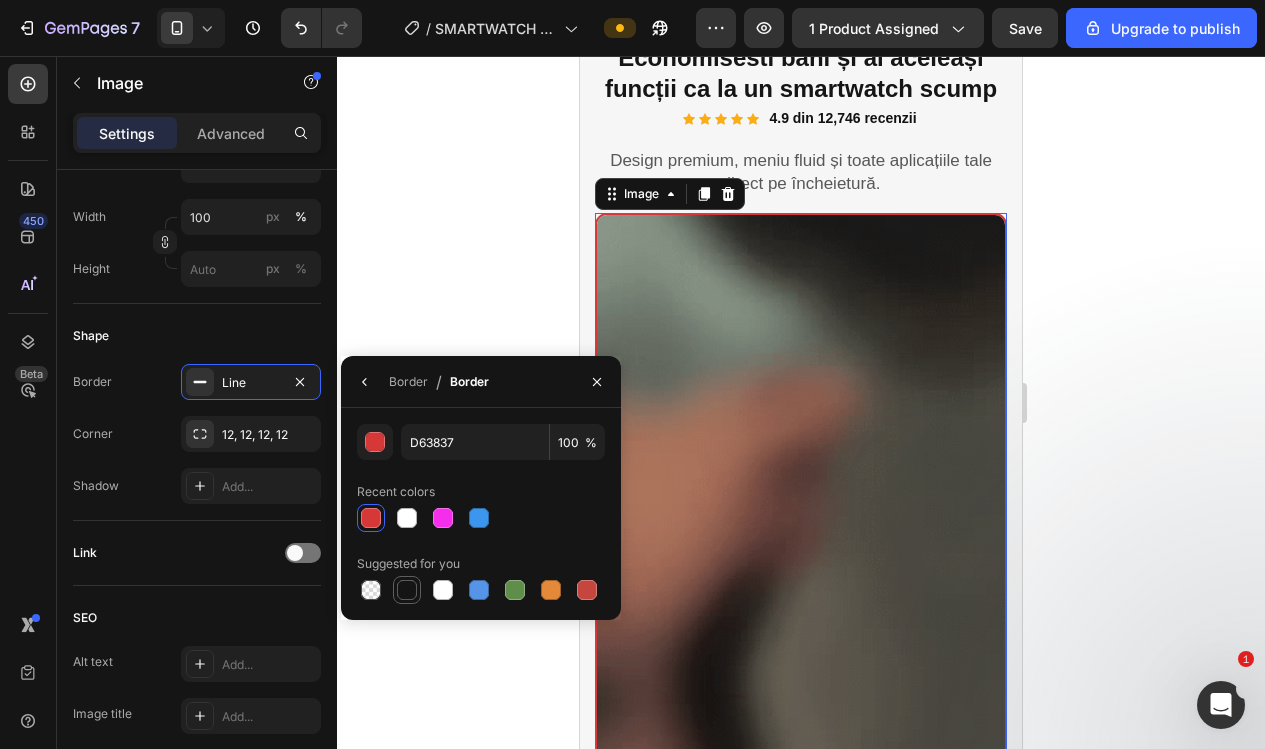 click at bounding box center [407, 590] 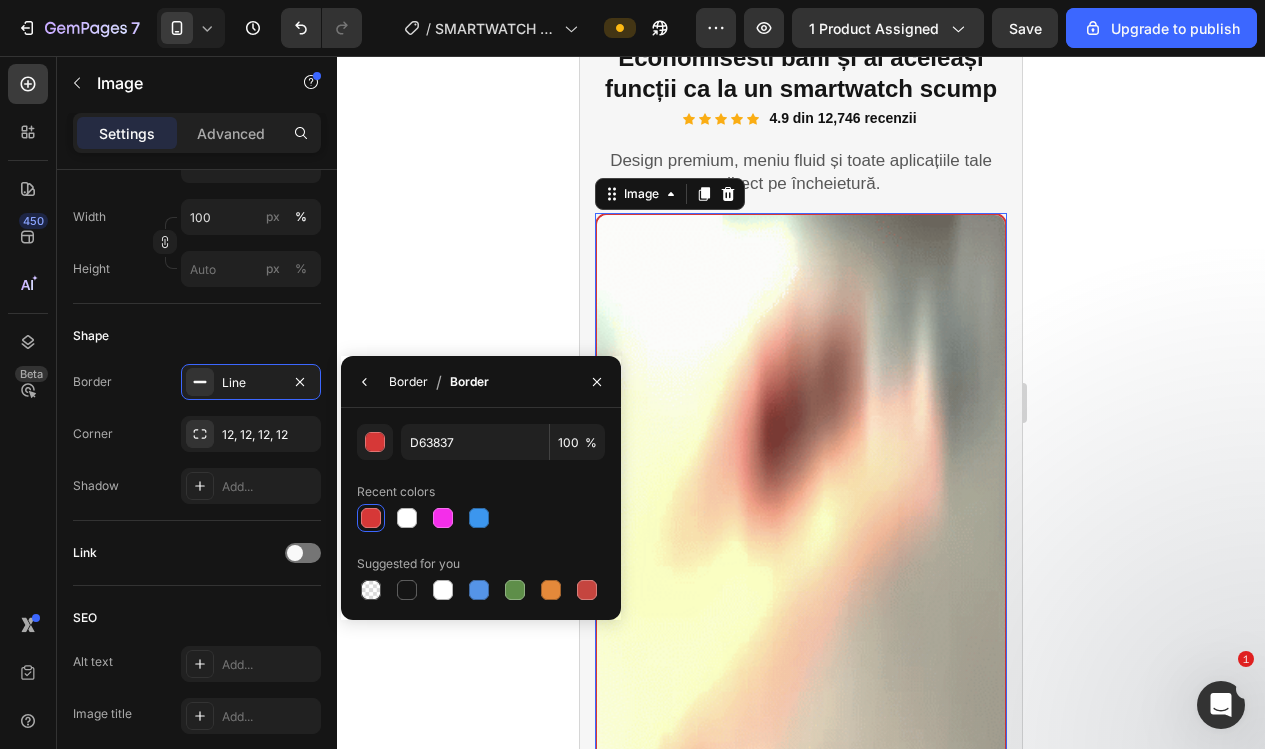 type on "151515" 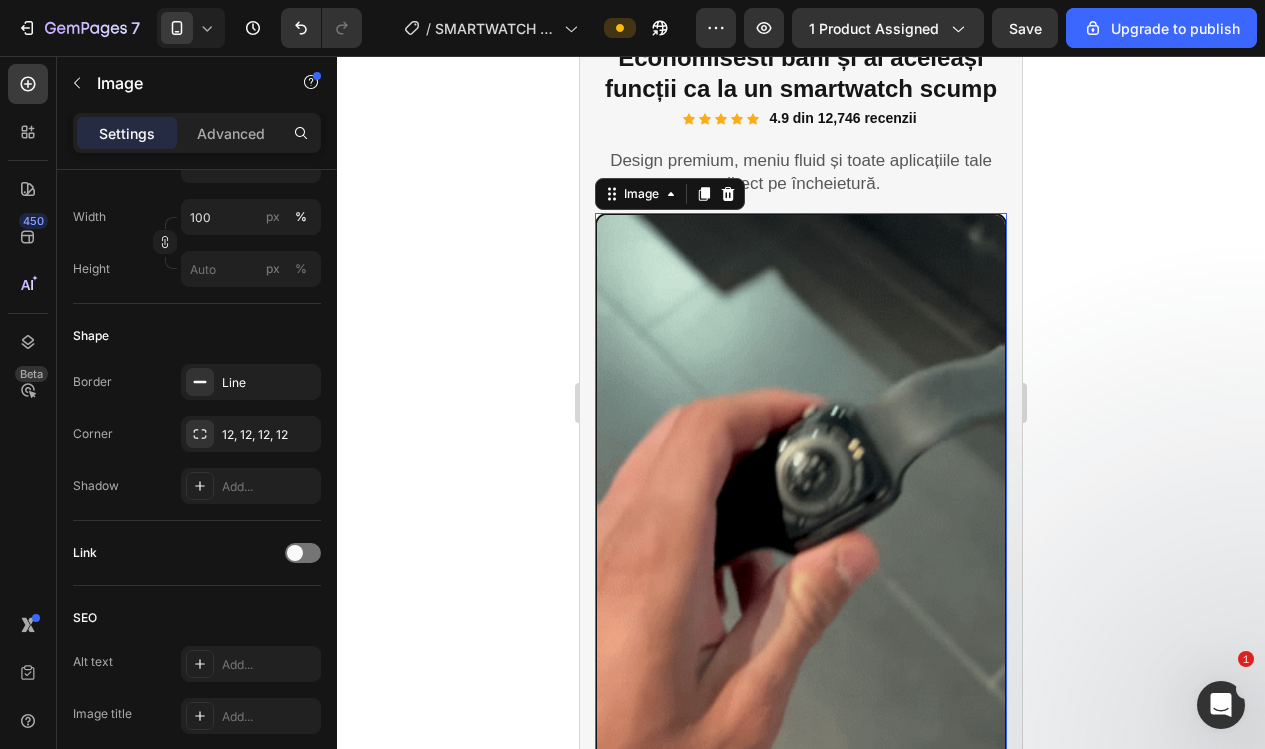 click 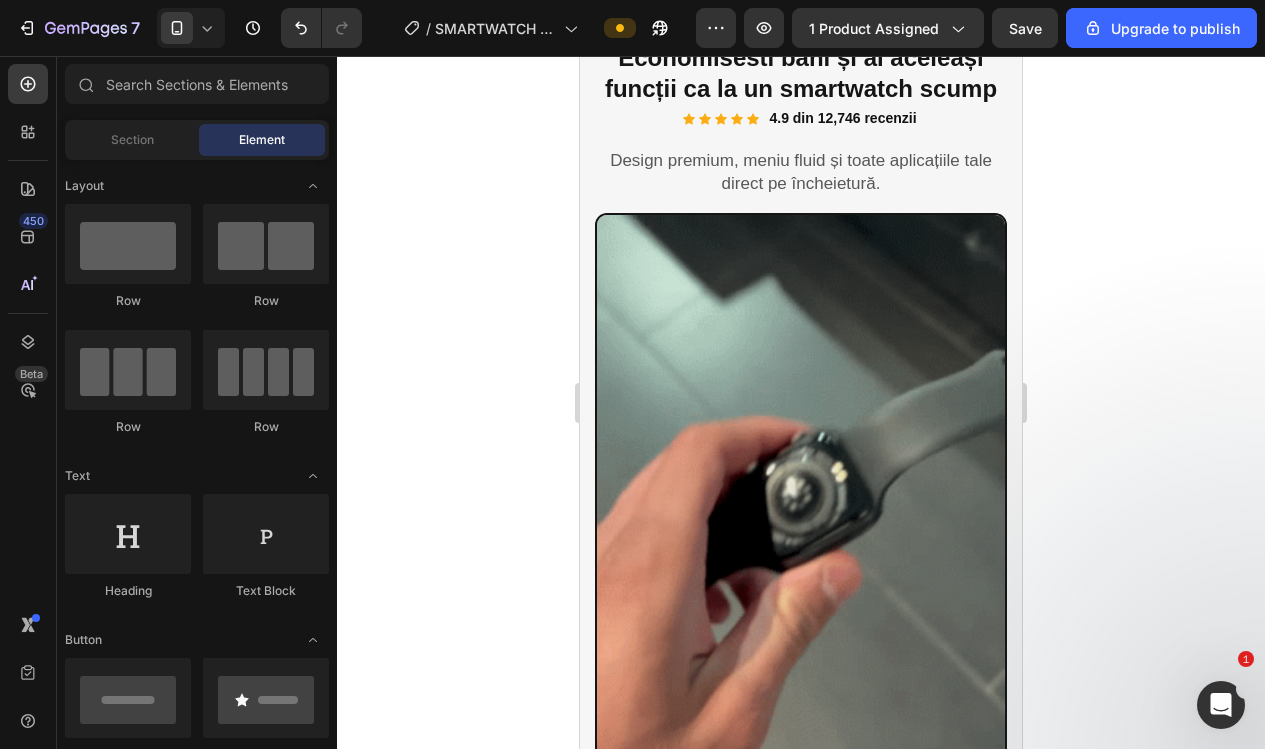 click 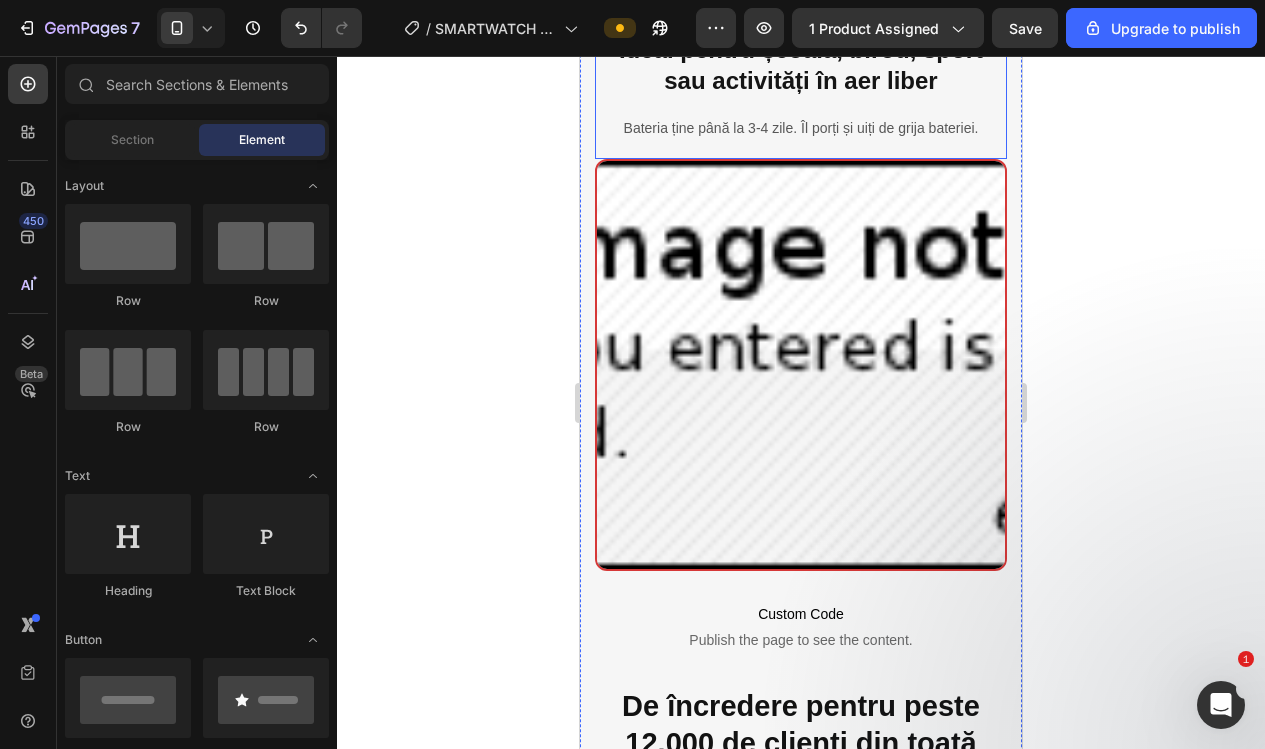 scroll, scrollTop: 2802, scrollLeft: 0, axis: vertical 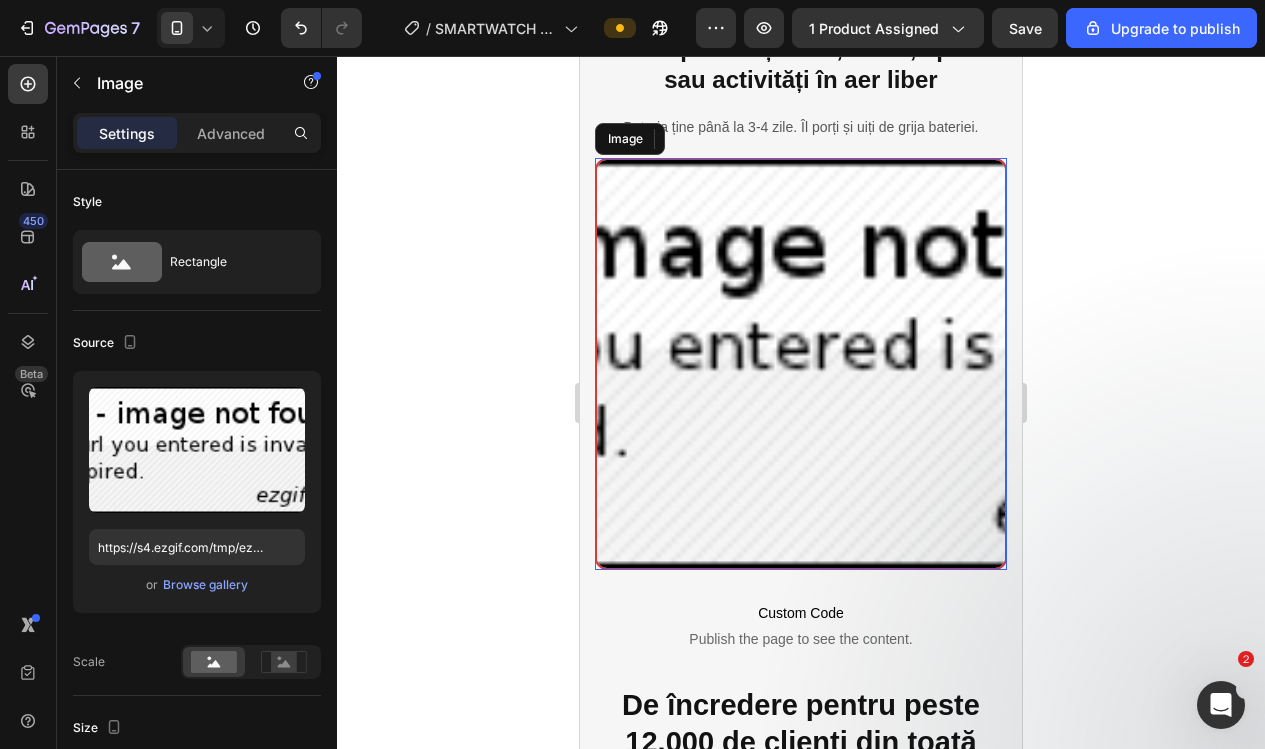 click at bounding box center (801, 364) 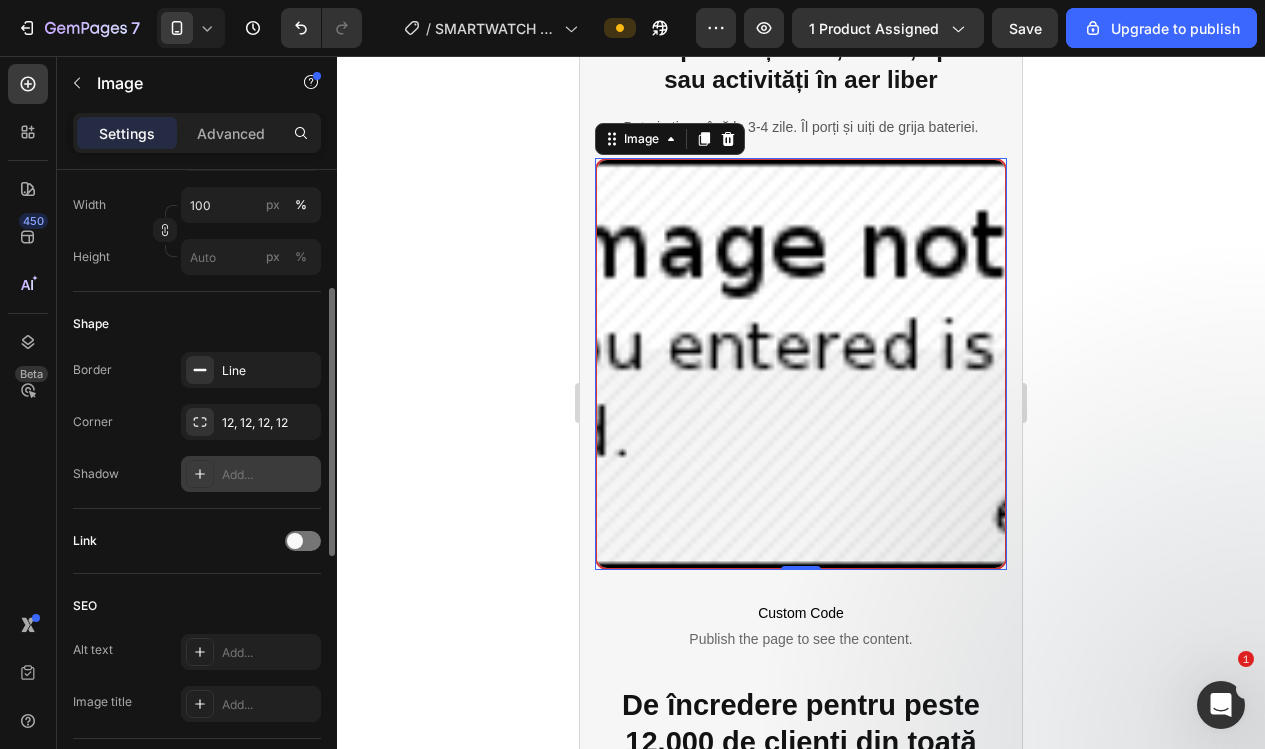 scroll, scrollTop: 508, scrollLeft: 0, axis: vertical 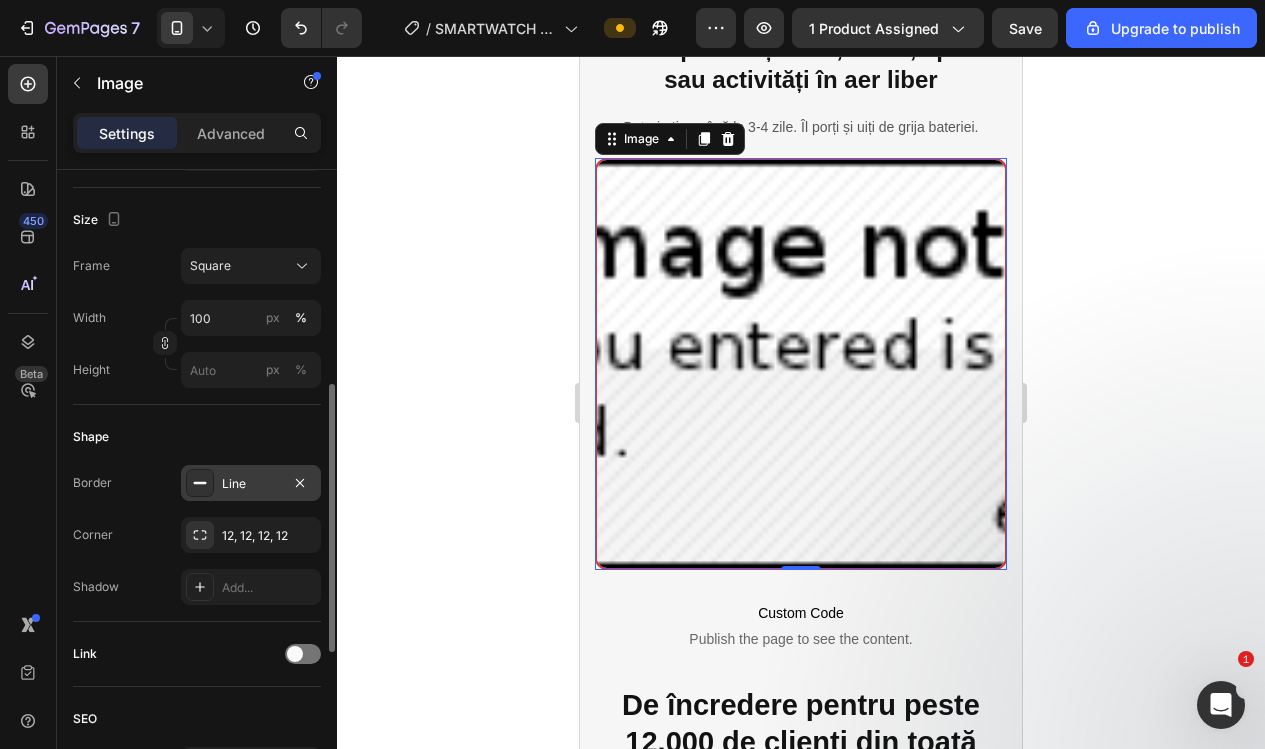 click on "Line" at bounding box center (251, 484) 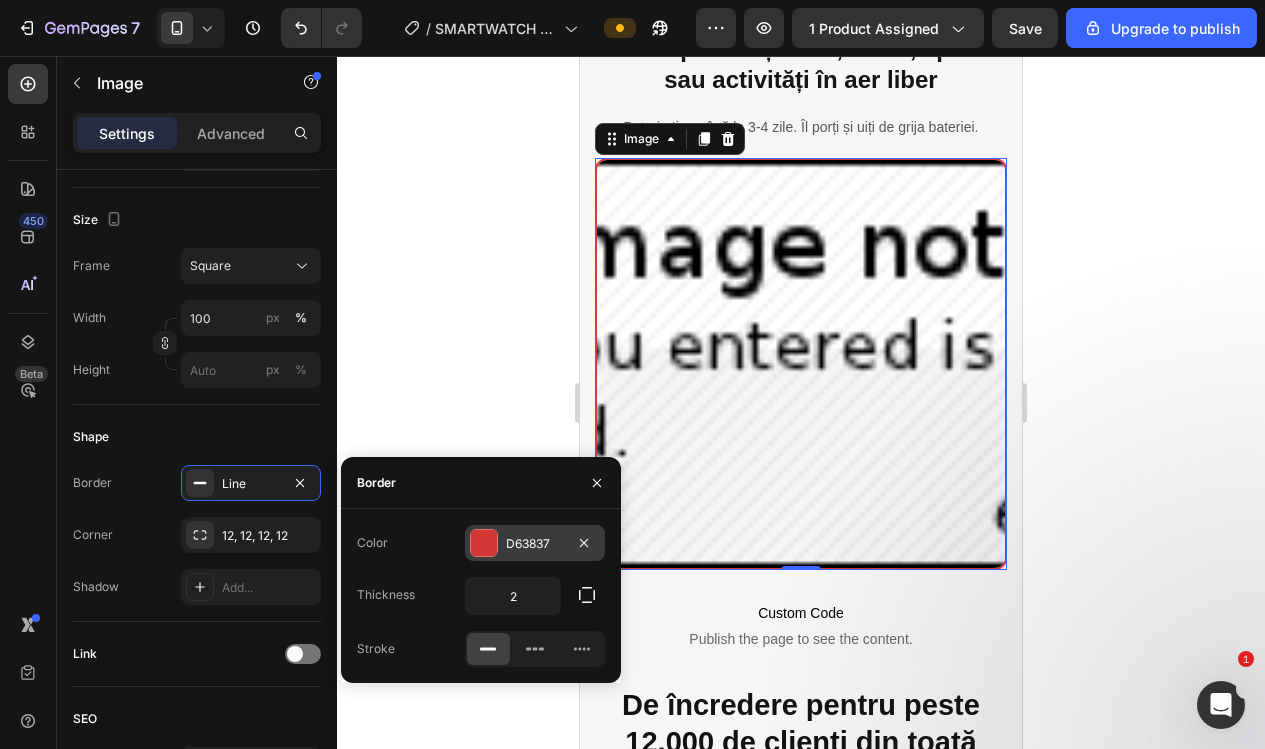 click at bounding box center [484, 543] 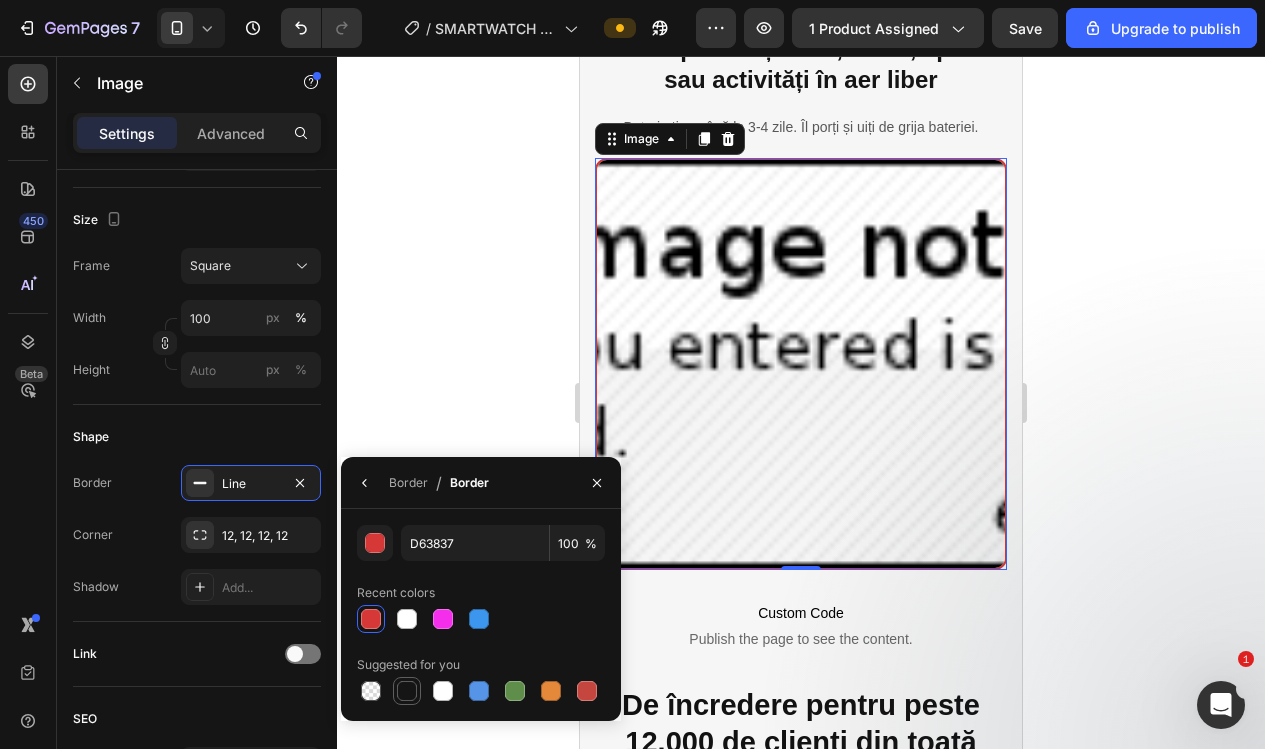 click at bounding box center [407, 691] 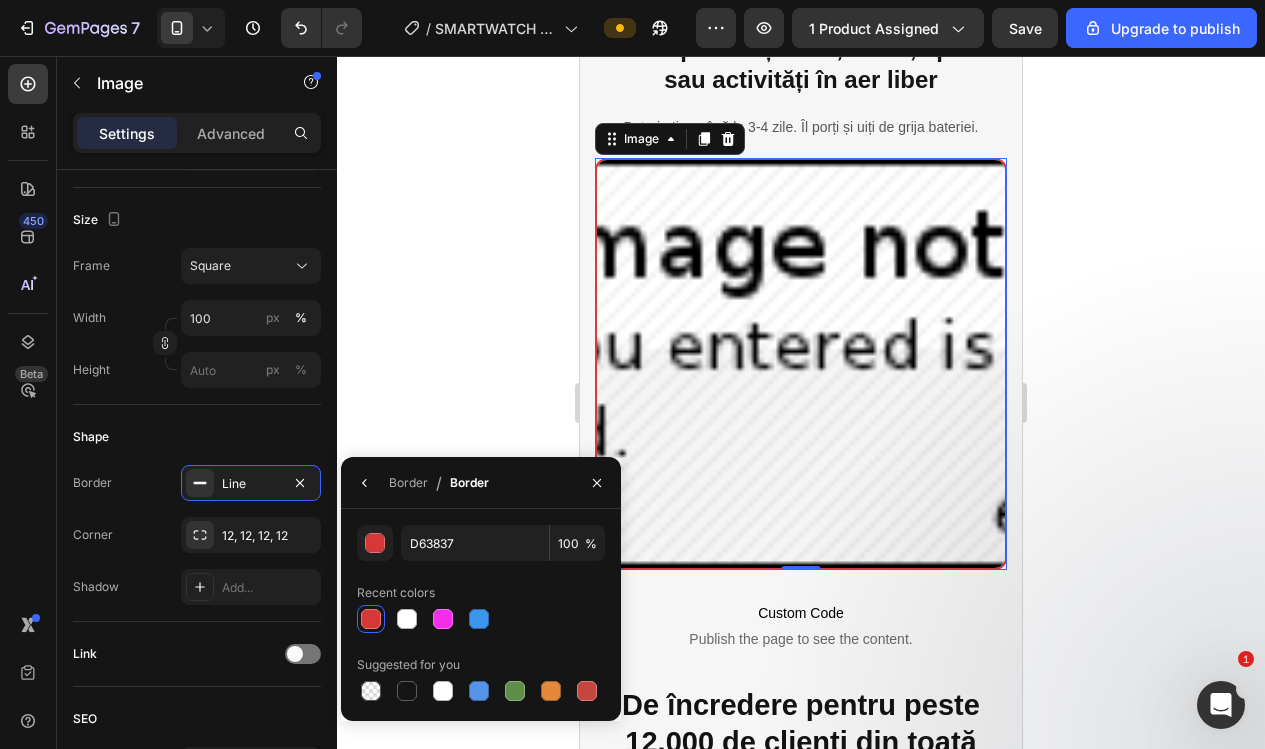 type on "151515" 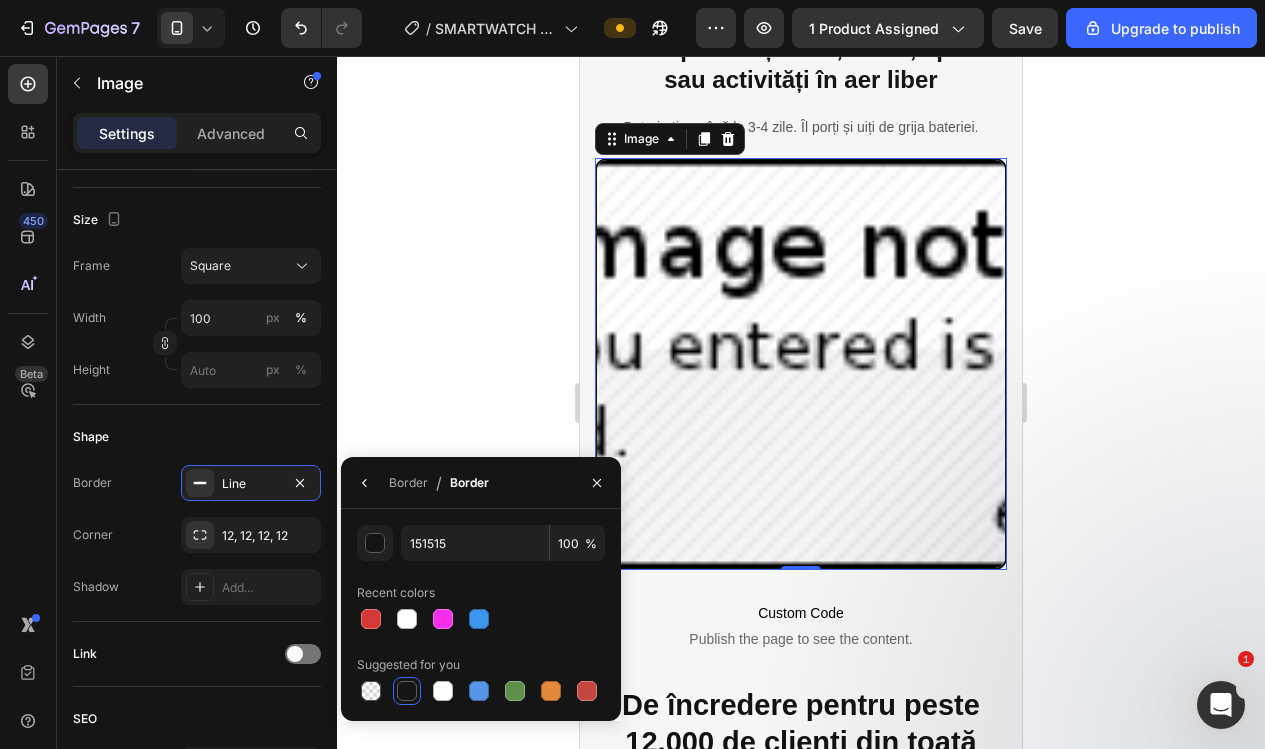 click 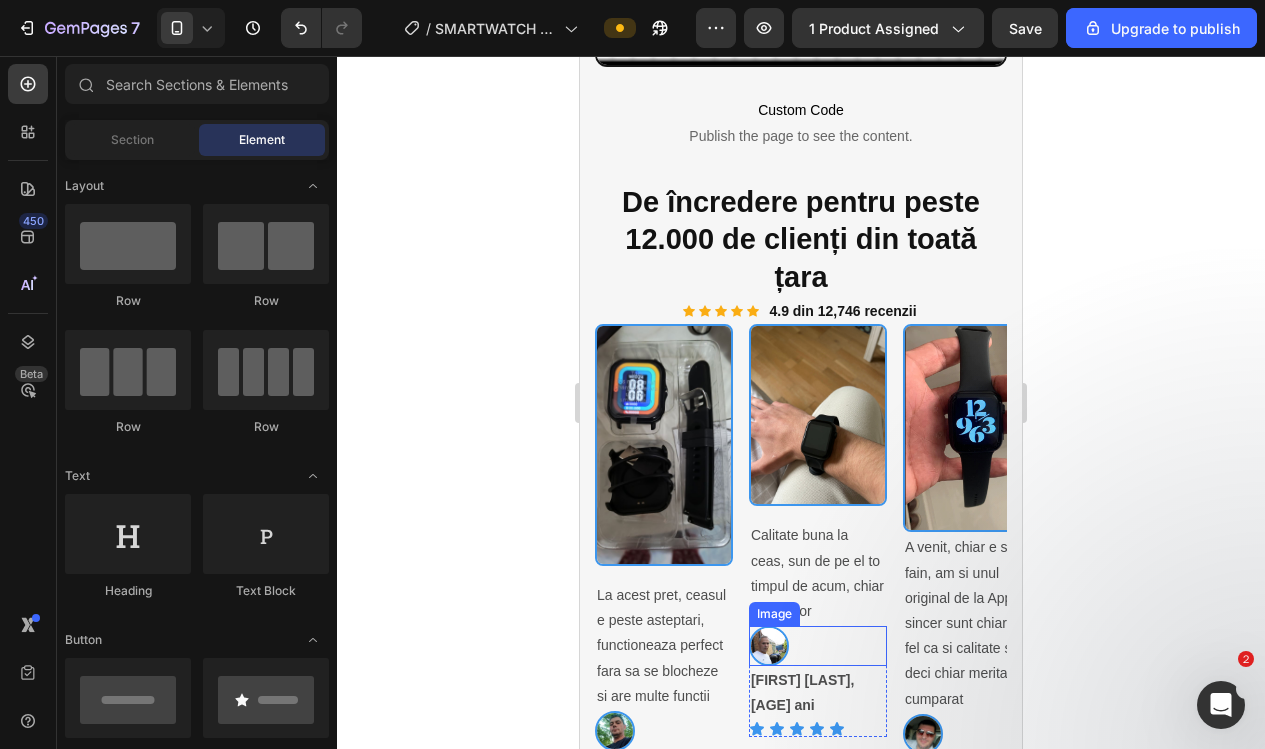 scroll, scrollTop: 3310, scrollLeft: 0, axis: vertical 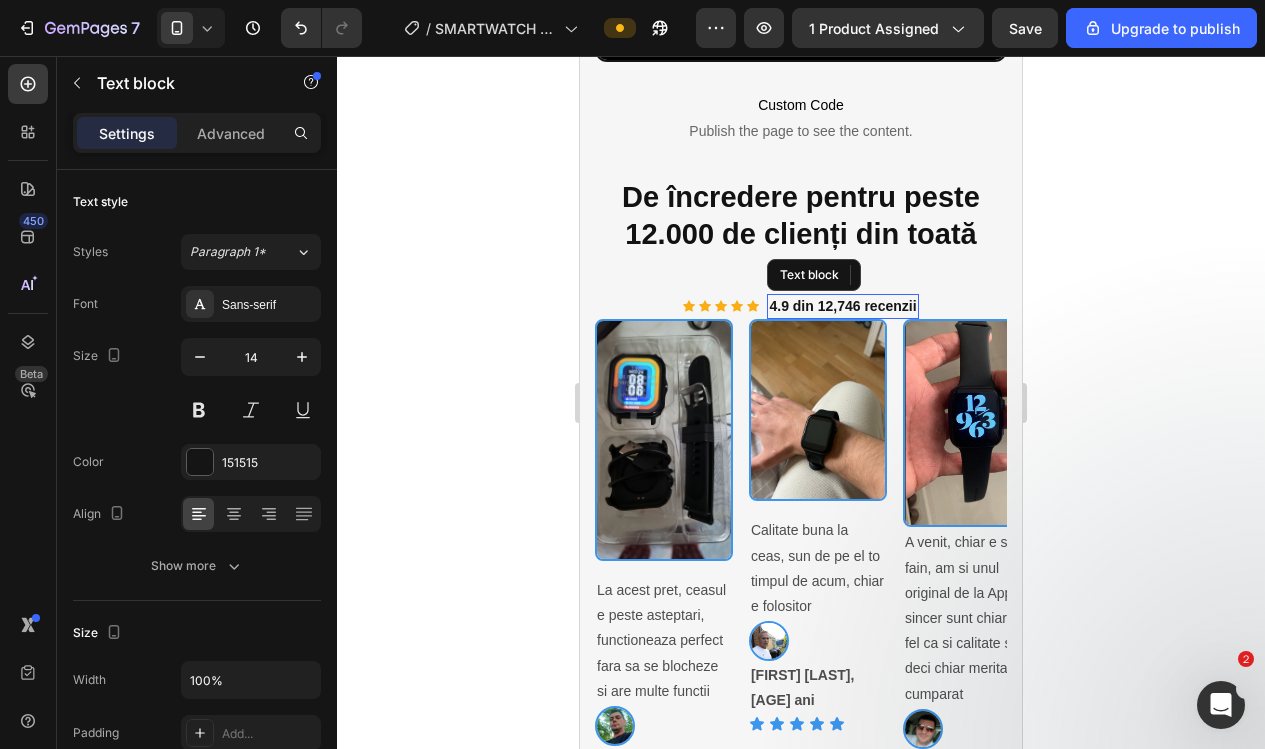 click on "4.9 din 12,746 recenzii" at bounding box center (842, 306) 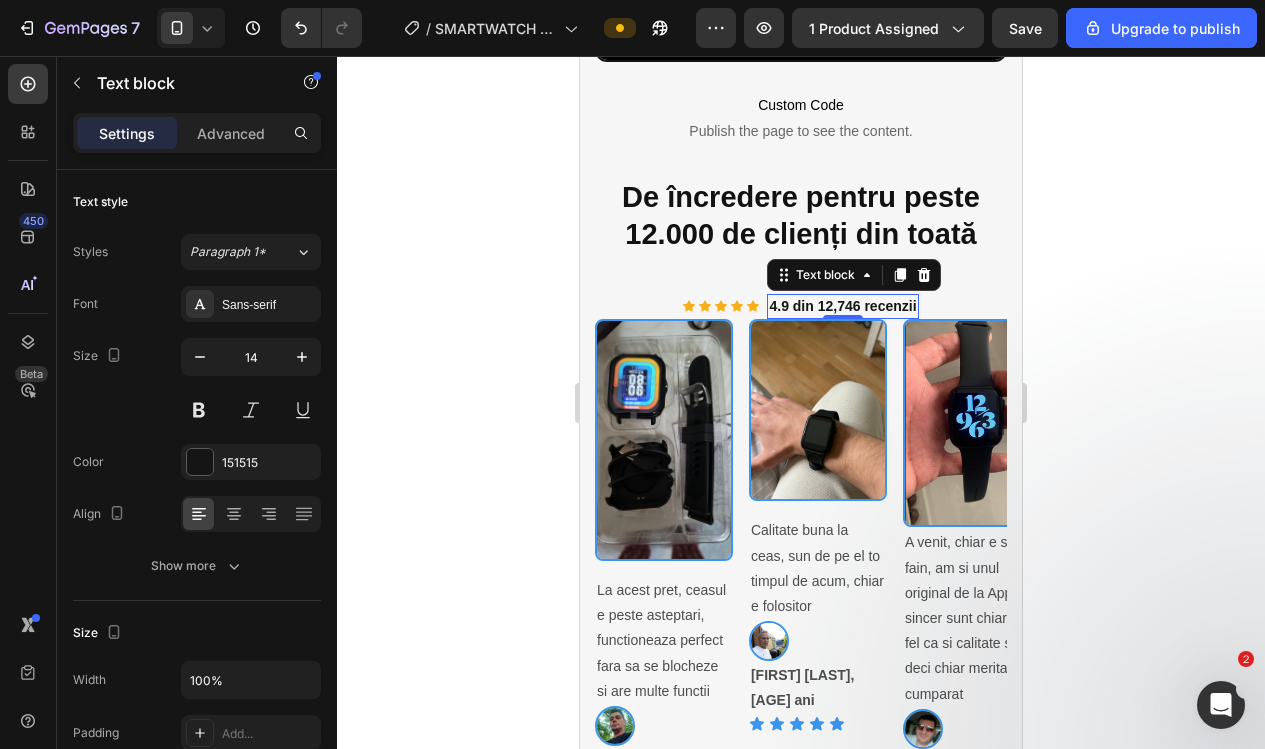 click on "4.9 din 12,746 recenzii" at bounding box center [842, 306] 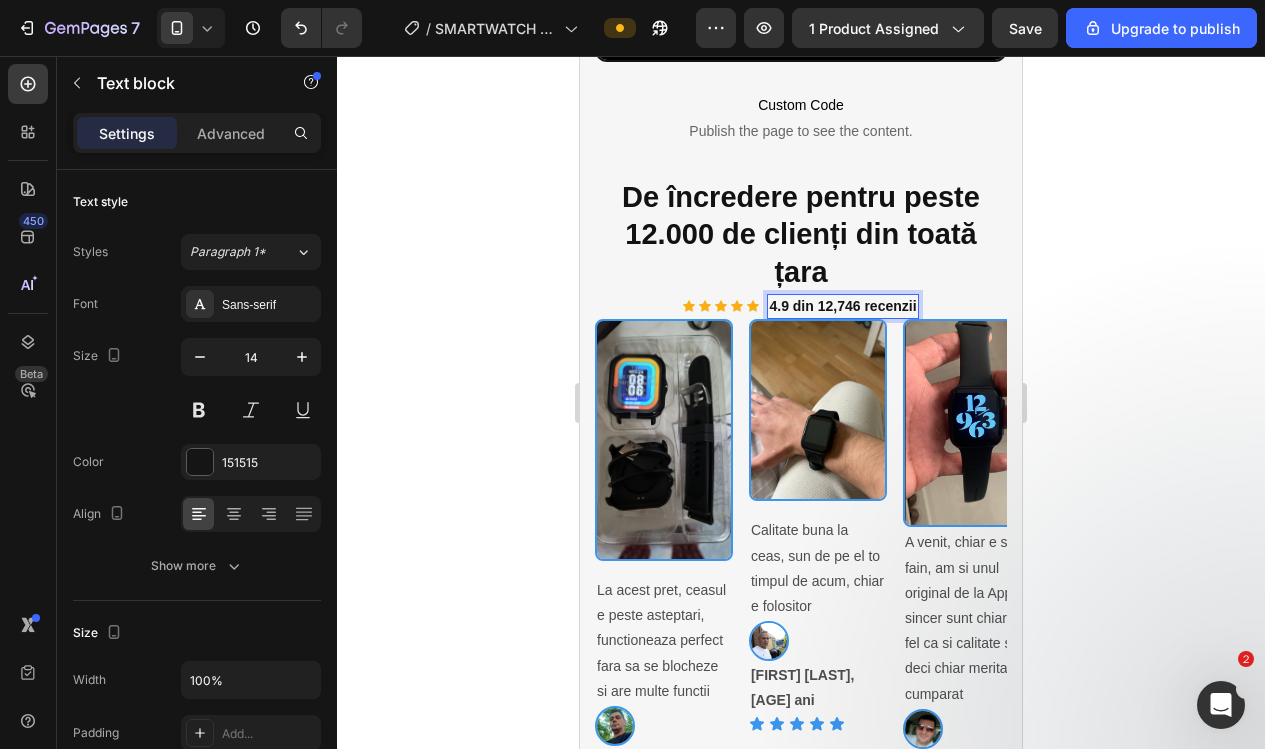 click on "4.9 din 12,746 recenzii" at bounding box center [842, 306] 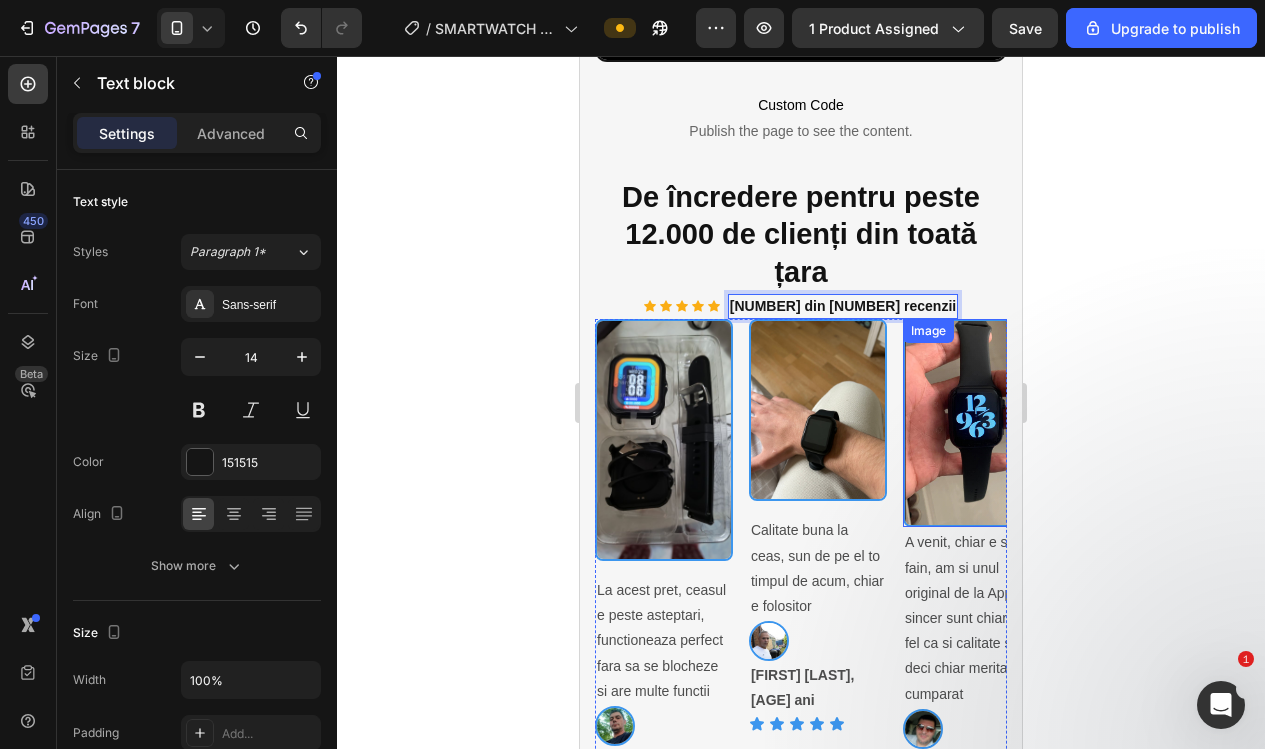 click 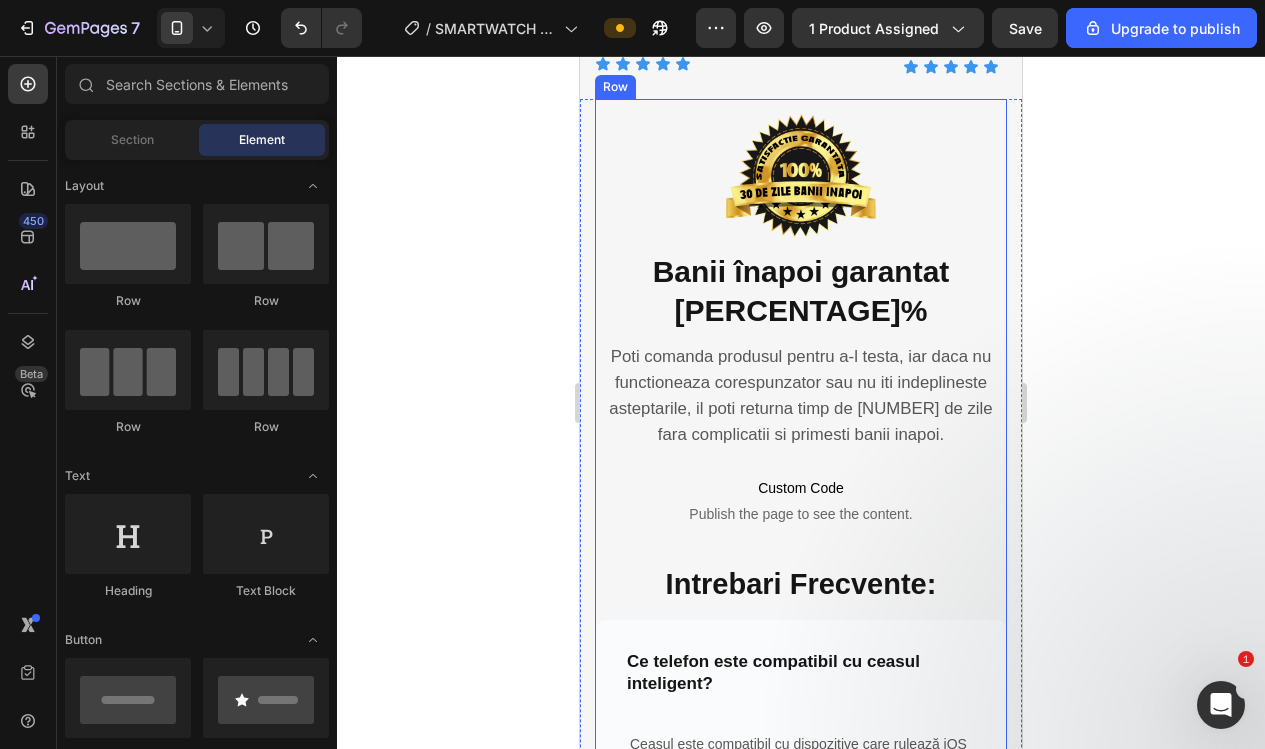 scroll, scrollTop: 4058, scrollLeft: 0, axis: vertical 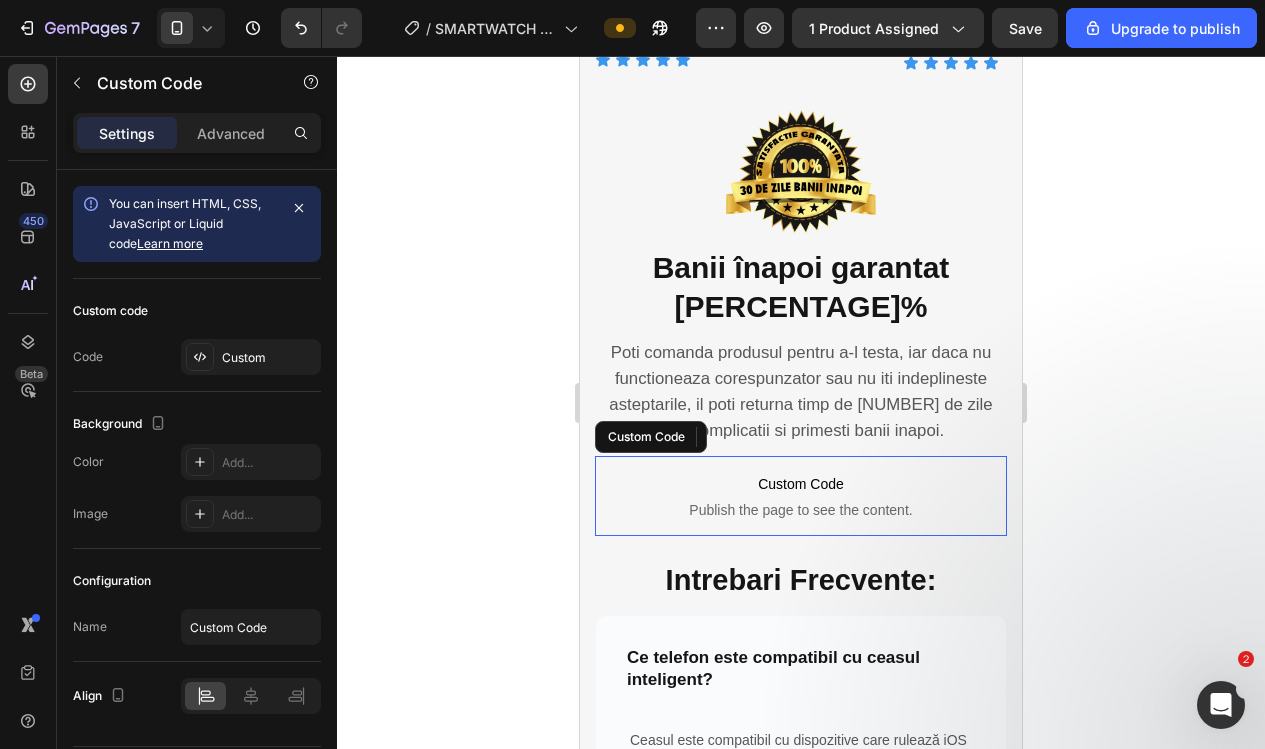 click on "Custom Code" at bounding box center (801, 484) 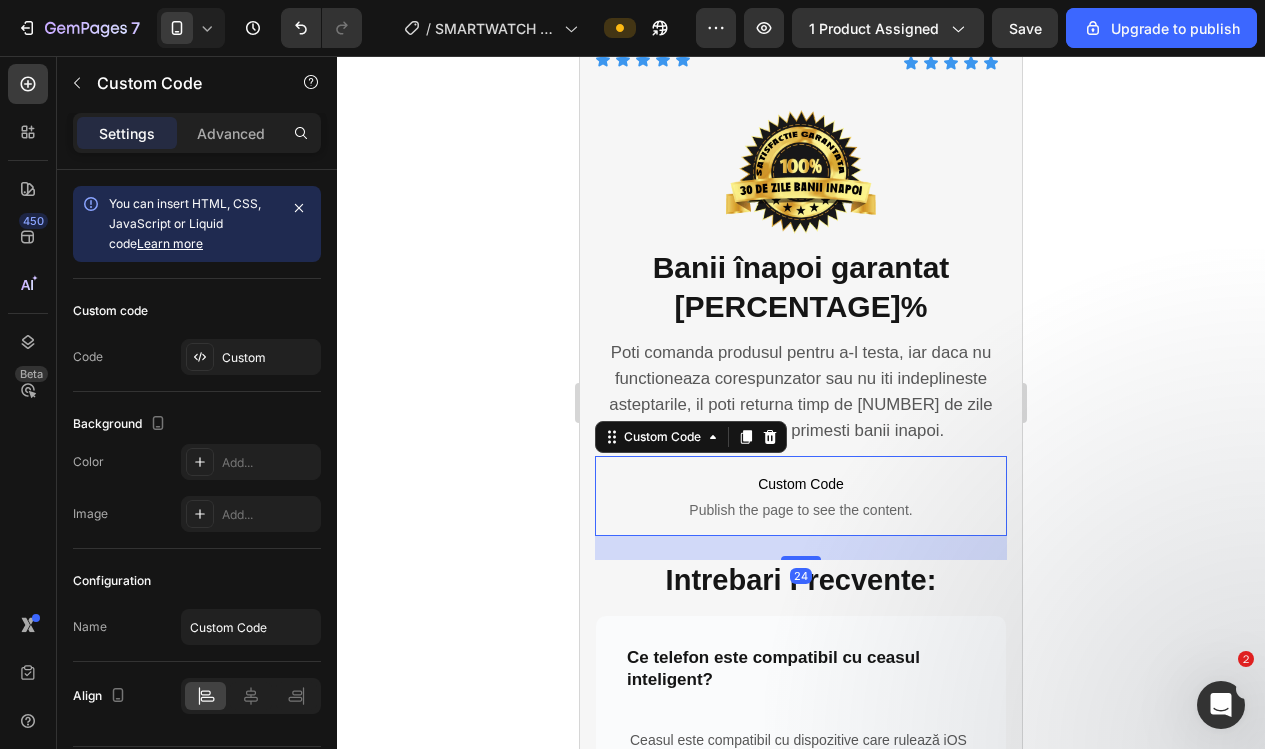 click 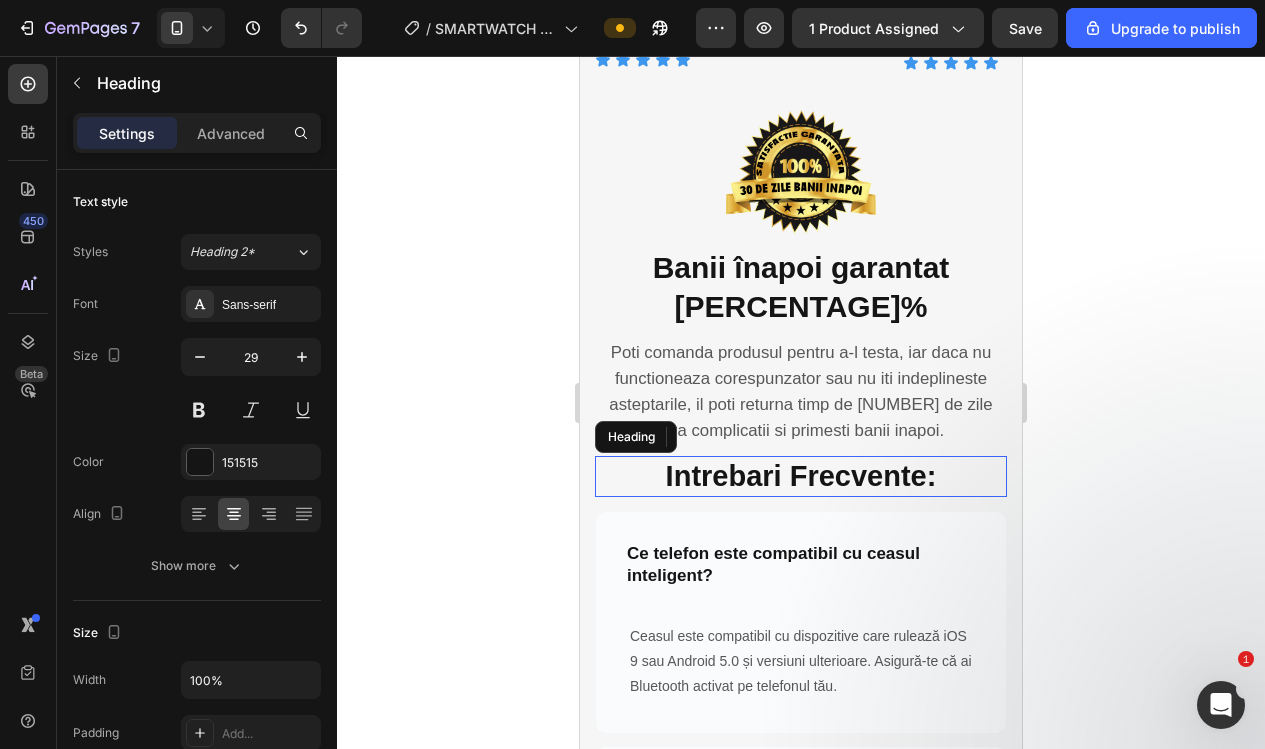 drag, startPoint x: 947, startPoint y: 413, endPoint x: 814, endPoint y: 394, distance: 134.3503 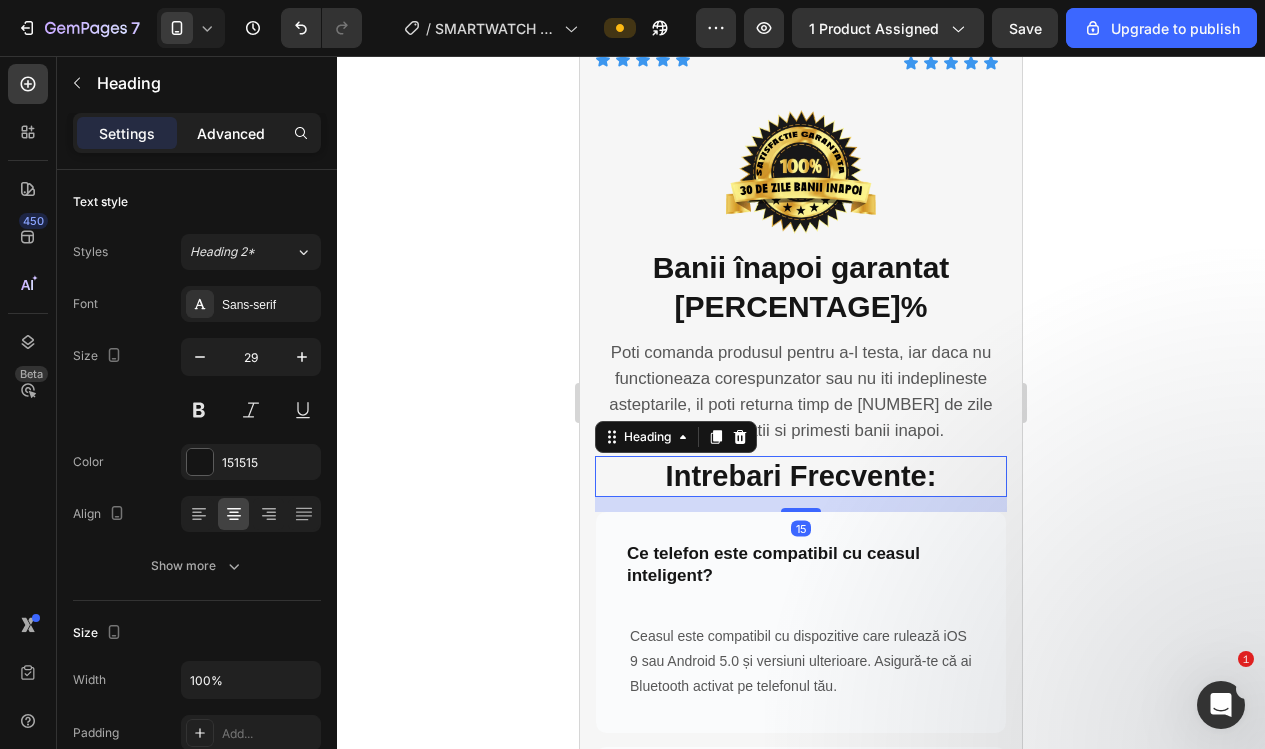 click on "Advanced" 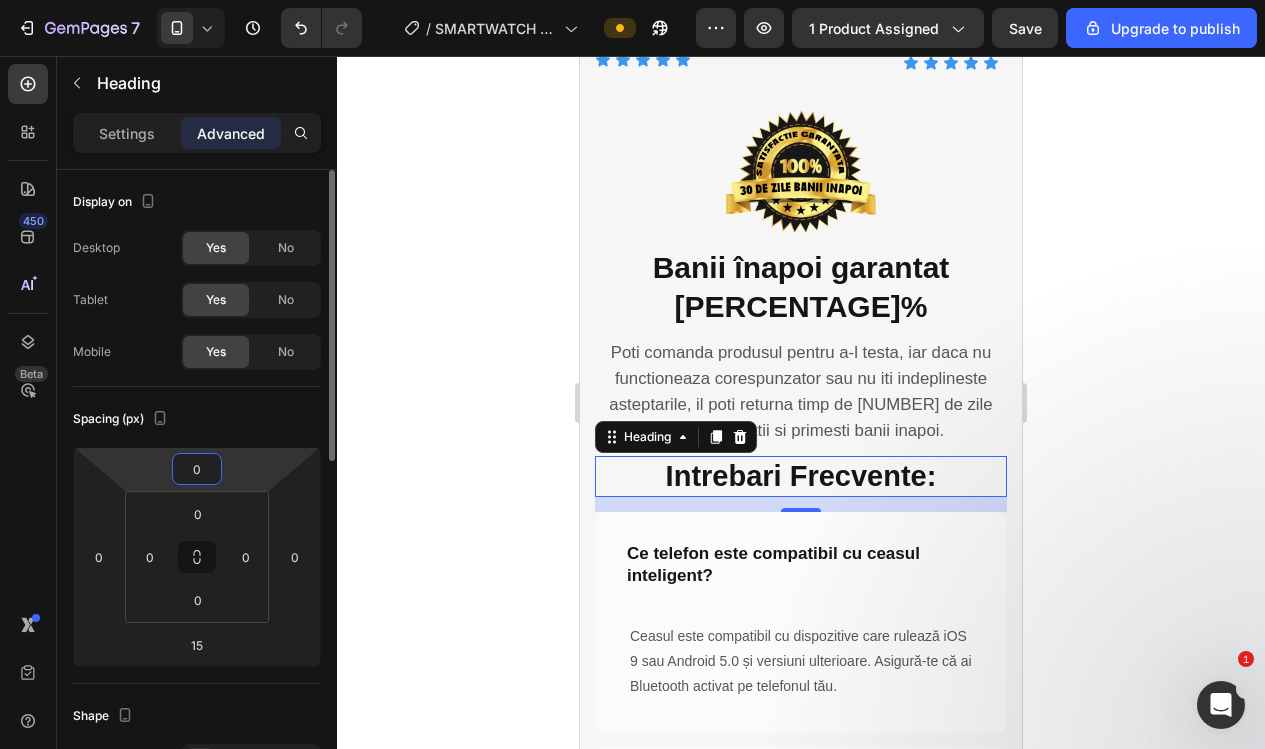 click on "0" at bounding box center (197, 469) 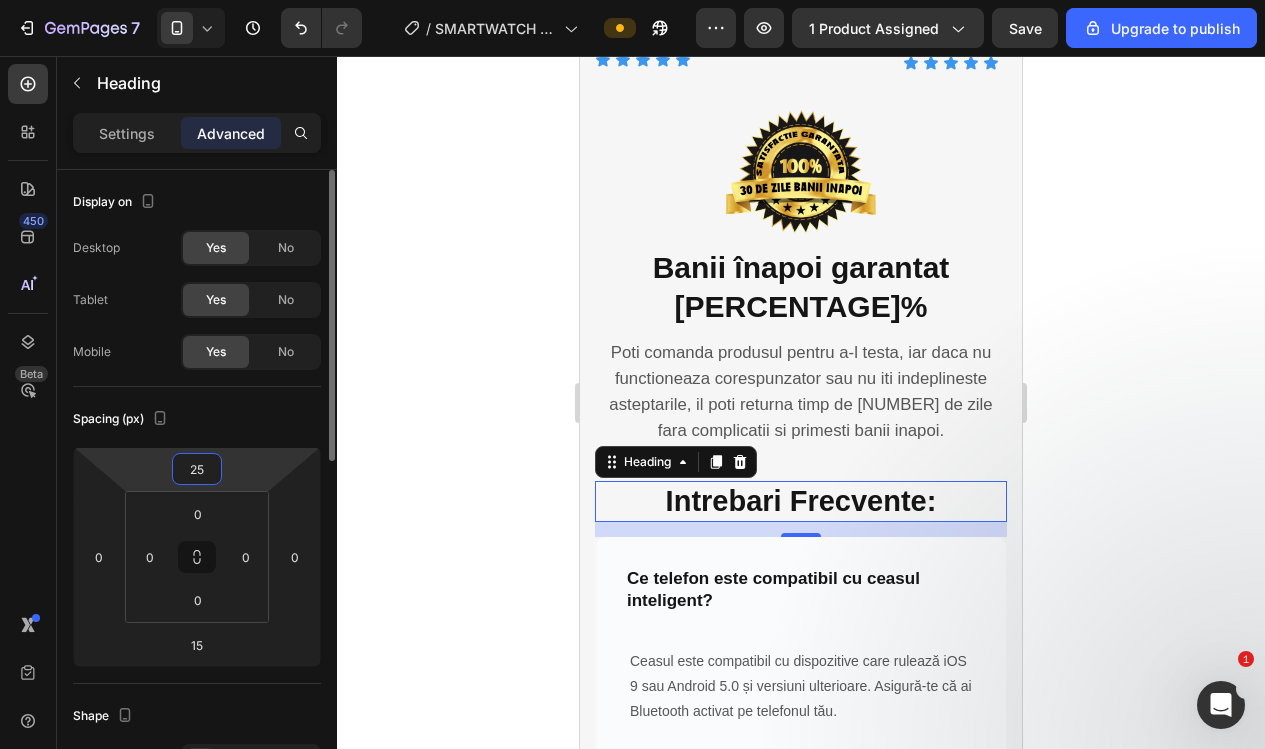 type on "2" 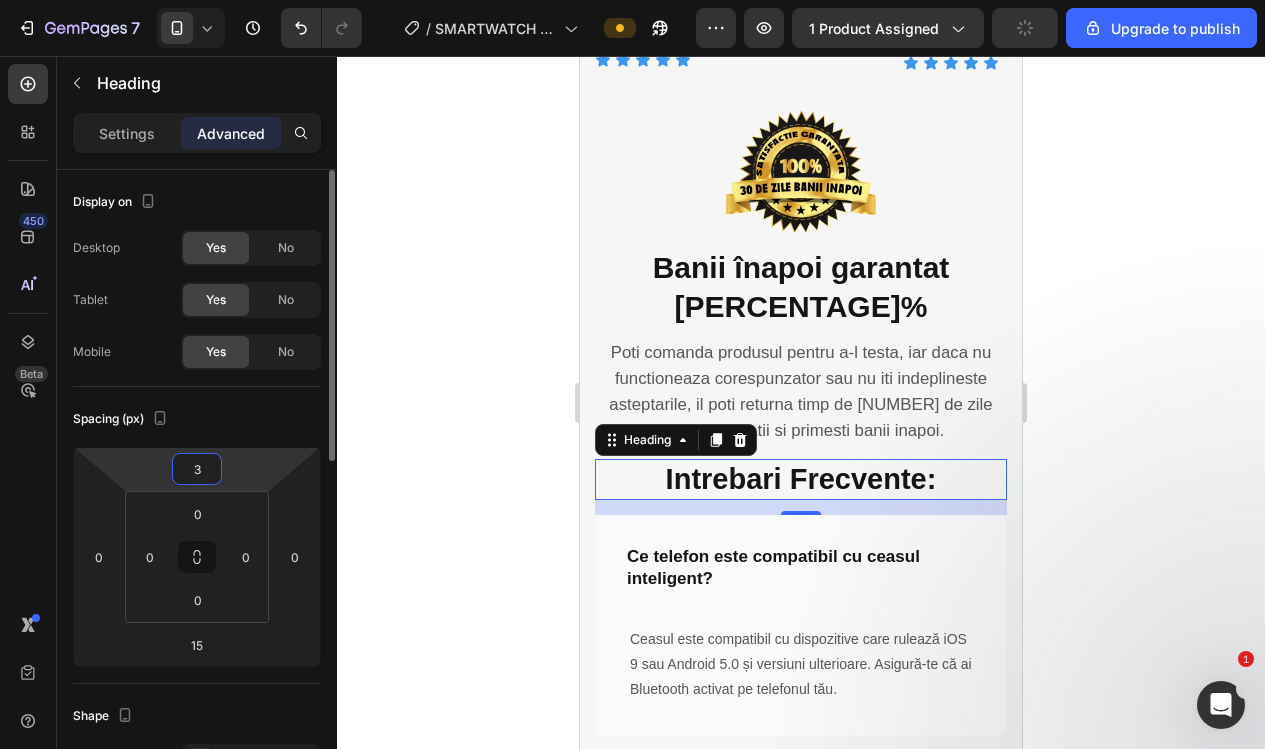 type on "35" 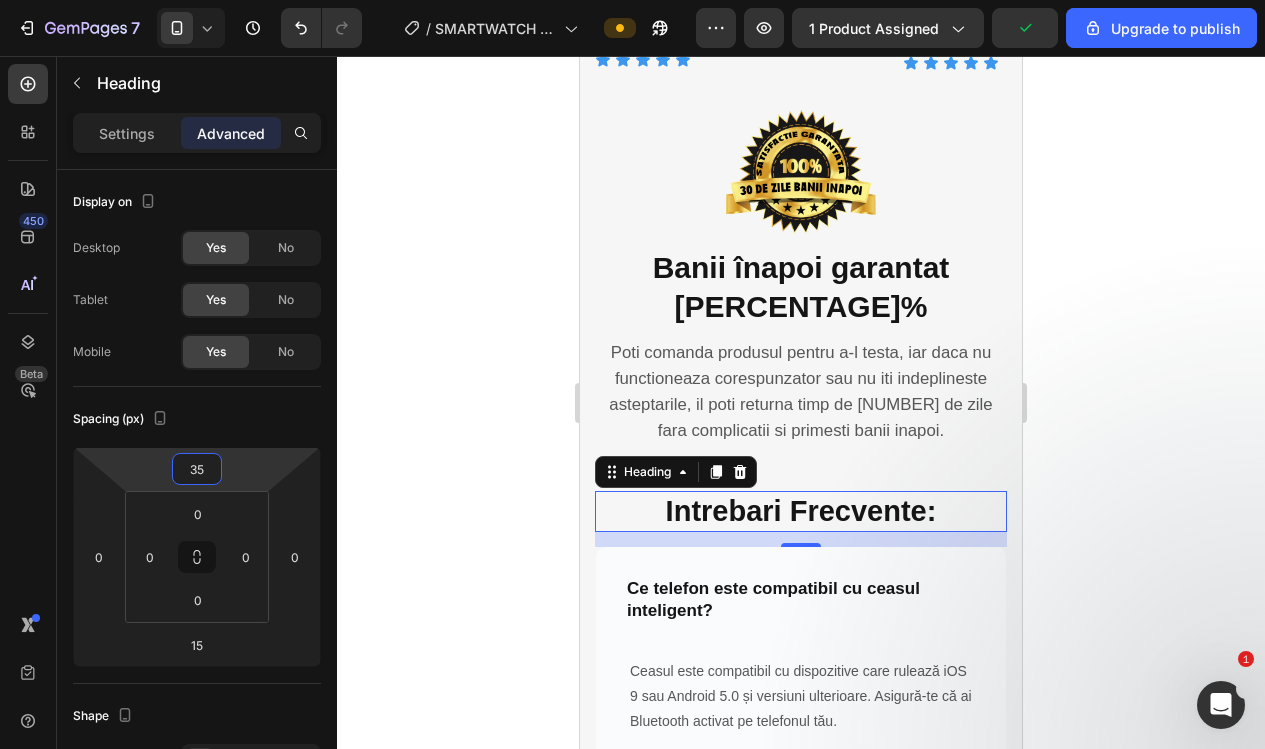click 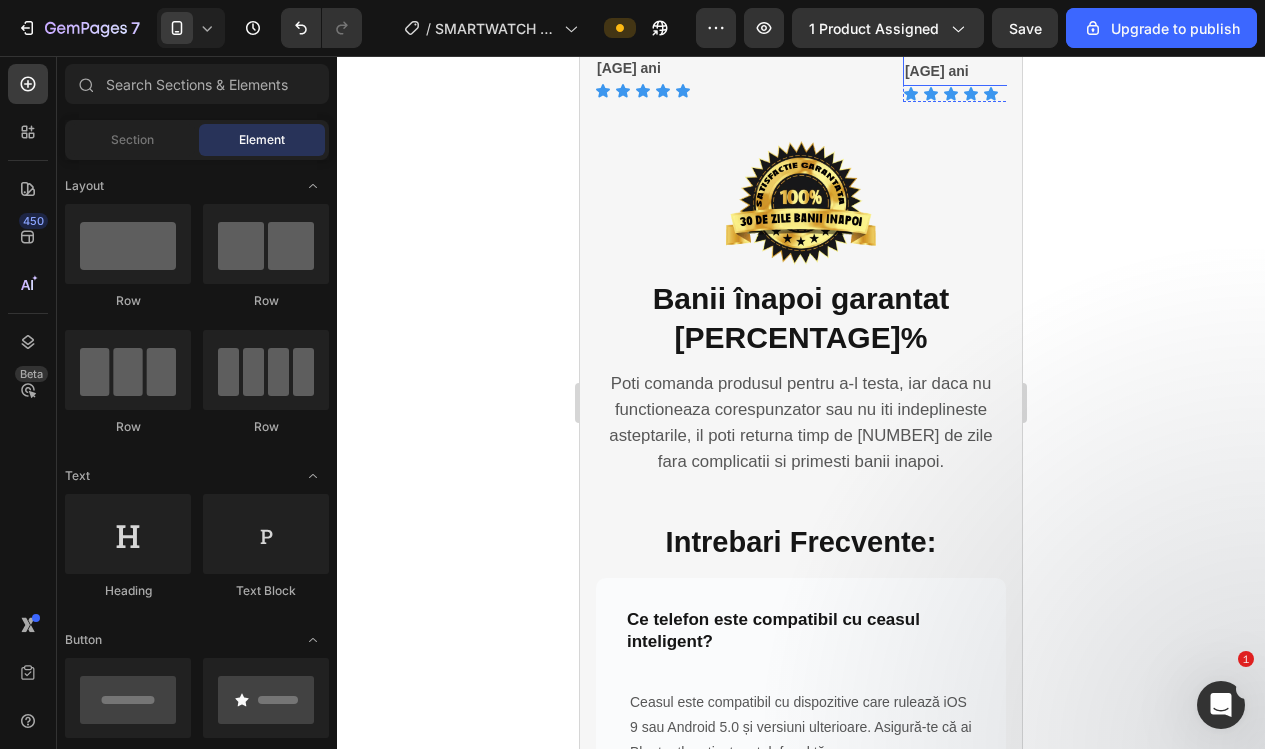 scroll, scrollTop: 4028, scrollLeft: 0, axis: vertical 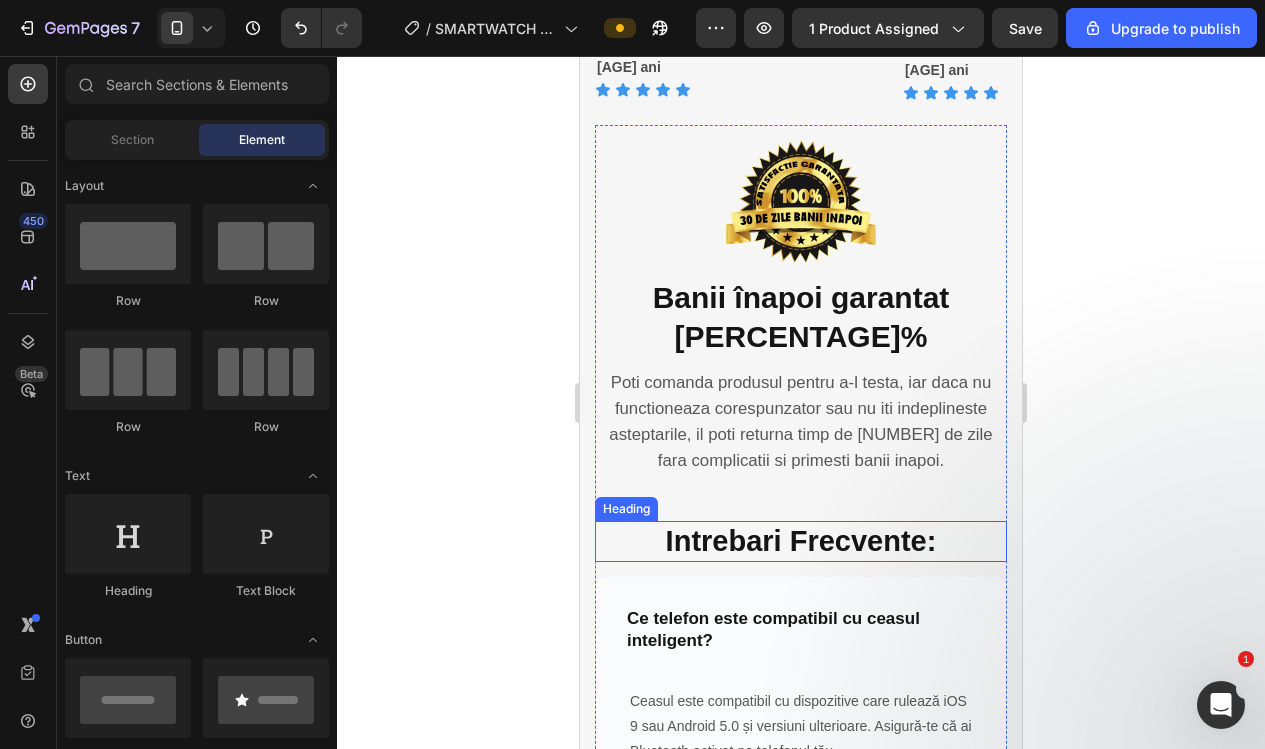 drag, startPoint x: 995, startPoint y: 507, endPoint x: 970, endPoint y: 504, distance: 25.179358 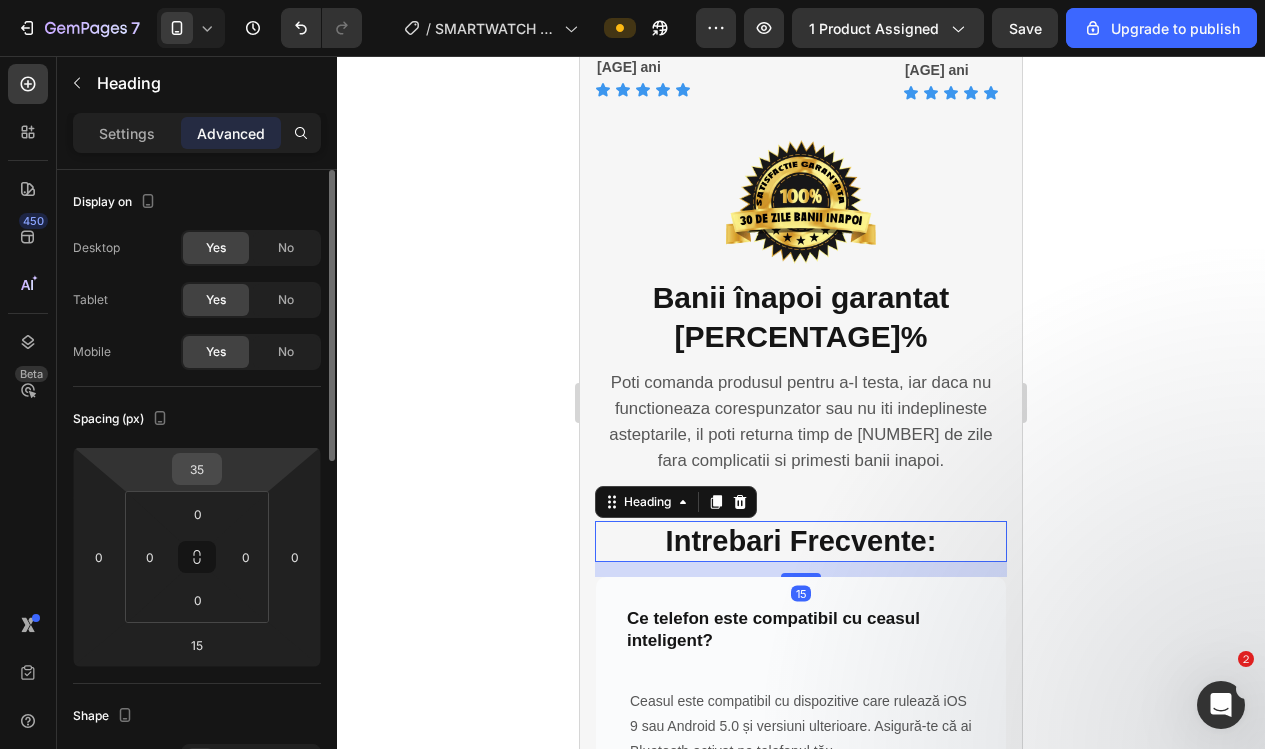 click on "35" at bounding box center [197, 469] 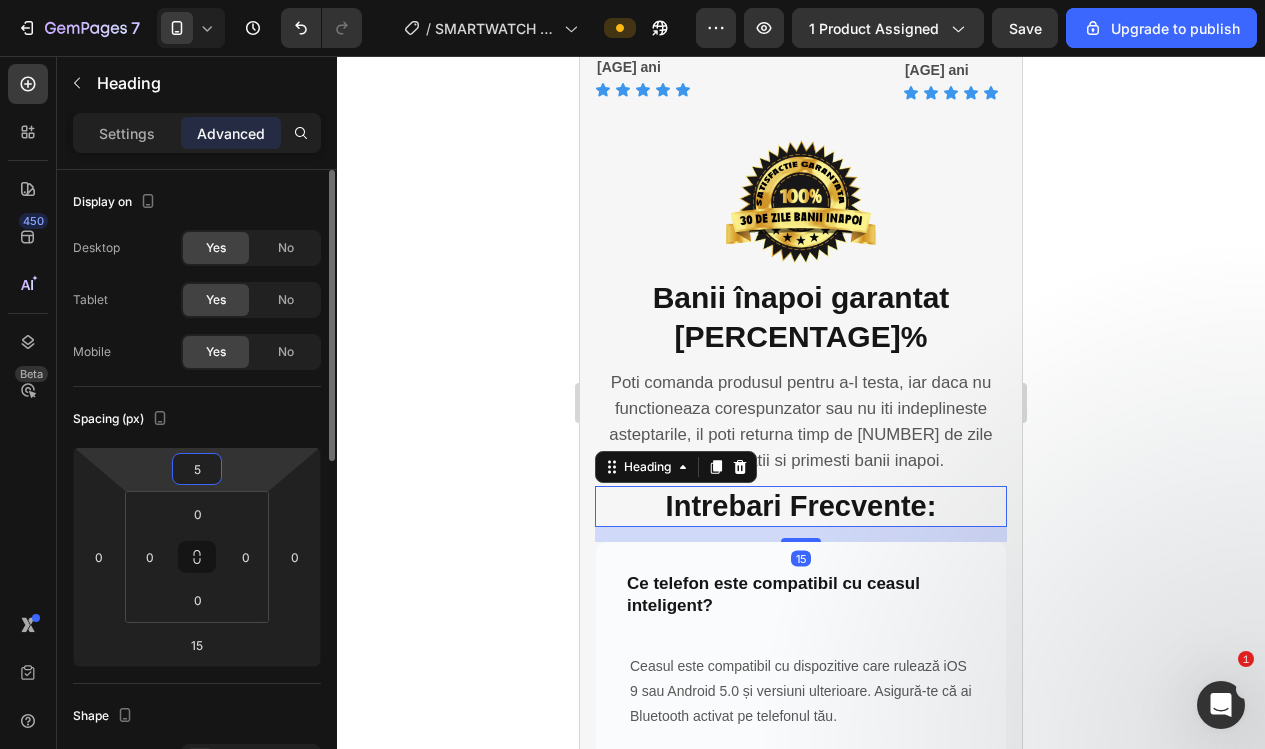 type on "50" 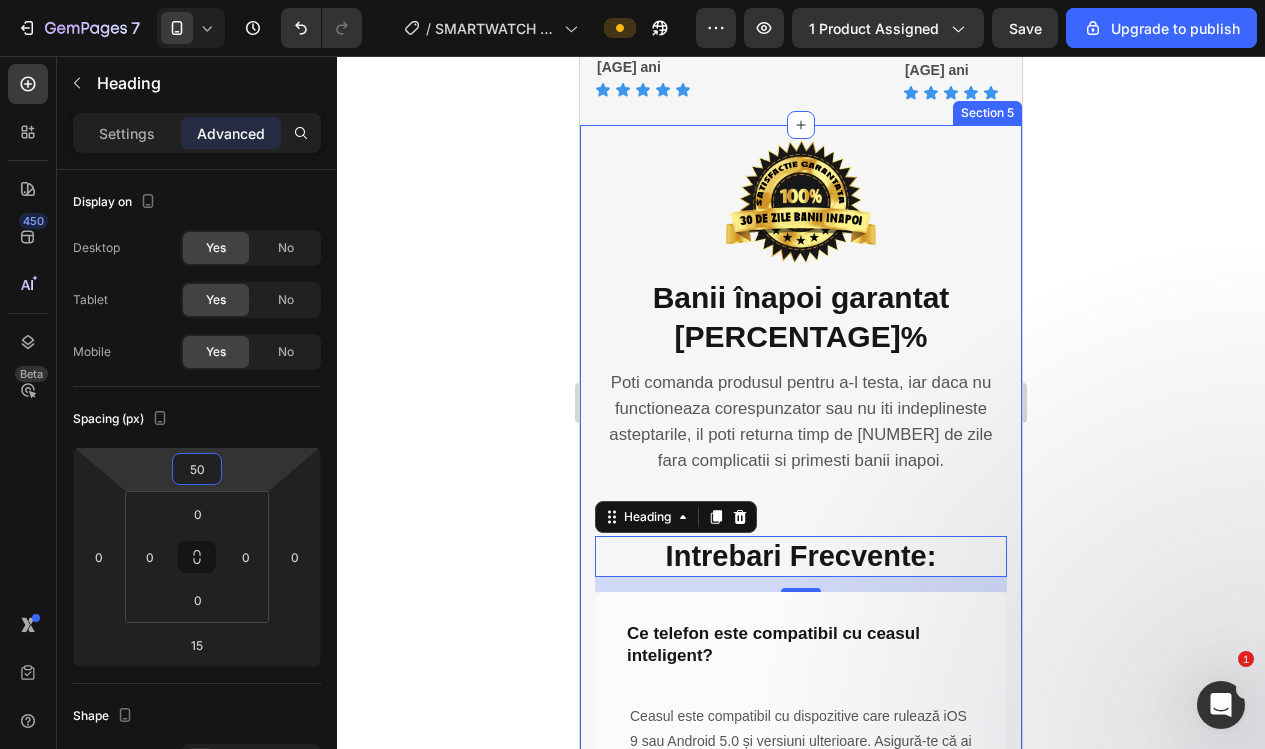 click 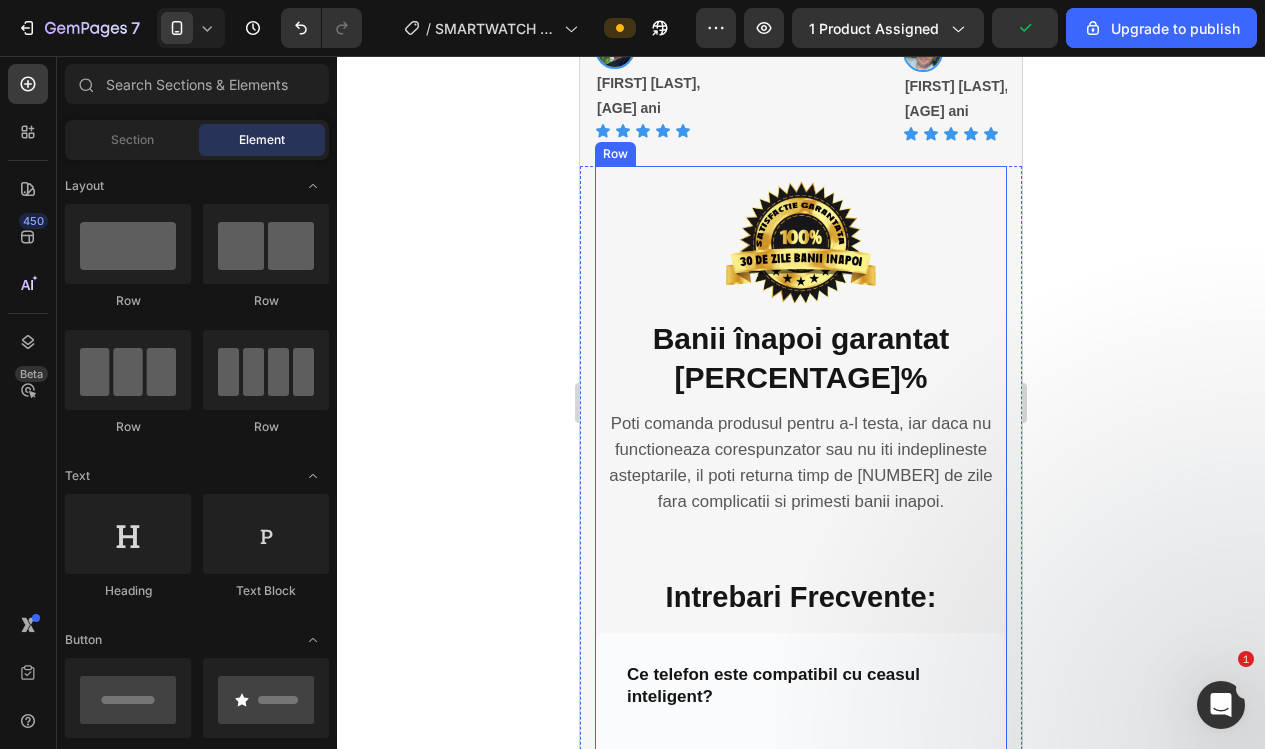 scroll, scrollTop: 3989, scrollLeft: 0, axis: vertical 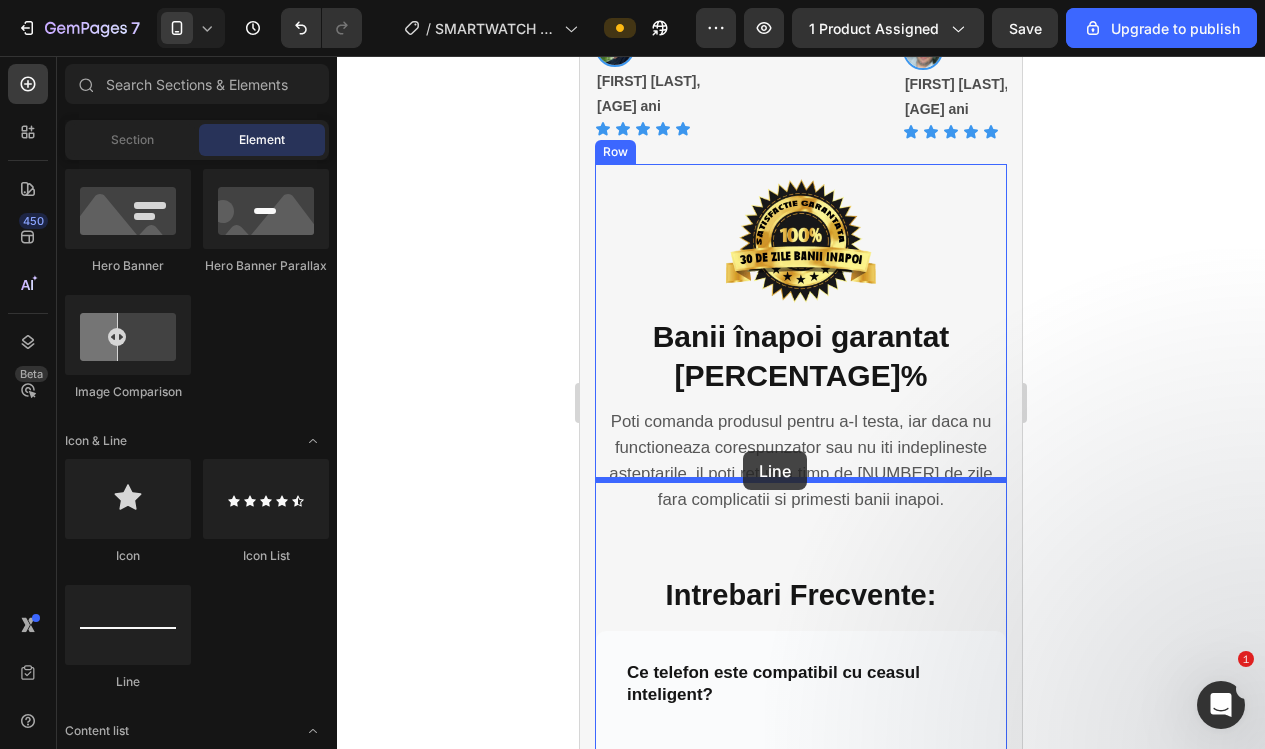 drag, startPoint x: 709, startPoint y: 655, endPoint x: 743, endPoint y: 451, distance: 206.81392 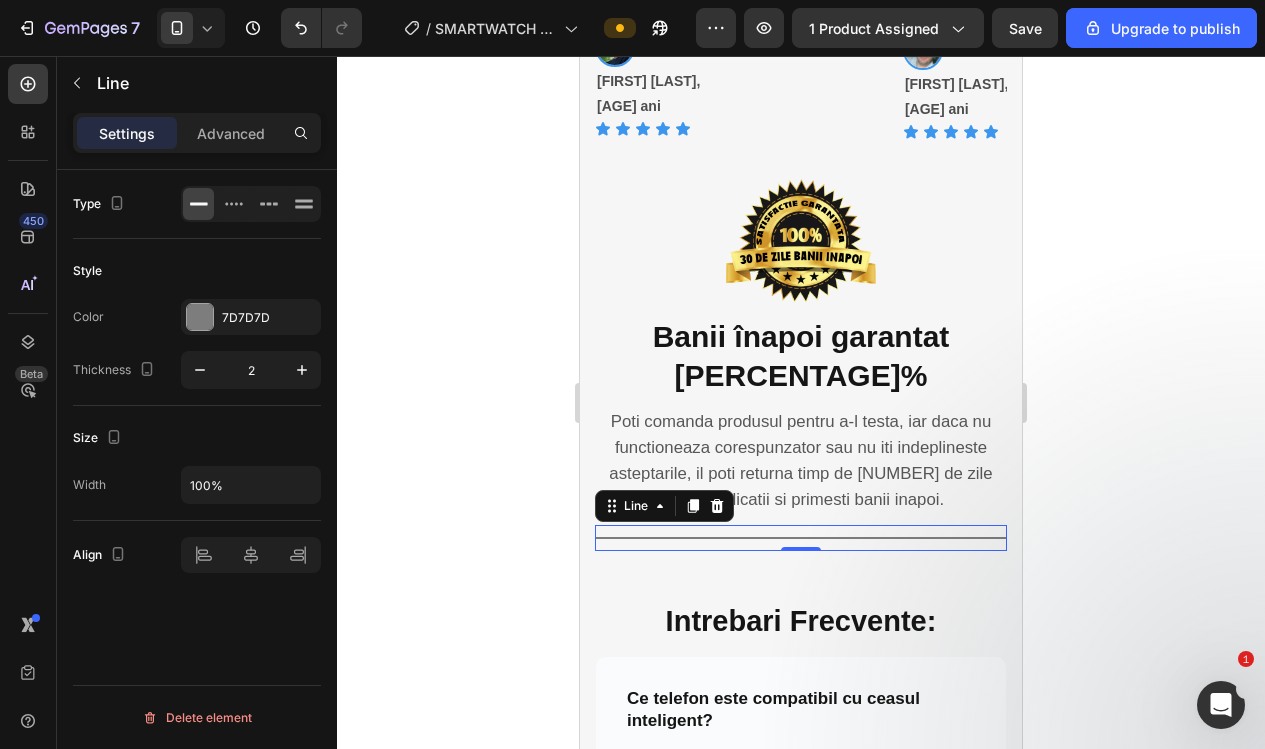 drag, startPoint x: 1231, startPoint y: 443, endPoint x: 1129, endPoint y: 437, distance: 102.176315 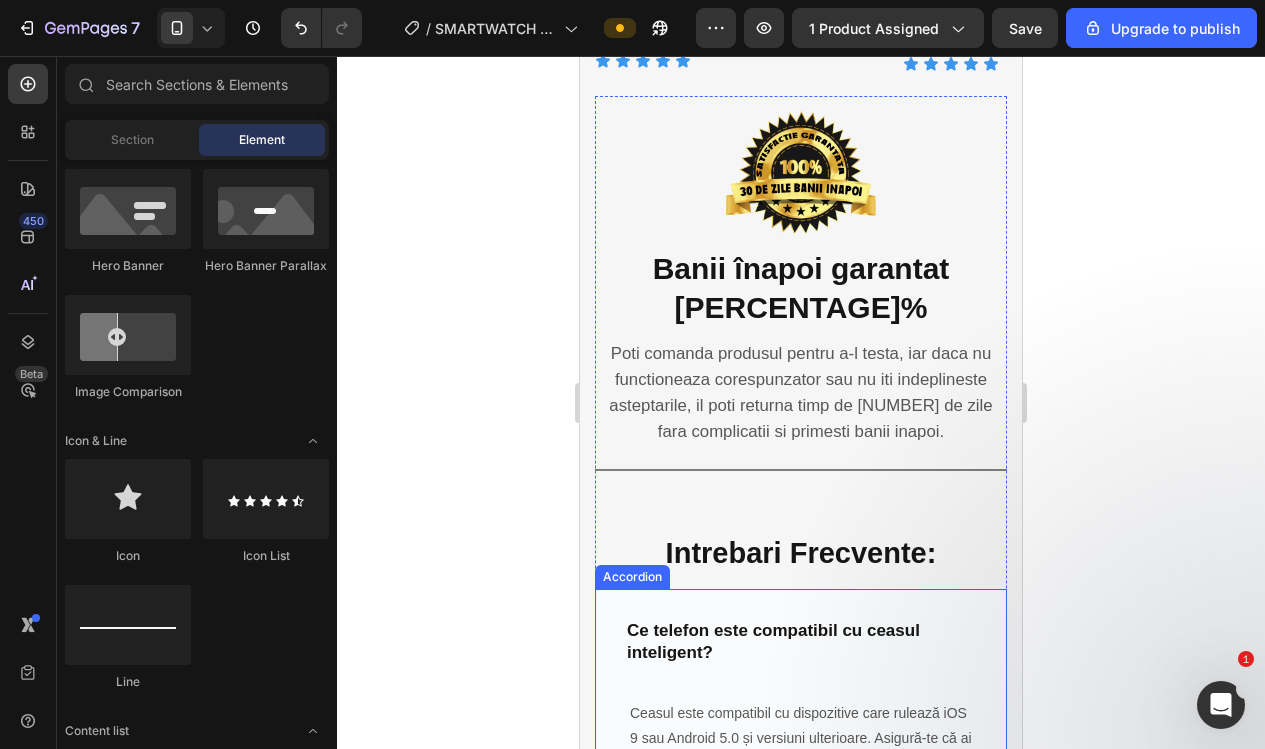 scroll, scrollTop: 4058, scrollLeft: 0, axis: vertical 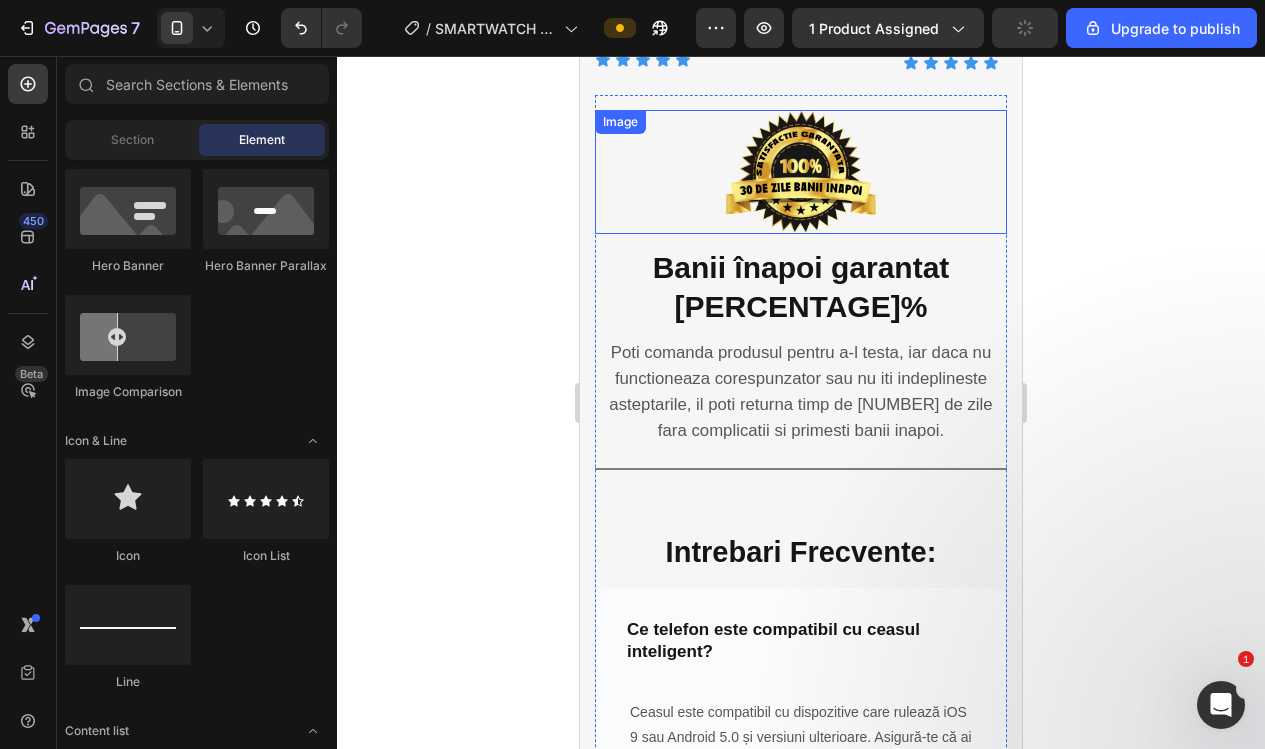 click at bounding box center (801, 172) 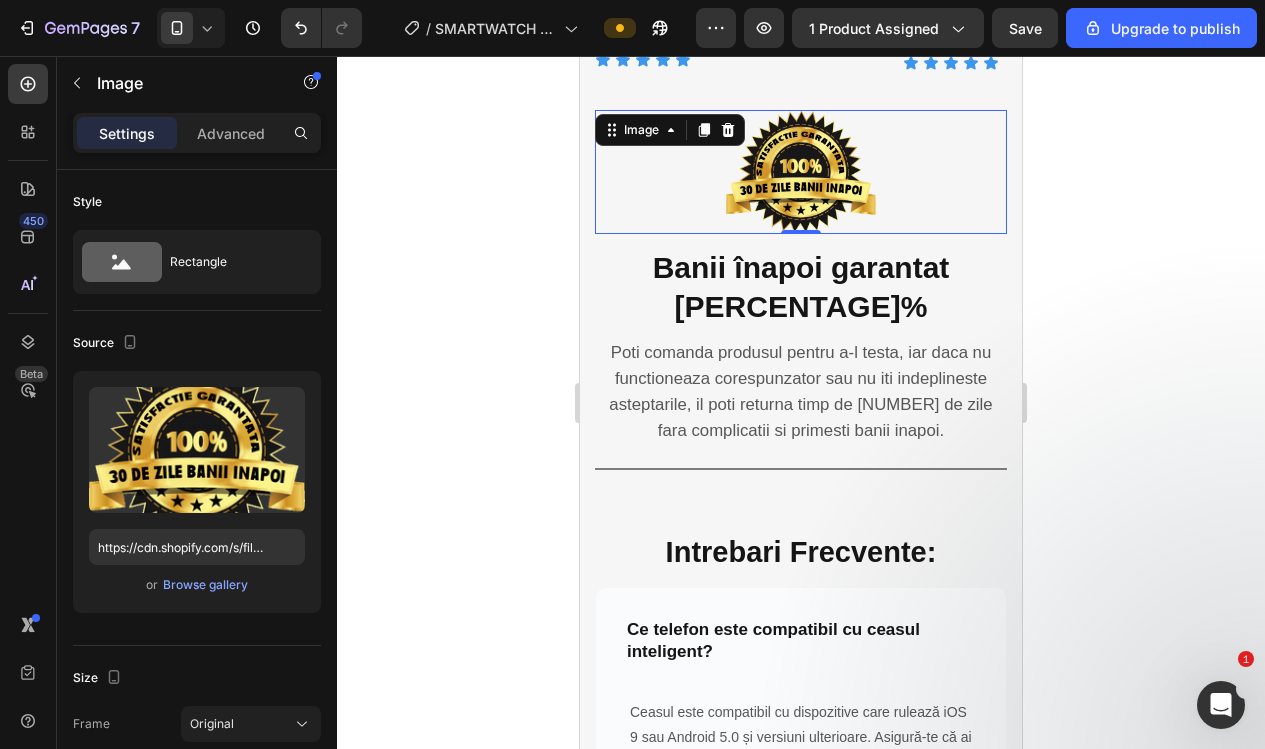 click 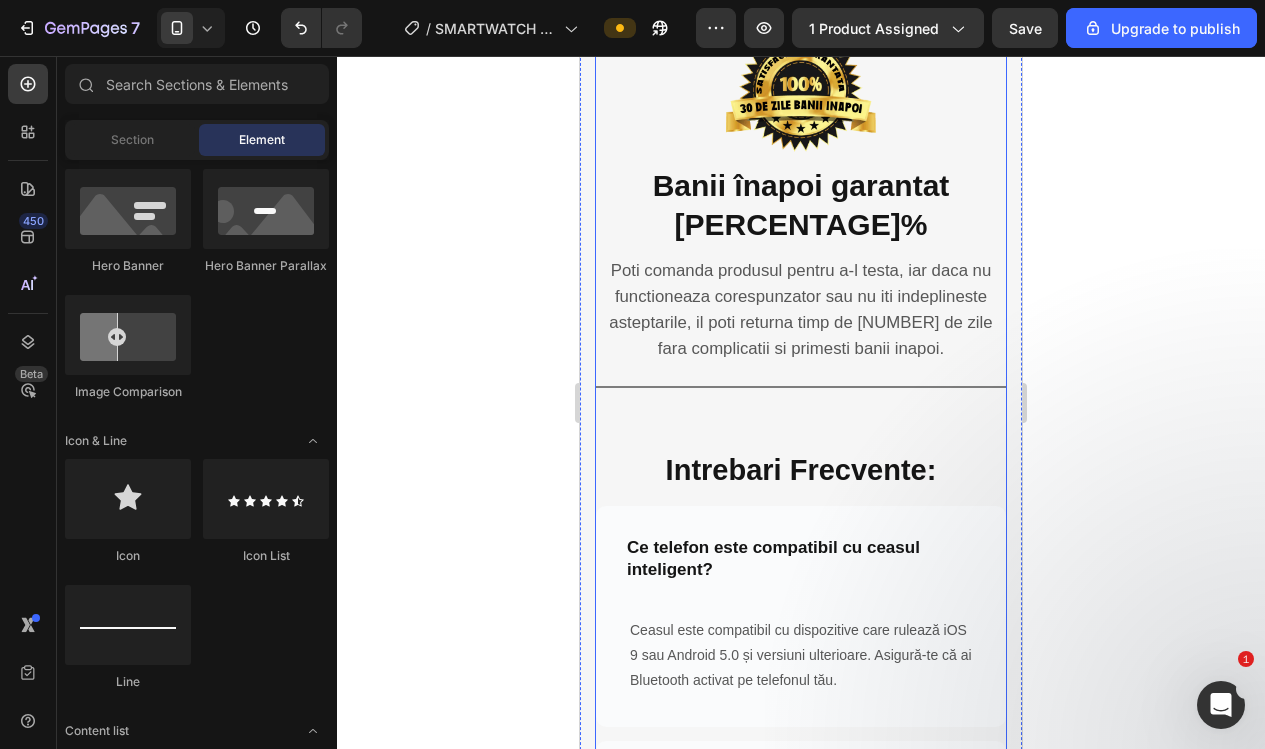 scroll, scrollTop: 3924, scrollLeft: 0, axis: vertical 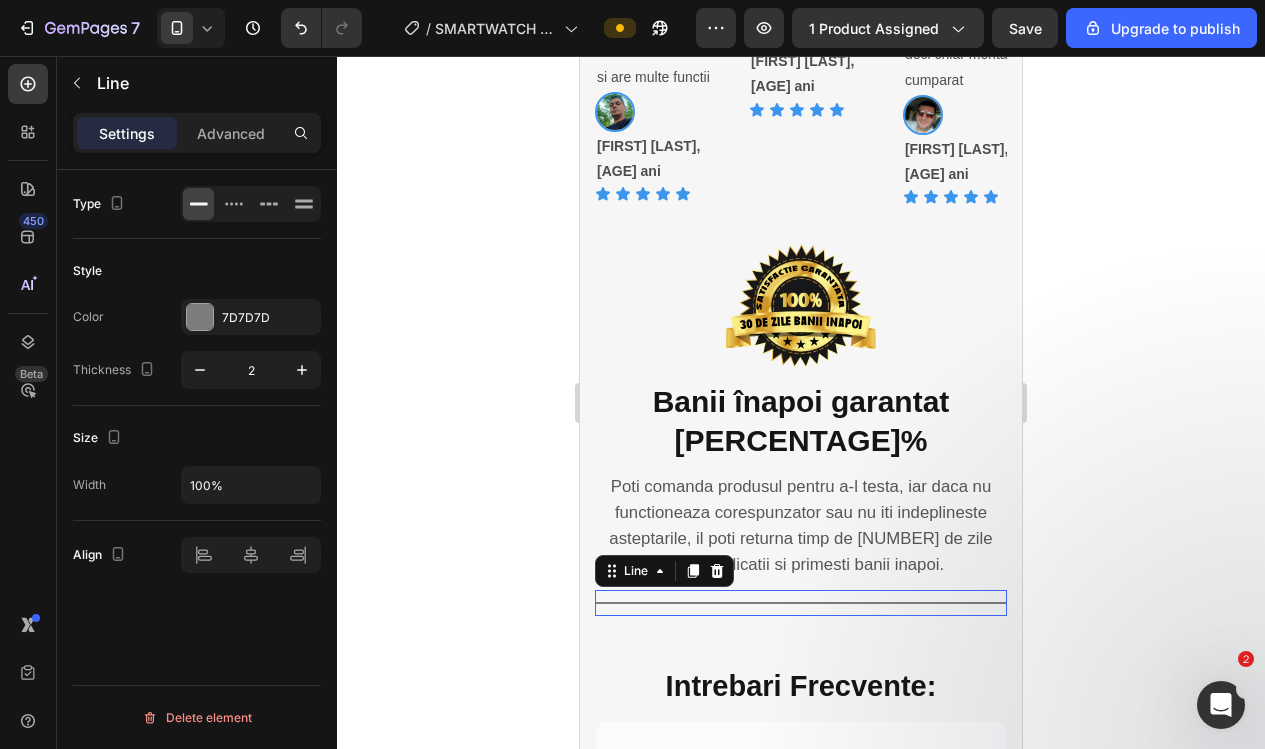 click on "Title Line   0" at bounding box center [801, 603] 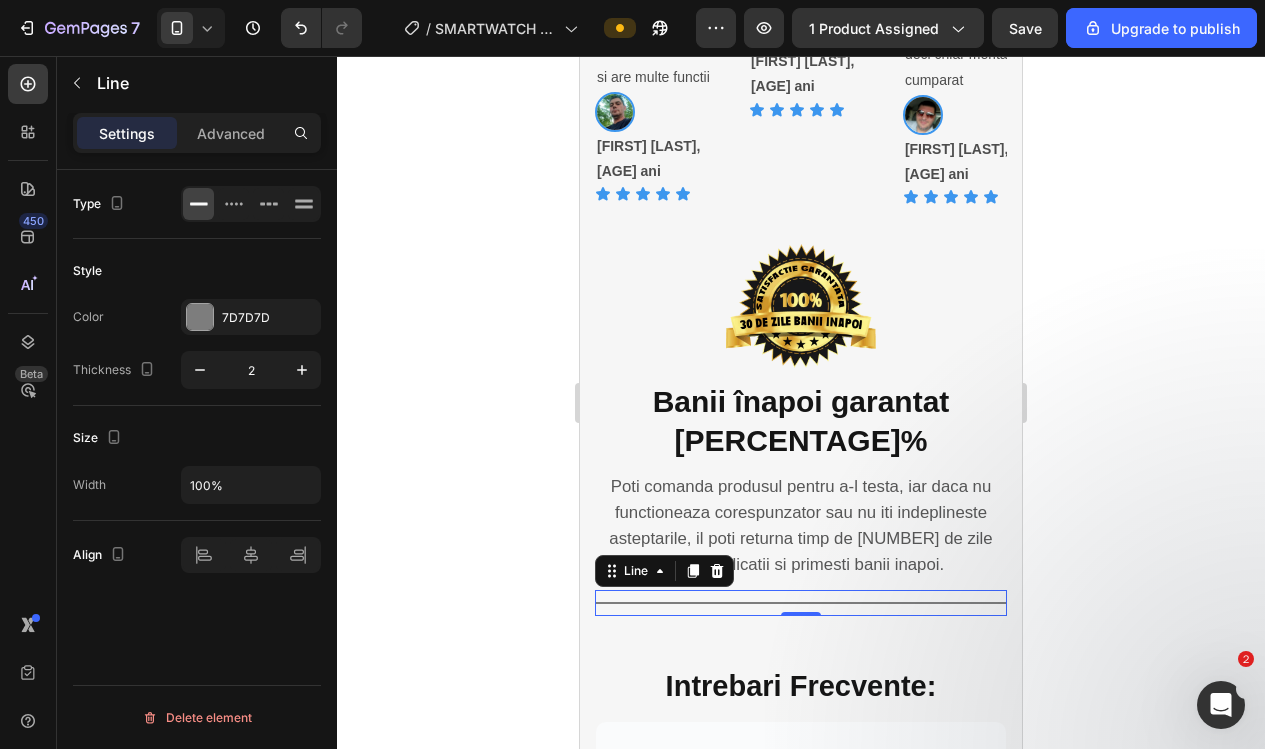 click on "Line" at bounding box center (664, 571) 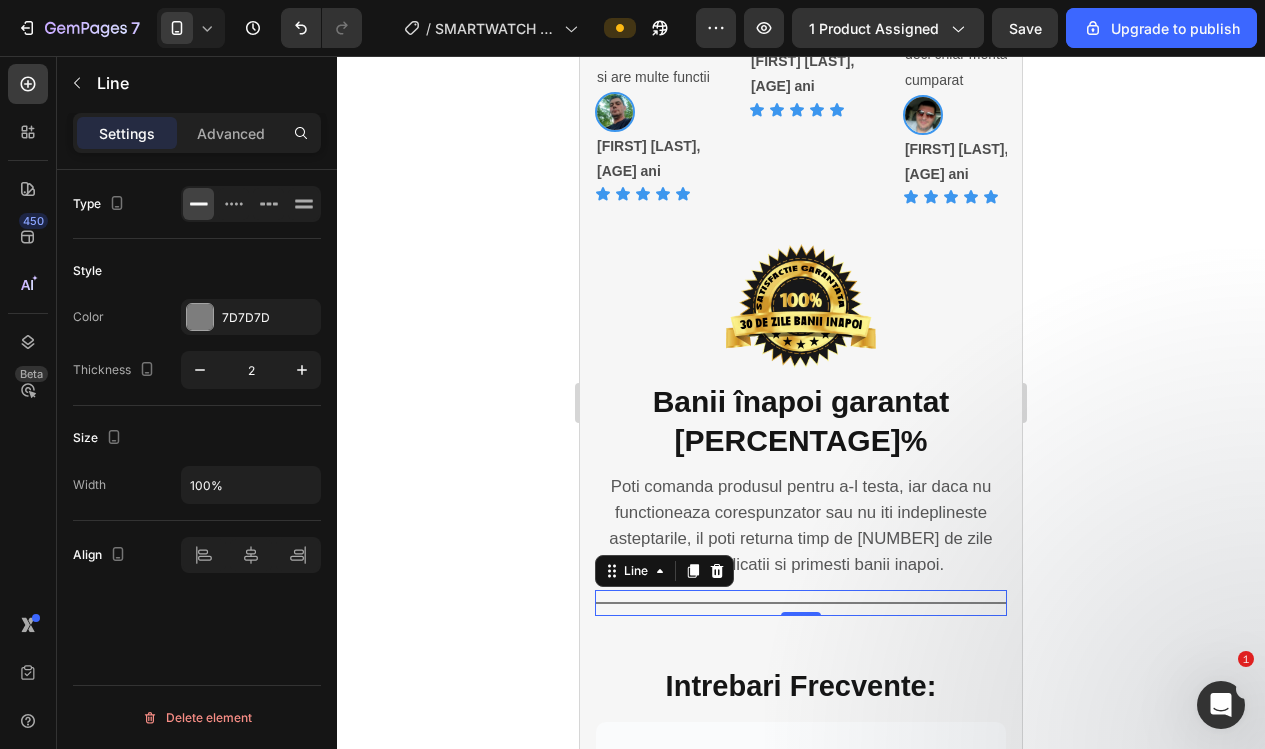 click 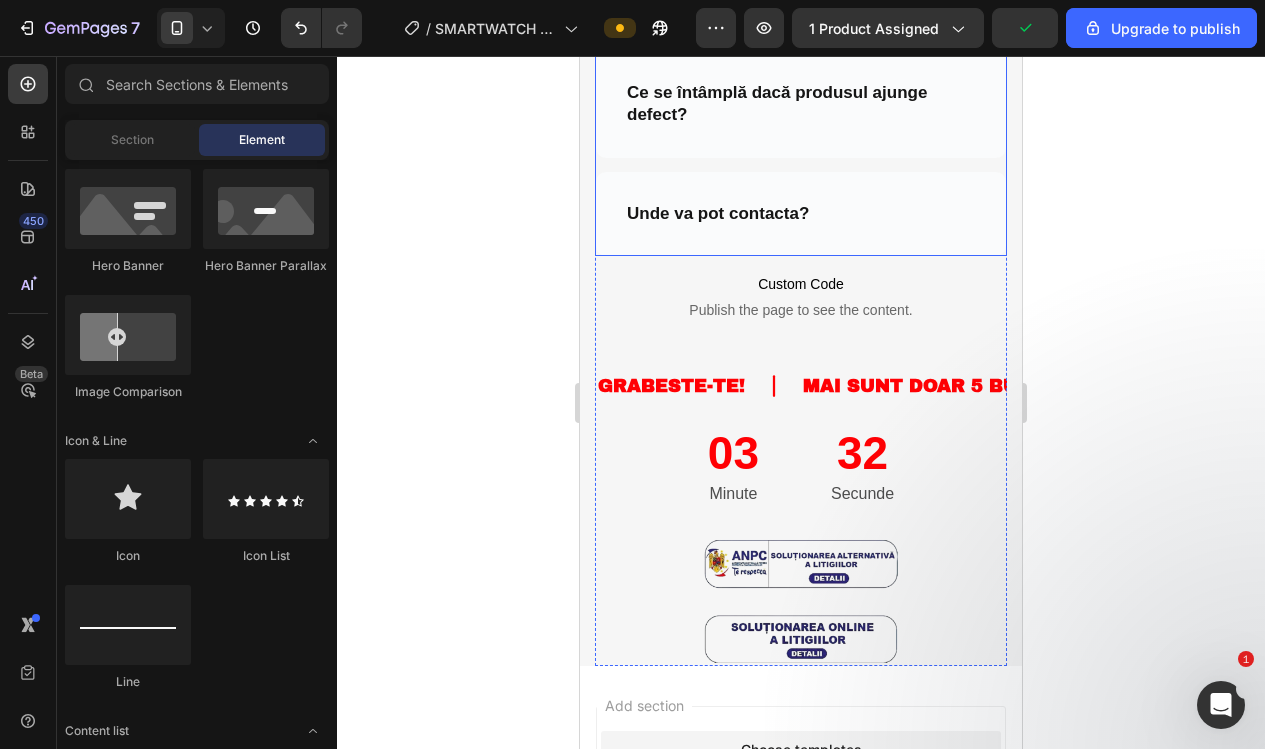 scroll, scrollTop: 5194, scrollLeft: 0, axis: vertical 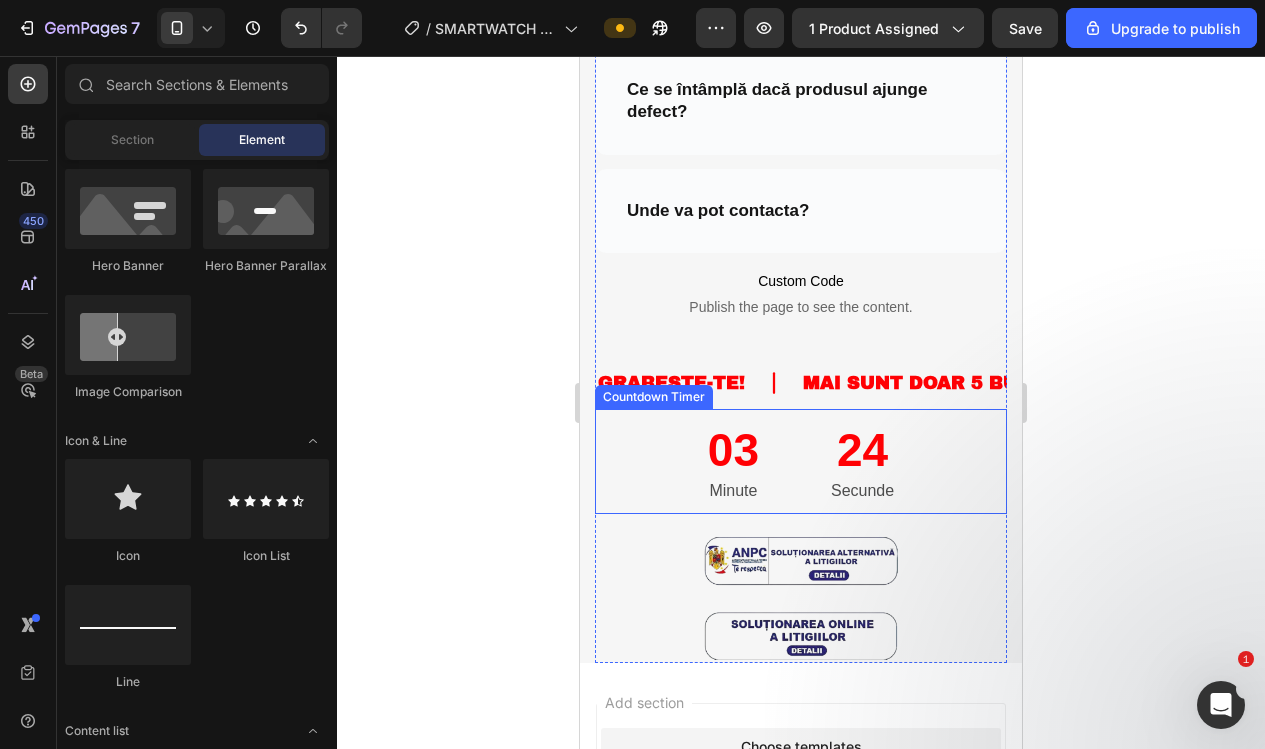 click on "03 Minute 24 Secunde" at bounding box center (801, 461) 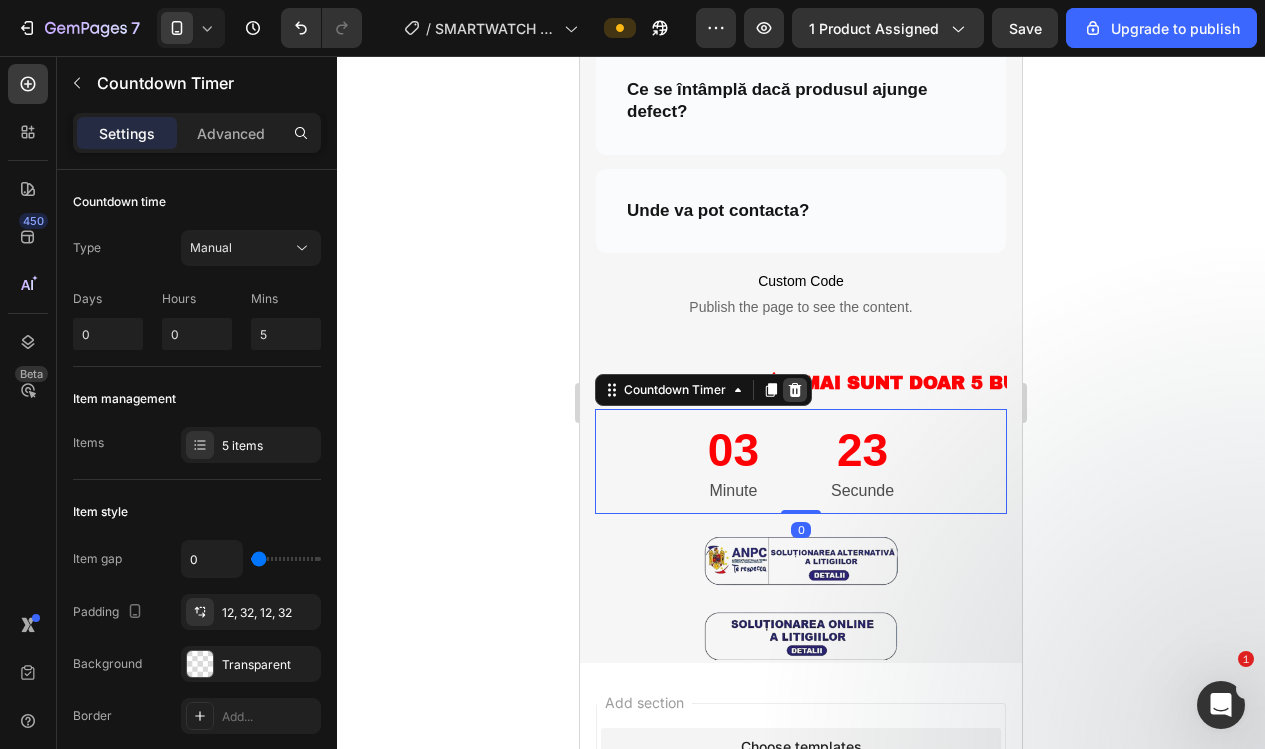 click 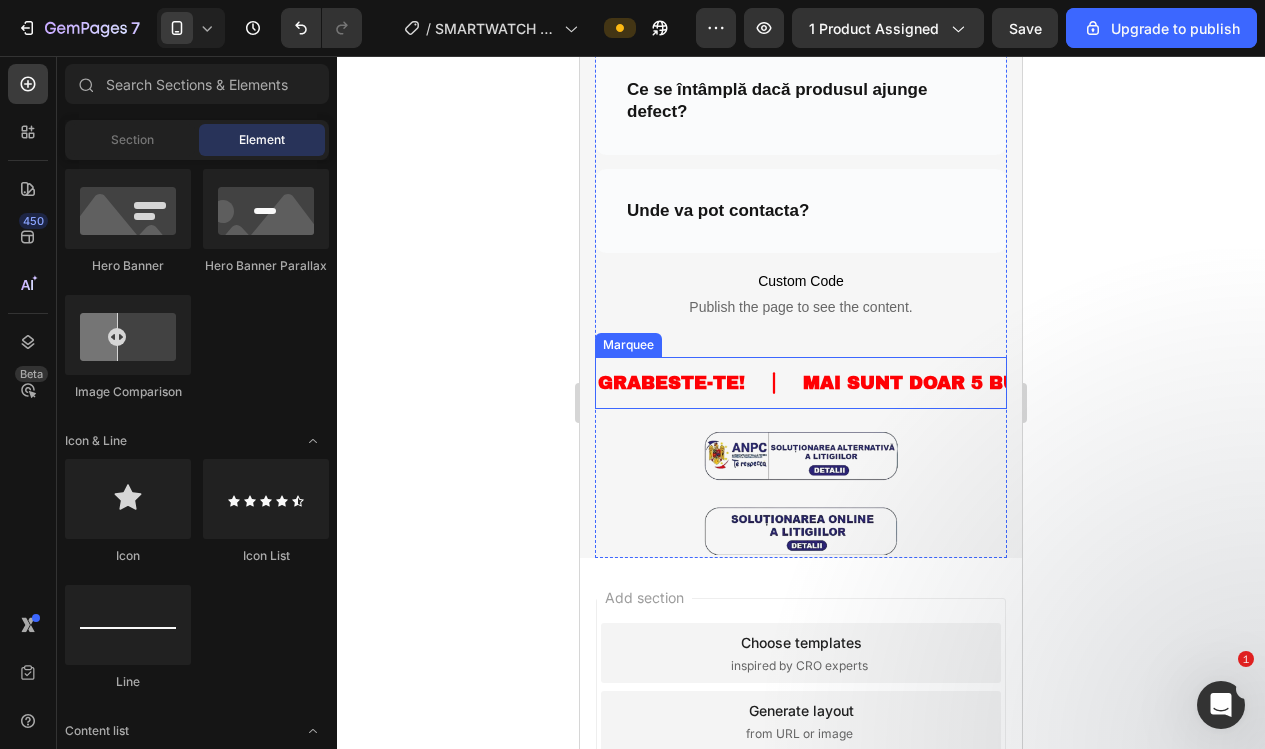 drag, startPoint x: 797, startPoint y: 344, endPoint x: 759, endPoint y: 337, distance: 38.63936 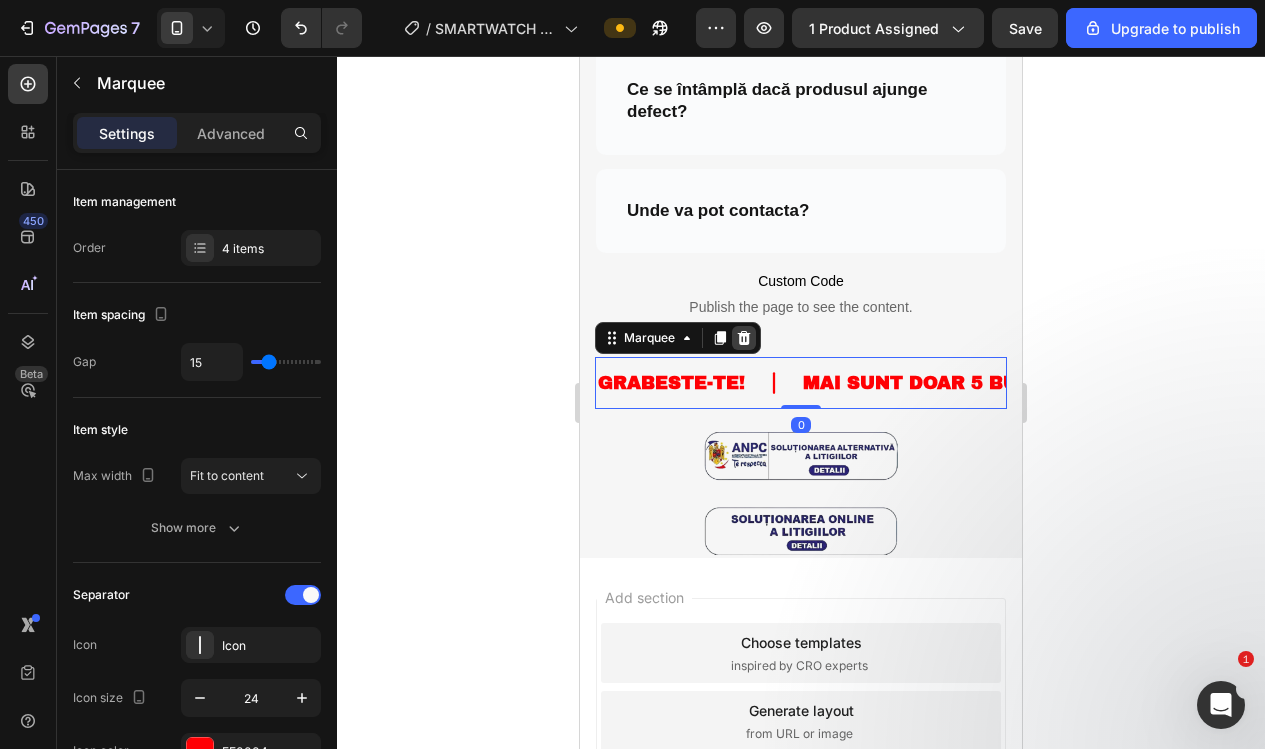 click 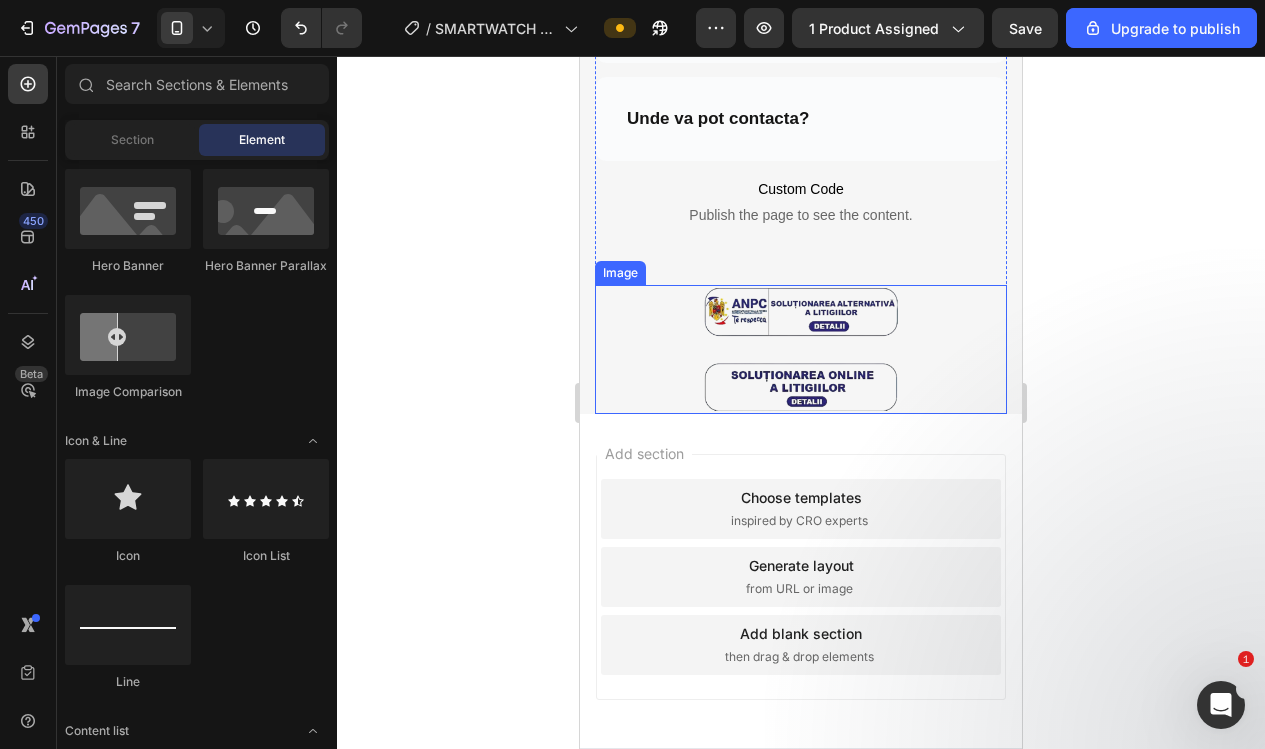 scroll, scrollTop: 5285, scrollLeft: 0, axis: vertical 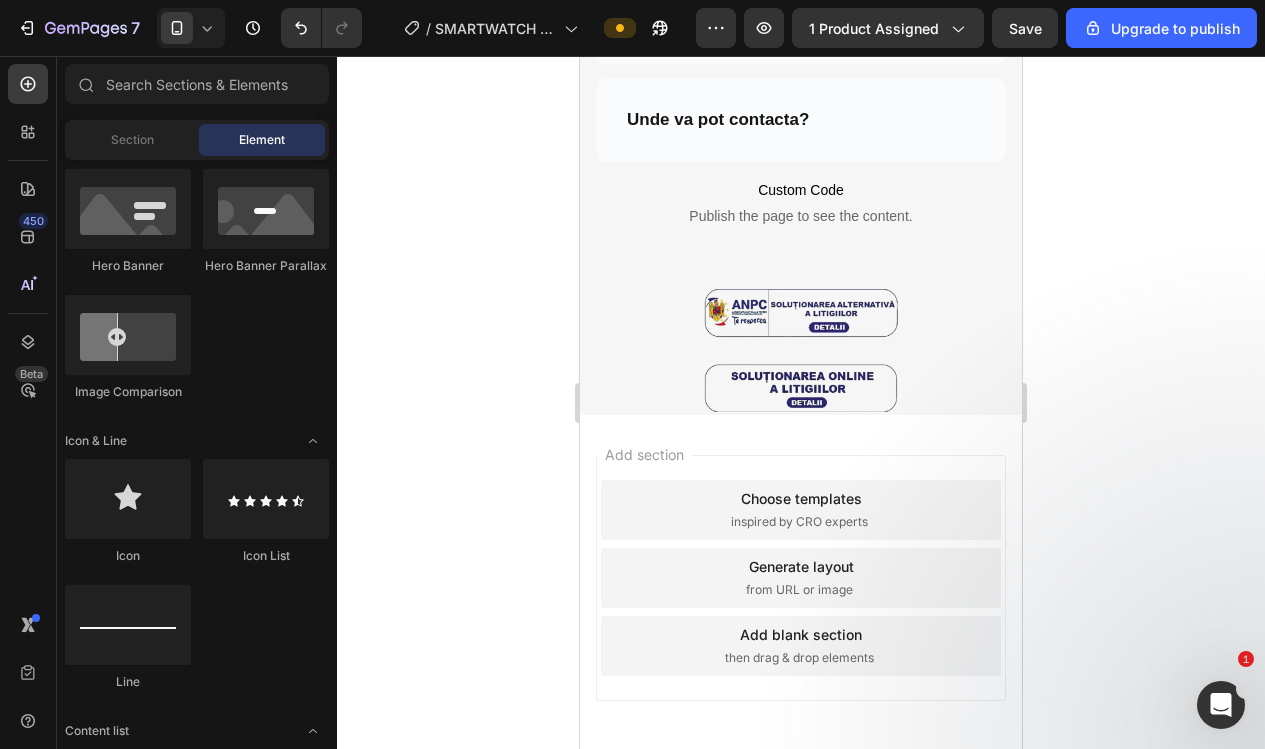 click on "Choose templates inspired by CRO experts" at bounding box center [801, 510] 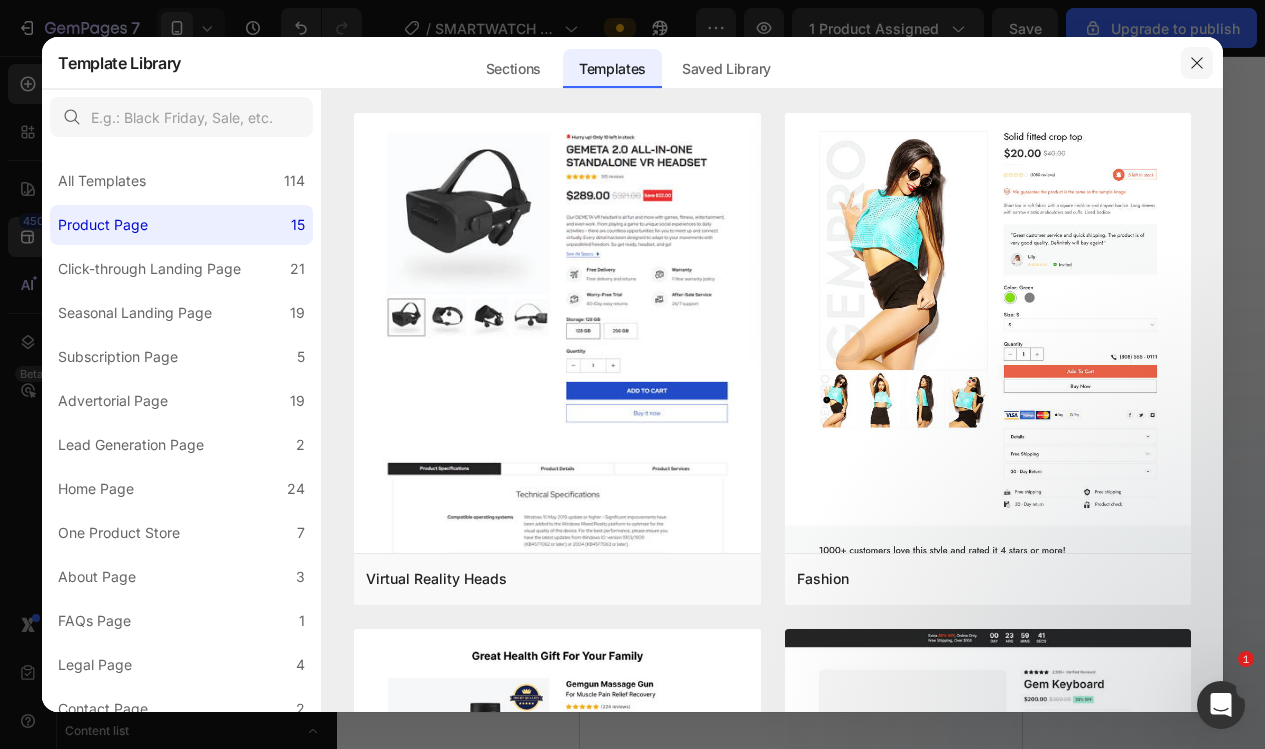 click 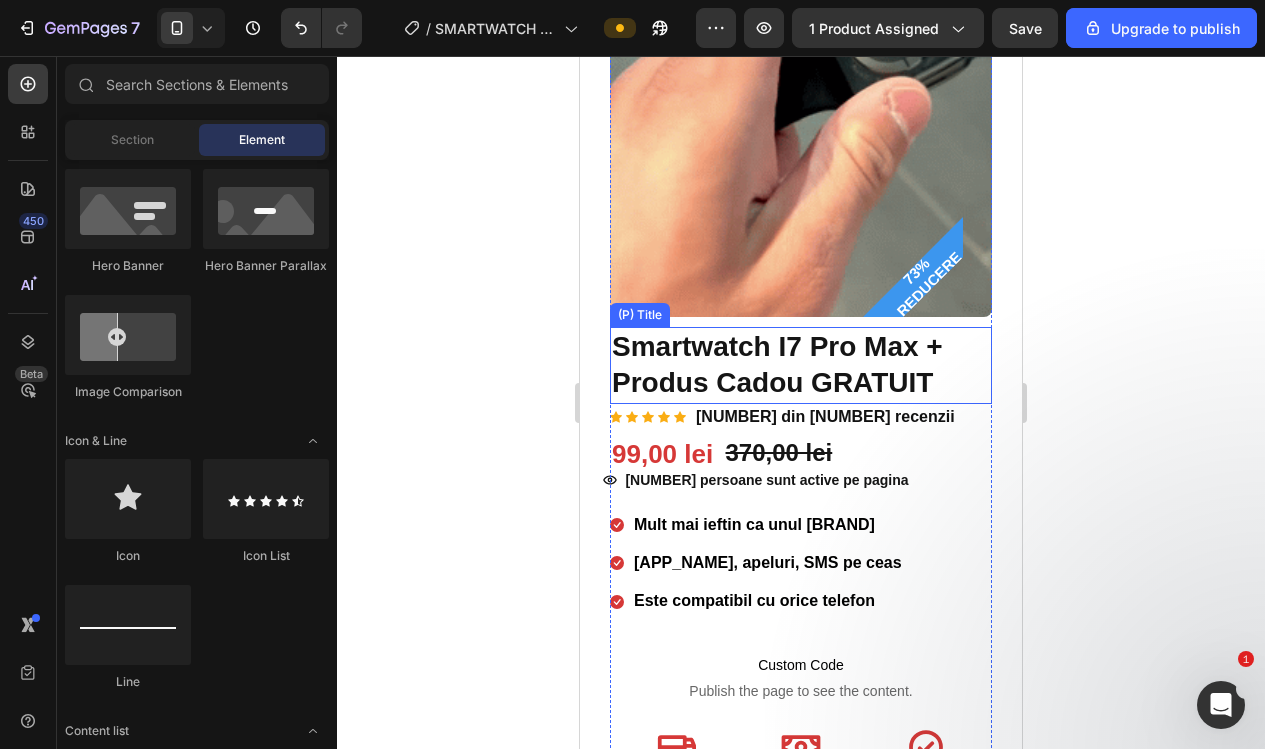 scroll, scrollTop: 240, scrollLeft: 0, axis: vertical 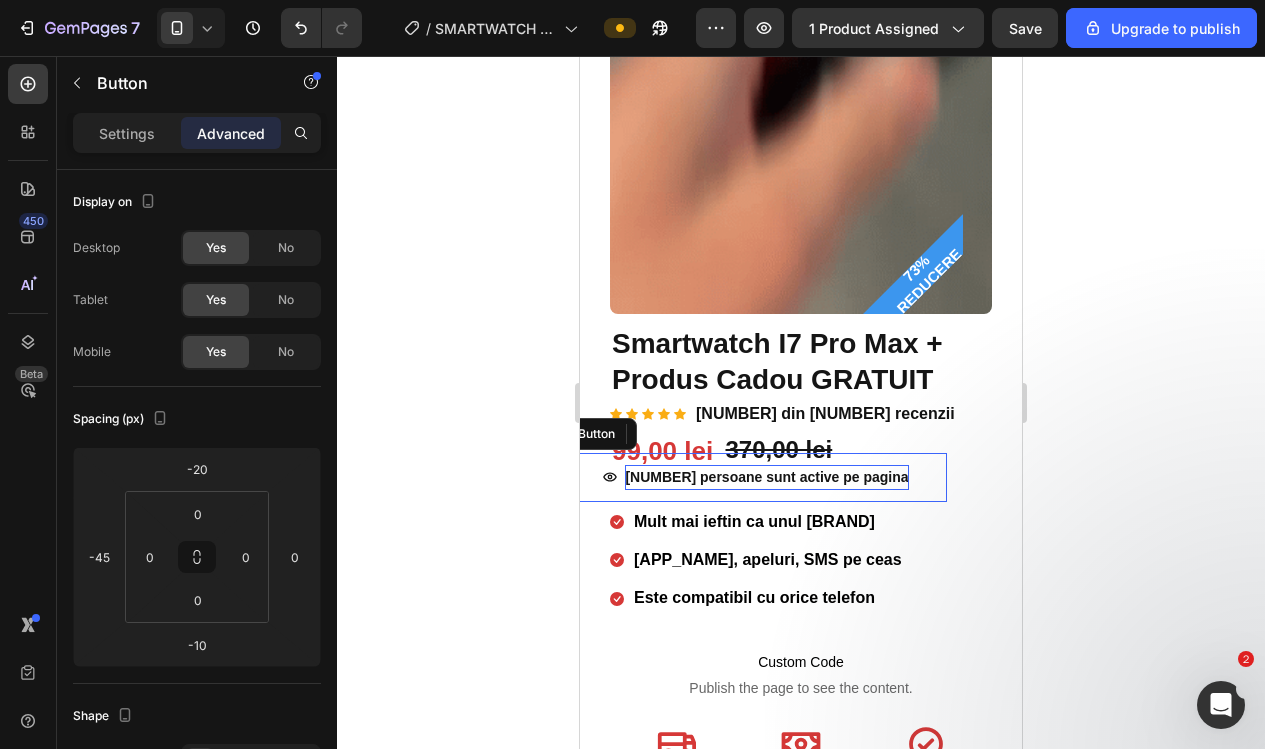 click on "4 persoane sunt active pe pagina" at bounding box center [766, 477] 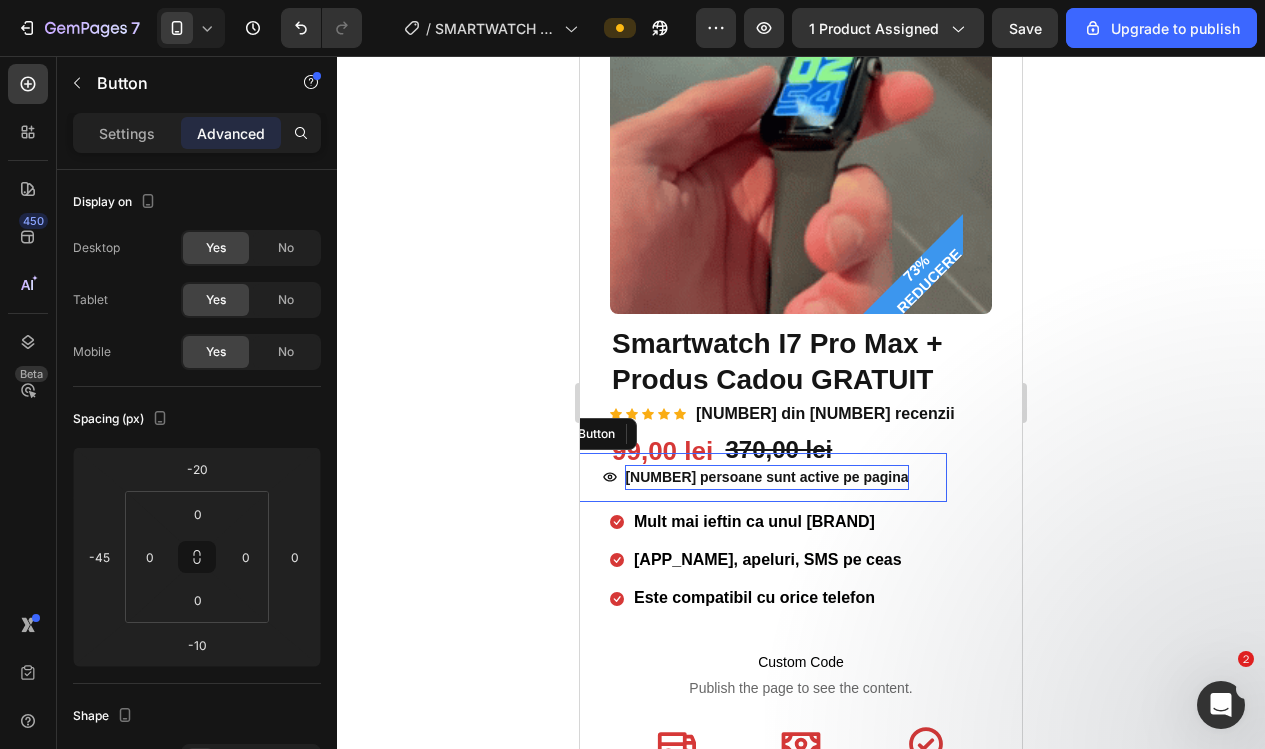 click on "4 persoane sunt active pe pagina" at bounding box center [766, 477] 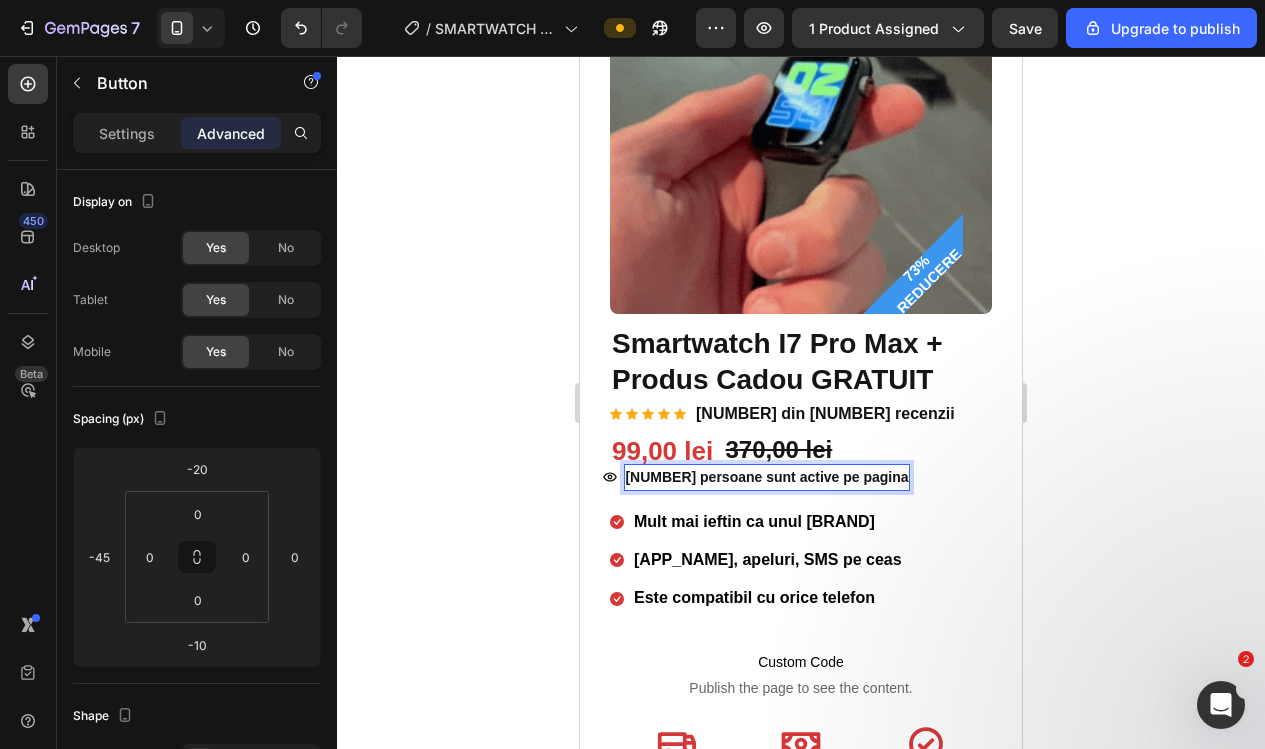 click on "4 persoane sunt active pe pagina" at bounding box center (766, 477) 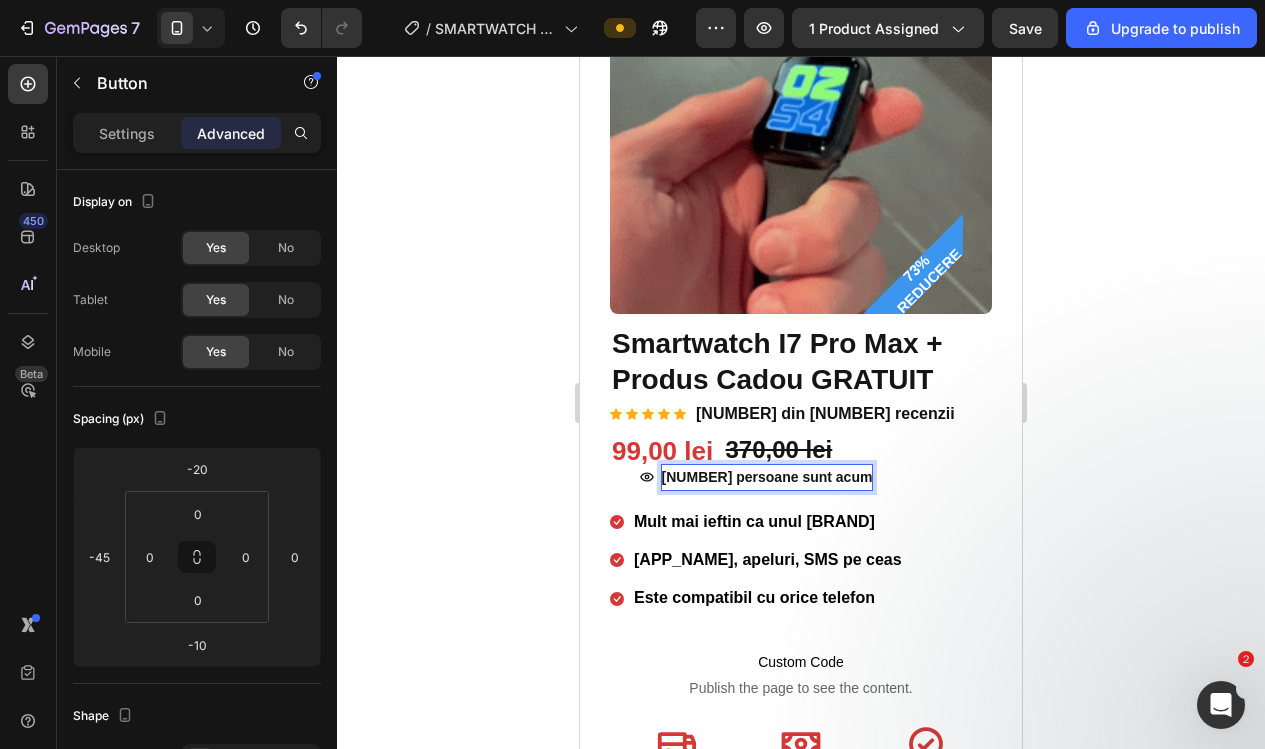 click on "4 persoane sunt acum" at bounding box center (756, 477) 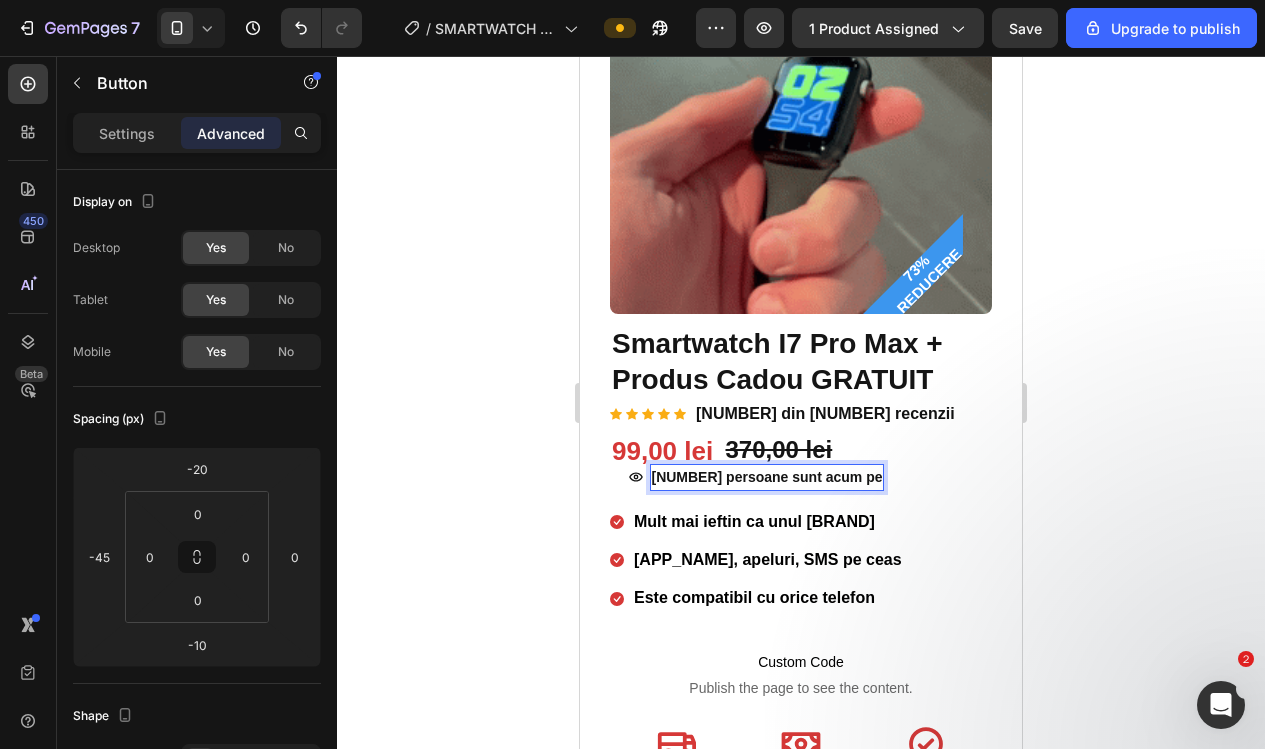 click on "4 persoane sunt acum pe" at bounding box center (755, 477) 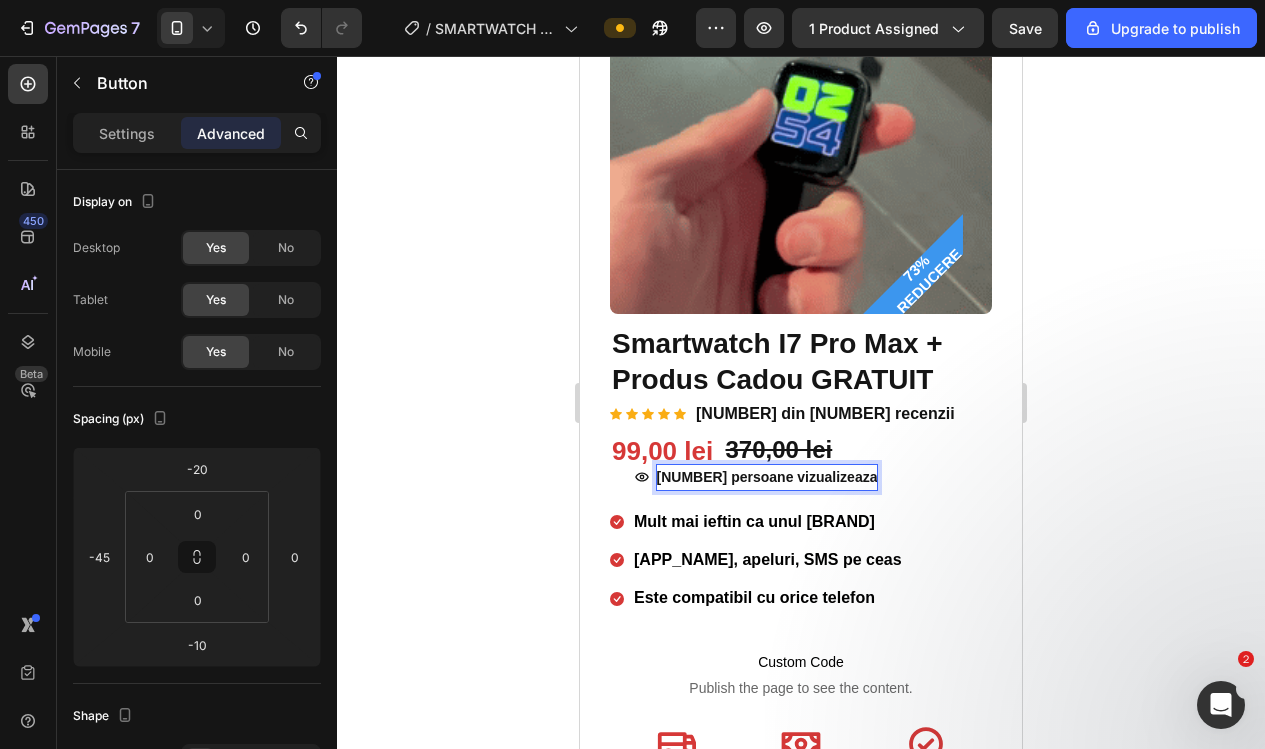 click on "4 persoane vizualizeaza" at bounding box center (756, 477) 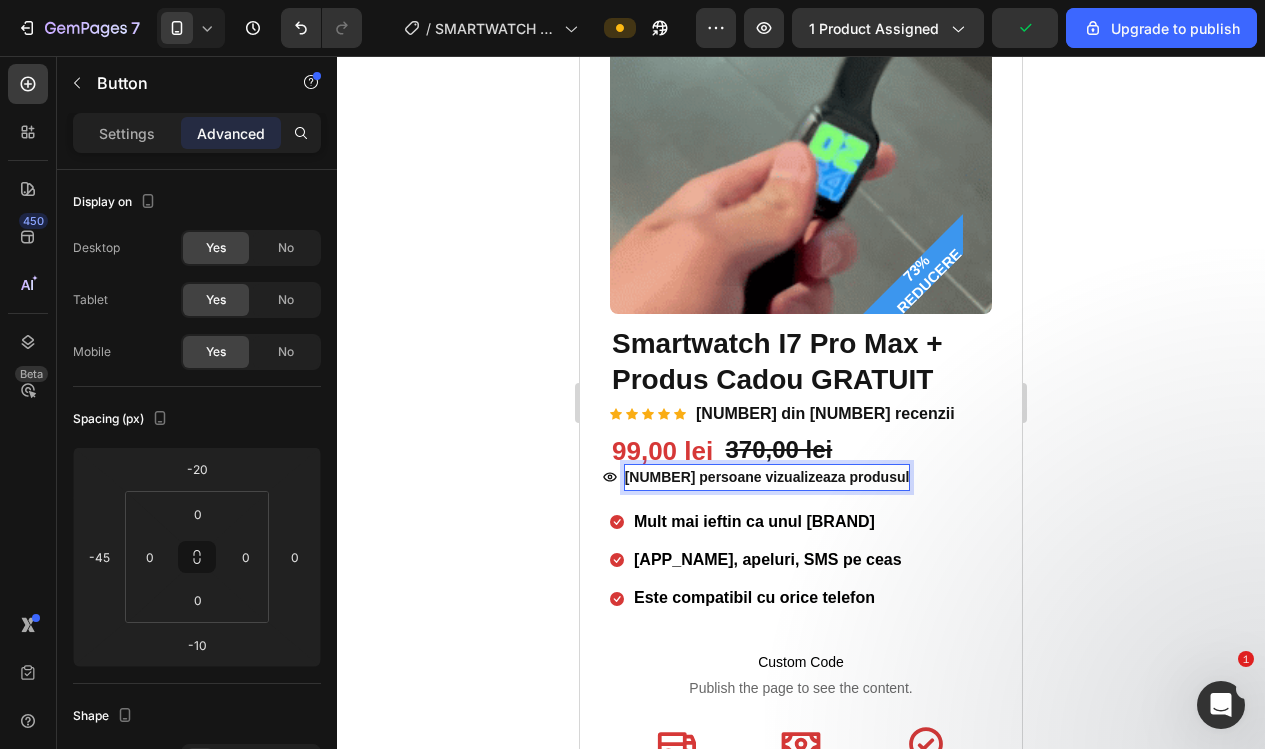 click 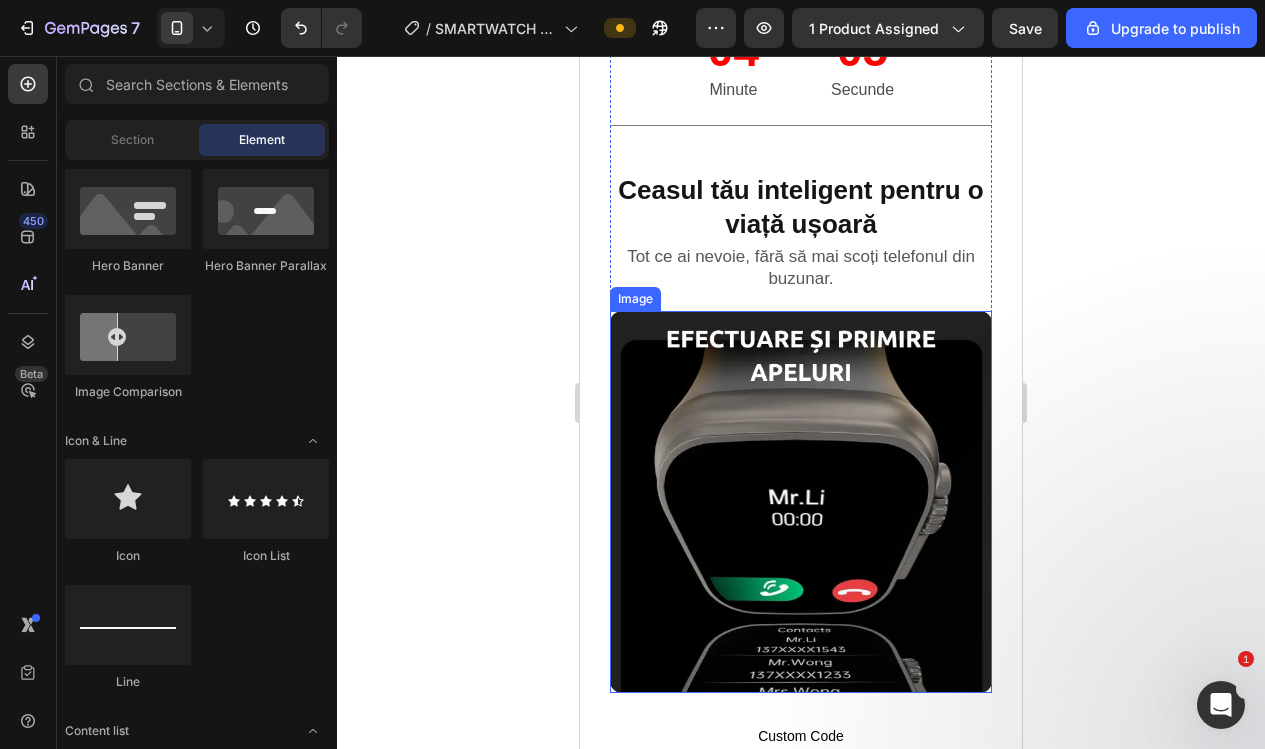 scroll, scrollTop: 1105, scrollLeft: 0, axis: vertical 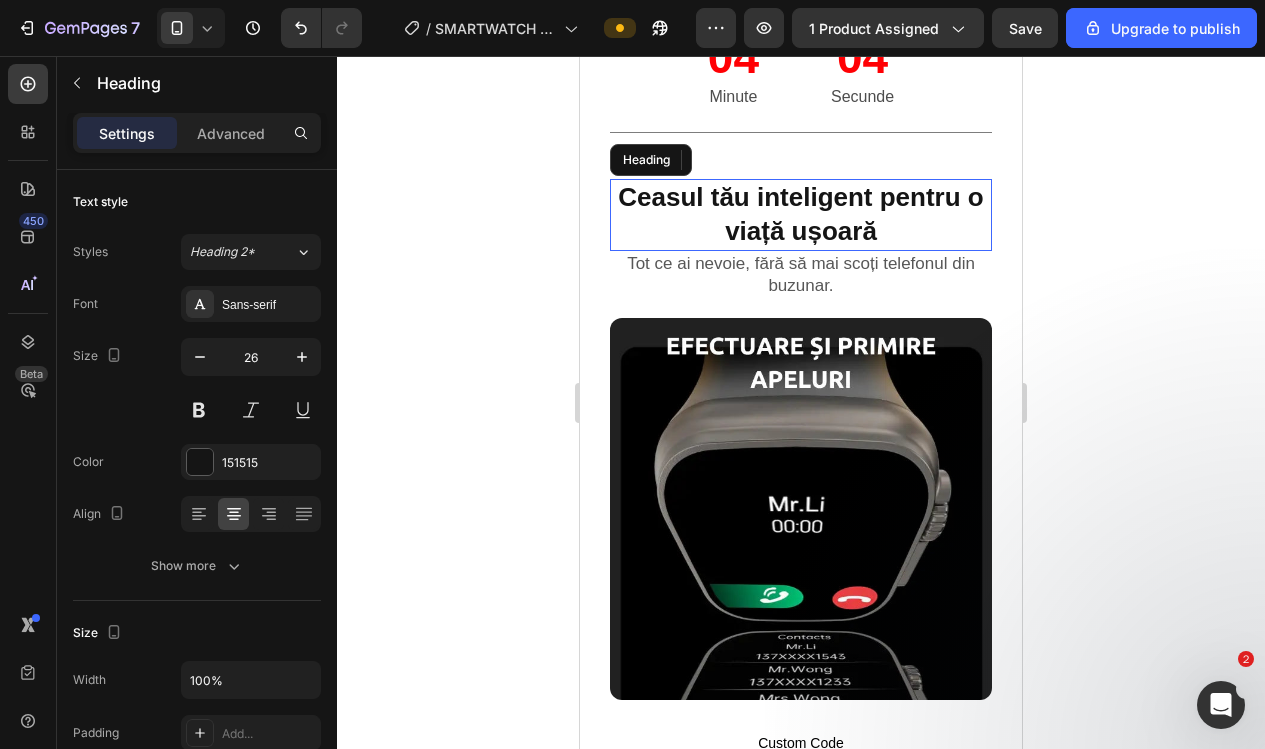 click on "Ceasul tău inteligent pentru o viață ușoară" at bounding box center [801, 215] 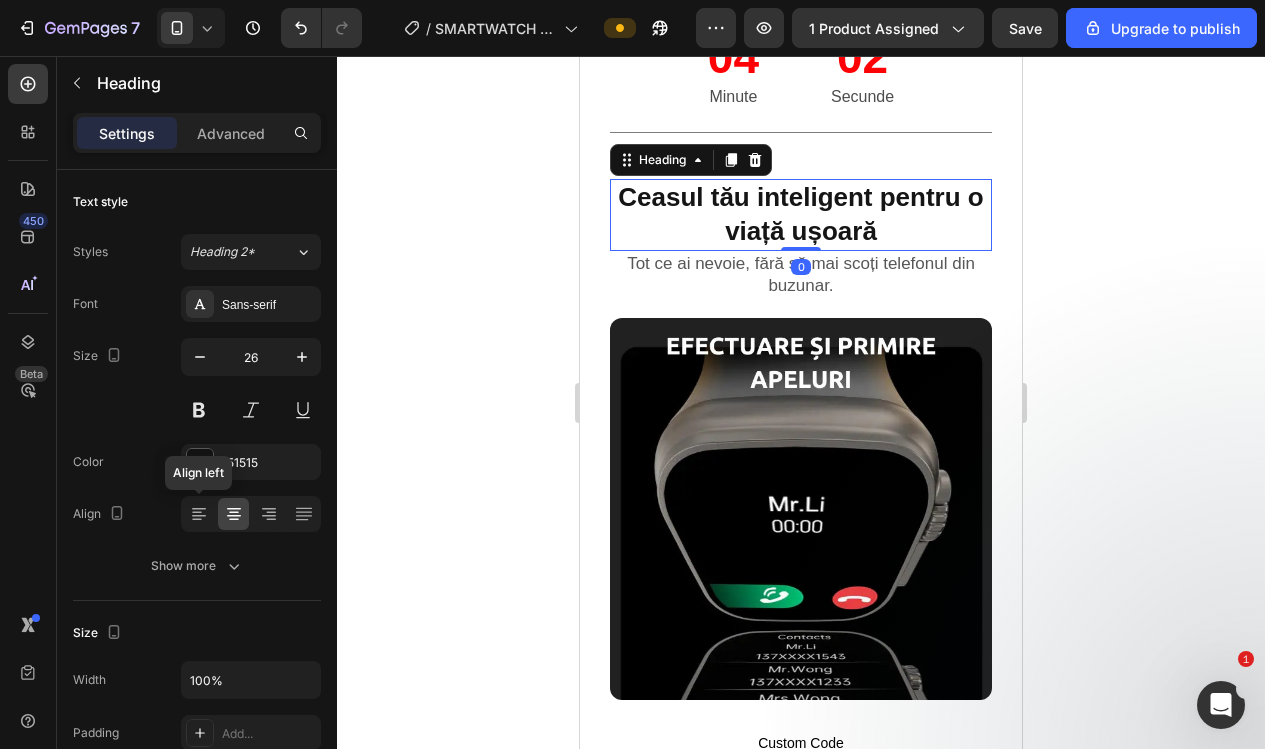 drag, startPoint x: 197, startPoint y: 516, endPoint x: 467, endPoint y: 389, distance: 298.3773 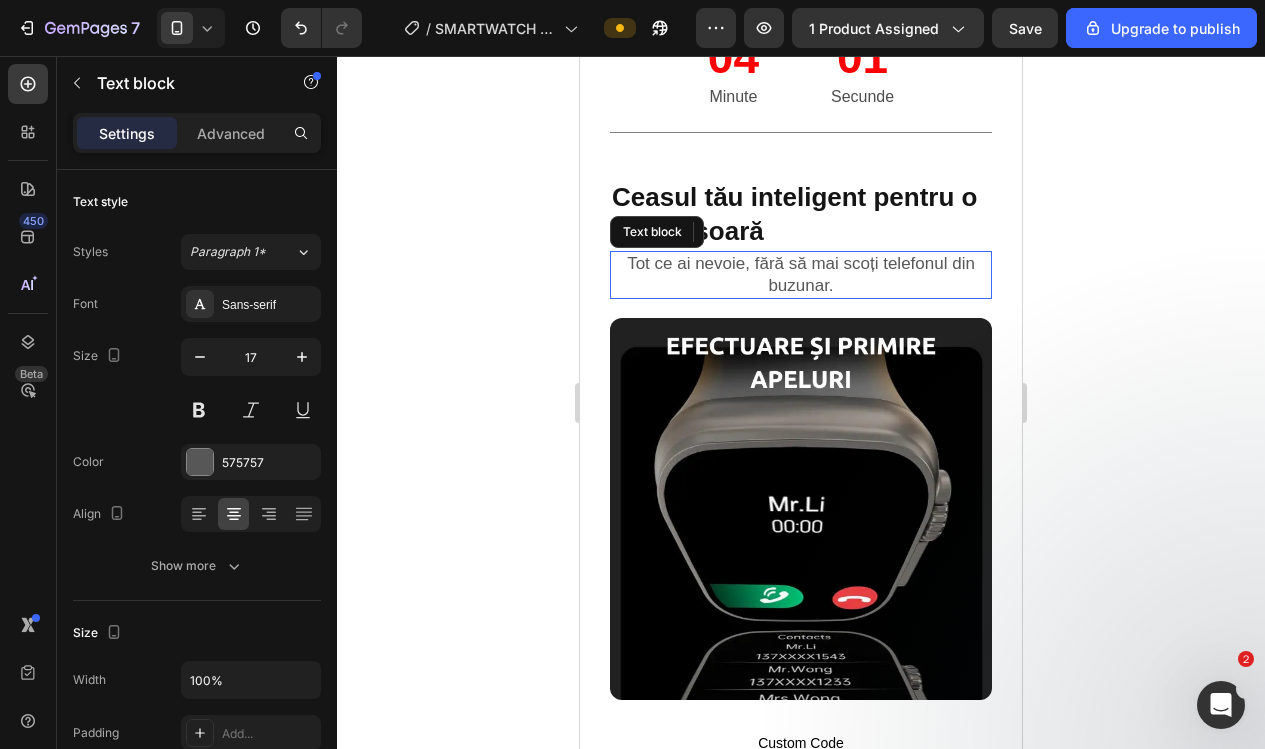 drag, startPoint x: 858, startPoint y: 278, endPoint x: 675, endPoint y: 375, distance: 207.11832 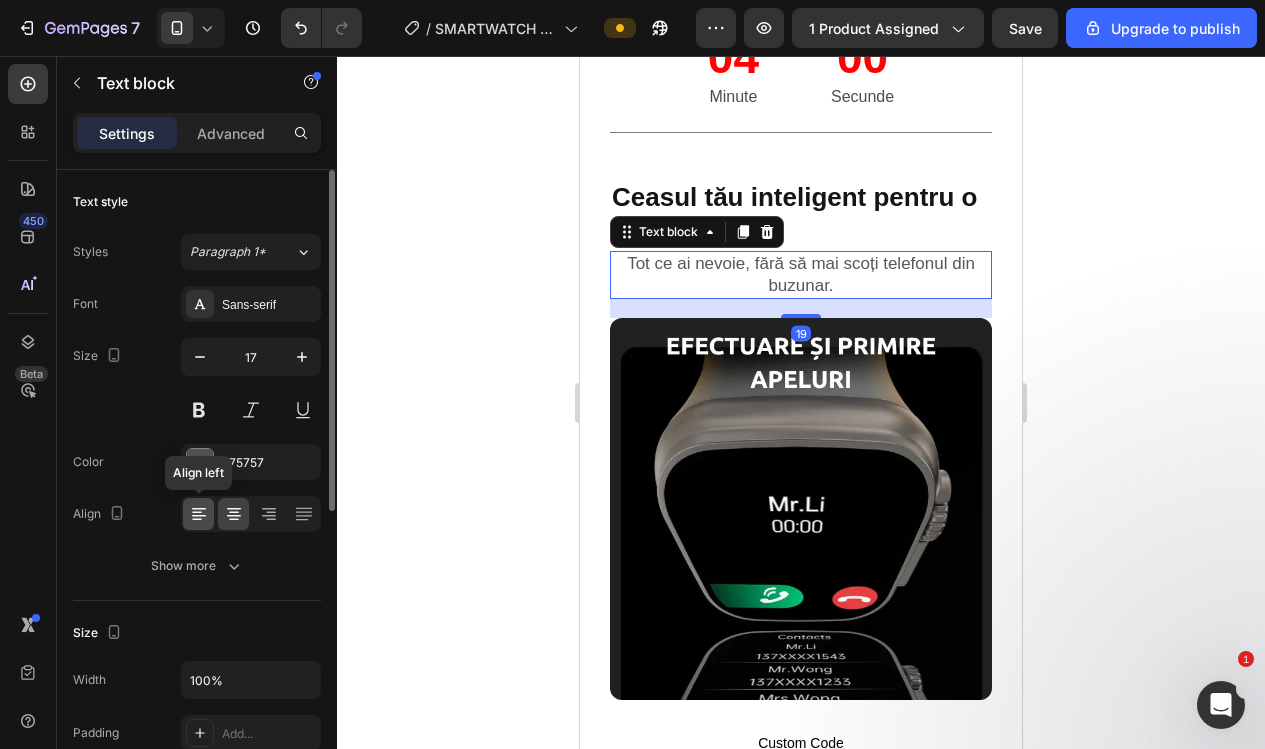 click 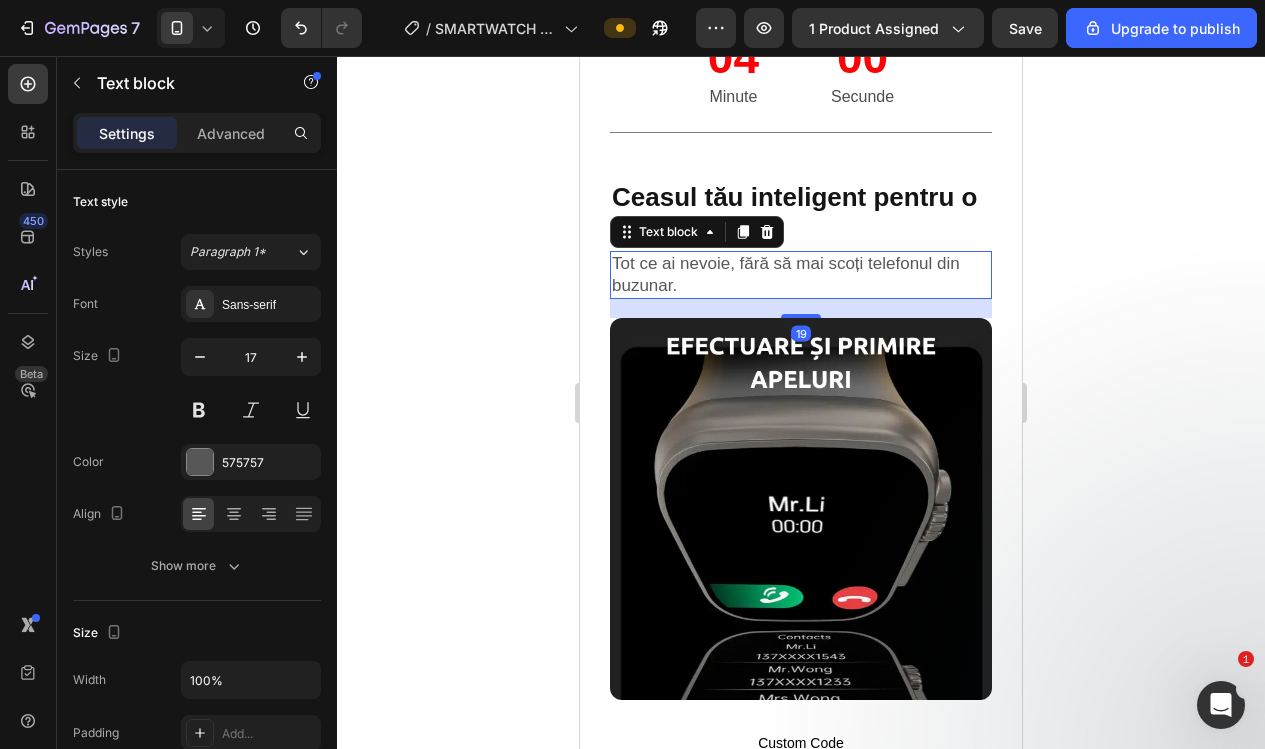 drag, startPoint x: 1191, startPoint y: 396, endPoint x: 1072, endPoint y: 406, distance: 119.419426 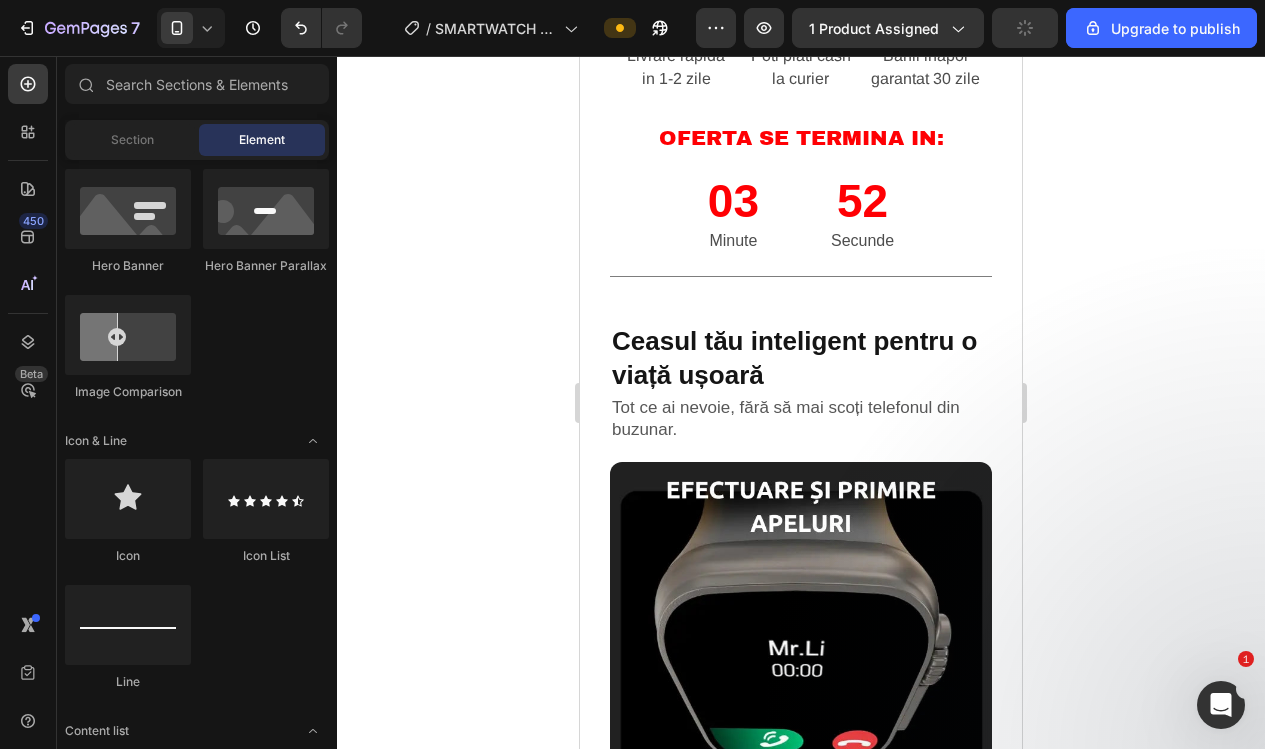 scroll, scrollTop: 1614, scrollLeft: 0, axis: vertical 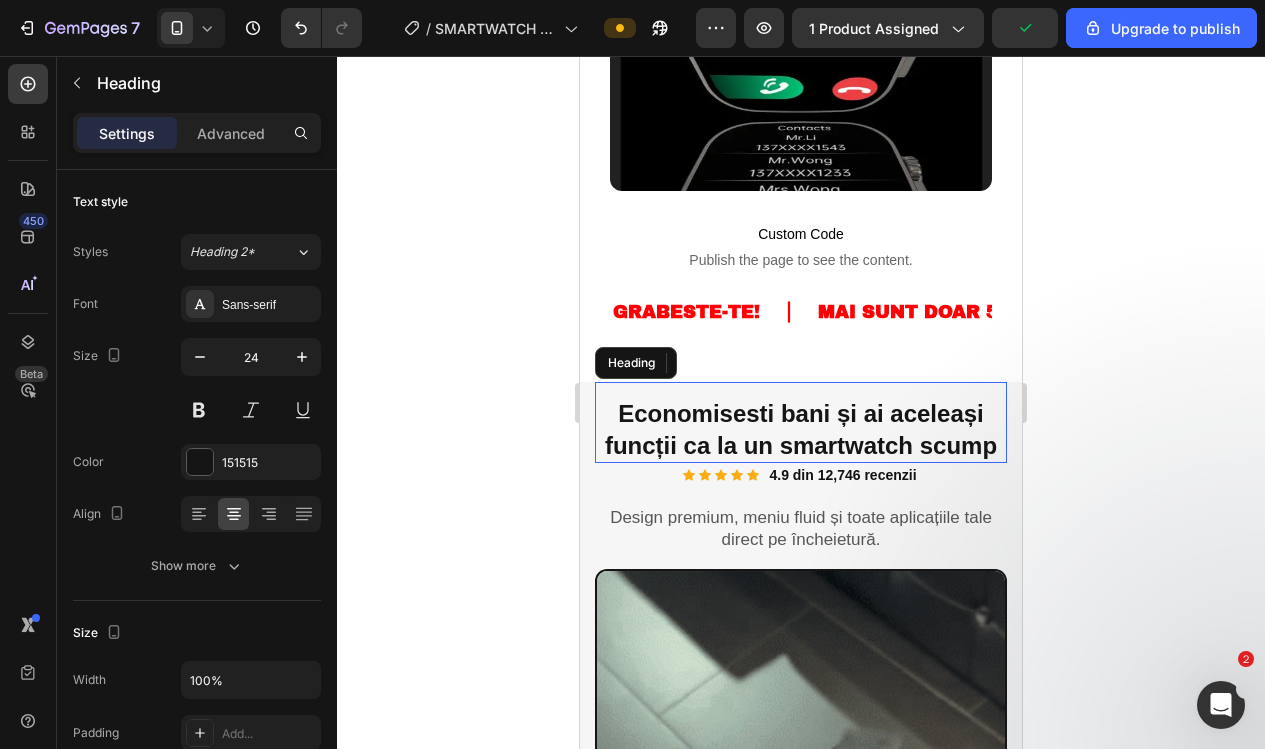 click on "Economisesti bani și ai aceleași funcții ca la un smartwatch scump" at bounding box center [801, 429] 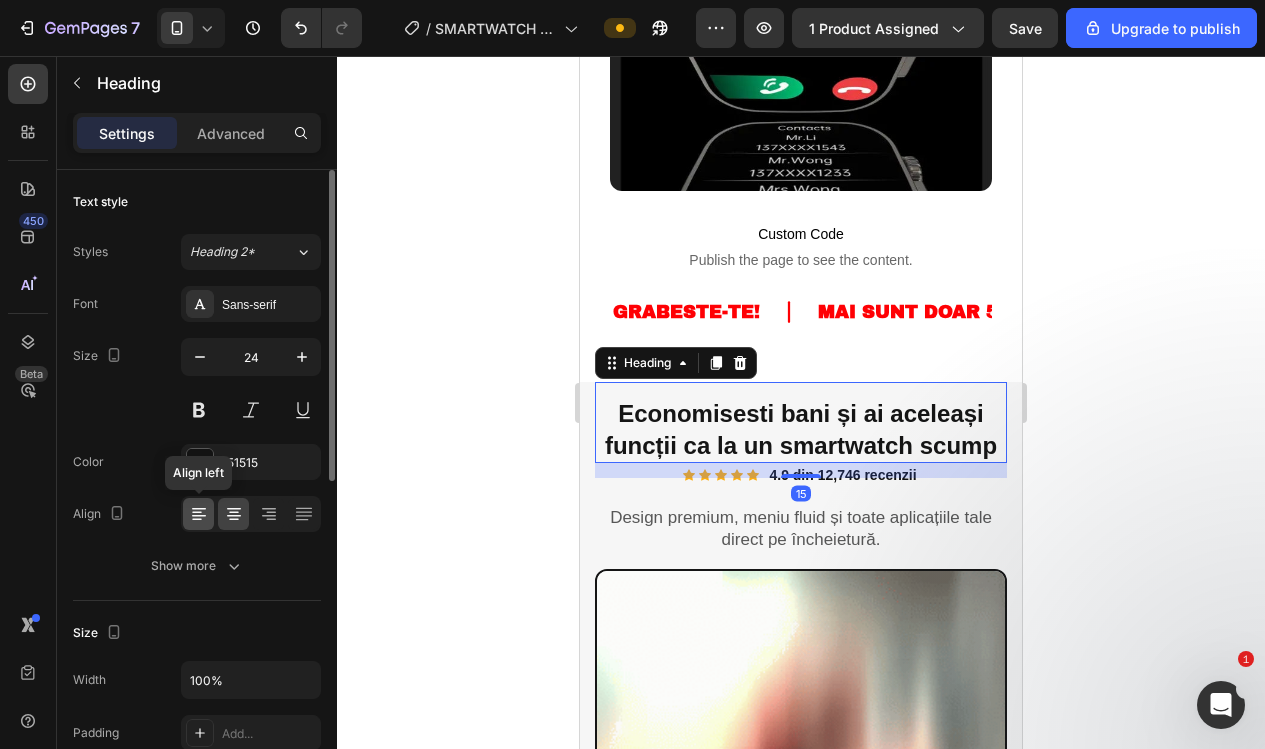 click 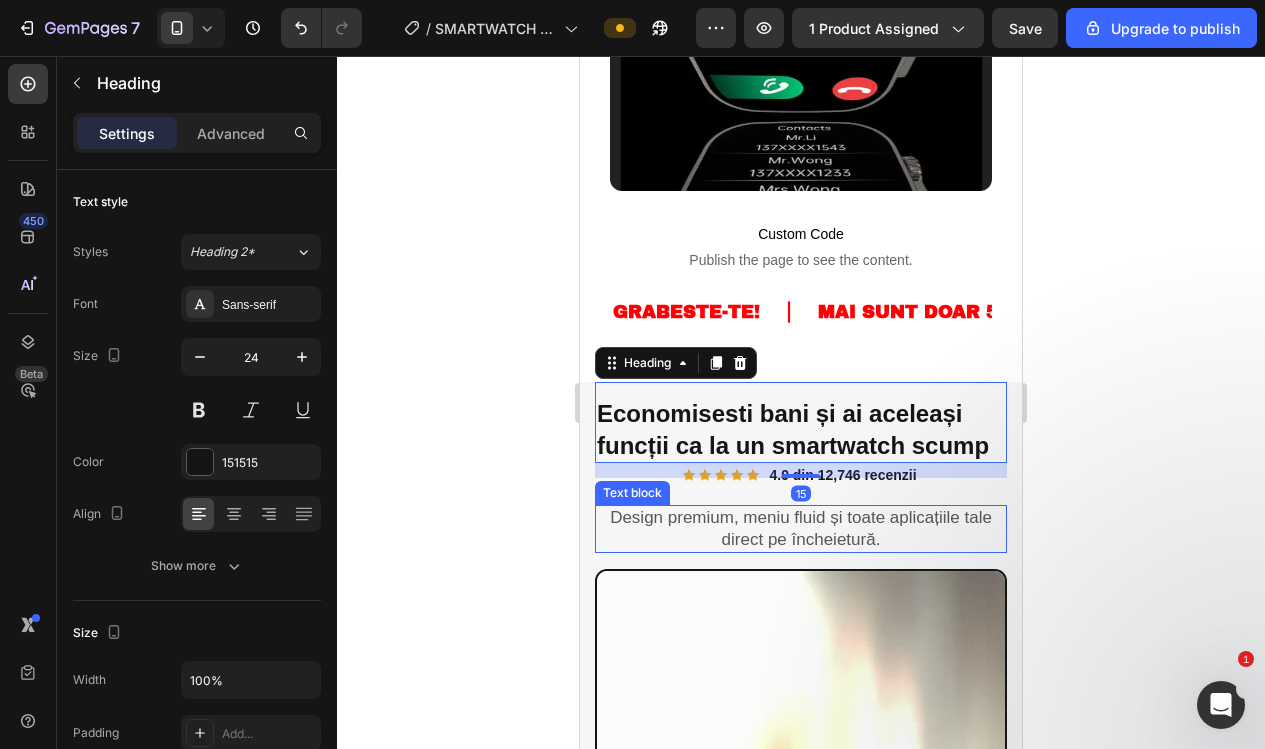 click on "Design premium, meniu fluid și toate aplicațiile tale direct pe încheietură." at bounding box center [801, 529] 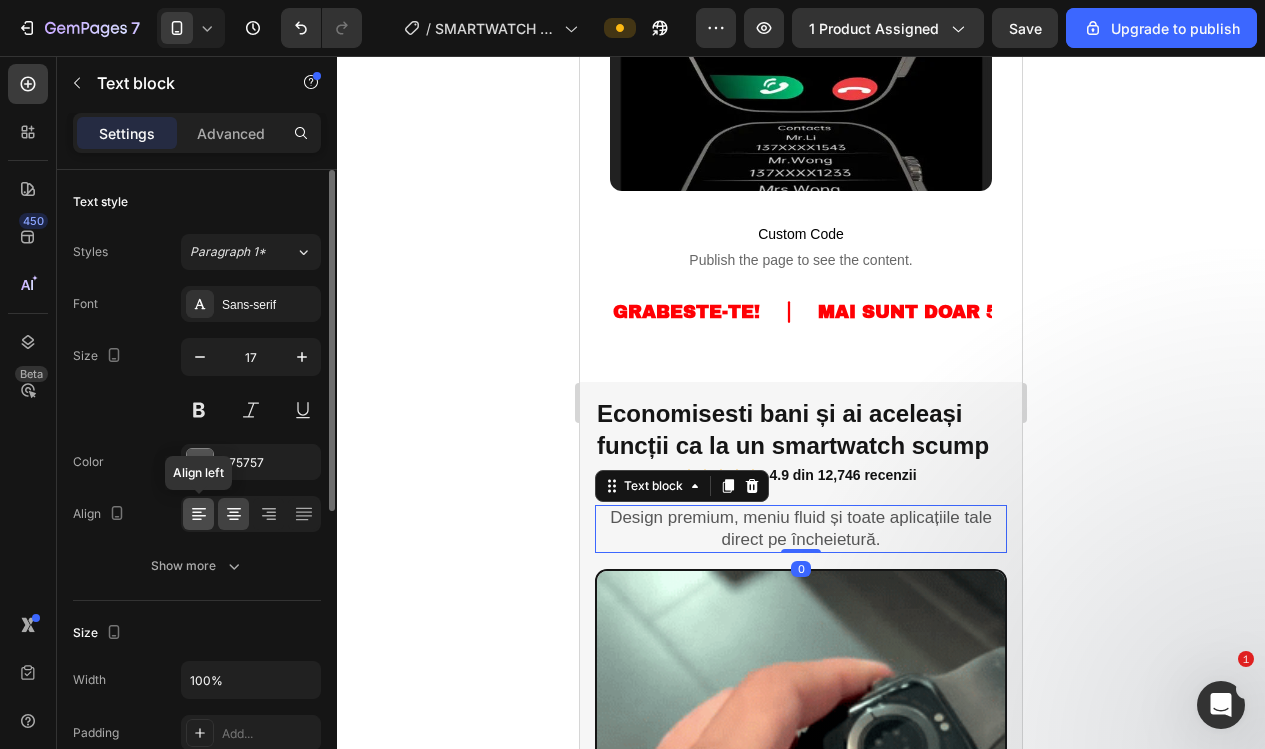 click 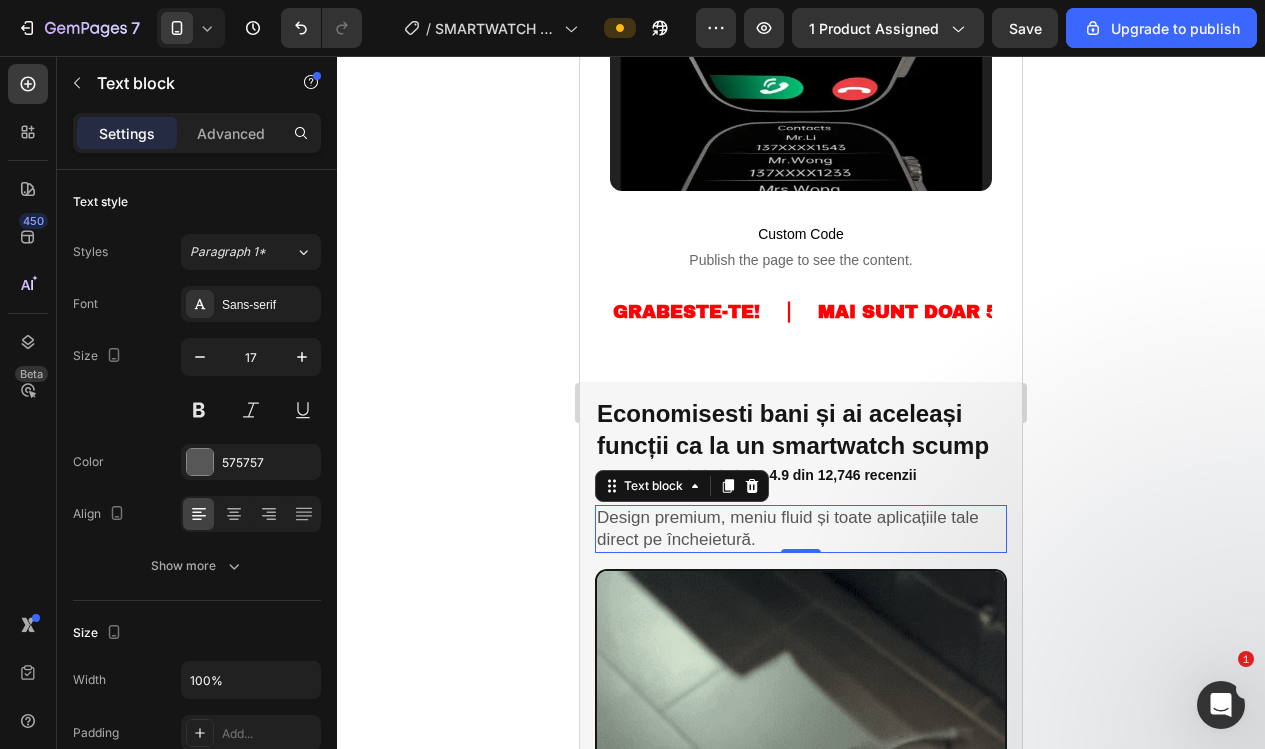 click 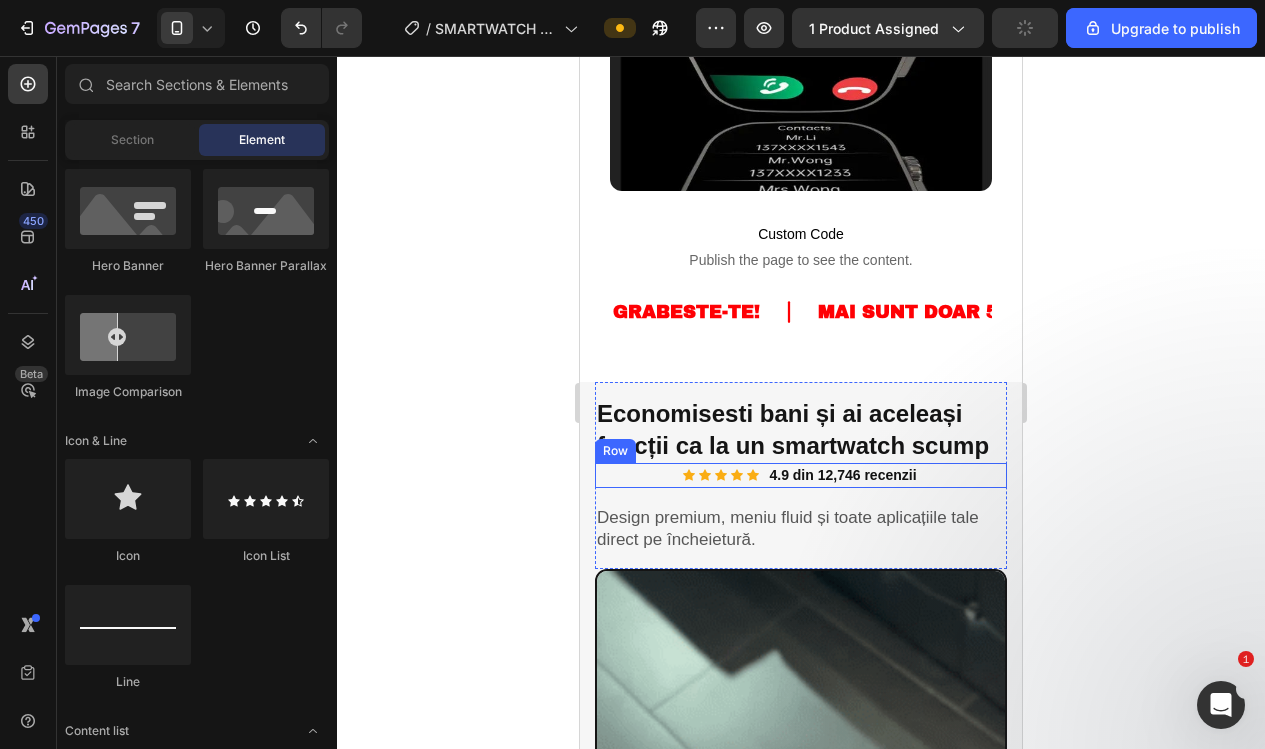 drag, startPoint x: 948, startPoint y: 464, endPoint x: 926, endPoint y: 464, distance: 22 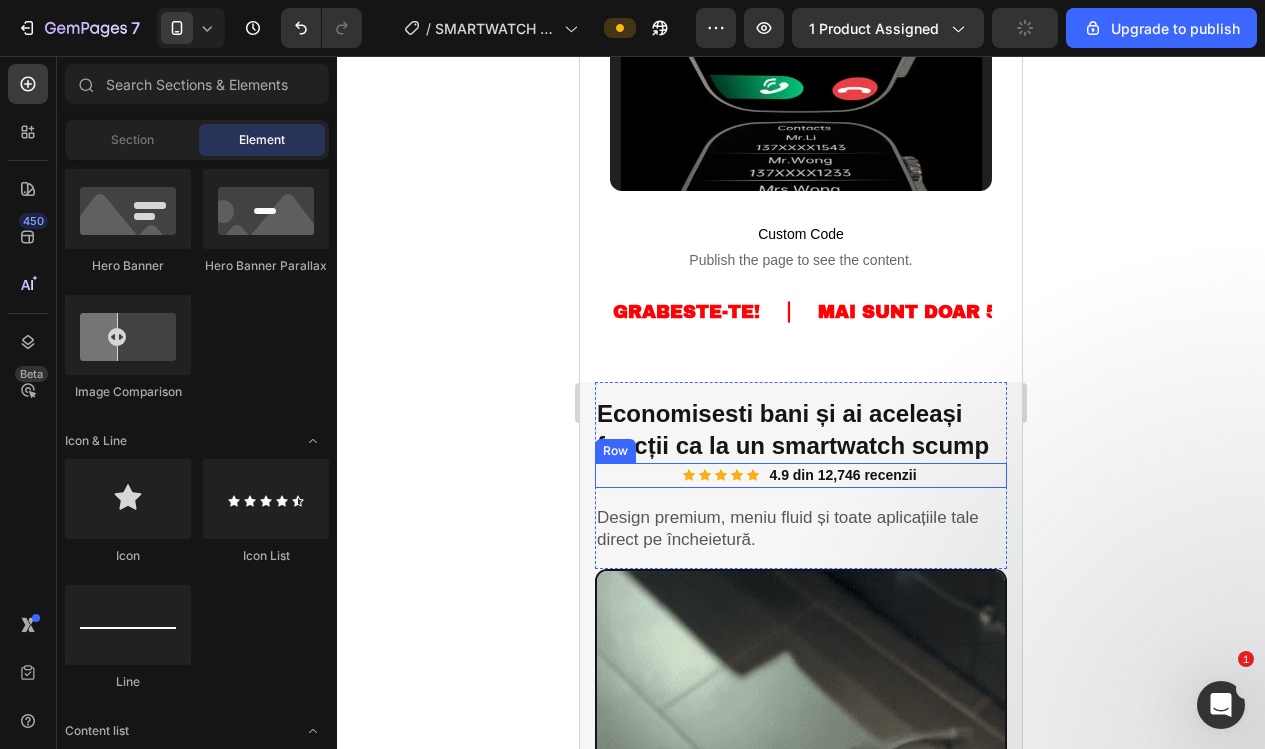 click on "Icon                Icon                Icon                Icon                Icon Icon List Hoz 4.9 din 12,746 recenzii Text block Row" at bounding box center [801, 475] 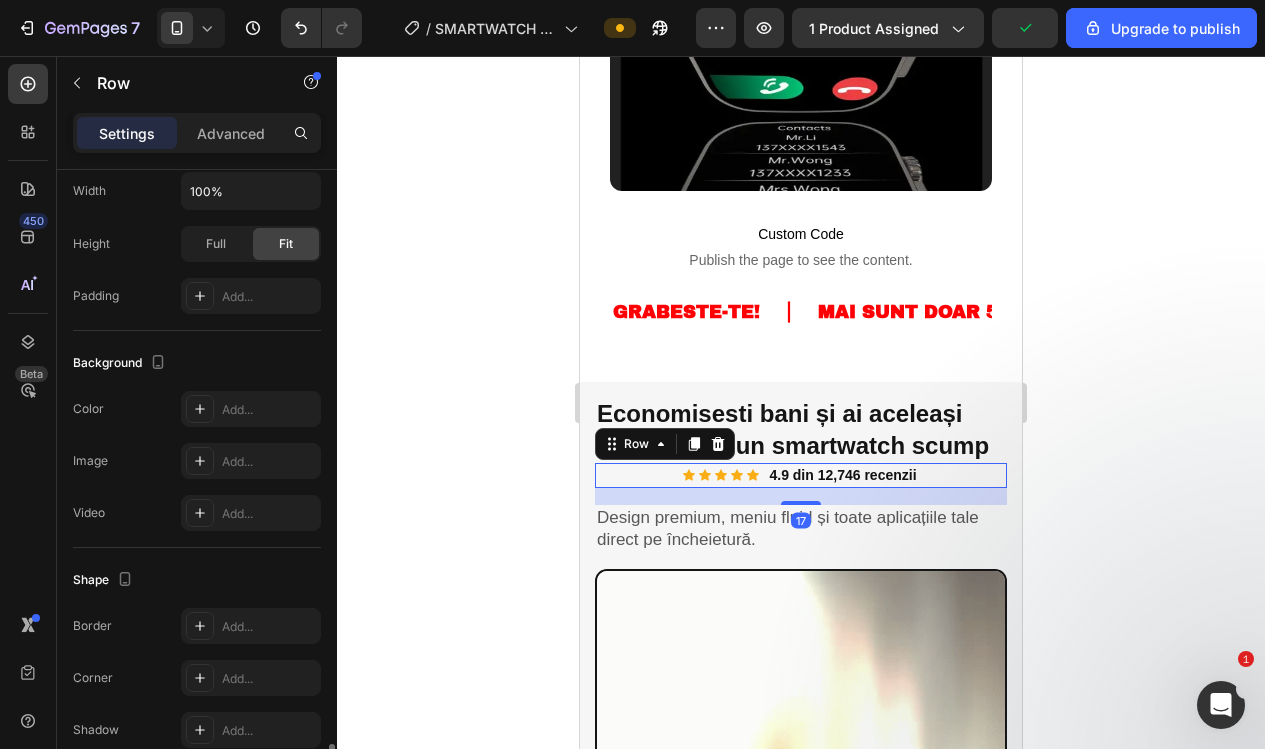 scroll, scrollTop: 760, scrollLeft: 0, axis: vertical 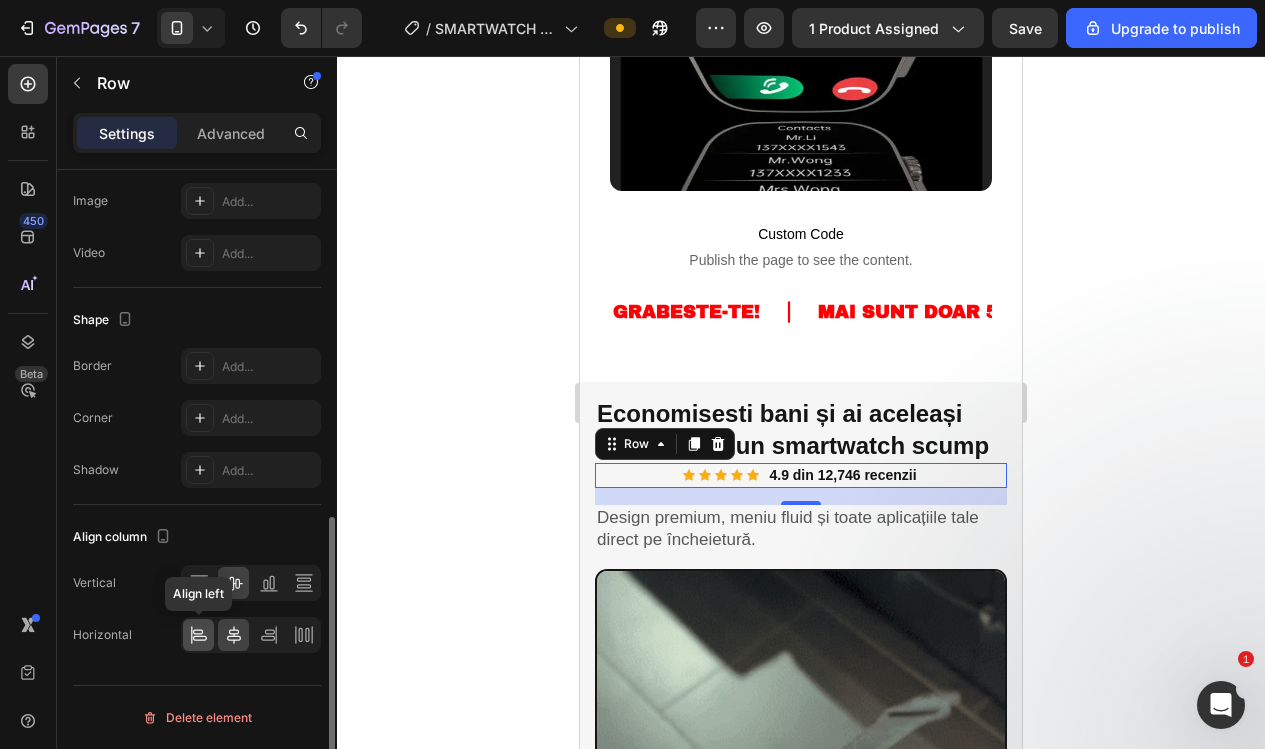 click 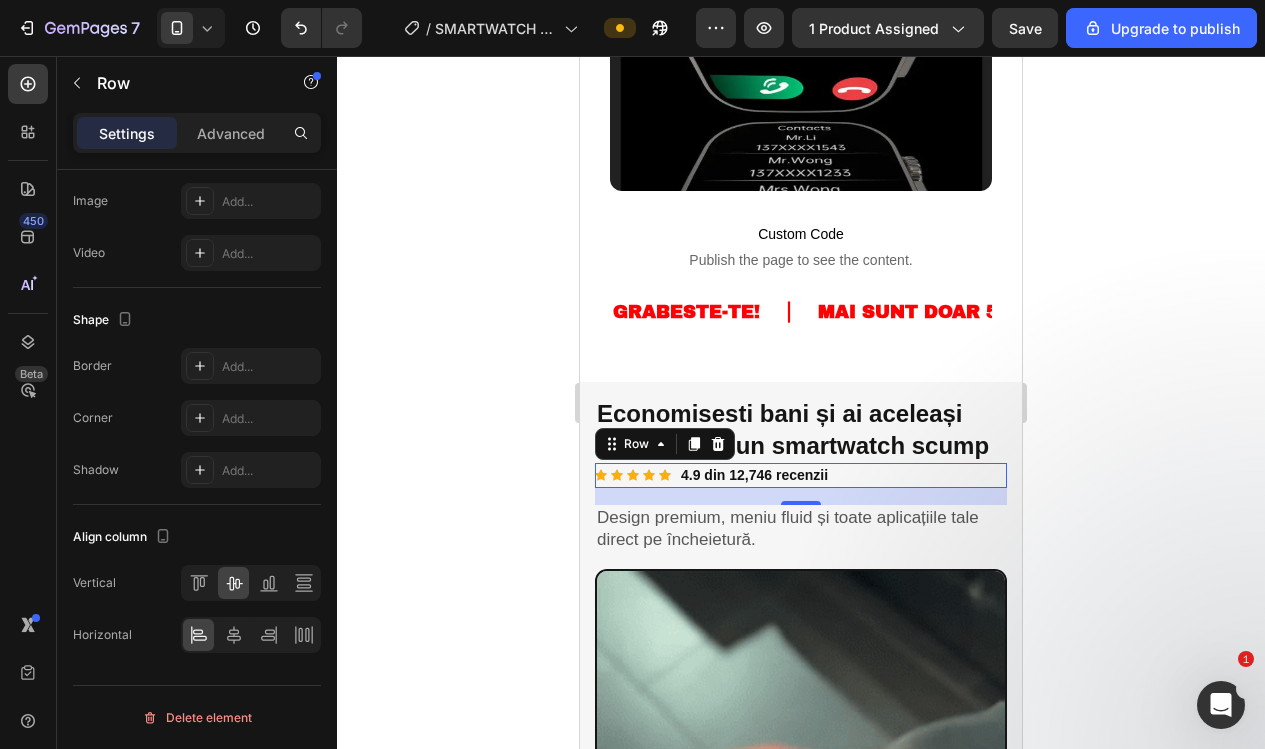 click 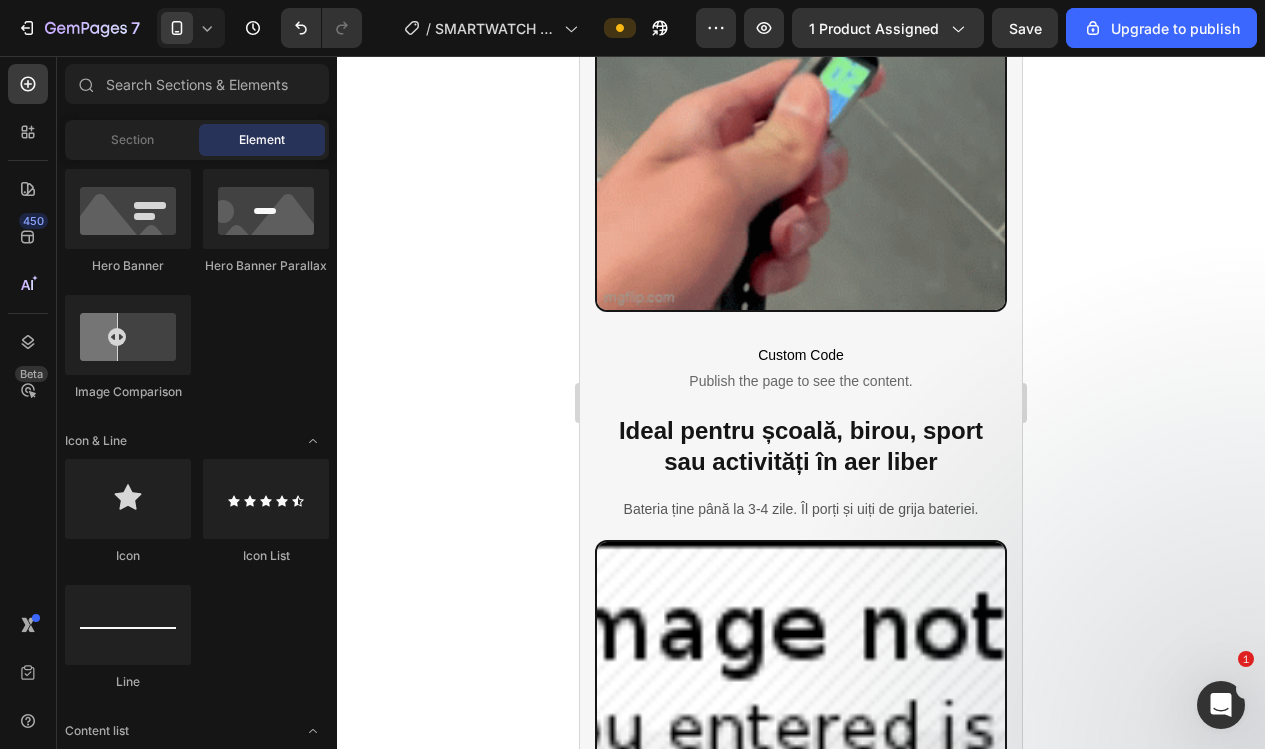 scroll, scrollTop: 2464, scrollLeft: 0, axis: vertical 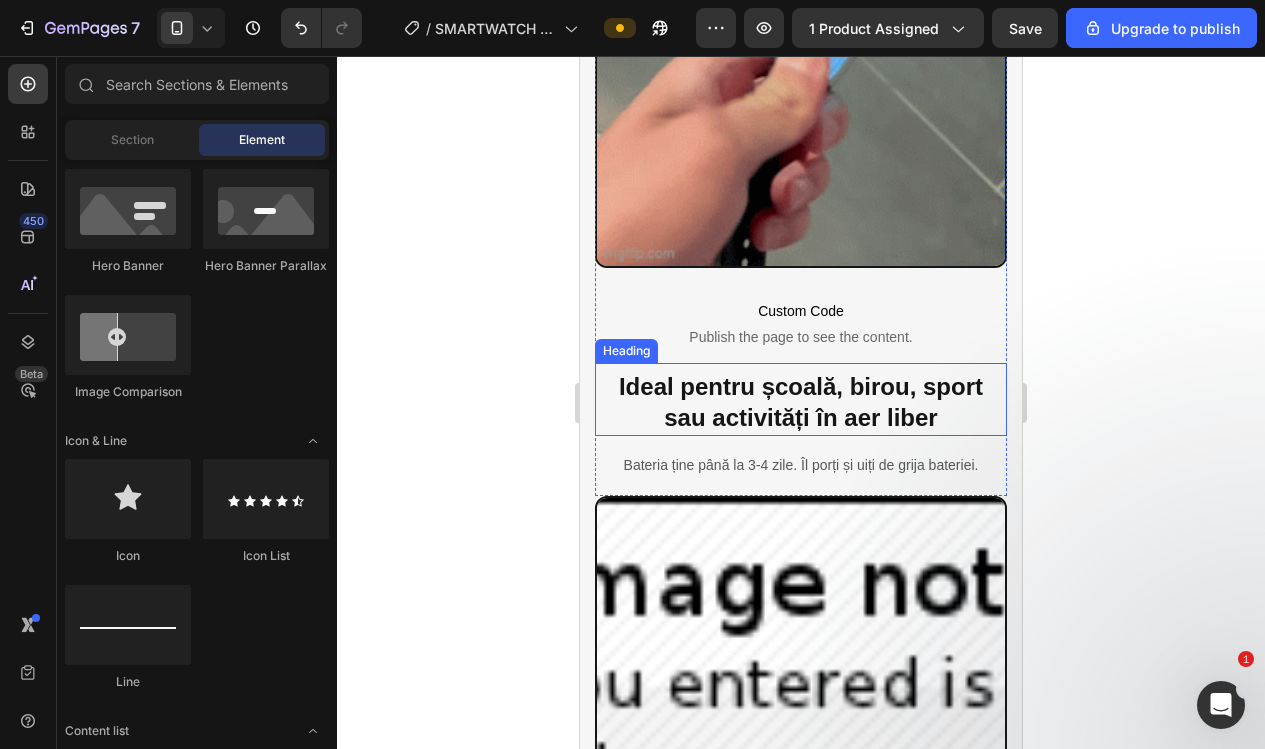 click on "Ideal pentru școală, birou, sport sau activități în aer liber" at bounding box center [801, 402] 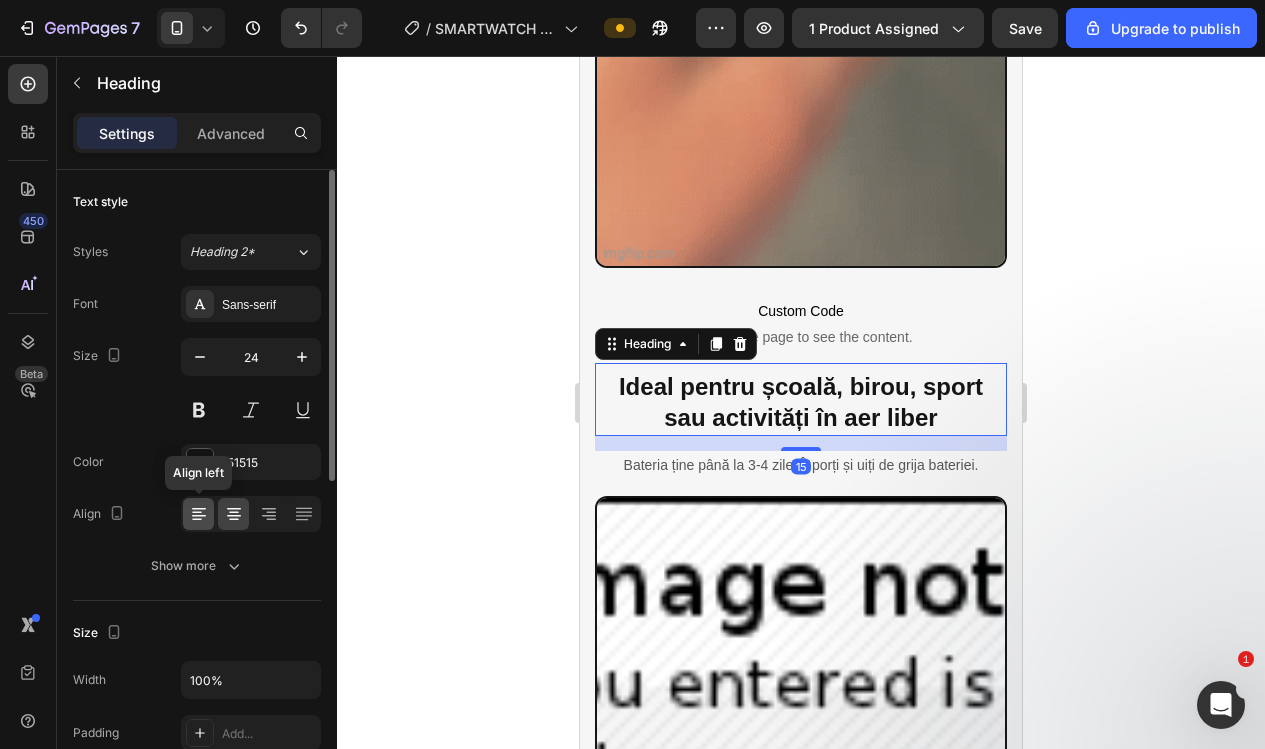 click 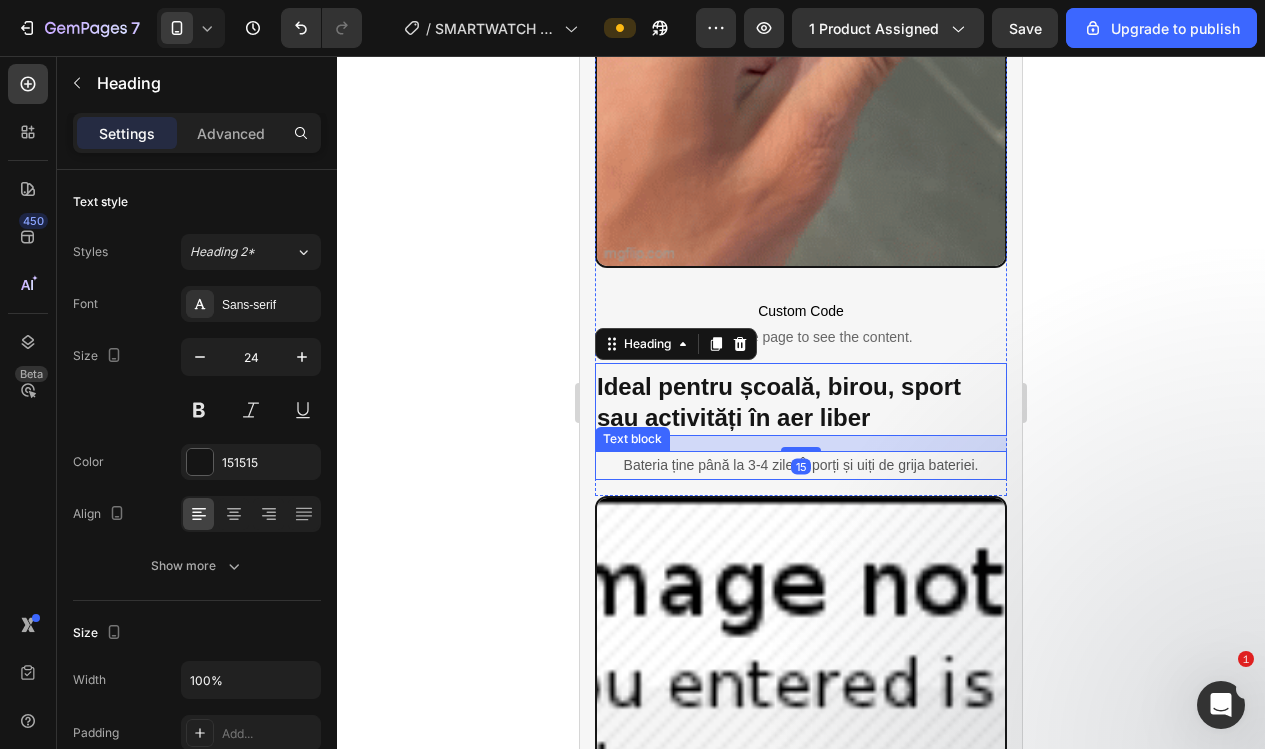 click on "Bateria ține până la 3-4 zile. Îl porți și uiți de grija bateriei." at bounding box center [801, 465] 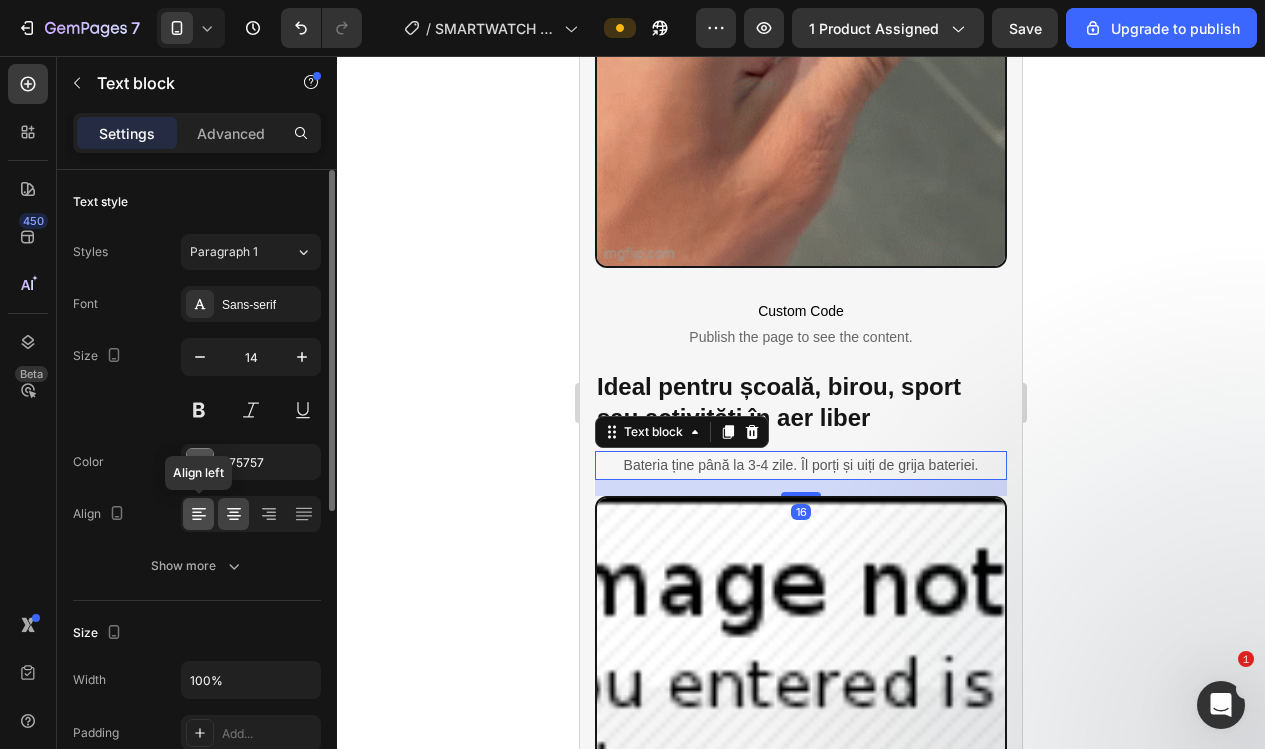 click 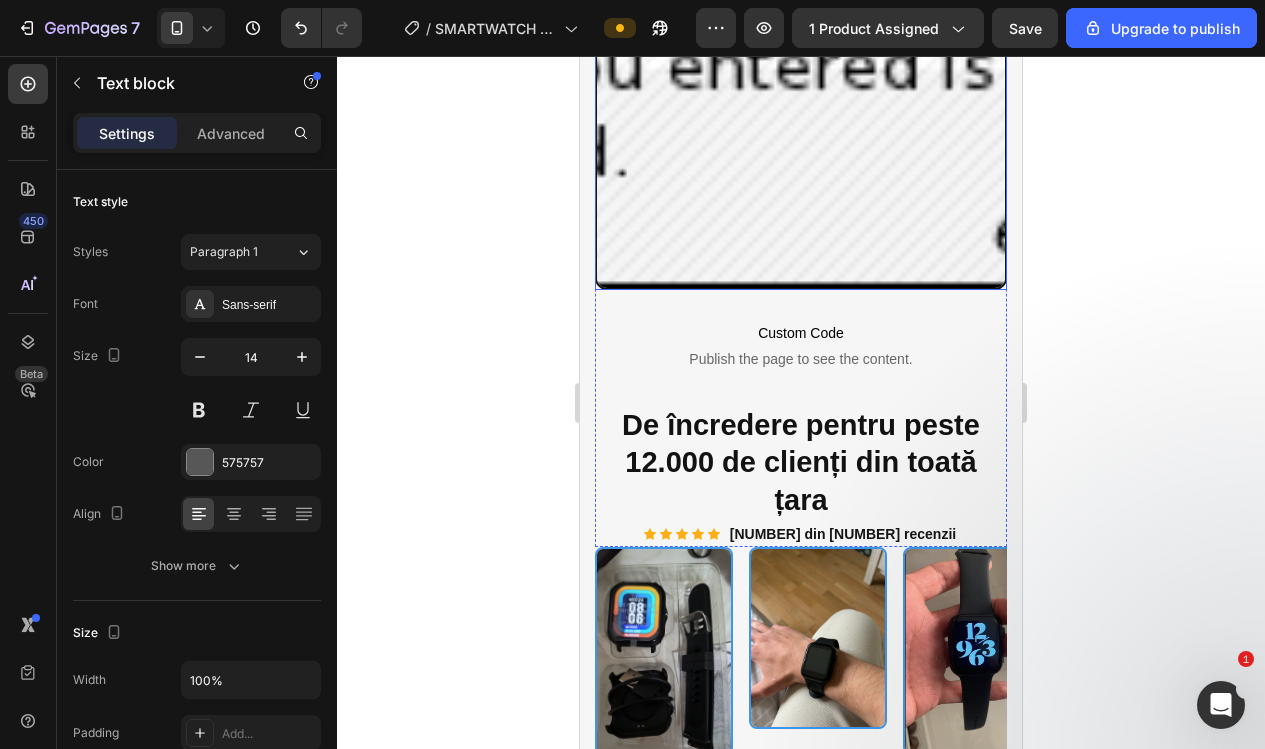 scroll, scrollTop: 3105, scrollLeft: 0, axis: vertical 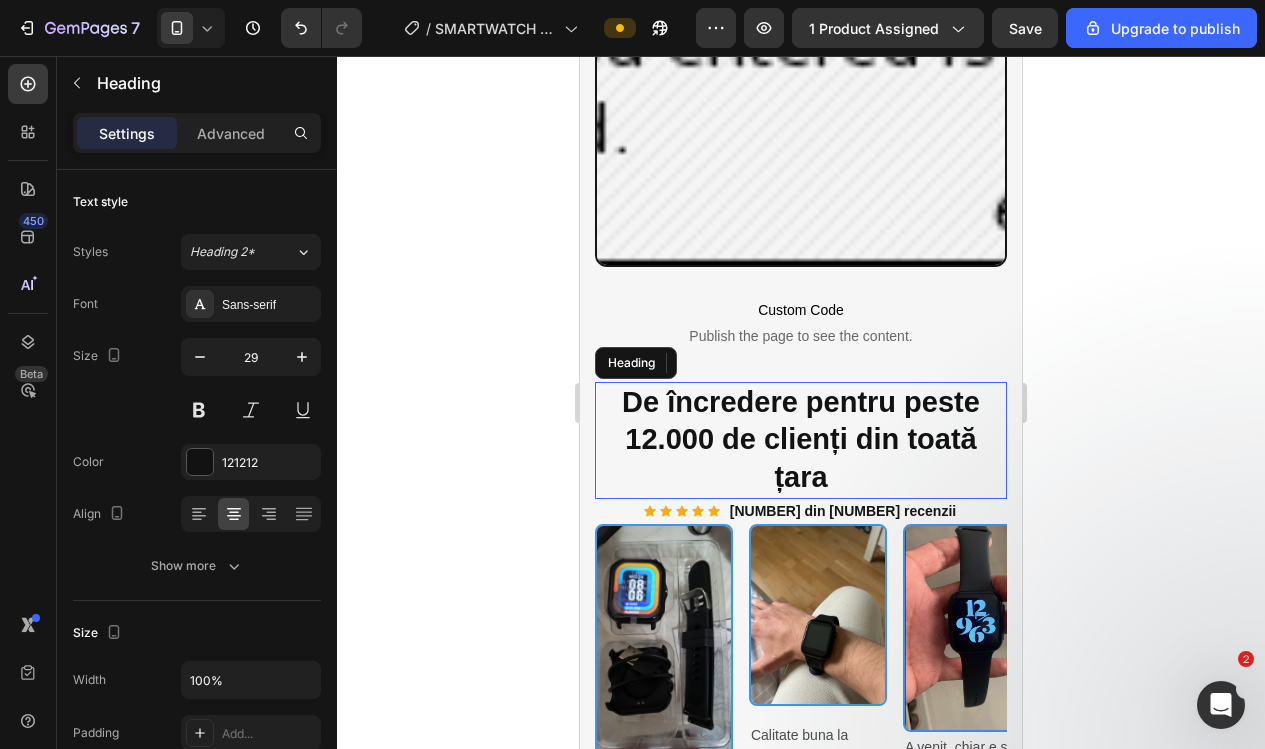 click on "De încredere pentru peste 12.000 de clienți din toată țara" at bounding box center (801, 440) 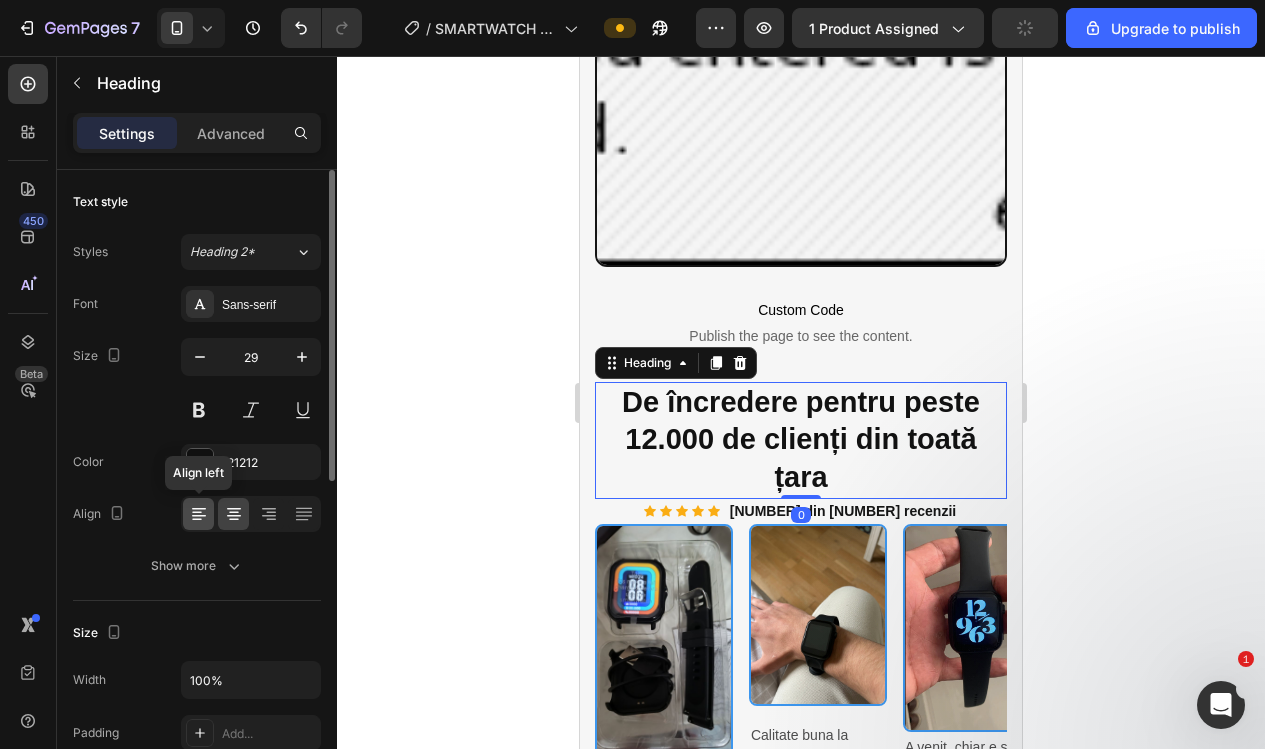 click 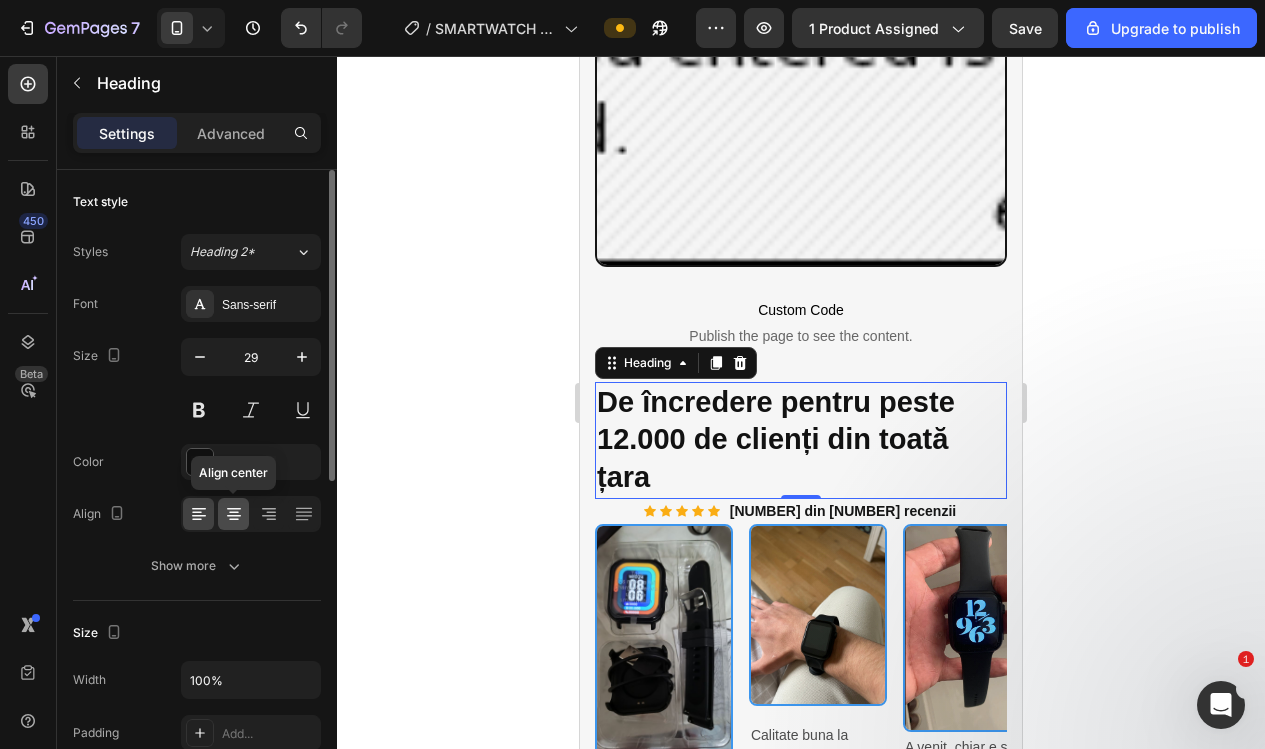 click 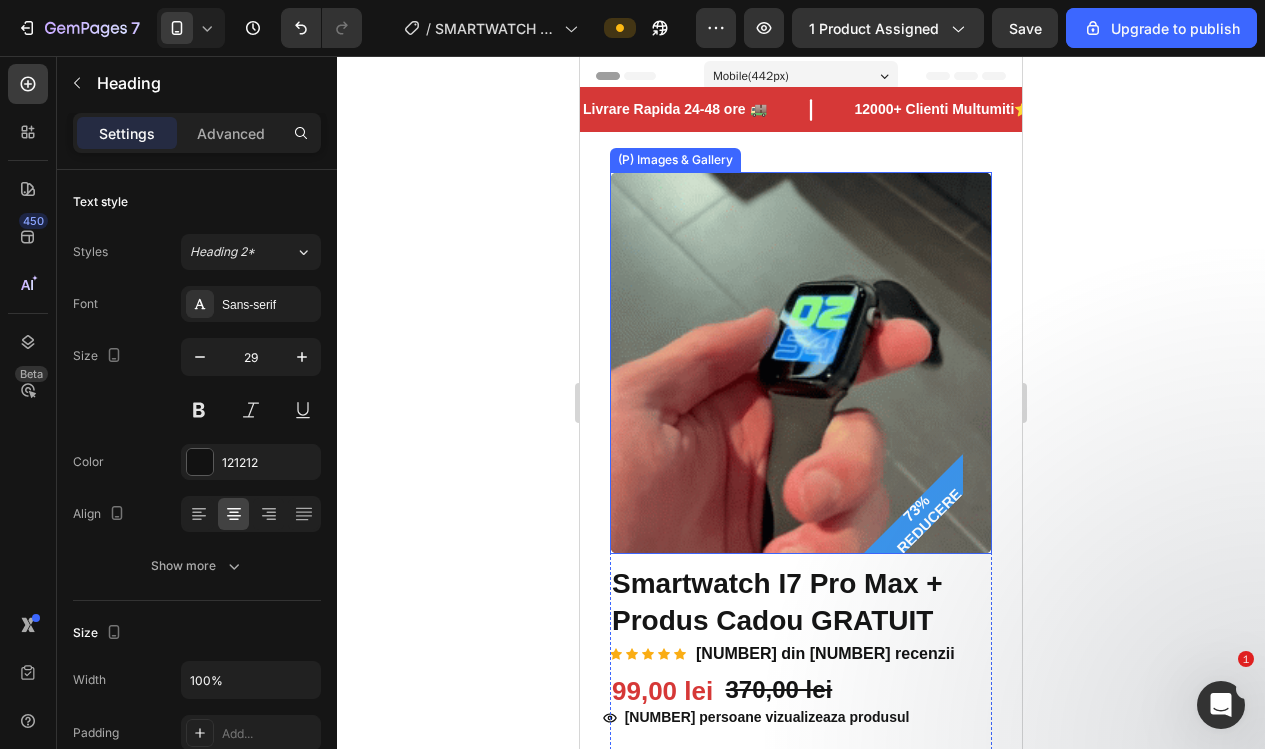 scroll, scrollTop: 0, scrollLeft: 0, axis: both 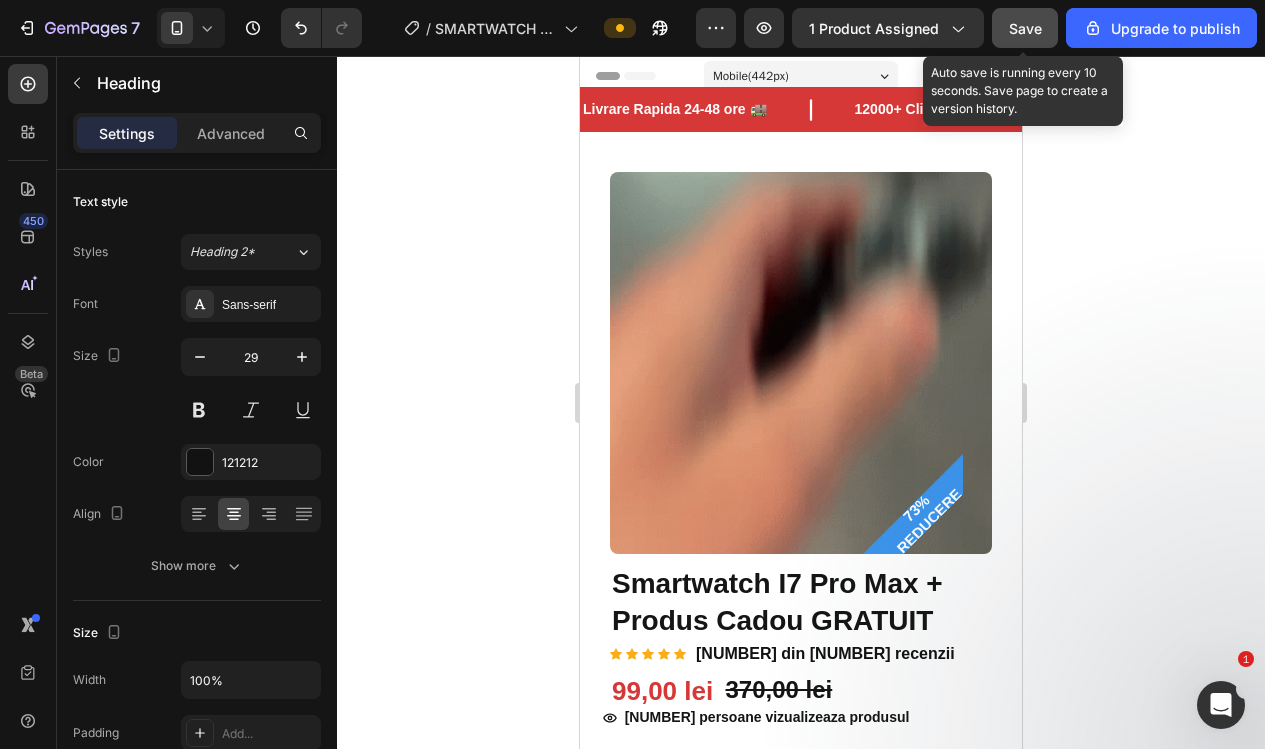 click on "Save" 